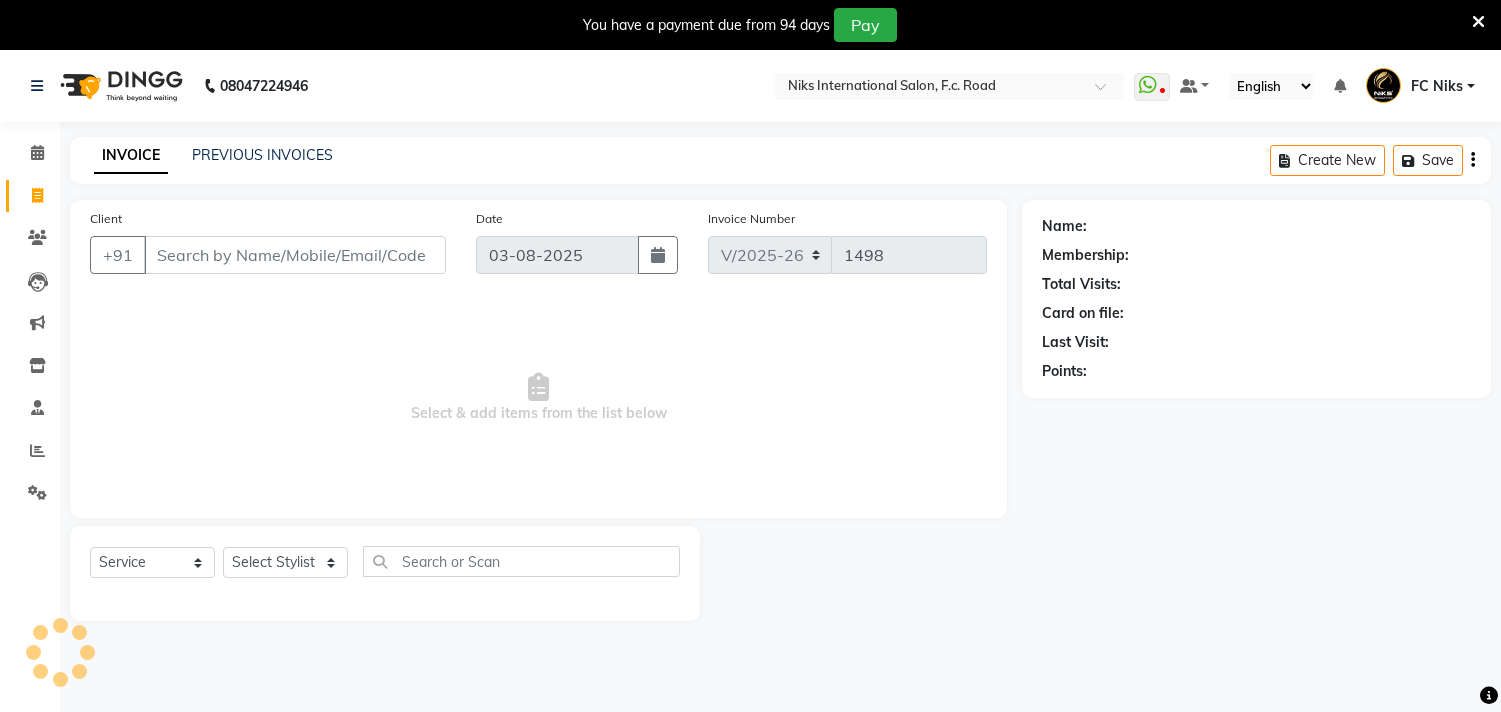 select on "7" 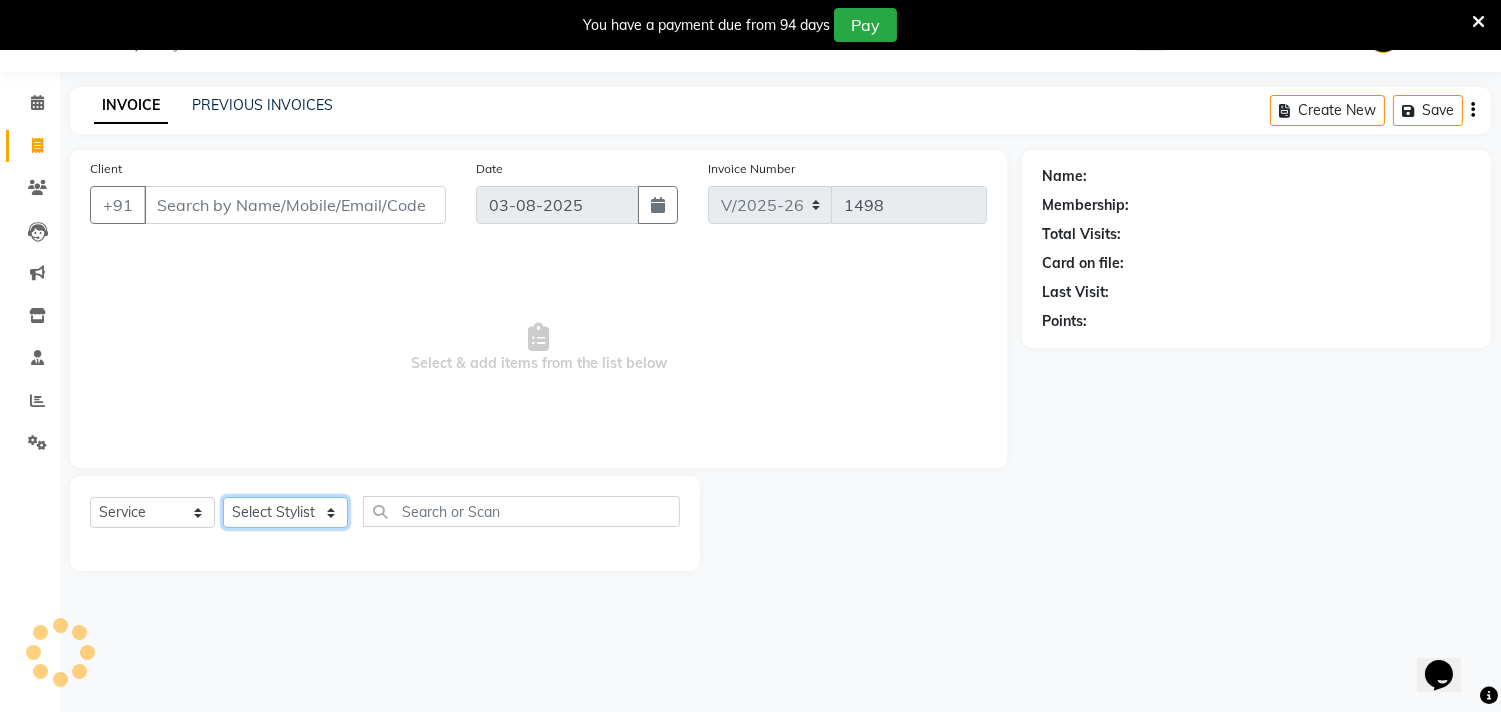 drag, startPoint x: 274, startPoint y: 525, endPoint x: 274, endPoint y: 512, distance: 13 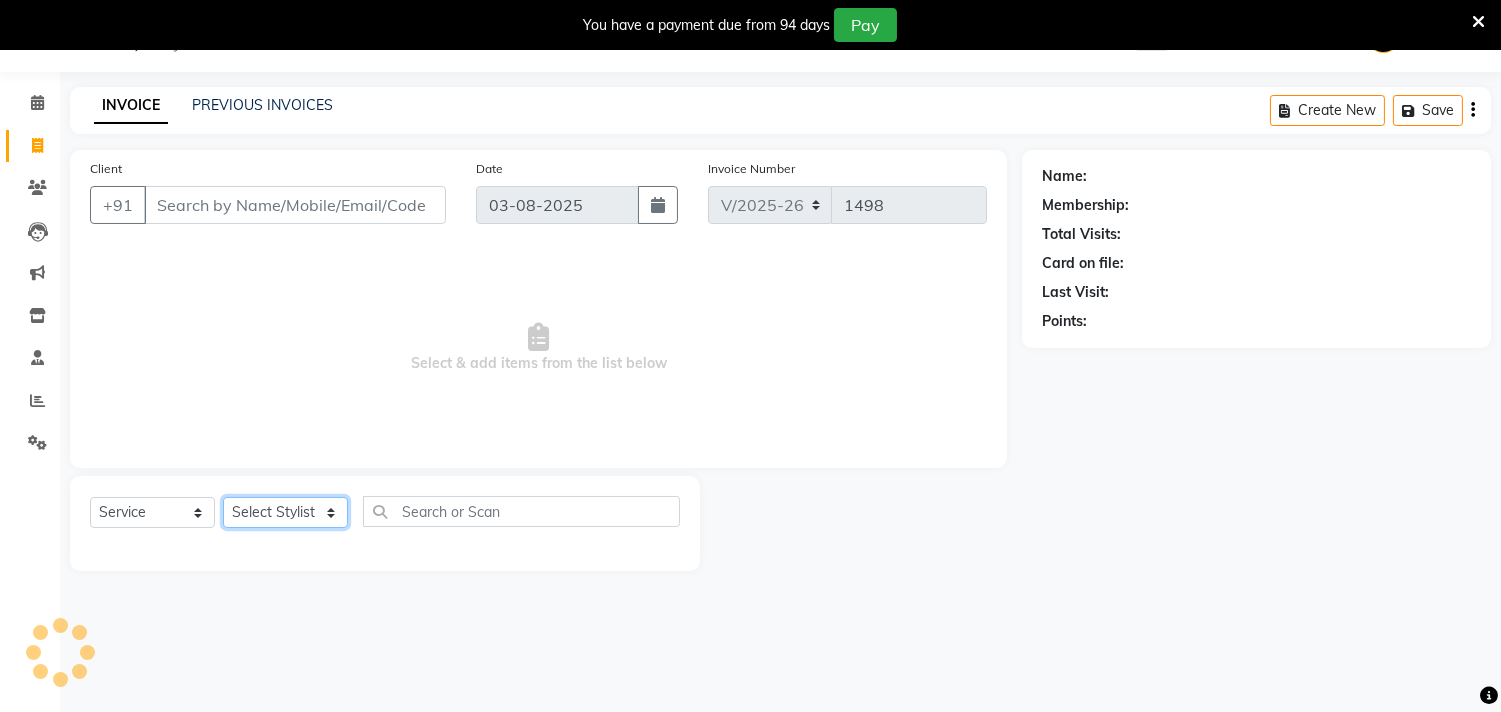 scroll, scrollTop: 0, scrollLeft: 0, axis: both 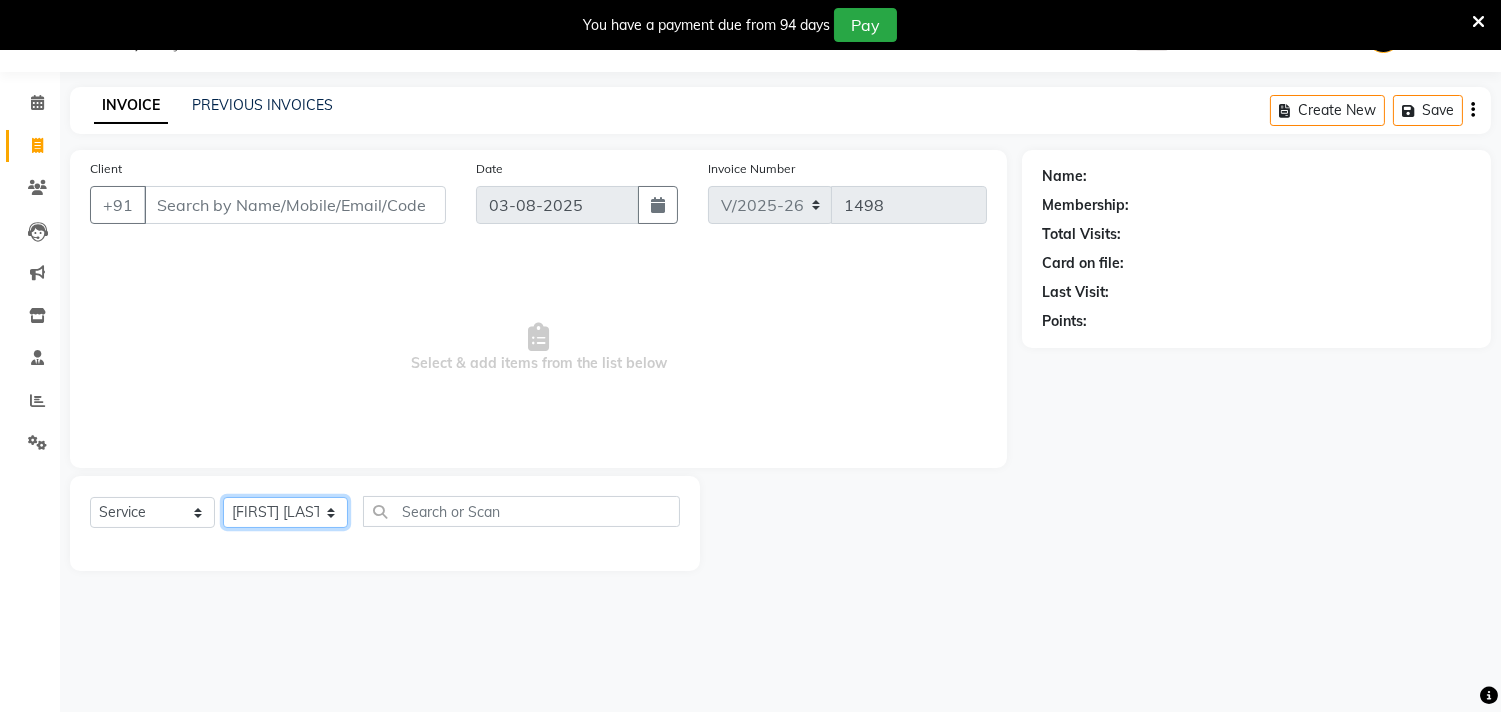 click on "Select Stylist Abhishek Amruta Bhagyashree CA Devkar FC Niks Ishika Kirti Komal Krishi Mahhi Nakshatra Nikhil Rajesh Savita Shabana Shrikant Gaikwad Soham" 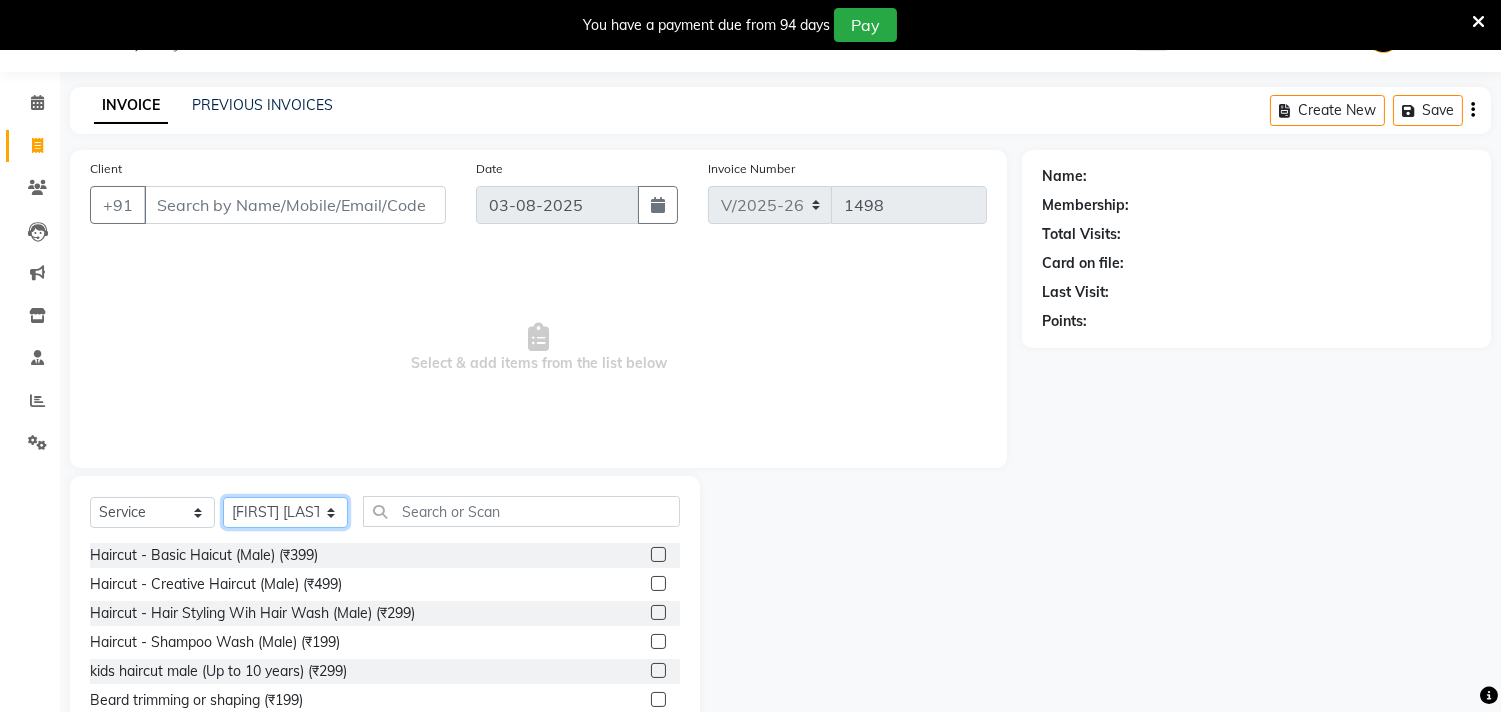 click on "Select Stylist Abhishek Amruta Bhagyashree CA Devkar FC Niks Ishika Kirti Komal Krishi Mahhi Nakshatra Nikhil Rajesh Savita Shabana Shrikant Gaikwad Soham" 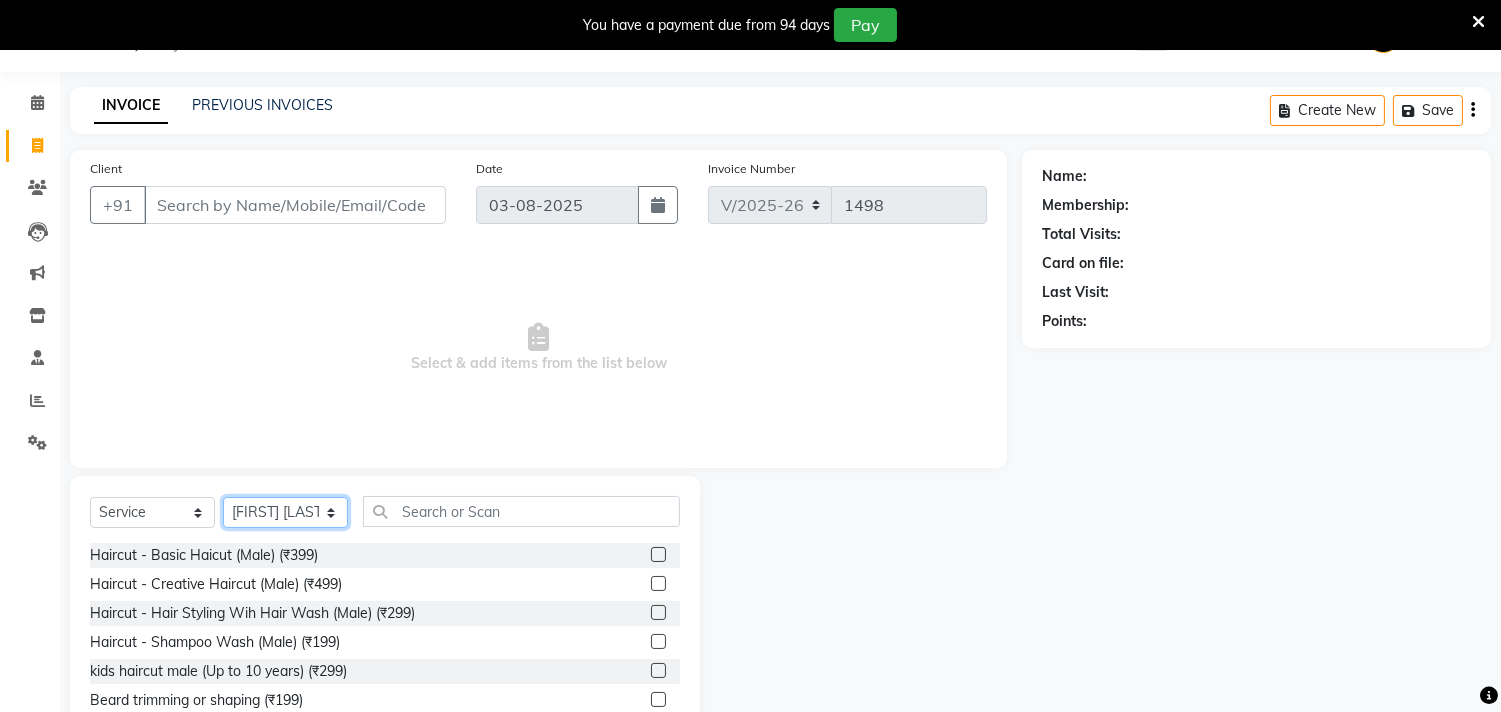 click on "Select Stylist Abhishek Amruta Bhagyashree CA Devkar FC Niks Ishika Kirti Komal Krishi Mahhi Nakshatra Nikhil Rajesh Savita Shabana Shrikant Gaikwad Soham" 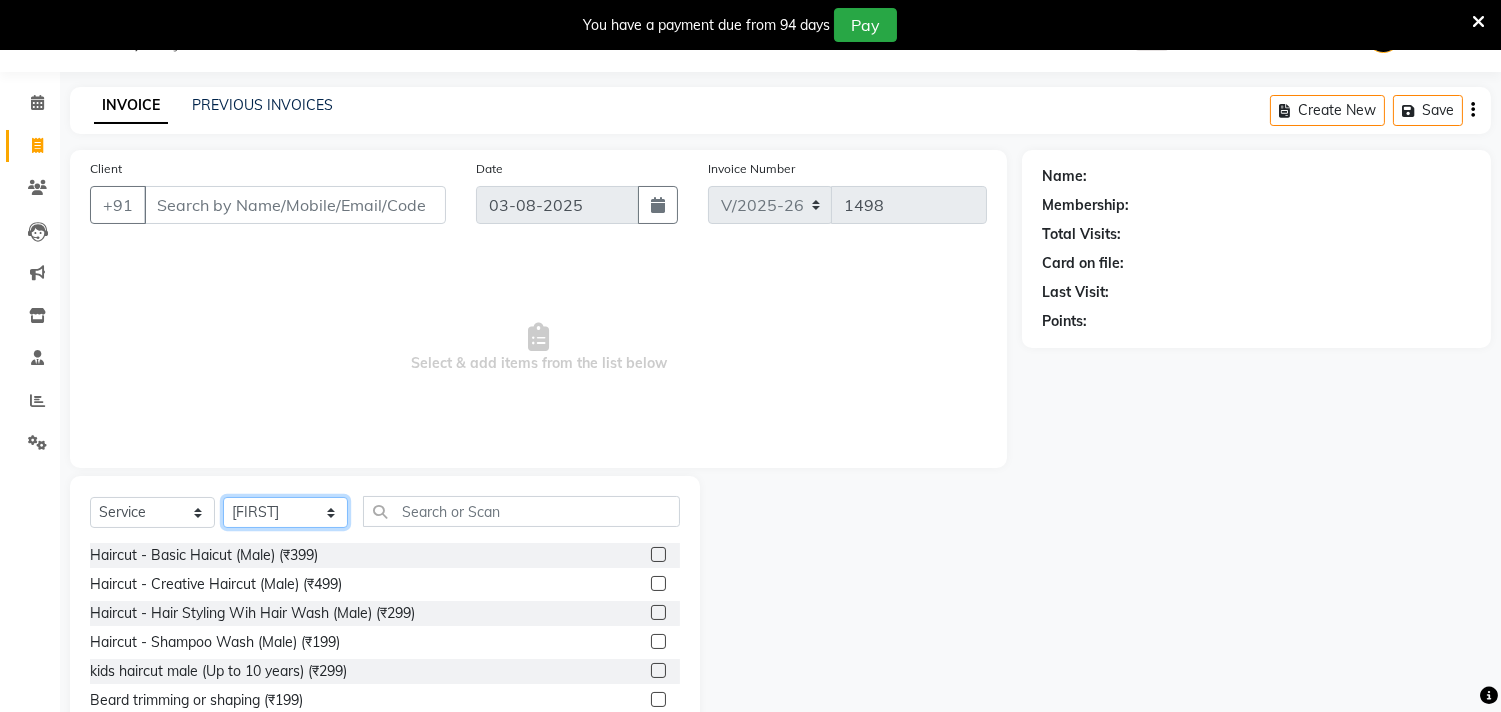 click on "Select Stylist Abhishek Amruta Bhagyashree CA Devkar FC Niks Ishika Kirti Komal Krishi Mahhi Nakshatra Nikhil Rajesh Savita Shabana Shrikant Gaikwad Soham" 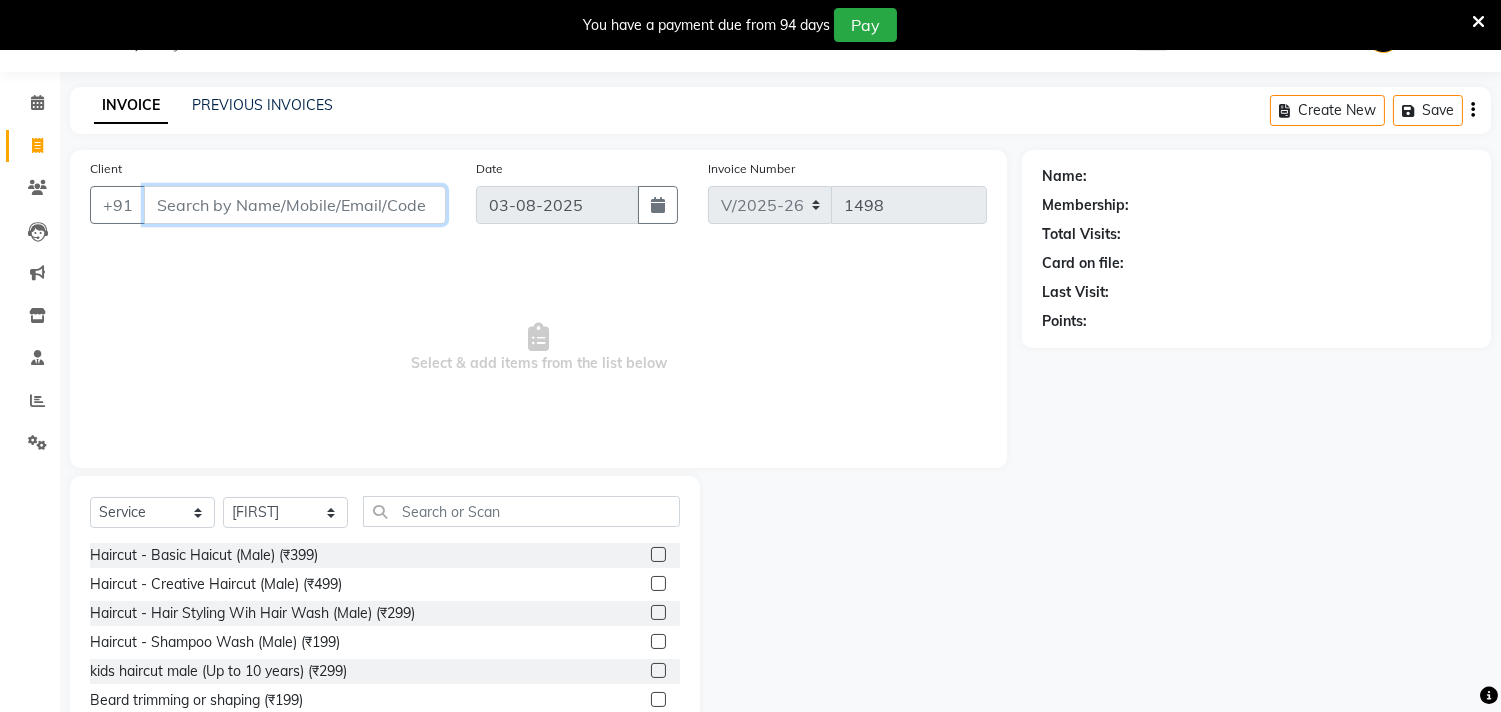 click on "Client" at bounding box center [295, 205] 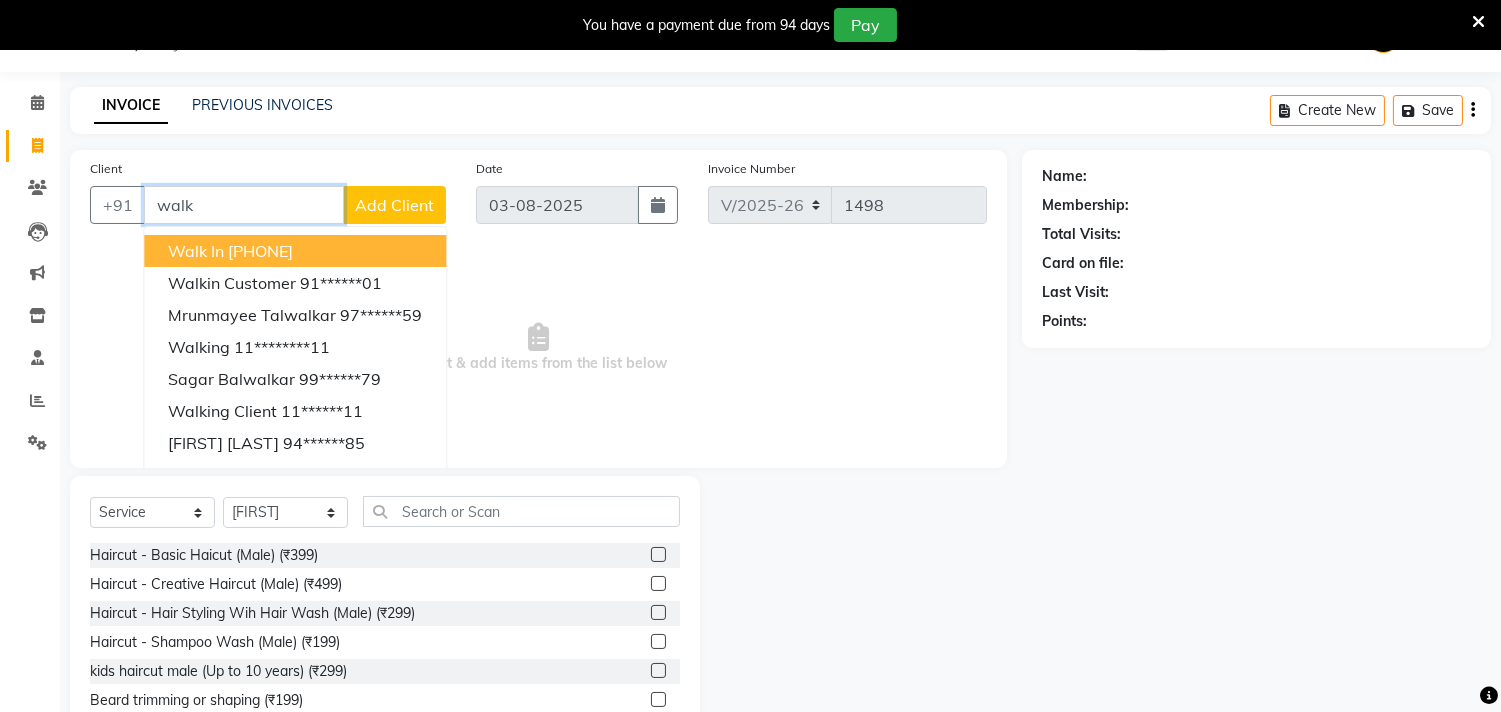 click on "Walk In  99*********99" at bounding box center (295, 251) 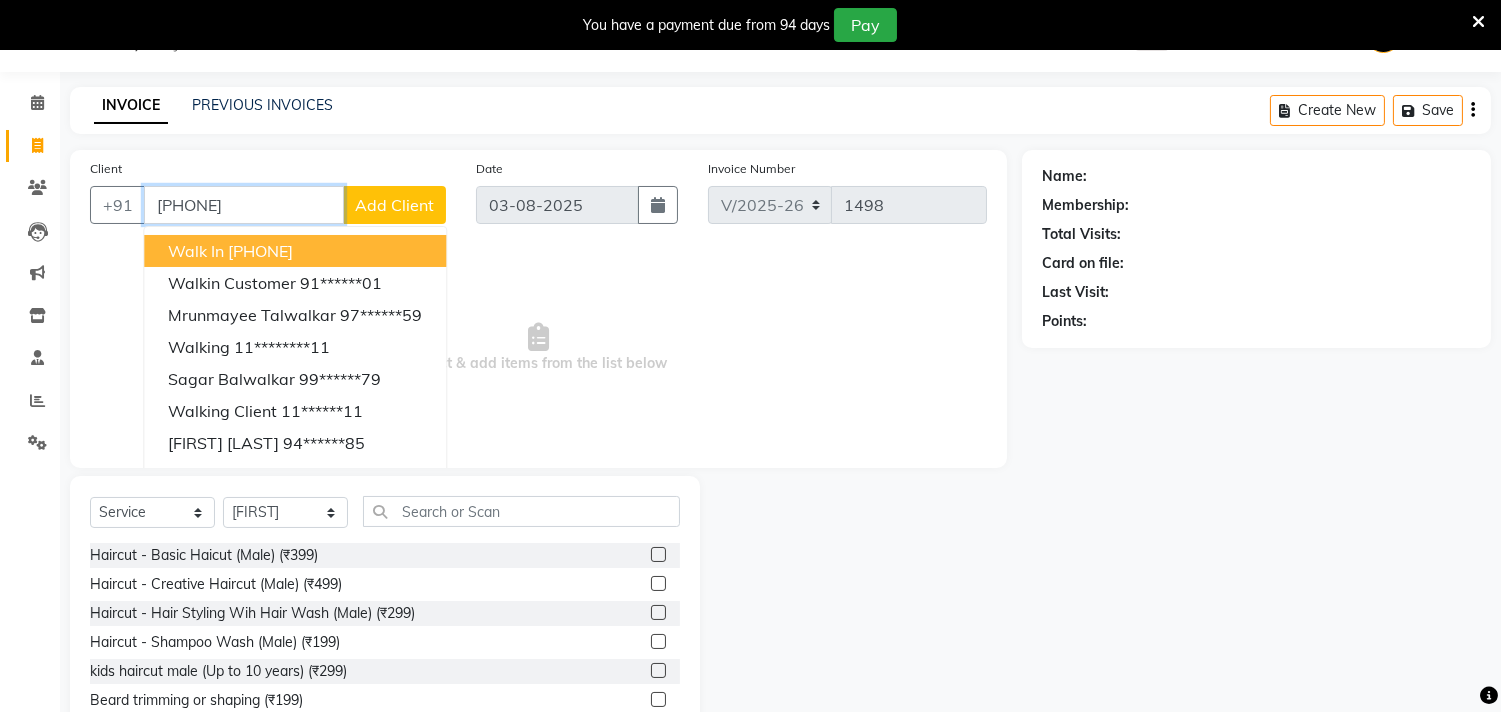 type on "99*********99" 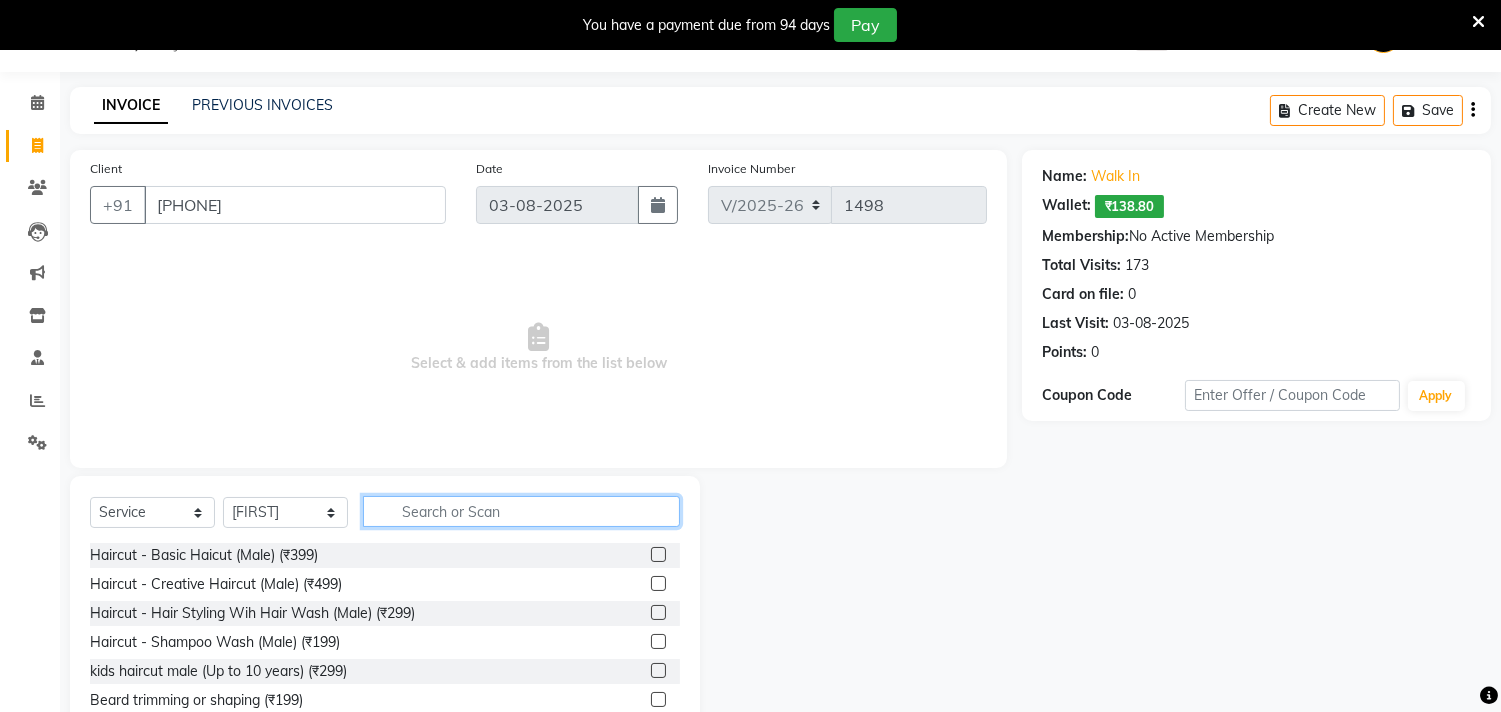 click 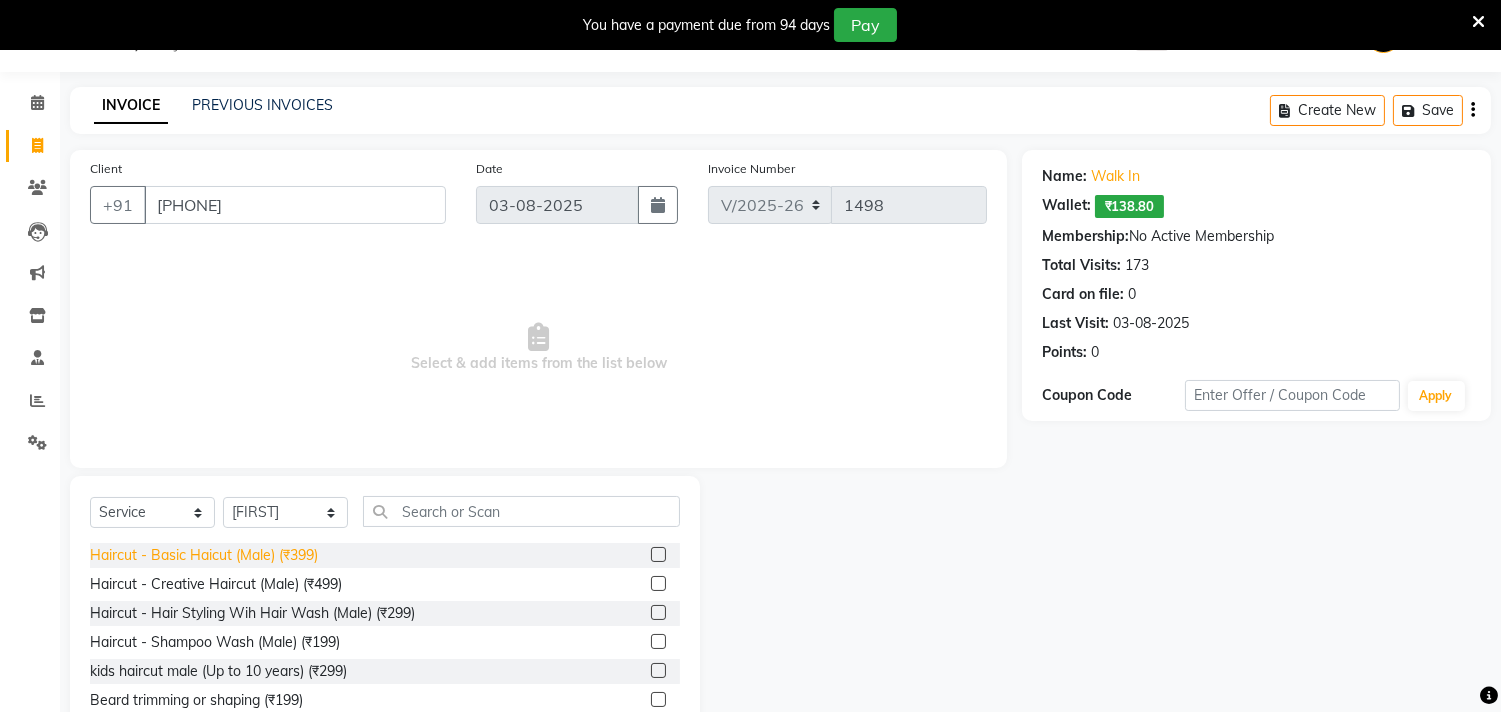 click on "Haircut - Basic Haicut (Male) (₹399)" 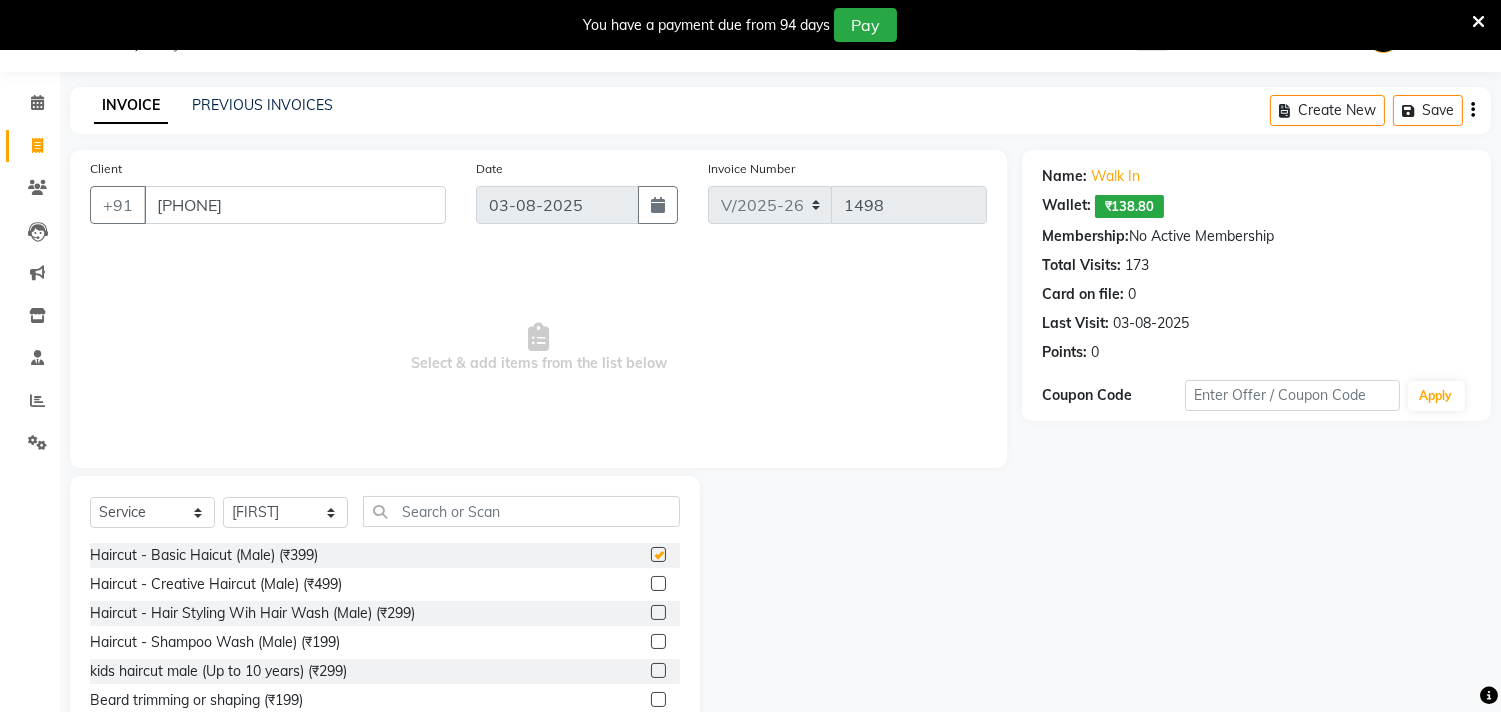 checkbox on "false" 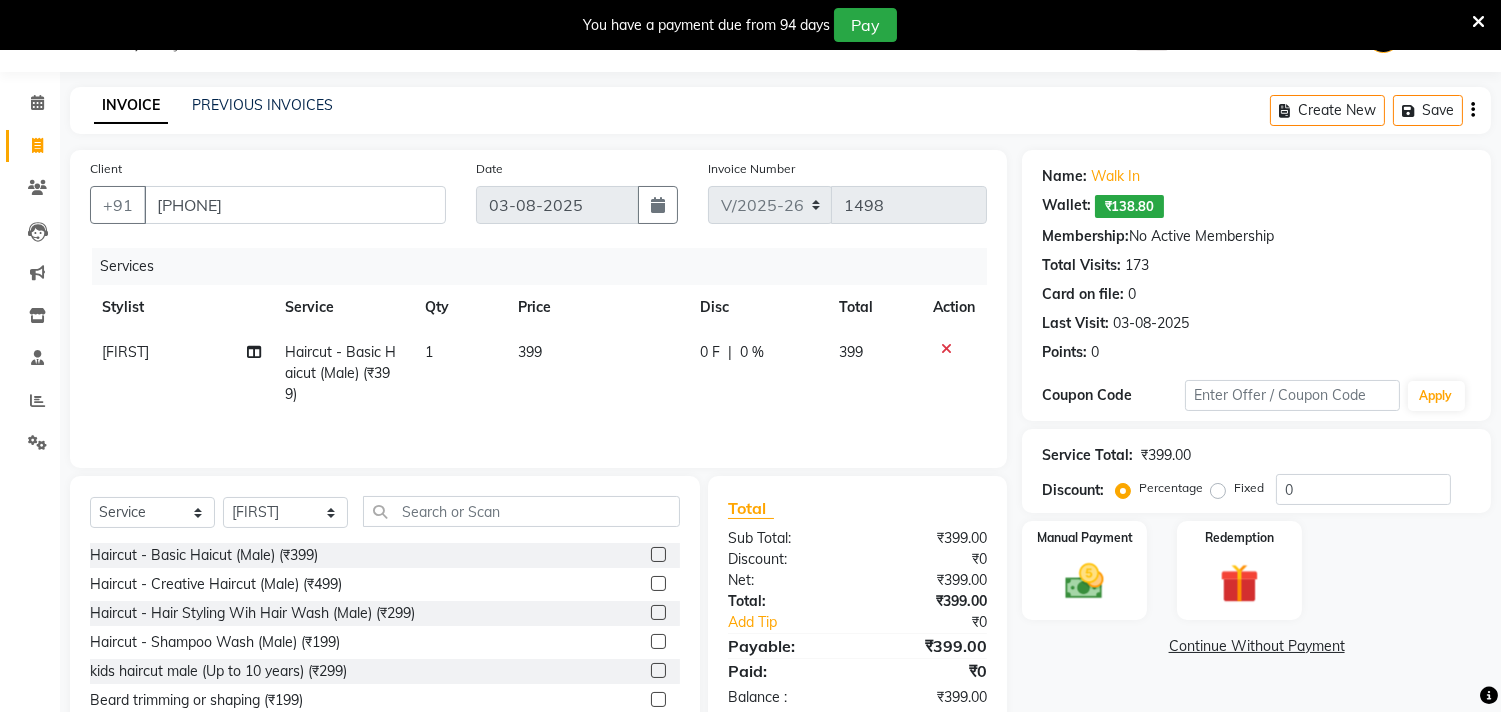 click on "399" 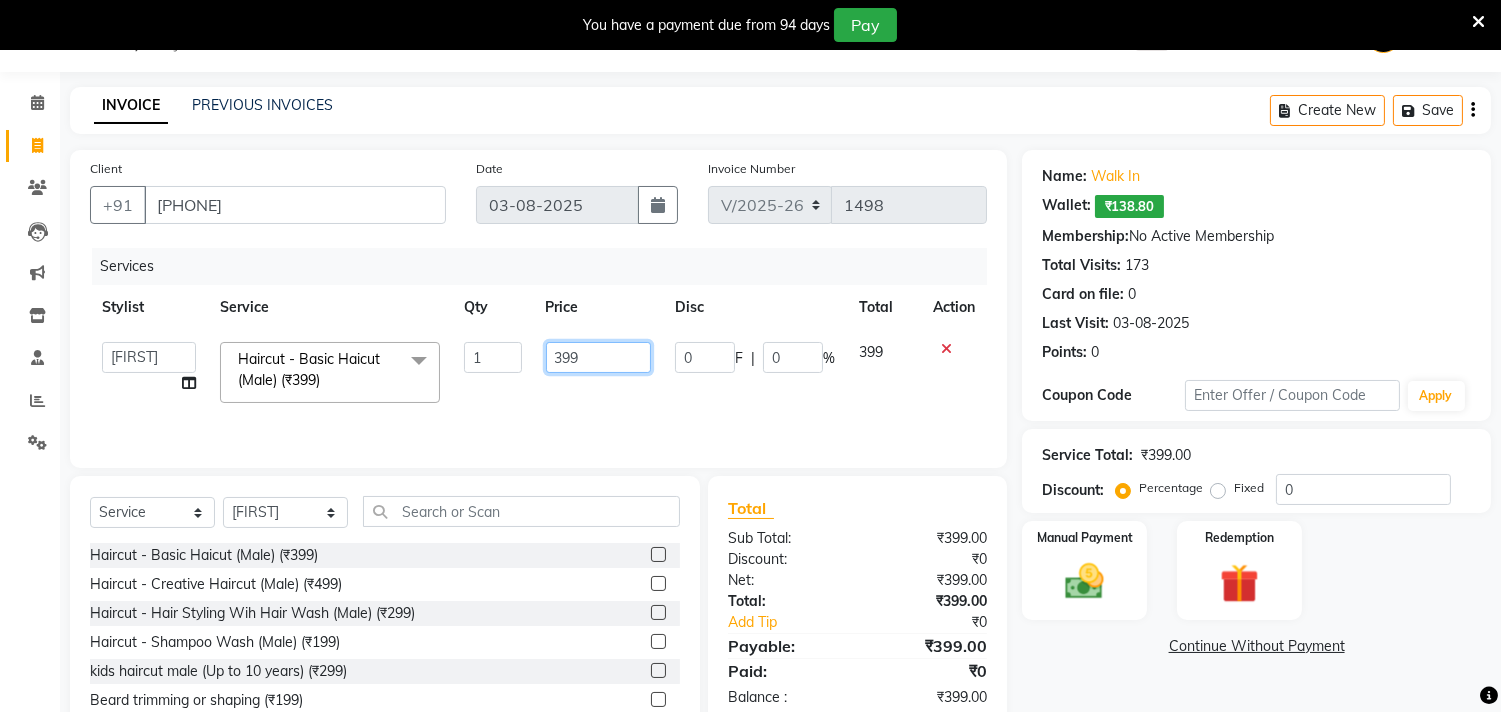 click on "399" 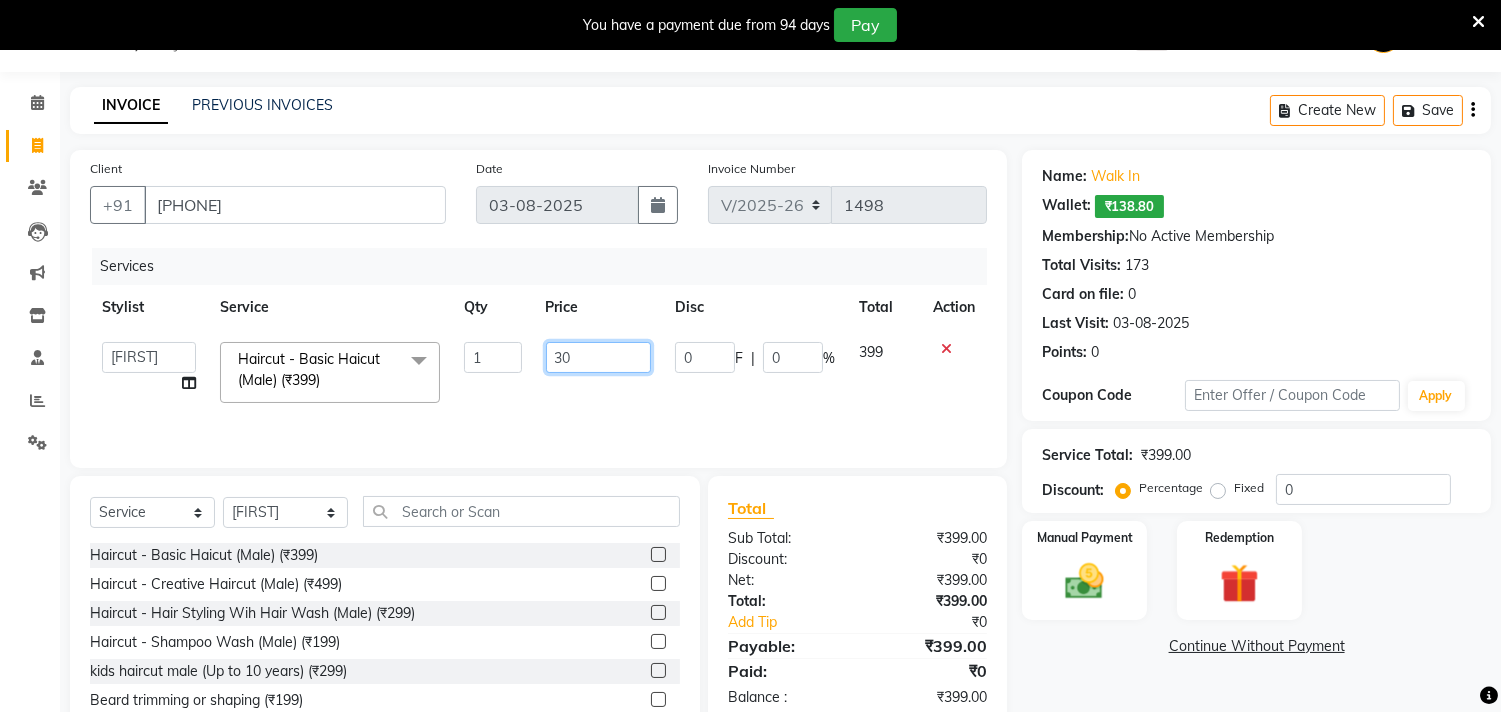 type on "300" 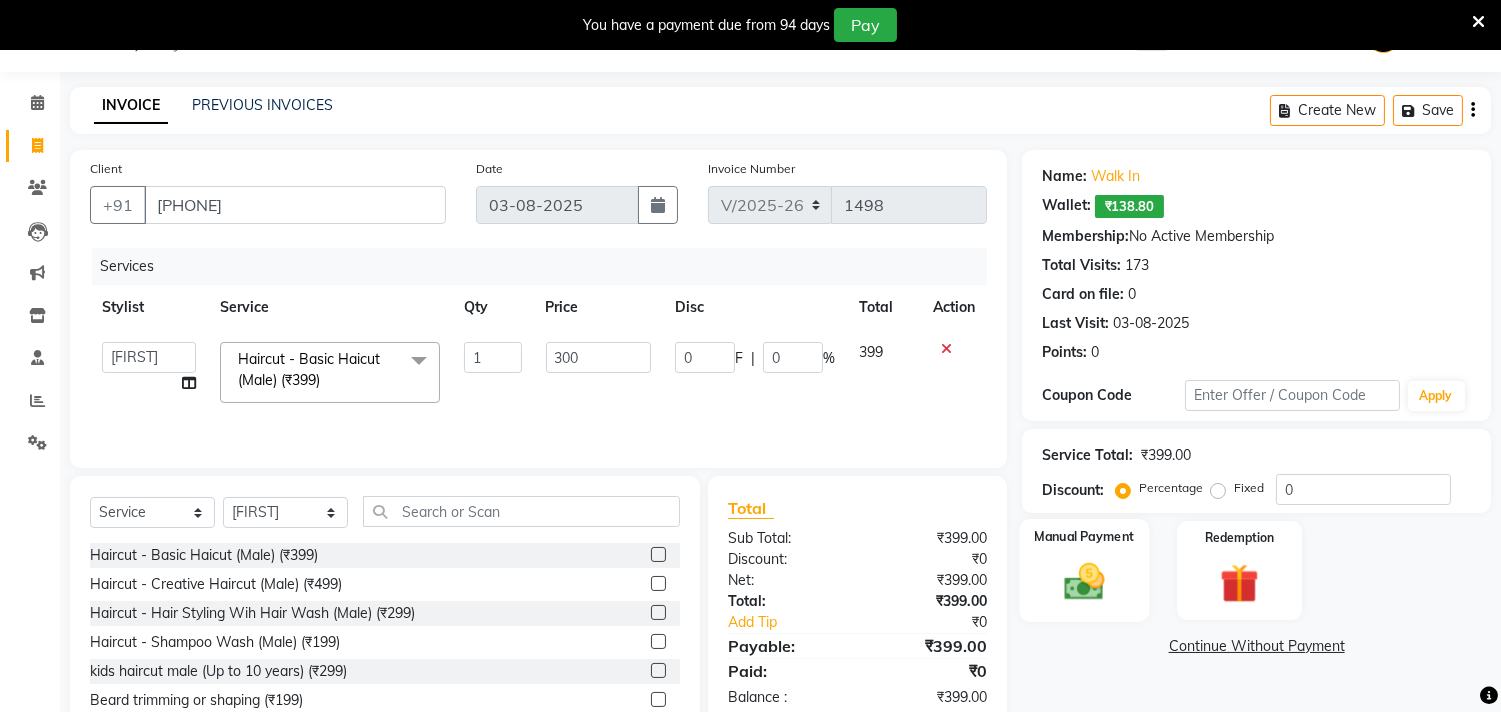click on "Manual Payment" 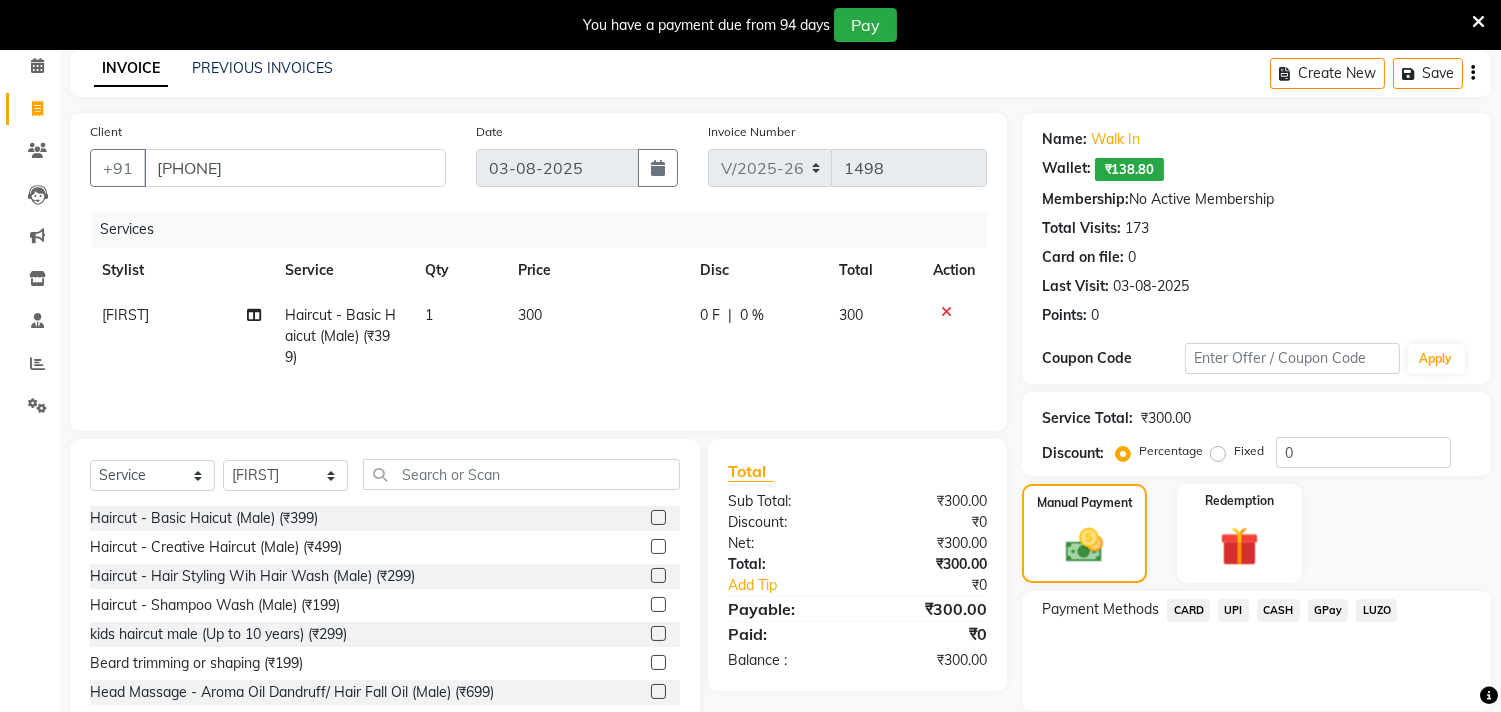 scroll, scrollTop: 124, scrollLeft: 0, axis: vertical 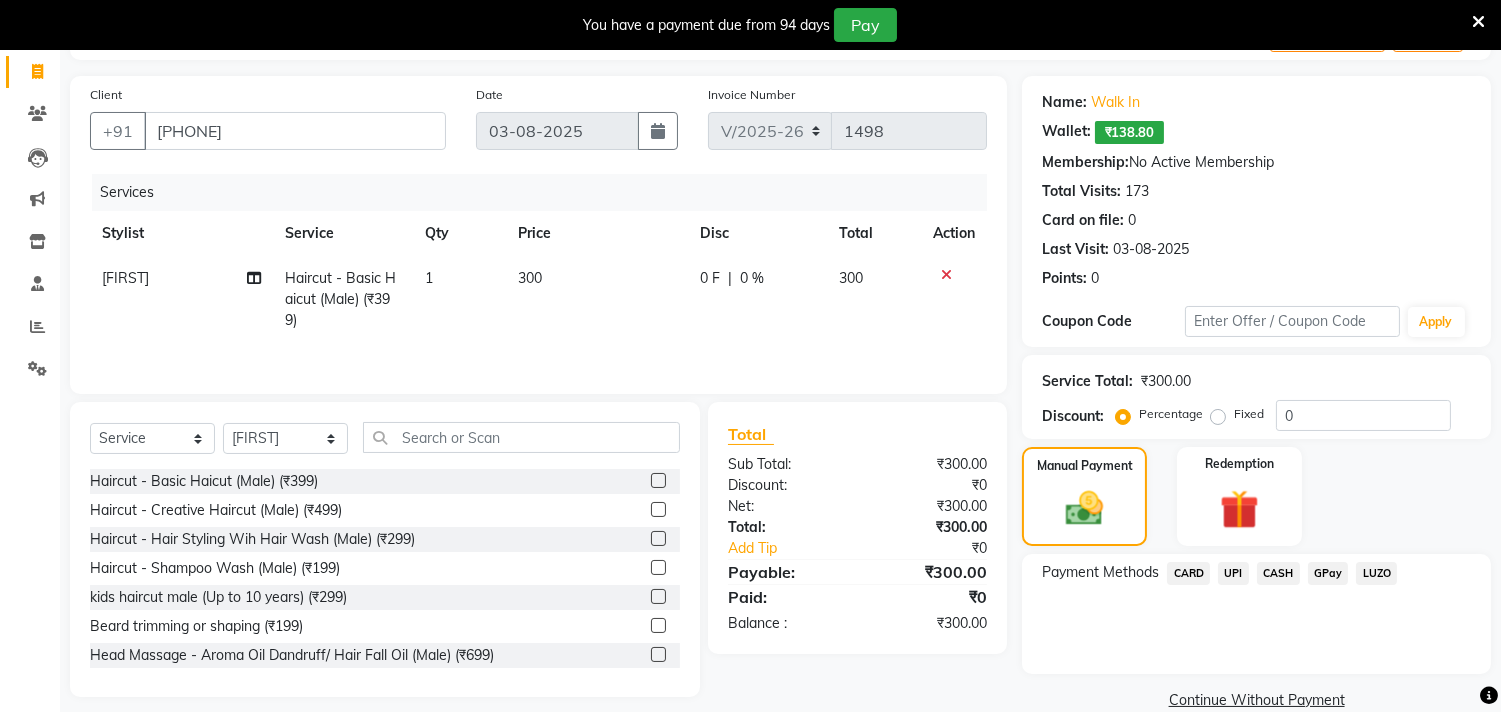 click on "CARD" 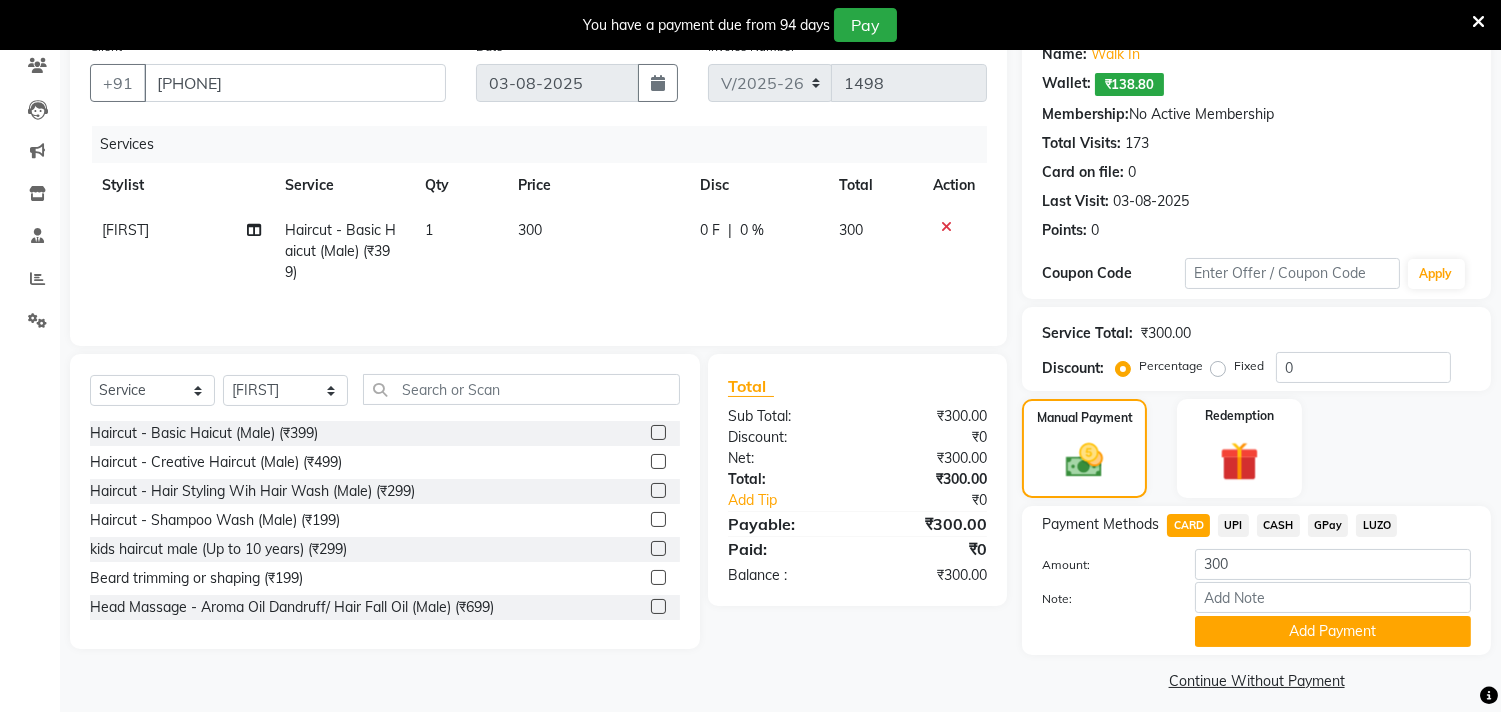 scroll, scrollTop: 185, scrollLeft: 0, axis: vertical 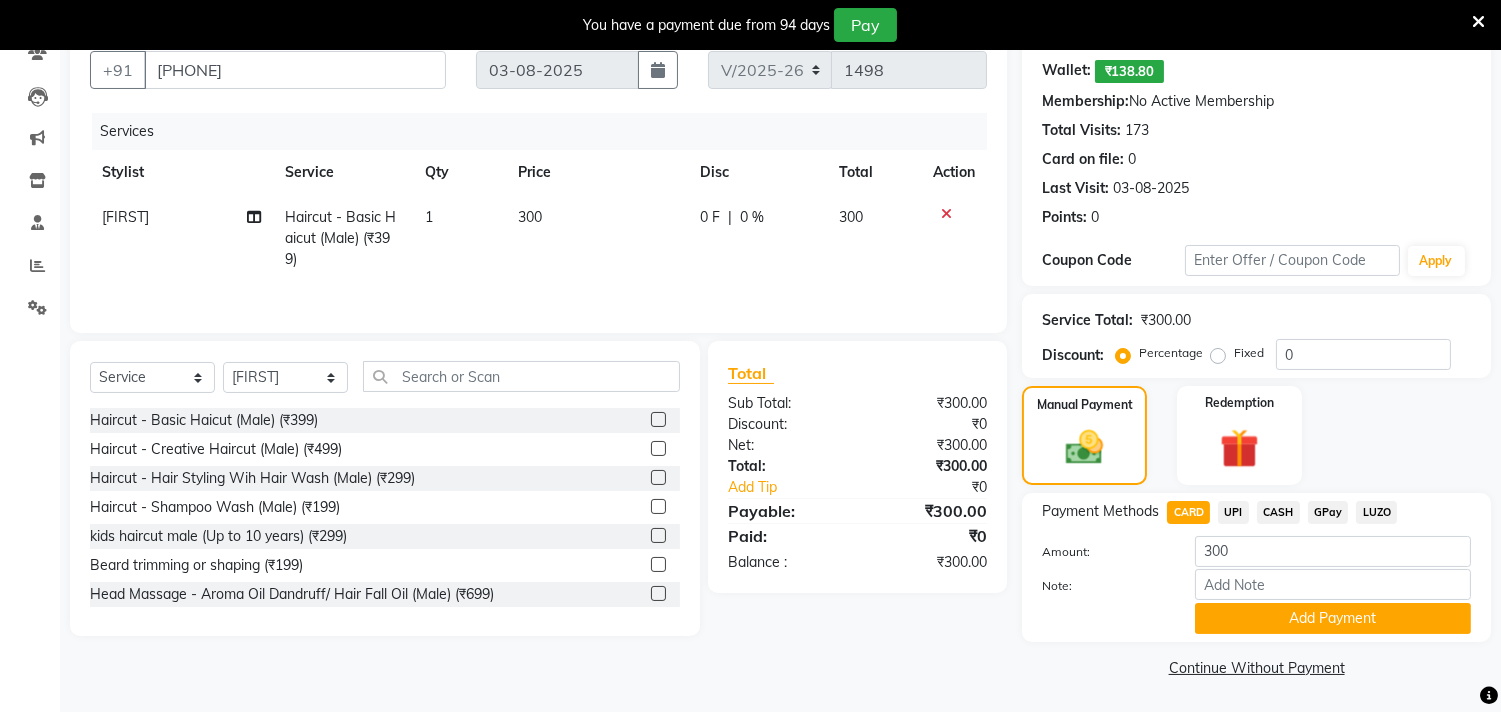 click on "Payment Methods  CARD   UPI   CASH   GPay   LUZO  Amount: 300 Note: Add Payment" 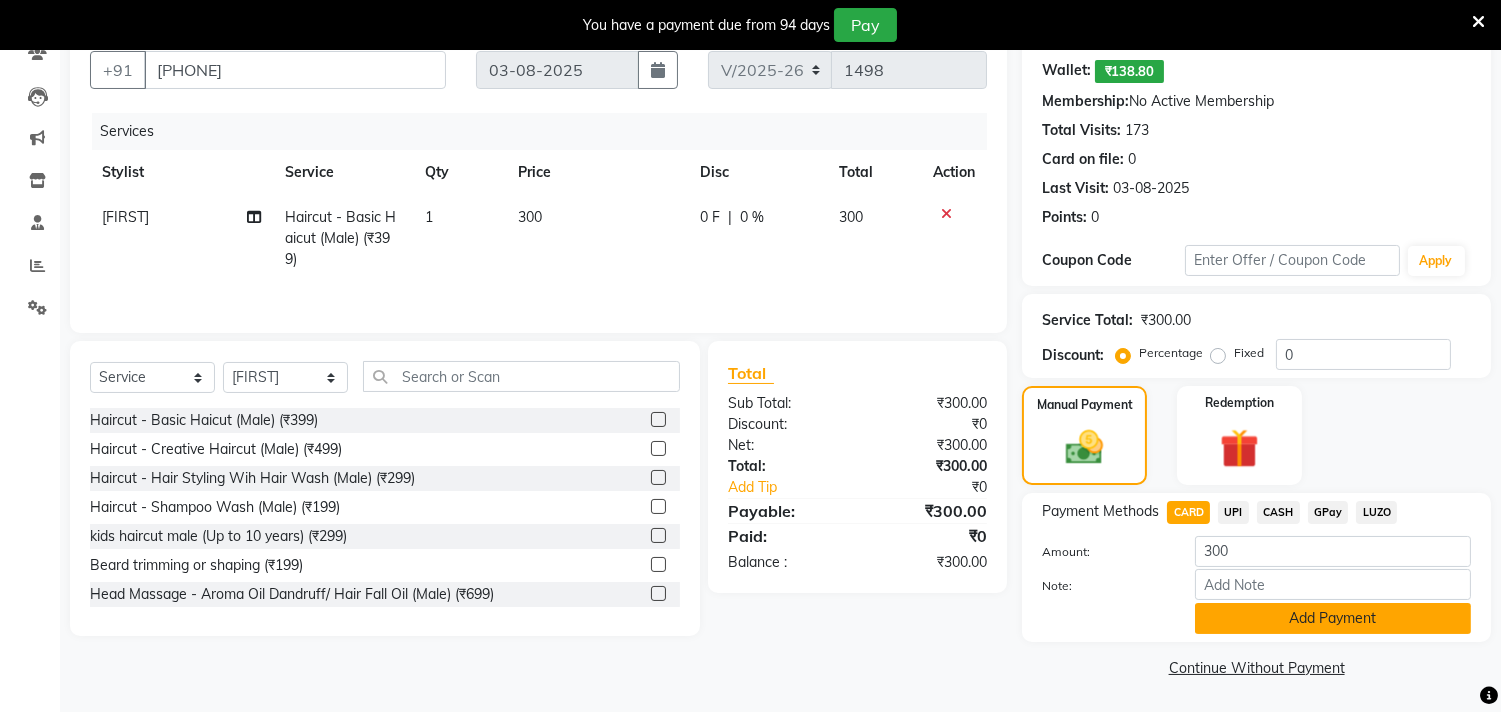 click on "Add Payment" 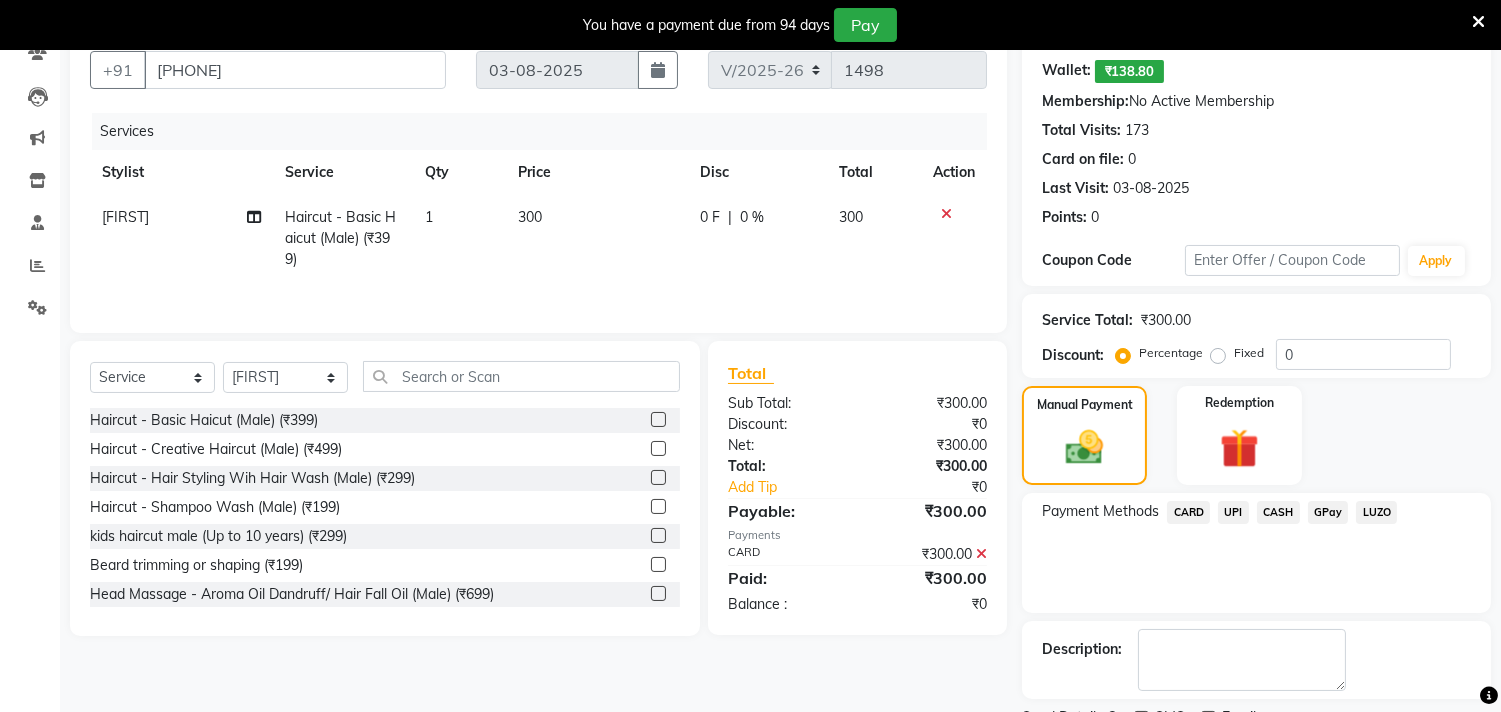 click at bounding box center [1478, 21] 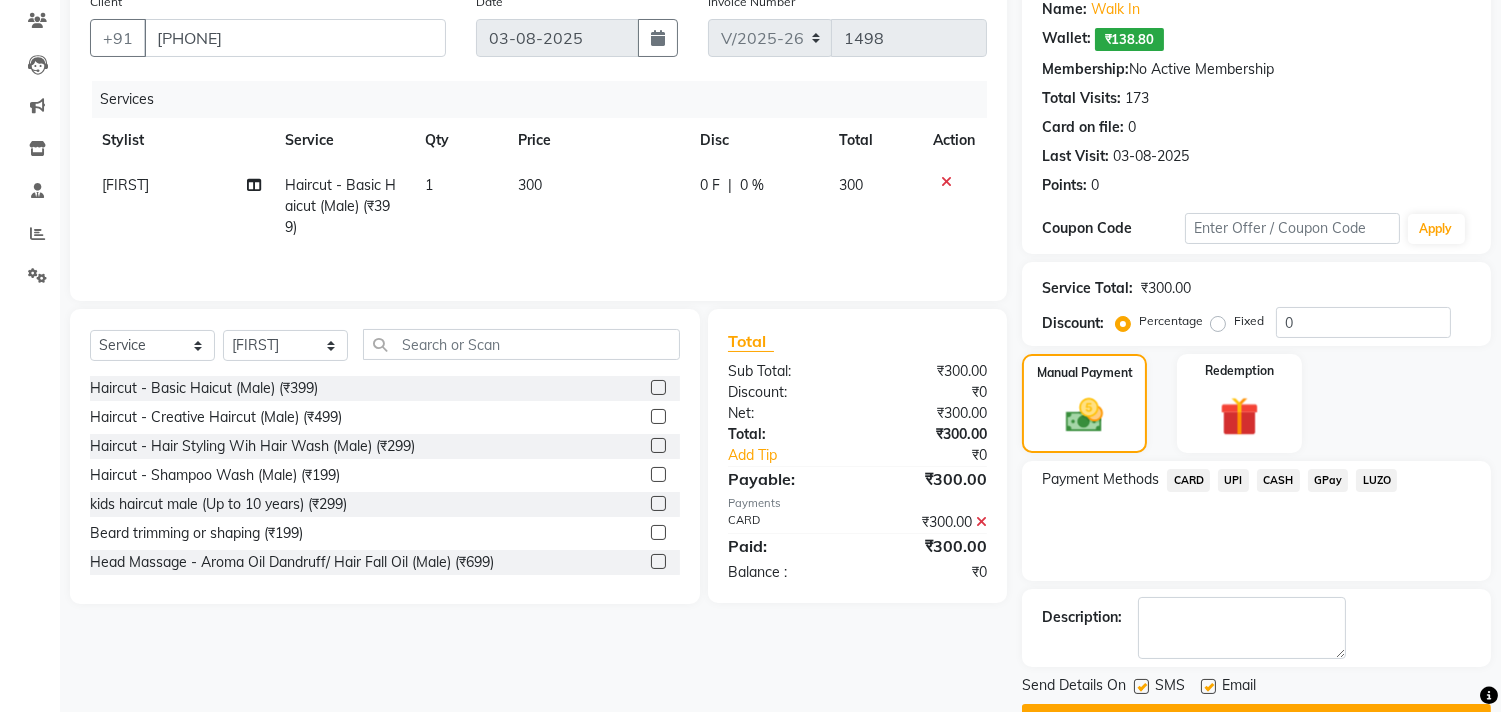 scroll, scrollTop: 182, scrollLeft: 0, axis: vertical 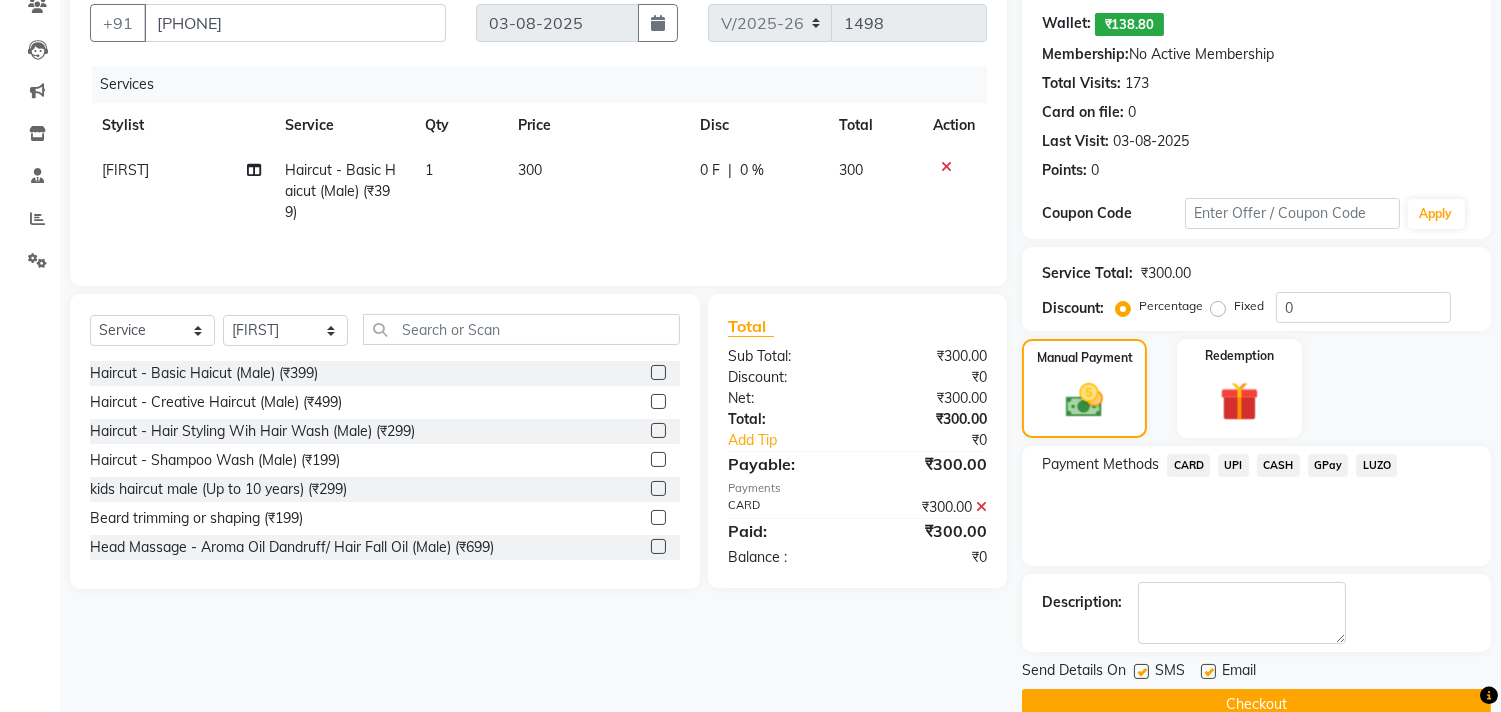 click on "Checkout" 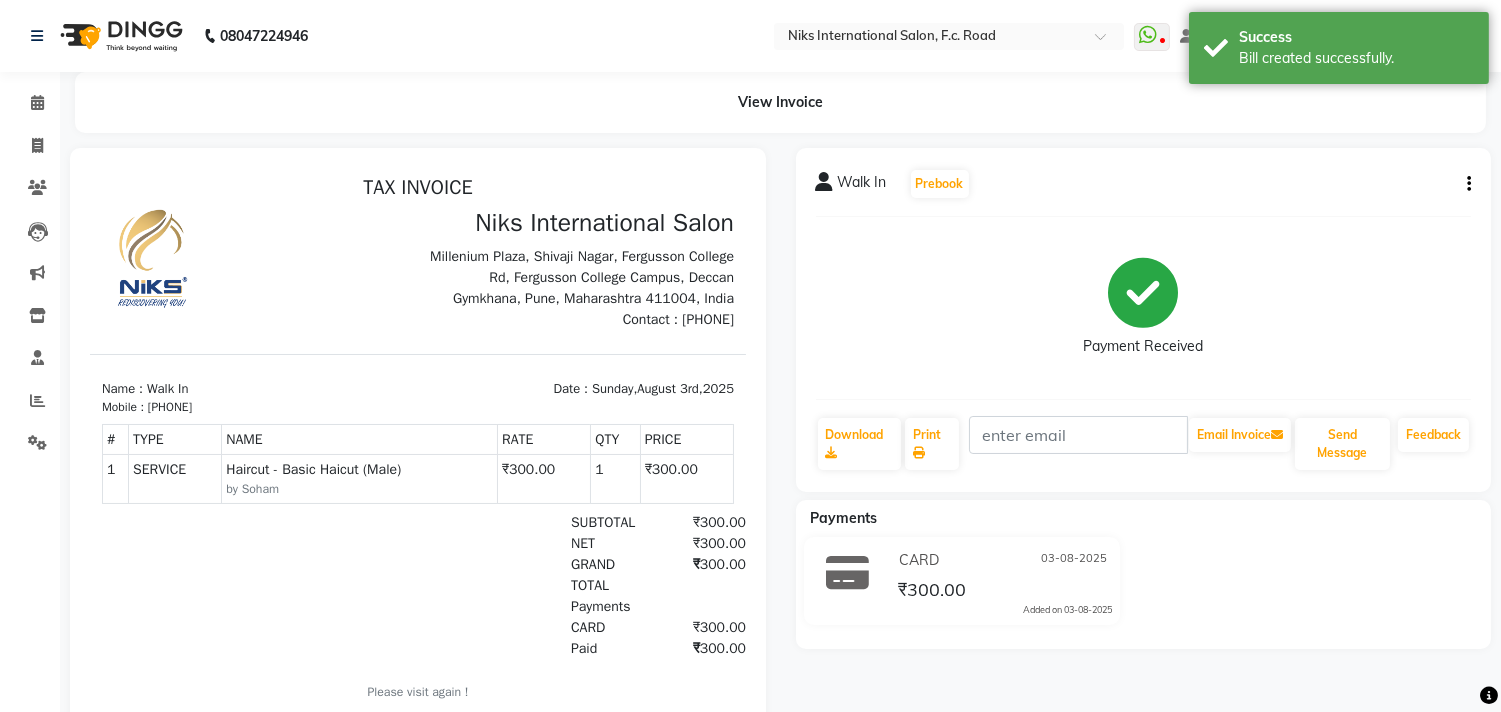 scroll, scrollTop: 0, scrollLeft: 0, axis: both 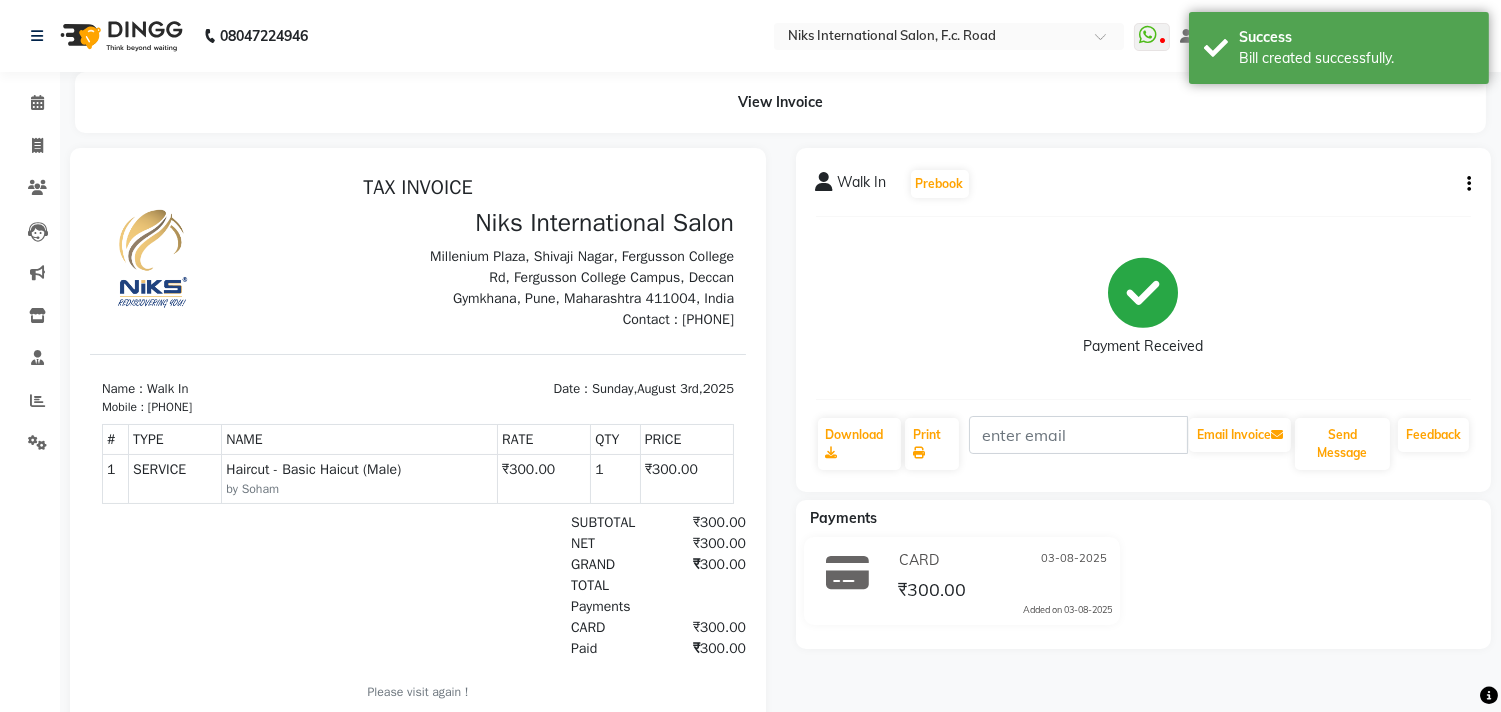 click on "Calendar  Invoice  Clients  Leads   Marketing  Inventory  Staff  Reports  Settings Completed InProgress Upcoming Dropped Tentative Check-In Confirm Bookings Segments Page Builder" 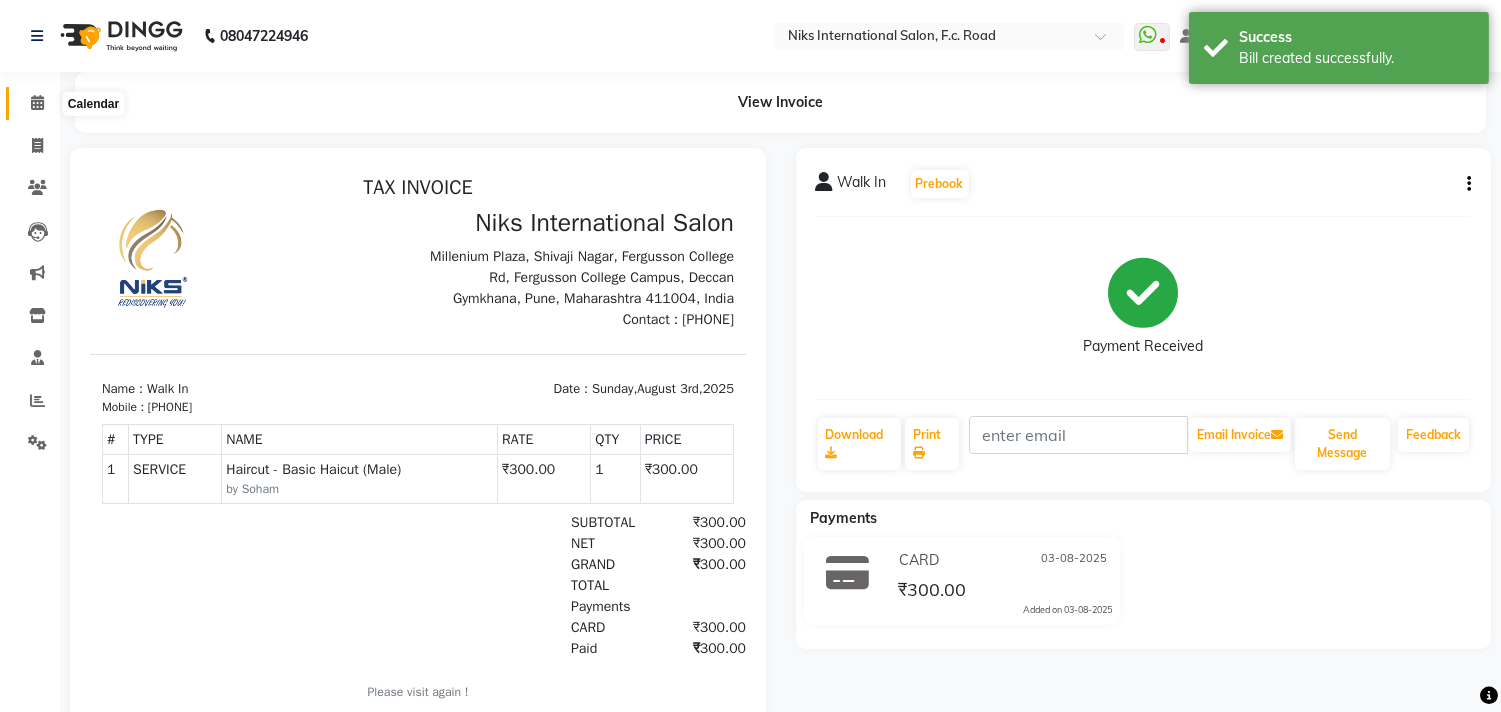 click 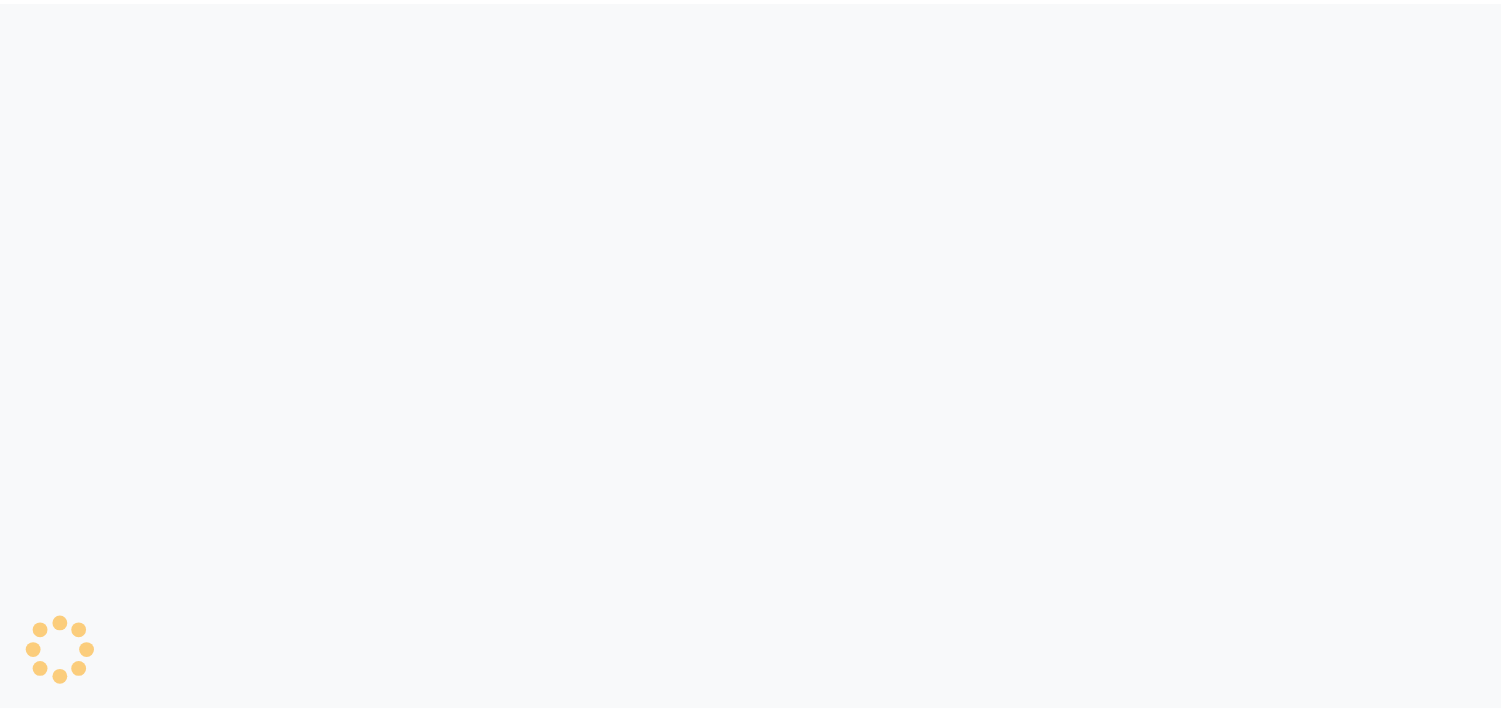 scroll, scrollTop: 0, scrollLeft: 0, axis: both 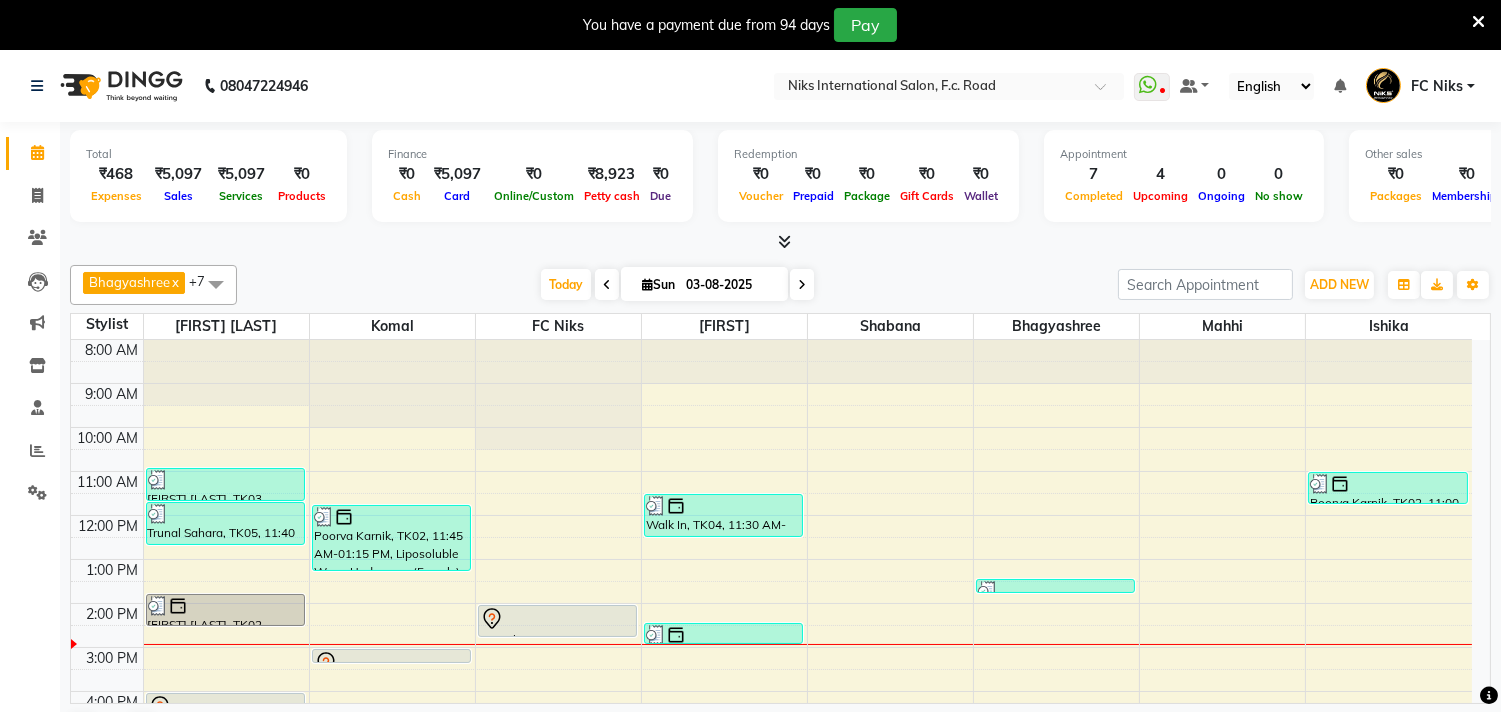 click at bounding box center [1478, 21] 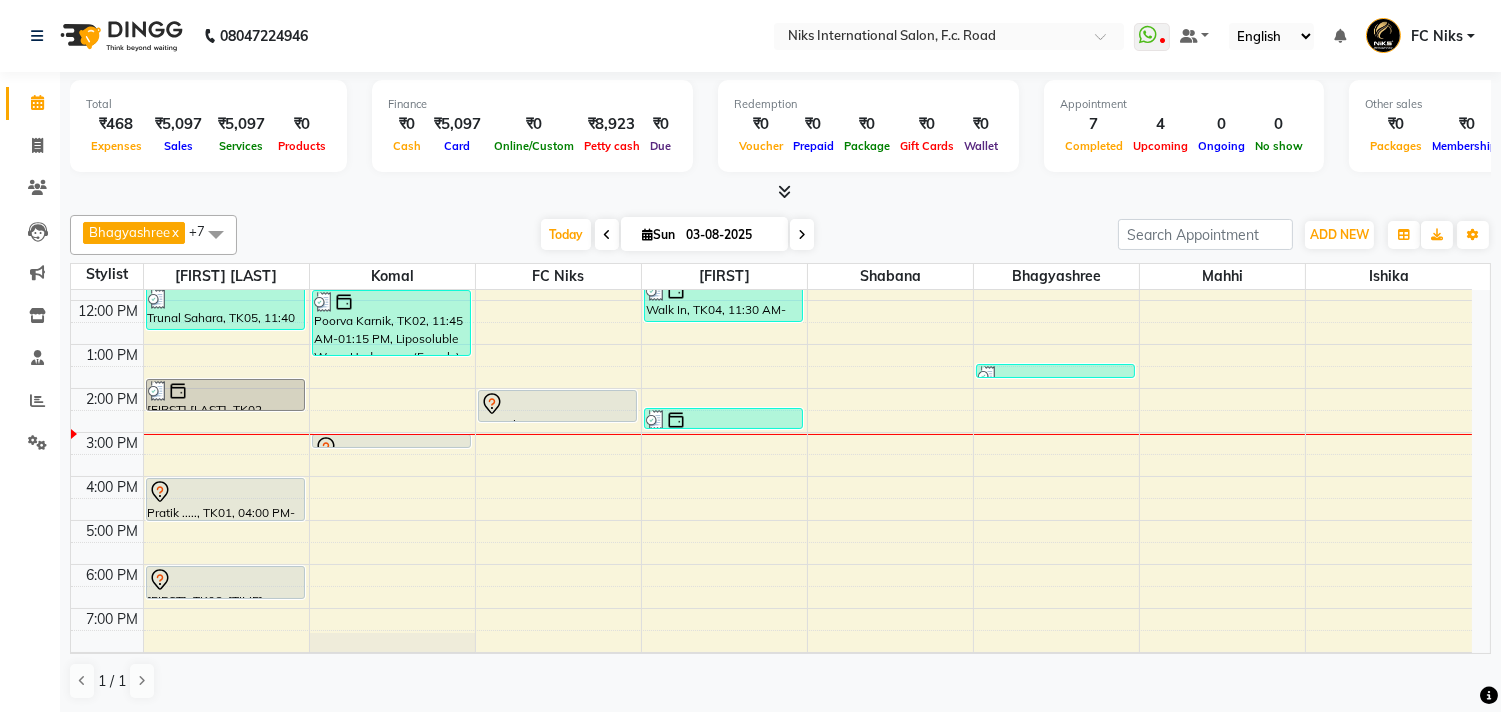scroll, scrollTop: 185, scrollLeft: 0, axis: vertical 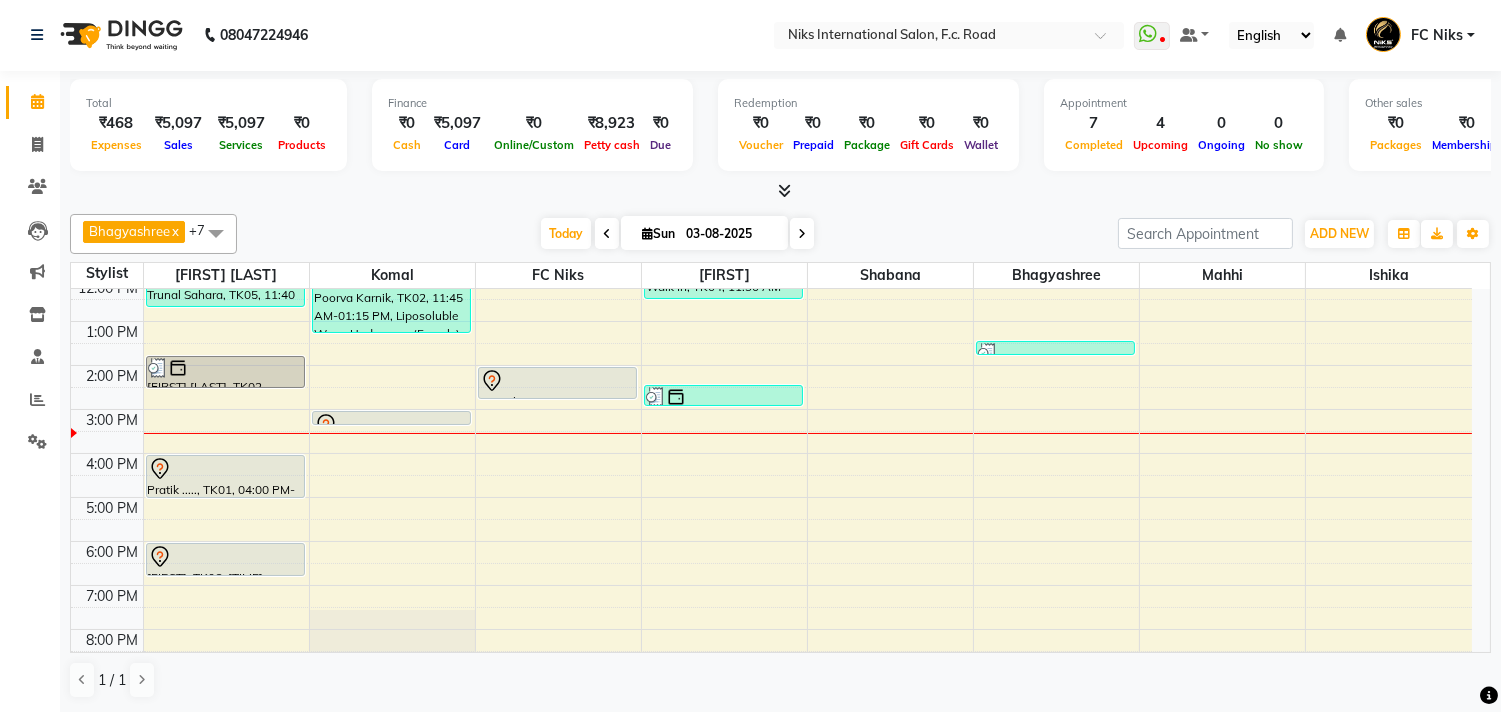 drag, startPoint x: 505, startPoint y: 86, endPoint x: 935, endPoint y: 224, distance: 451.6016 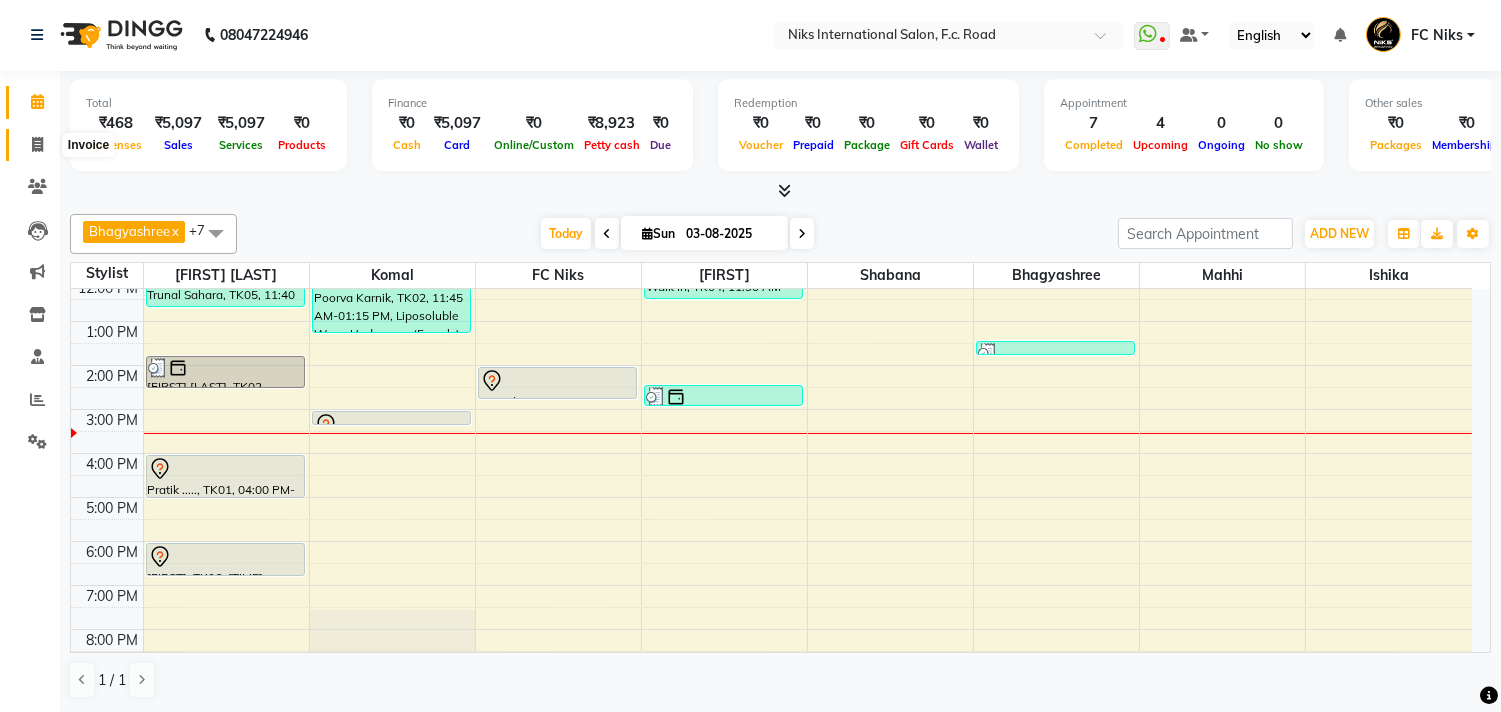 click 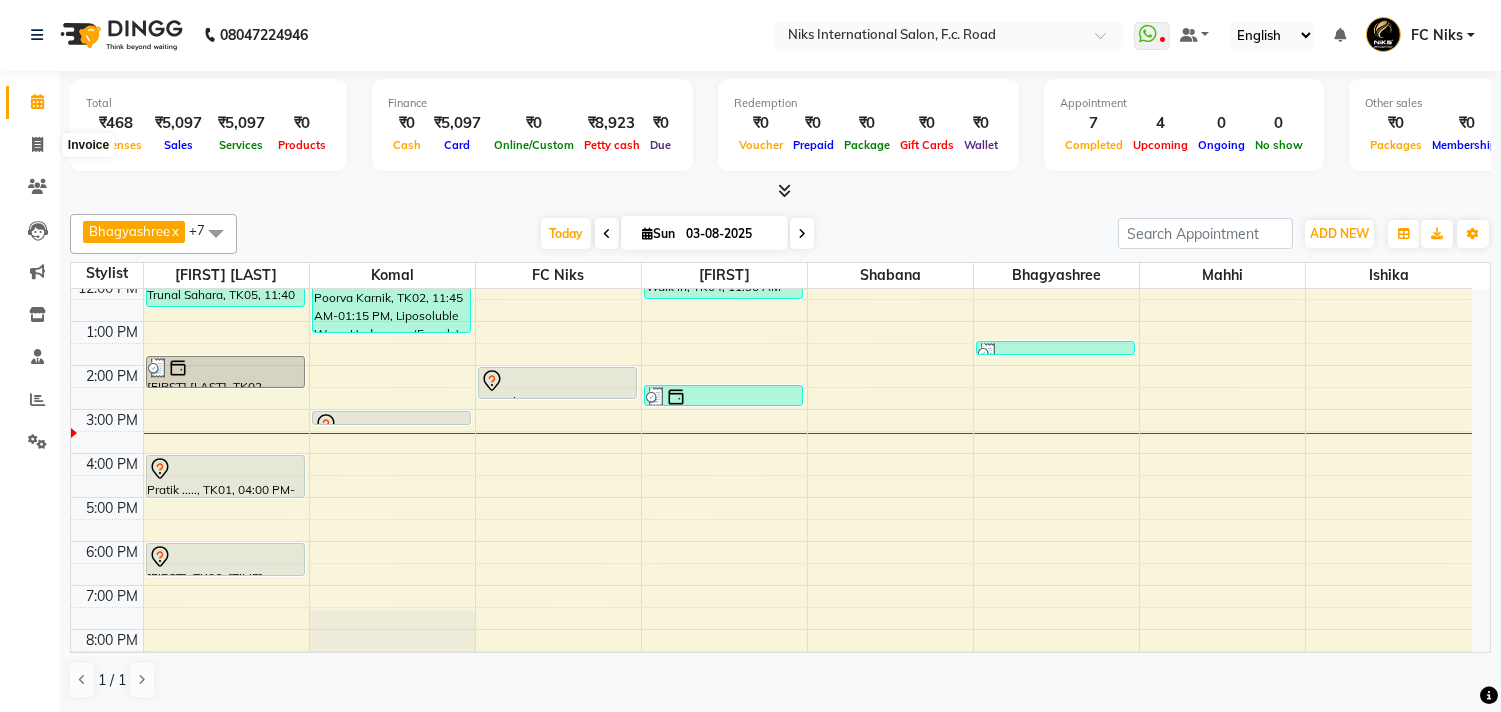 scroll, scrollTop: 0, scrollLeft: 0, axis: both 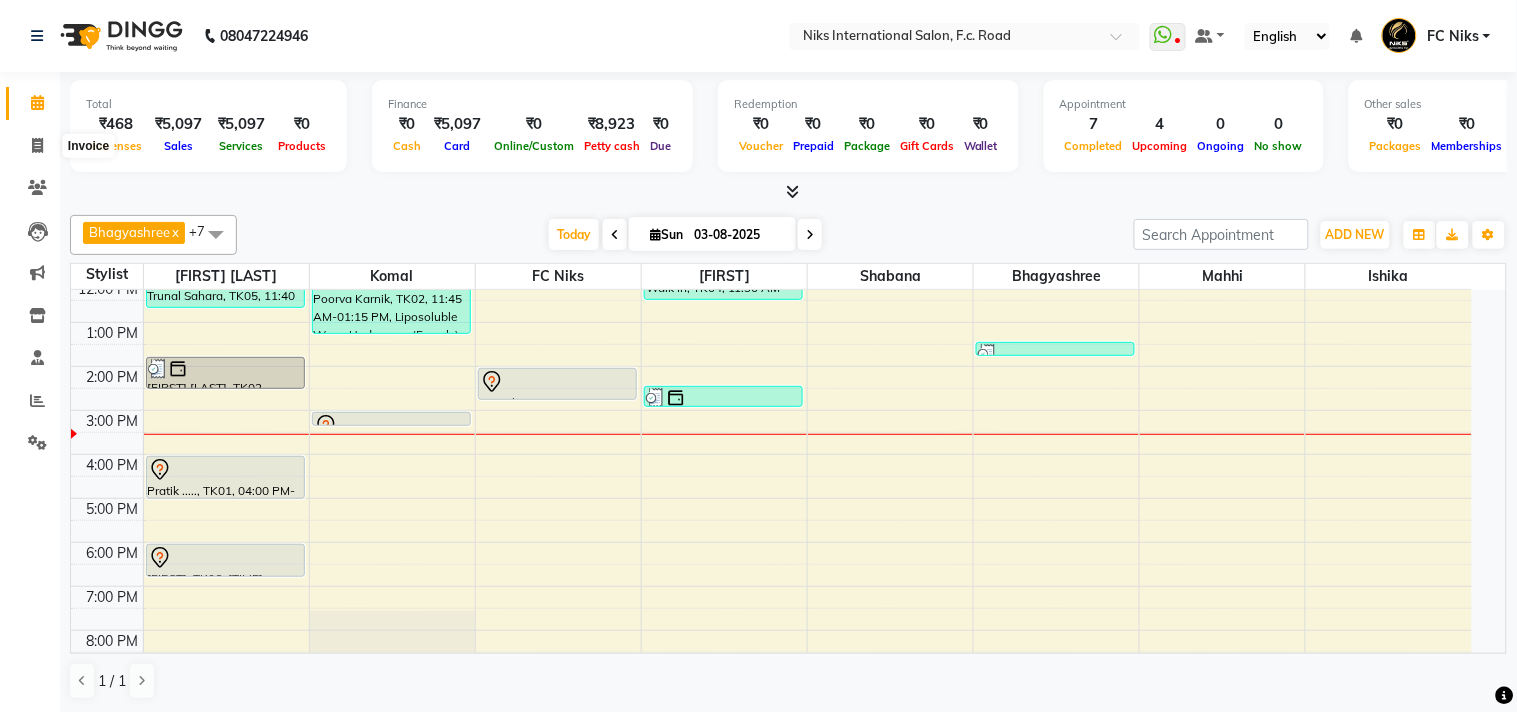 select on "service" 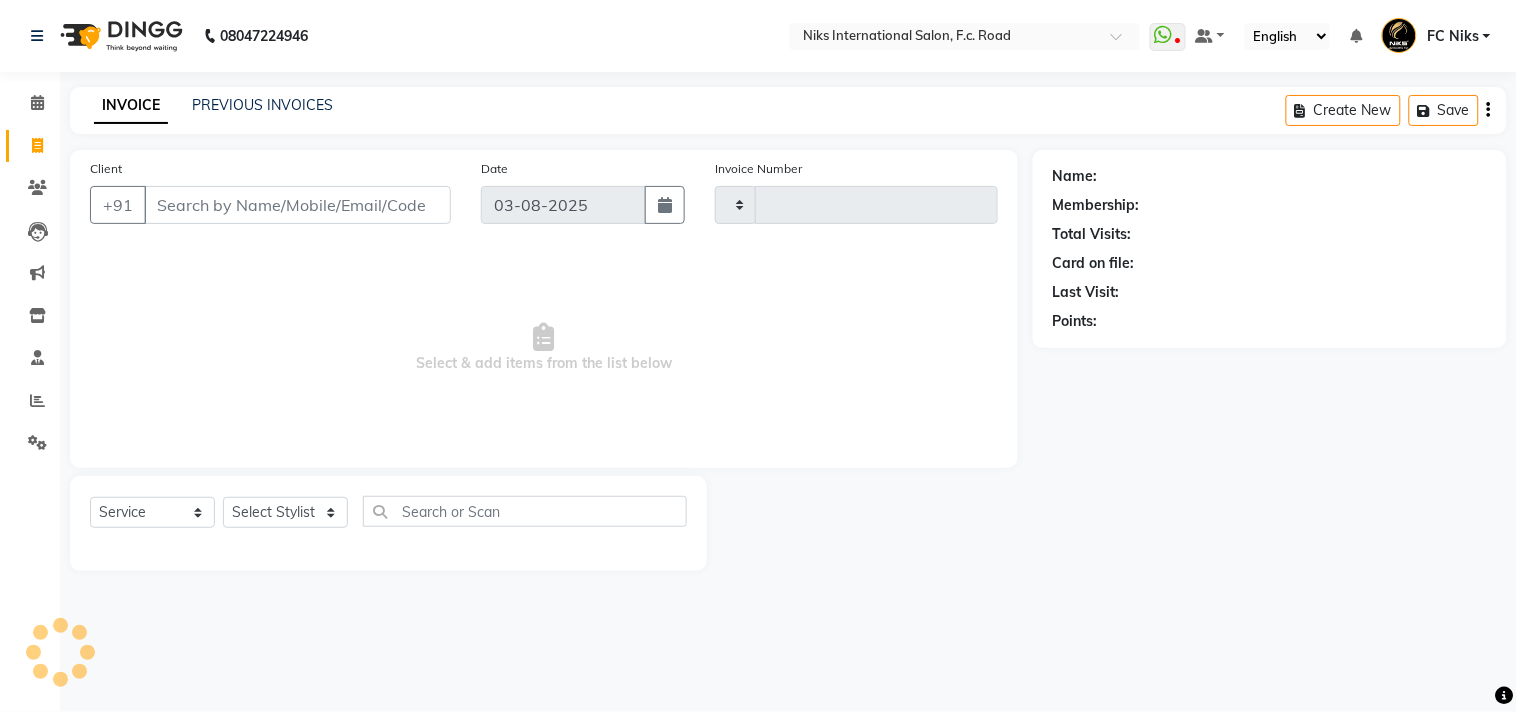type on "1499" 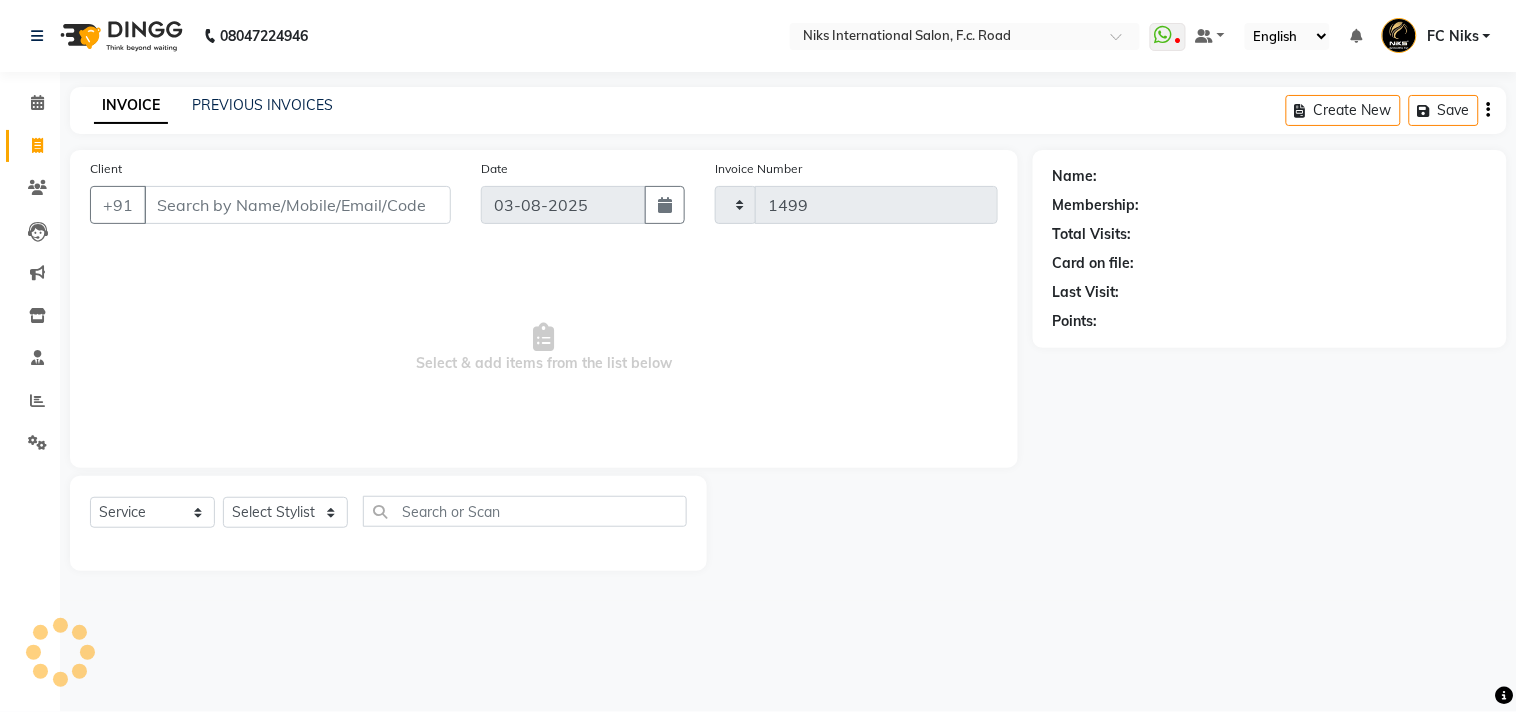 select on "7" 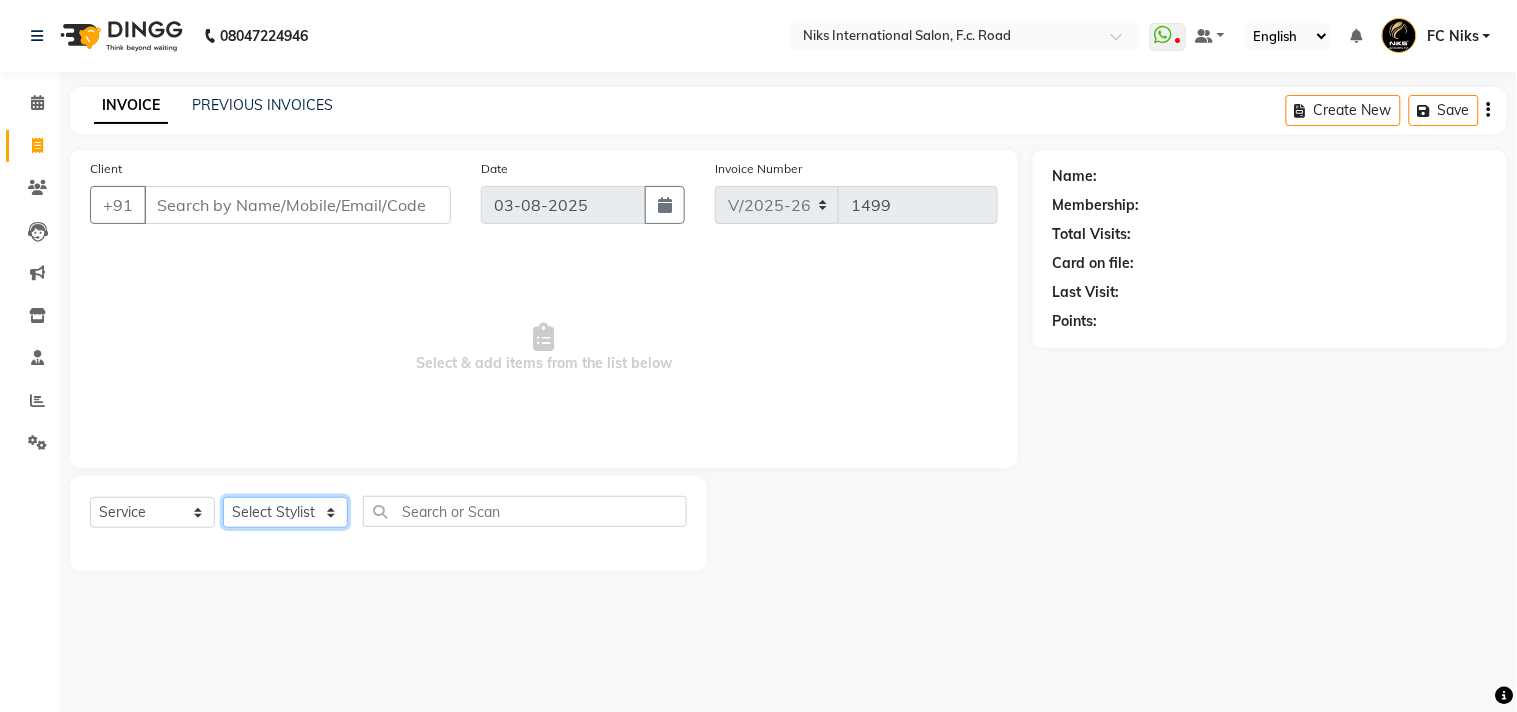 click on "Select Stylist" 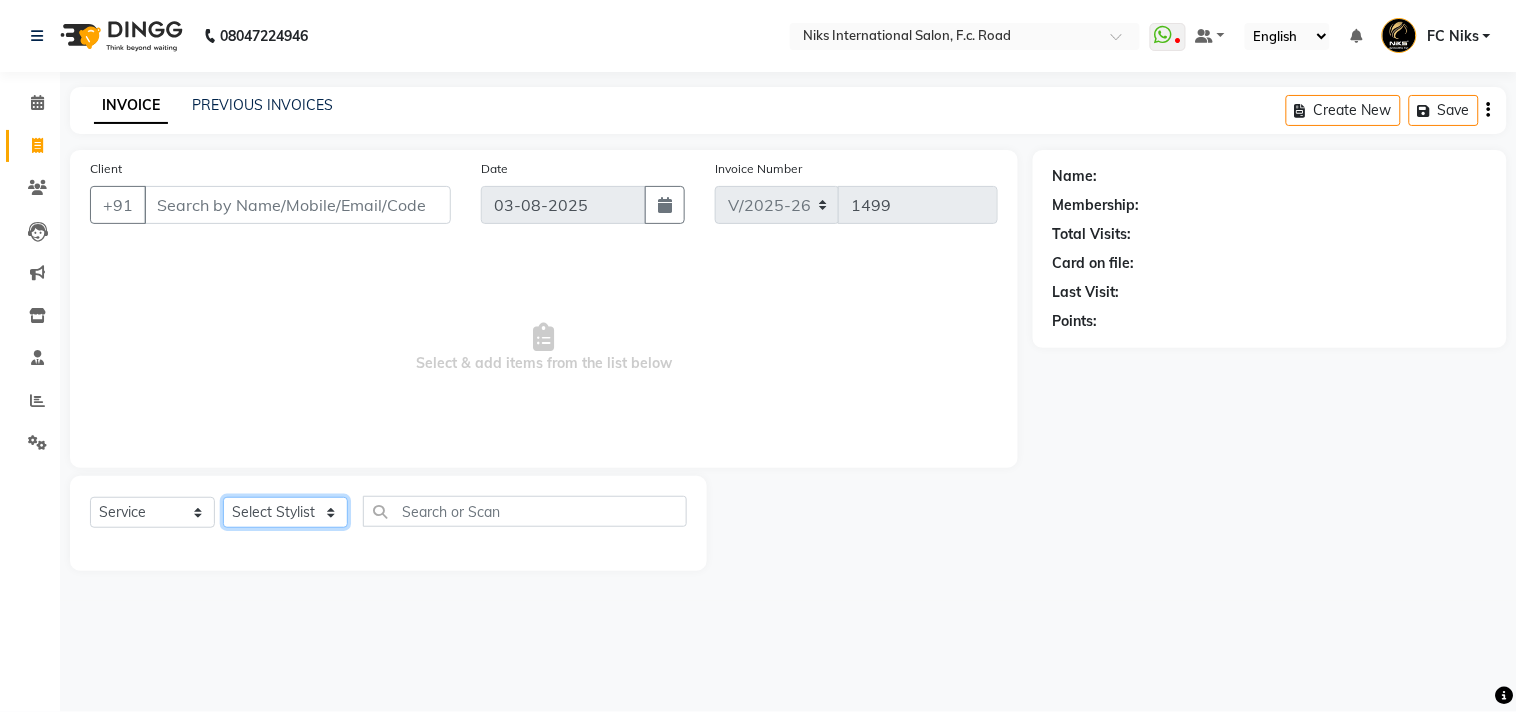 select on "82852" 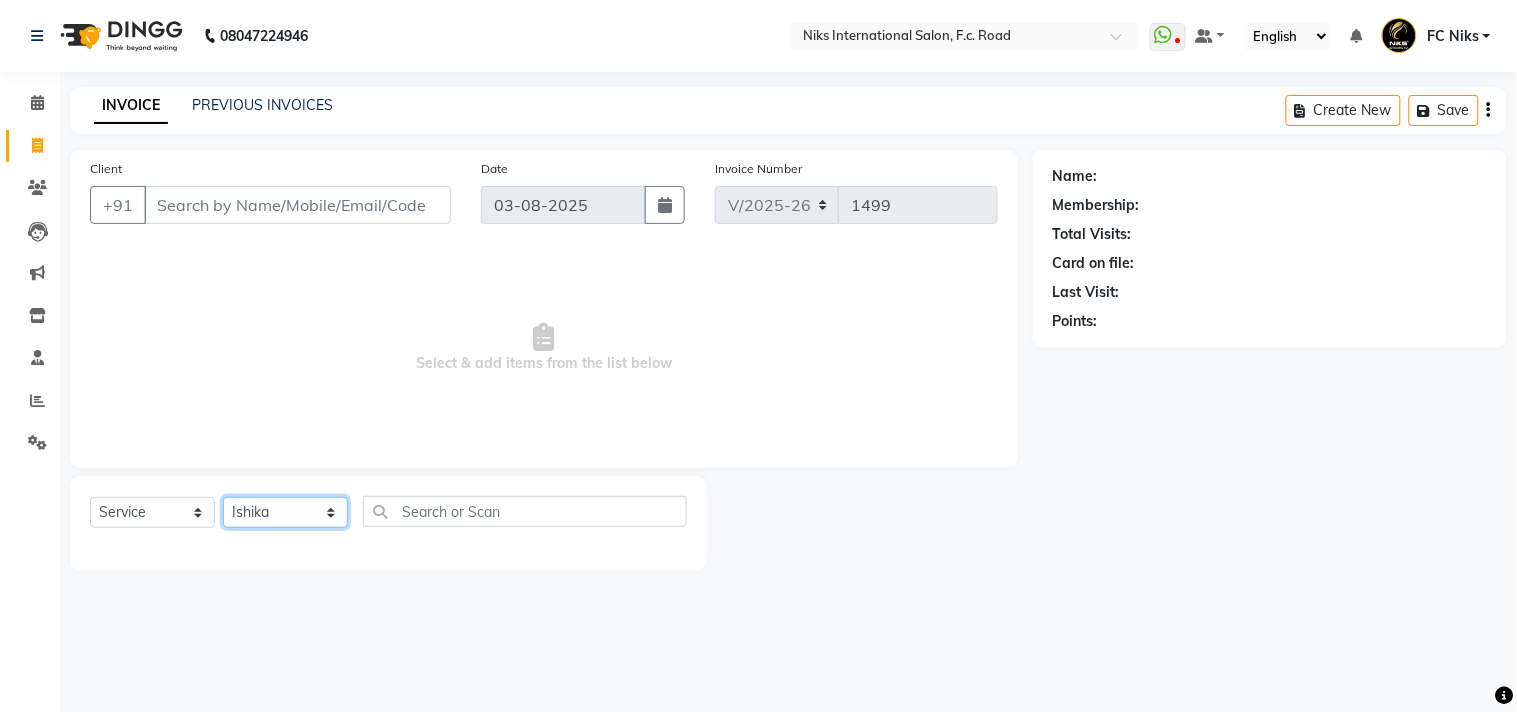 click on "Select Stylist Abhishek Amruta Bhagyashree CA Devkar FC Niks Ishika Kirti Komal Krishi Mahhi Nakshatra Nikhil Rajesh Savita Shabana Shrikant Gaikwad Soham" 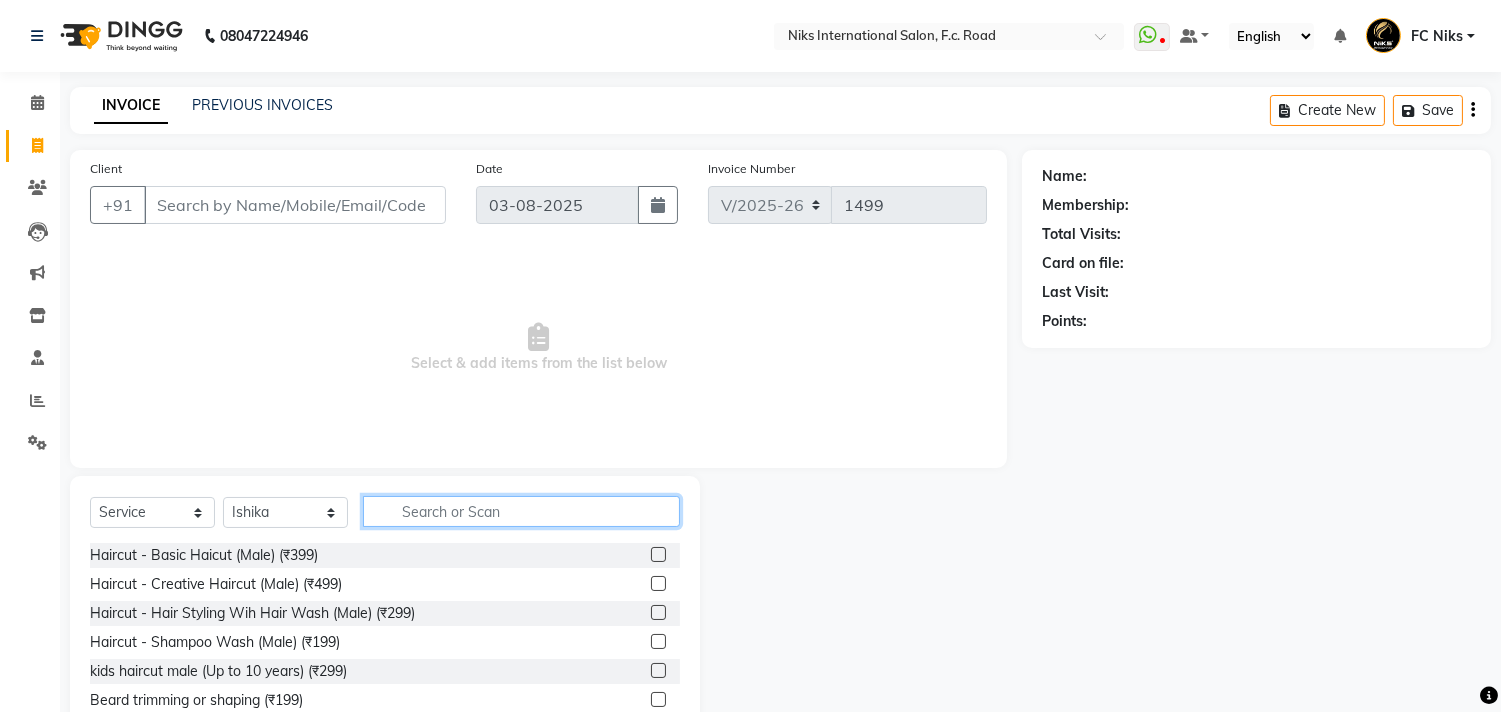 click 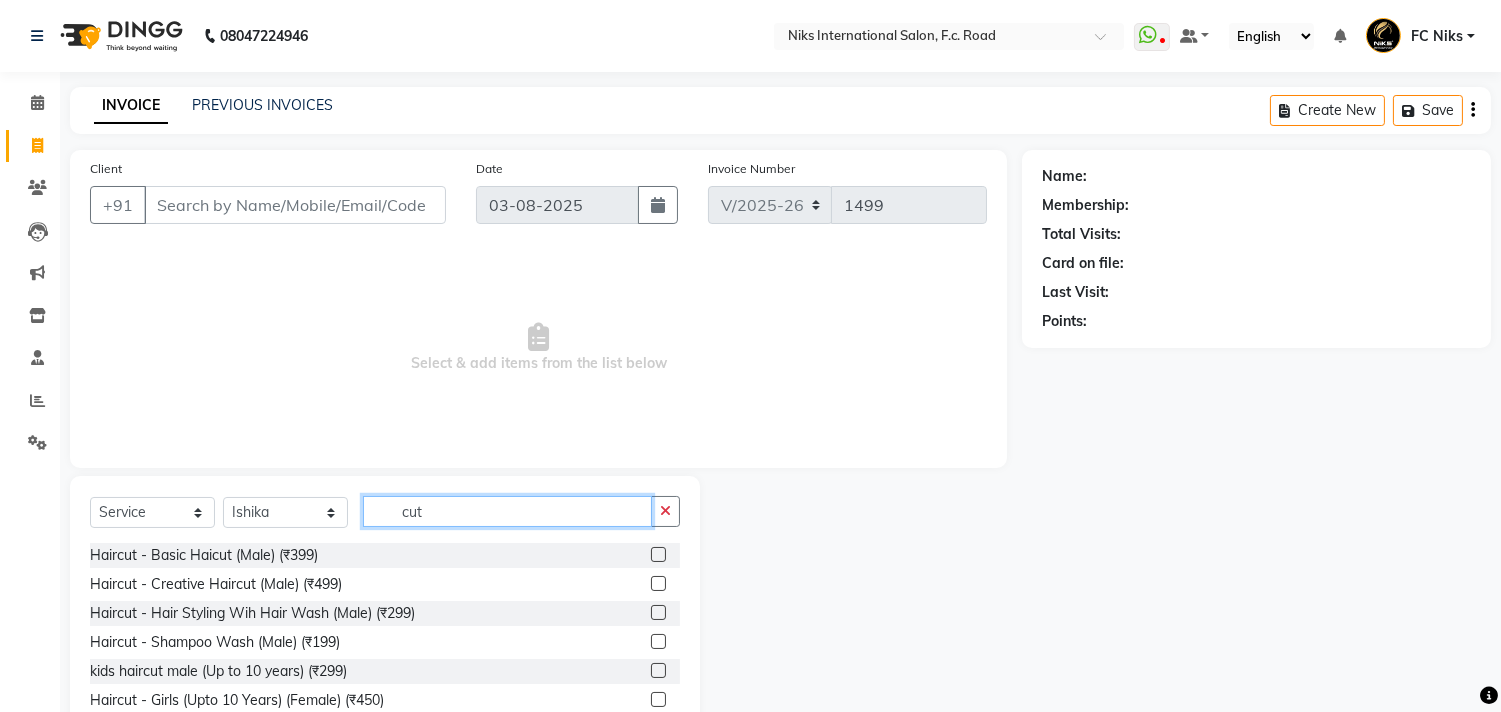 scroll, scrollTop: 88, scrollLeft: 0, axis: vertical 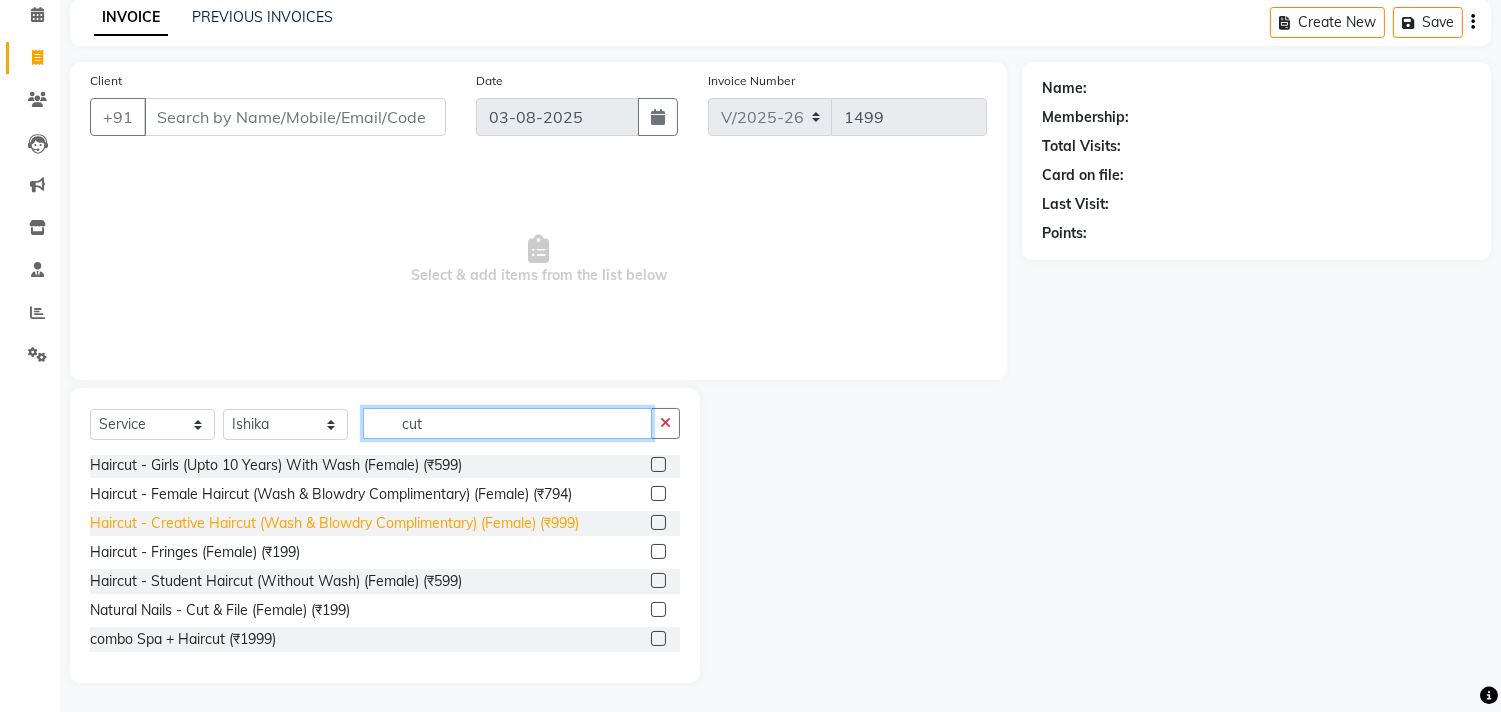 type on "cut" 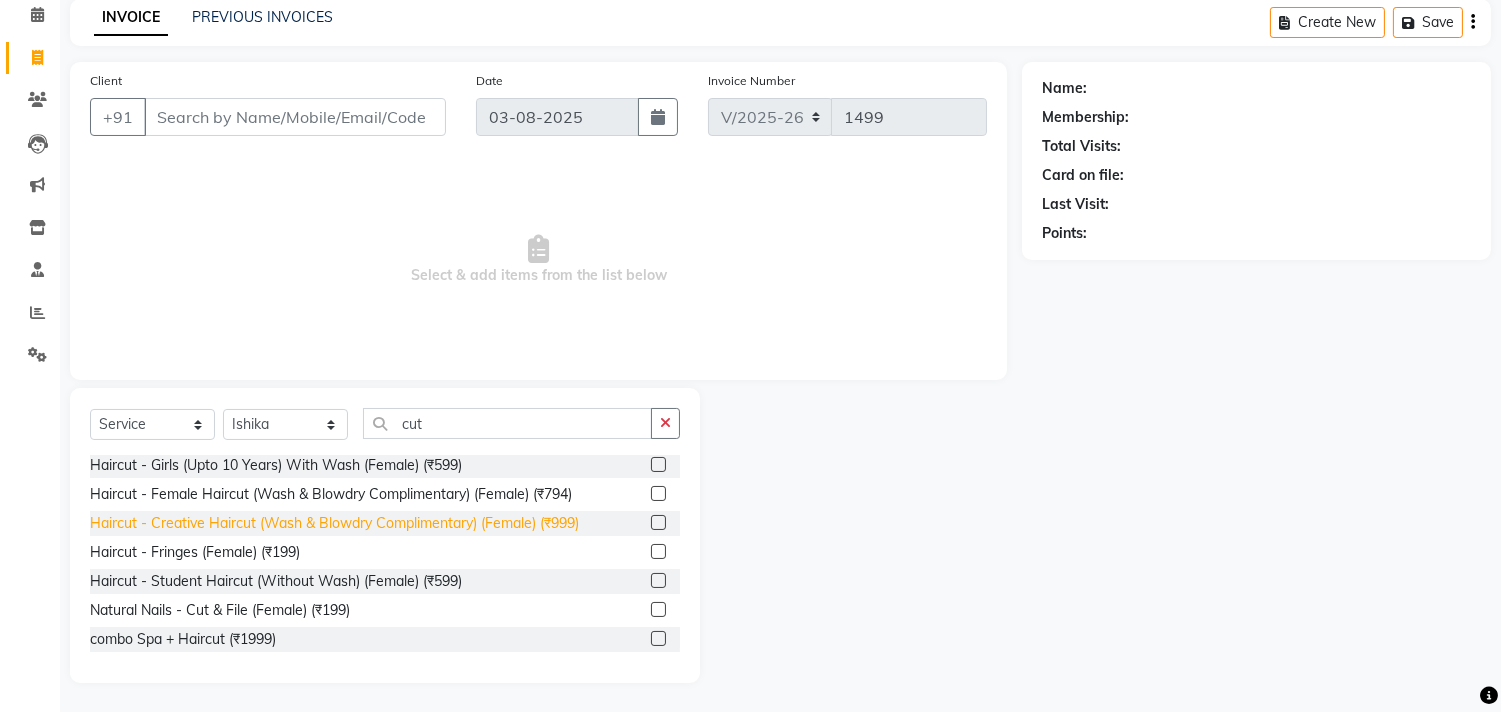 click on "Haircut - Creative Haircut (Wash & Blowdry Complimentary) (Female) (₹999)" 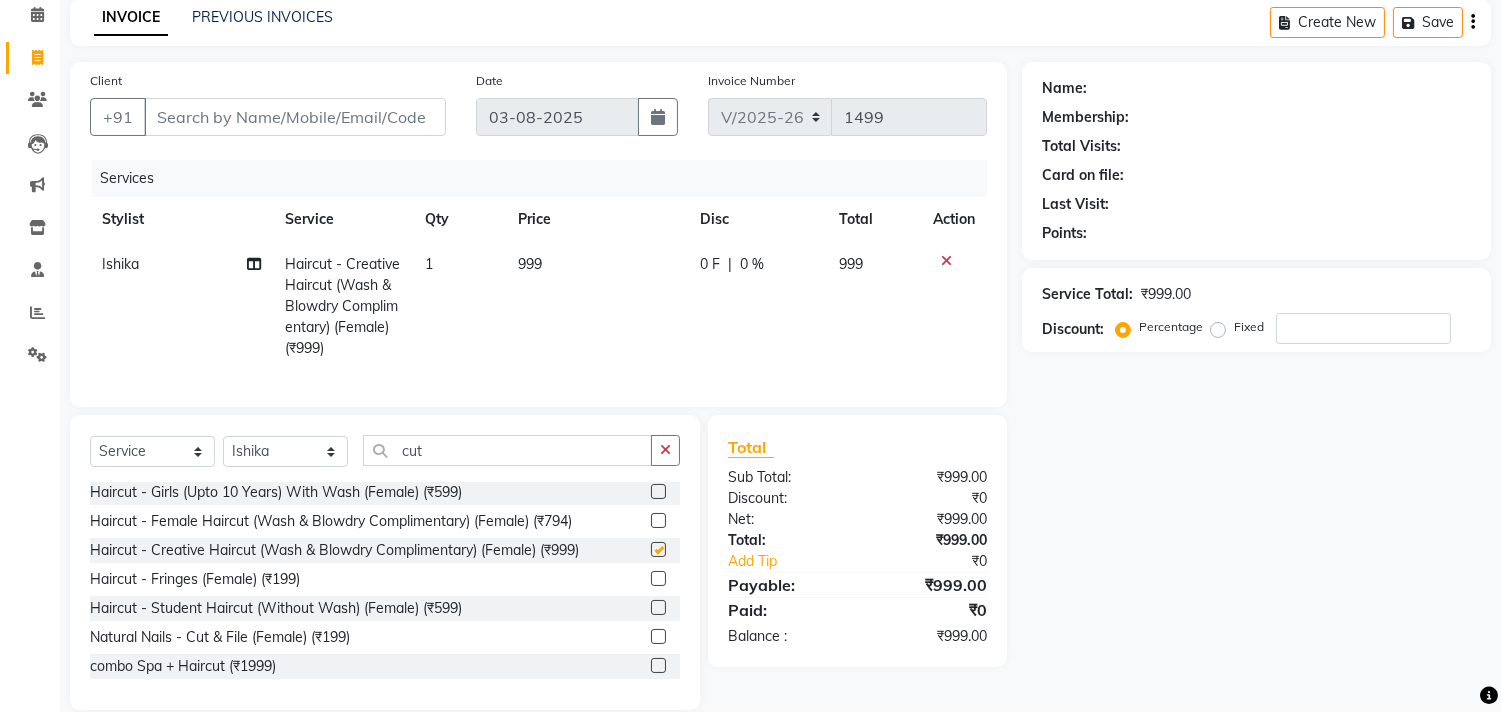 checkbox on "false" 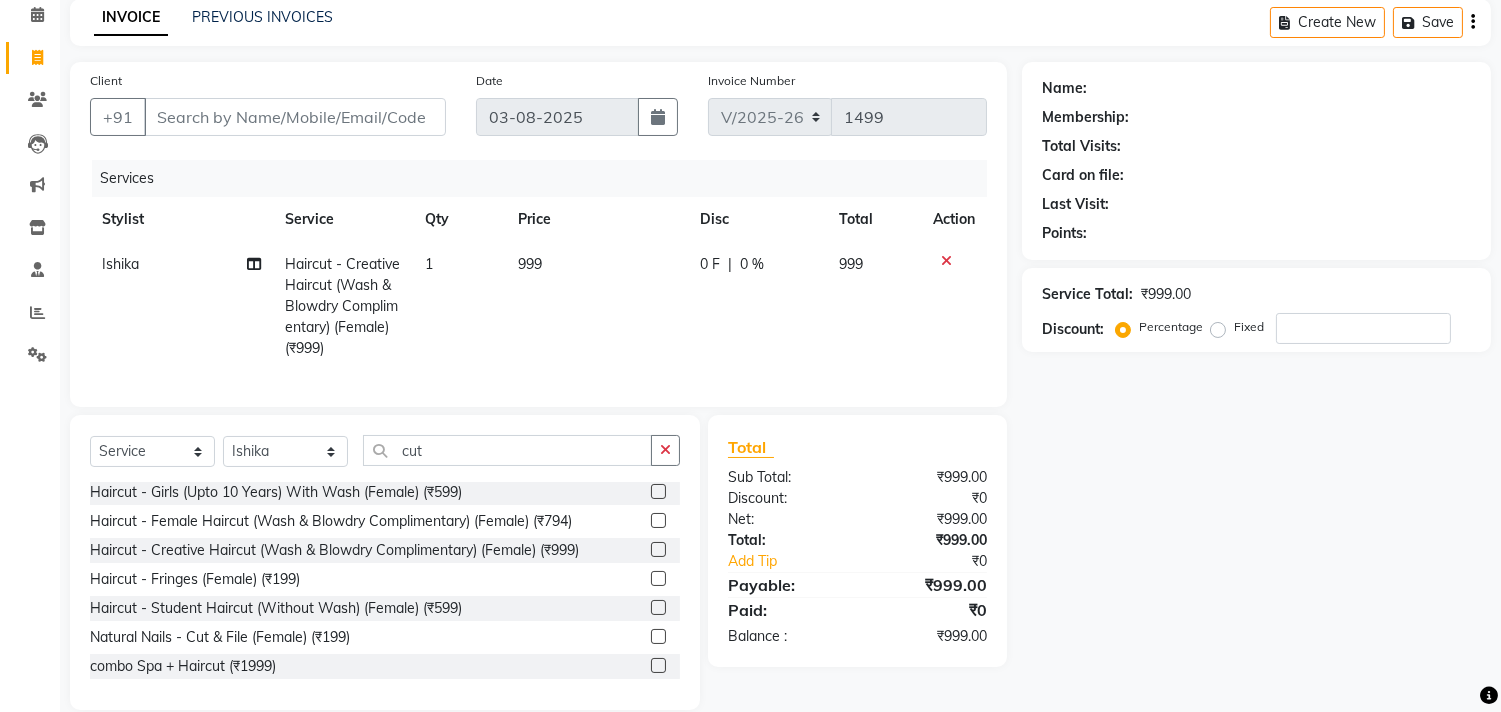 click on "999" 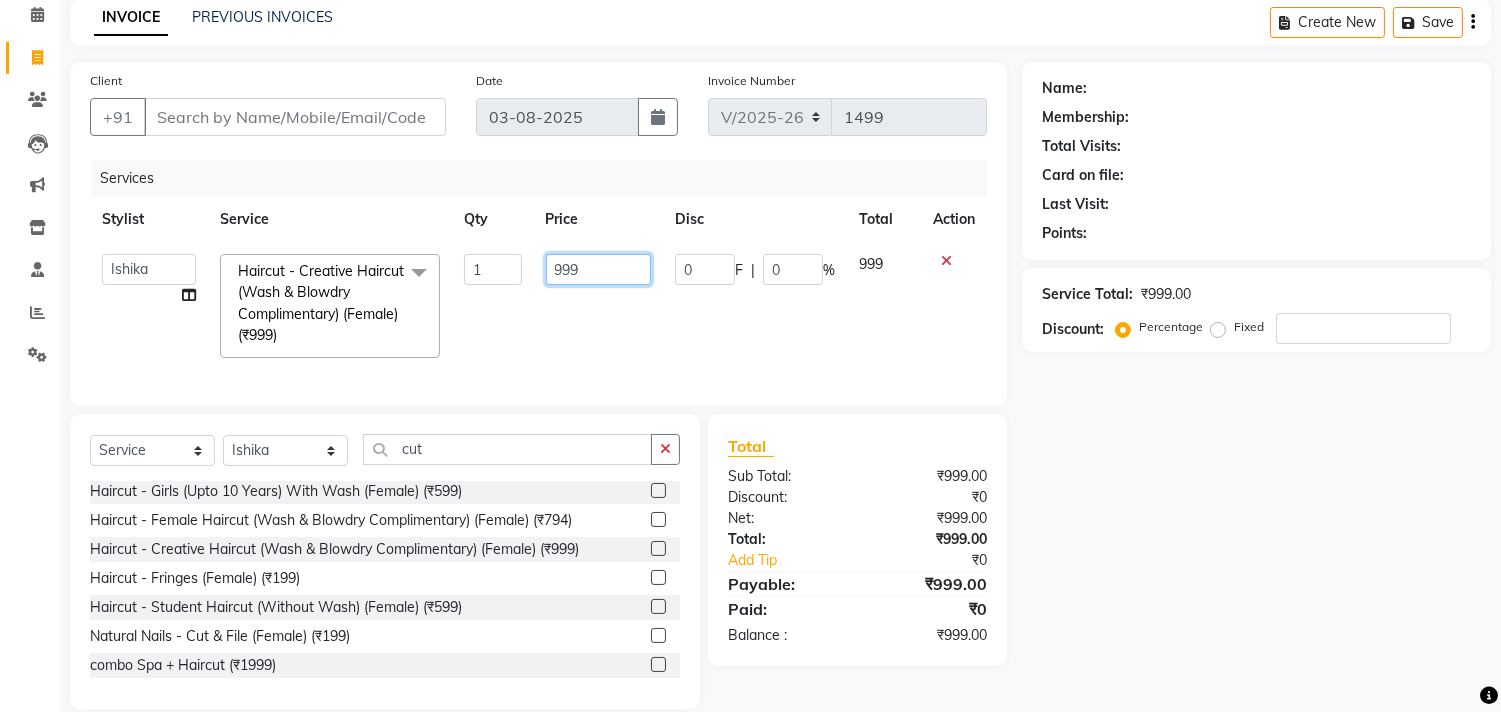 click on "999" 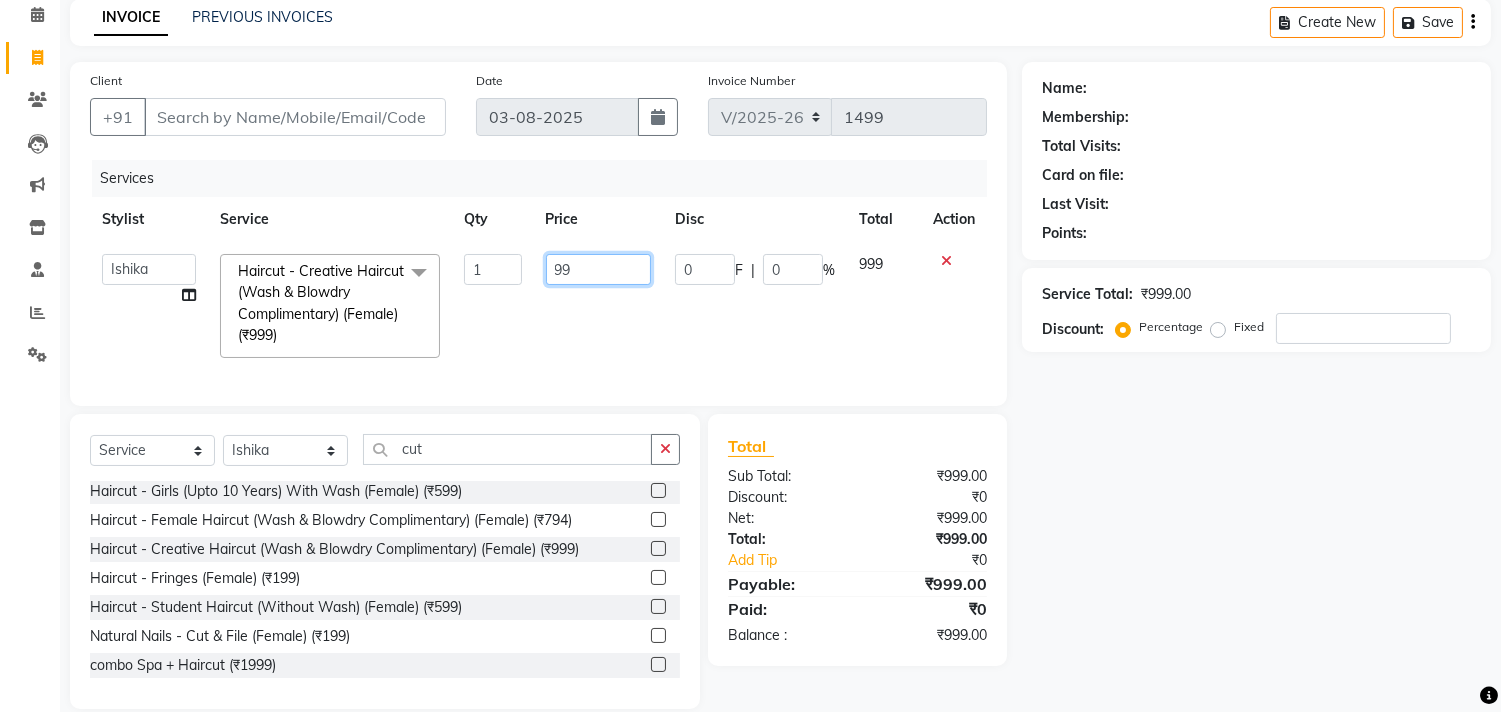 type on "9" 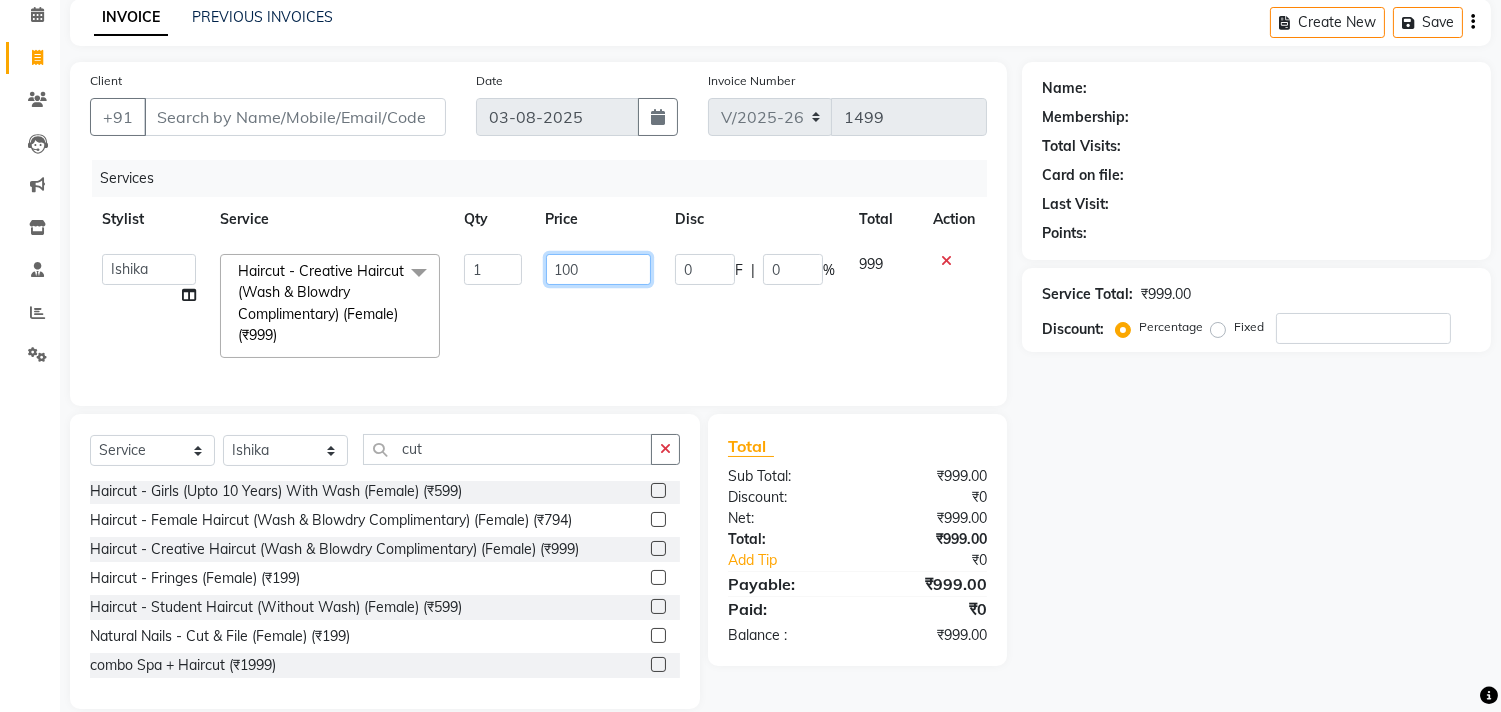 type on "1000" 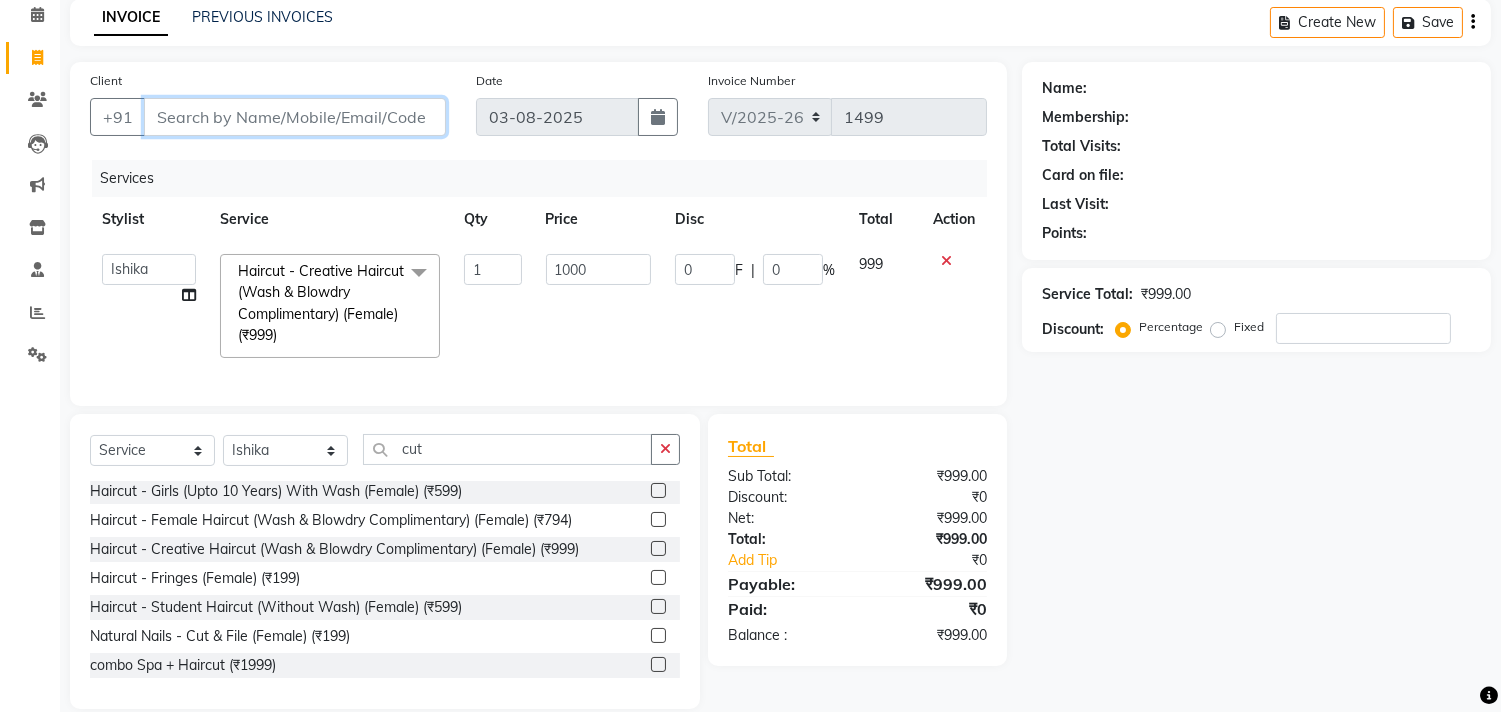 click on "Client" at bounding box center [295, 117] 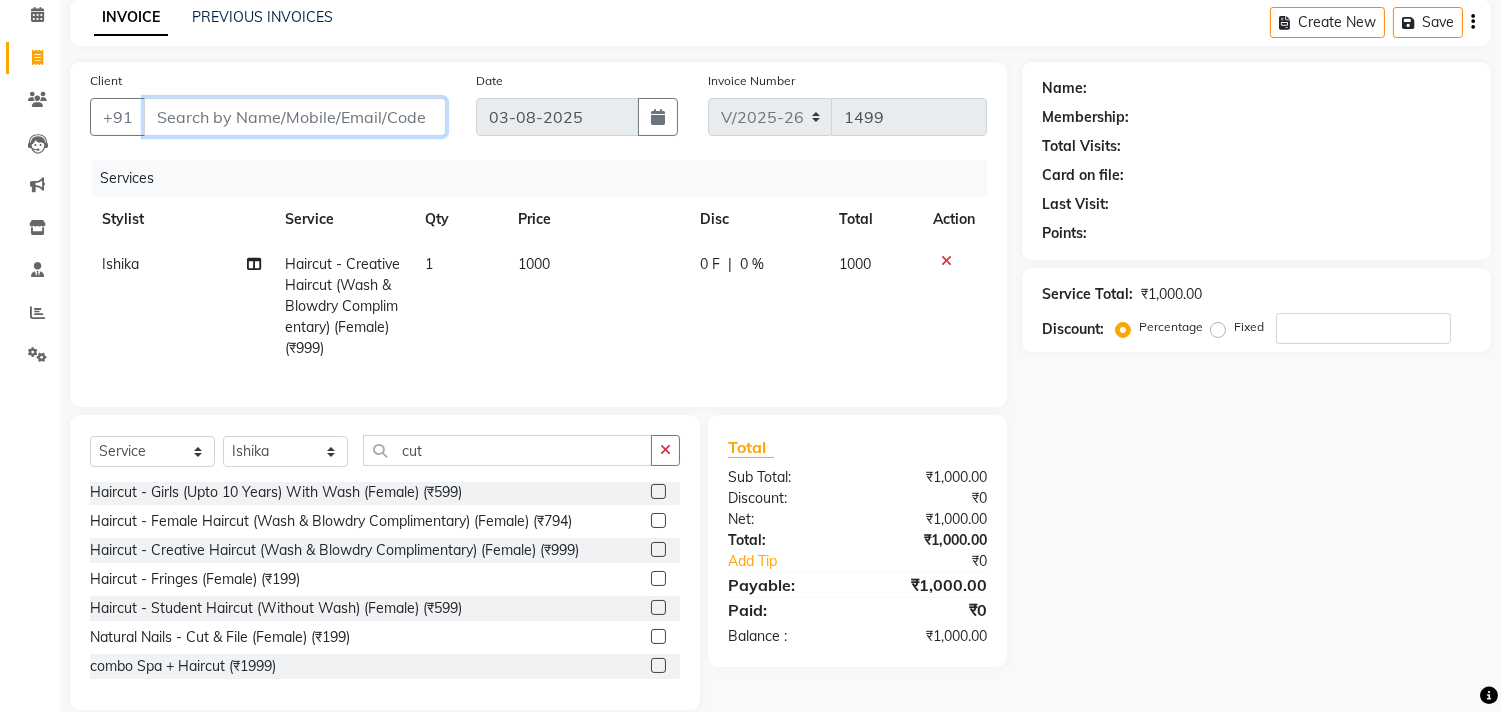 type on "0" 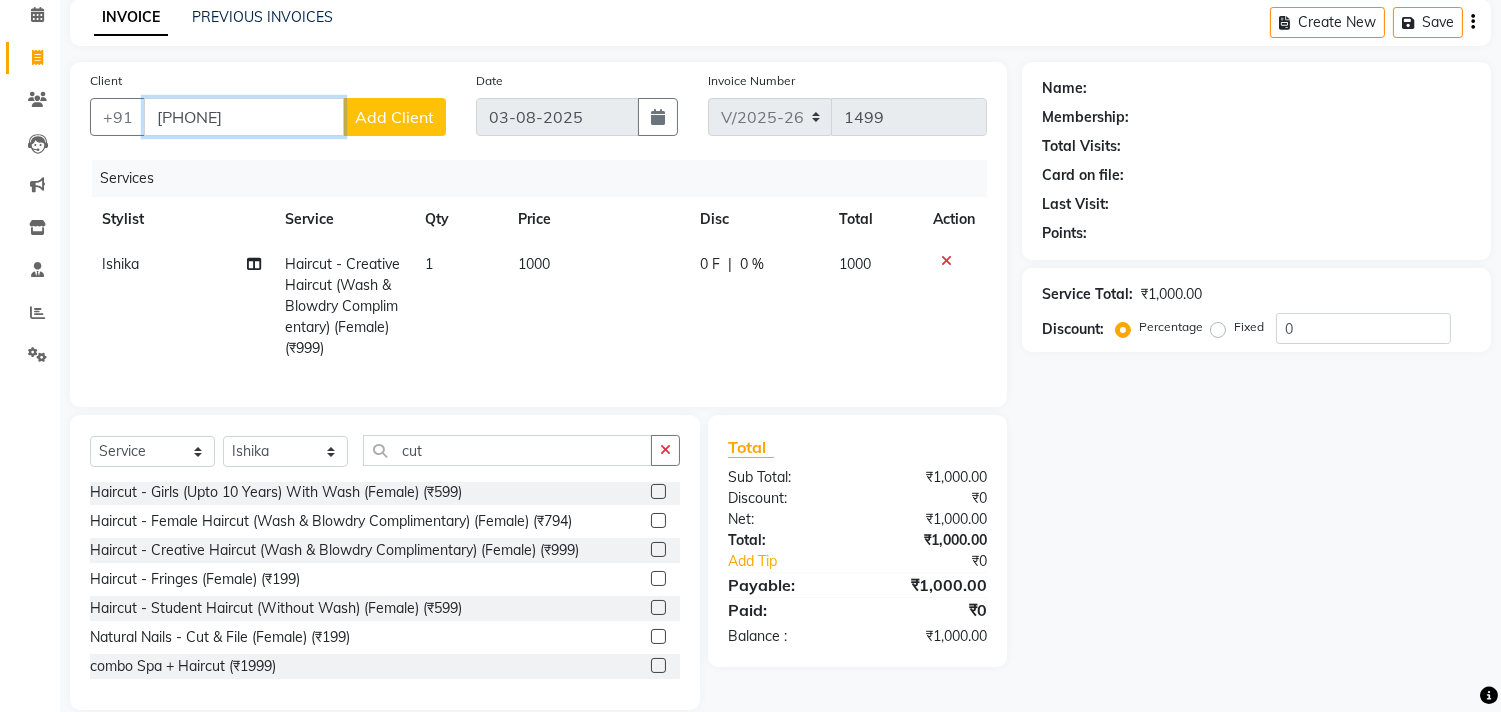type on "9970298384" 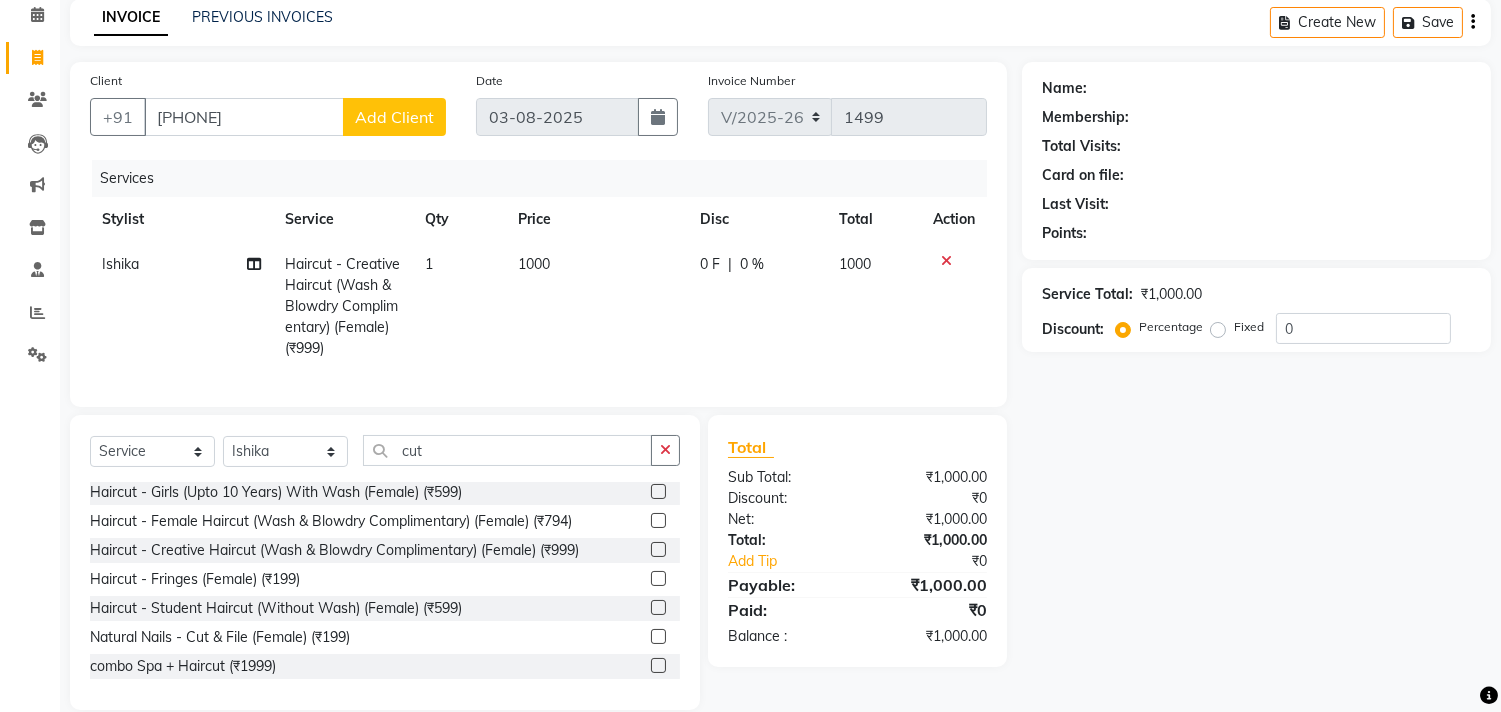 click on "Add Client" 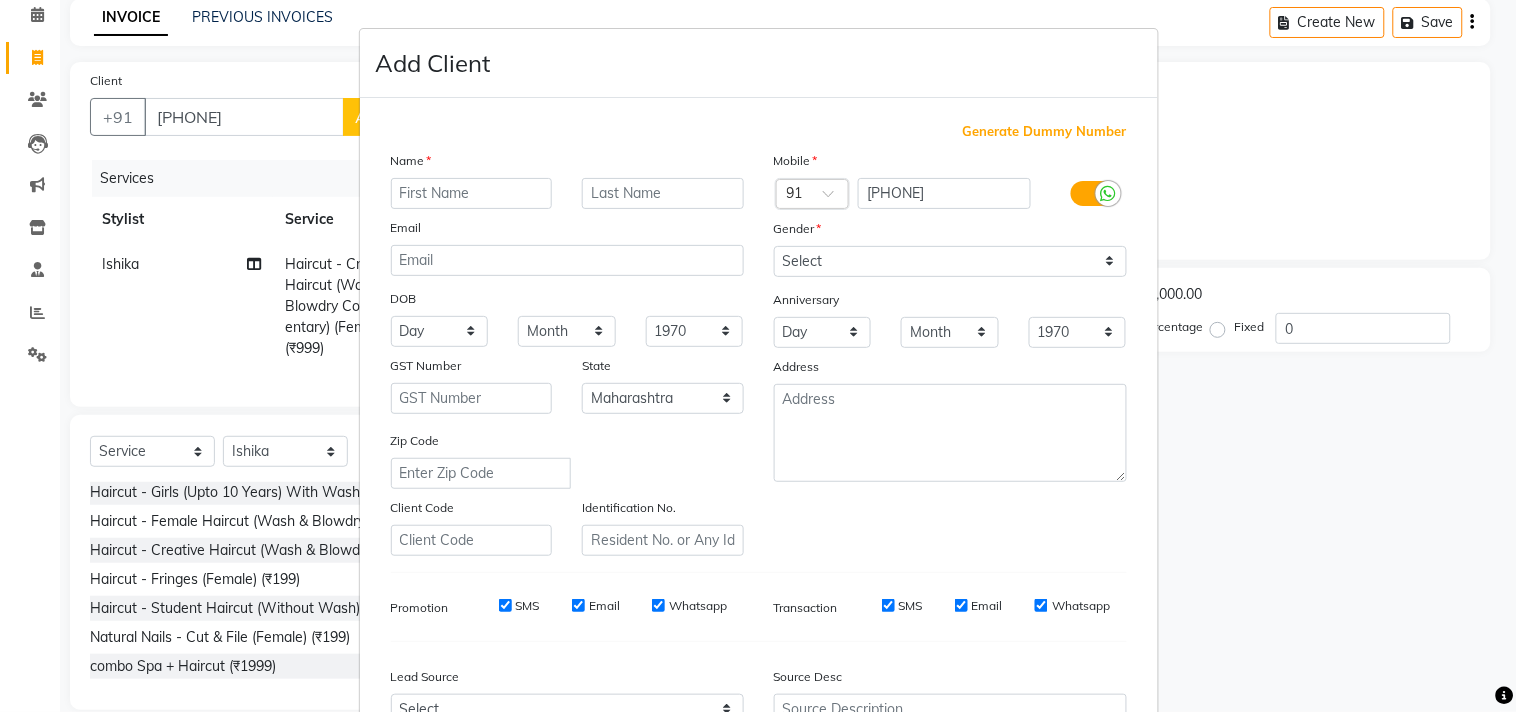 click at bounding box center [472, 193] 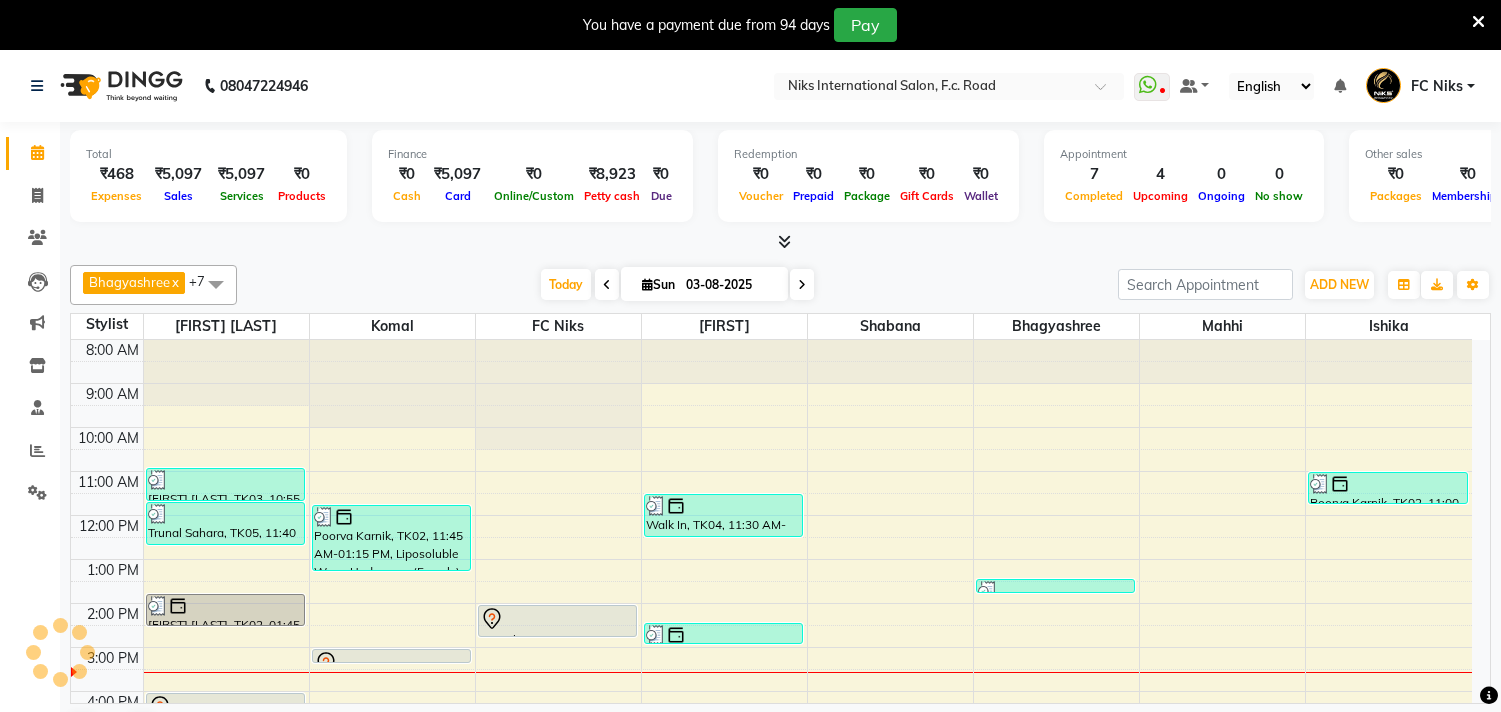 scroll, scrollTop: 0, scrollLeft: 0, axis: both 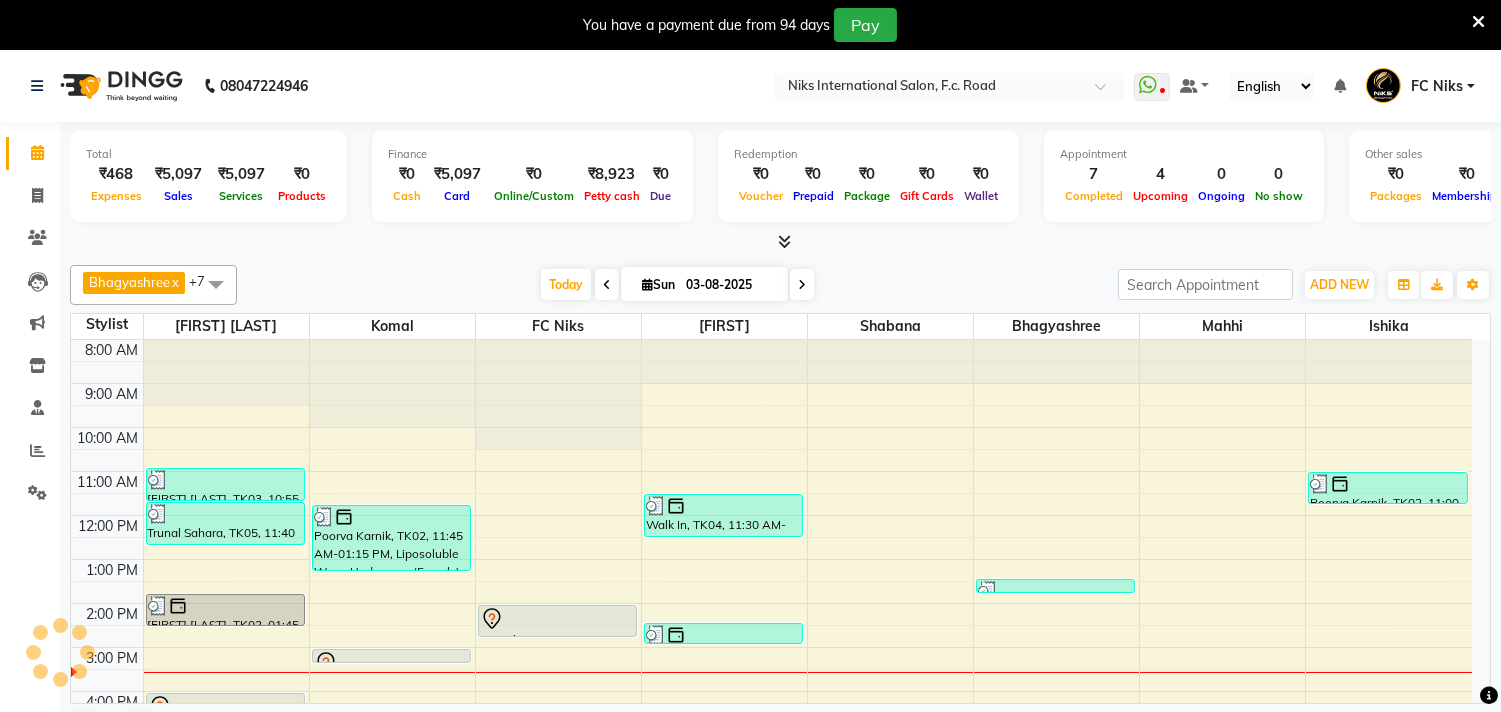 click at bounding box center [1478, 22] 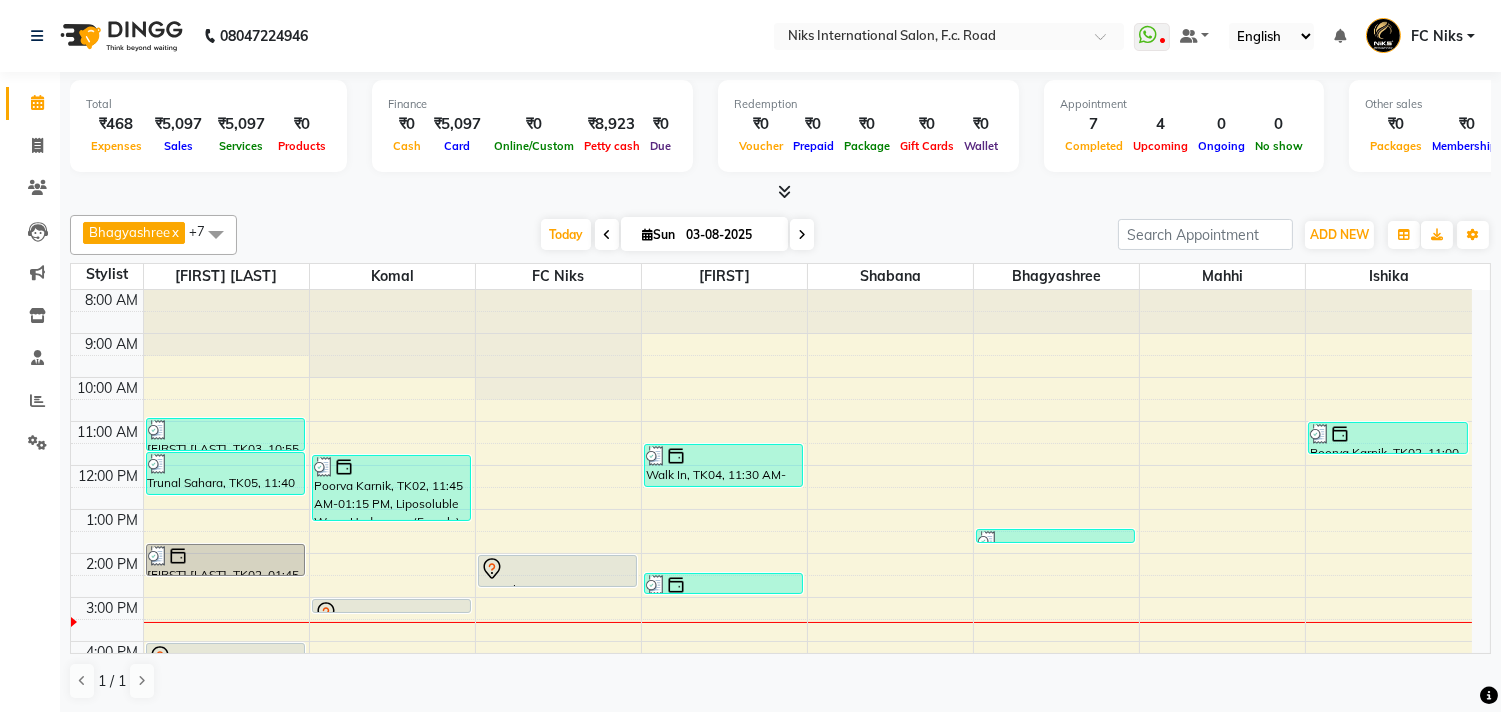 scroll, scrollTop: 1, scrollLeft: 0, axis: vertical 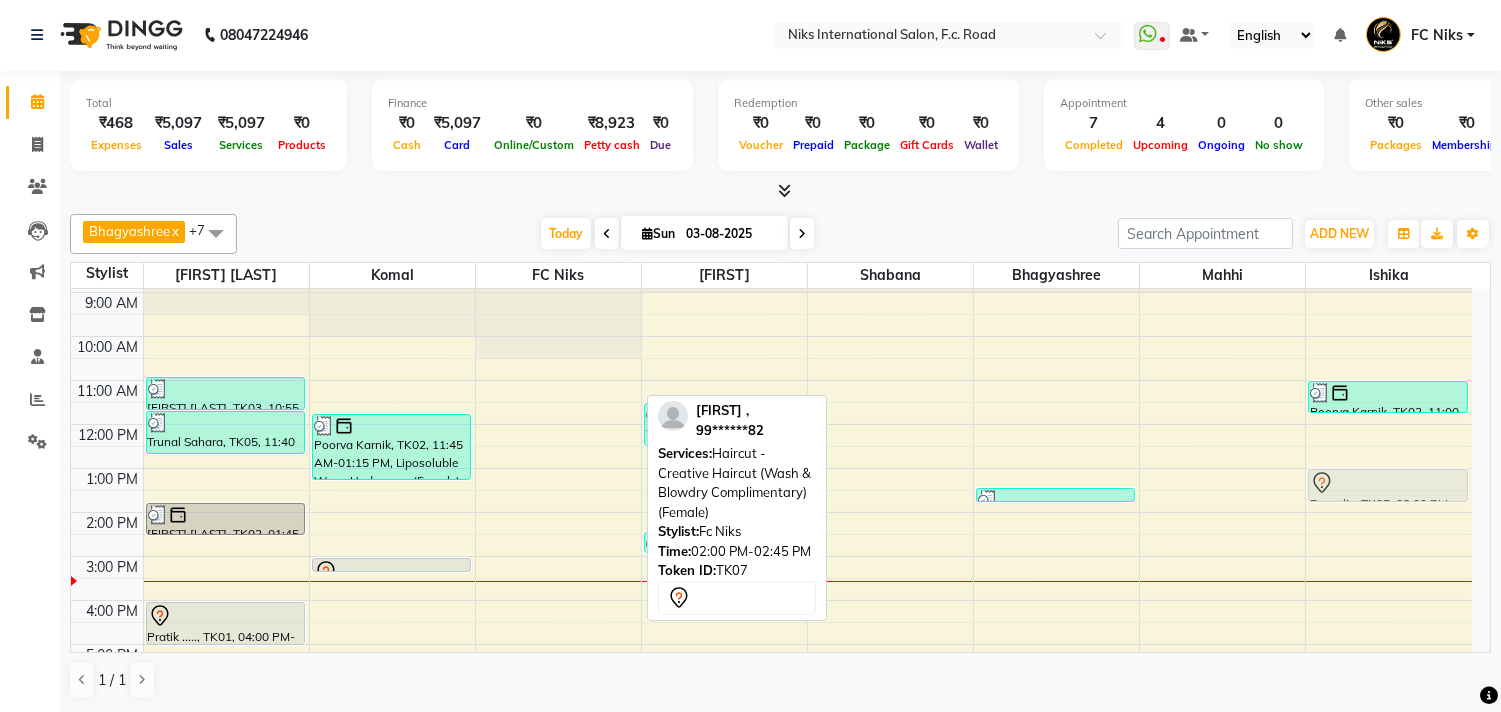 drag, startPoint x: 554, startPoint y: 576, endPoint x: 1365, endPoint y: 504, distance: 814.18976 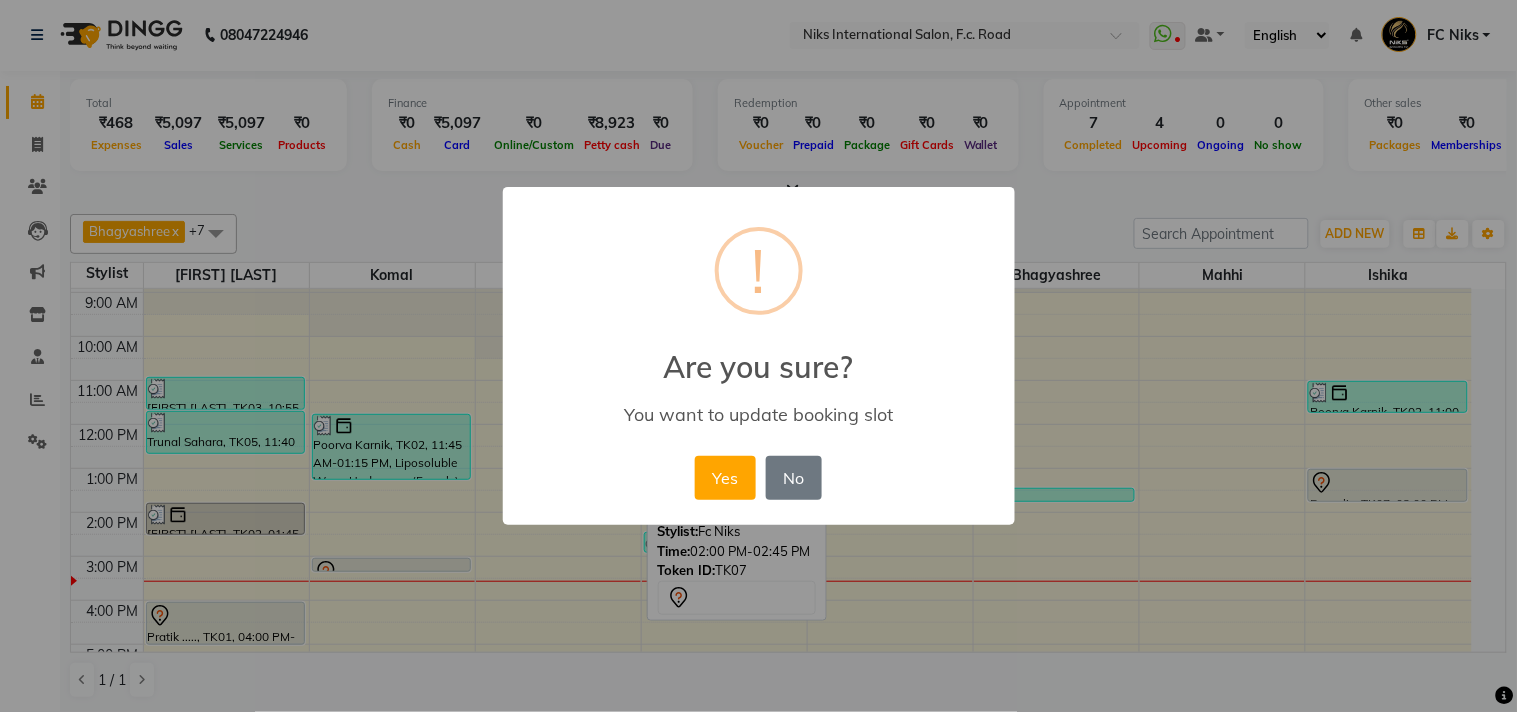 click on "Yes" at bounding box center [725, 478] 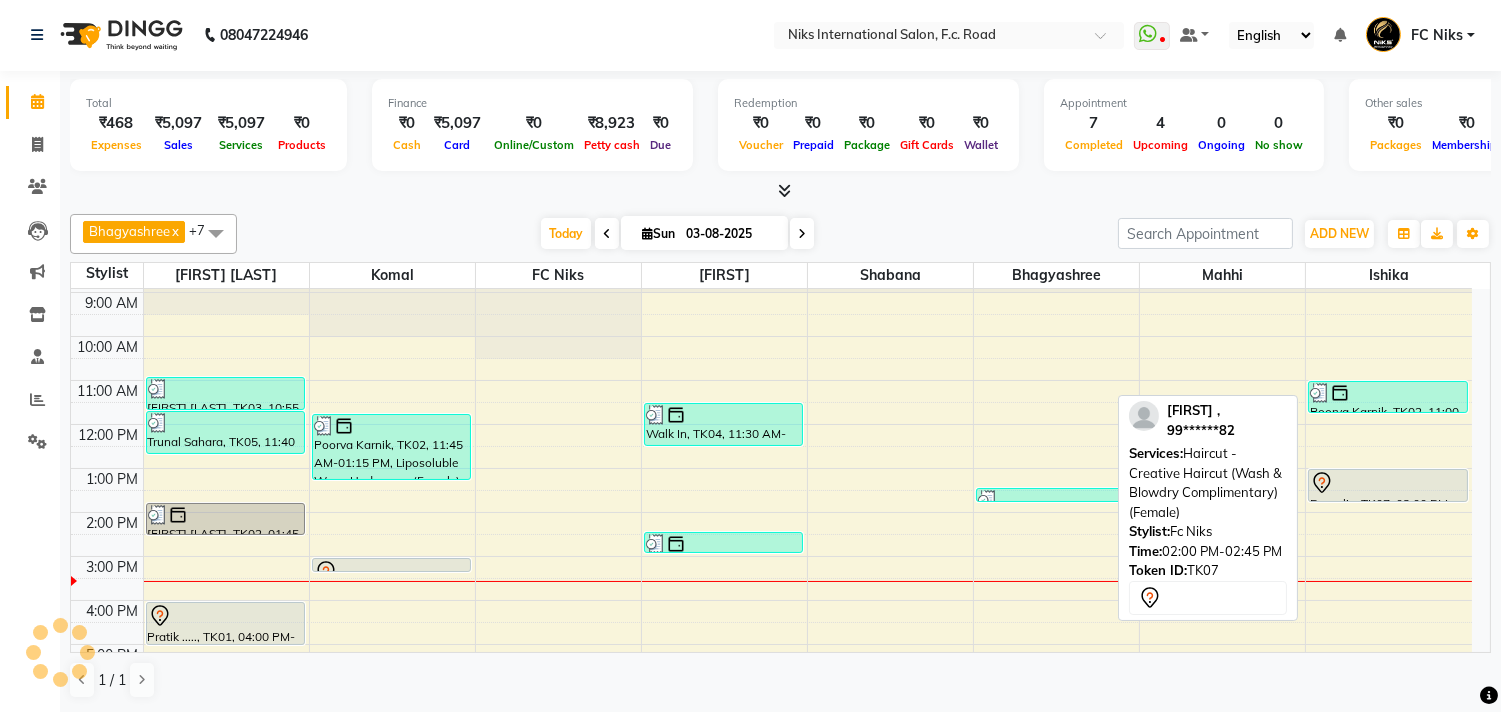 click on "Pranali ,, TK07, 02:00 PM-02:45 PM, Haircut - Creative Haircut (Wash & Blowdry Complimentary) (Female)" at bounding box center (1387, 485) 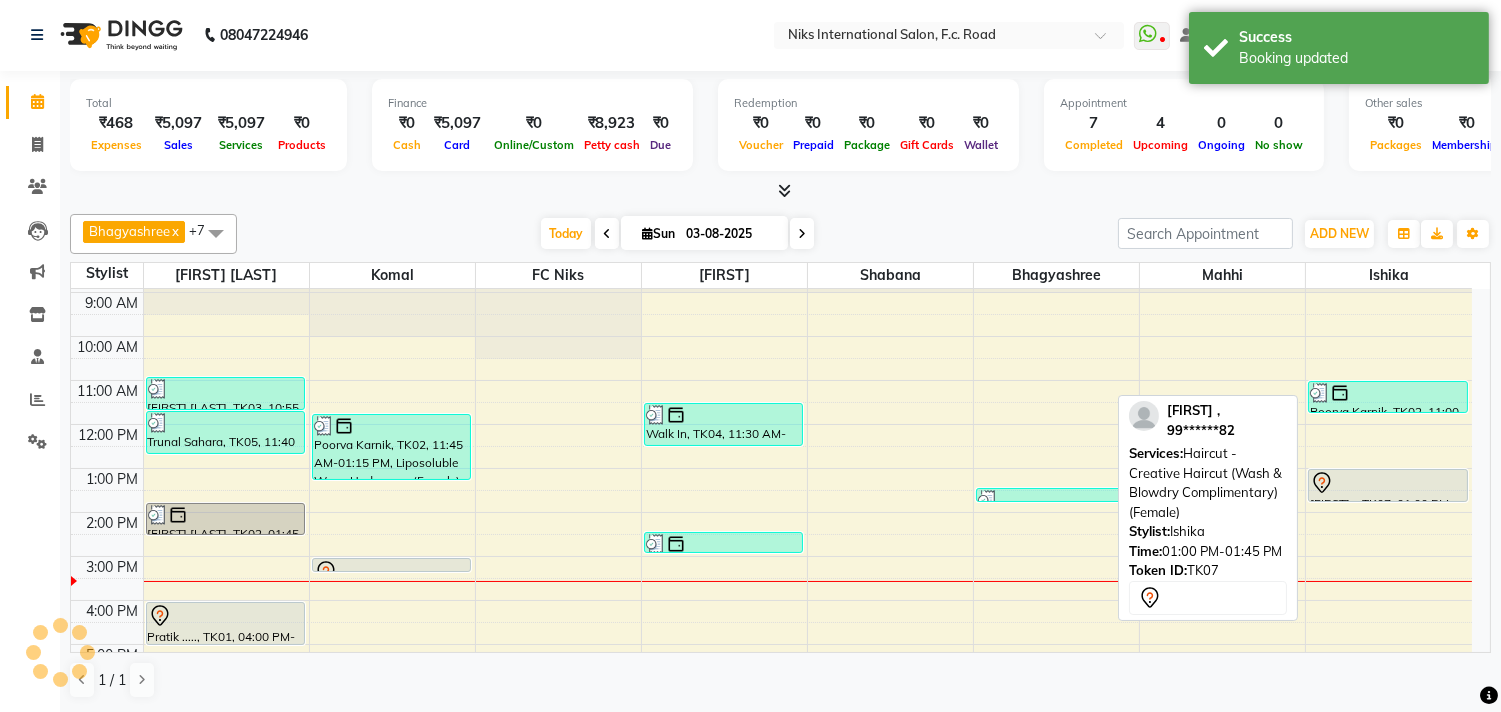 click at bounding box center (1387, 483) 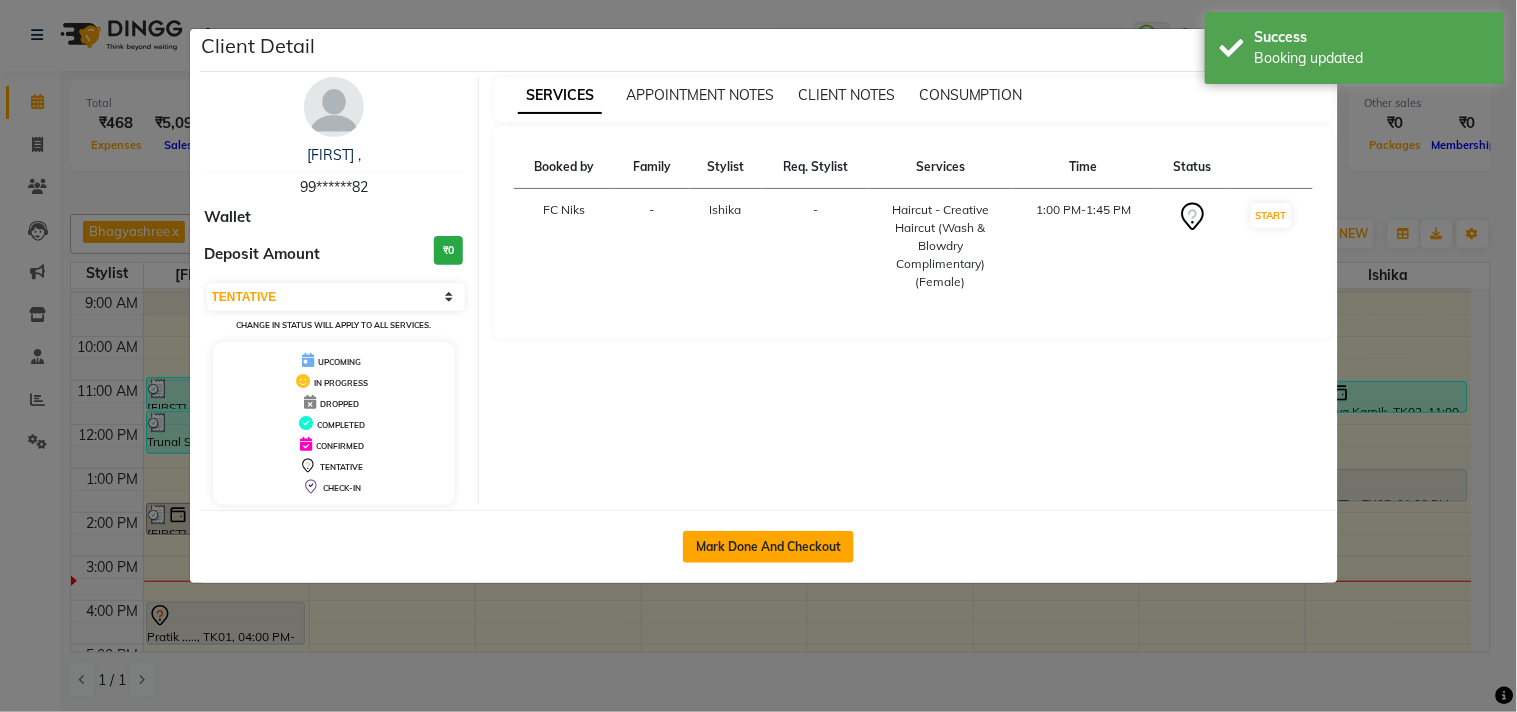 click on "Mark Done And Checkout" 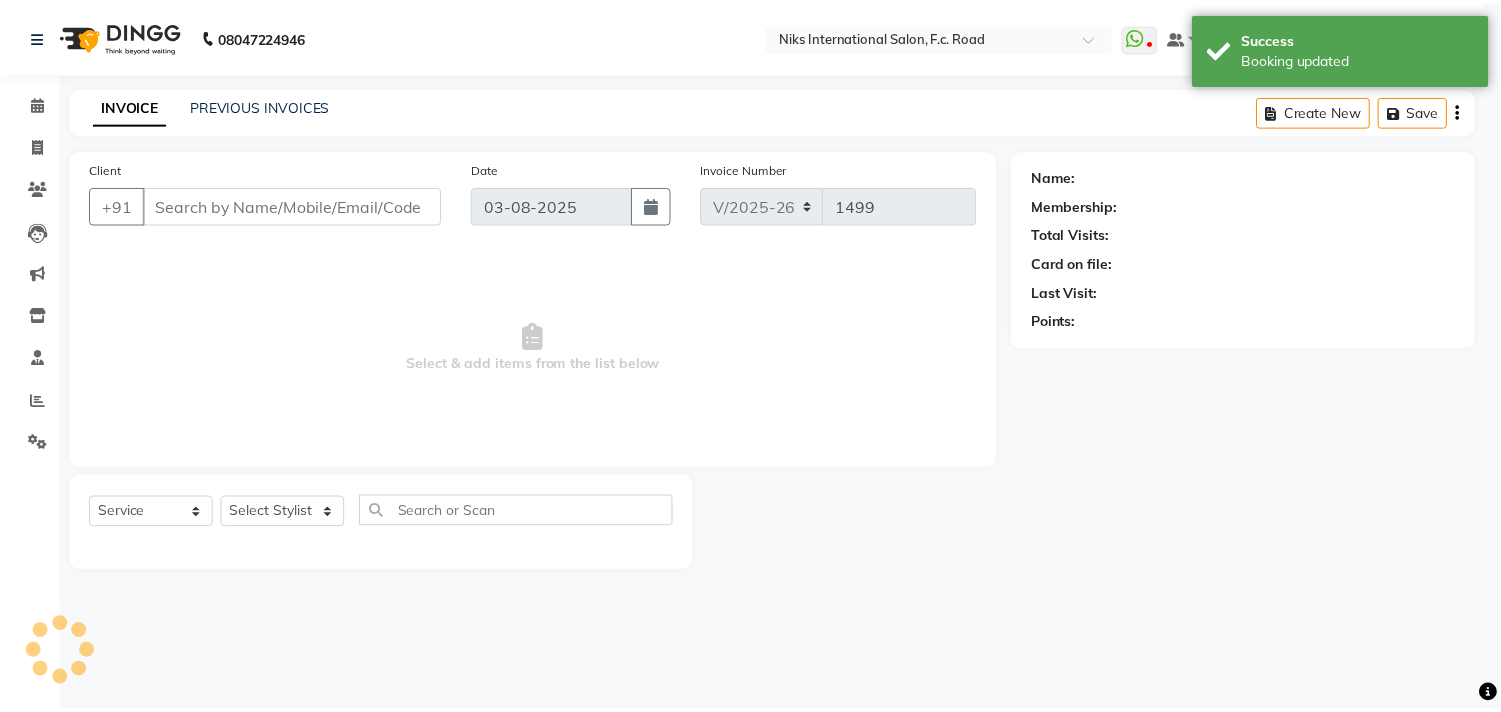 scroll, scrollTop: 0, scrollLeft: 0, axis: both 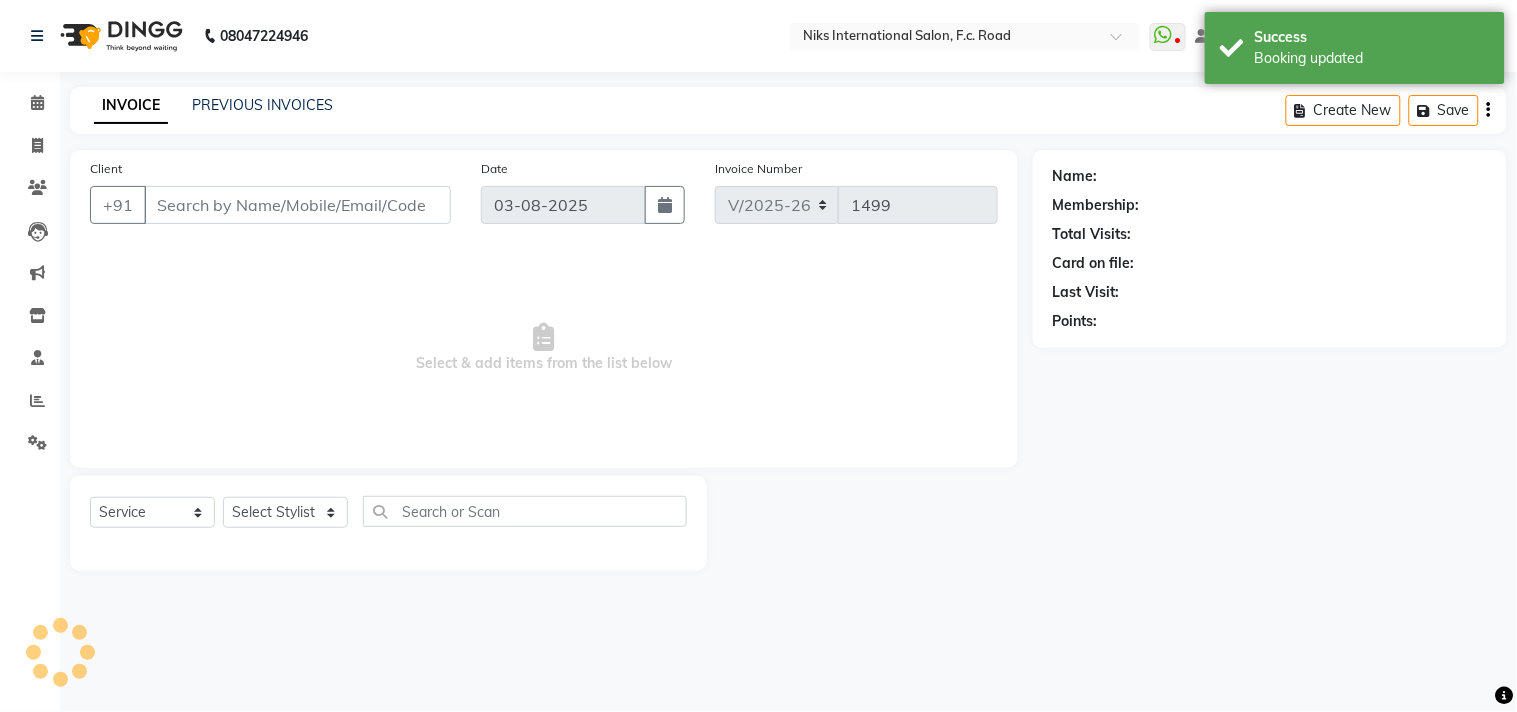 type on "99******82" 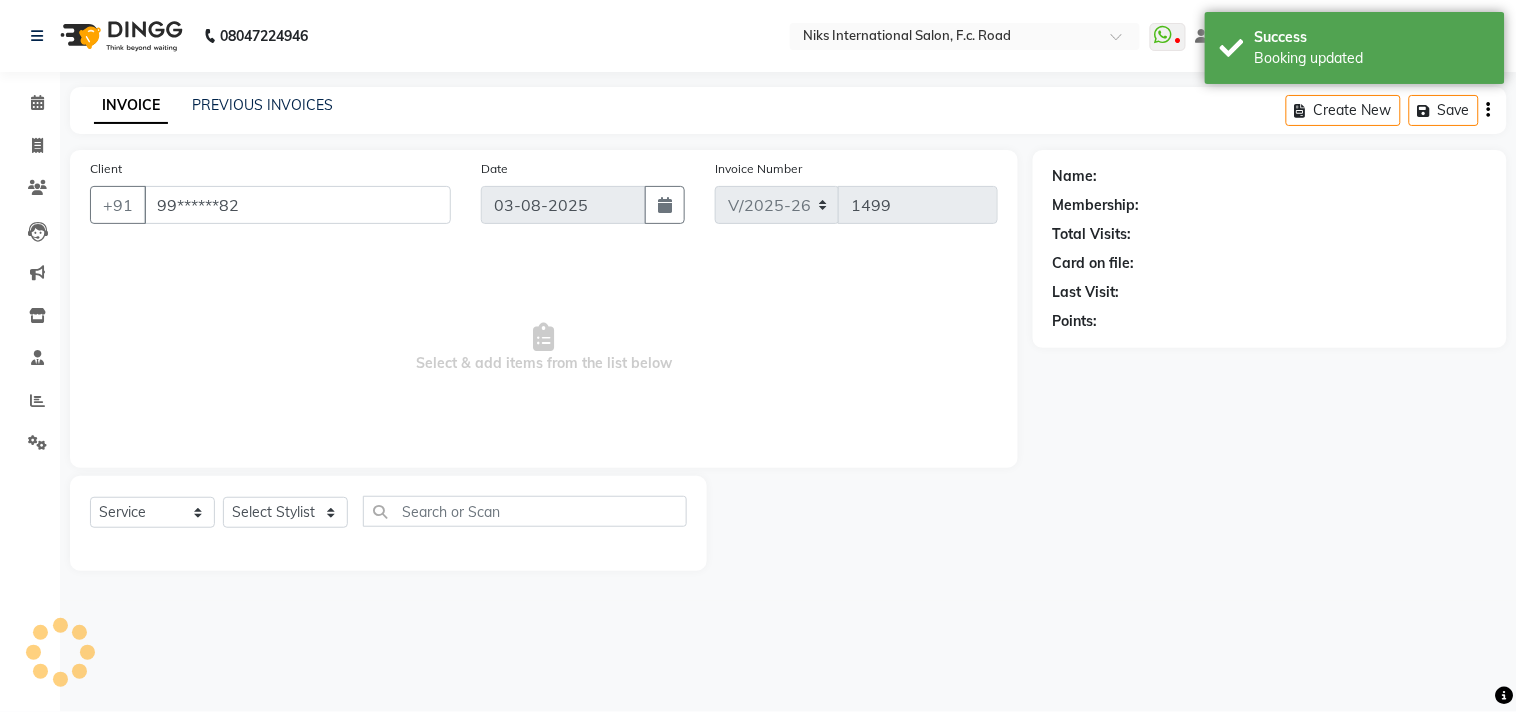 select on "82852" 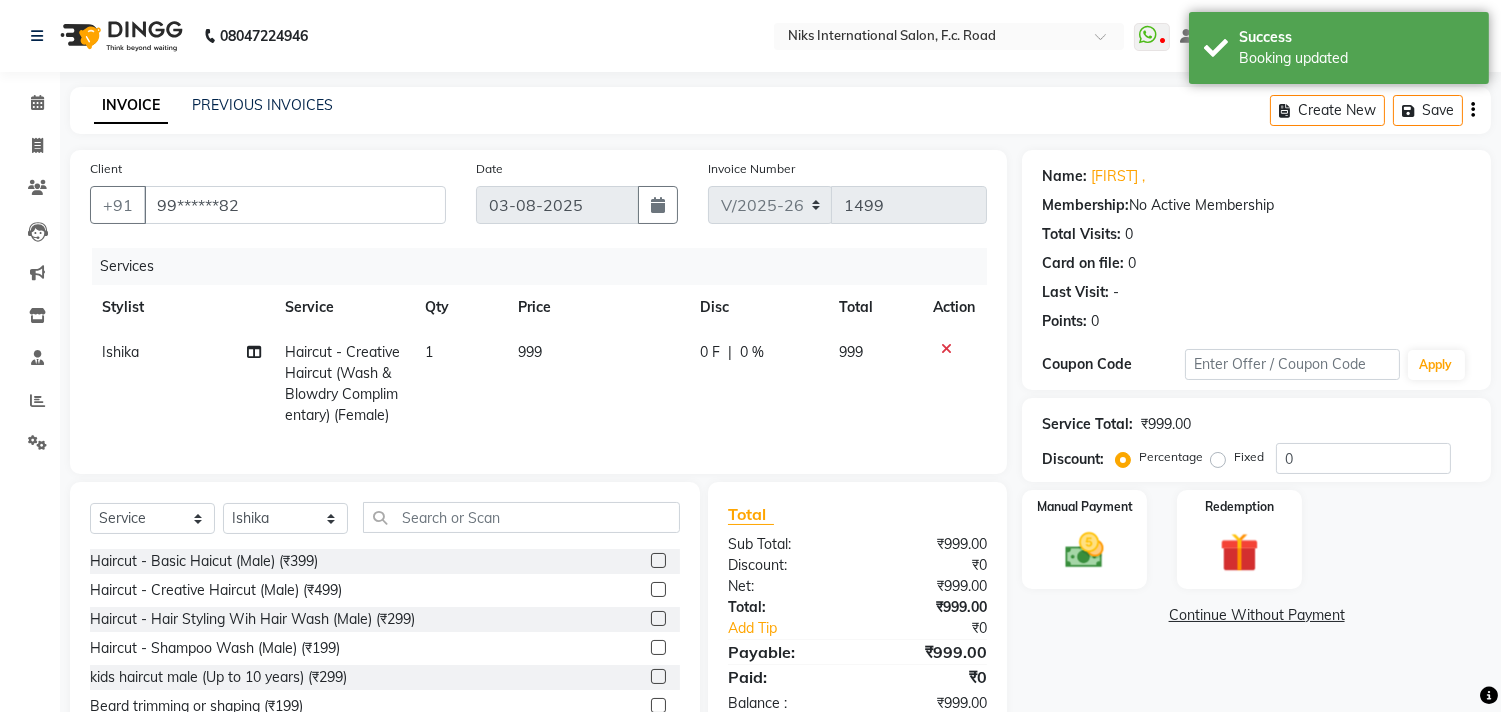 click on "999" 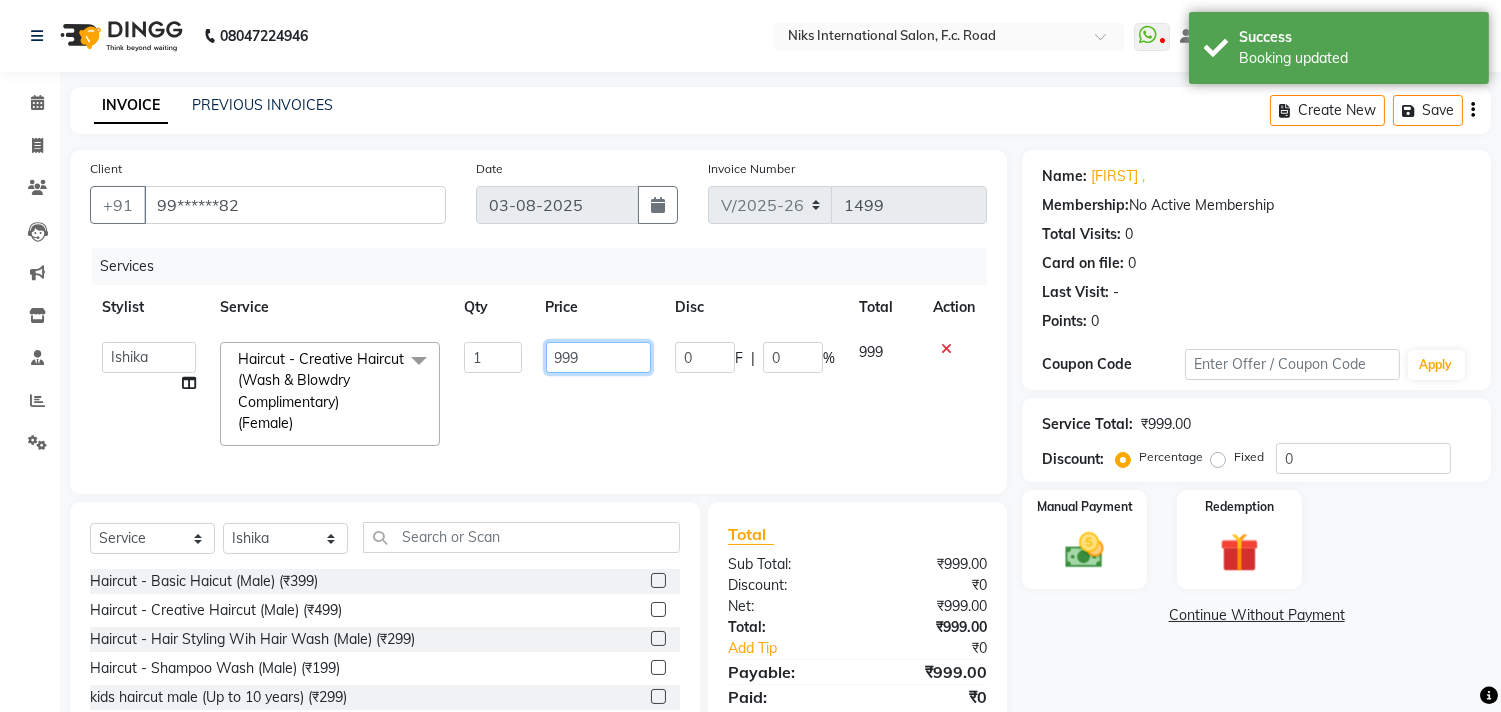 click on "999" 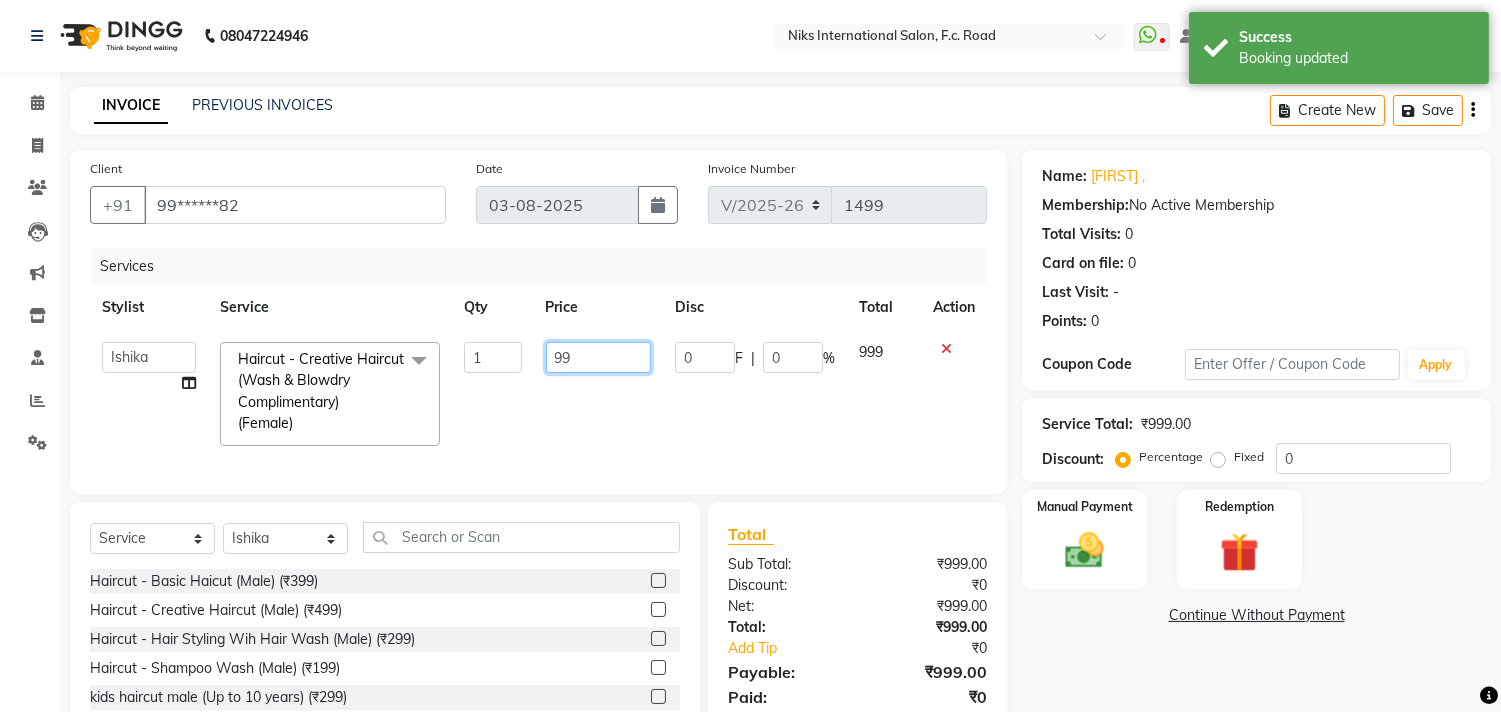 type on "9" 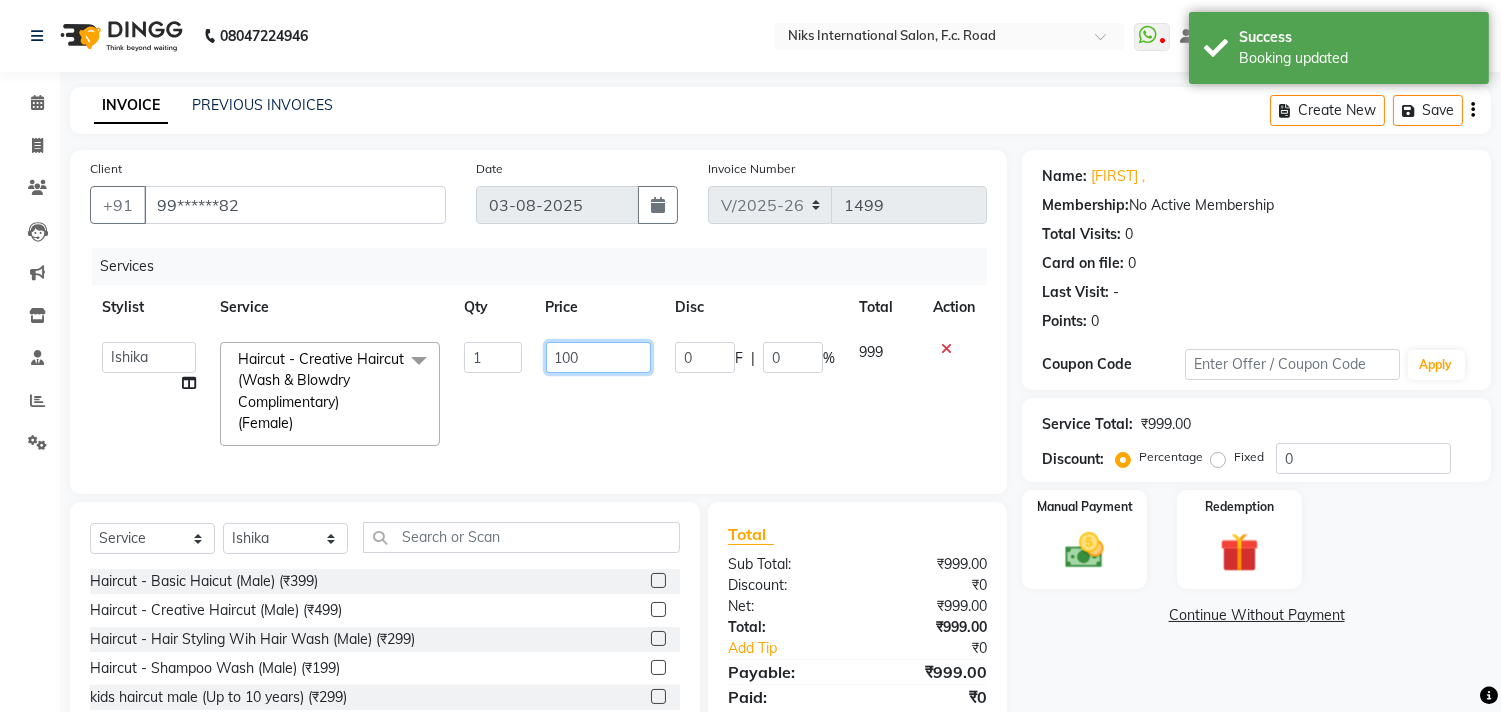 type on "1000" 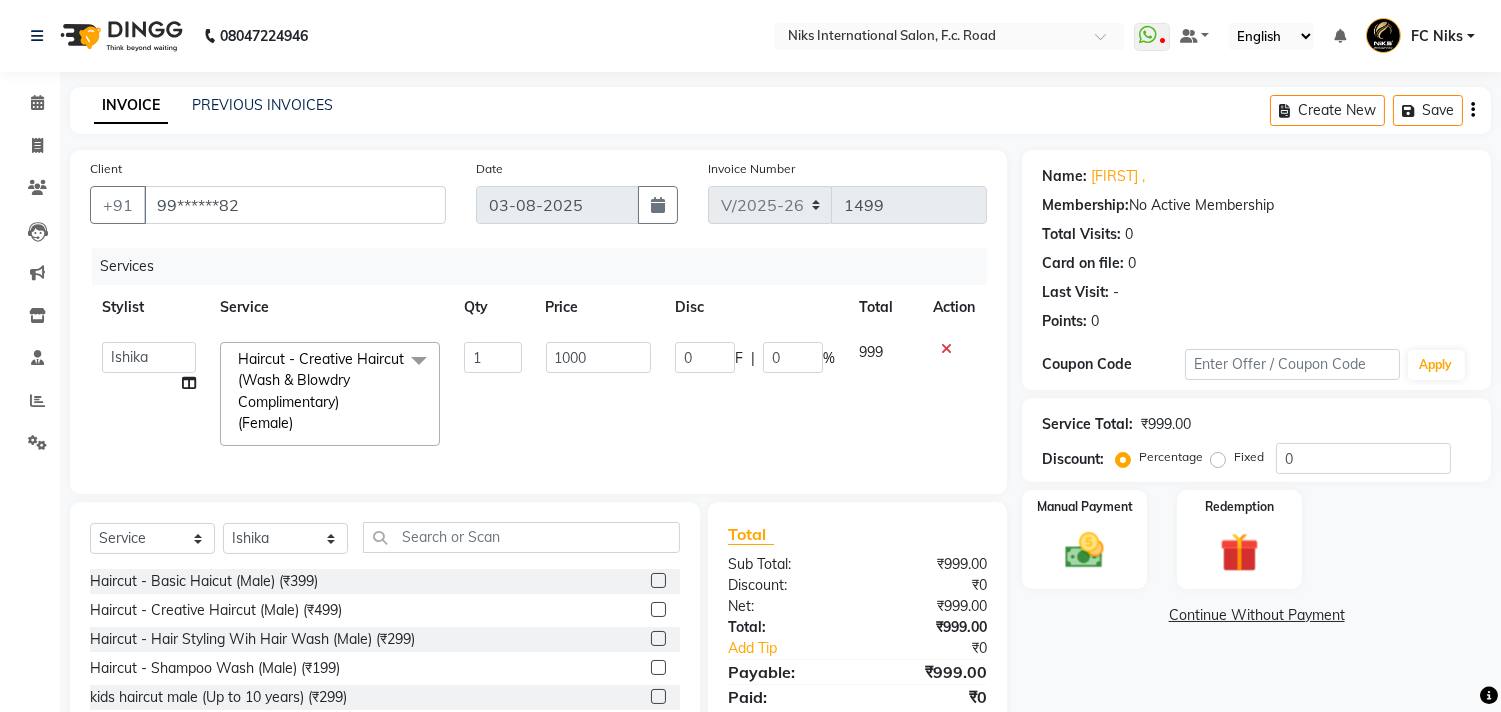 drag, startPoint x: 710, startPoint y: 425, endPoint x: 747, endPoint y: 396, distance: 47.010635 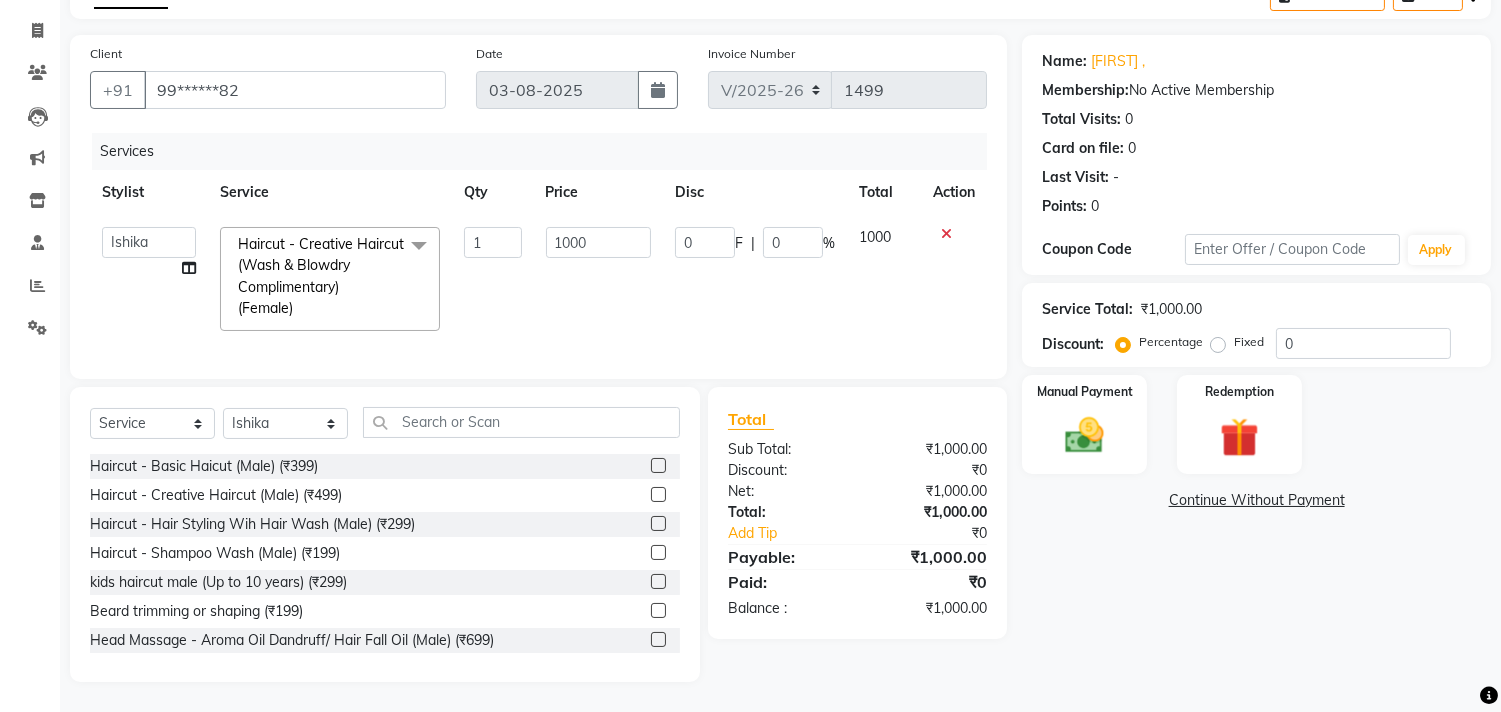 scroll, scrollTop: 131, scrollLeft: 0, axis: vertical 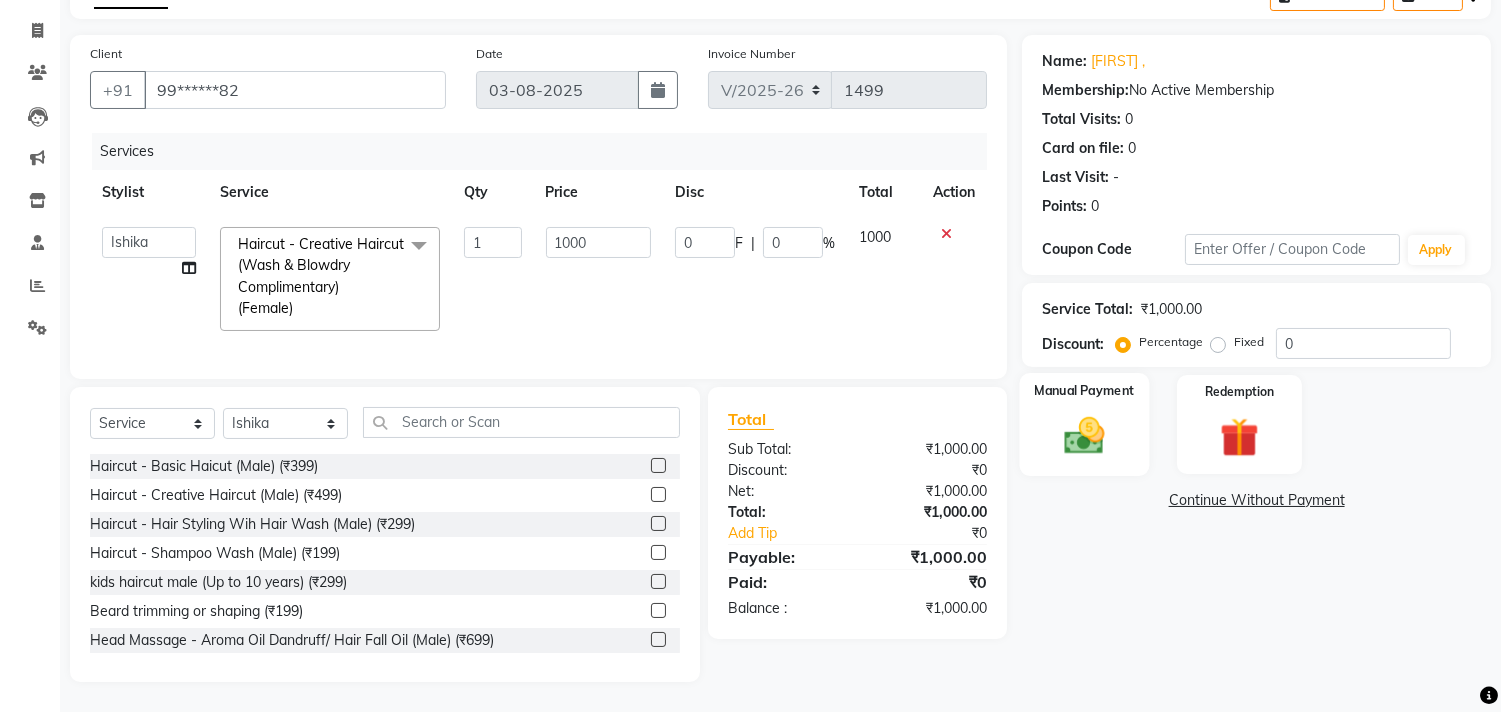click on "Manual Payment" 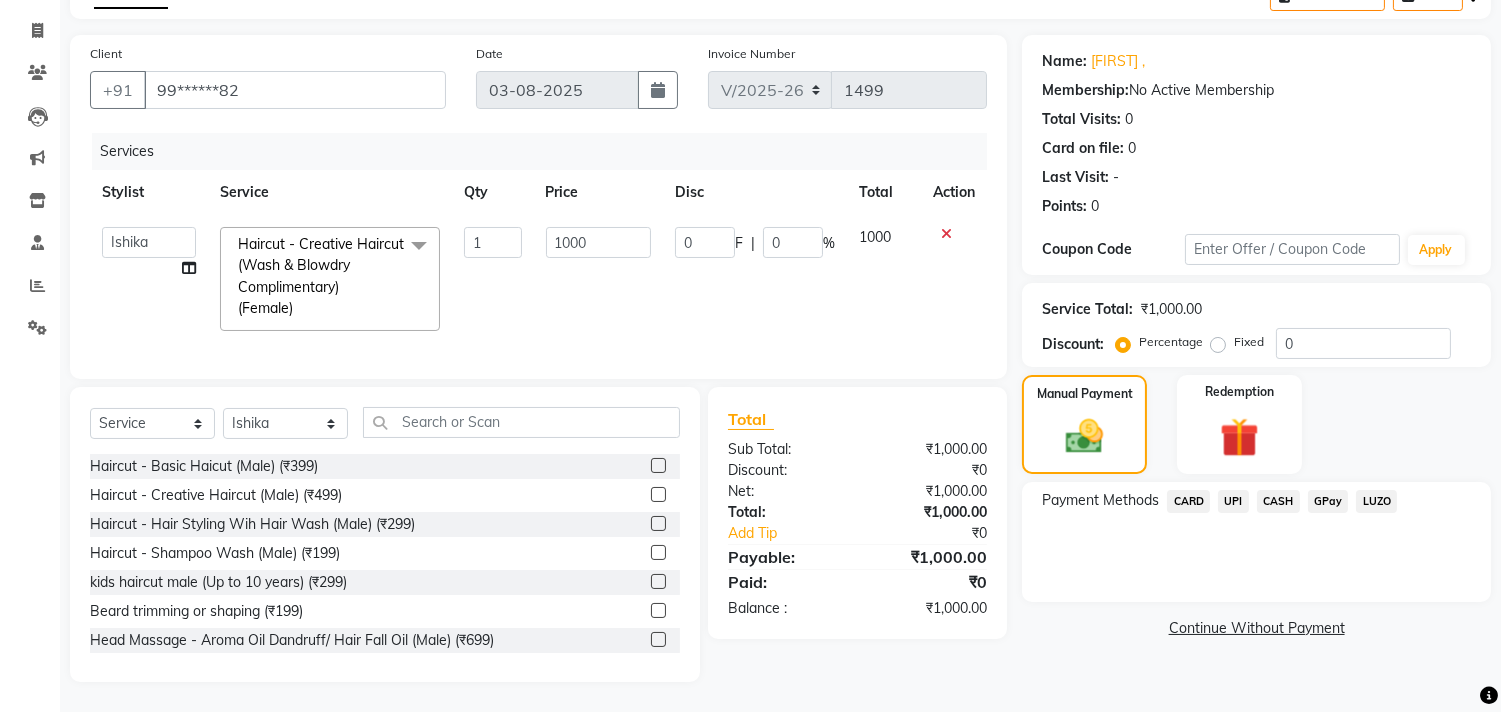 click on "CARD" 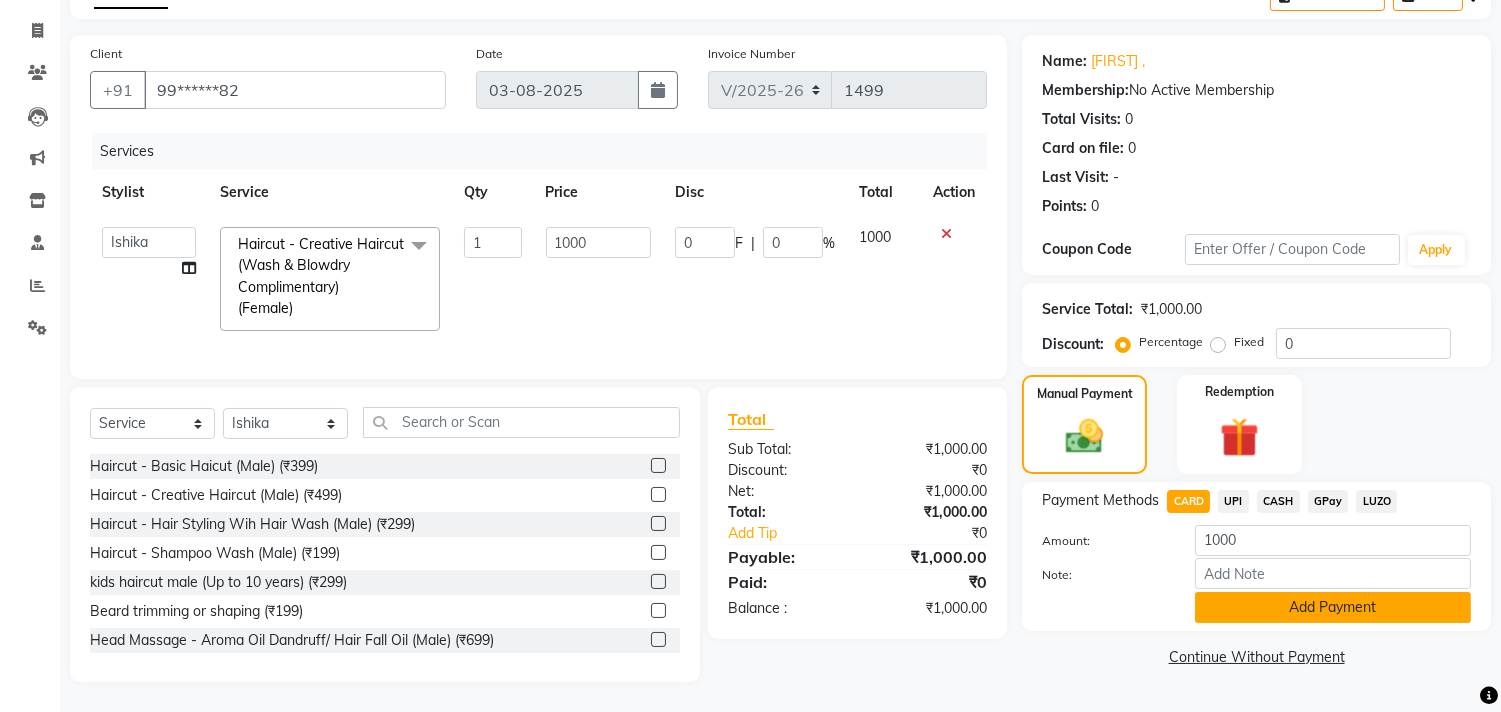 click on "Add Payment" 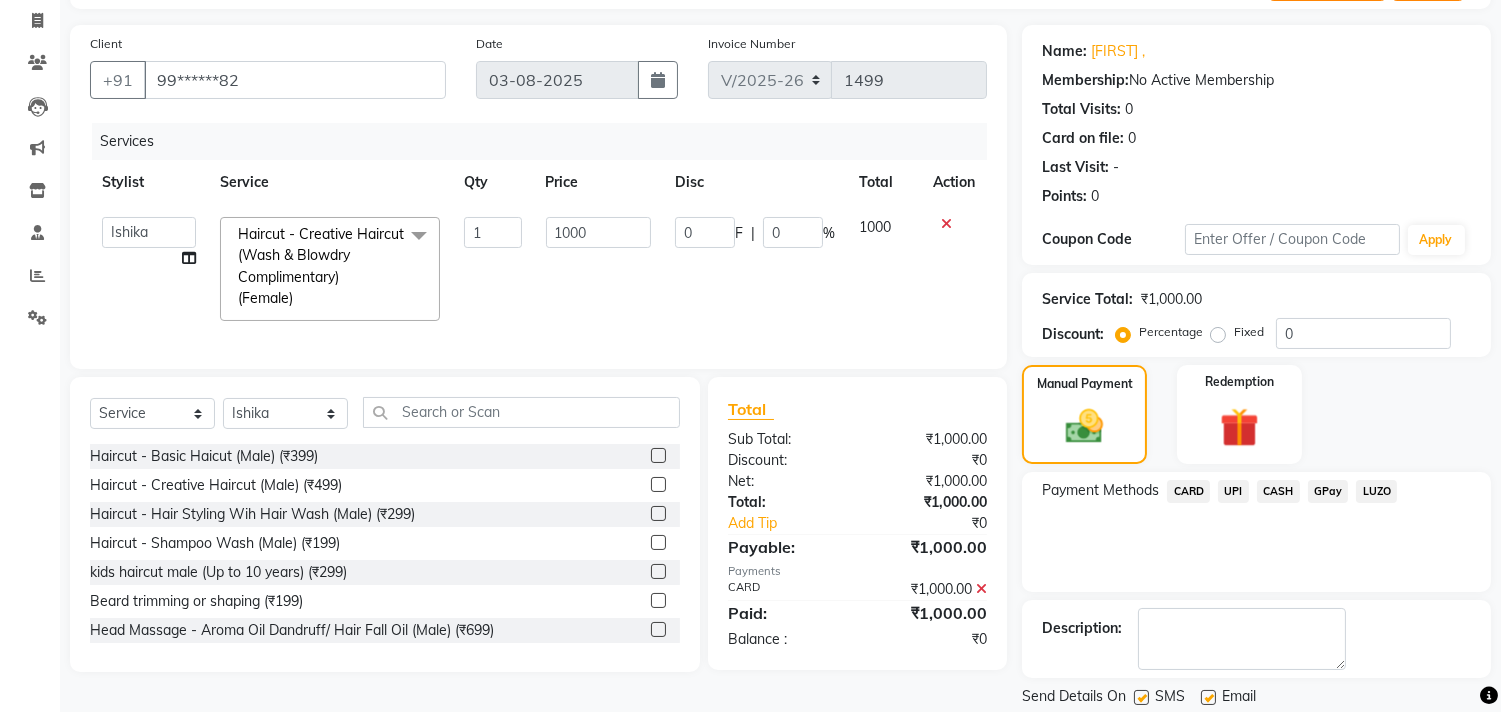 scroll, scrollTop: 187, scrollLeft: 0, axis: vertical 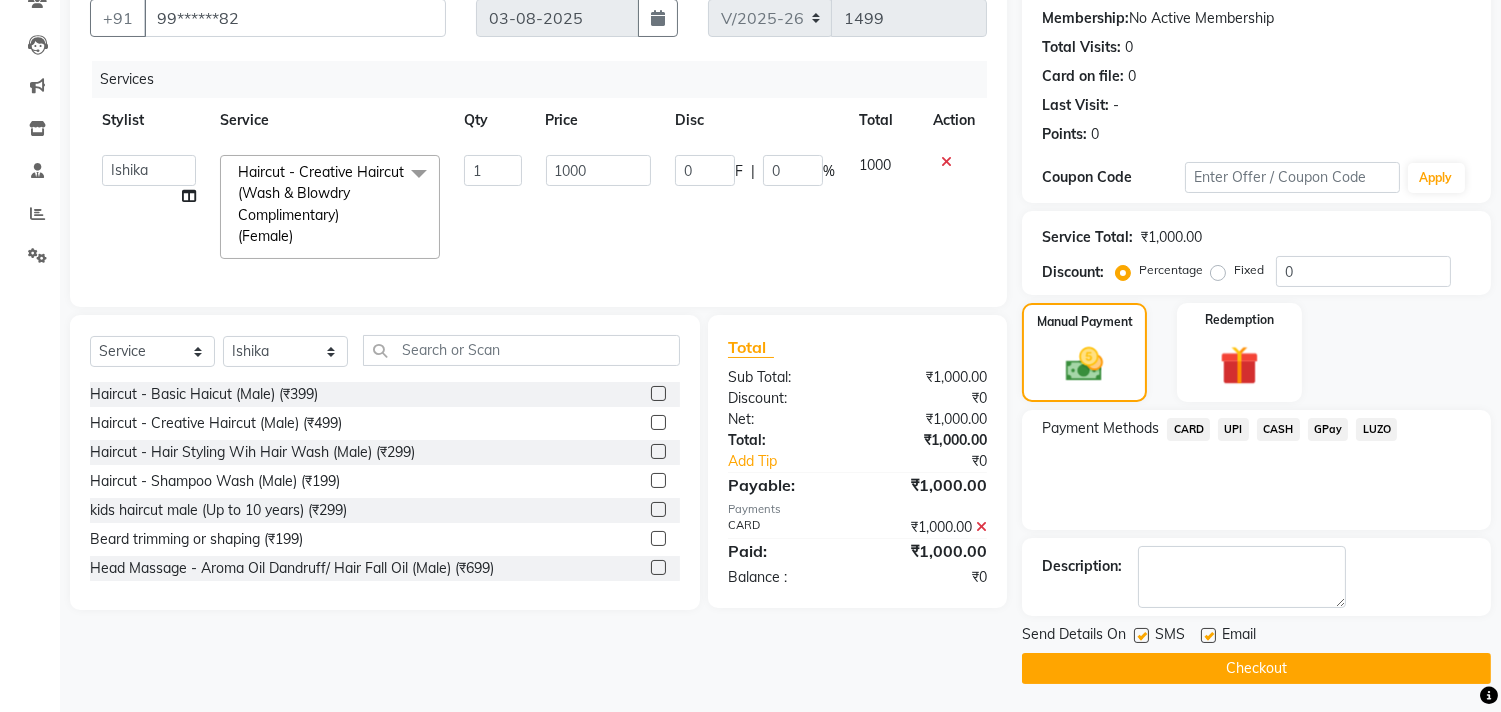 click on "Checkout" 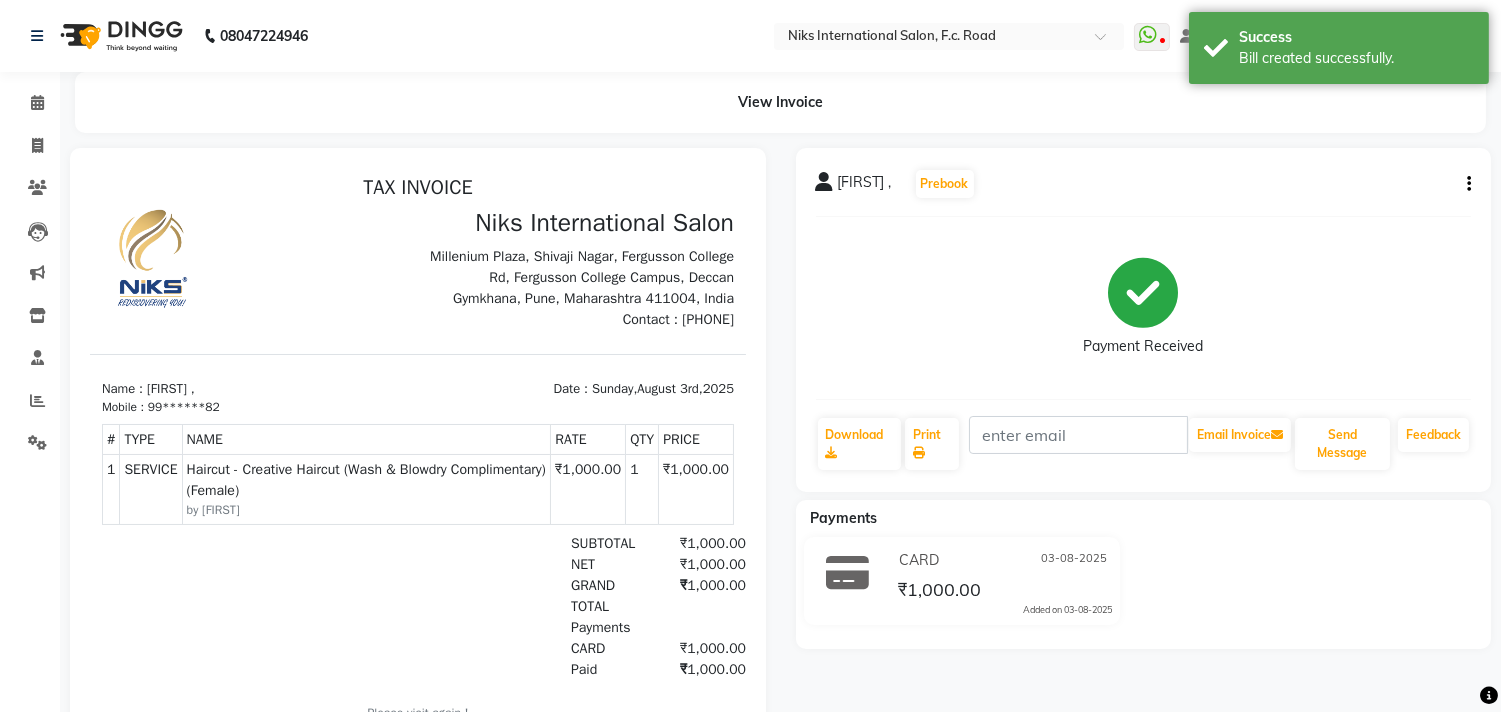 scroll, scrollTop: 0, scrollLeft: 0, axis: both 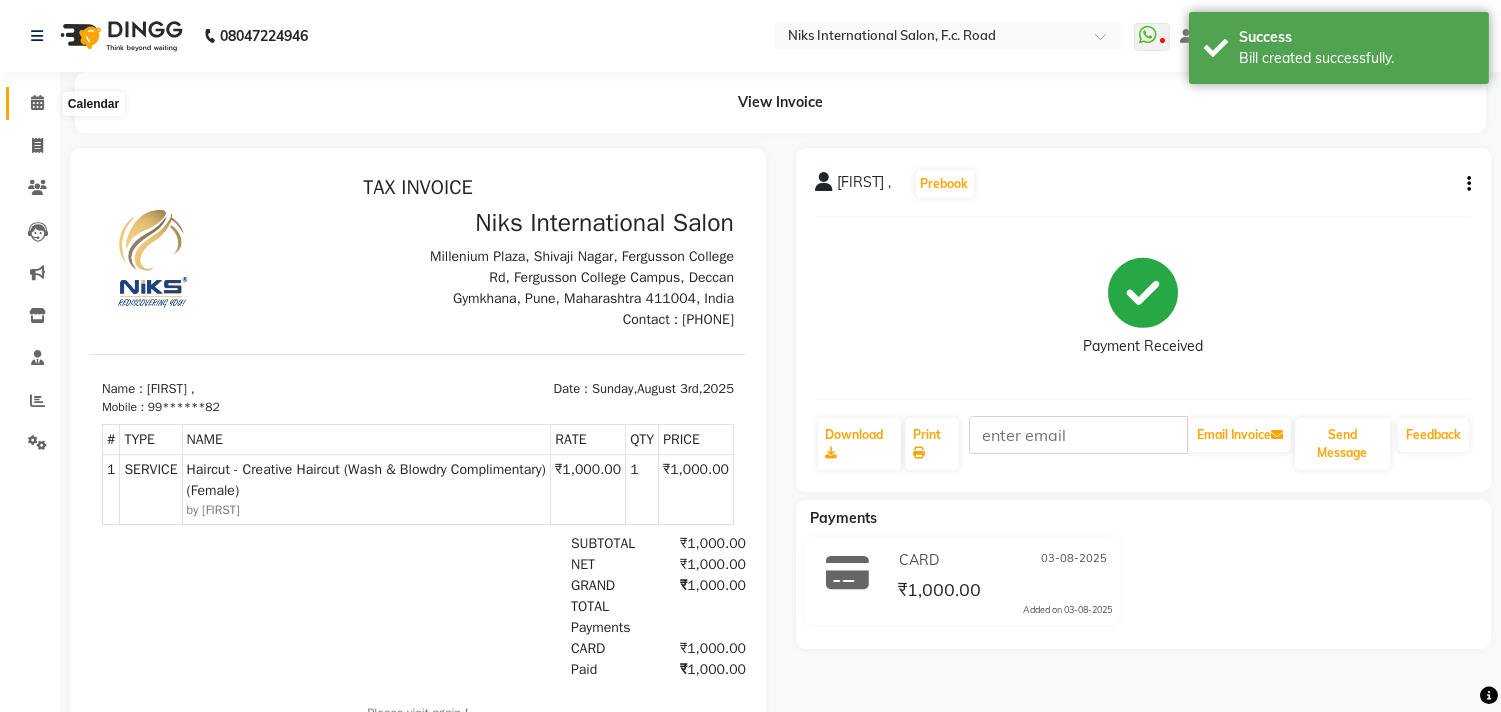 drag, startPoint x: 33, startPoint y: 103, endPoint x: 70, endPoint y: 107, distance: 37.215588 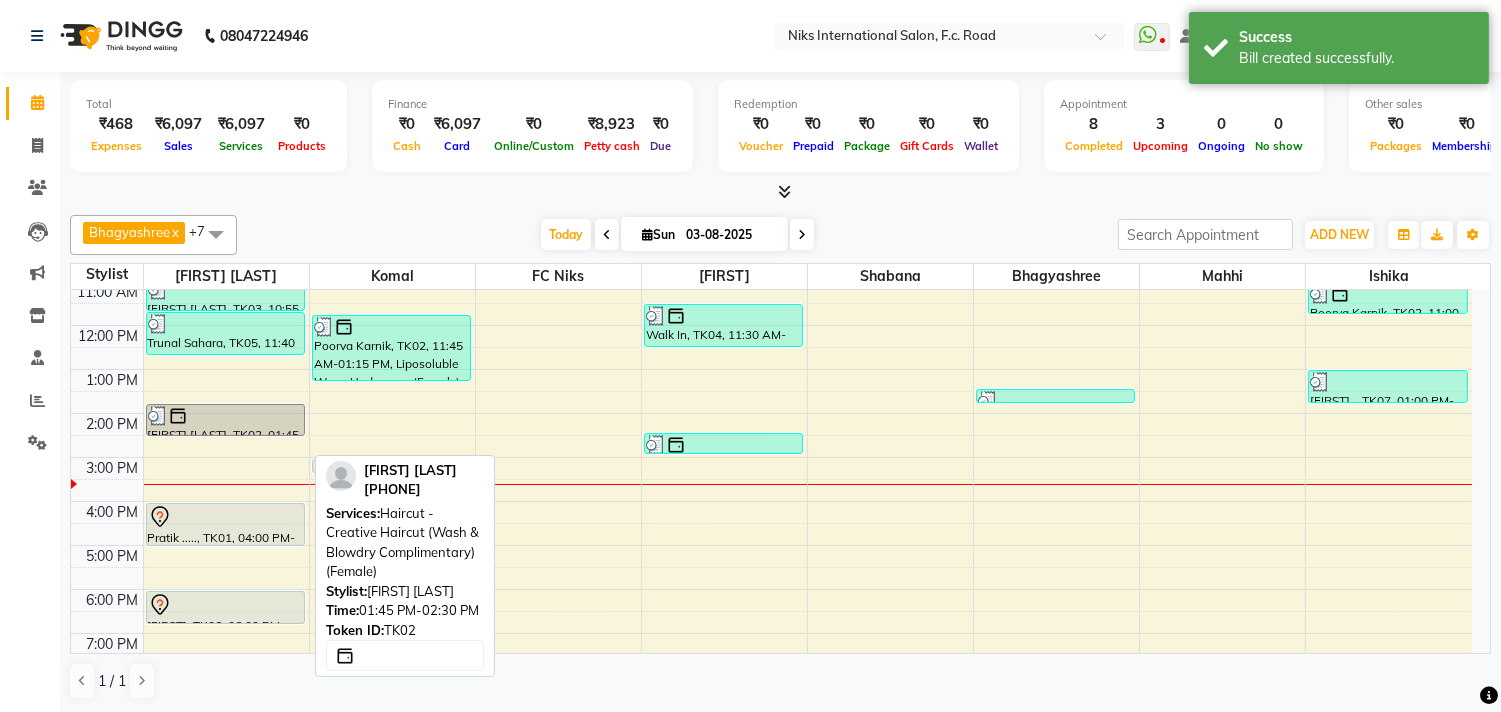 scroll, scrollTop: 147, scrollLeft: 0, axis: vertical 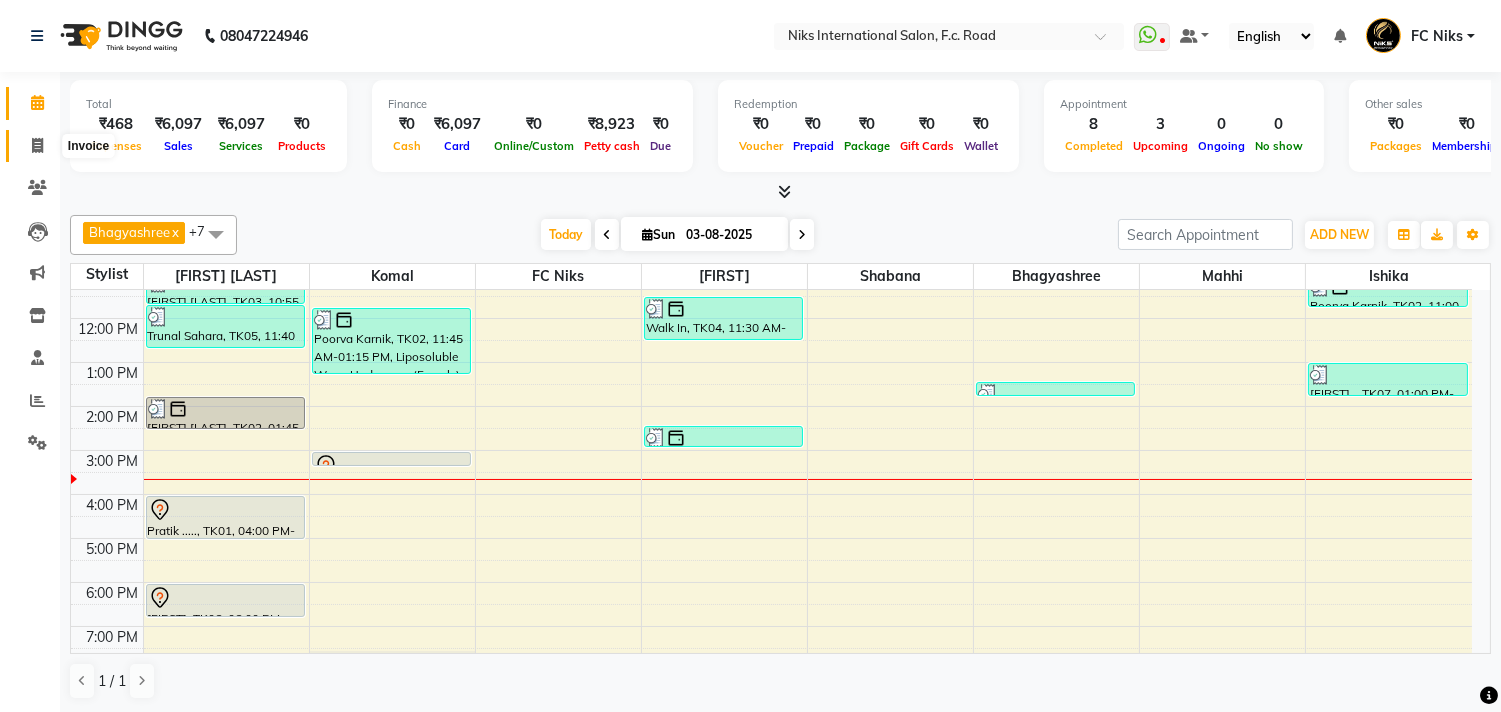 click 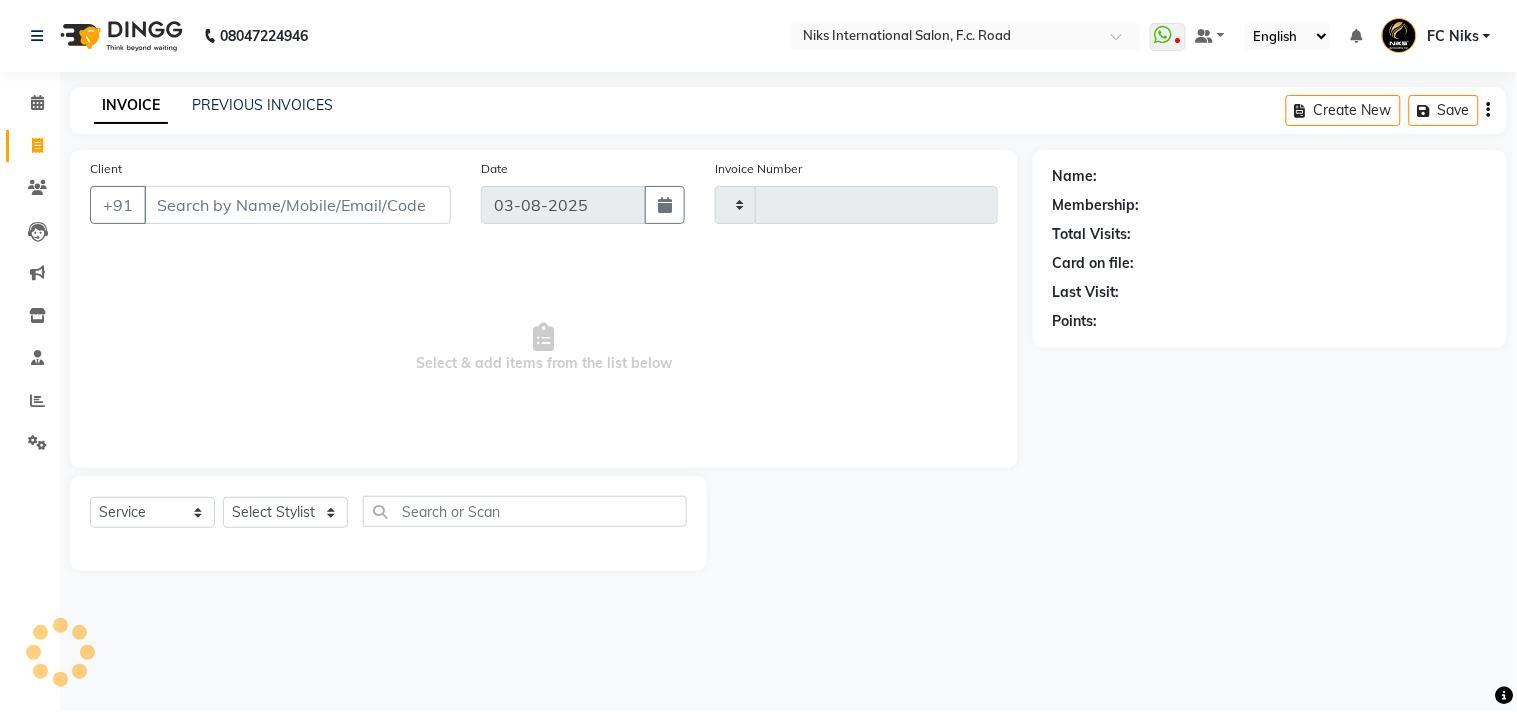 type on "1500" 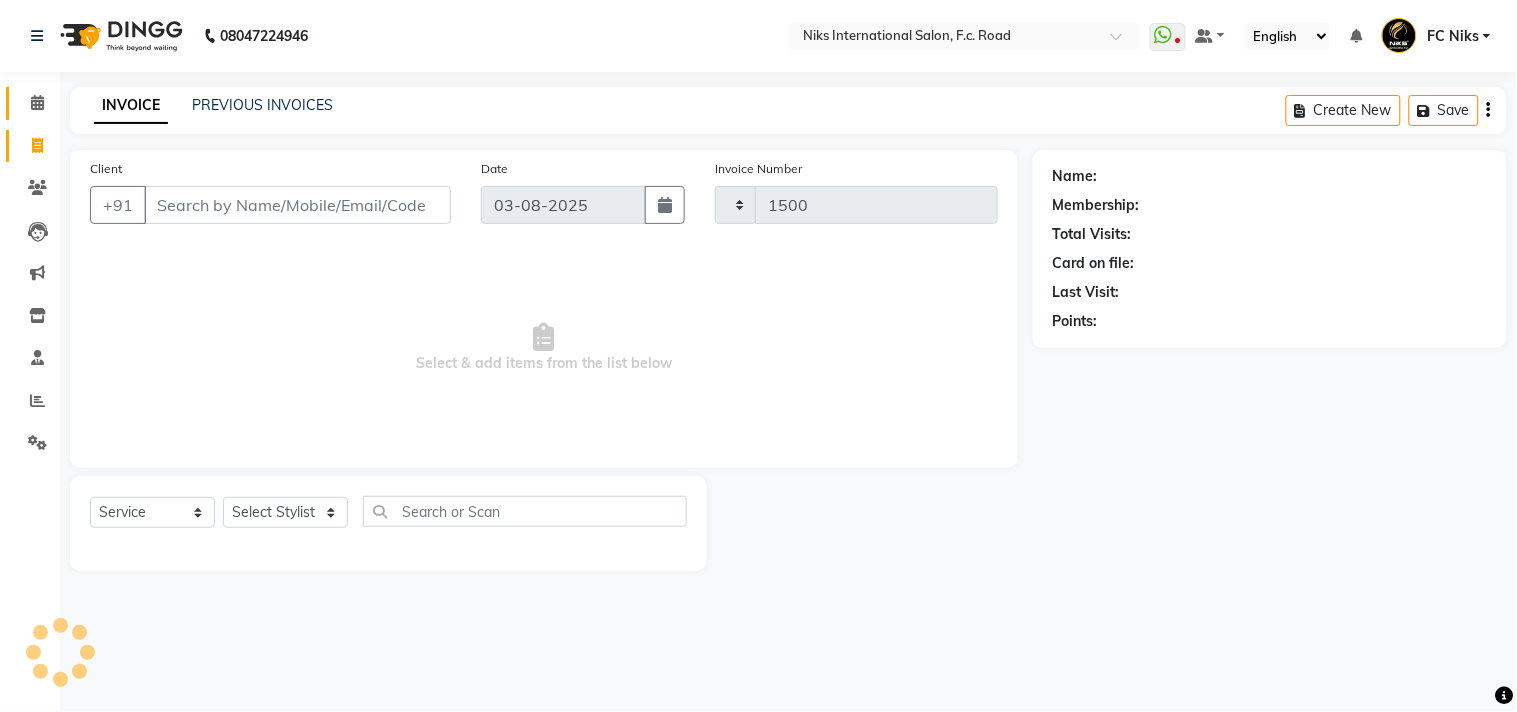 select on "7" 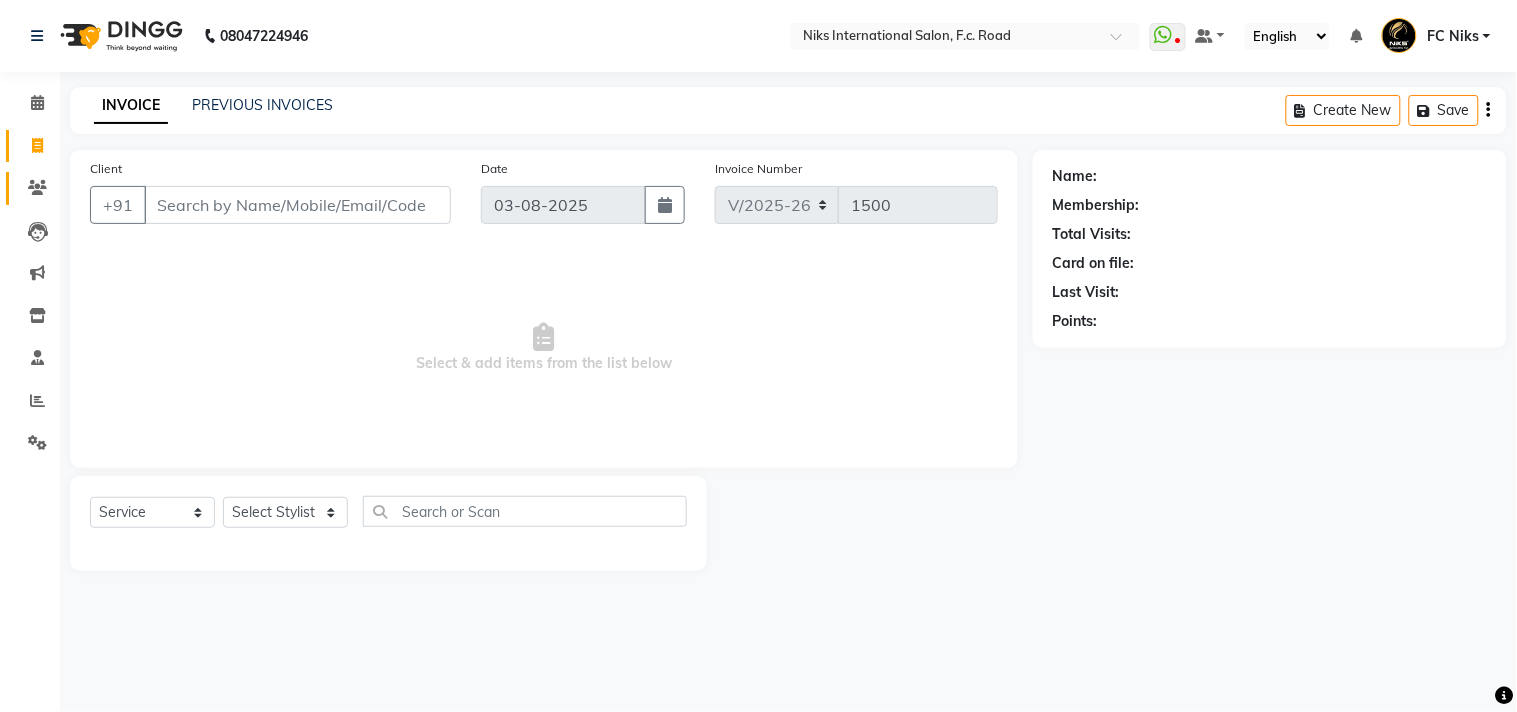 click on "Clients" 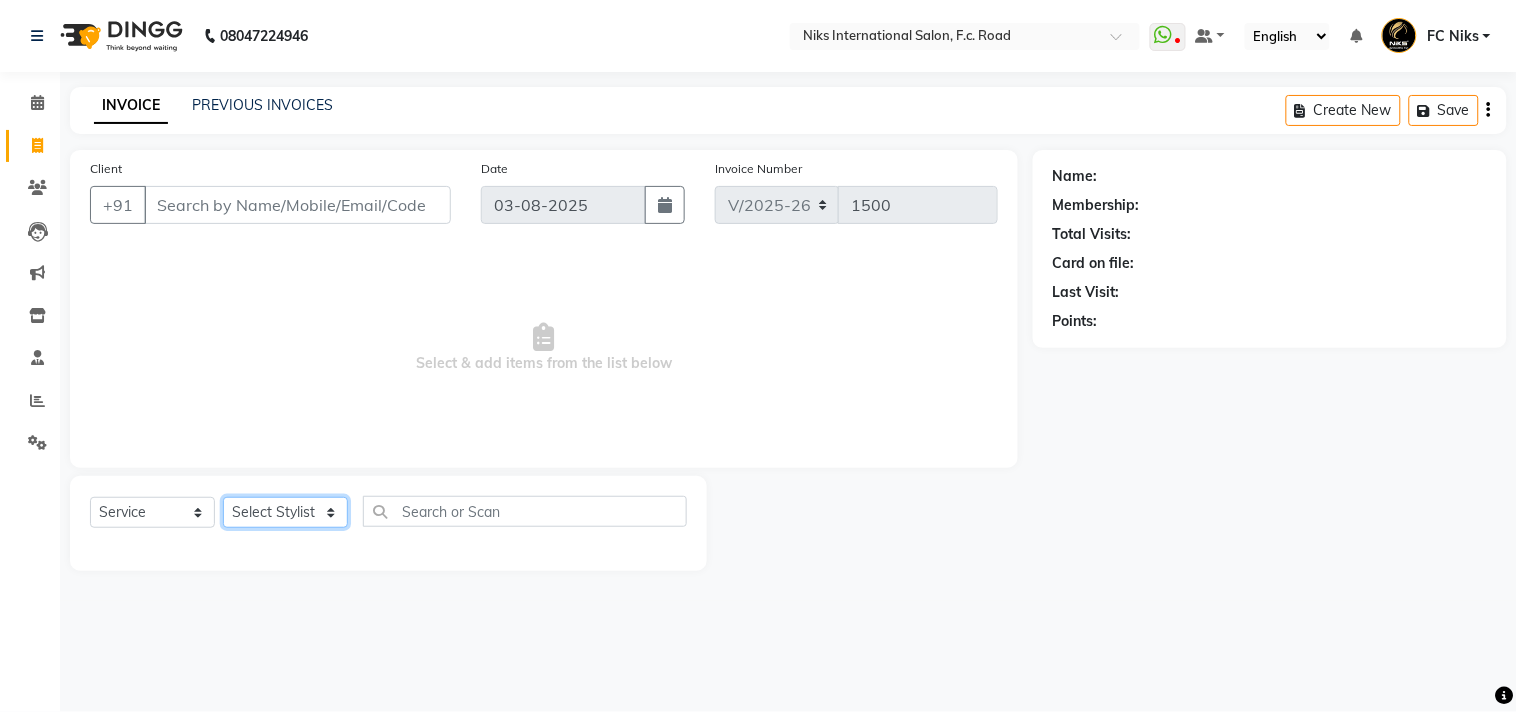 drag, startPoint x: 312, startPoint y: 508, endPoint x: 303, endPoint y: 502, distance: 10.816654 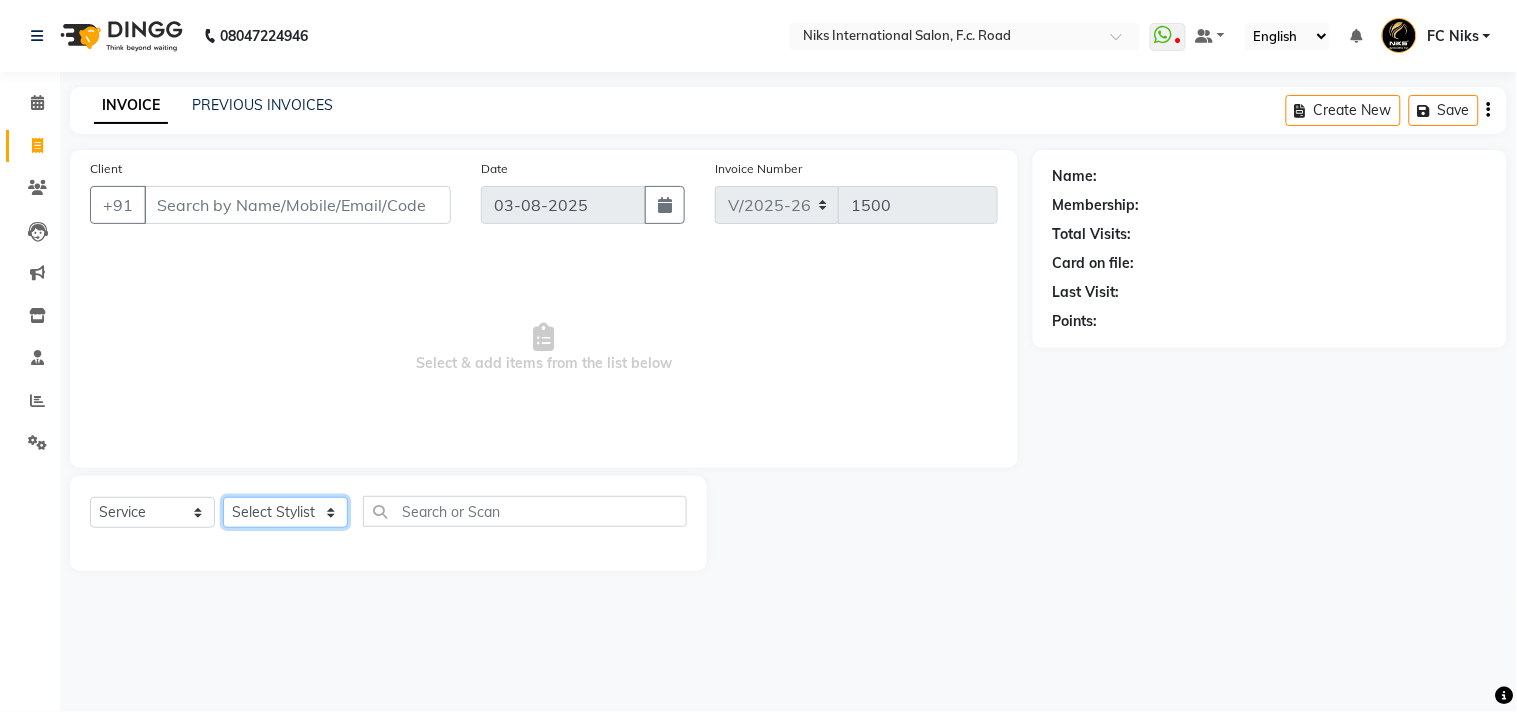 select on "19394" 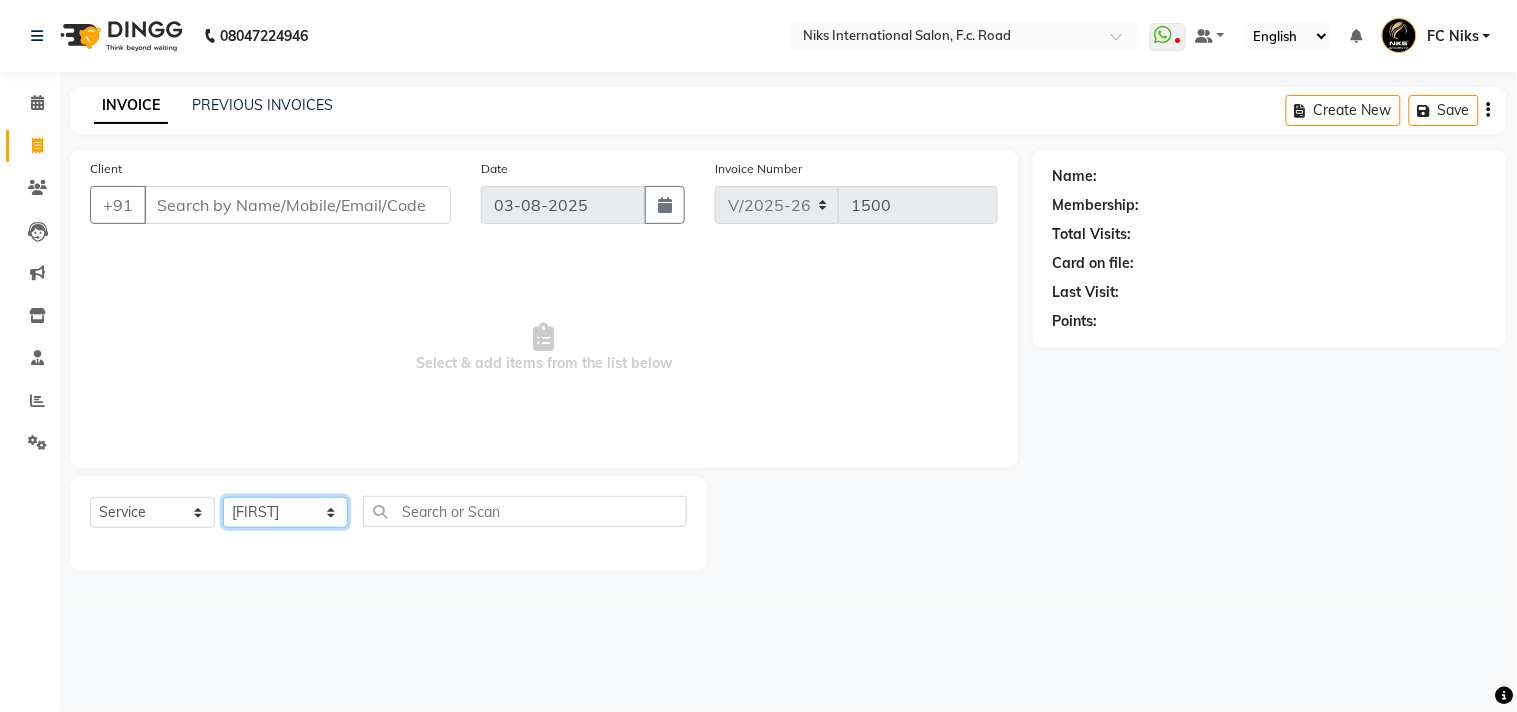 click on "Select Stylist Abhishek Amruta Bhagyashree CA Devkar FC Niks Ishika Kirti Komal Krishi Mahhi Nakshatra Nikhil Rajesh Savita Shabana Shrikant Gaikwad Soham" 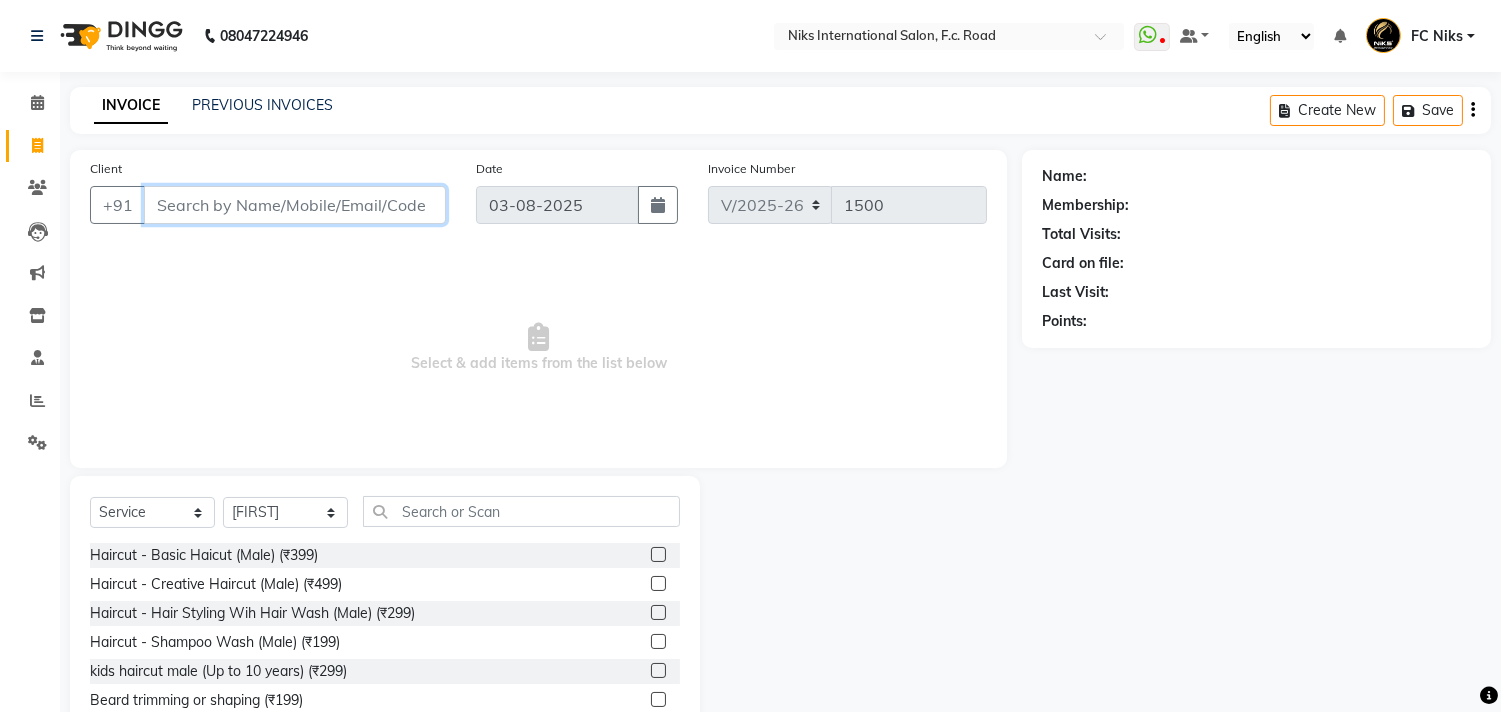 click on "Client" at bounding box center [295, 205] 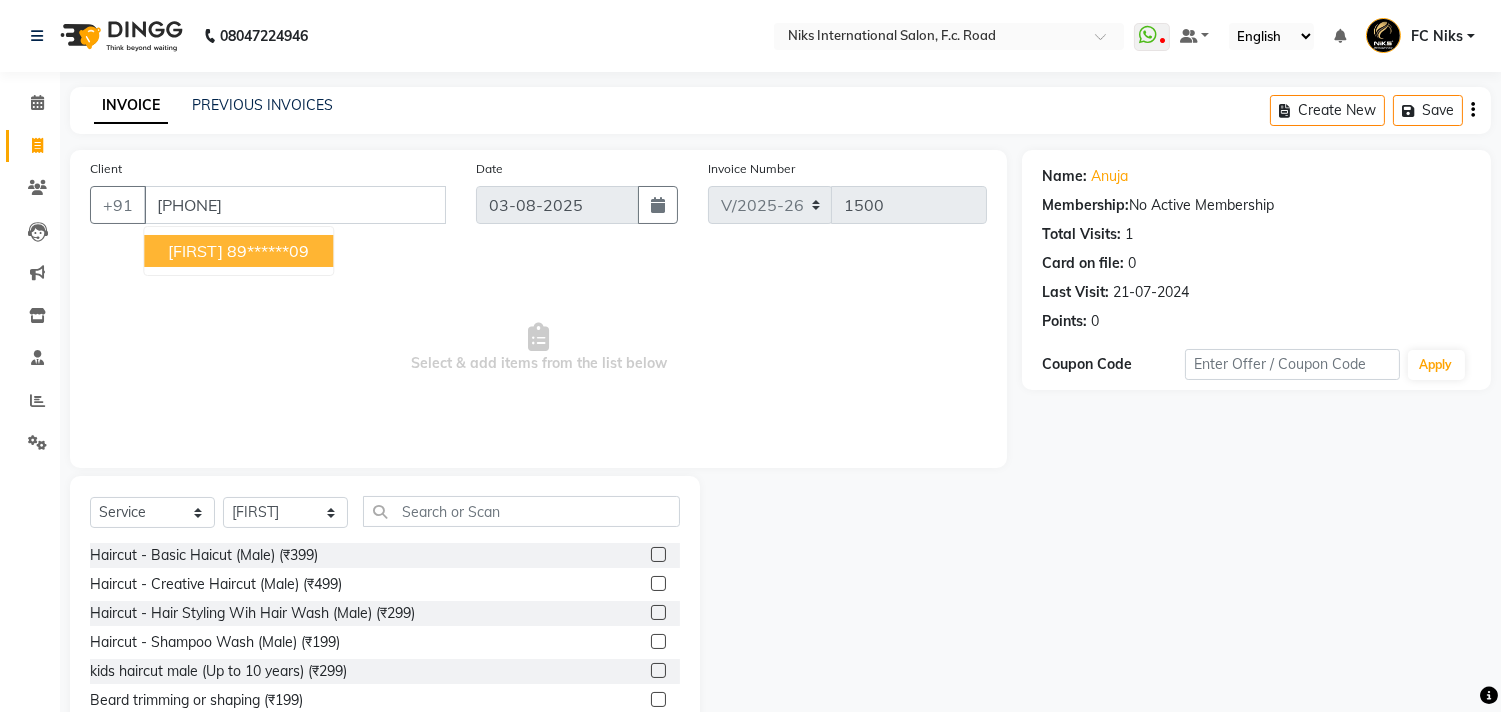 click on "Inventory" 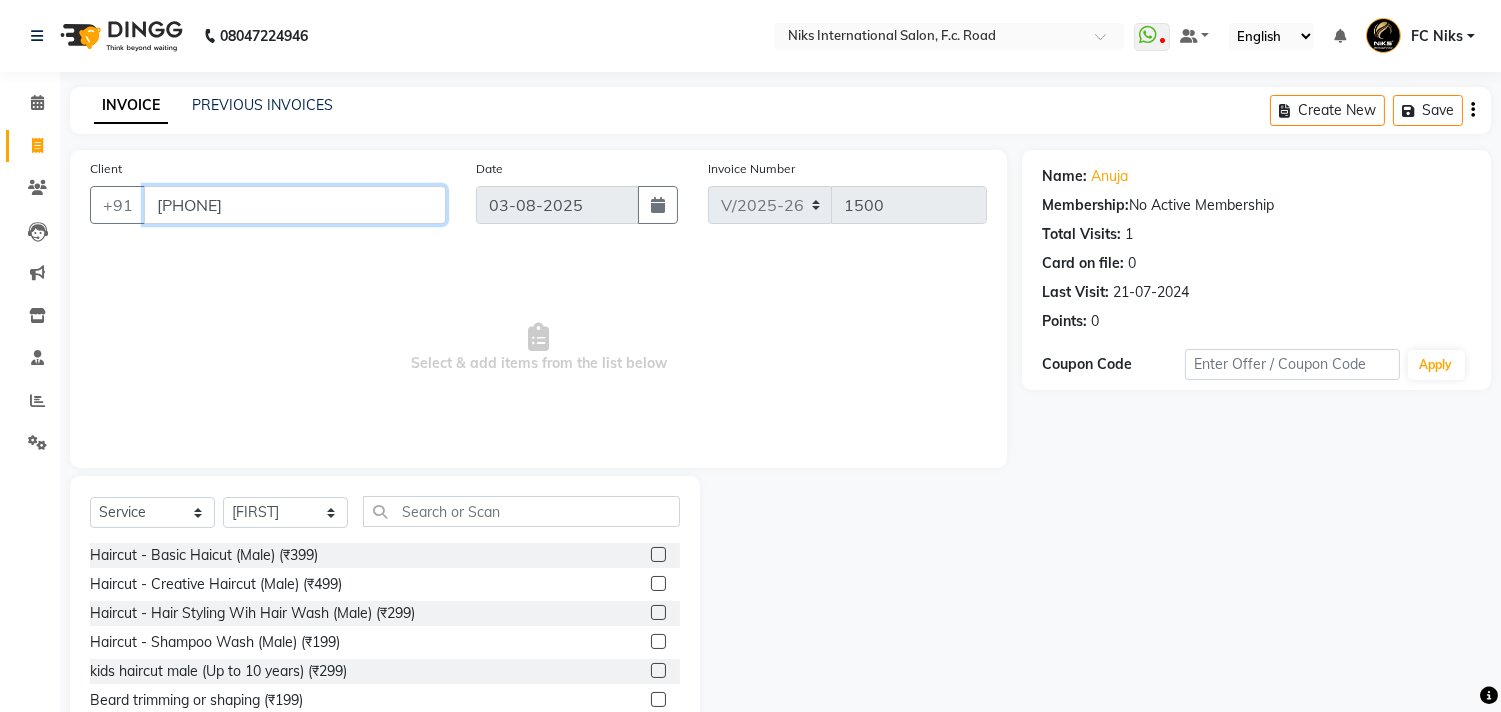 click on "8956055509" at bounding box center (295, 205) 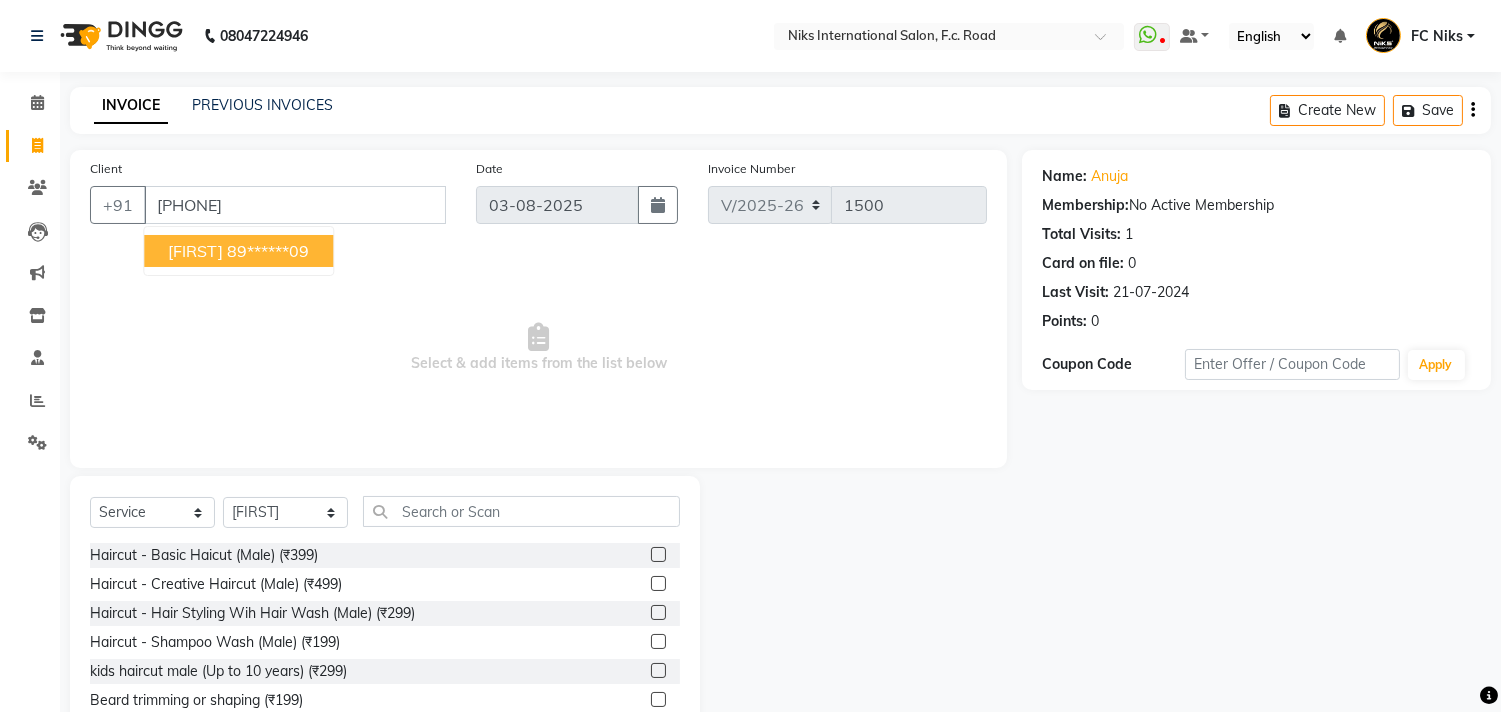 click on "89******09" at bounding box center [268, 251] 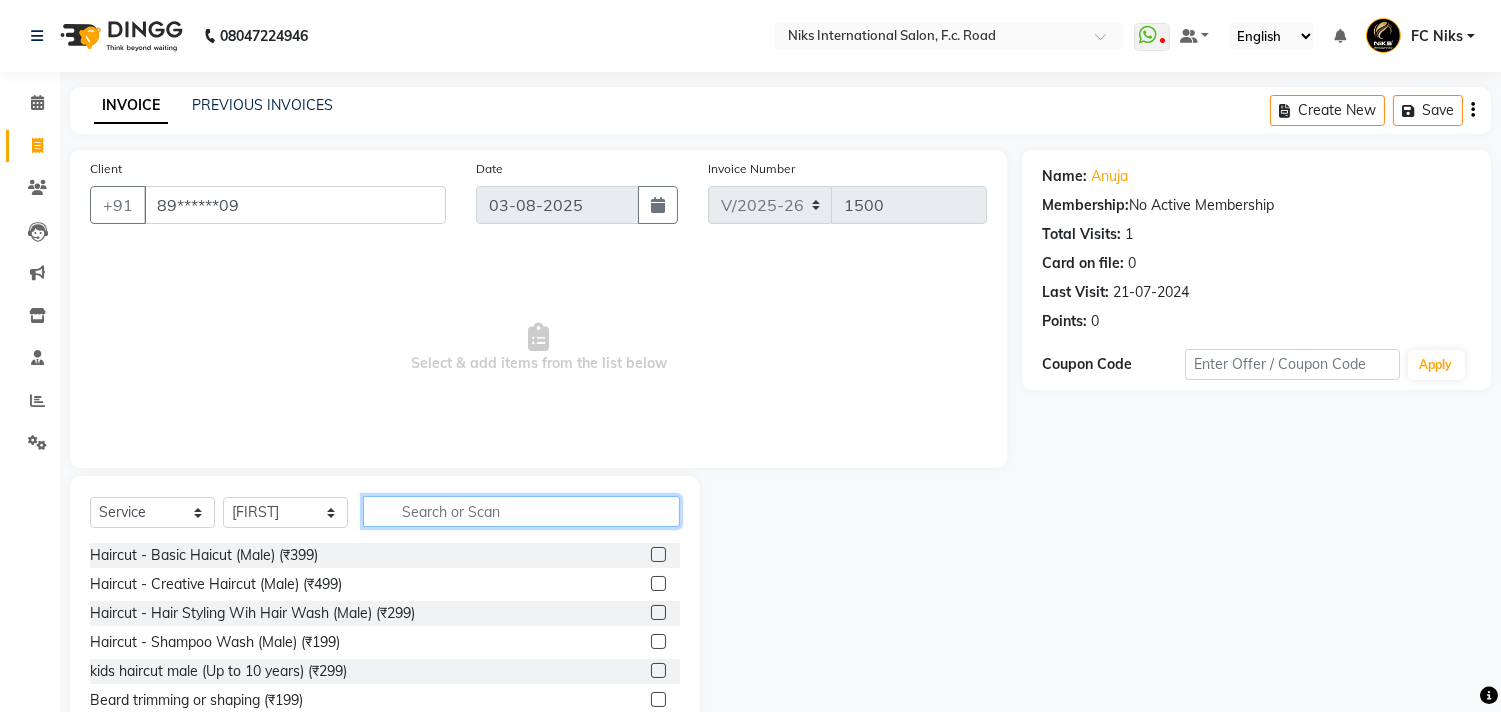 click 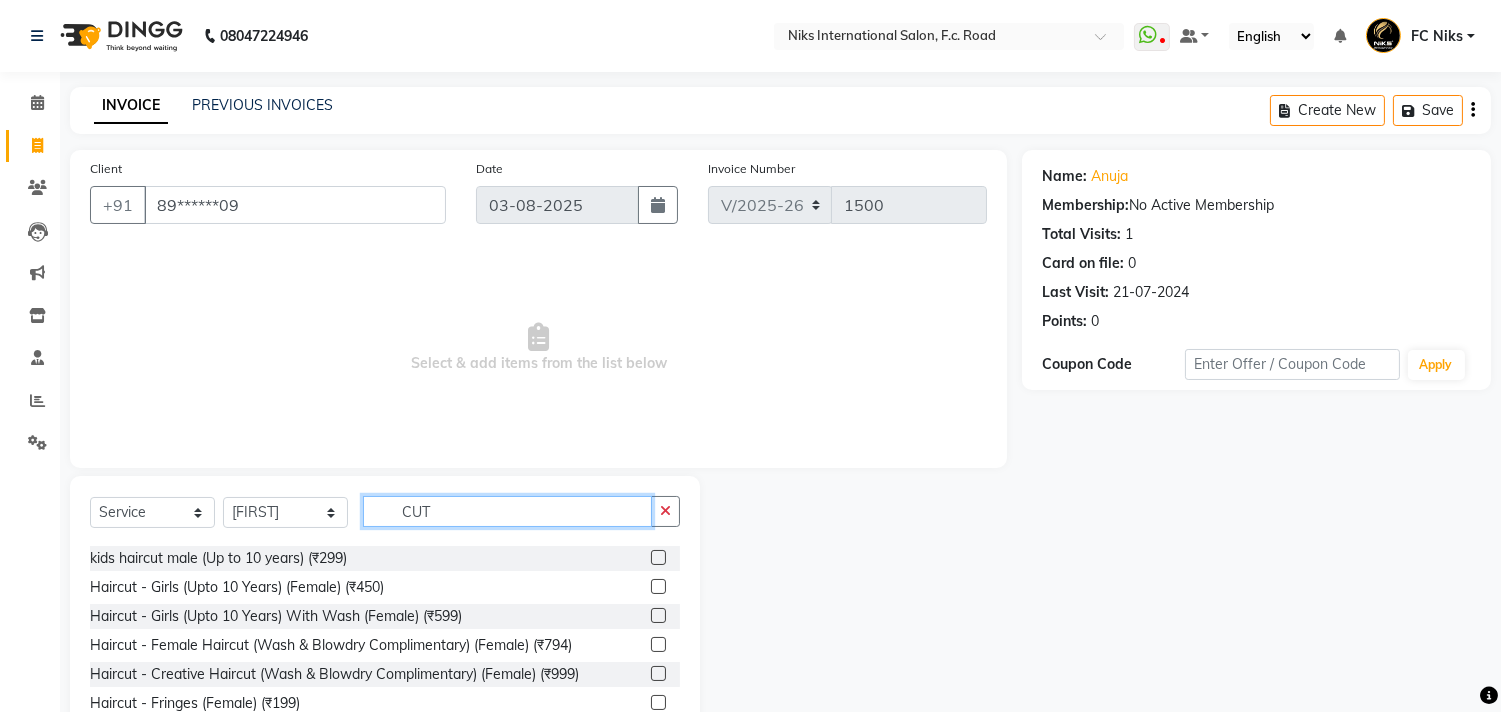 scroll, scrollTop: 176, scrollLeft: 0, axis: vertical 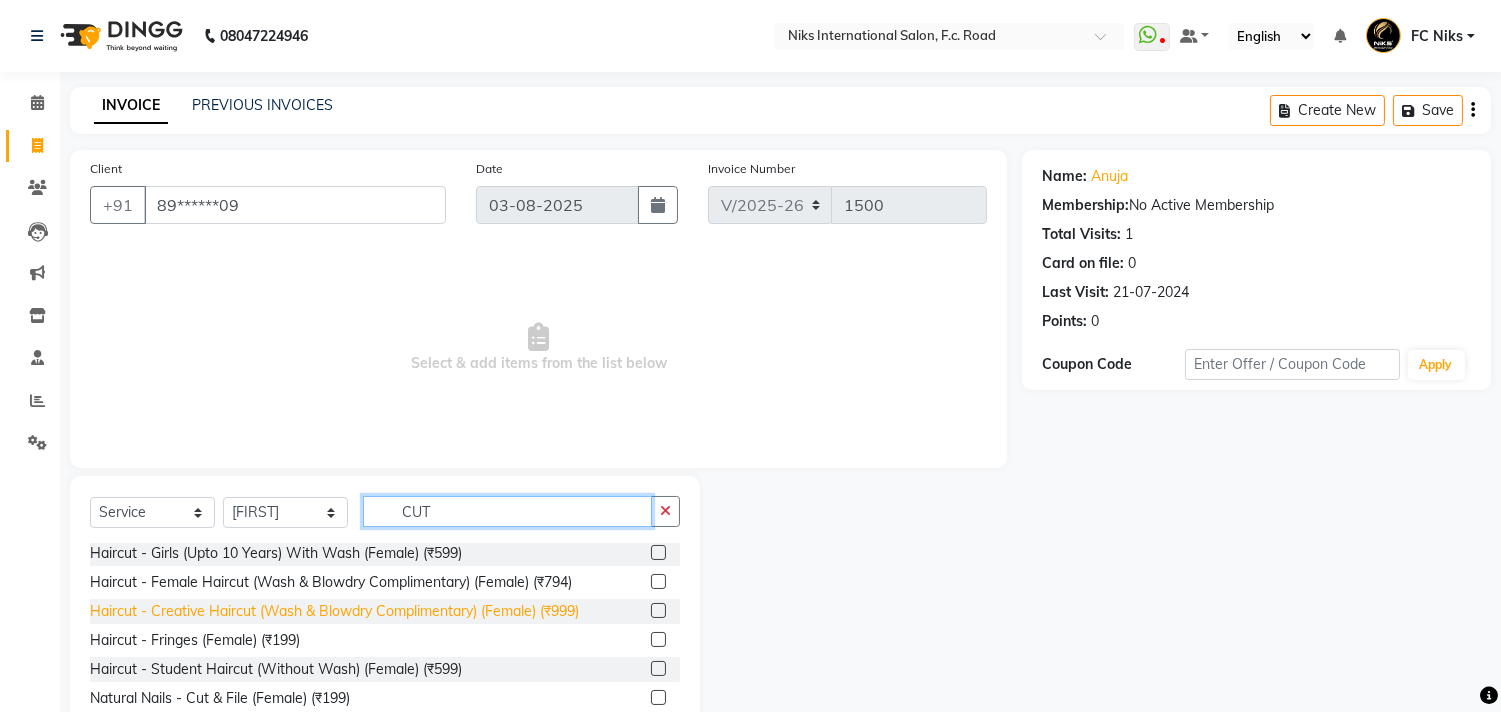 type on "CUT" 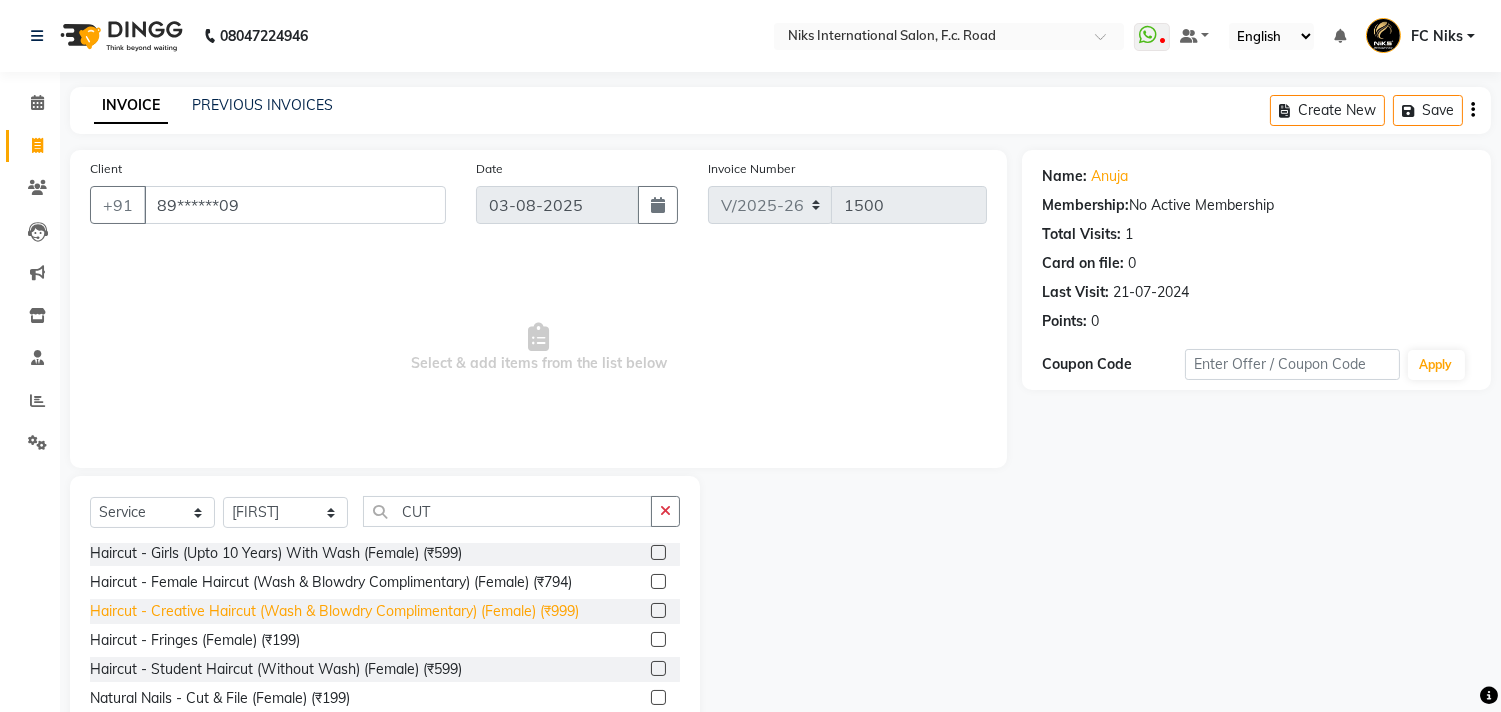 click on "Haircut - Creative Haircut (Wash & Blowdry Complimentary) (Female) (₹999)" 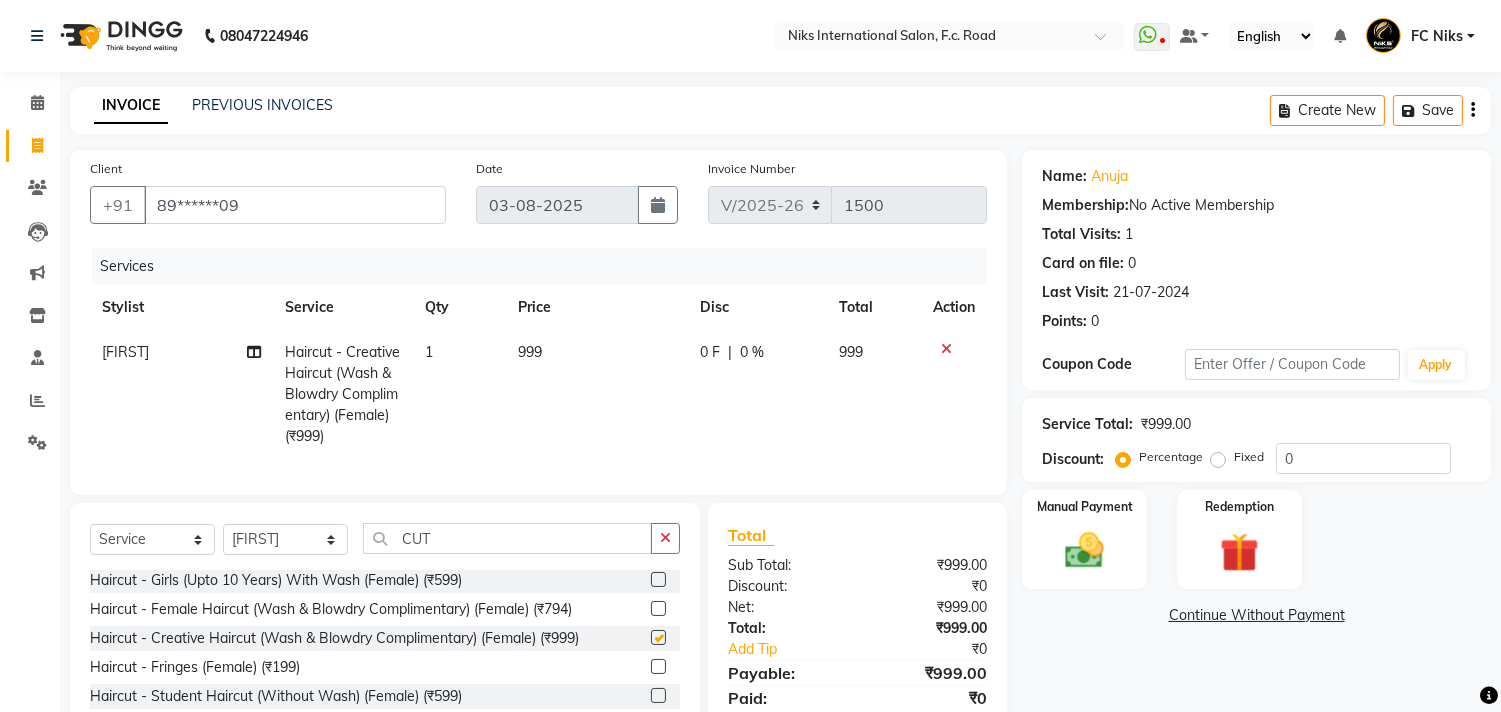checkbox on "false" 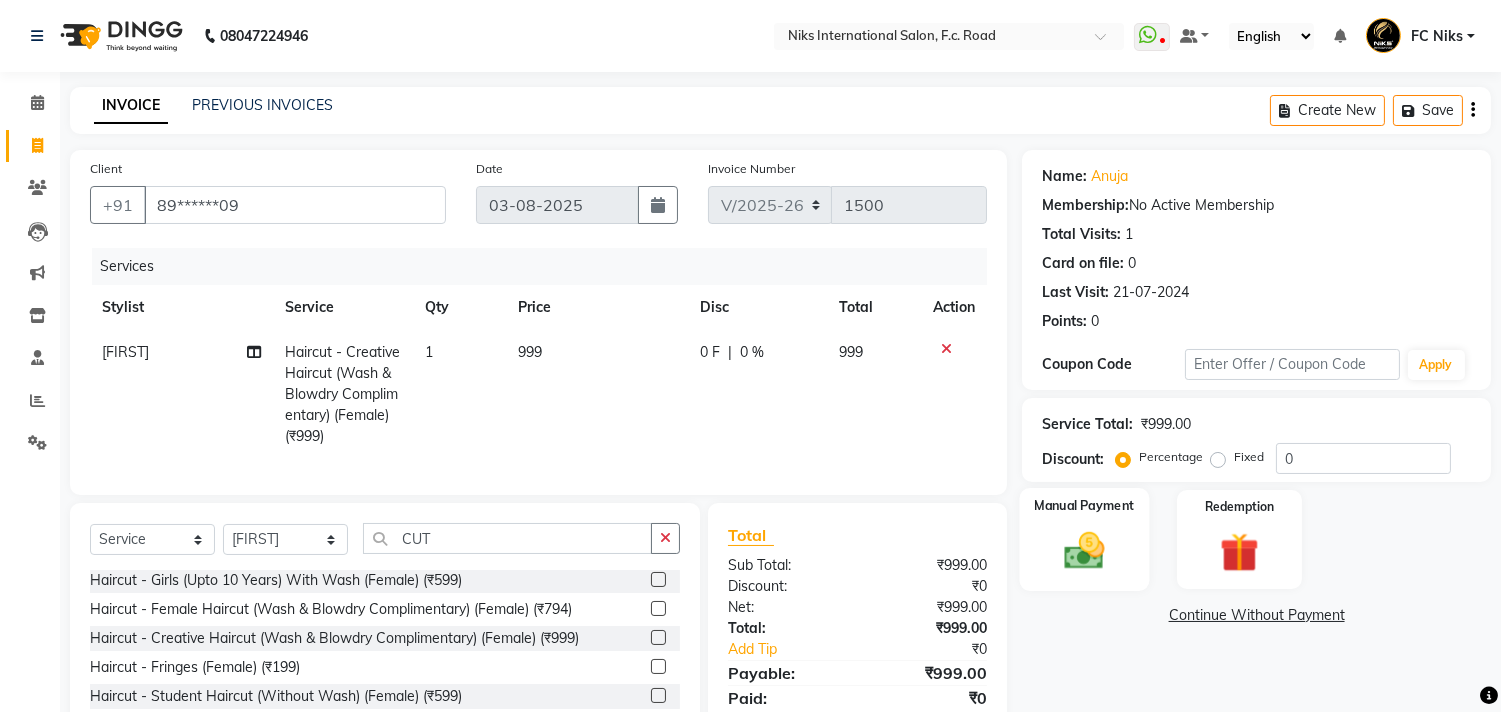 click 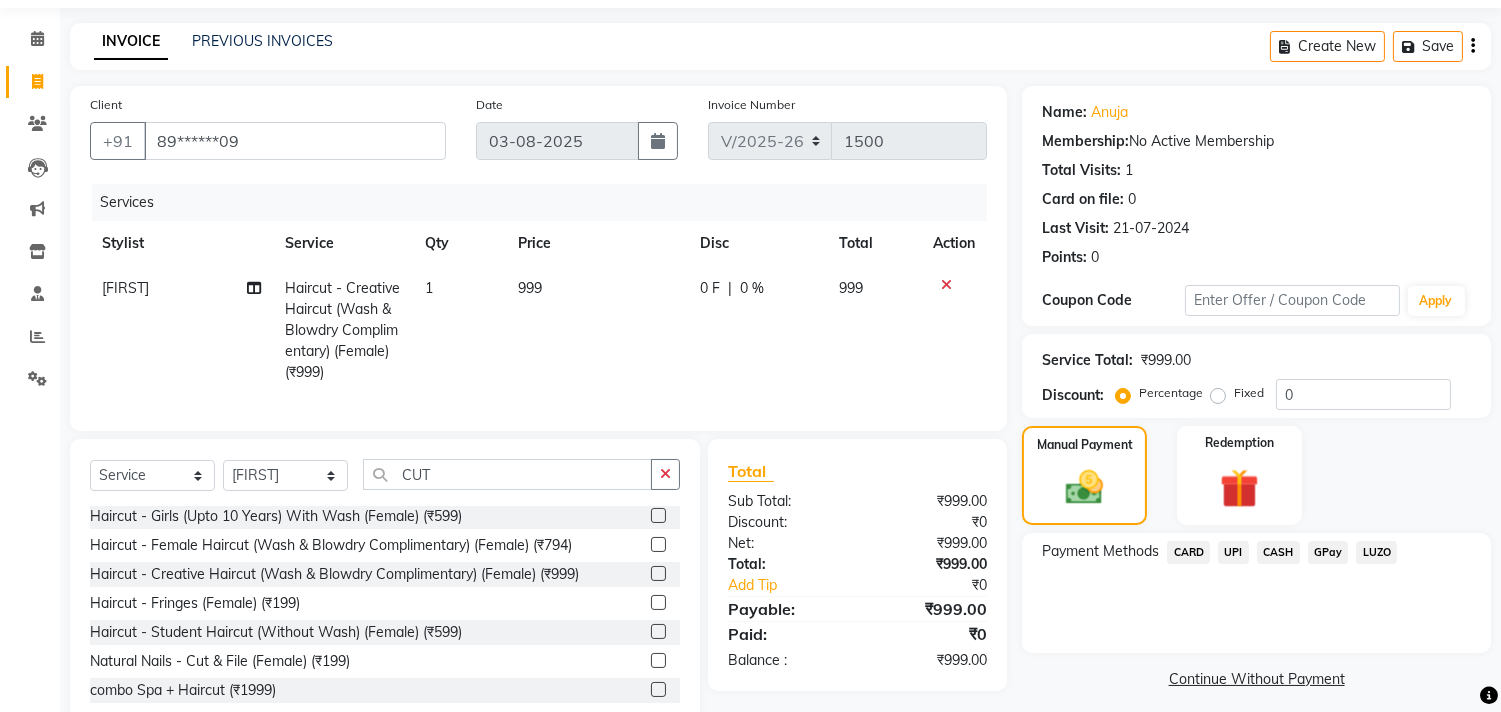 scroll, scrollTop: 95, scrollLeft: 0, axis: vertical 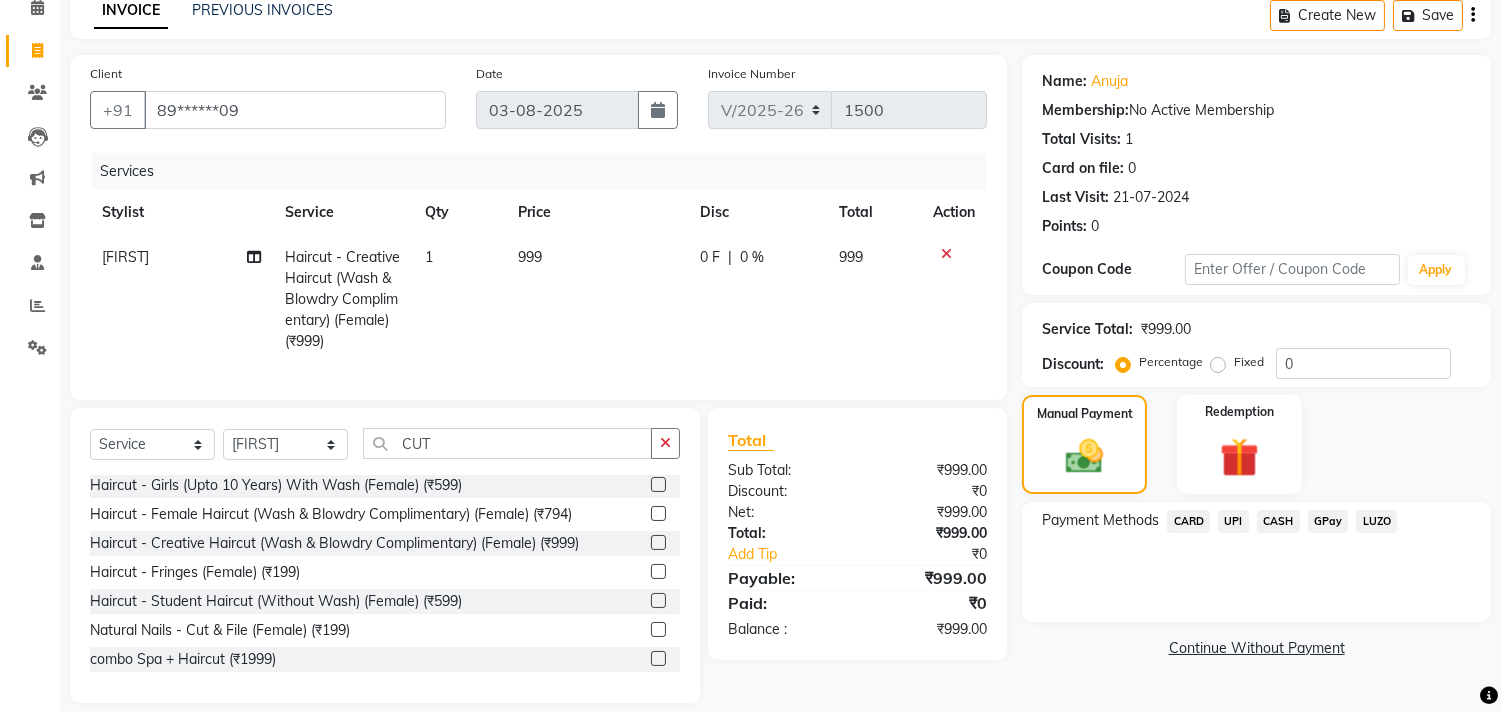 click on "CARD" 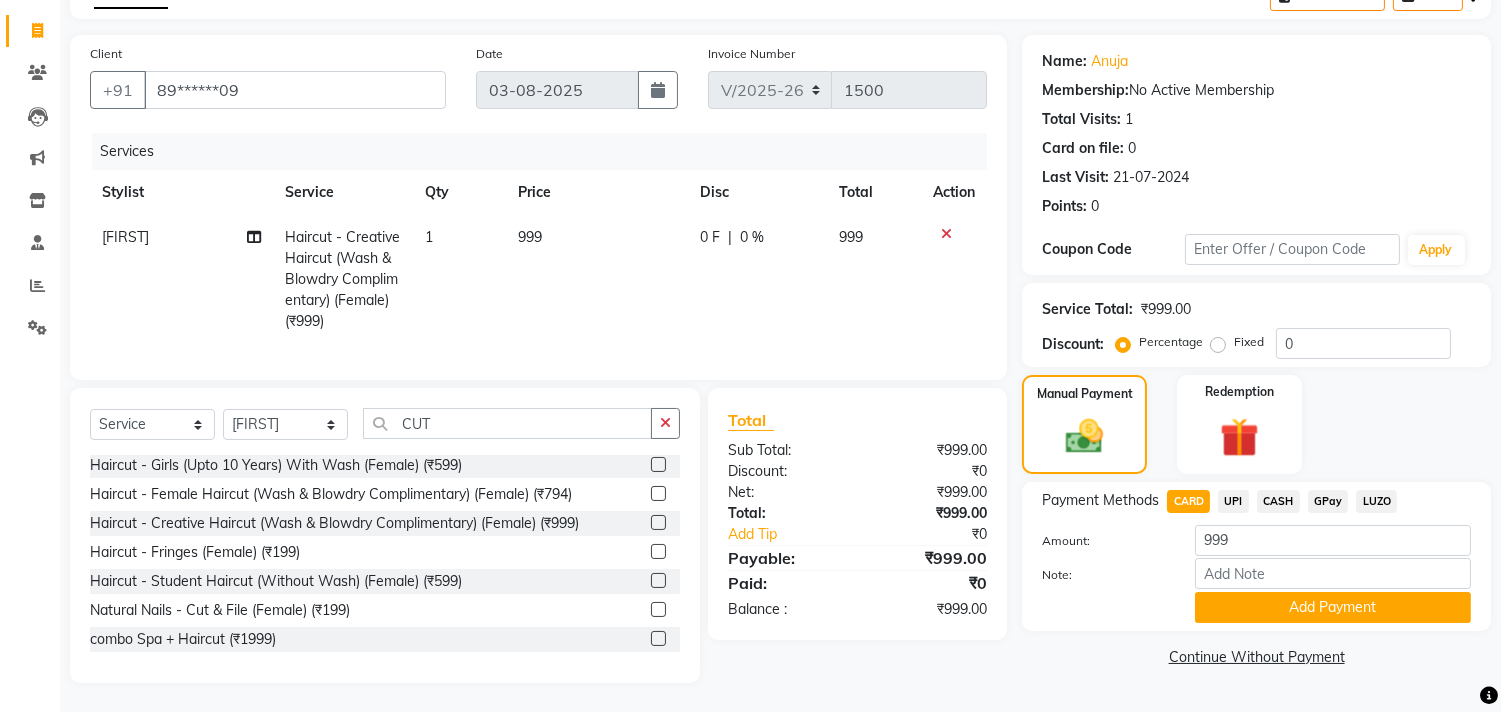 scroll, scrollTop: 132, scrollLeft: 0, axis: vertical 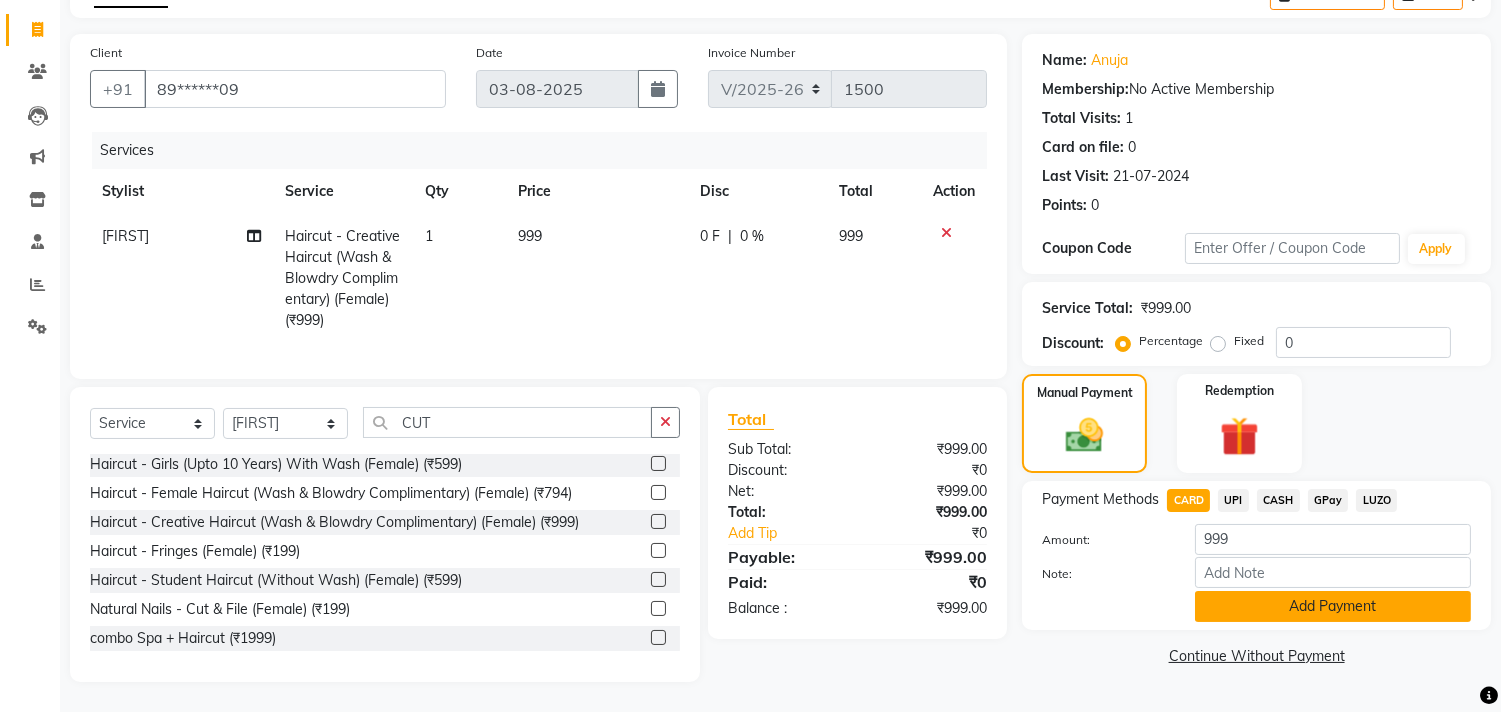 click on "Add Payment" 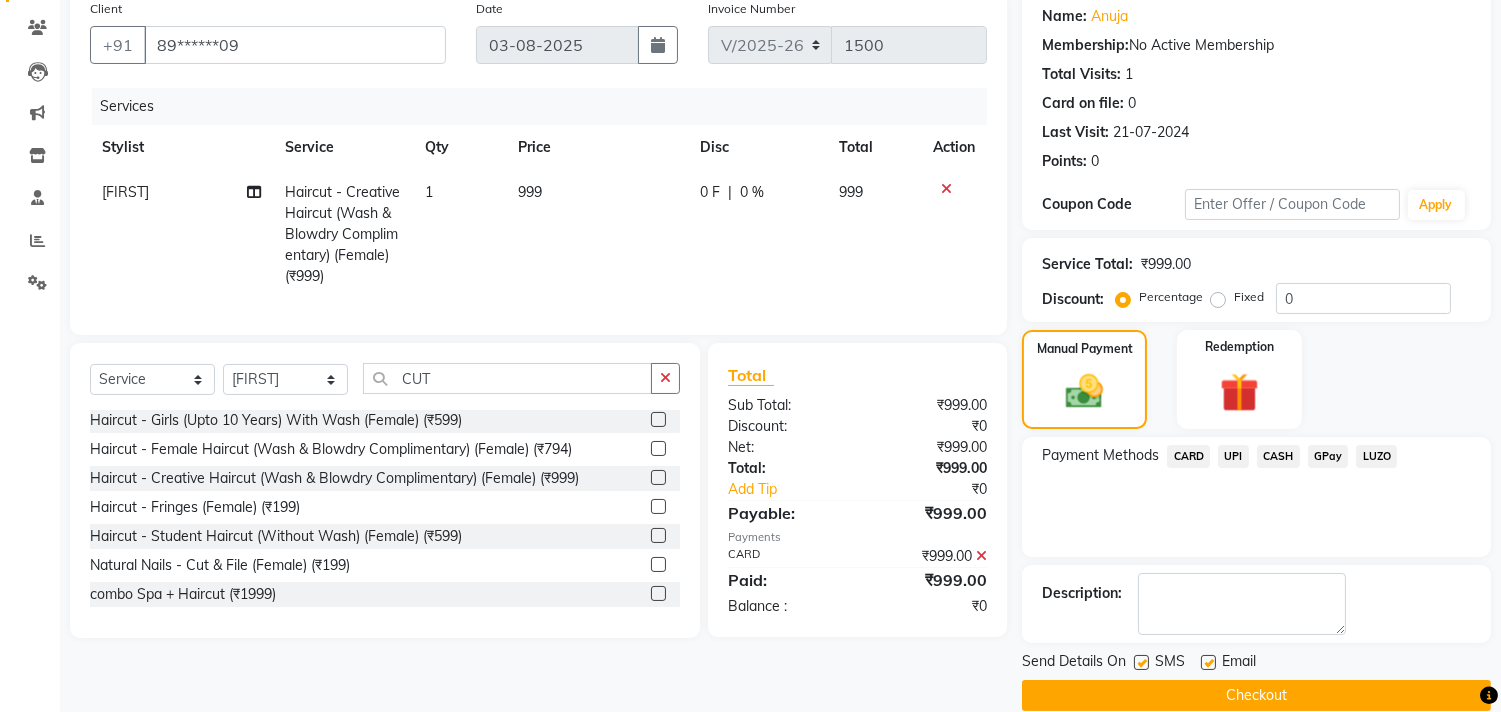 scroll, scrollTop: 187, scrollLeft: 0, axis: vertical 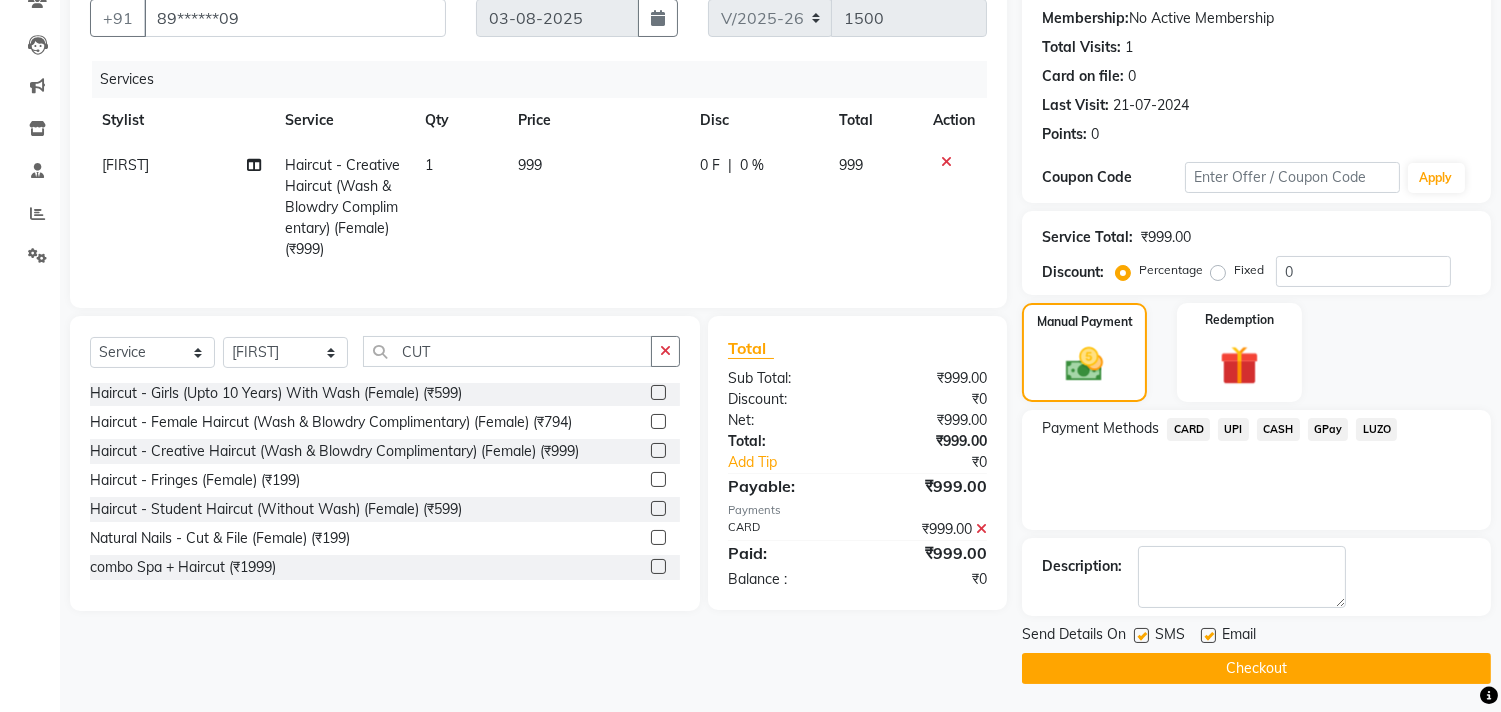 drag, startPoint x: 1395, startPoint y: 660, endPoint x: 1403, endPoint y: 651, distance: 12.0415945 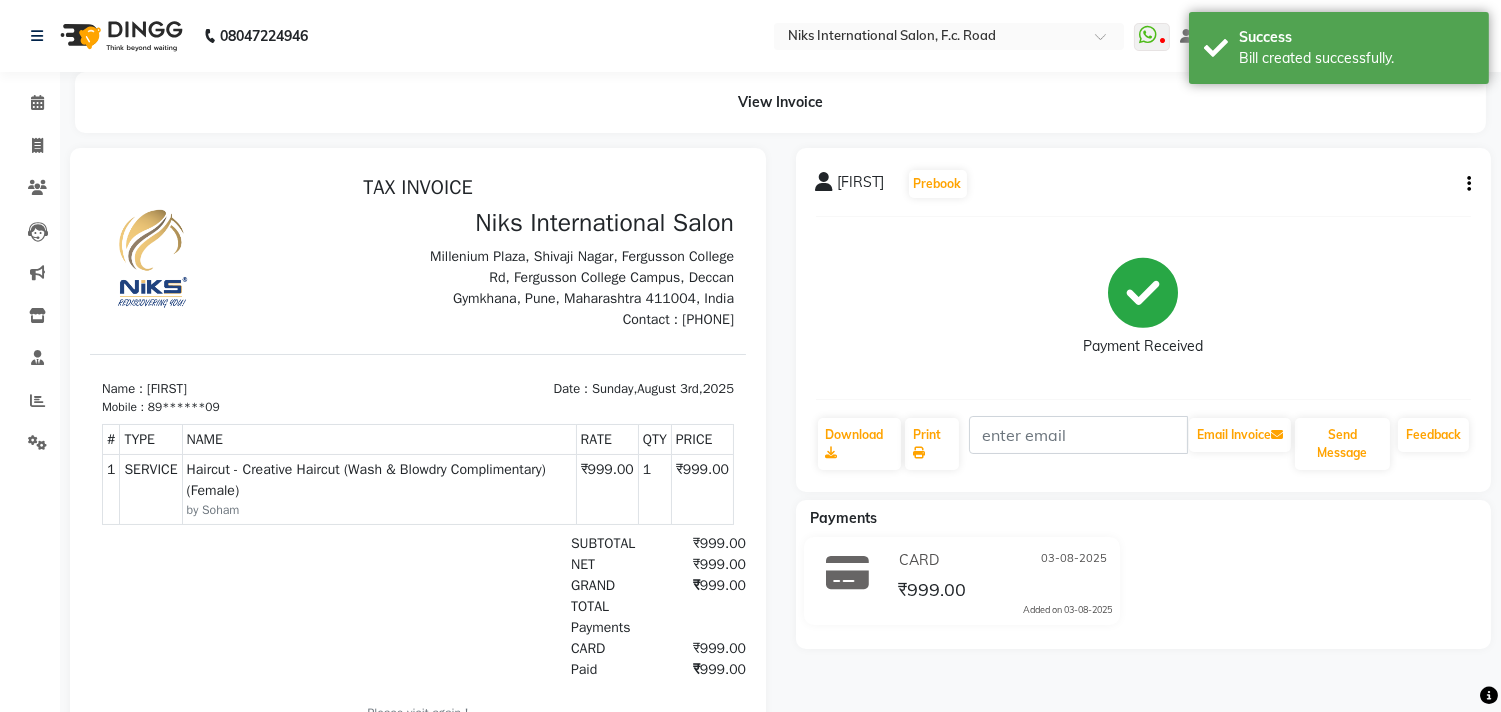 scroll, scrollTop: 0, scrollLeft: 0, axis: both 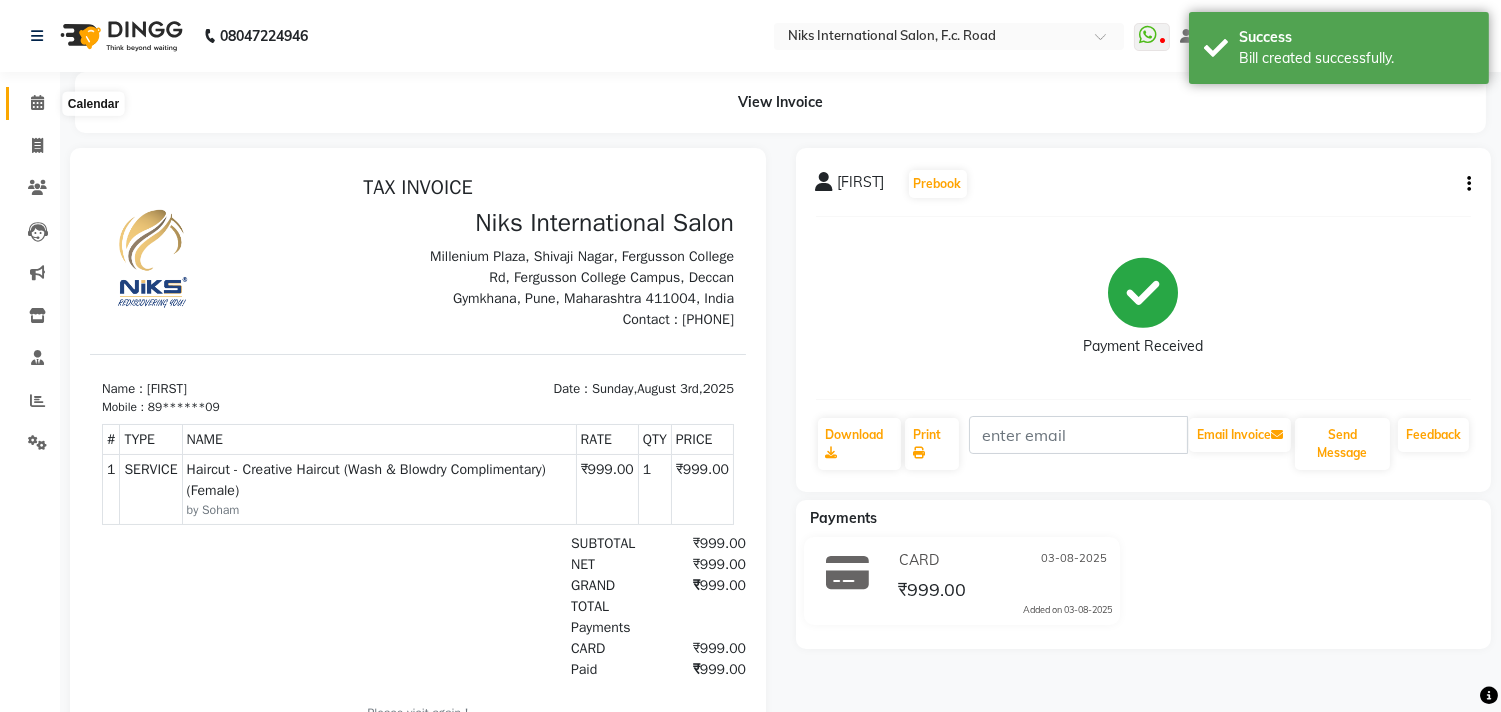 click 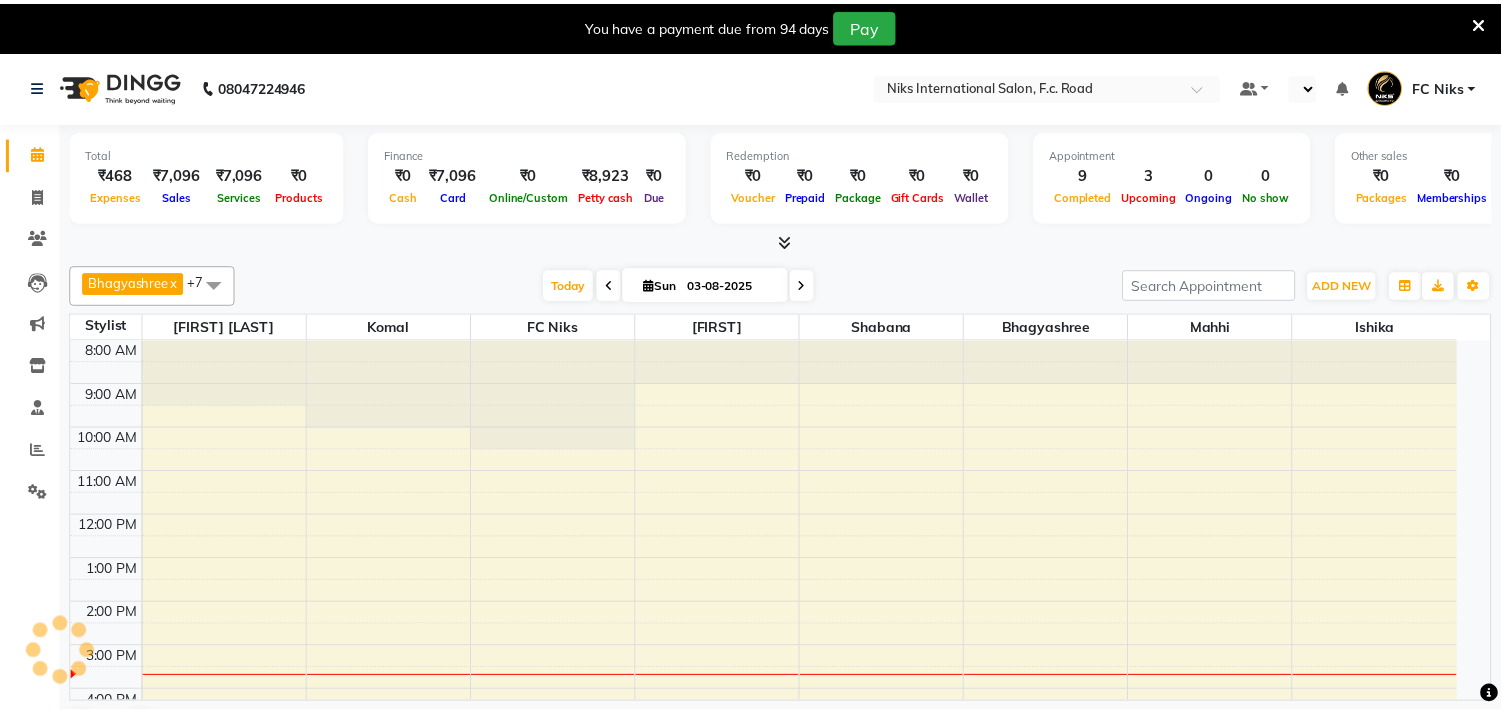scroll, scrollTop: 0, scrollLeft: 0, axis: both 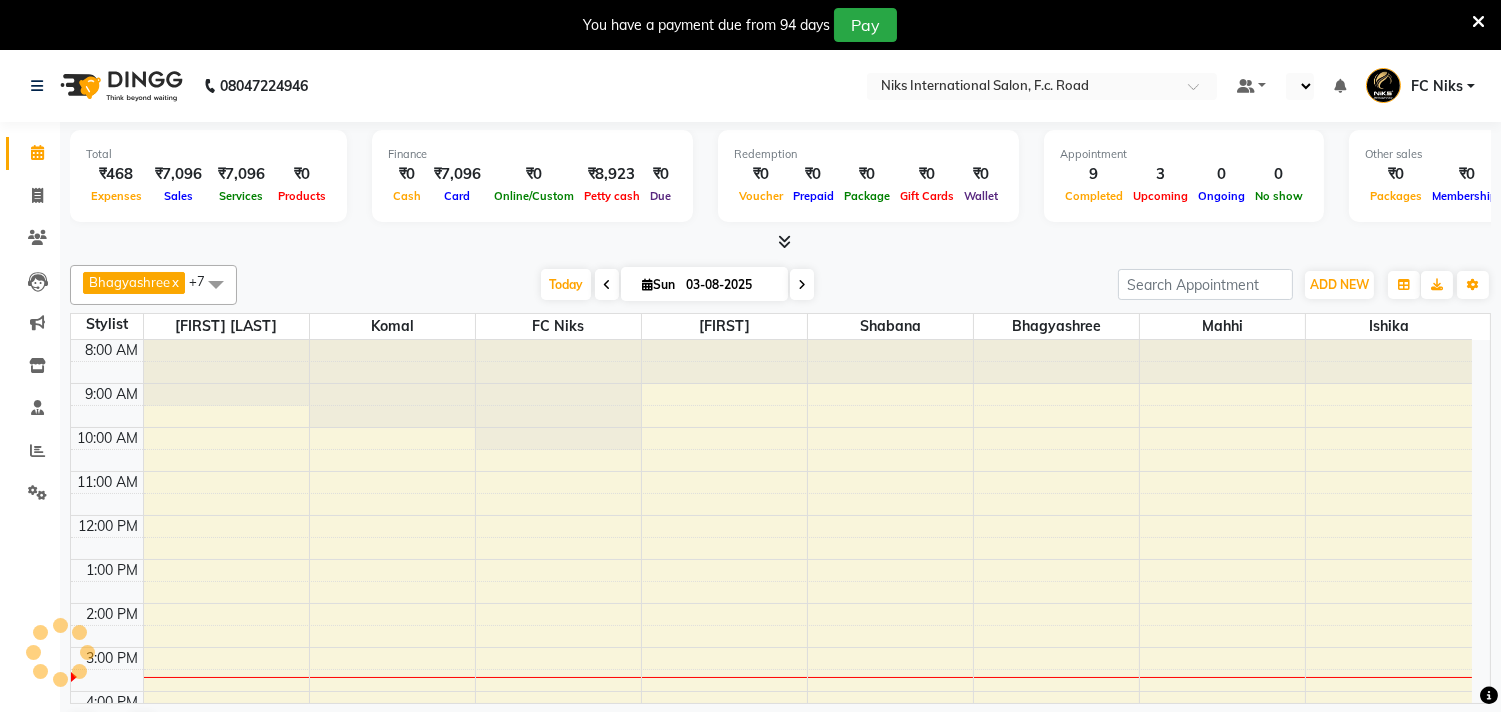 select on "en" 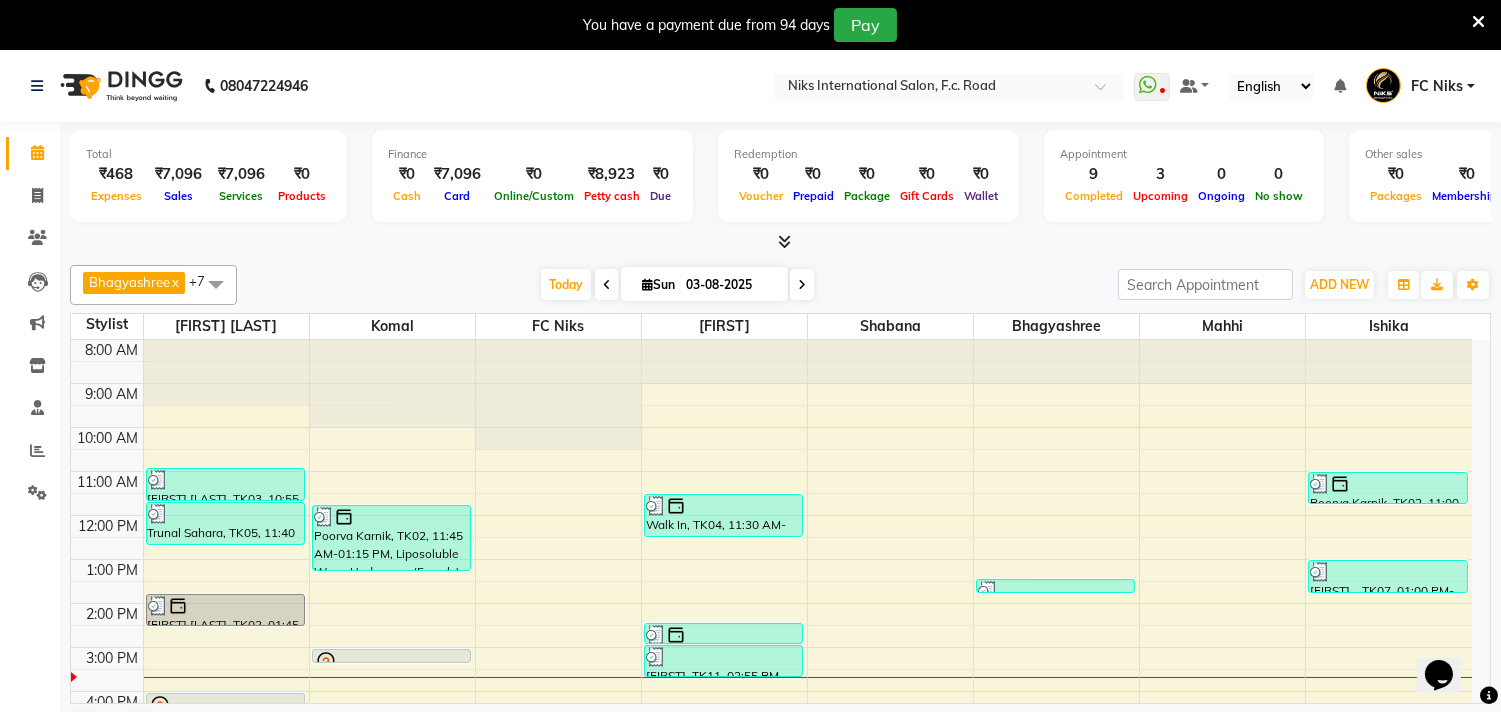 scroll, scrollTop: 0, scrollLeft: 0, axis: both 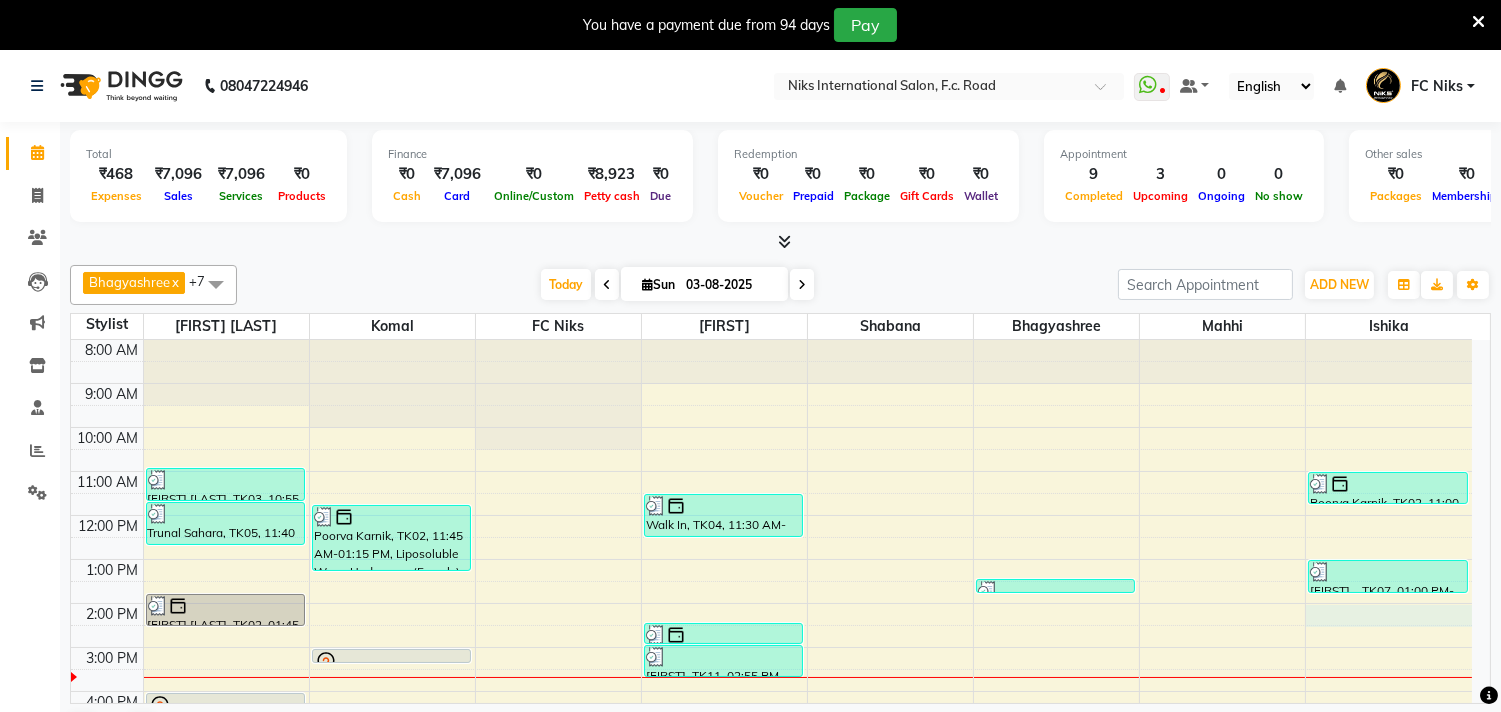 click on "8:00 AM 9:00 AM 10:00 AM 11:00 AM 12:00 PM 1:00 PM 2:00 PM 3:00 PM 4:00 PM 5:00 PM 6:00 PM 7:00 PM 8:00 PM 9:00 PM 10:00 PM     [FIRST] [LAST], TK03, 10:55 AM-11:40 AM, Haircut - Creative Haircut (Wash & Blowdry Complimentary) (Female) (₹999)     [FIRST] [LAST], TK05, 11:40 AM-12:40 PM, Haircut - Basic Haicut (Male) (₹399),Hair Colour - Beard (Male) (₹499)     [FIRST] [LAST], TK02, 01:45 PM-02:30 PM, Haircut - Creative Haircut (Wash & Blowdry Complimentary) (Female)             [FIRST] ....., TK01, 04:00 PM-05:00 PM, Haircut - Basic Haicut (Male)             [FIRST], TK06, 06:00 PM-06:45 PM, Haircut - Creative Haircut (Wash & Blowdry Complimentary) (Female)     [FIRST] [LAST], TK02, 11:45 AM-01:15 PM, Liposoluble Wax - Underarms (Female) (₹150),Liposoluble Wax - Full Arms (Female) (₹499),Liposoluble Wax - Full Legs (Female) (₹740),Threading - Eyebrows (Female) (₹60)             [FIRST] [LAST], TK08, 03:00 PM-03:15 PM, Liposoluble Wax - Underarms (Female)" at bounding box center (771, 669) 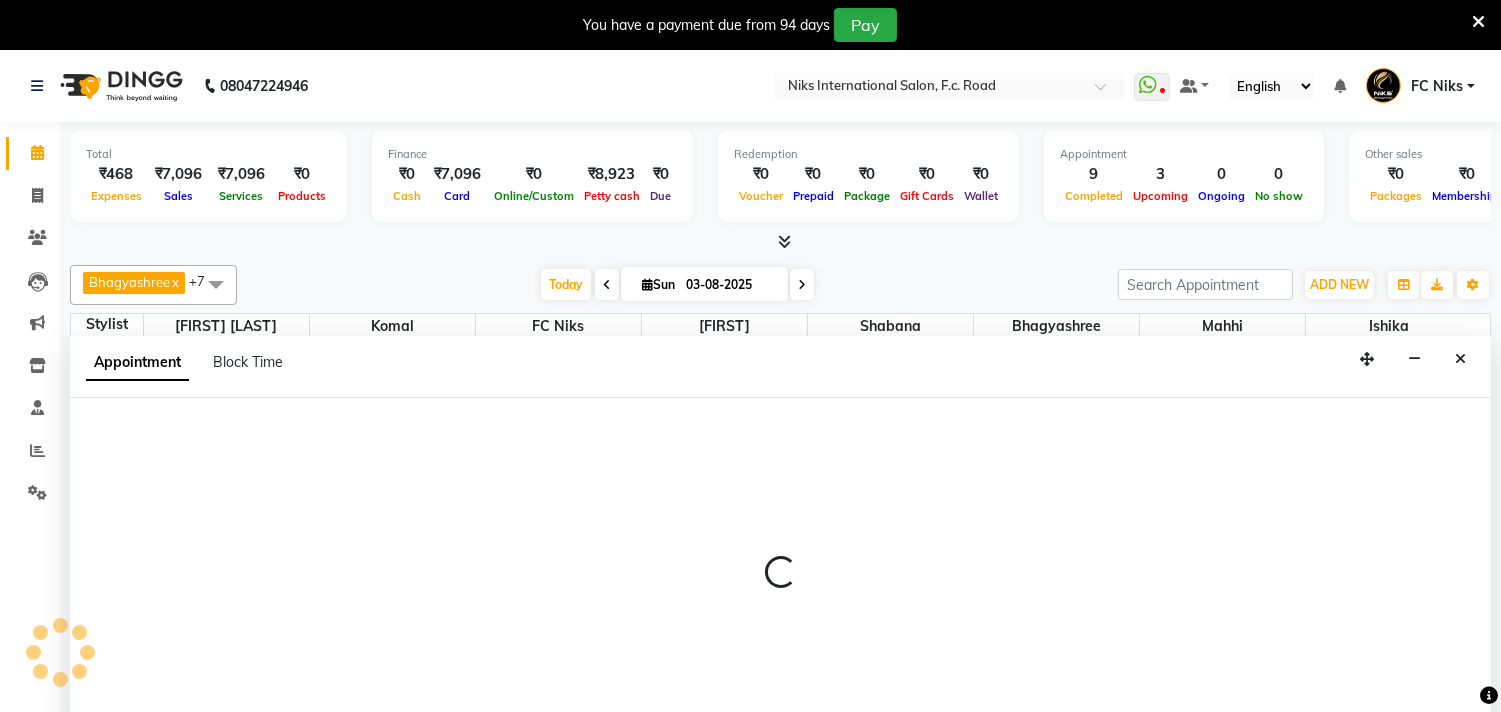 scroll, scrollTop: 20, scrollLeft: 0, axis: vertical 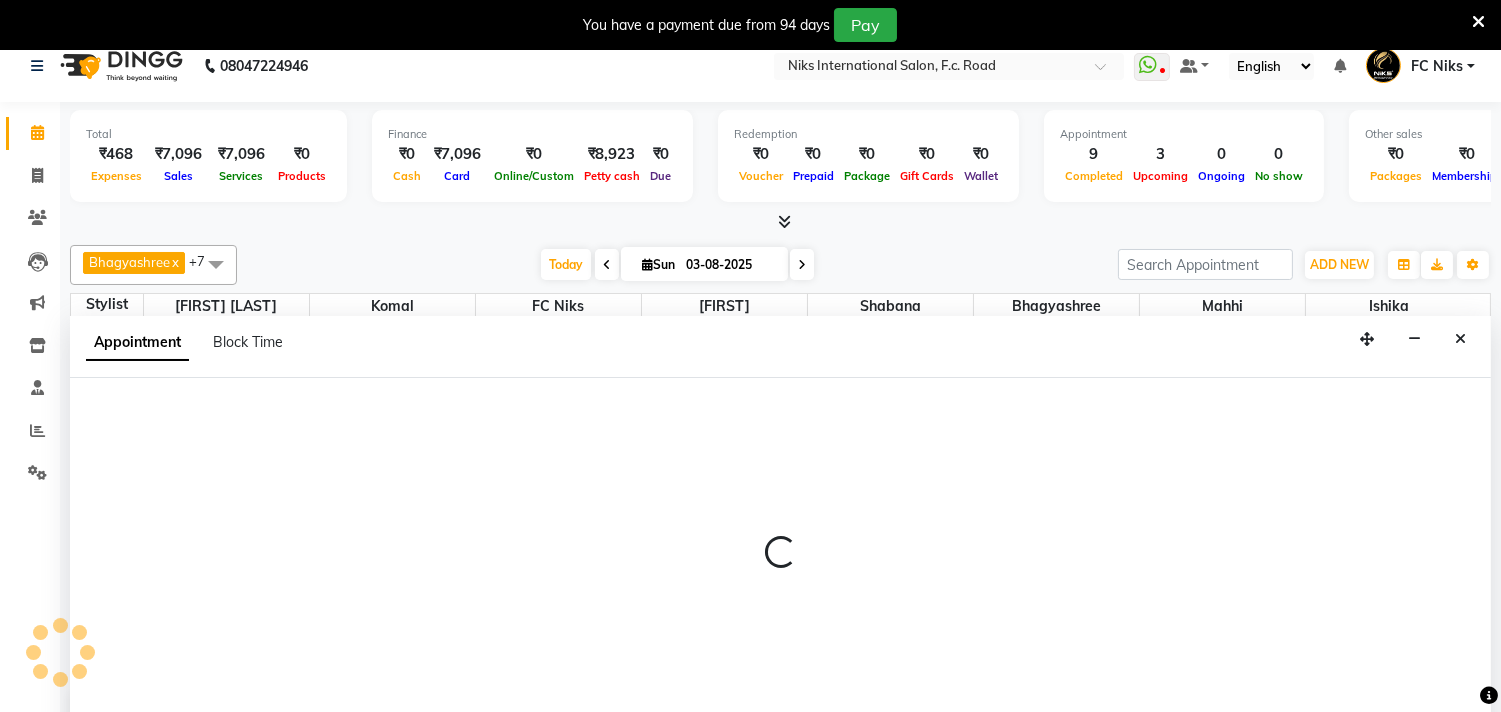select on "82852" 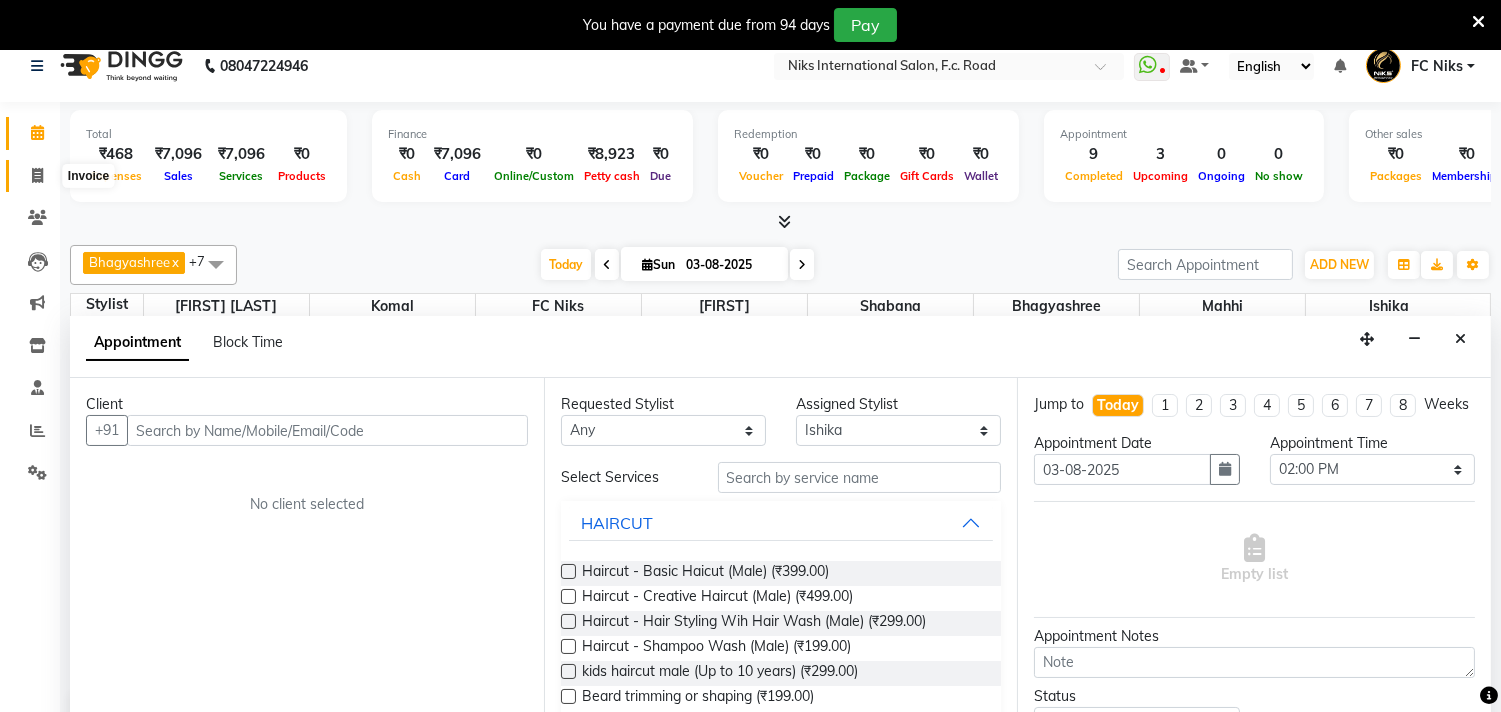 click 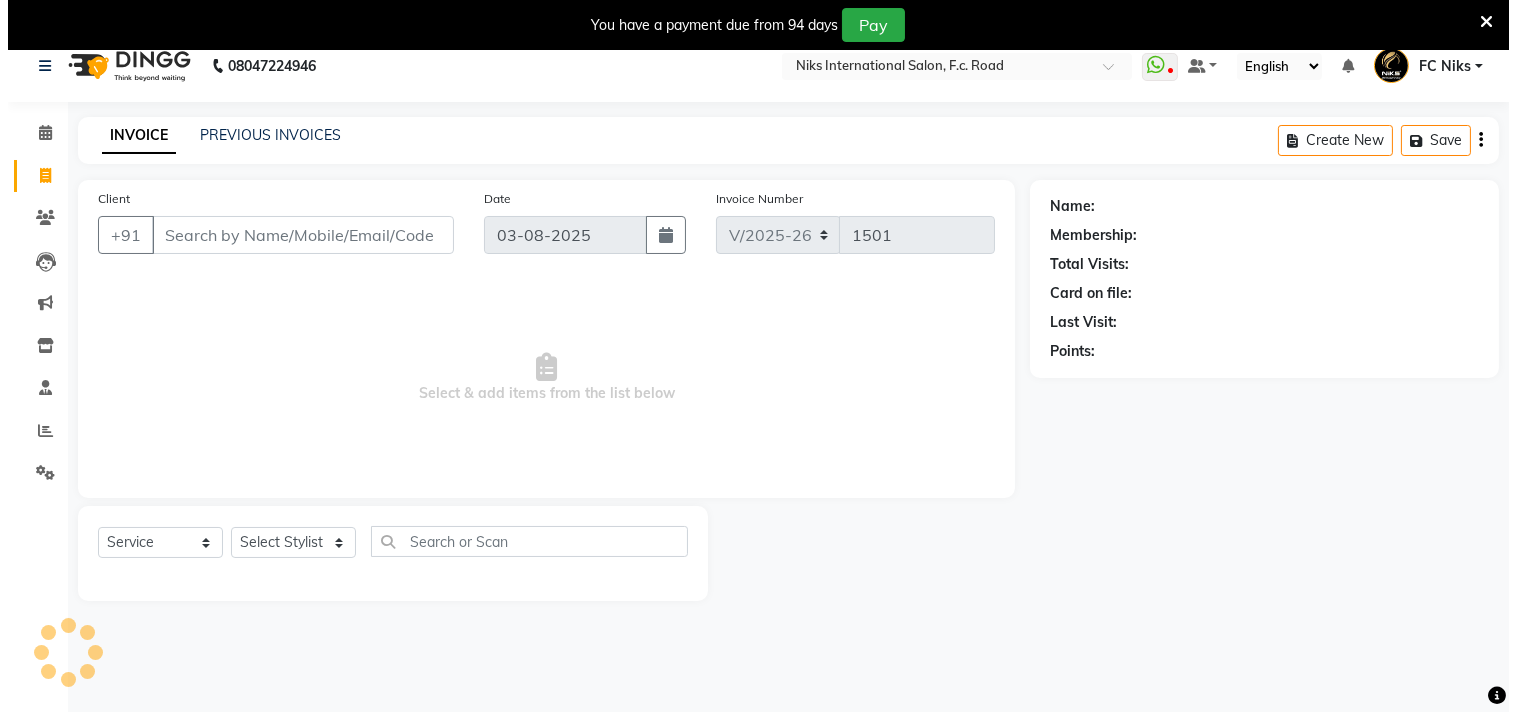 scroll, scrollTop: 0, scrollLeft: 0, axis: both 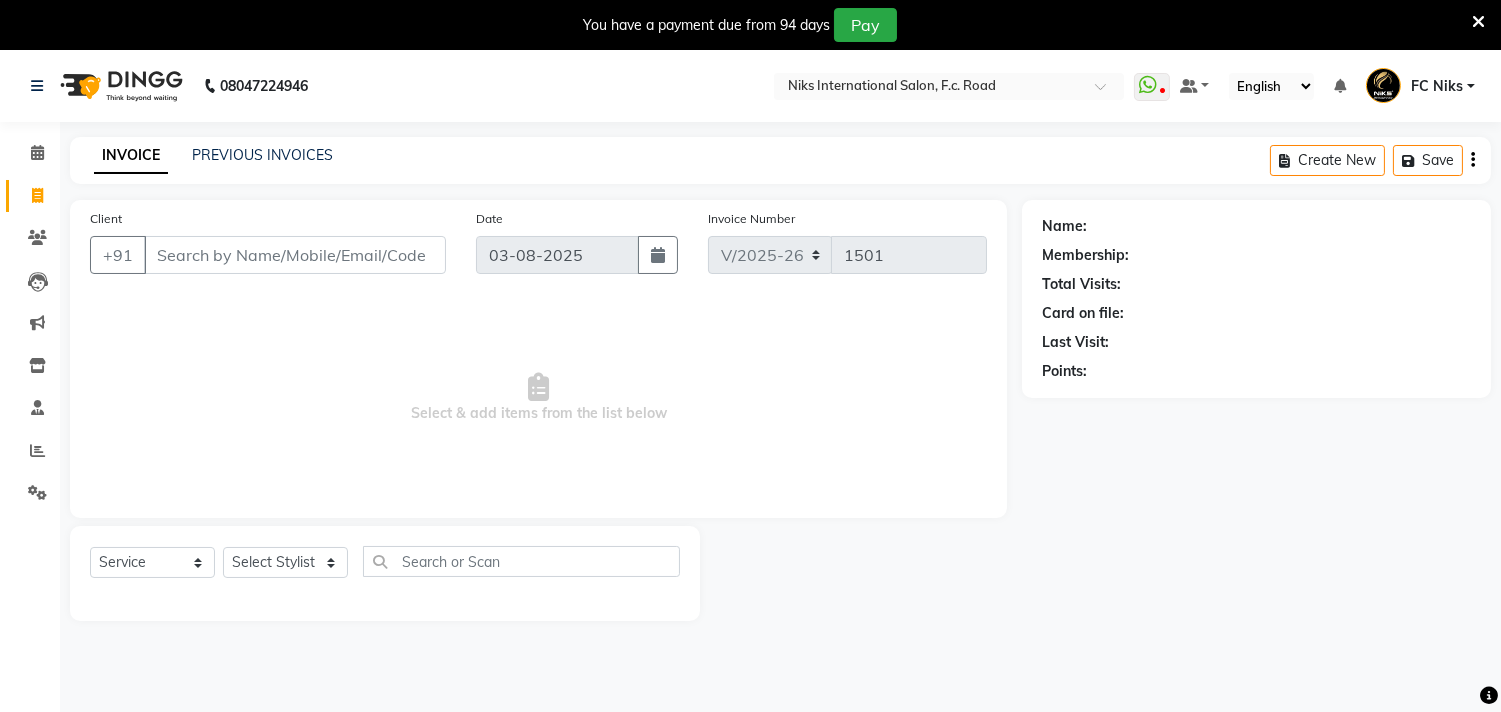click at bounding box center [1478, 22] 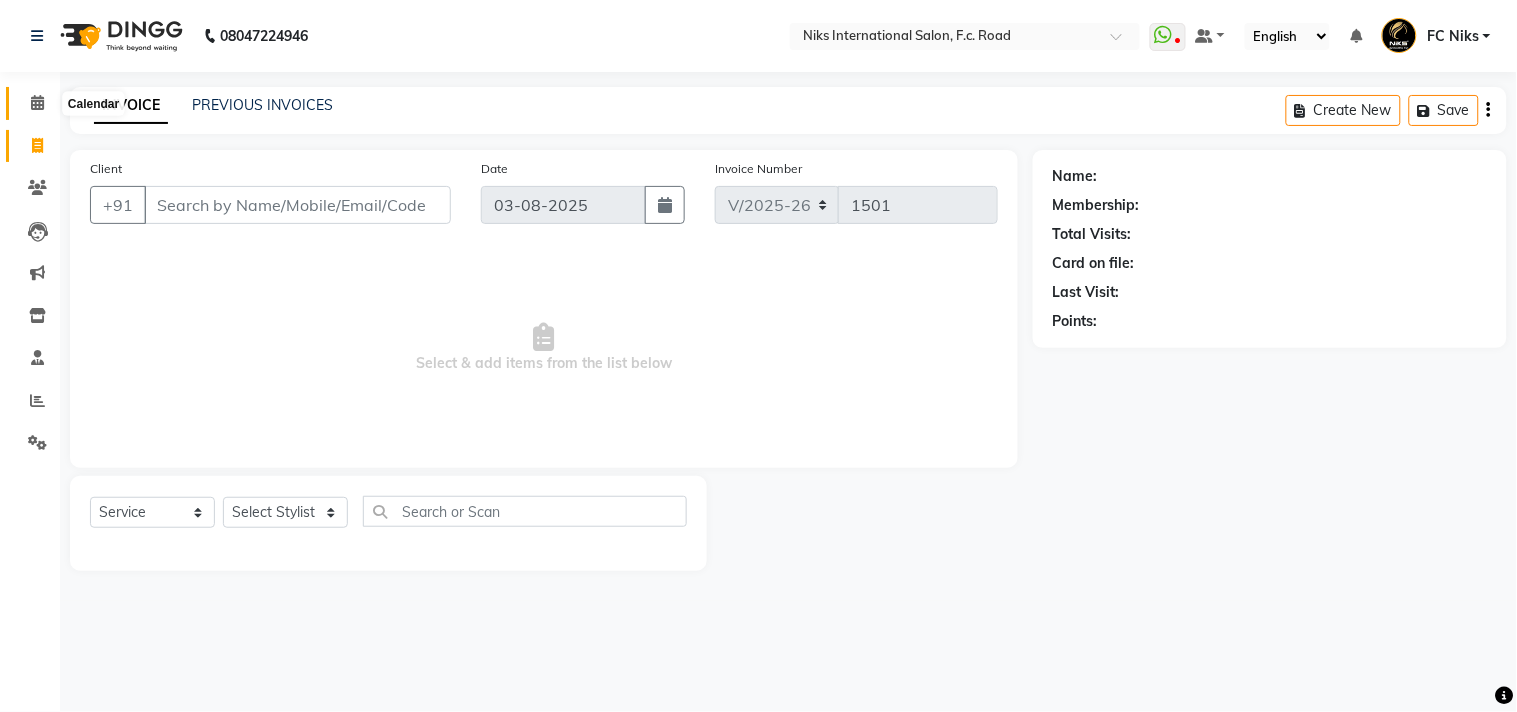 click 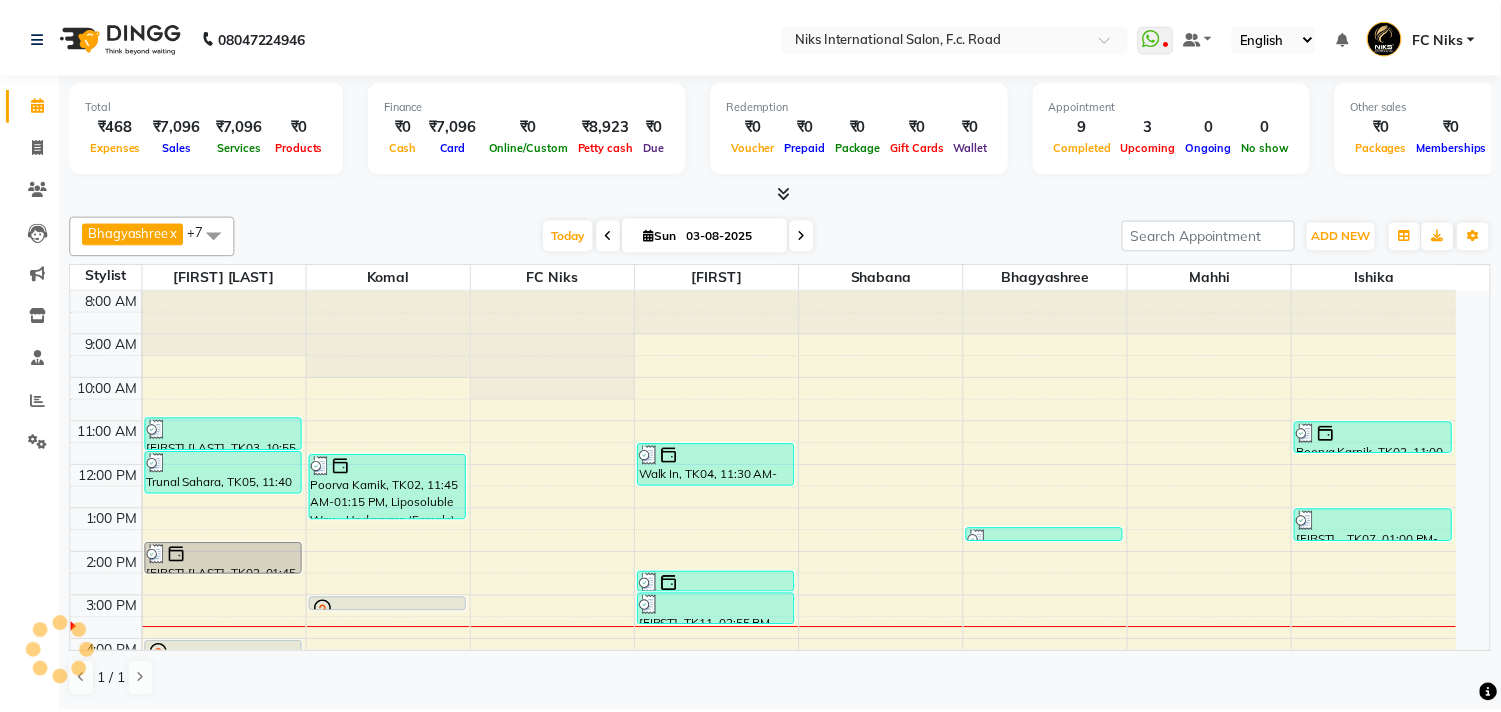 scroll, scrollTop: 1, scrollLeft: 0, axis: vertical 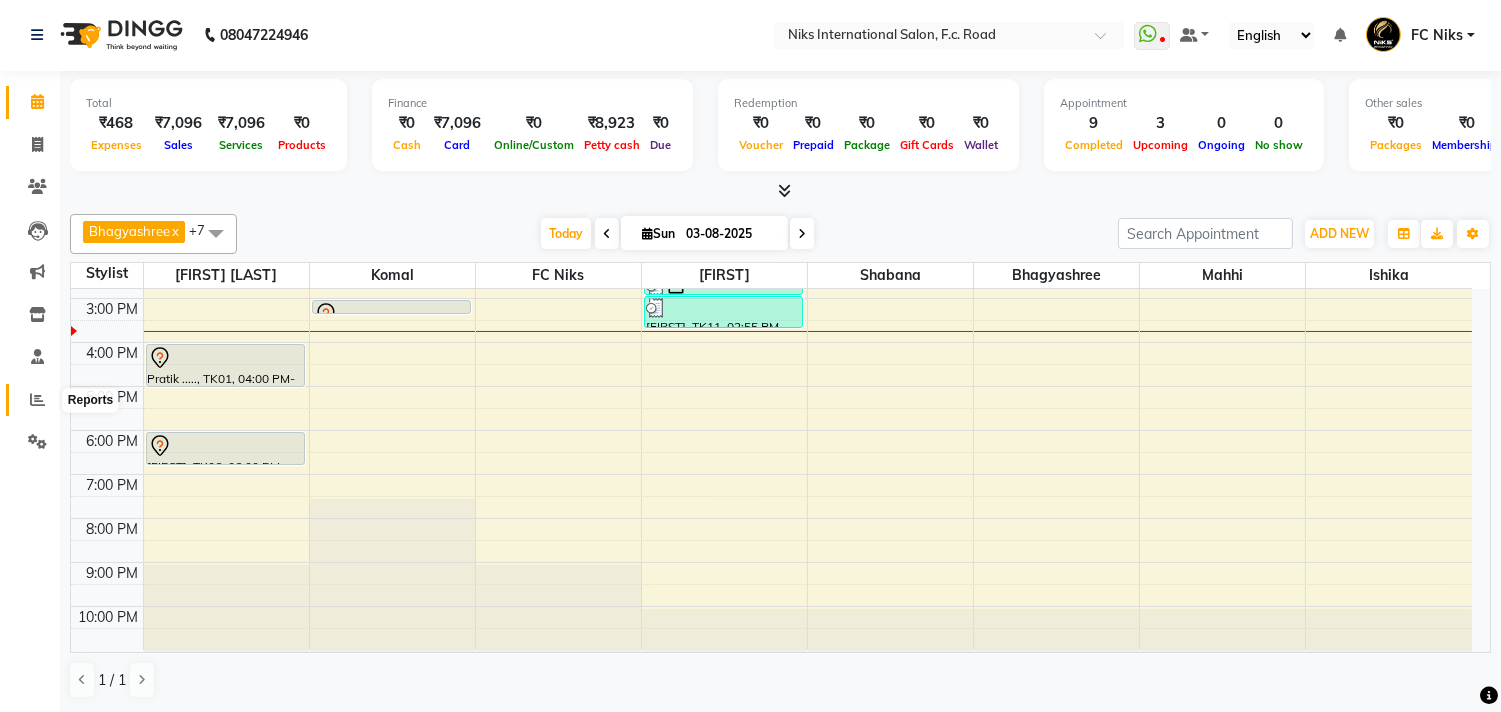 click 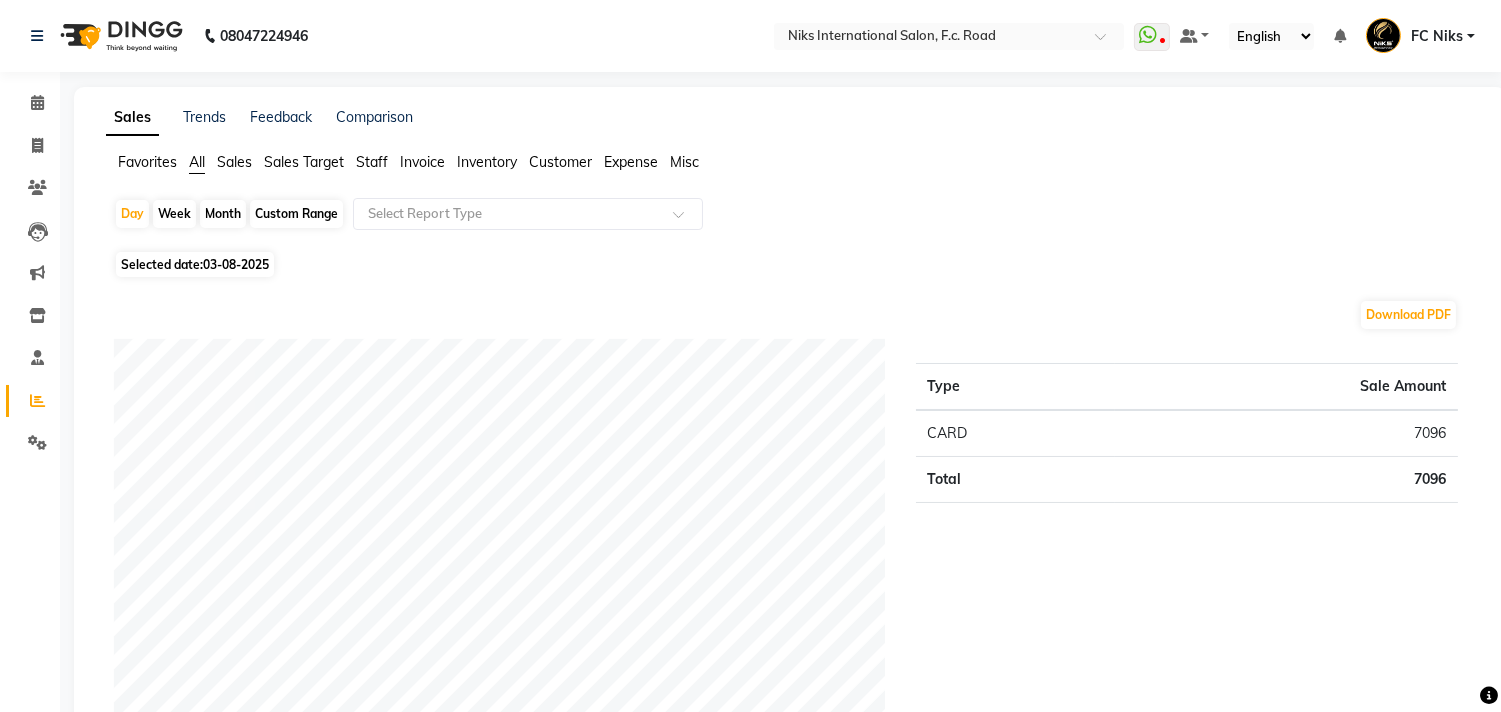 click on "Staff" 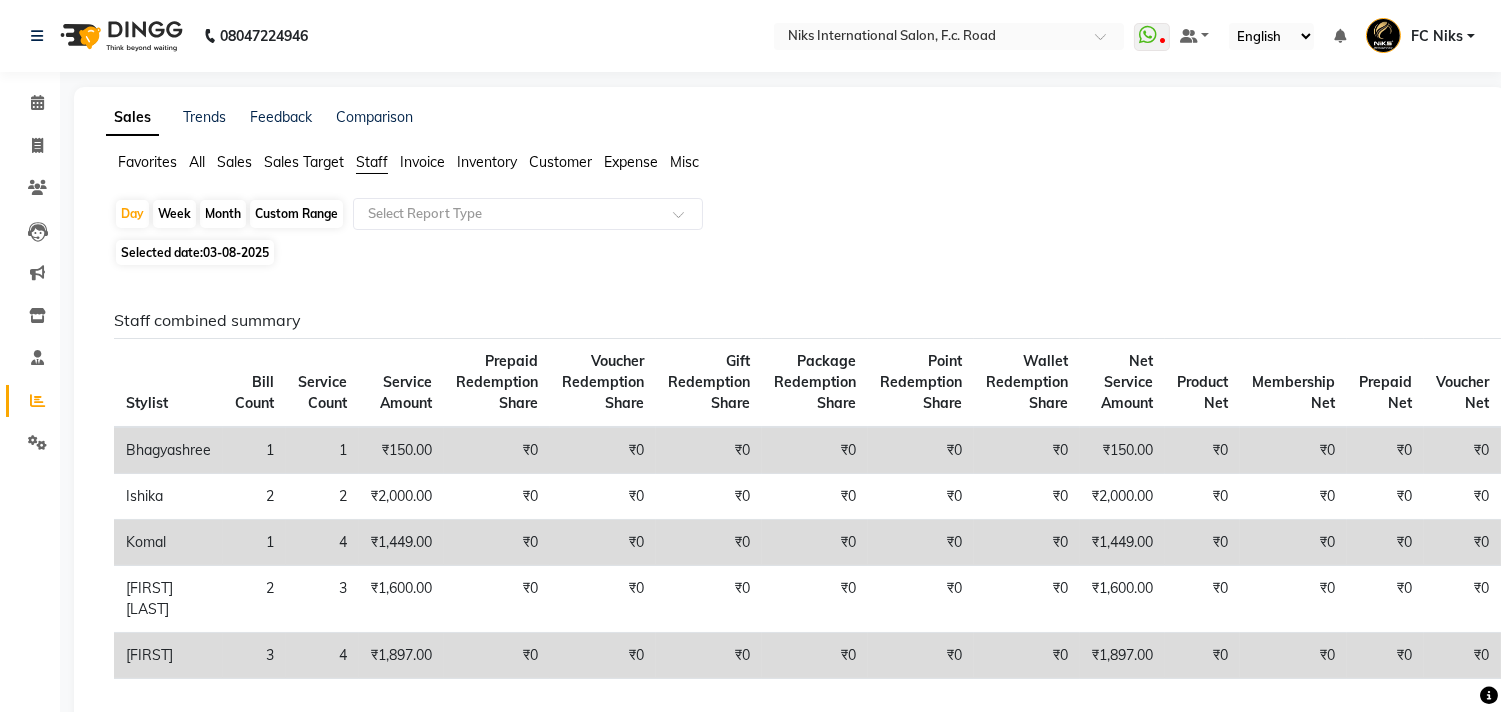 click on "Month" 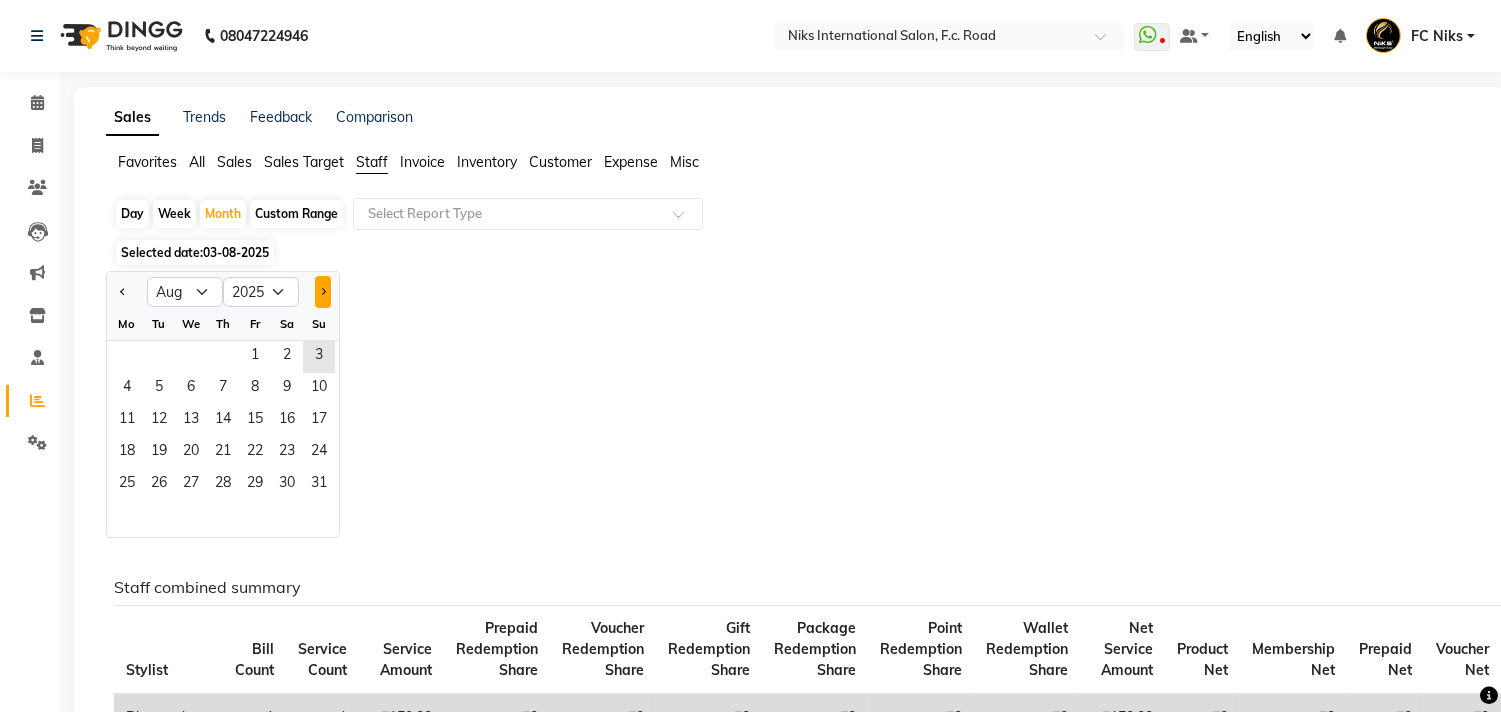 click 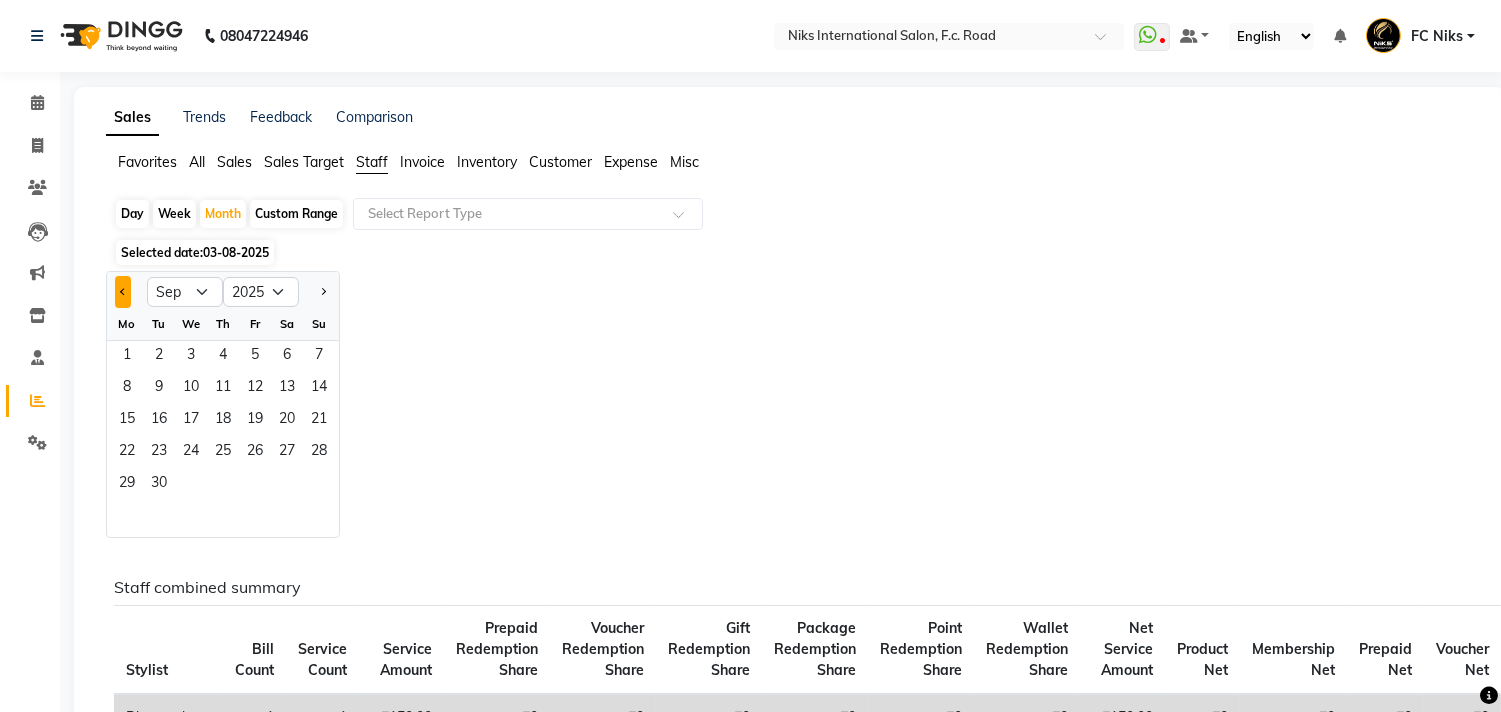 click 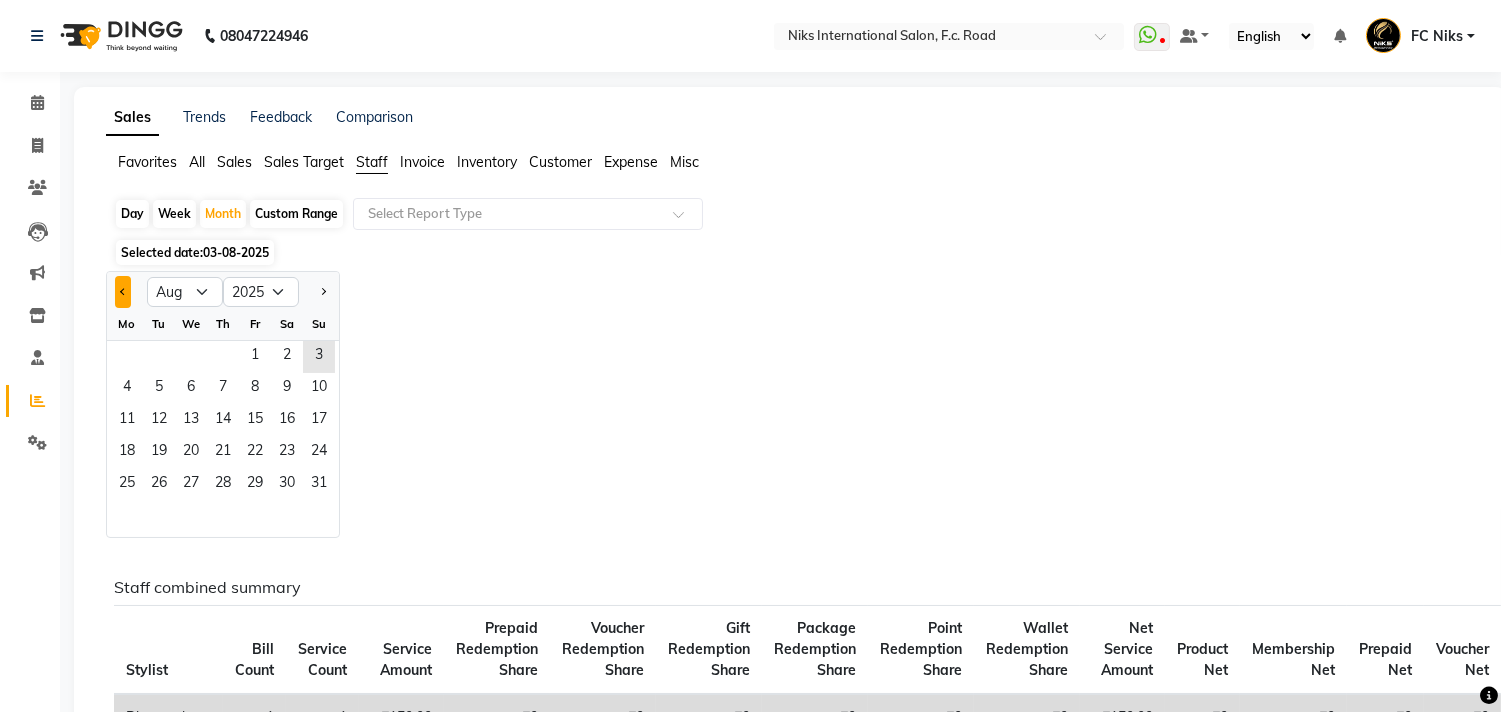 click 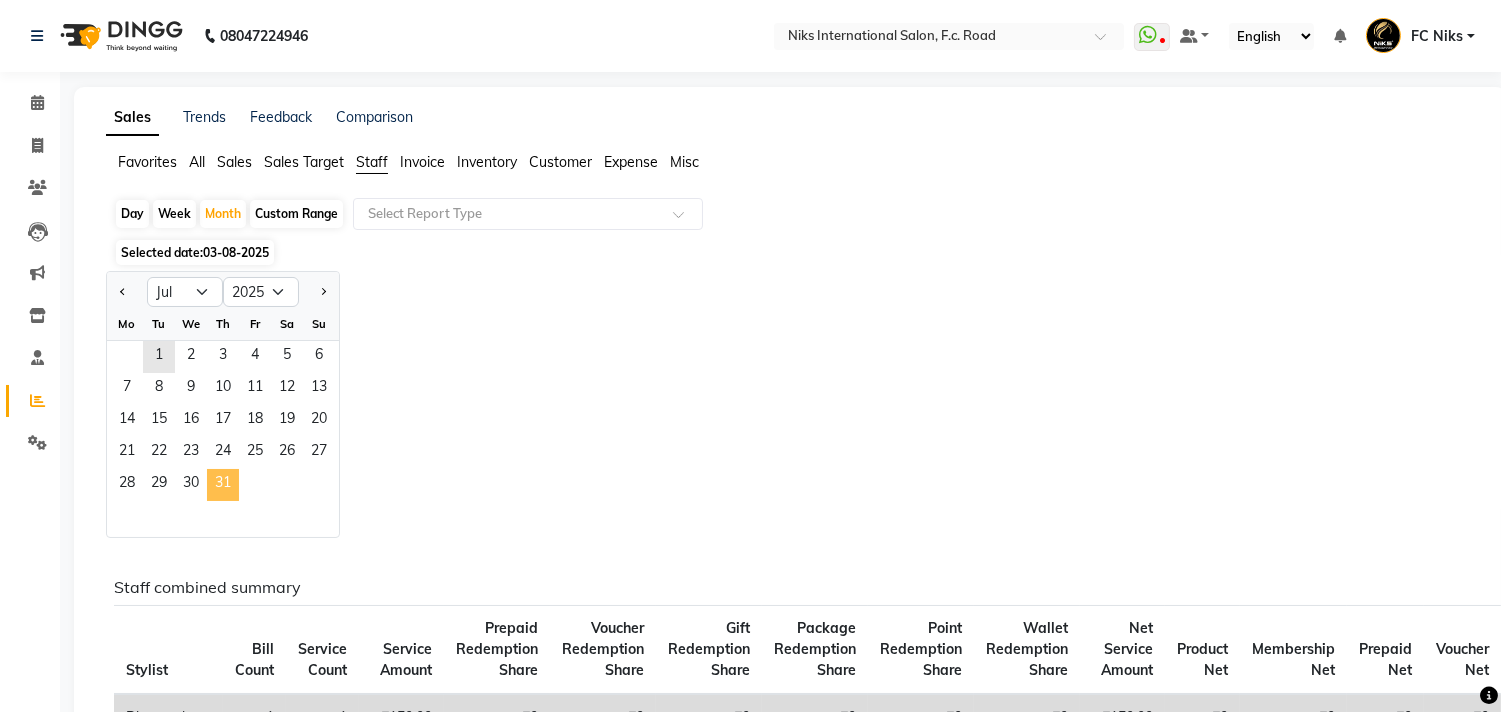 click on "31" 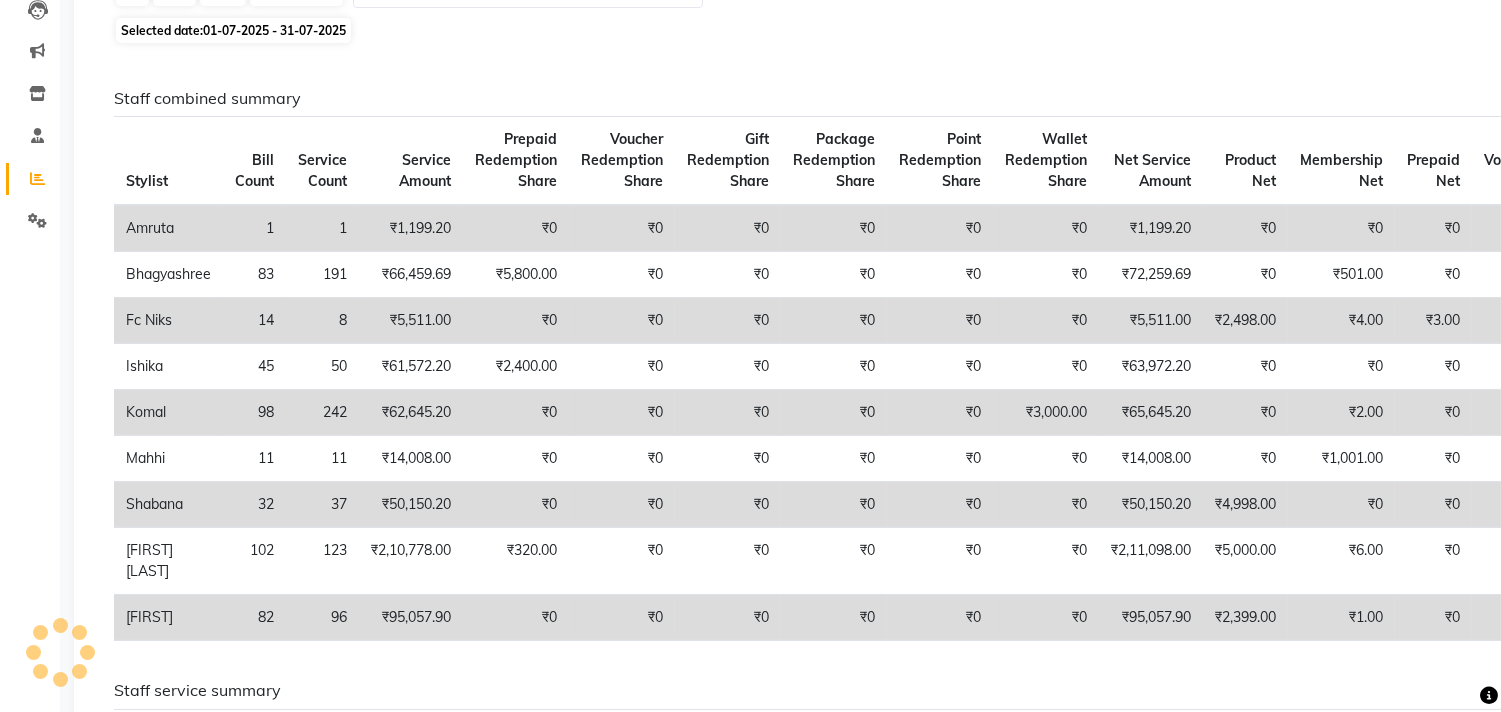 scroll, scrollTop: 844, scrollLeft: 0, axis: vertical 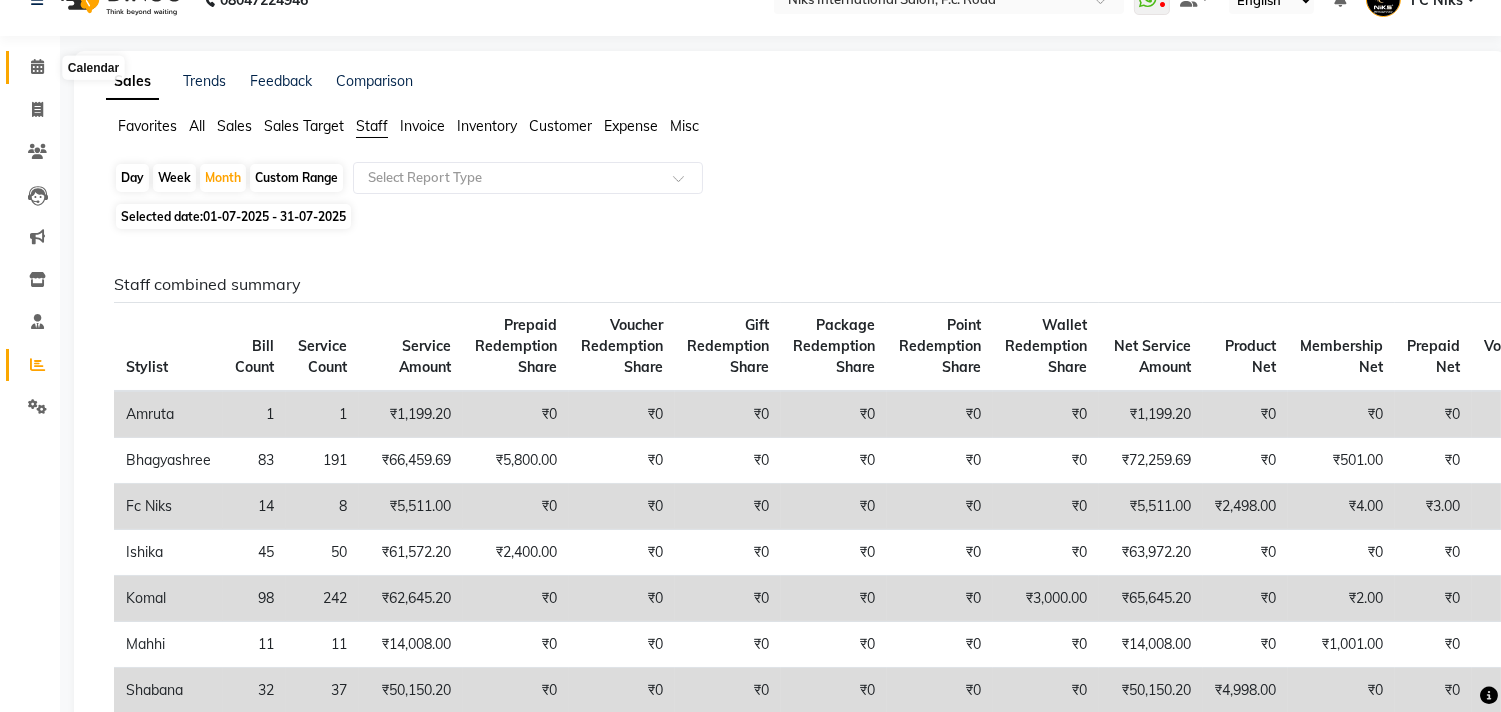 click 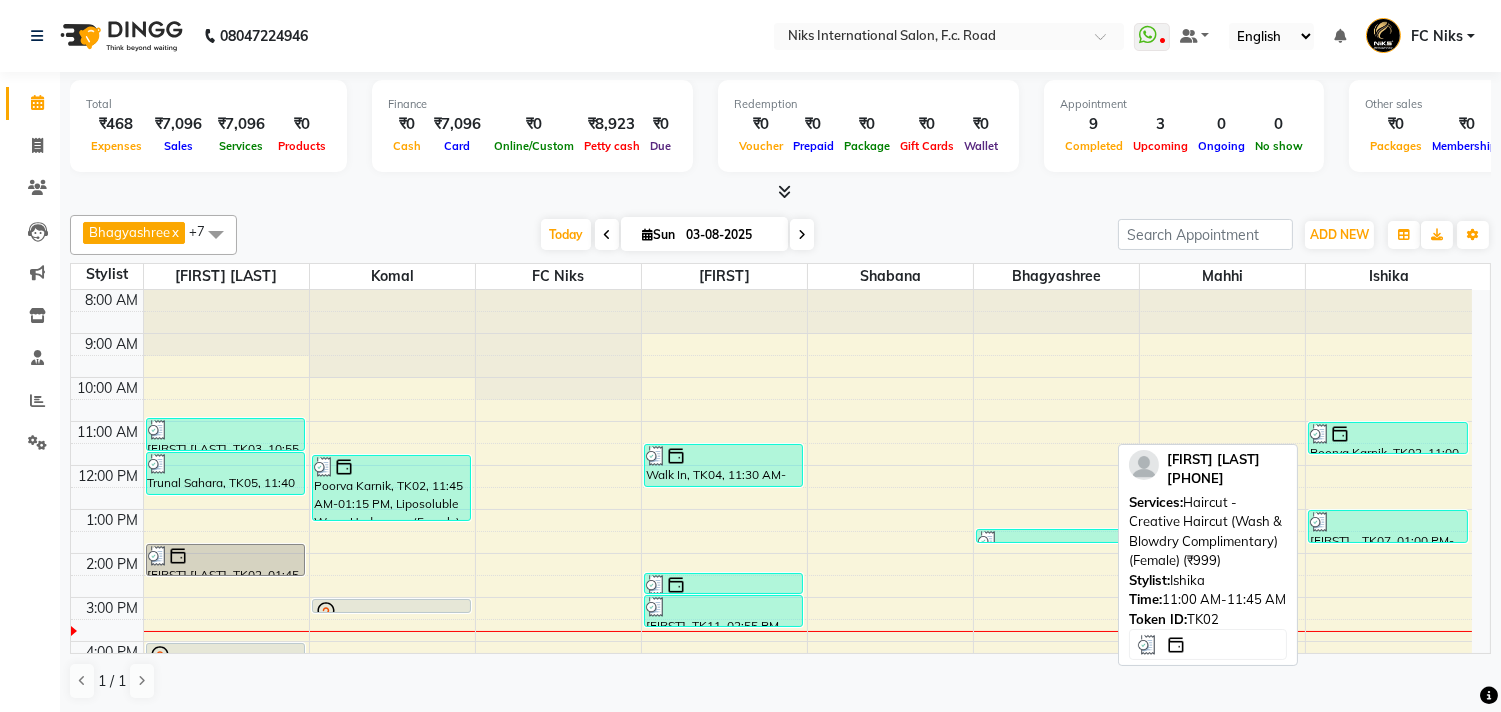 scroll, scrollTop: 1, scrollLeft: 0, axis: vertical 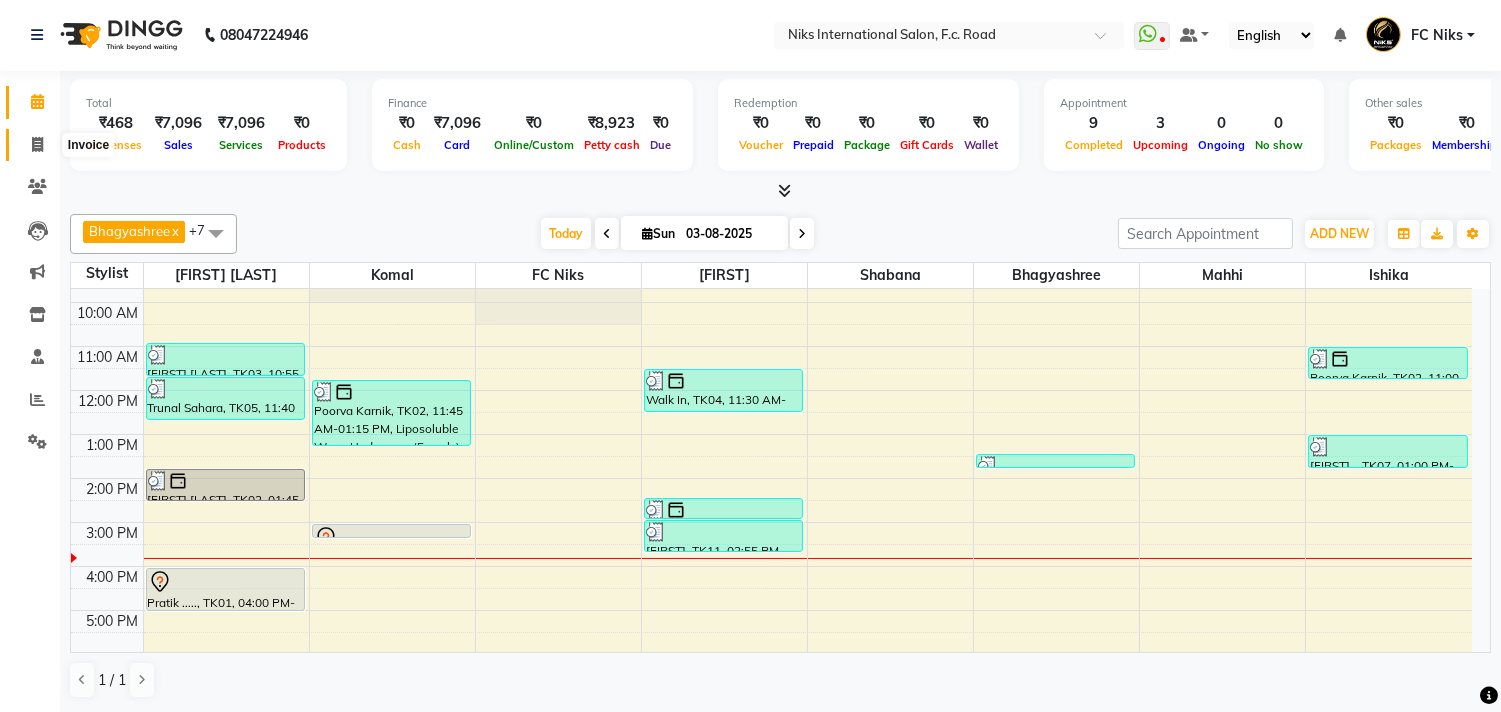 click 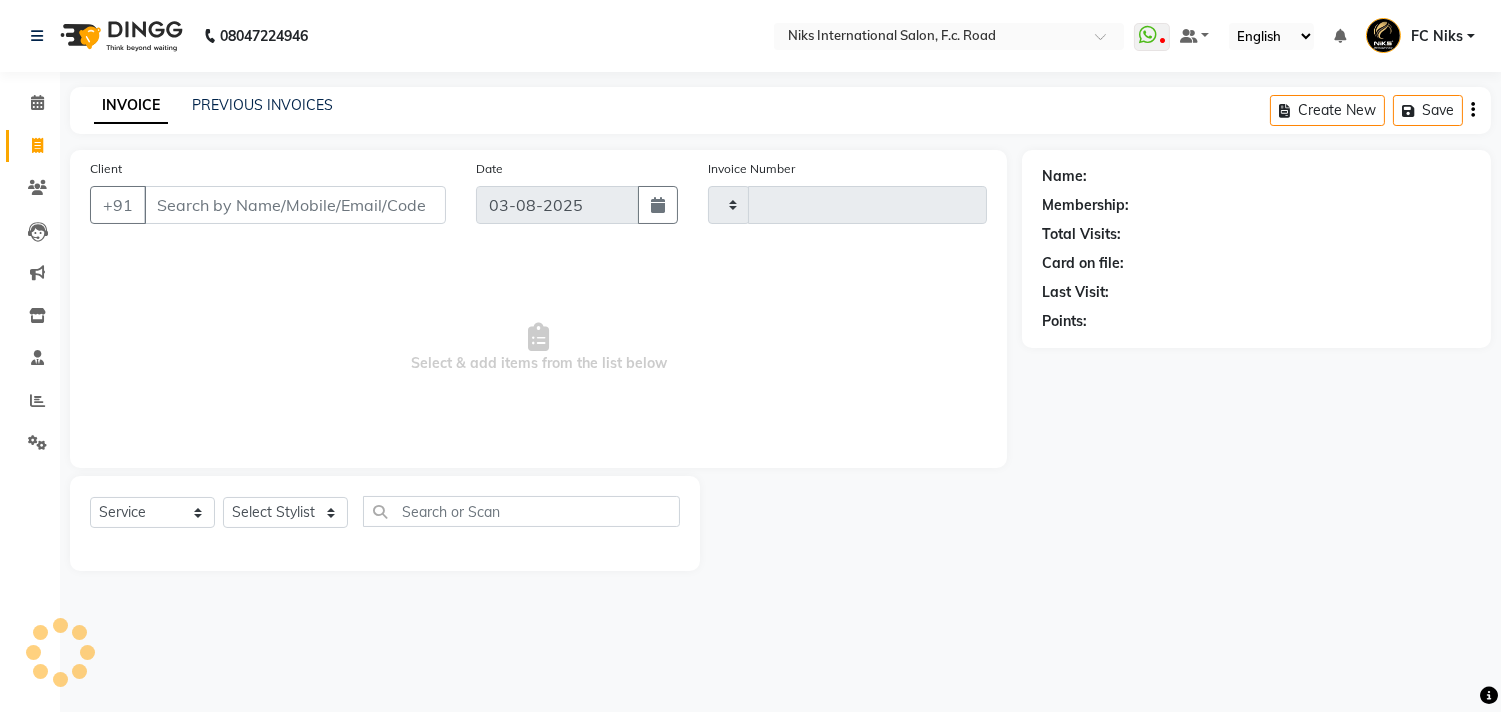 type on "1501" 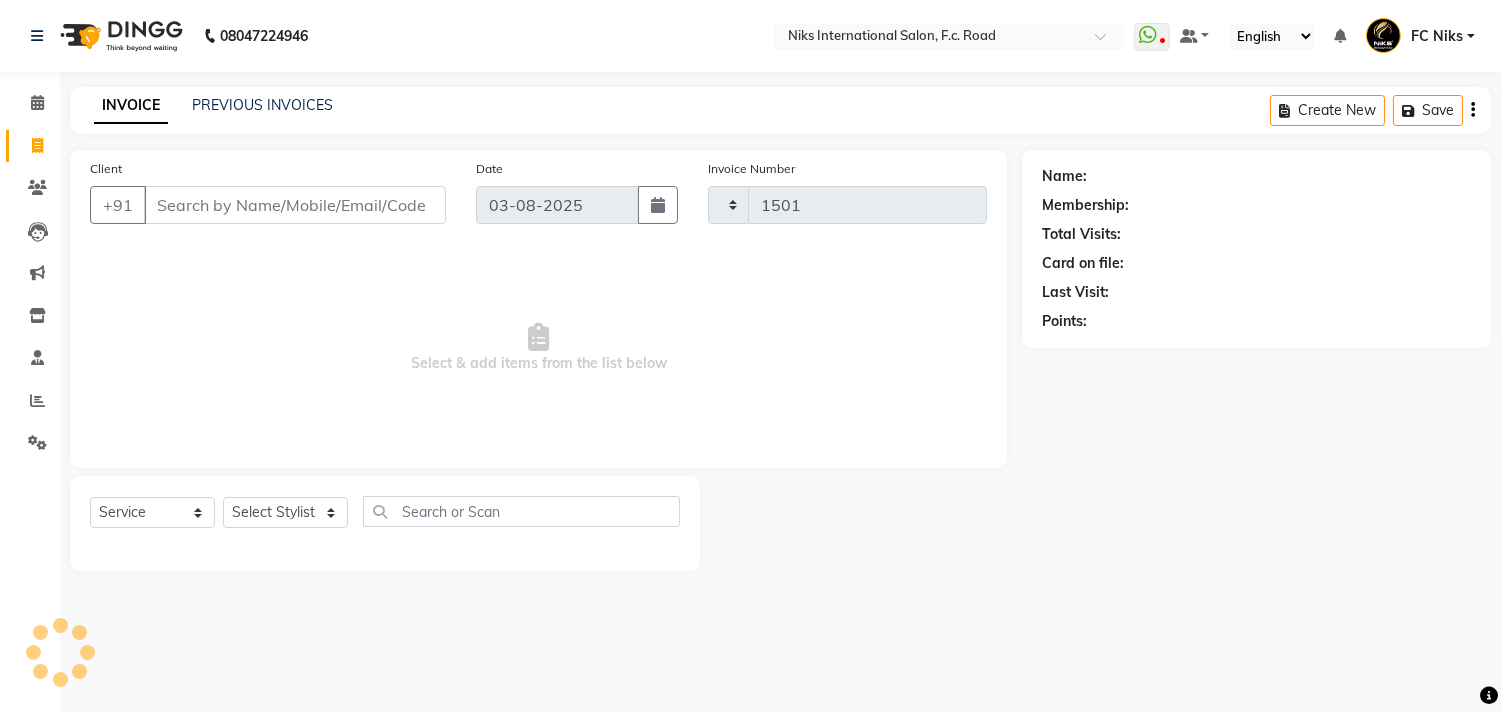 select on "7" 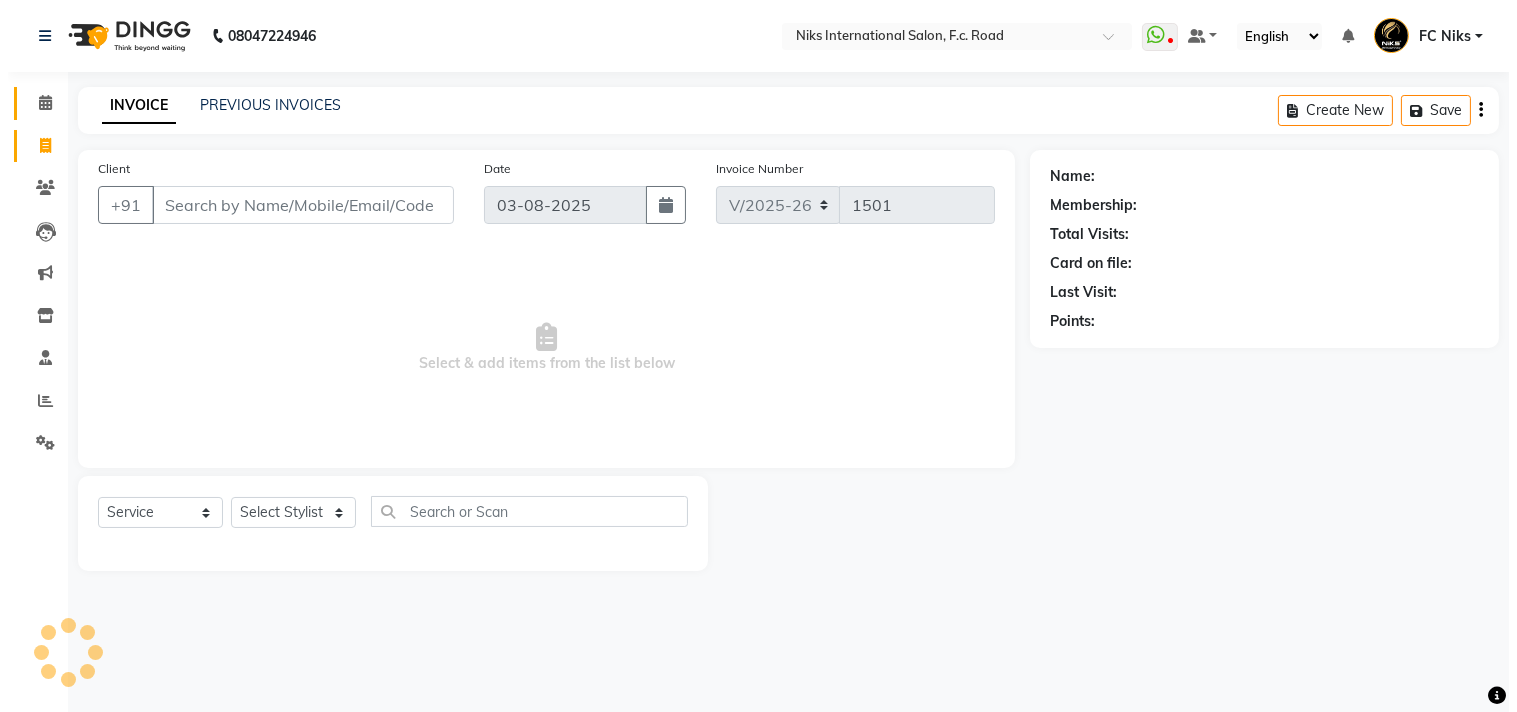 scroll, scrollTop: 0, scrollLeft: 0, axis: both 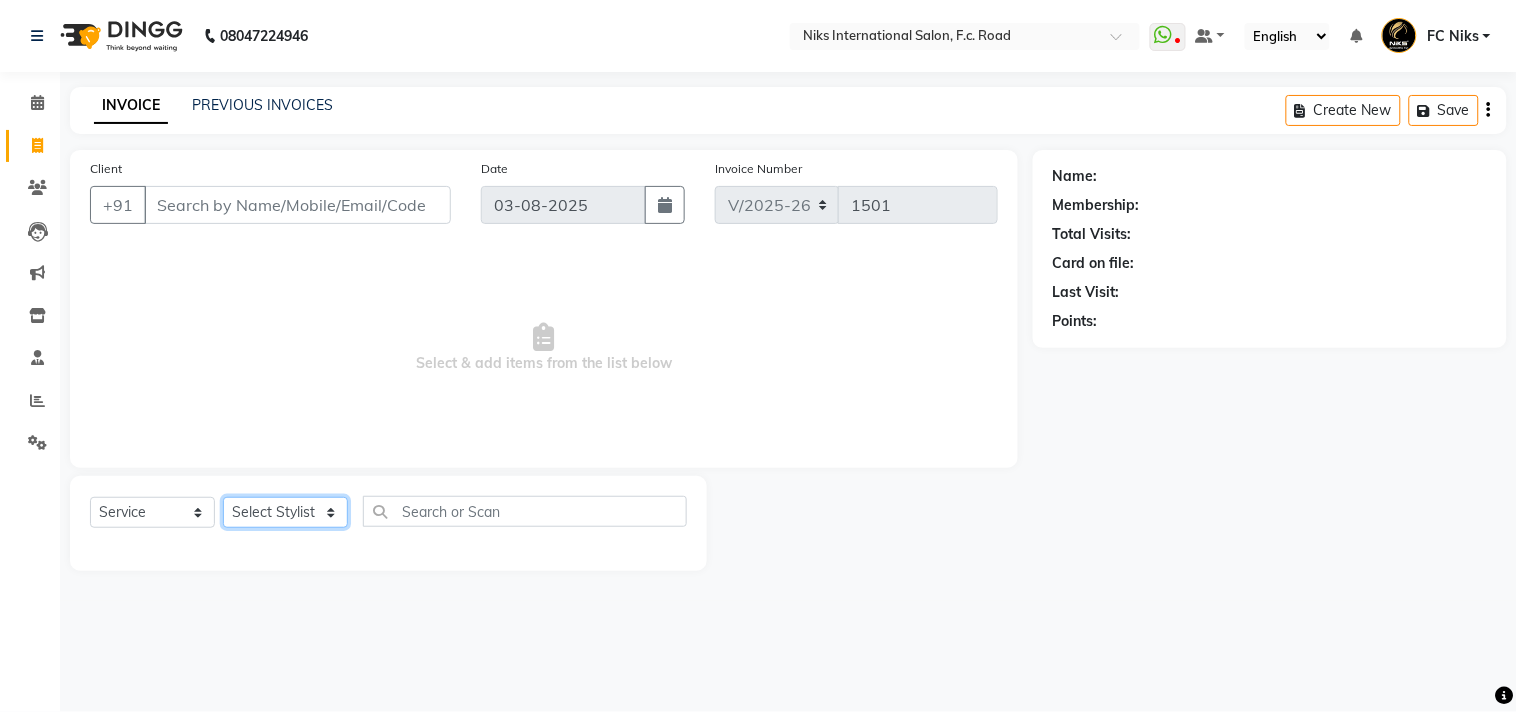 click on "Select Stylist Abhishek Amruta Bhagyashree CA Devkar FC Niks Ishika Kirti Komal Krishi Mahhi Nakshatra Nikhil Rajesh Savita Shabana Shrikant Gaikwad Soham" 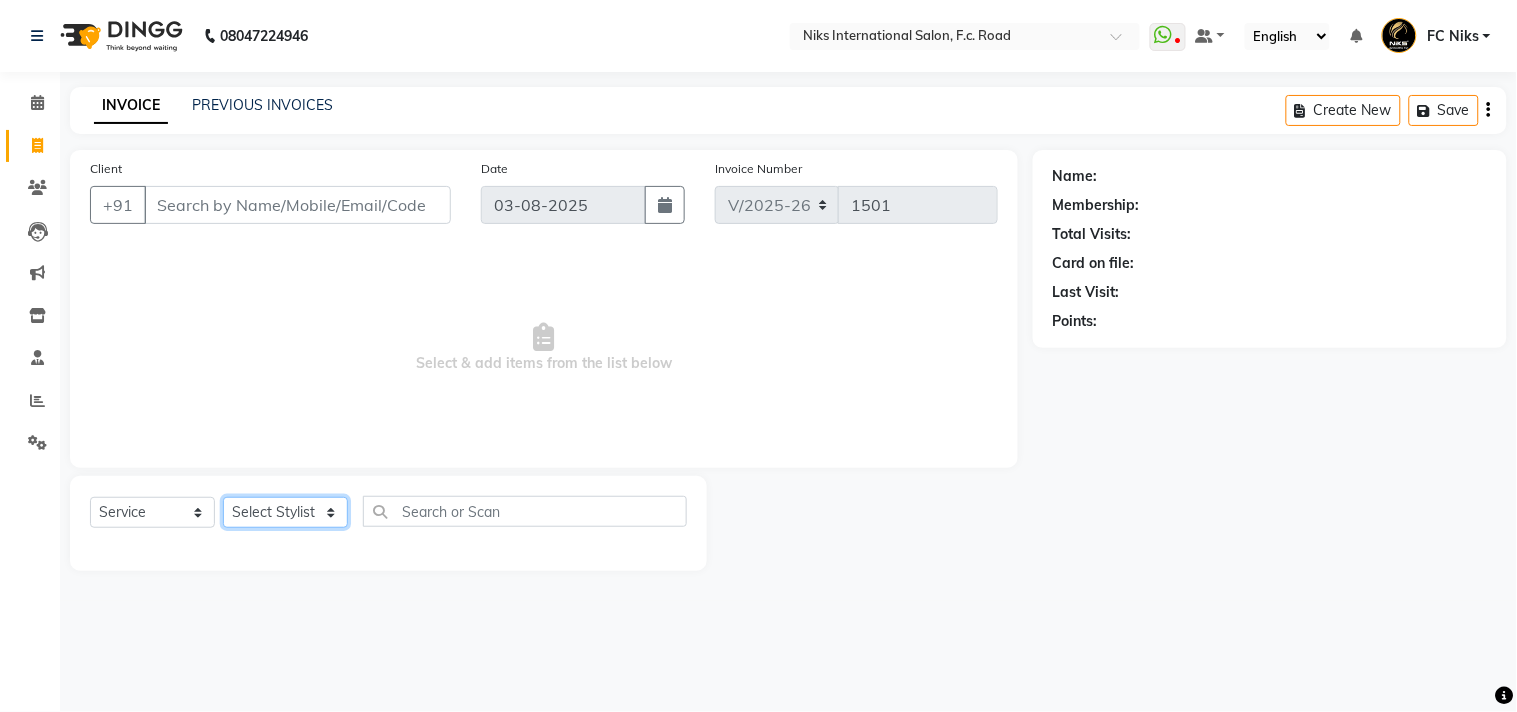 select on "63217" 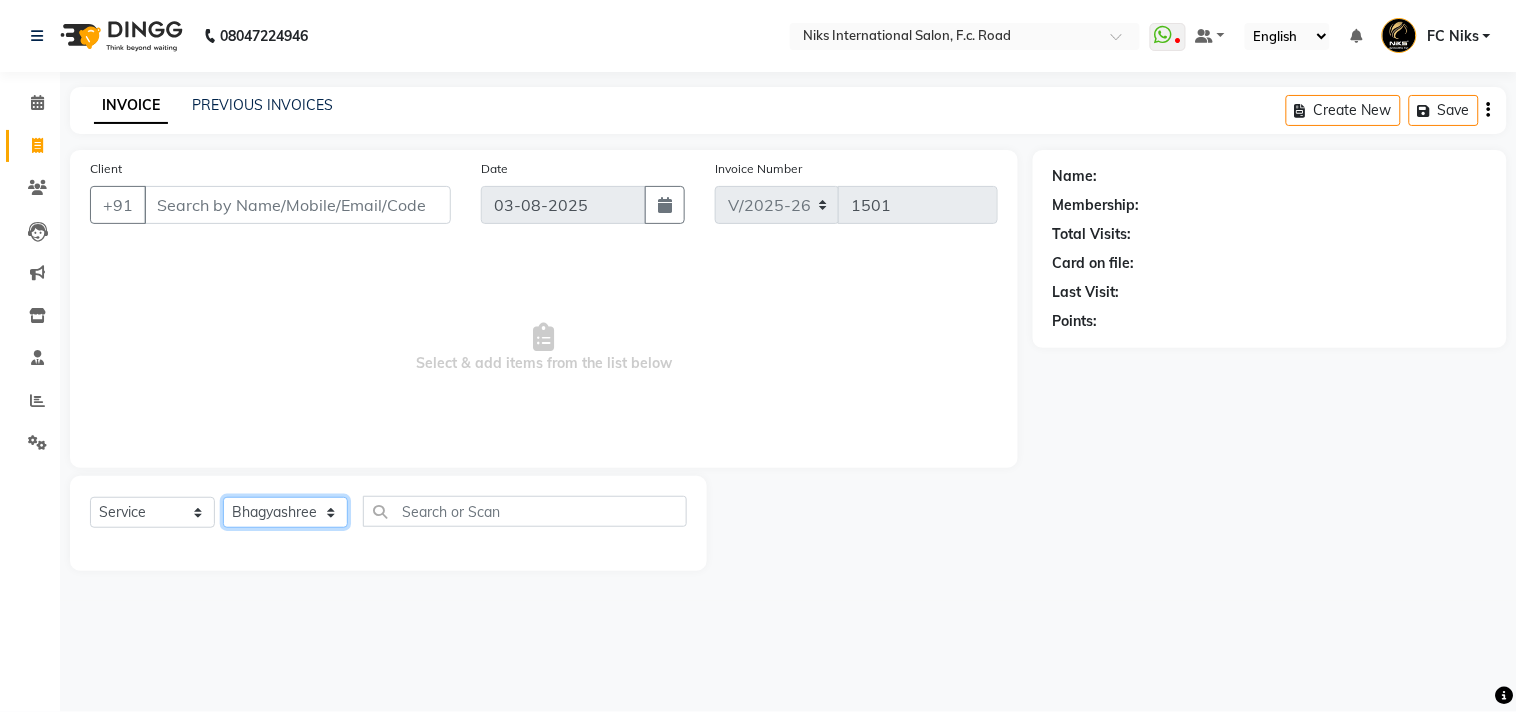 click on "Select Stylist Abhishek Amruta Bhagyashree CA Devkar FC Niks Ishika Kirti Komal Krishi Mahhi Nakshatra Nikhil Rajesh Savita Shabana Shrikant Gaikwad Soham" 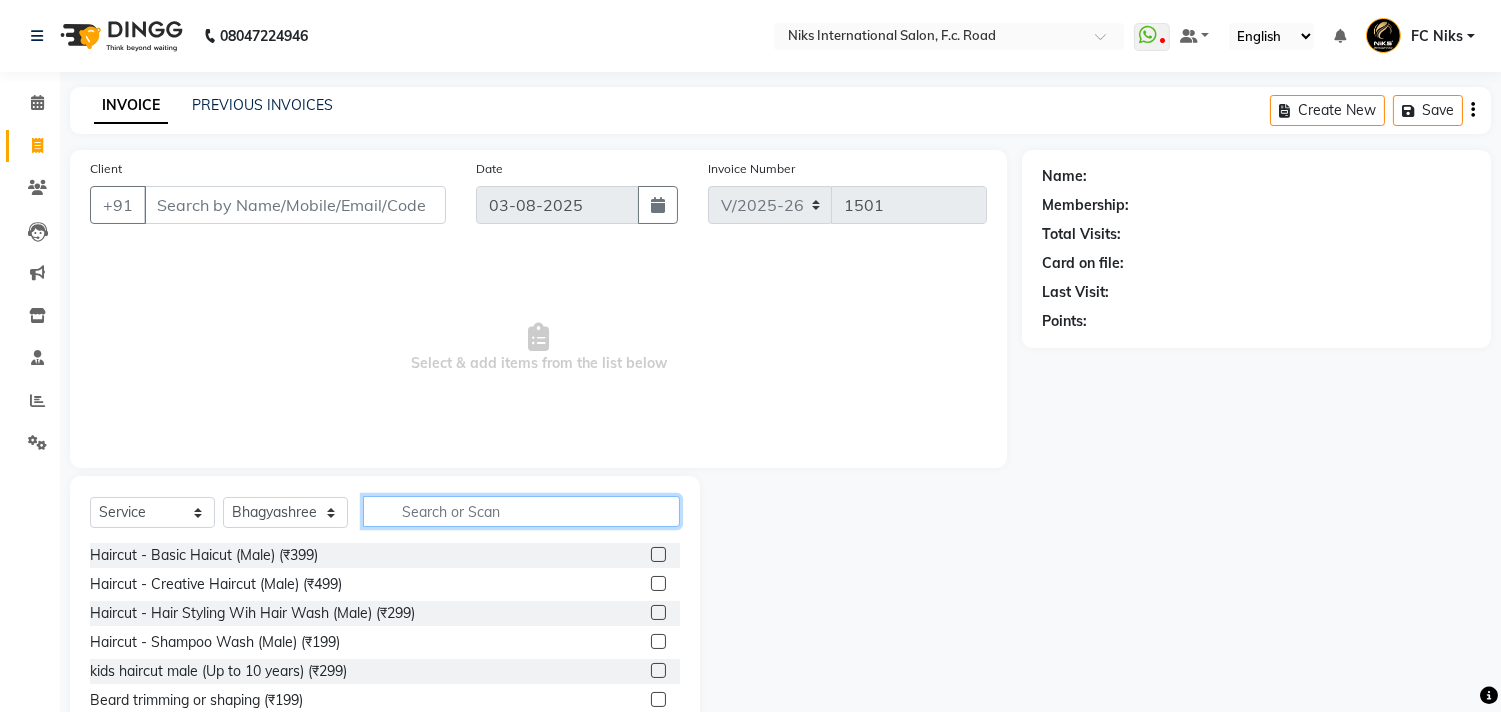 click 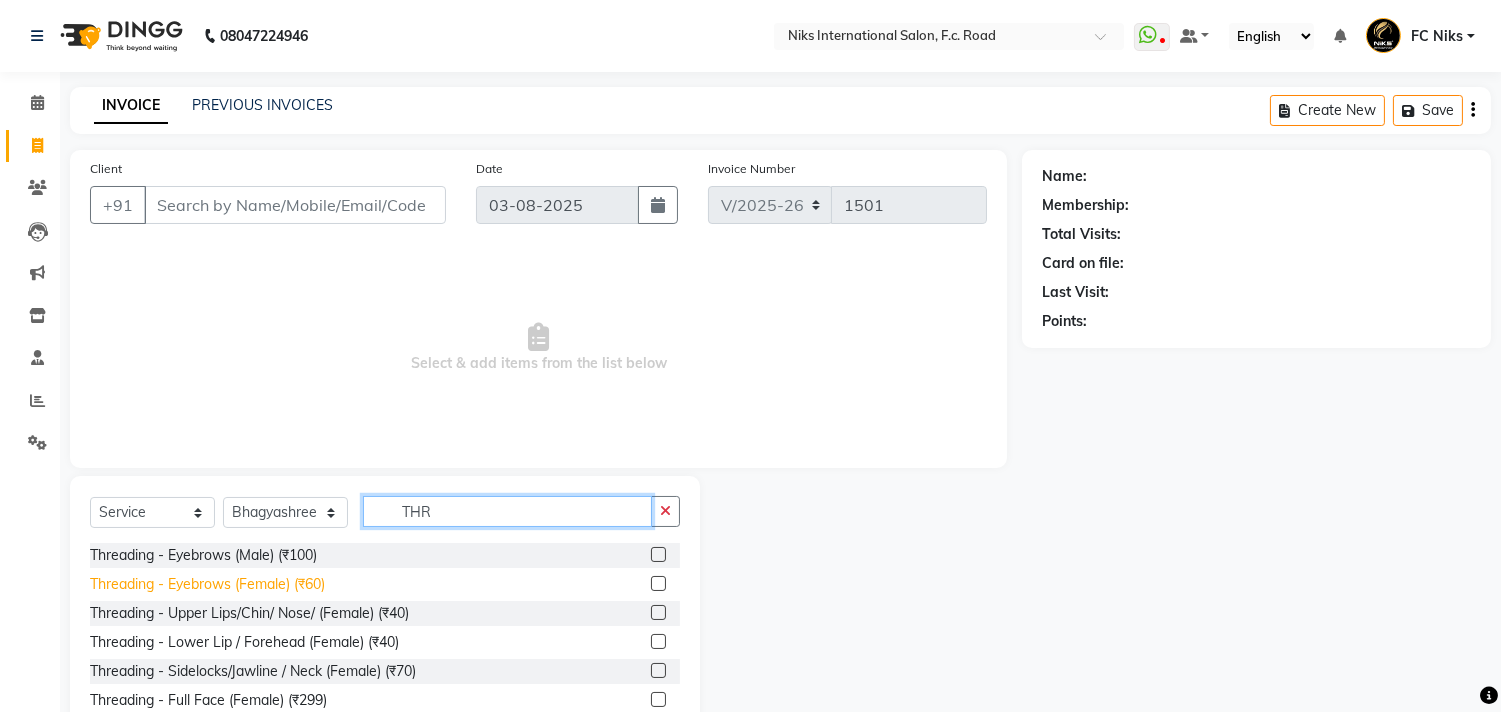 type on "THR" 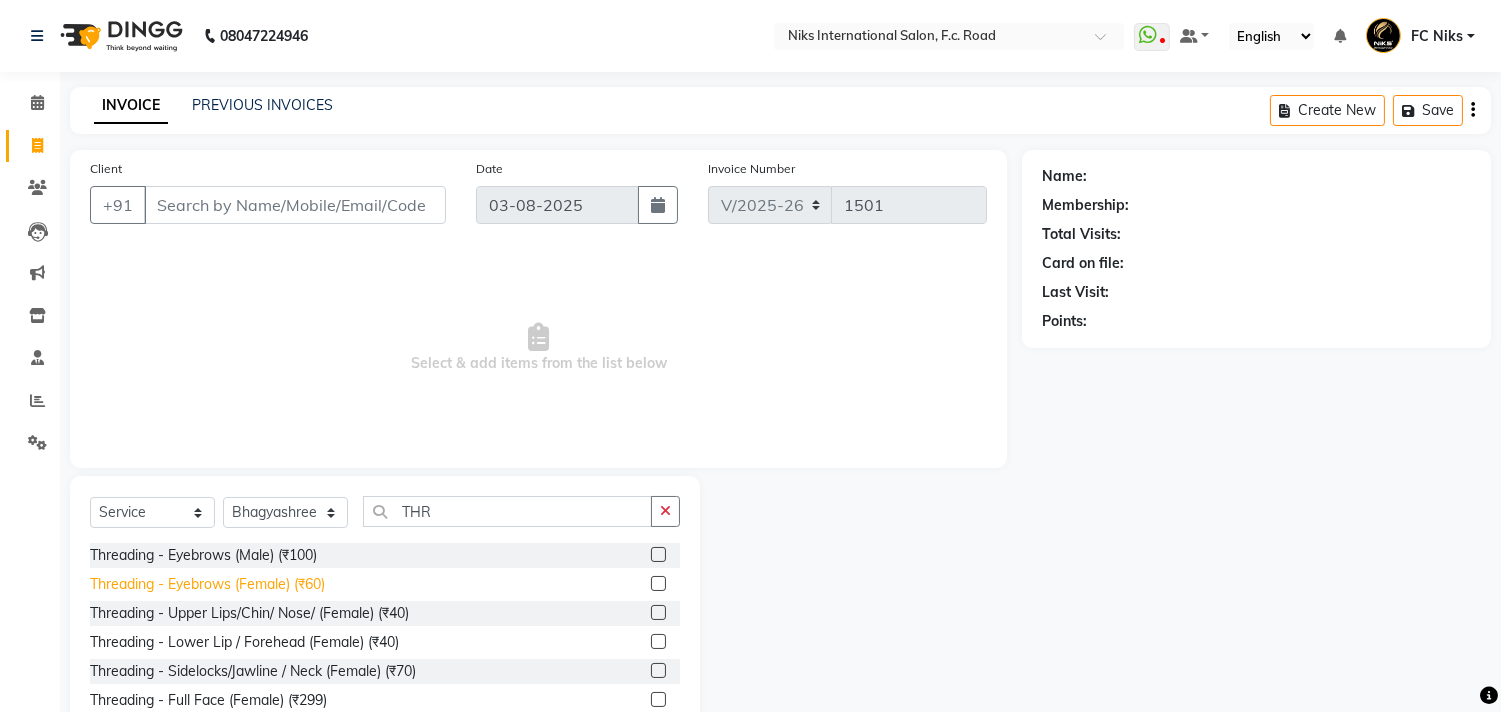 click on "Threading - Eyebrows (Female) (₹60)" 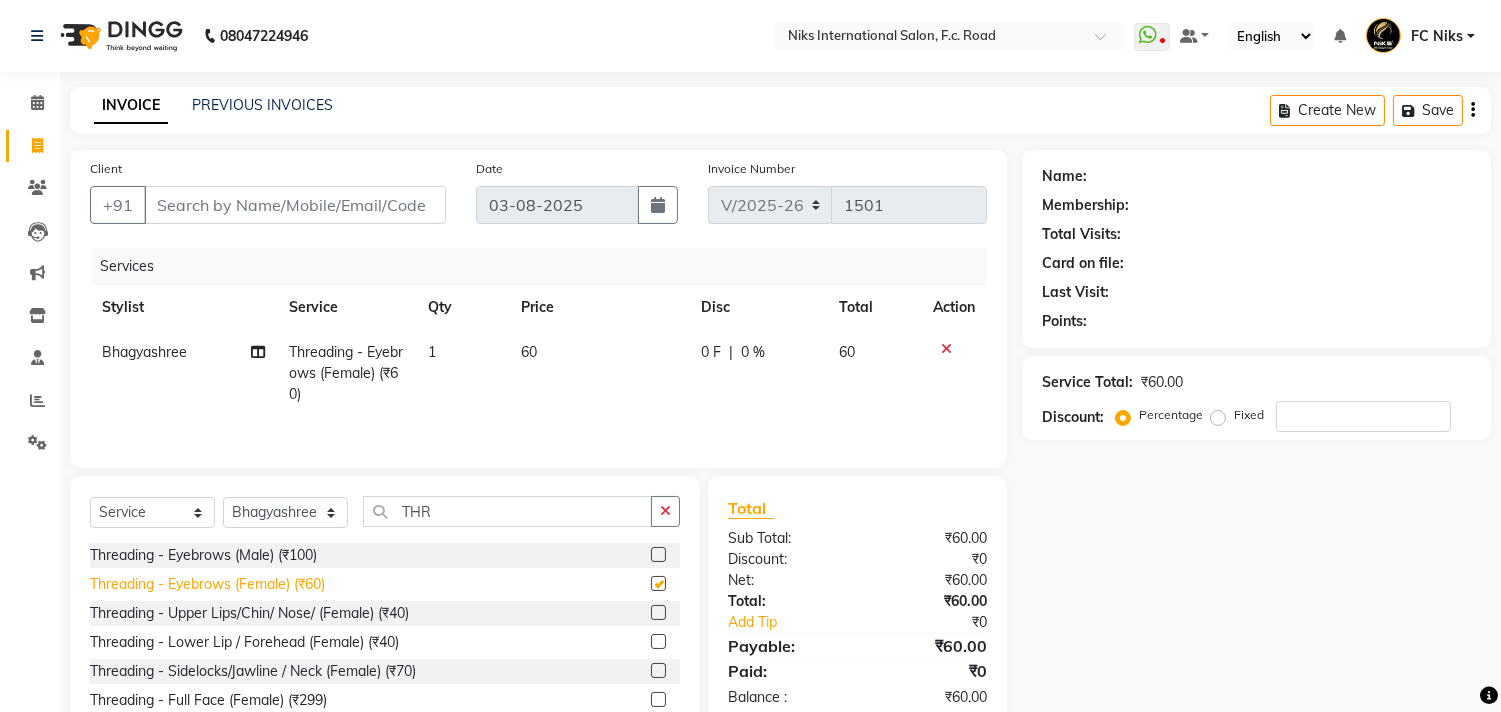 checkbox on "false" 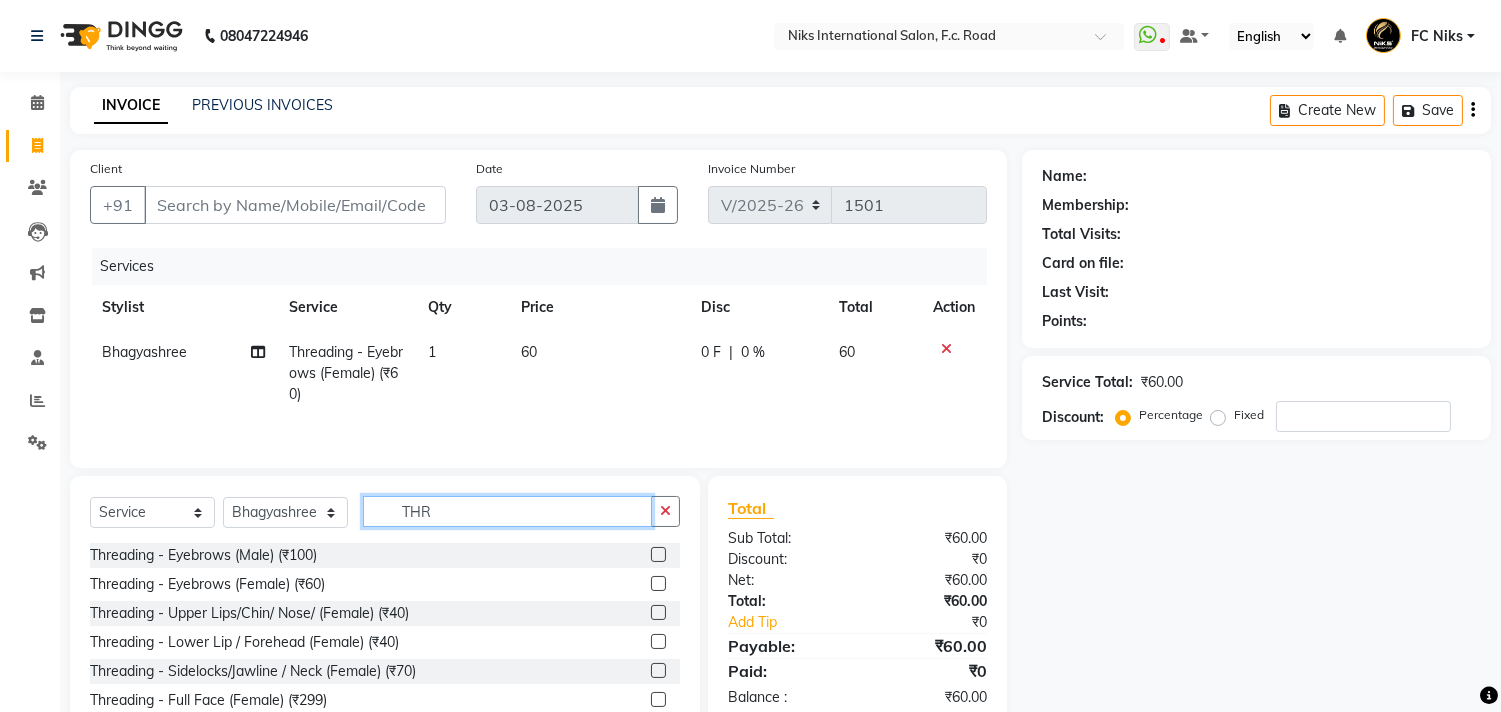 click on "THR" 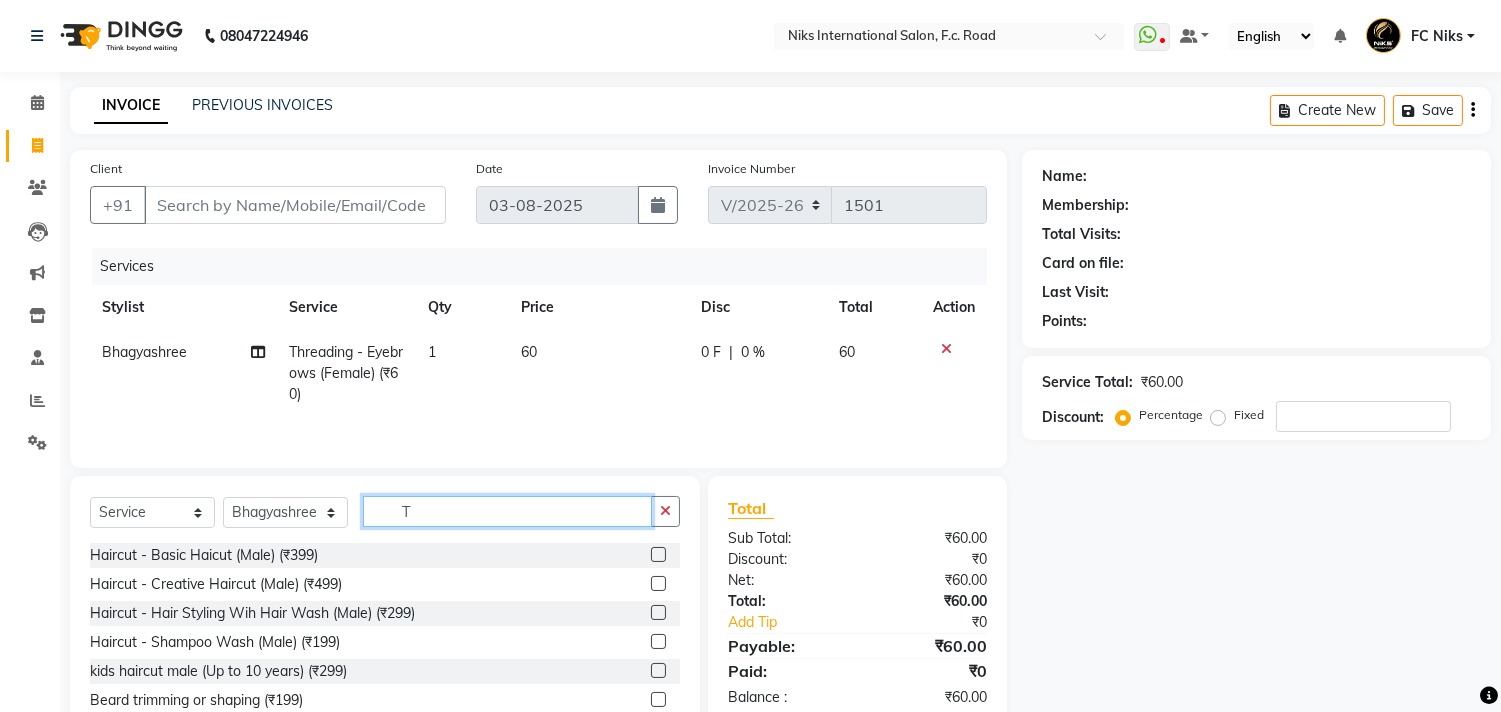click on "T" 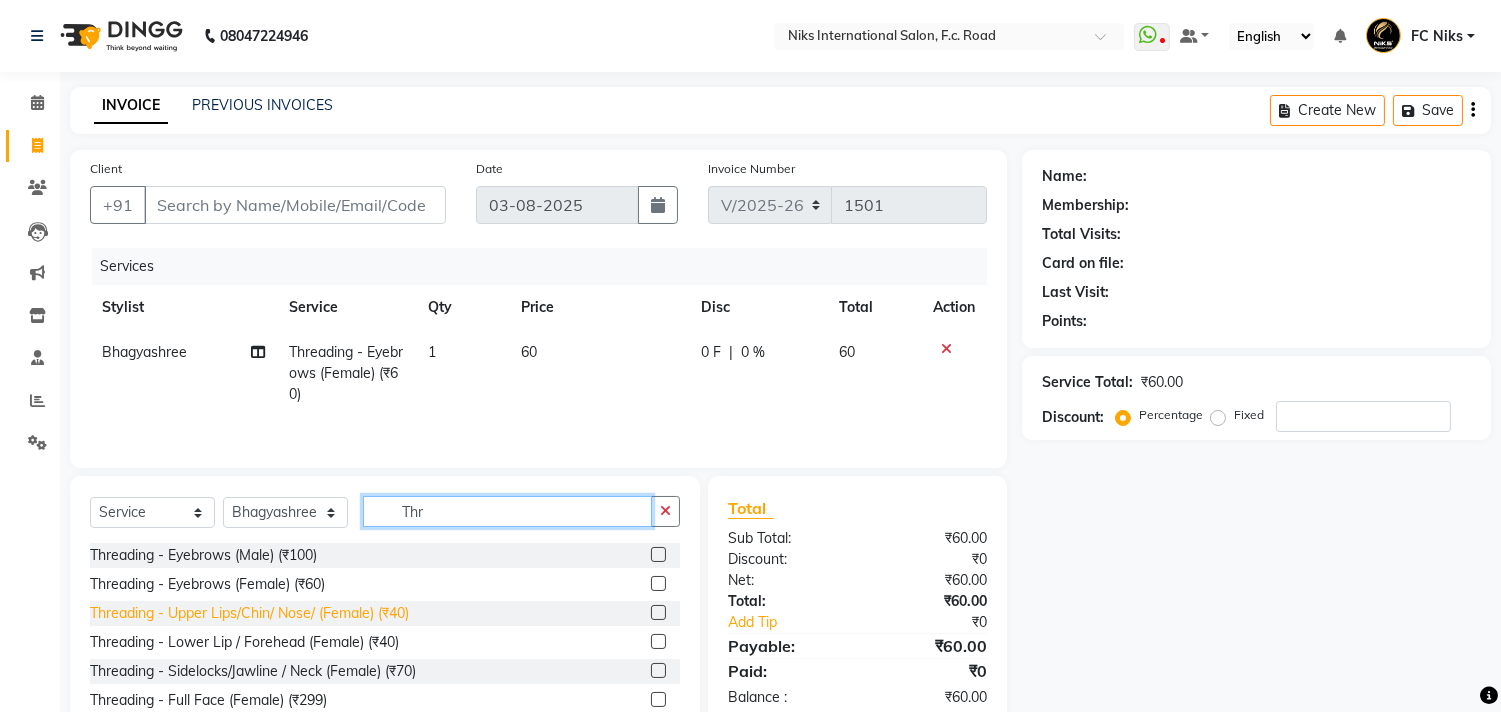 type on "Thr" 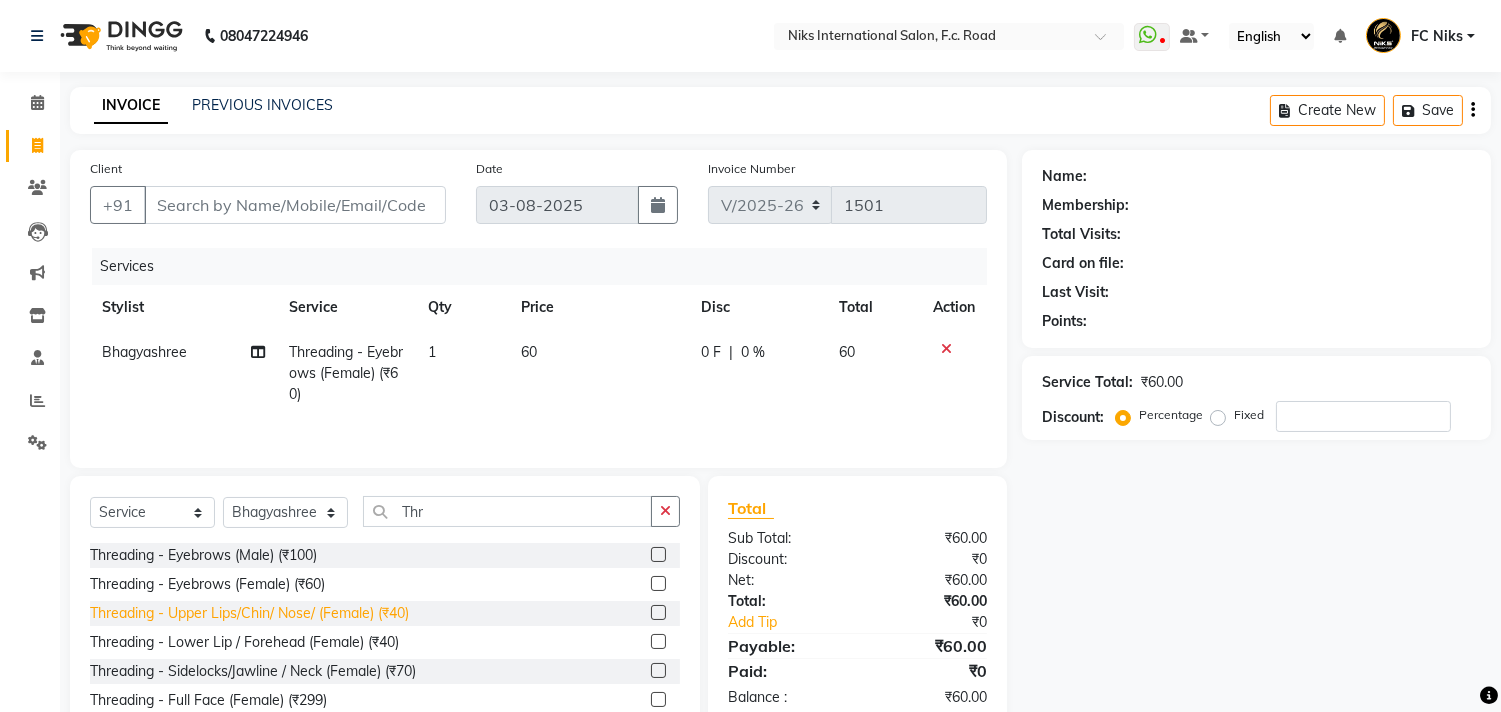 click on "Threading - Upper Lips/Chin/ Nose/ (Female) (₹40)" 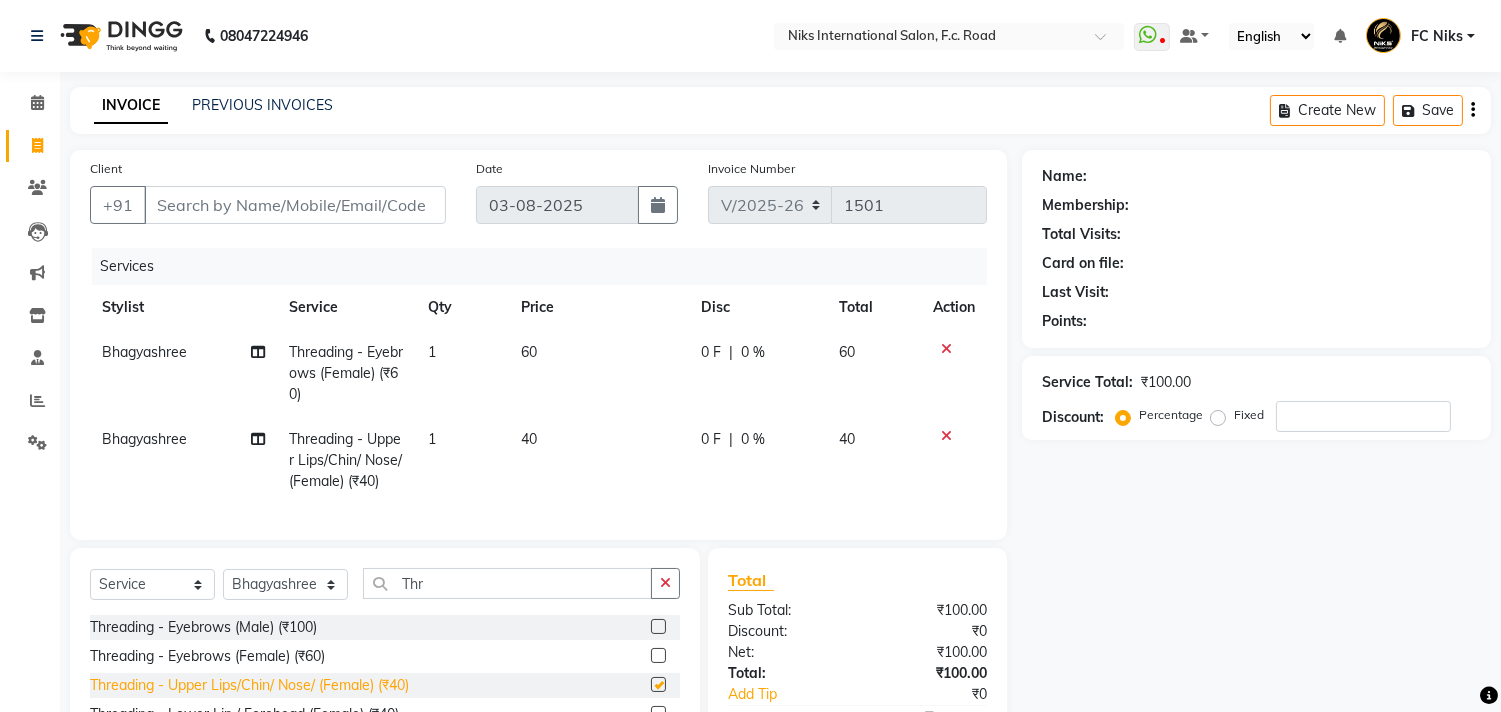 checkbox on "false" 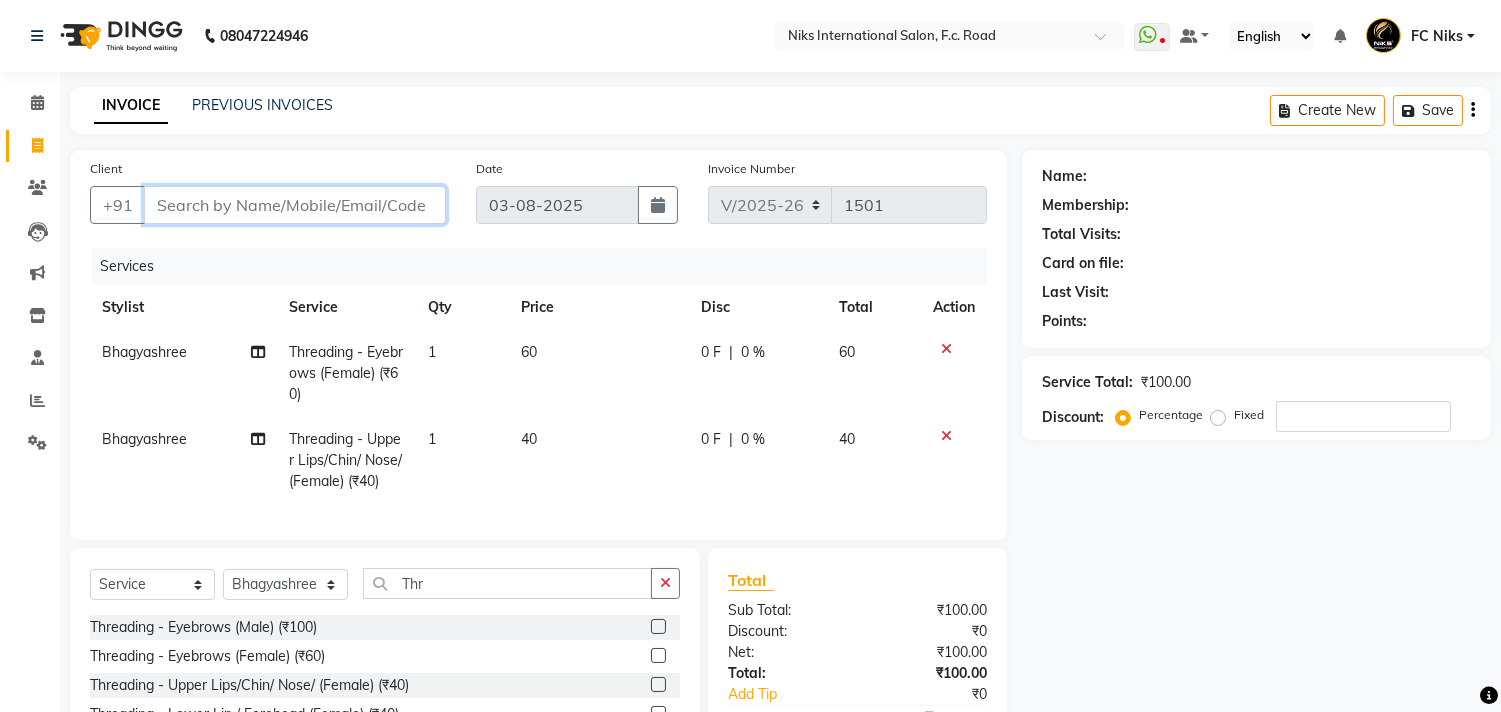 click on "Client" at bounding box center [295, 205] 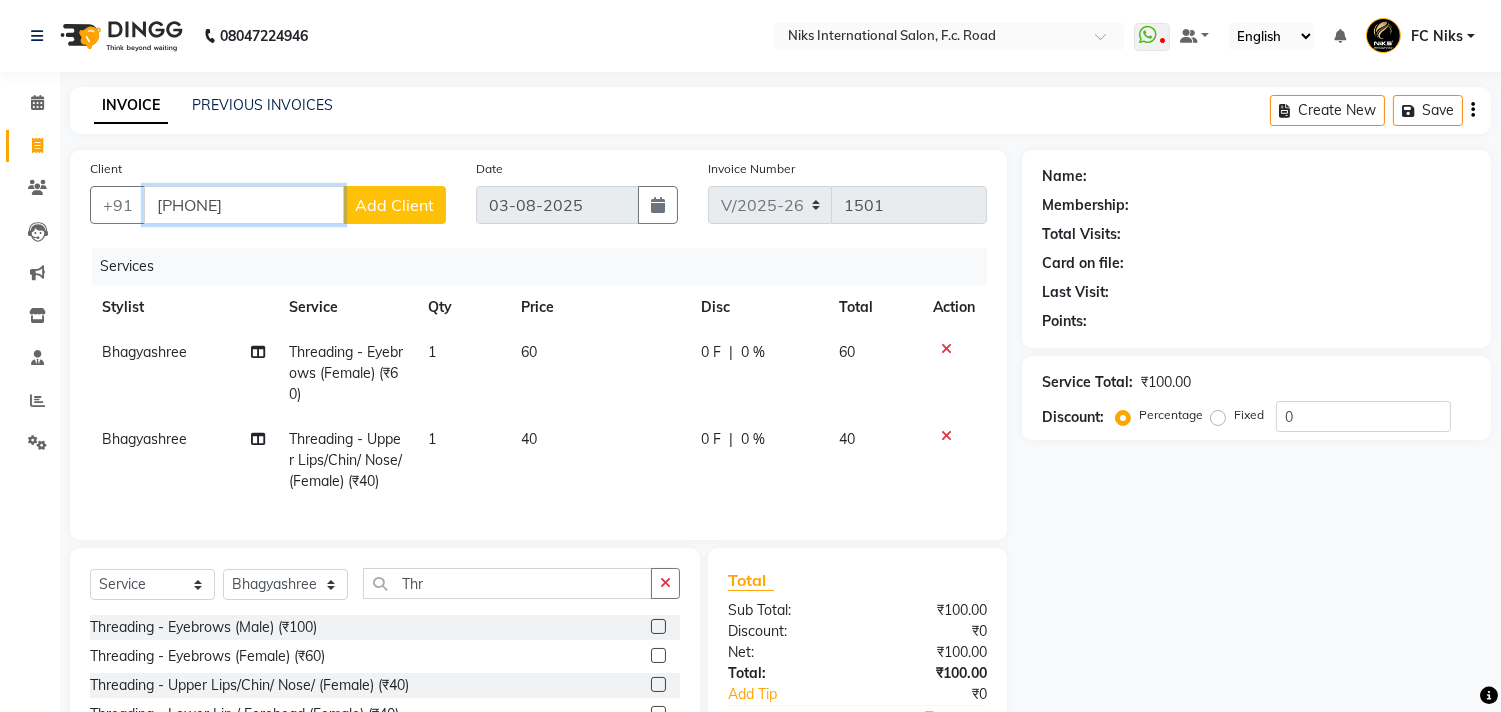 type on "8149940160" 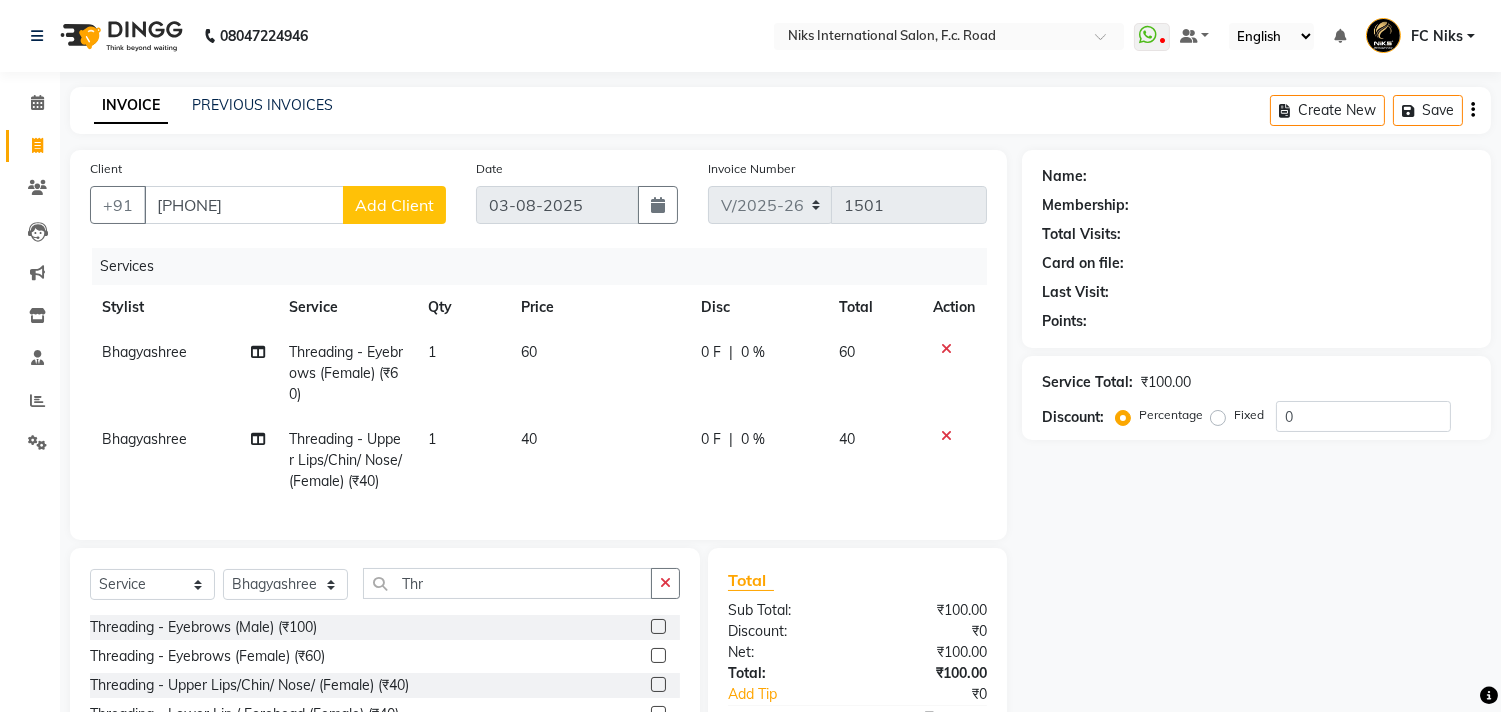 click on "Add Client" 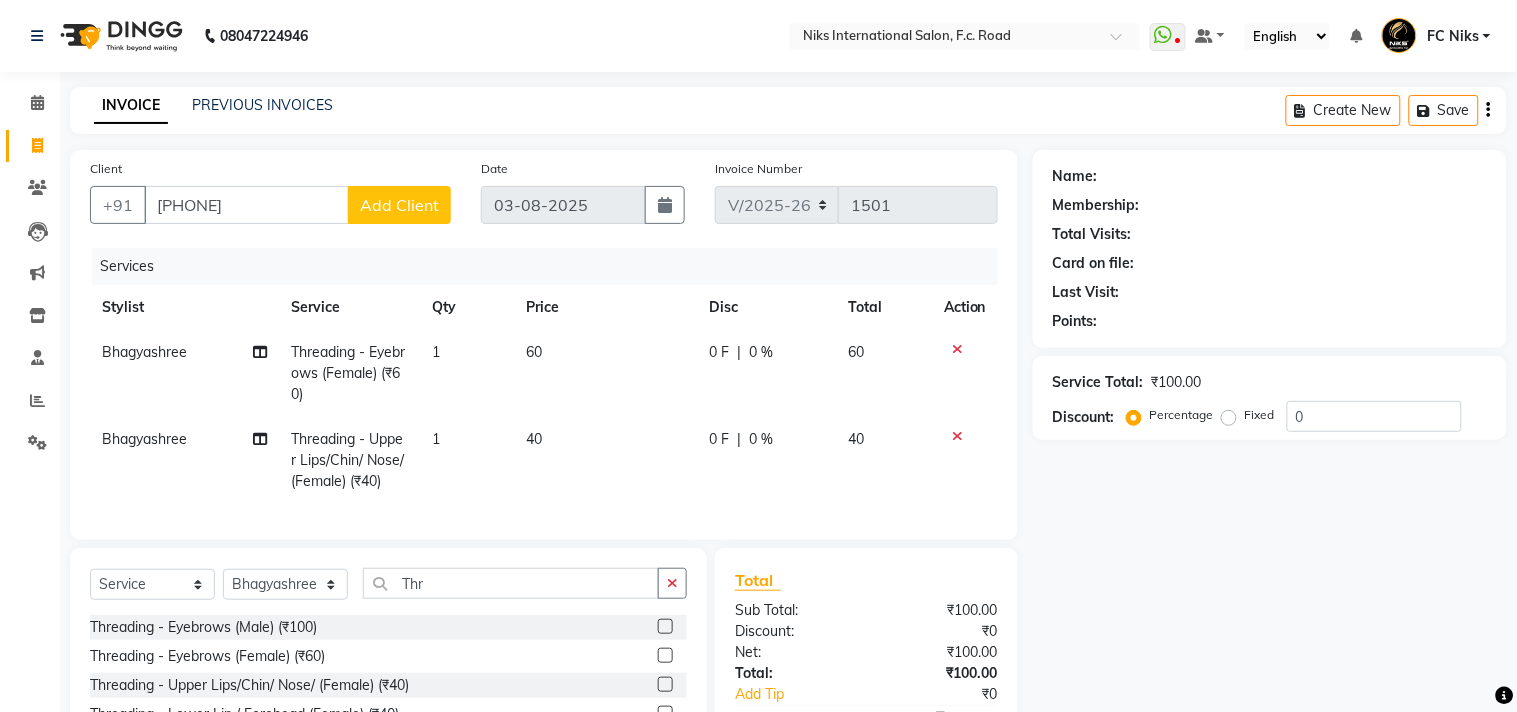 select on "22" 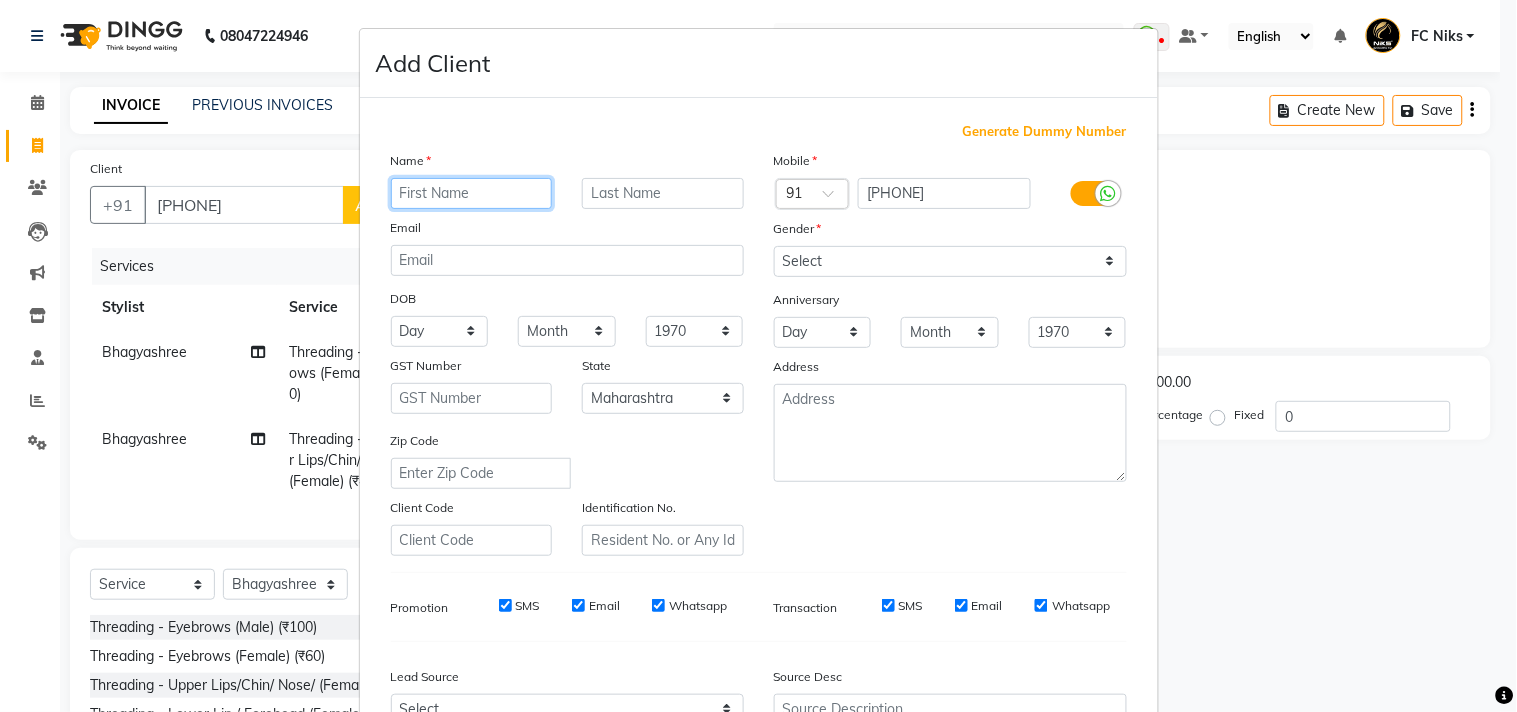 click at bounding box center [472, 193] 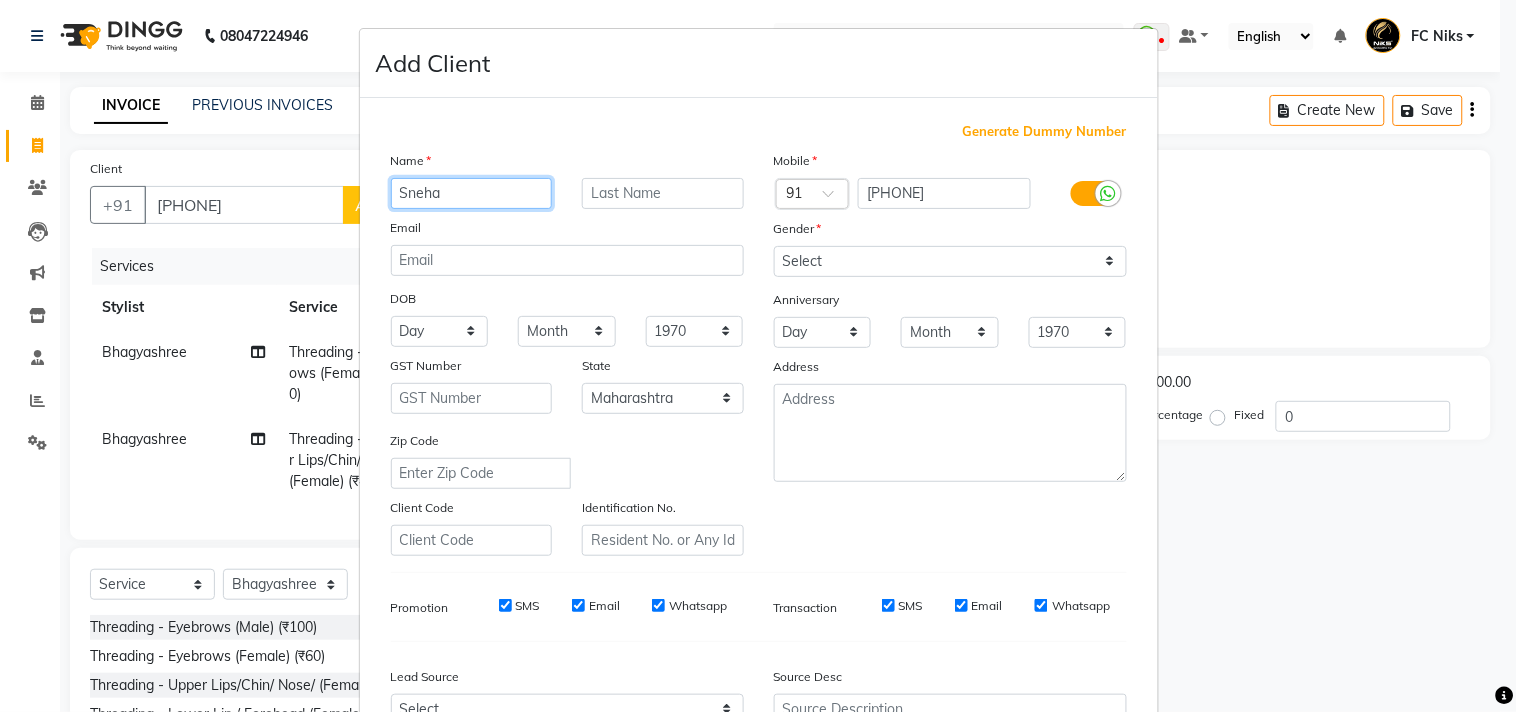 type on "Sneha" 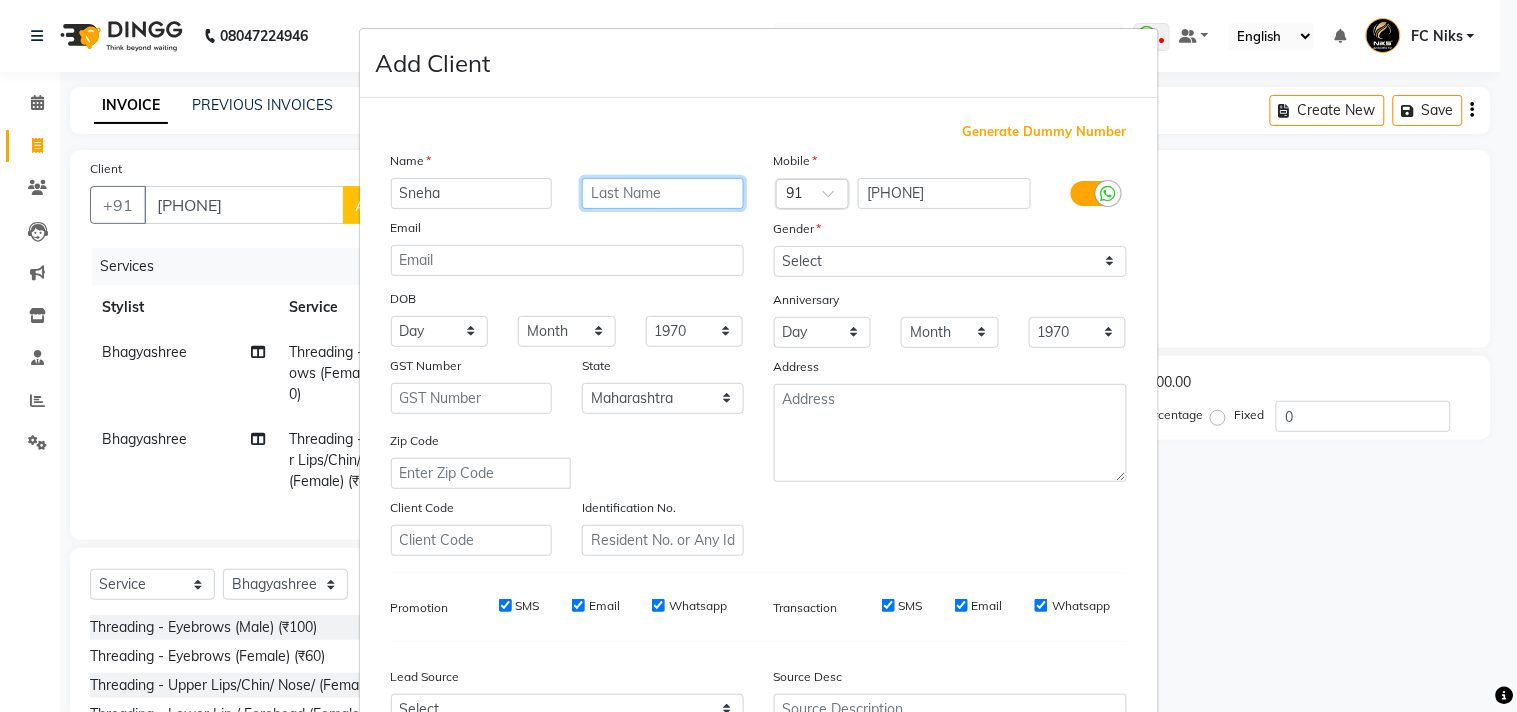 click at bounding box center (663, 193) 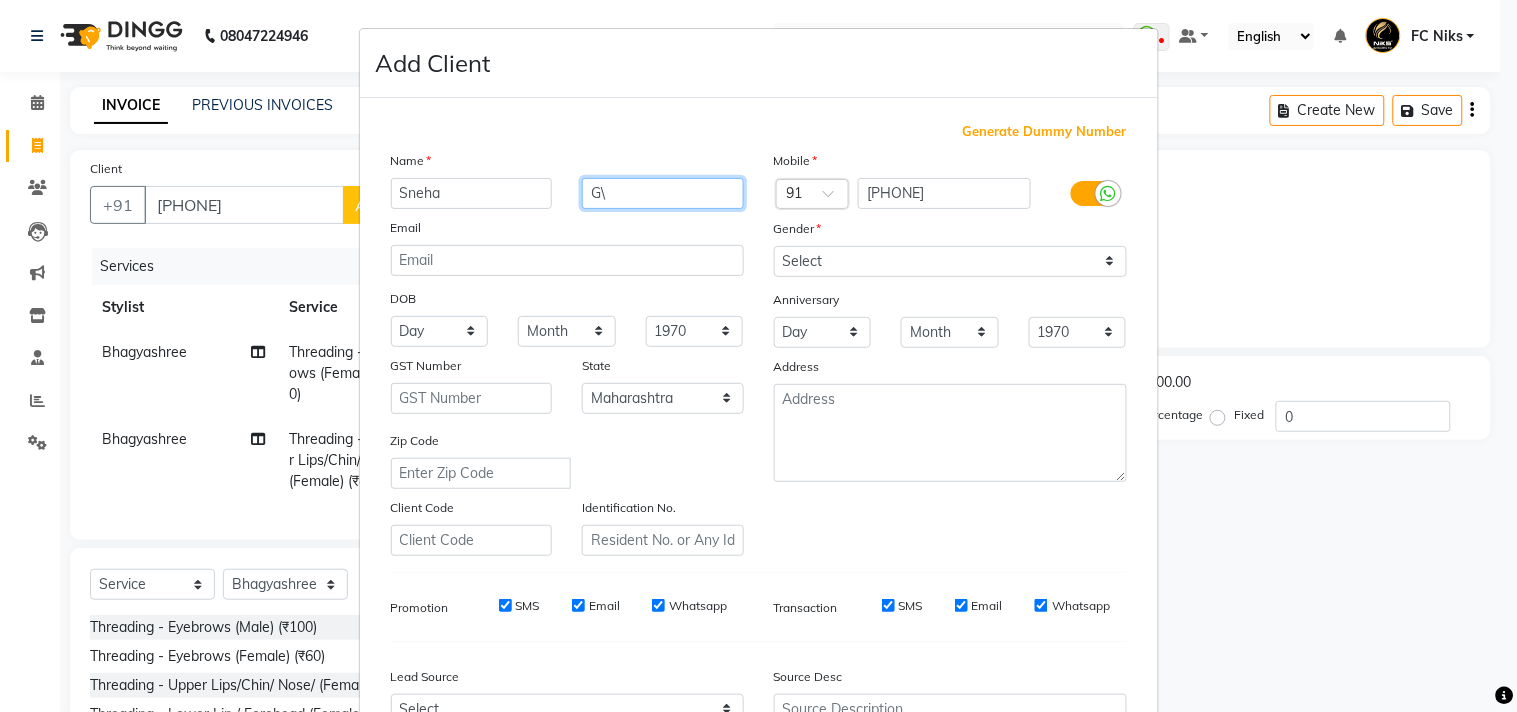 type on "G" 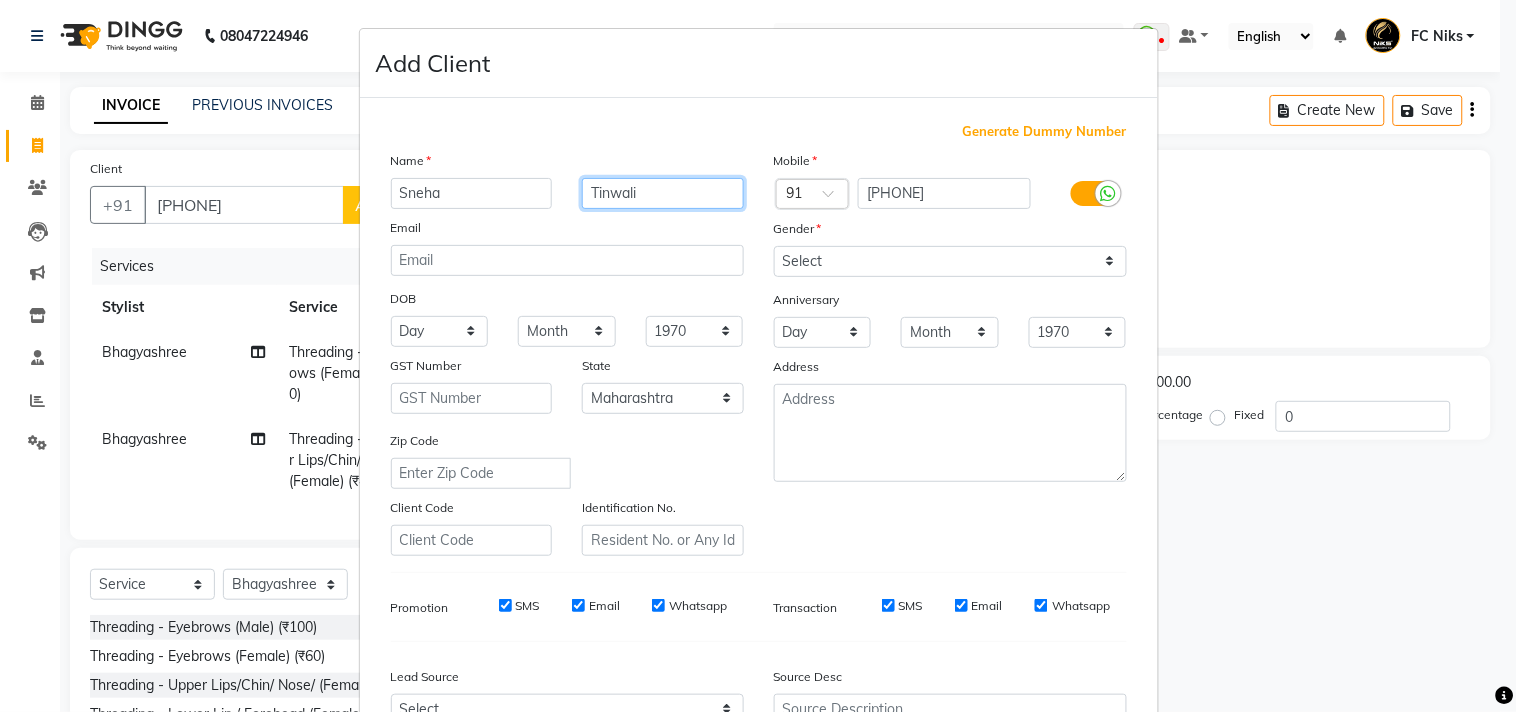 type on "Tinwali" 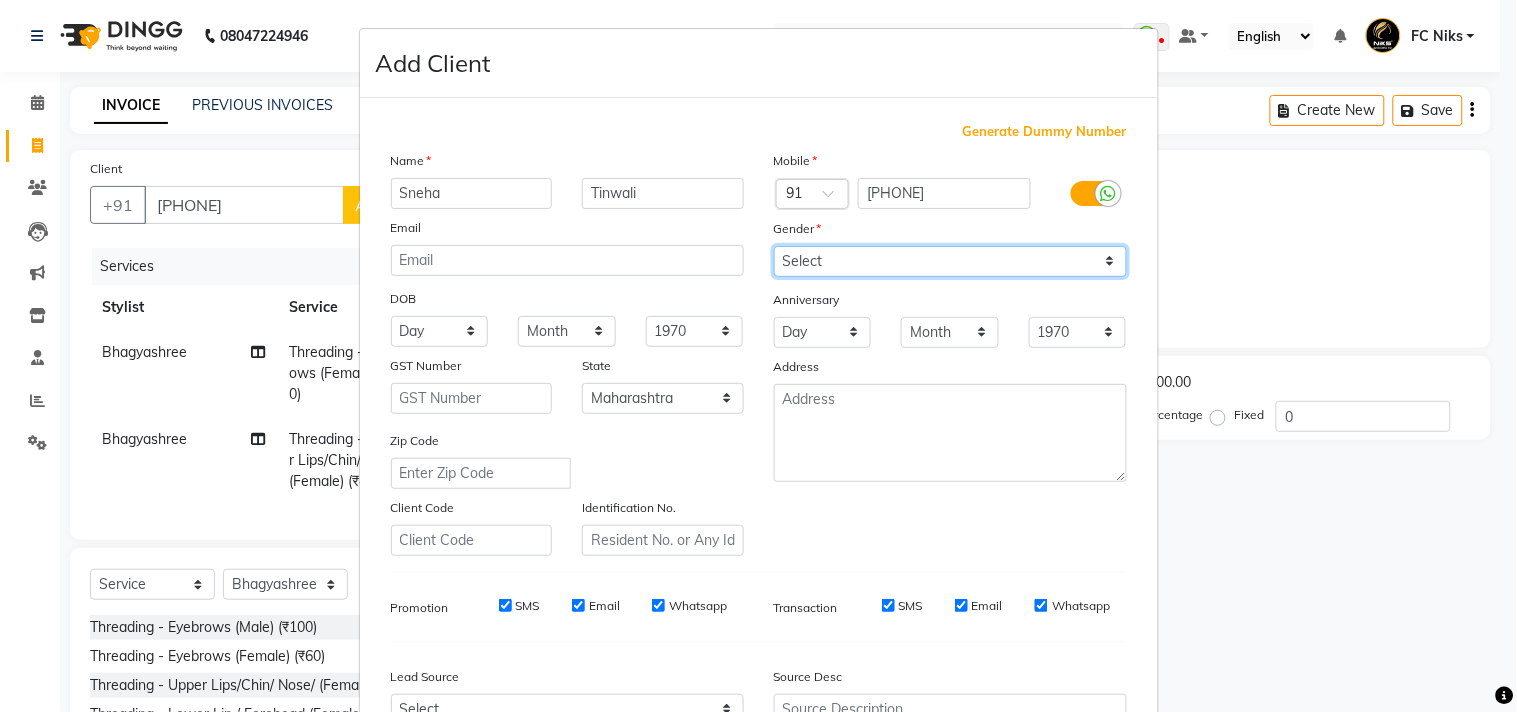 click on "Select Male Female Other Prefer Not To Say" at bounding box center (950, 261) 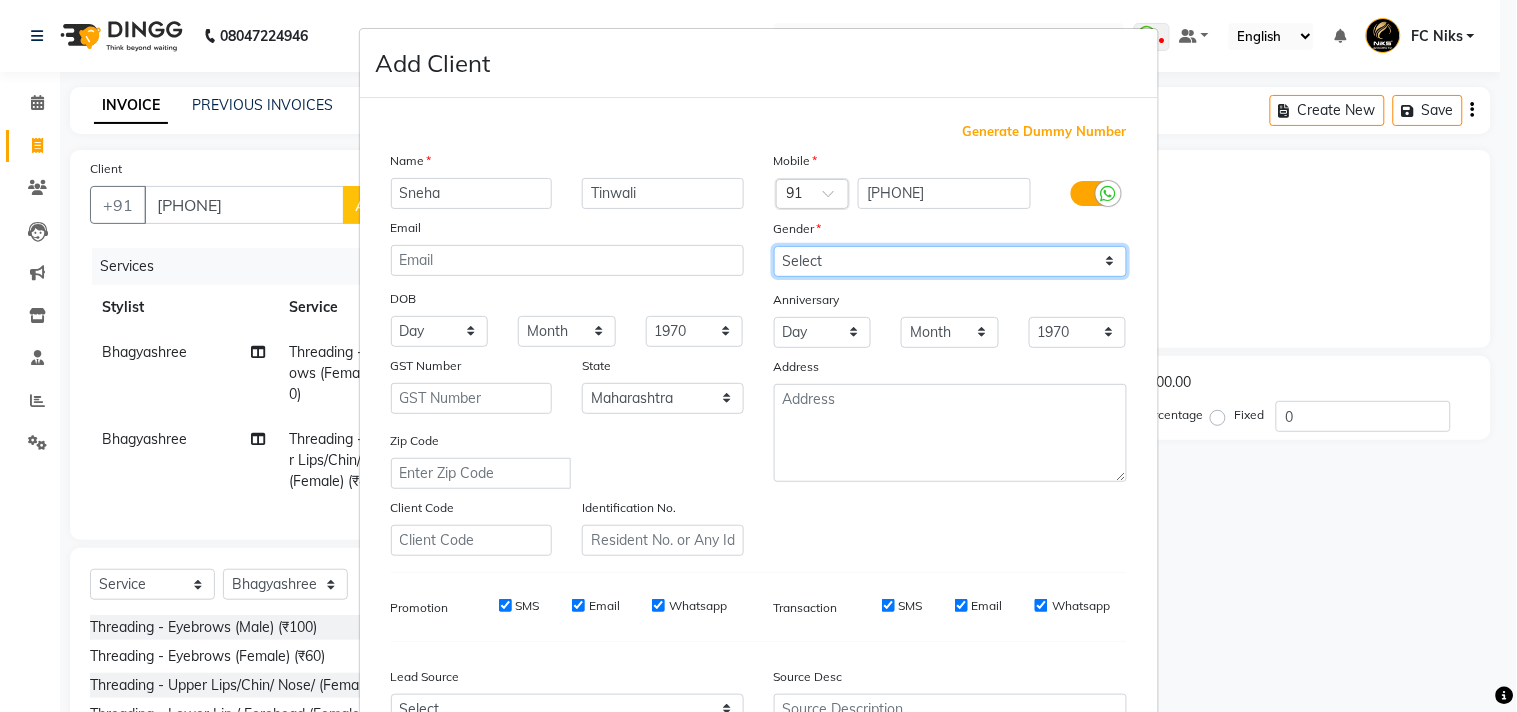 select on "female" 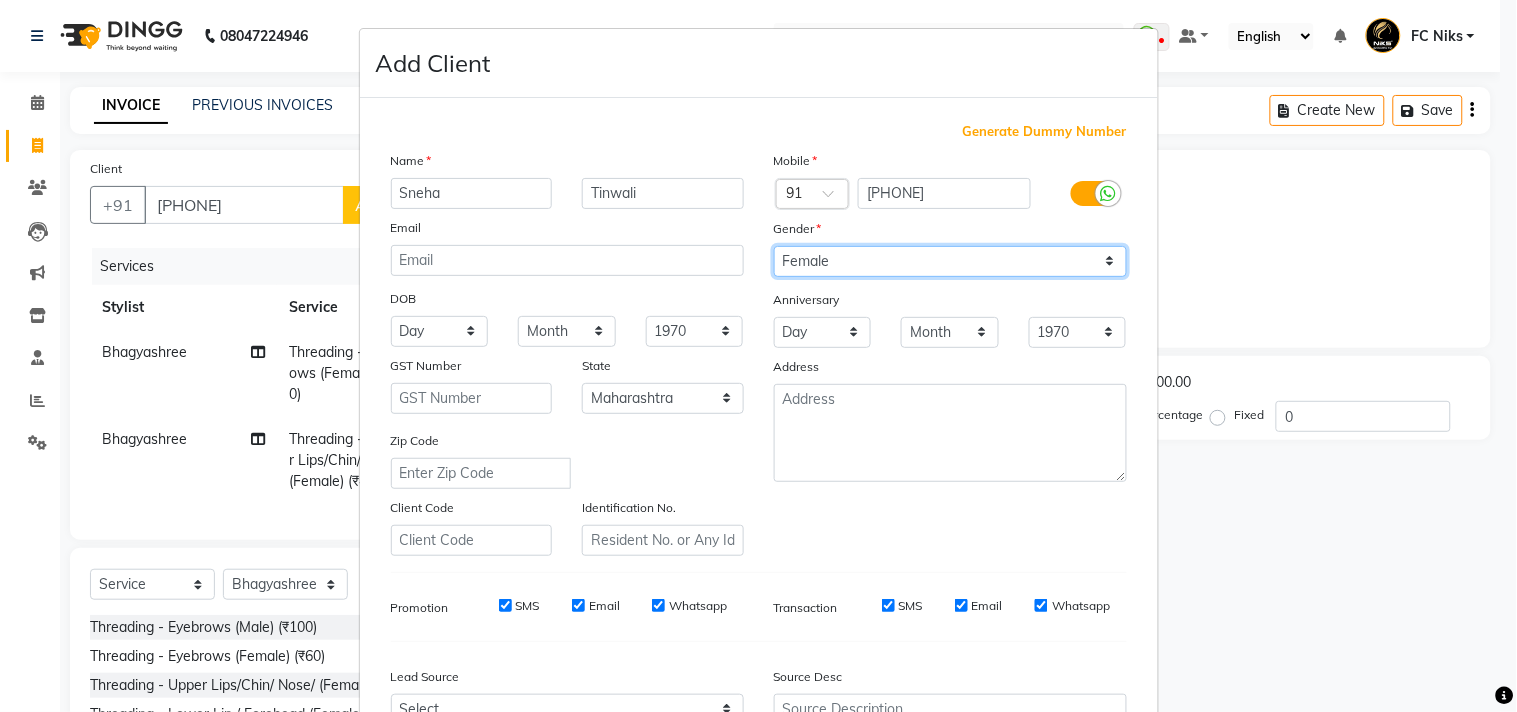 click on "Select Male Female Other Prefer Not To Say" at bounding box center [950, 261] 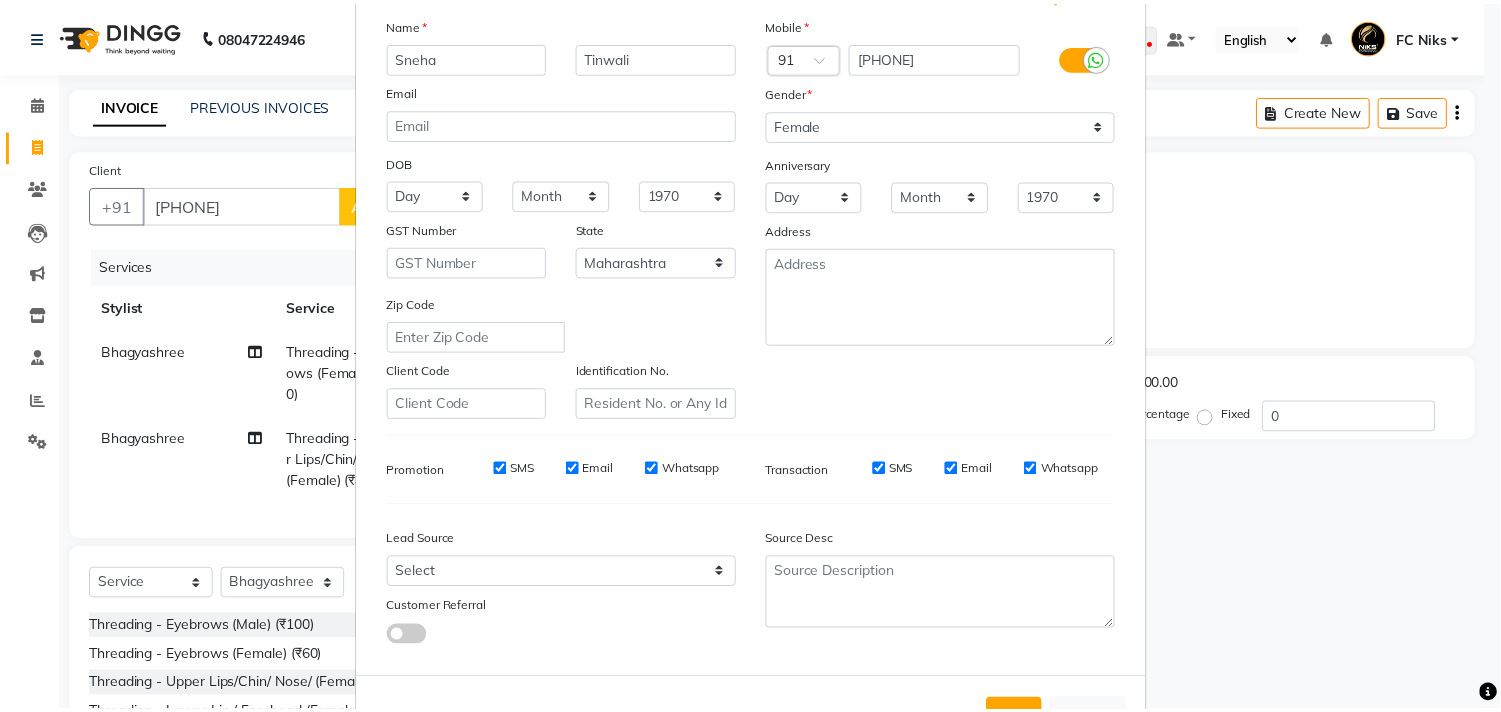 scroll, scrollTop: 212, scrollLeft: 0, axis: vertical 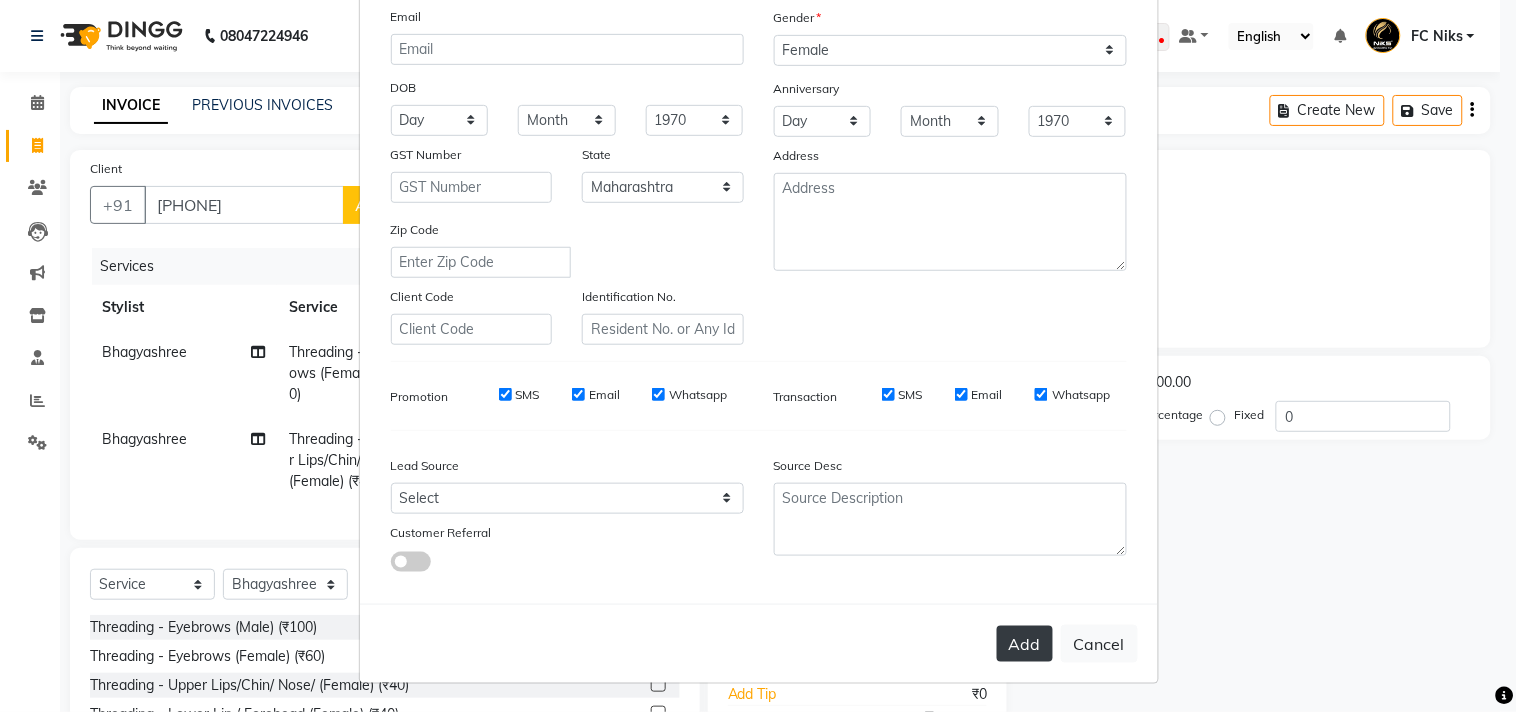 click on "Add" at bounding box center [1025, 644] 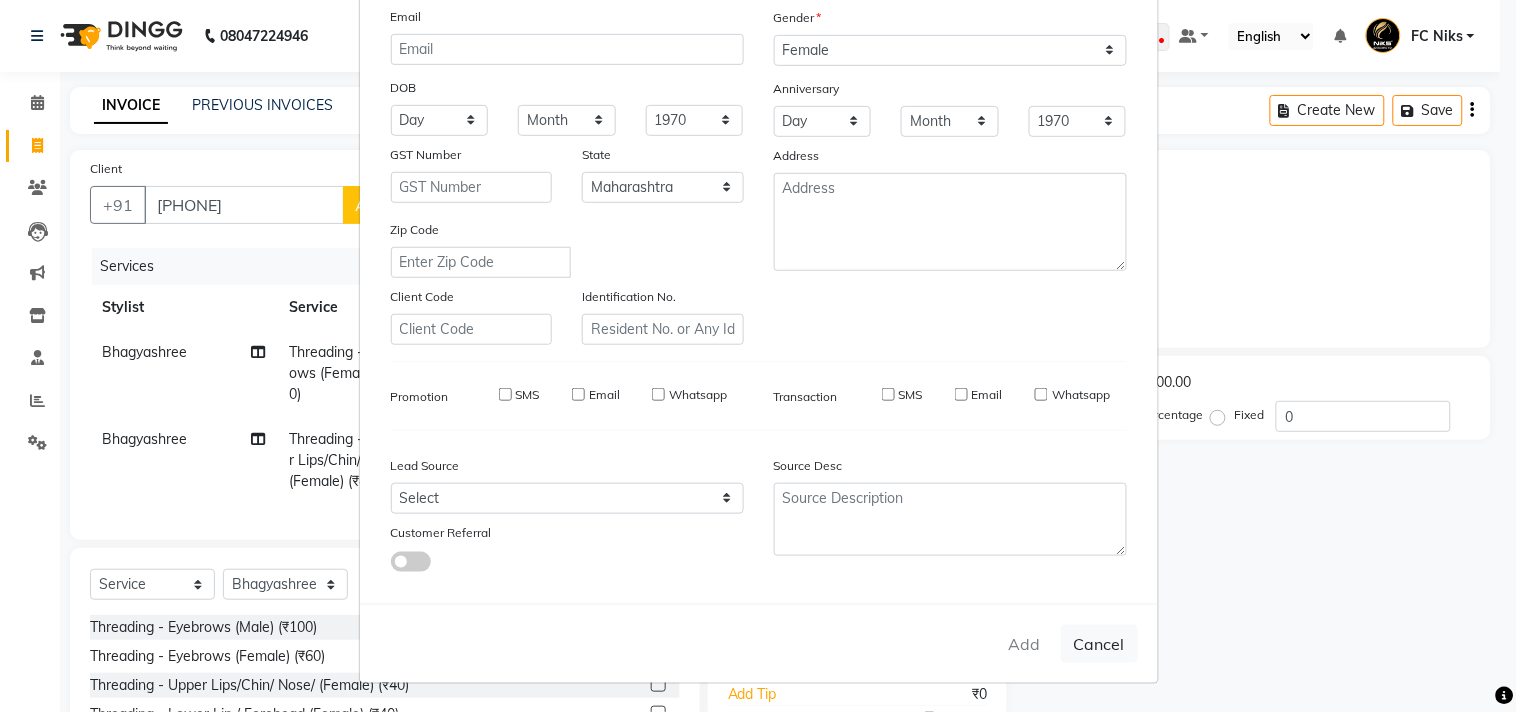 type on "81******60" 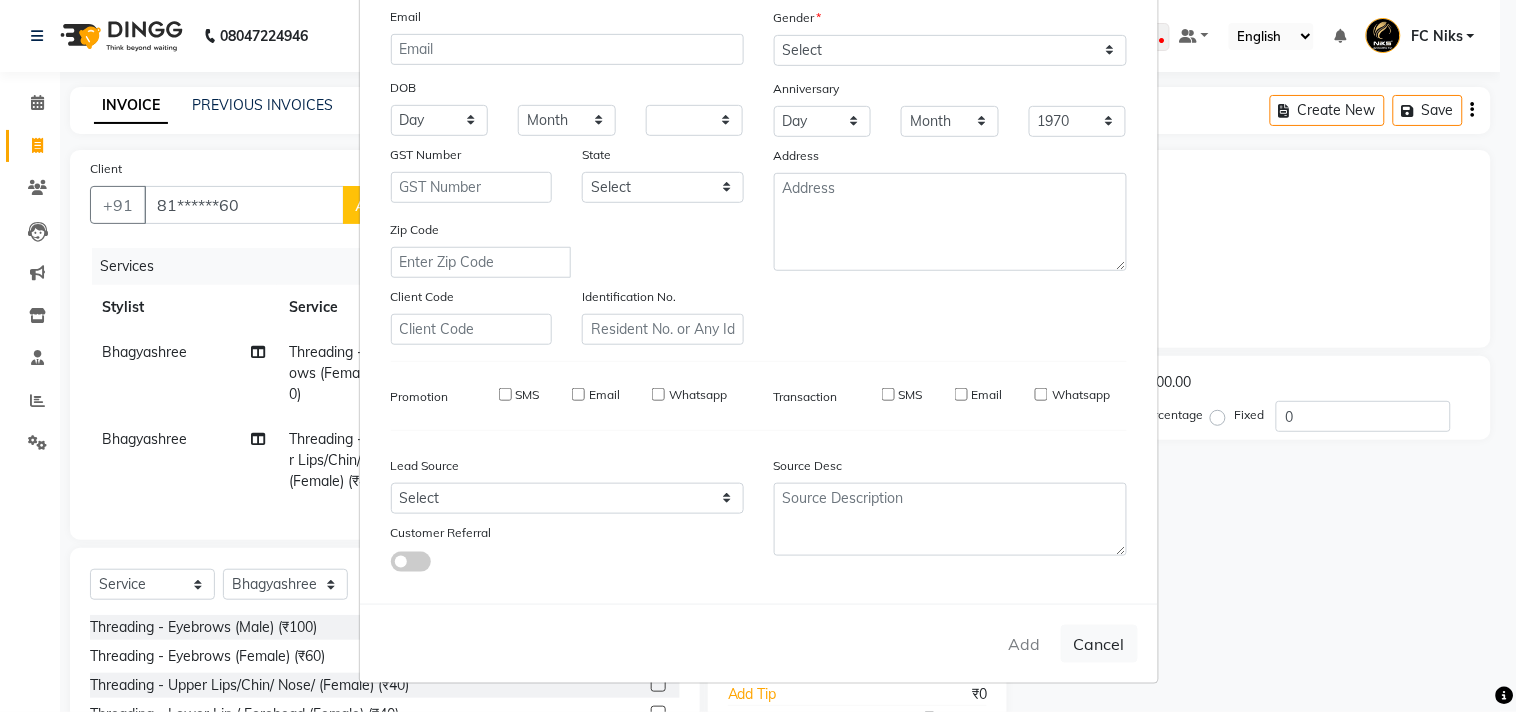 select 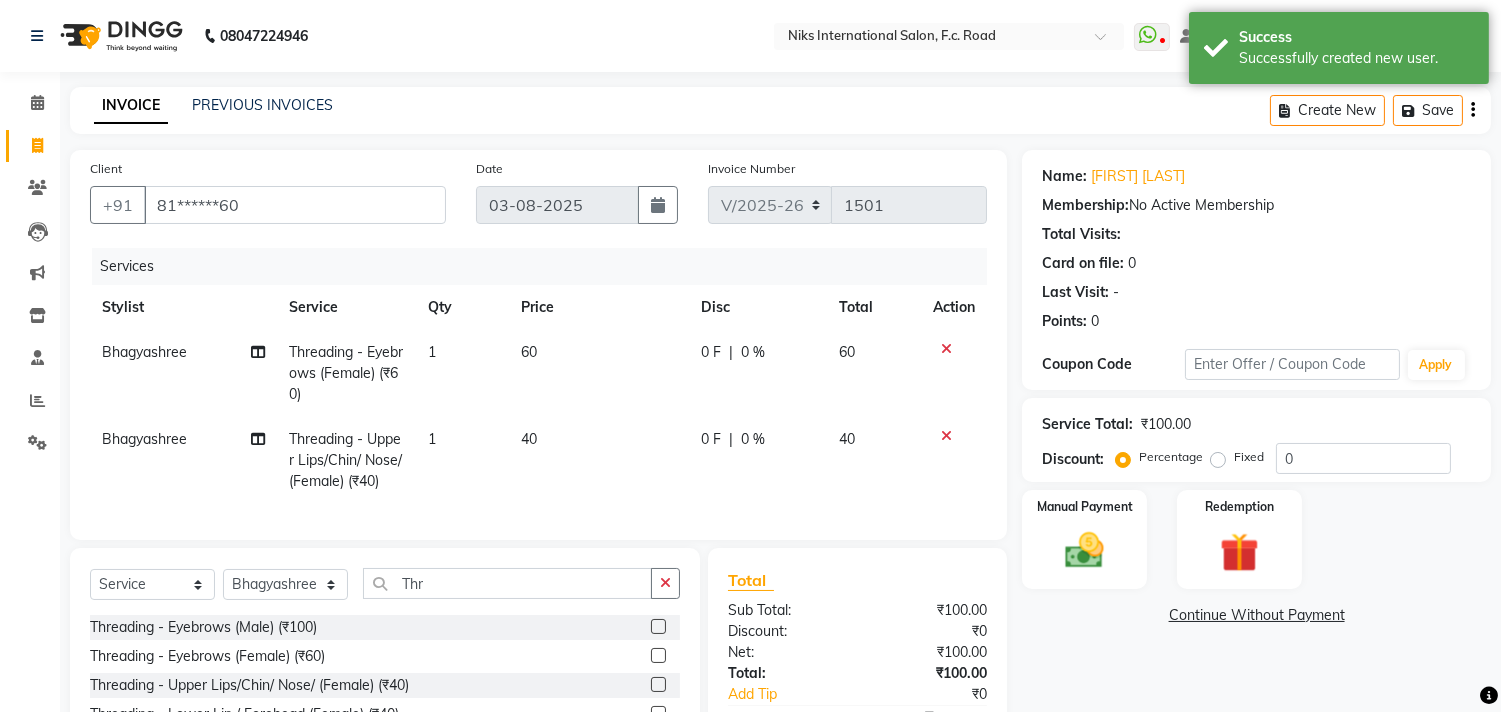 scroll, scrollTop: 151, scrollLeft: 0, axis: vertical 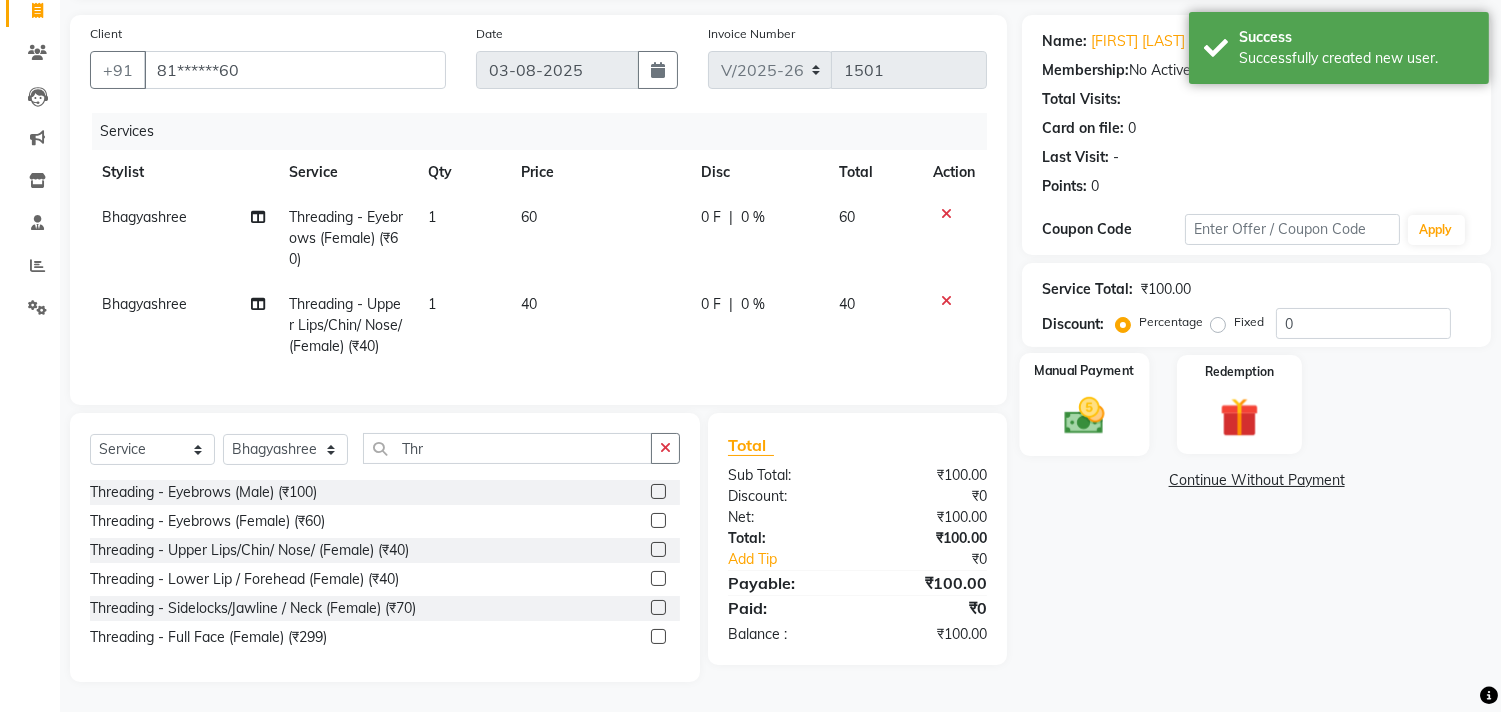 click 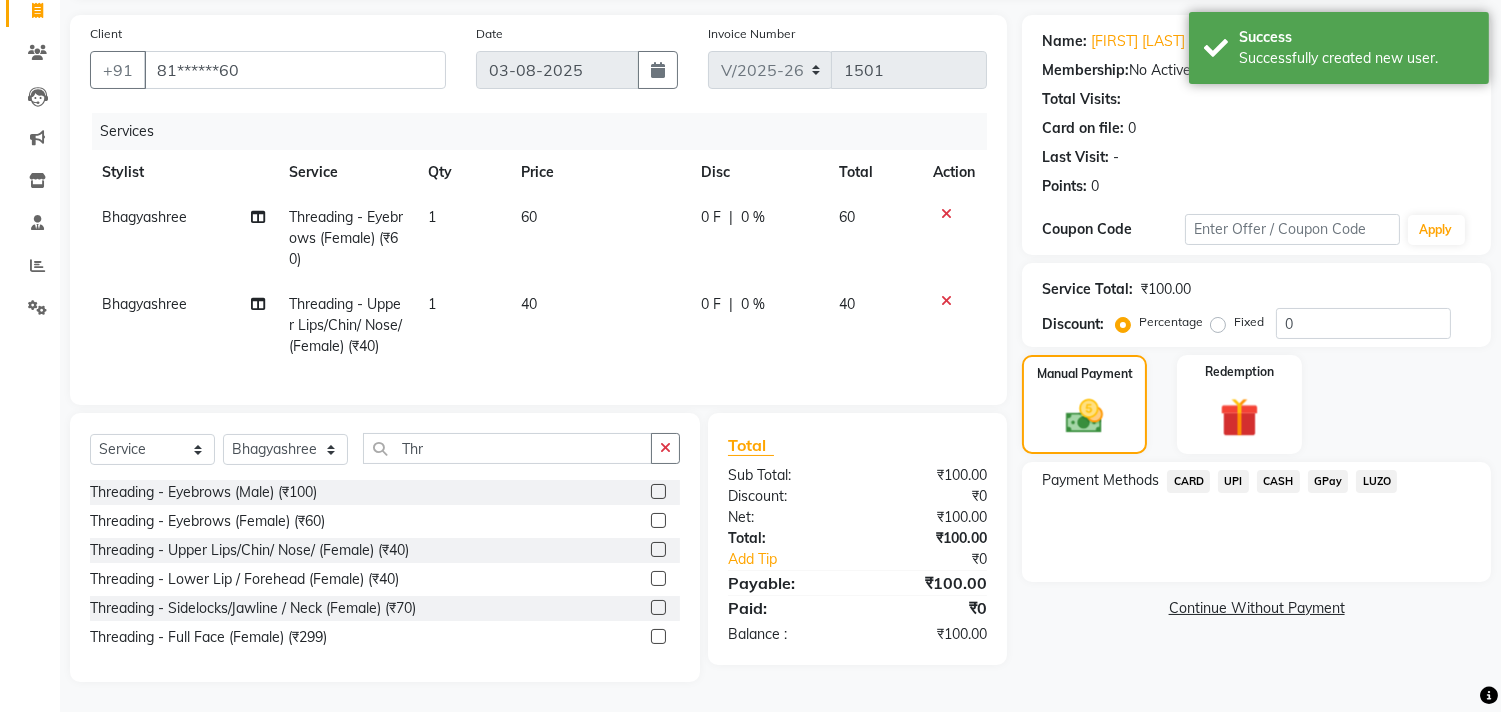 click on "CARD" 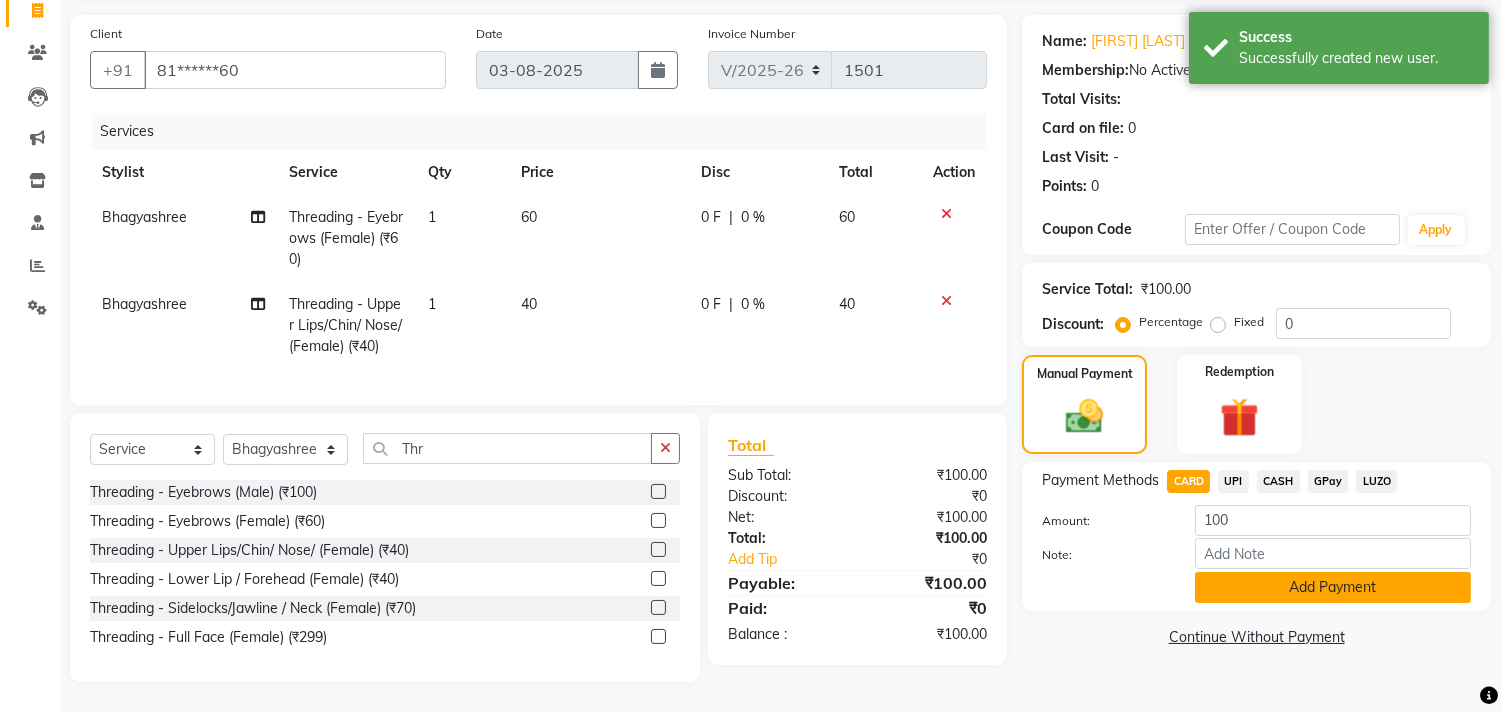 click on "Add Payment" 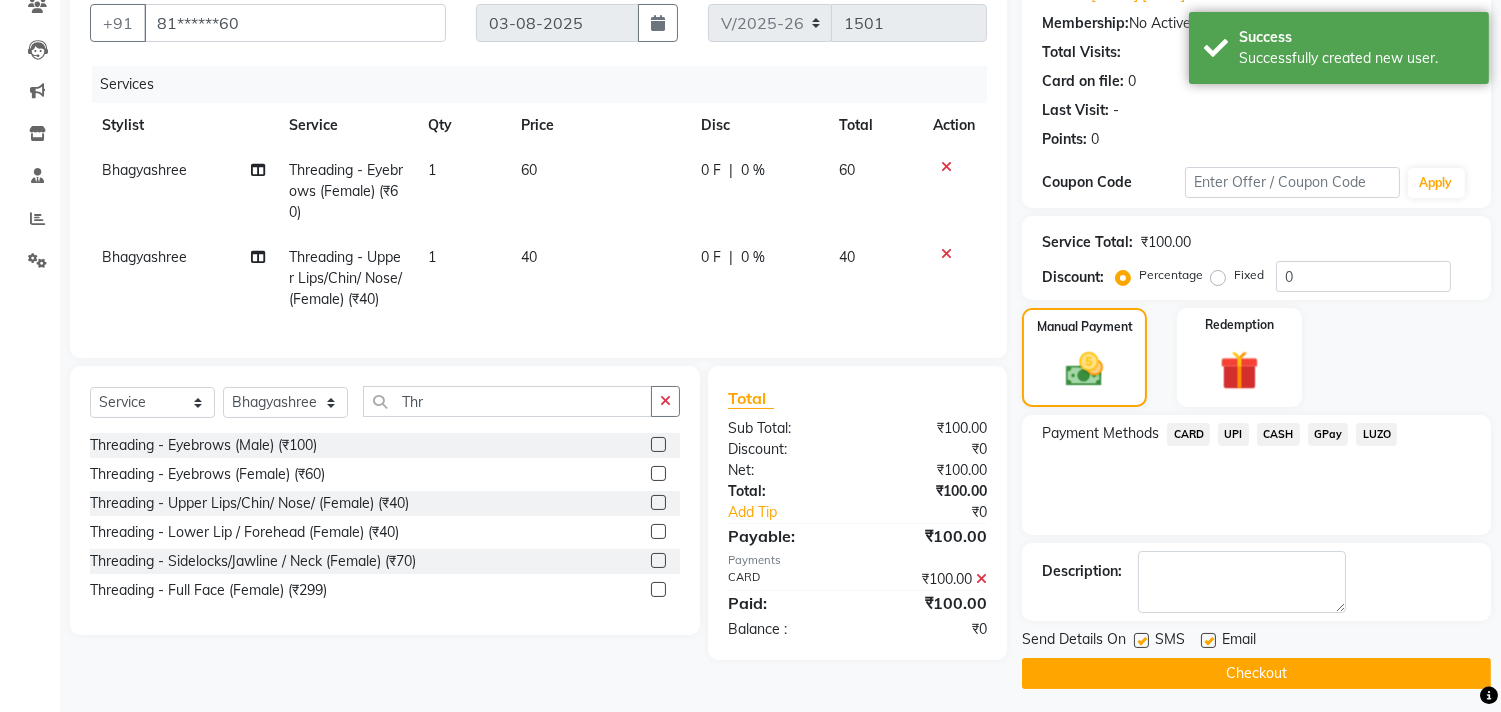 scroll, scrollTop: 187, scrollLeft: 0, axis: vertical 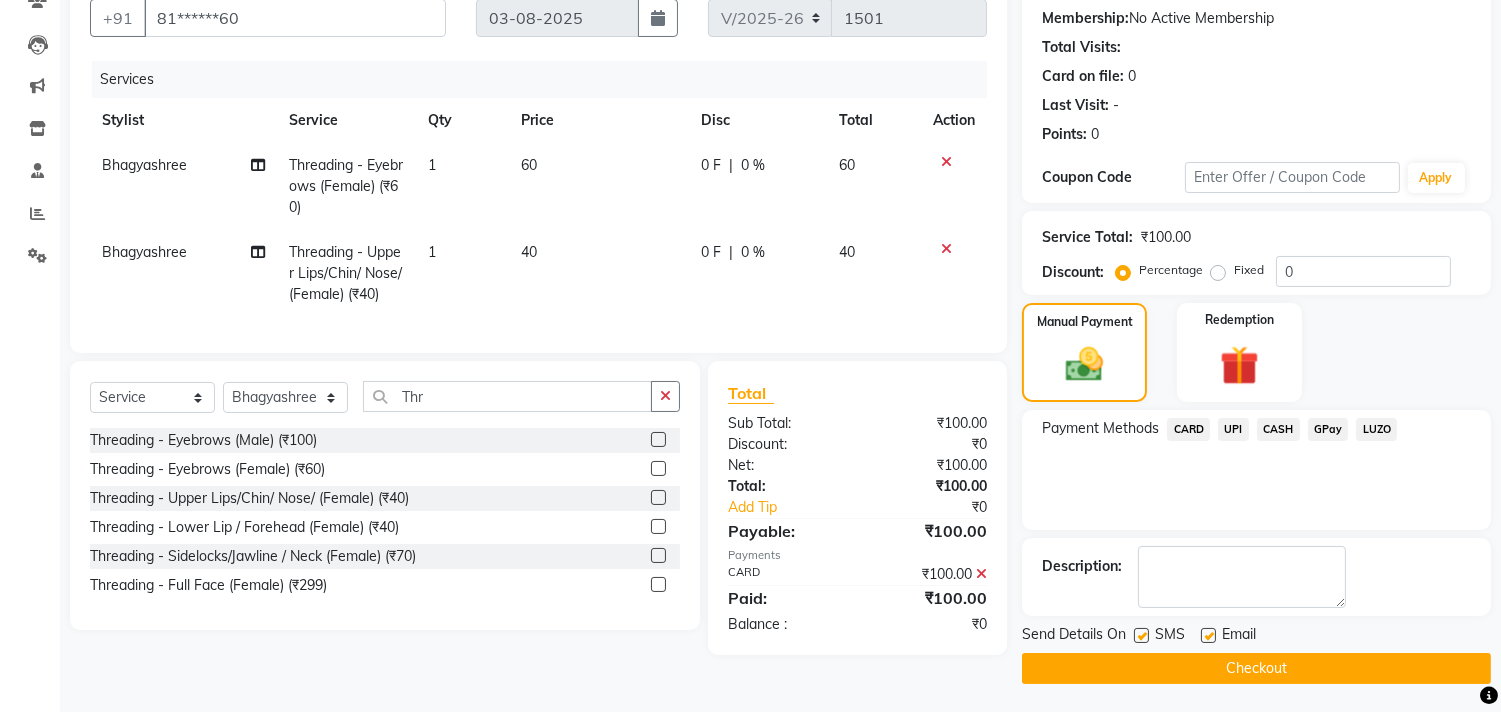 click on "Checkout" 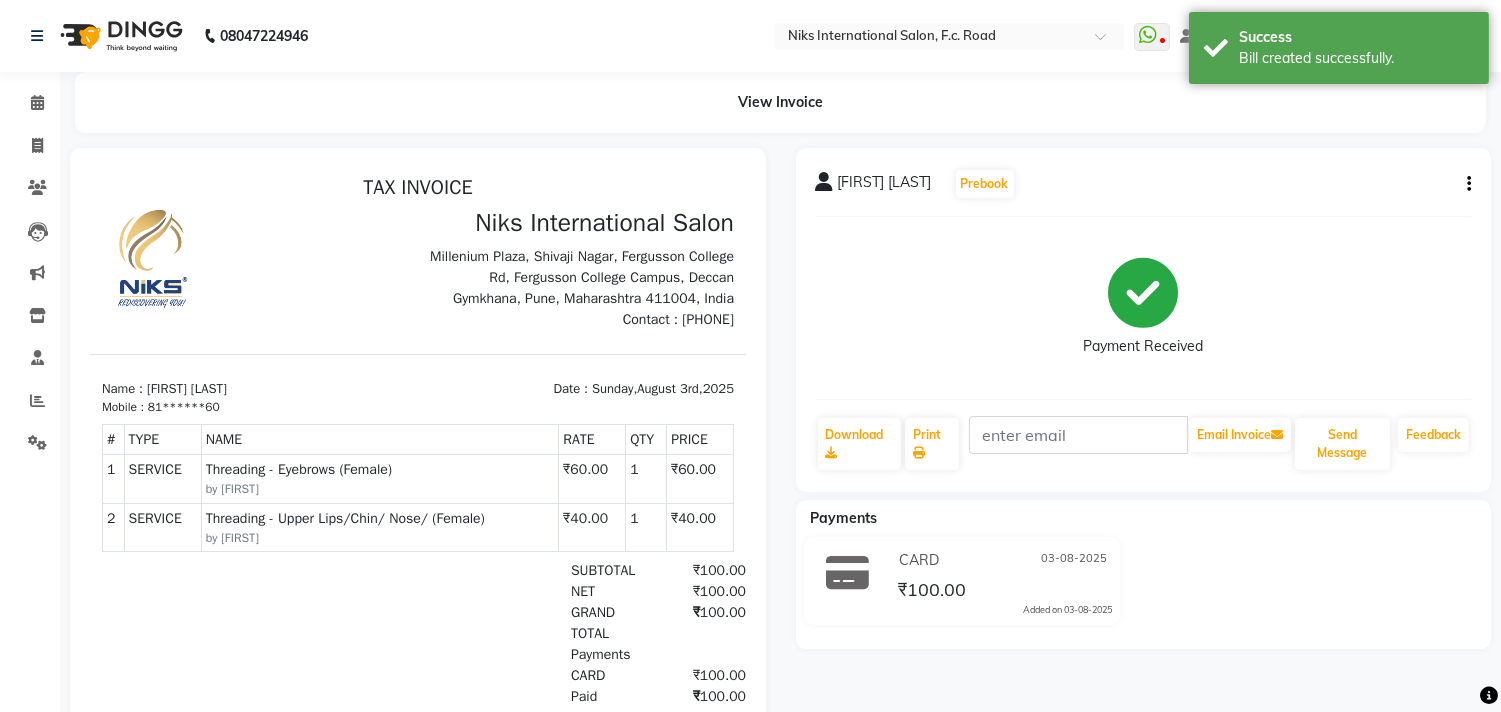 scroll, scrollTop: 0, scrollLeft: 0, axis: both 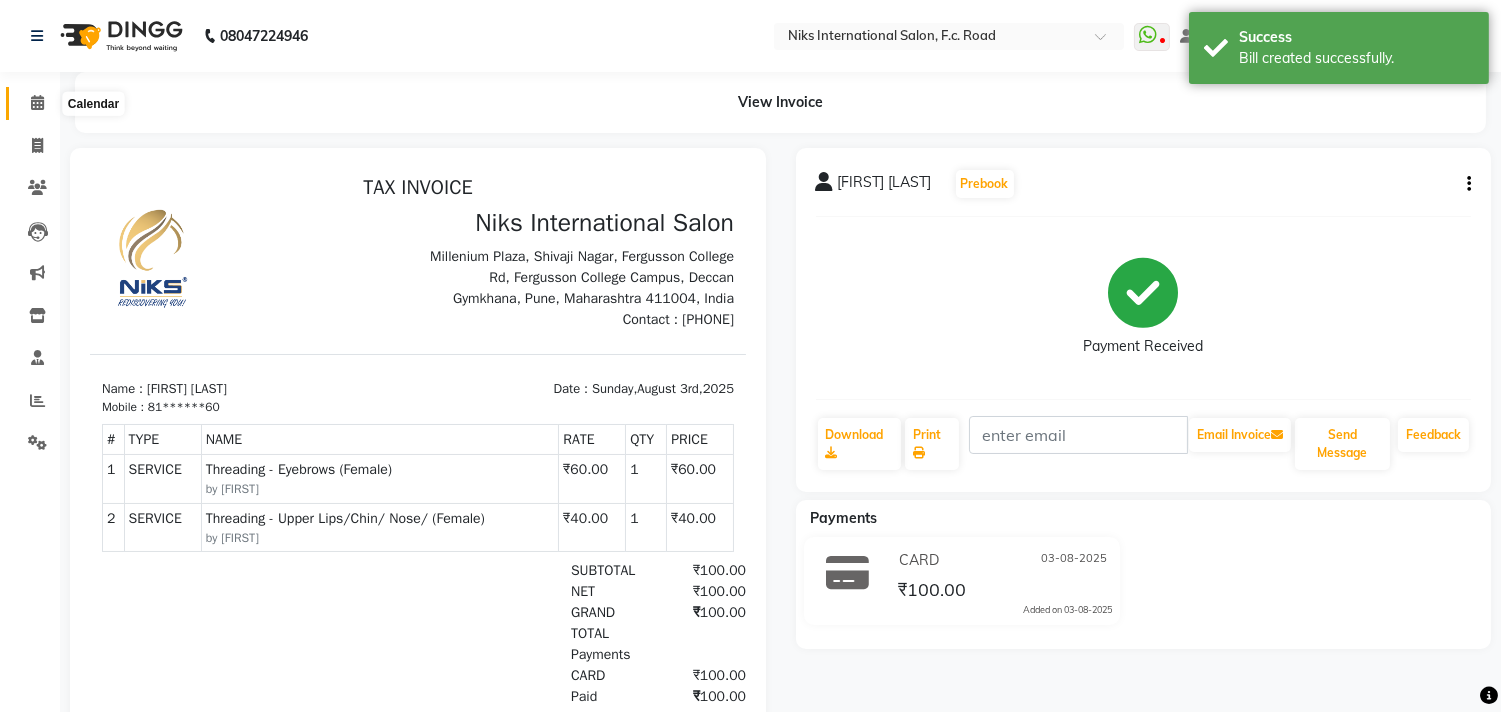 click 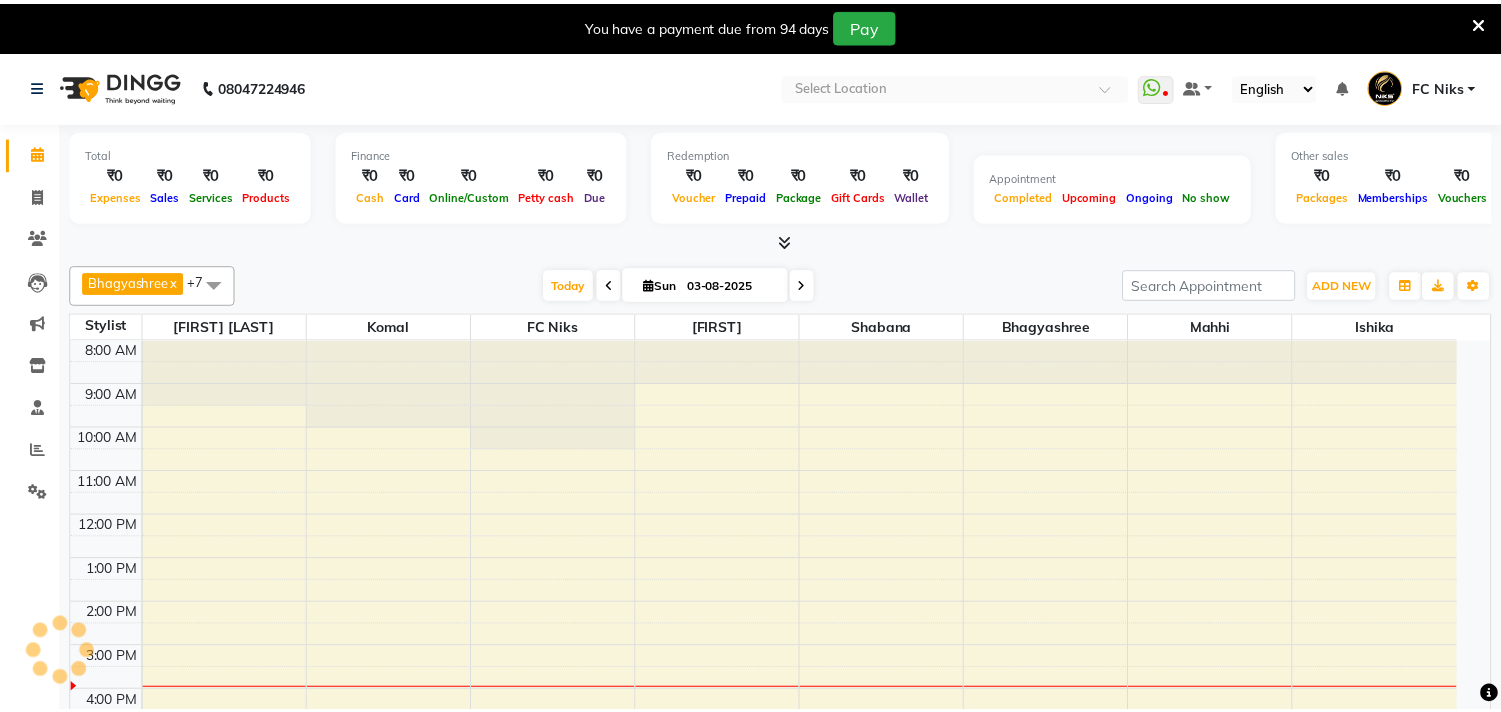 scroll, scrollTop: 0, scrollLeft: 0, axis: both 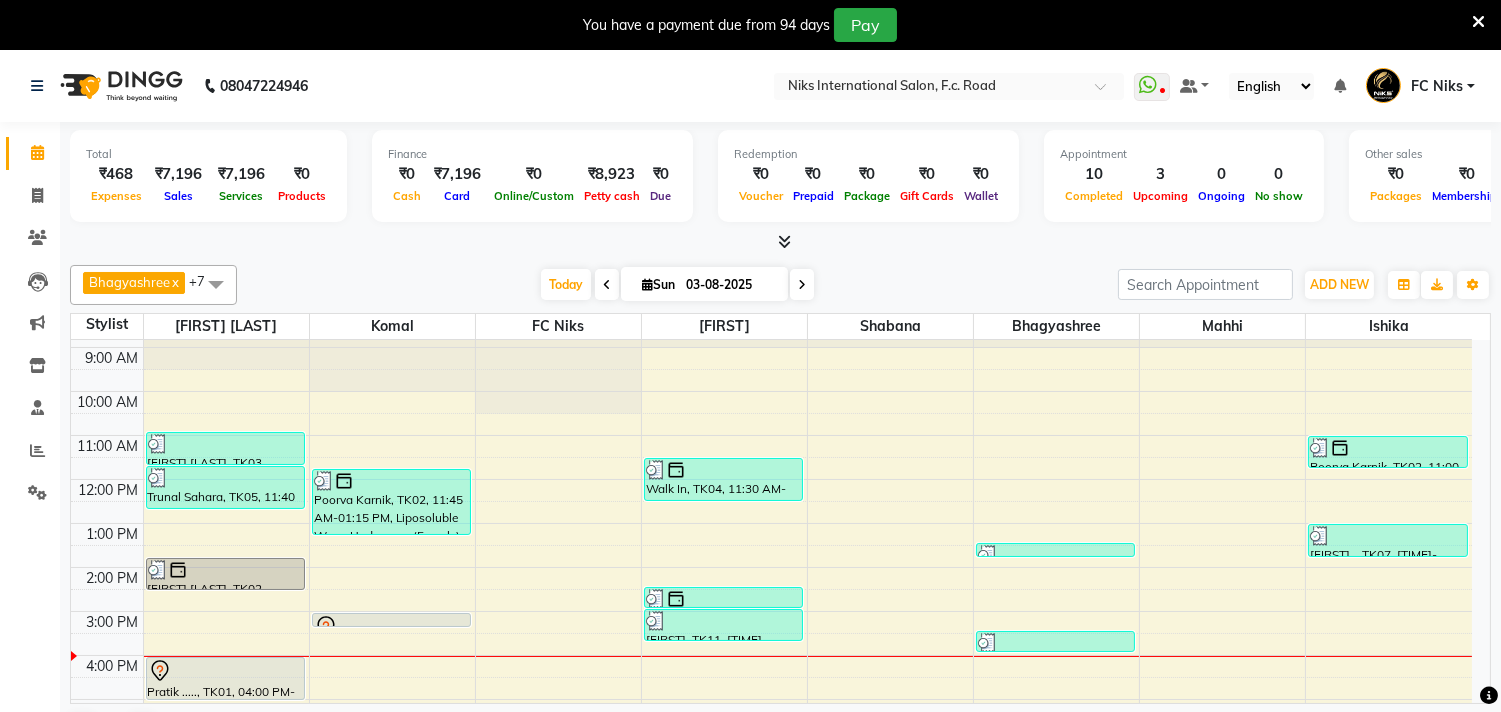 click at bounding box center [607, 284] 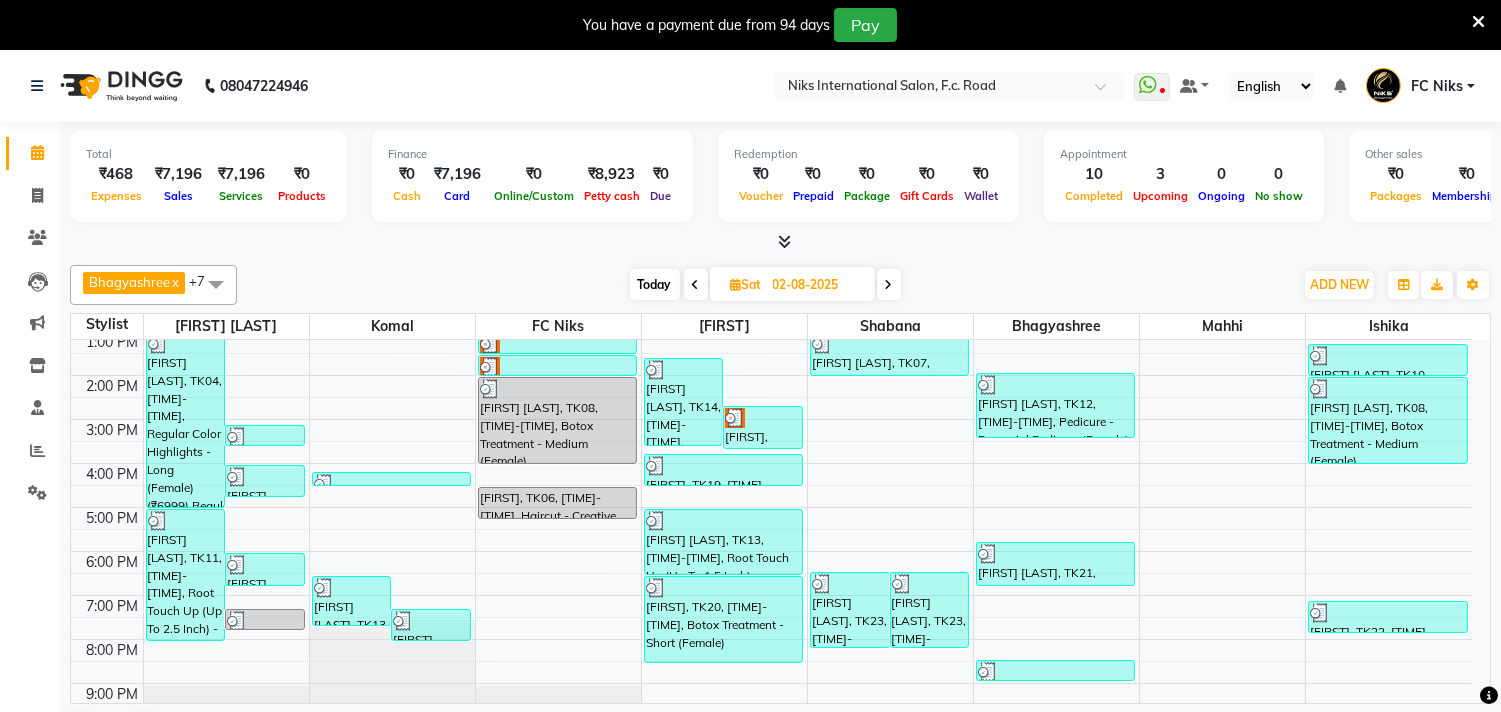 scroll, scrollTop: 151, scrollLeft: 0, axis: vertical 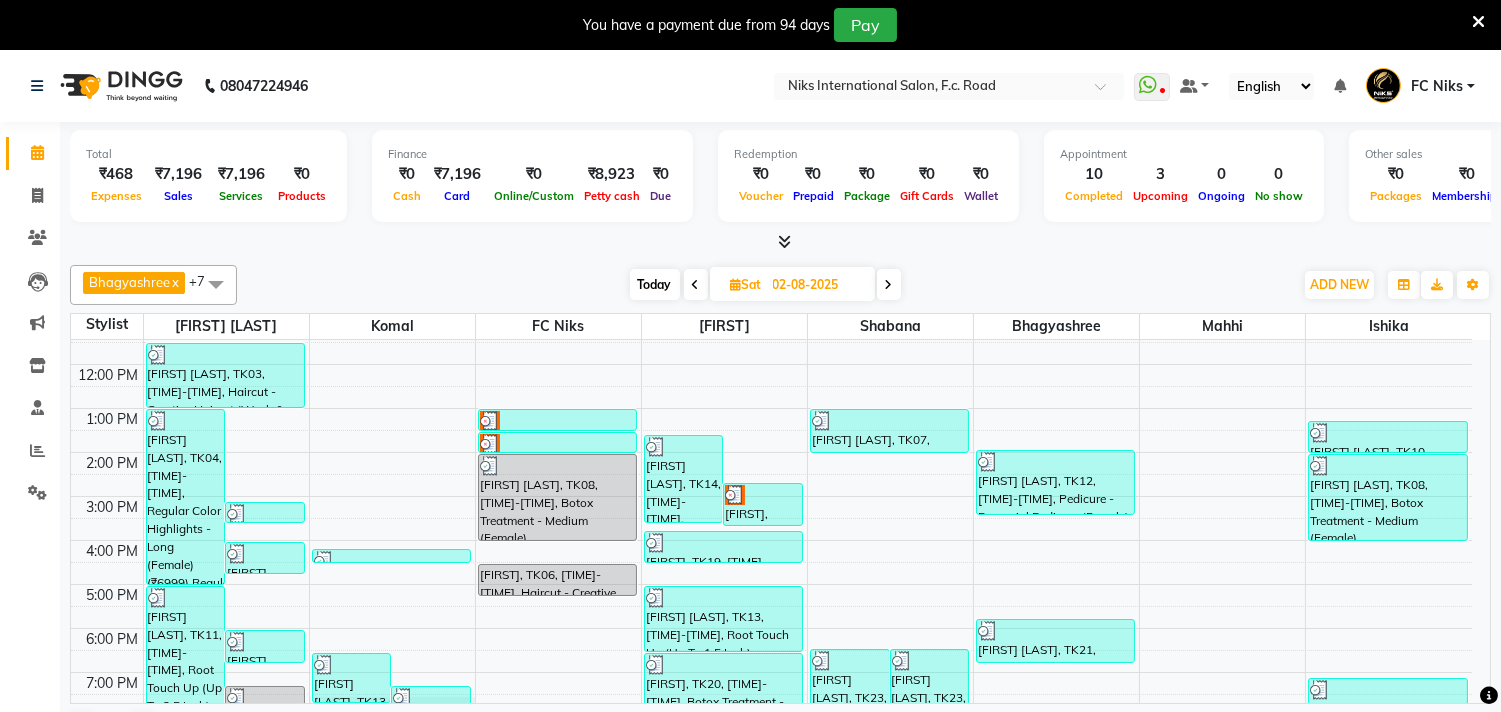 click at bounding box center (889, 284) 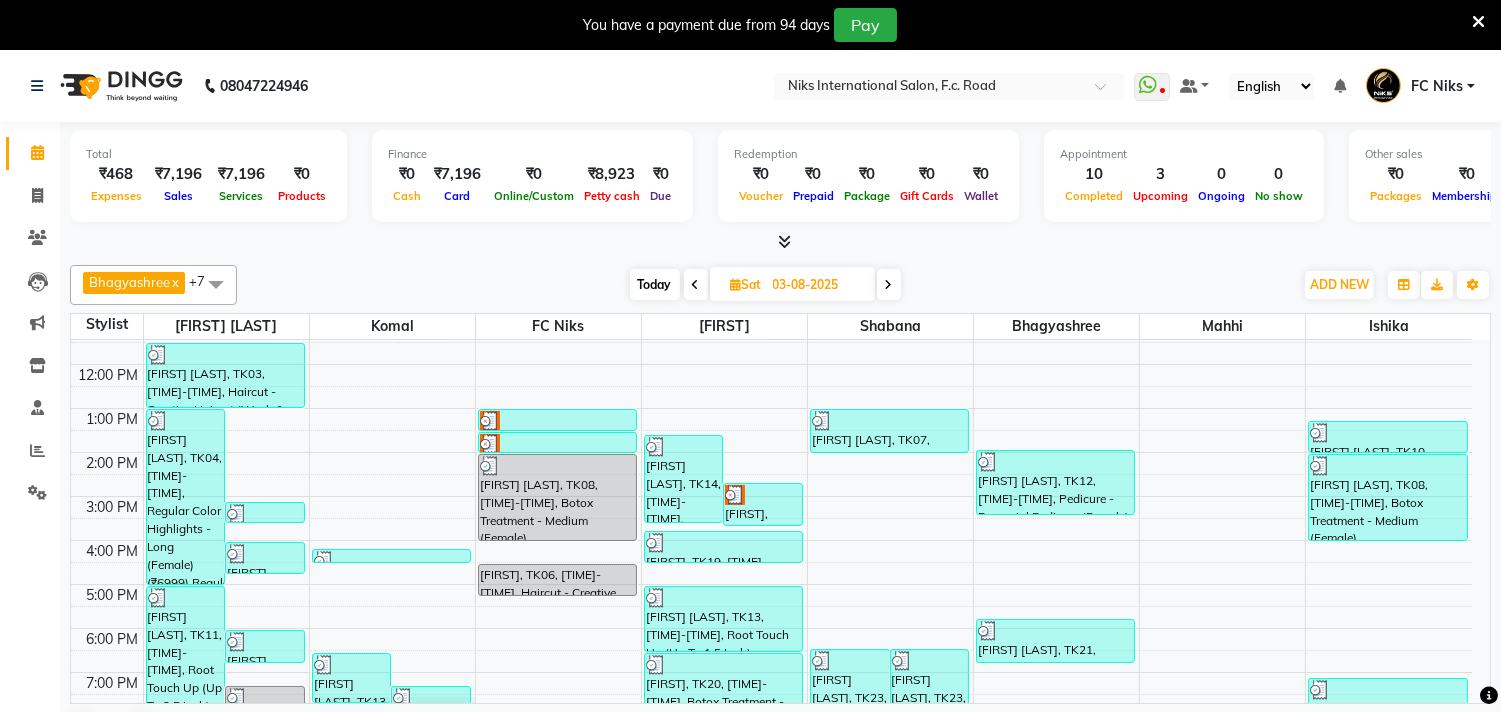 scroll, scrollTop: 298, scrollLeft: 0, axis: vertical 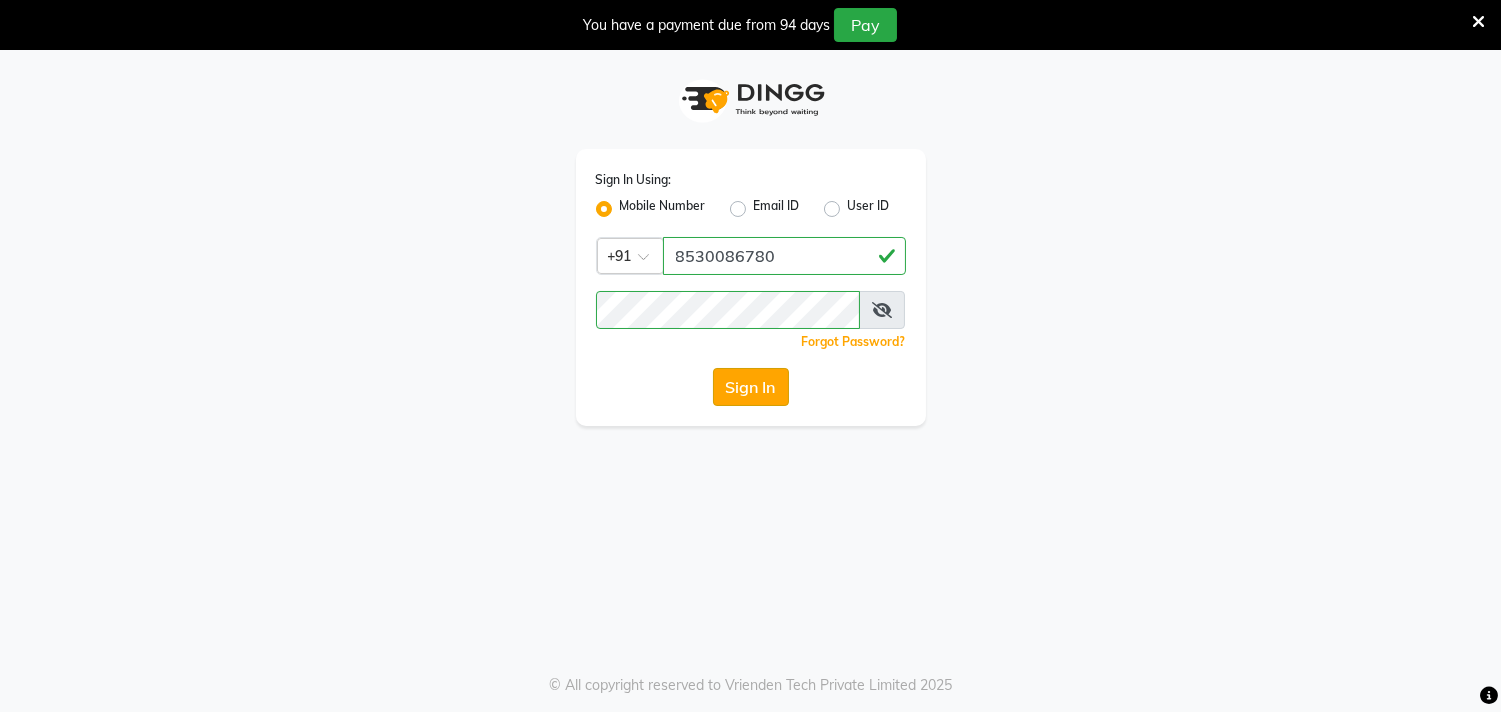 click on "Sign In" 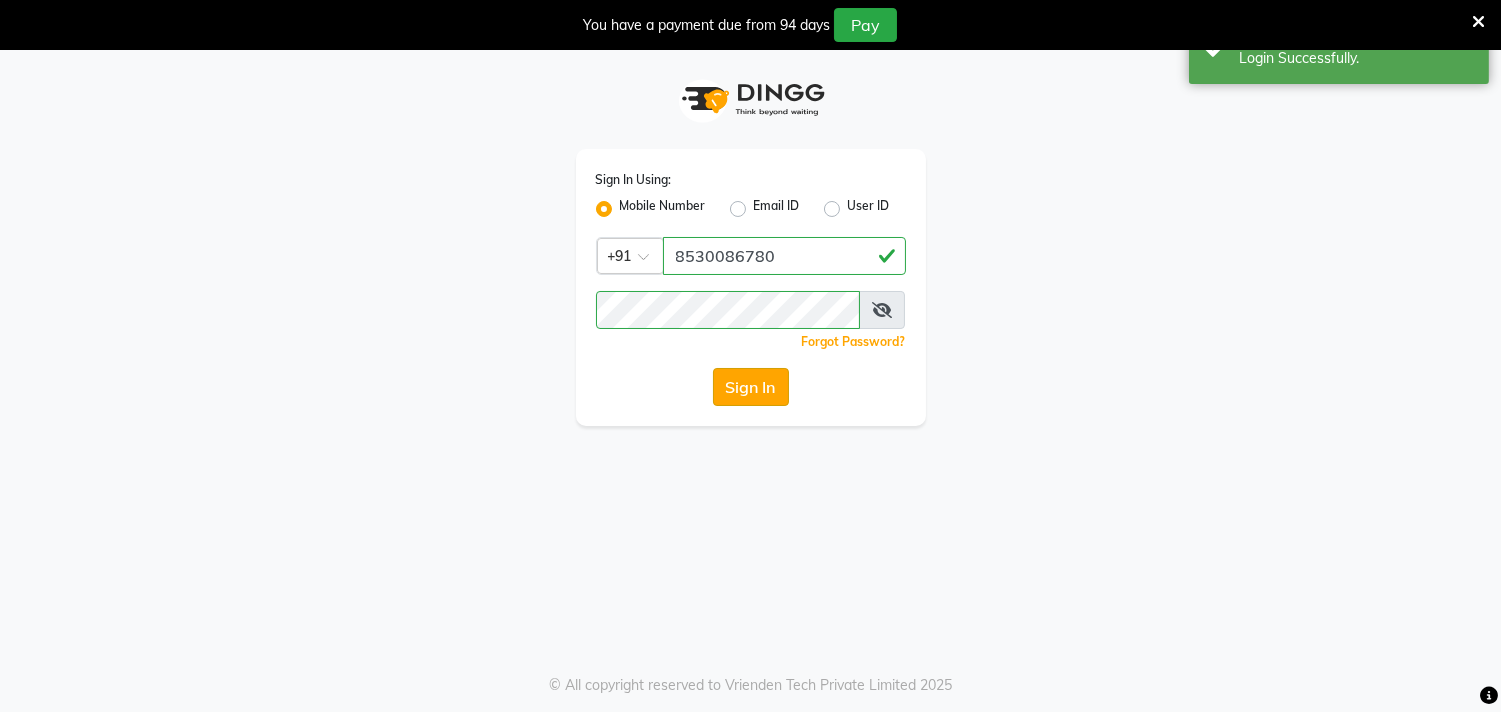 click on "Sign In" 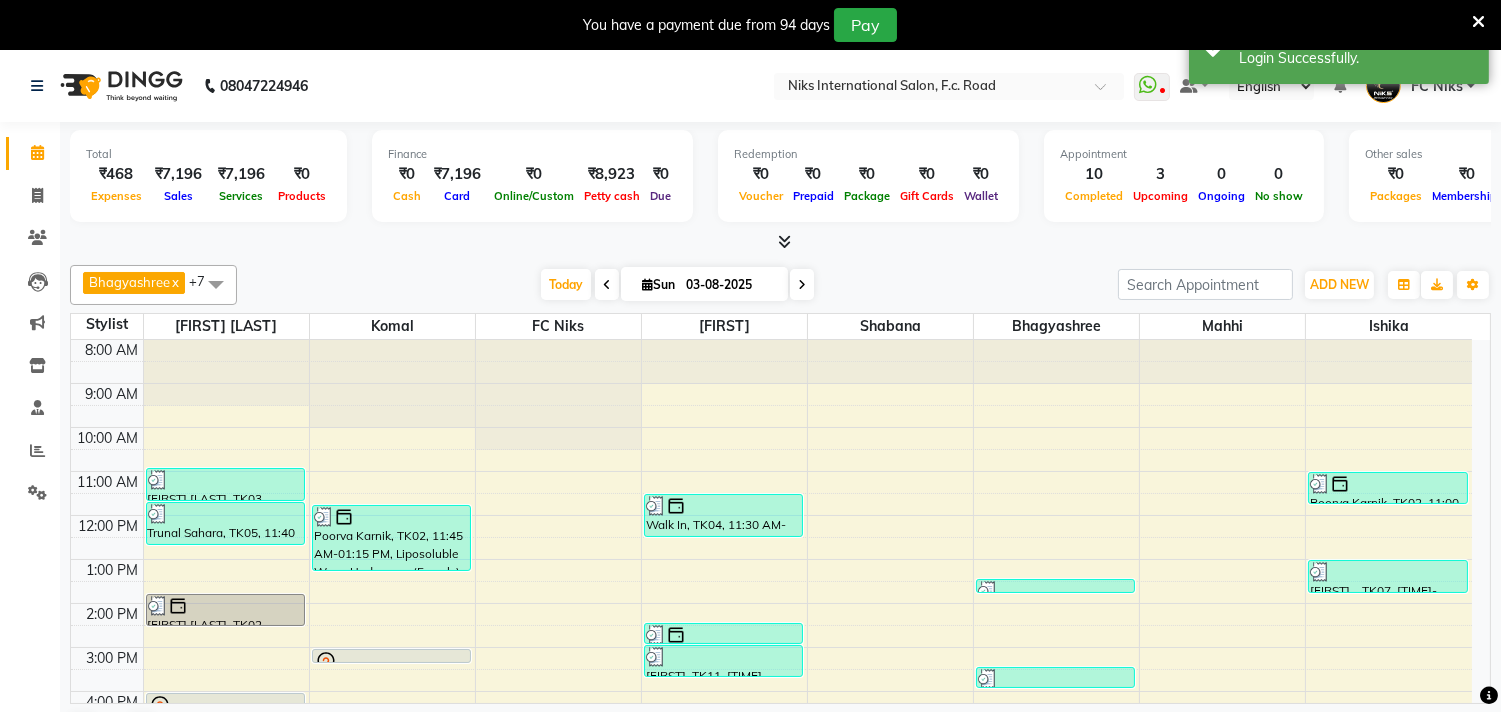 scroll, scrollTop: 0, scrollLeft: 0, axis: both 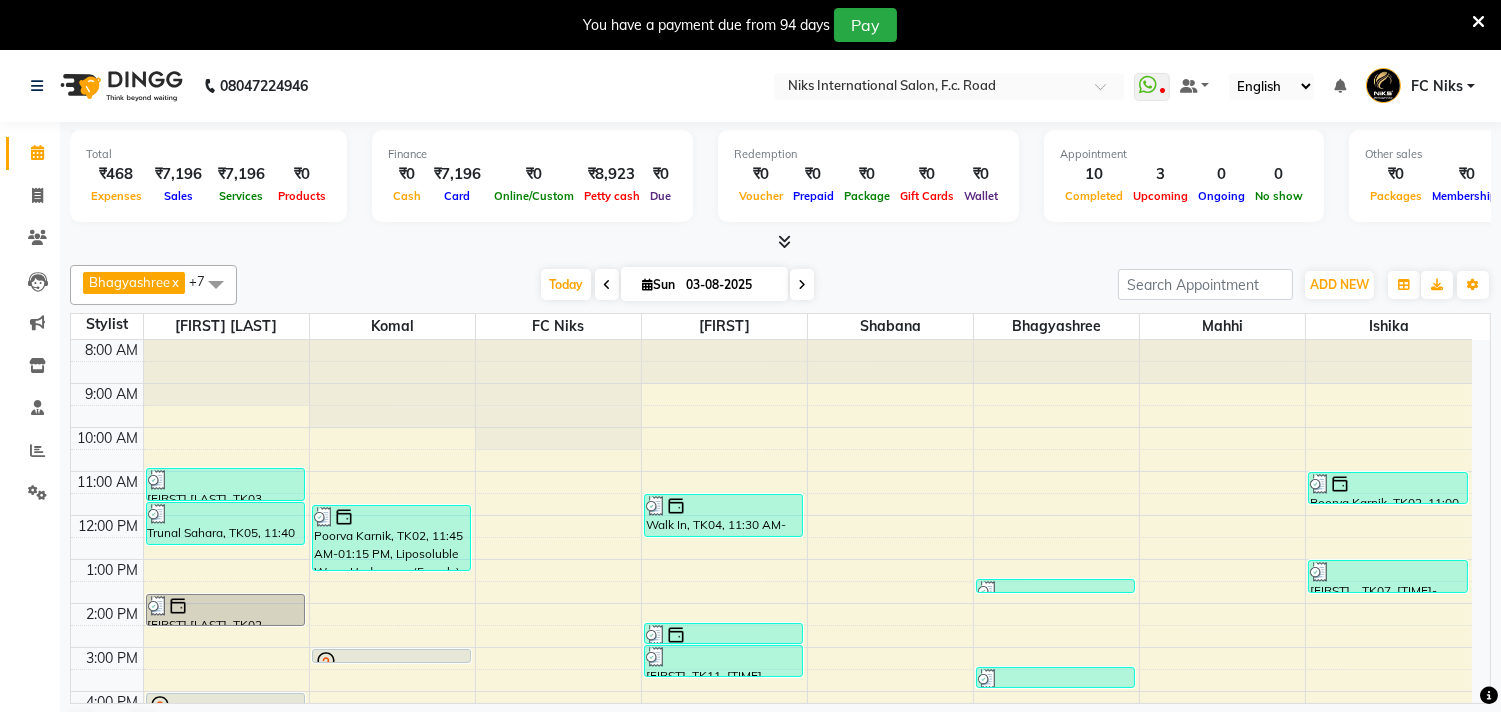 click at bounding box center (1478, 22) 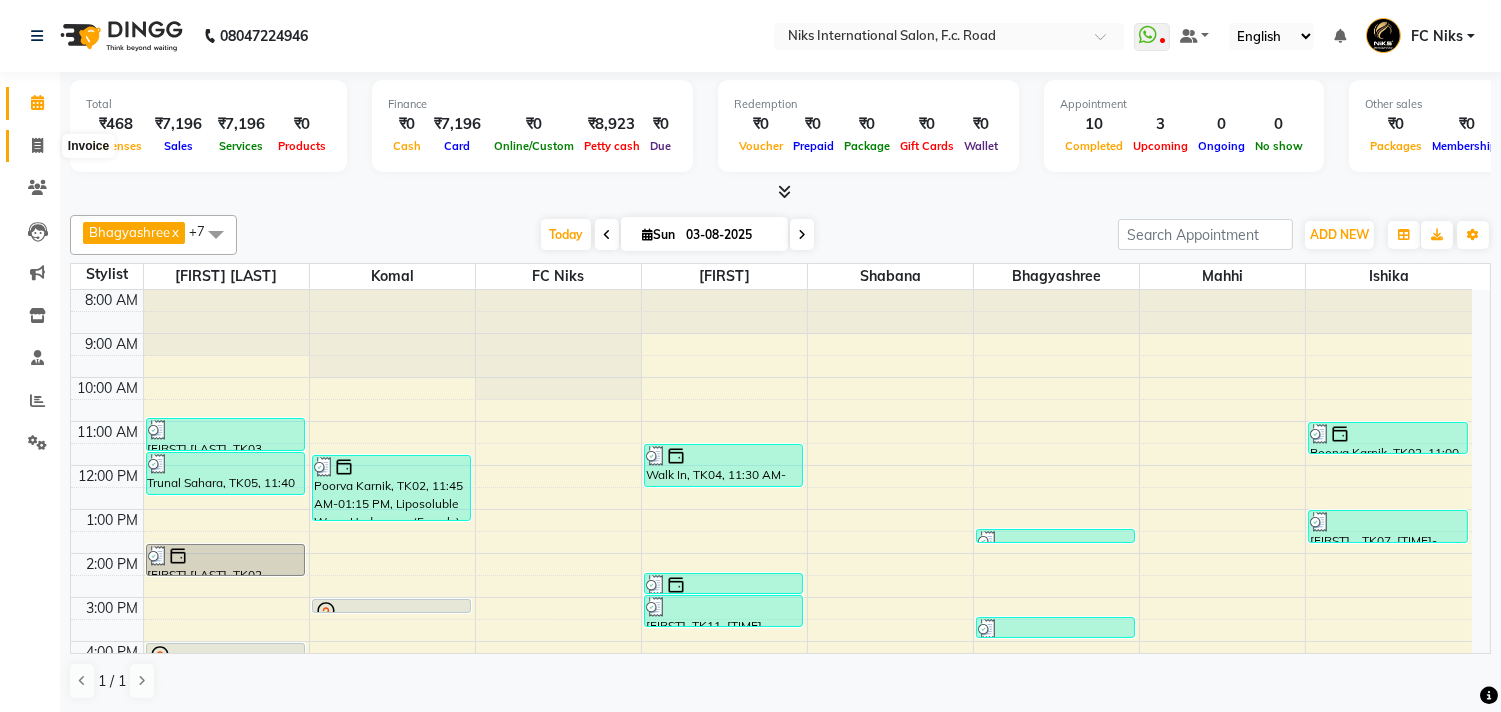 click 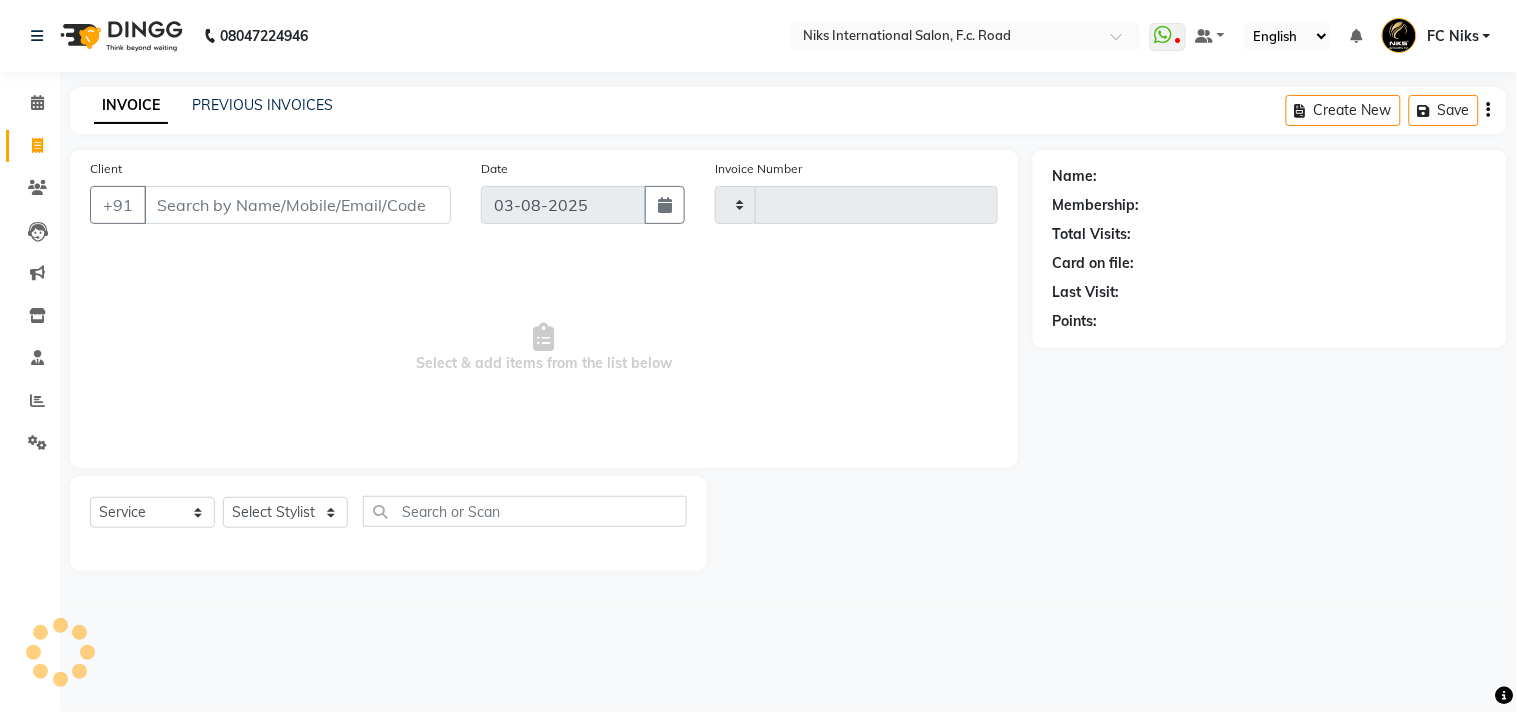 type on "1502" 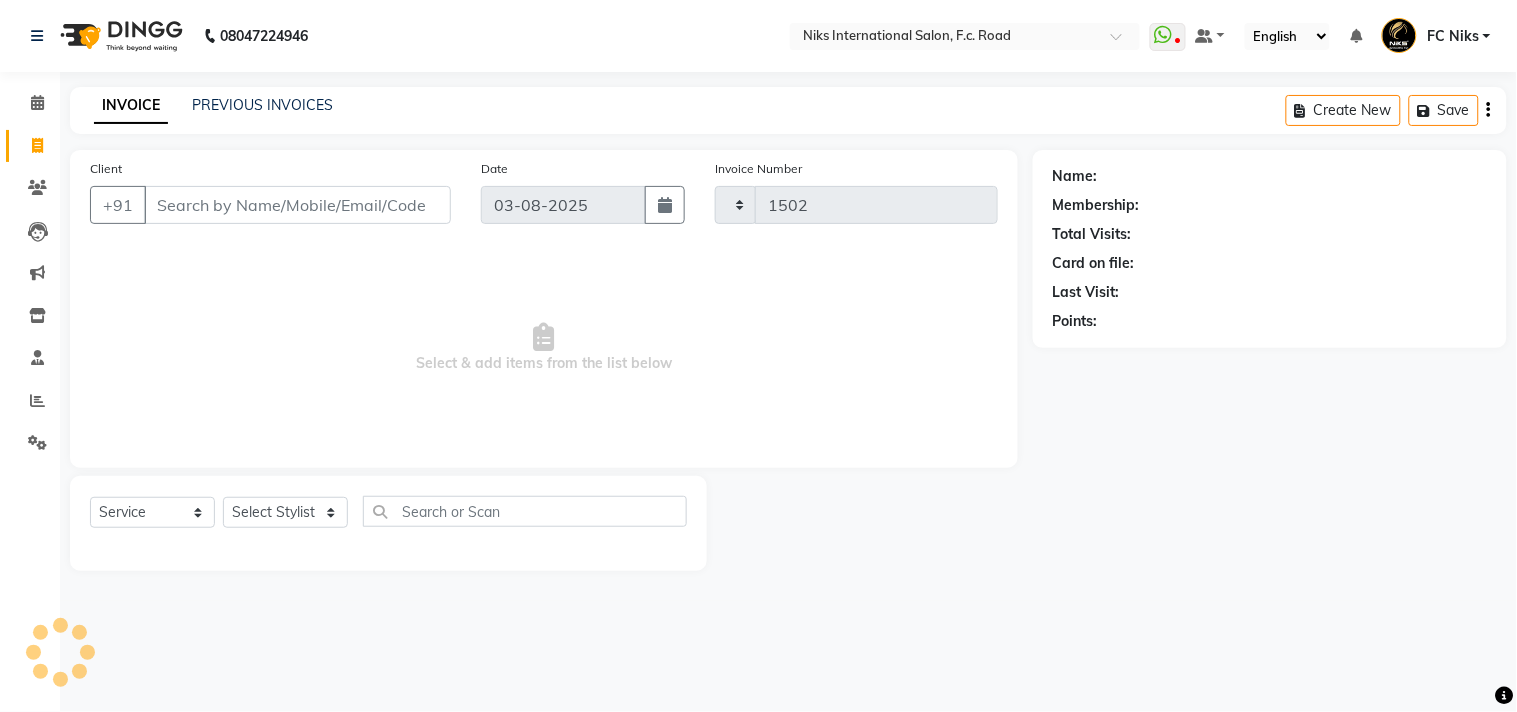 select on "7" 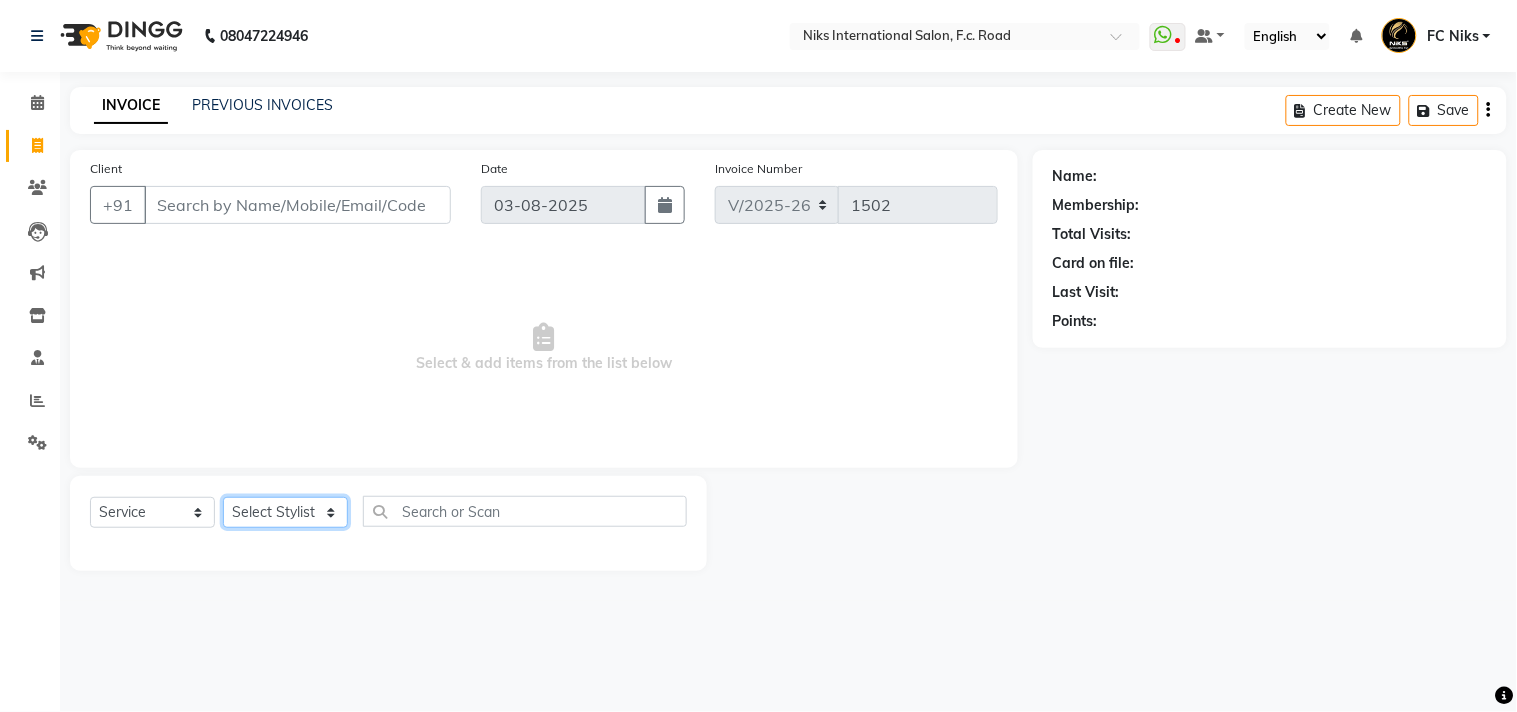 click on "Select Stylist Abhishek Amruta Bhagyashree CA Devkar FC Niks Ishika Kirti Komal Krishi Mahhi Nakshatra Nikhil Rajesh Savita Shabana Shrikant Gaikwad Soham" 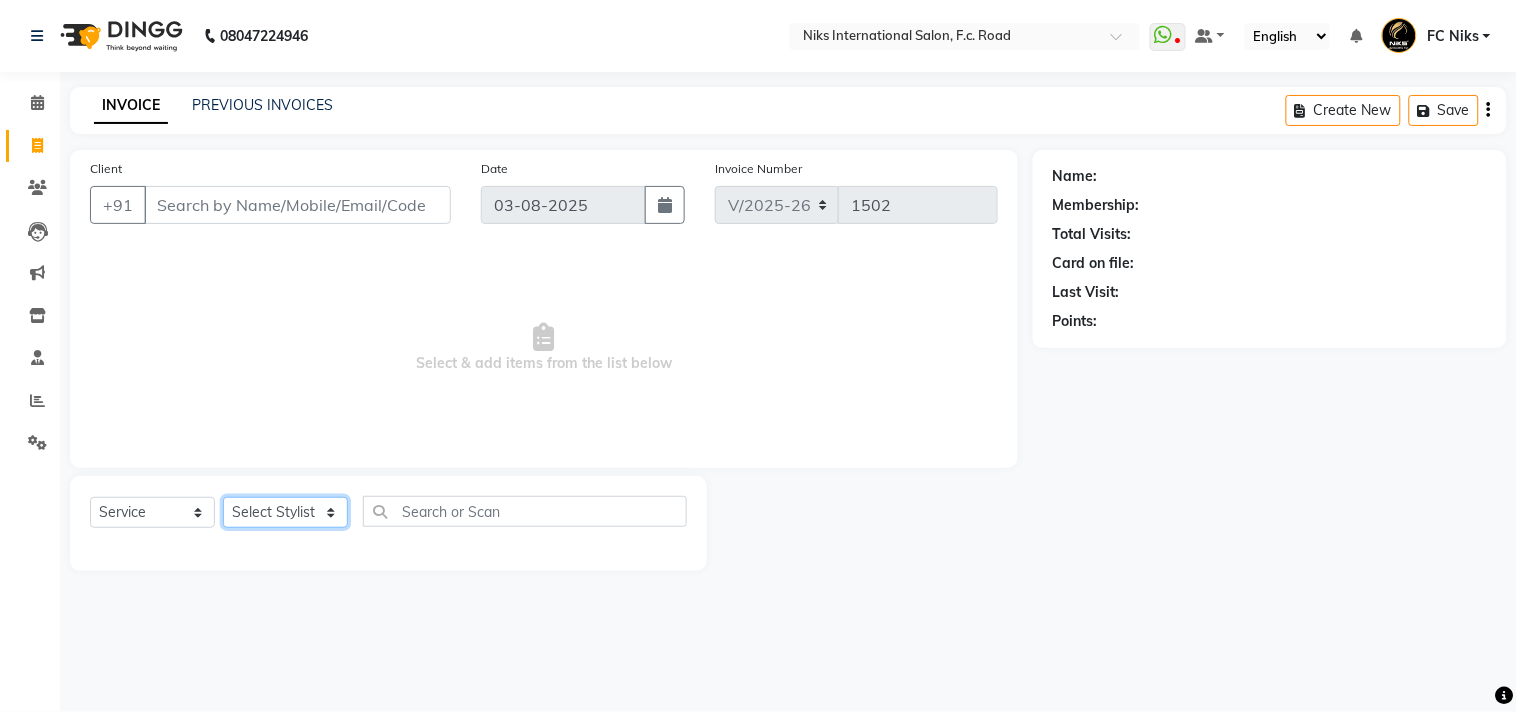 select on "19394" 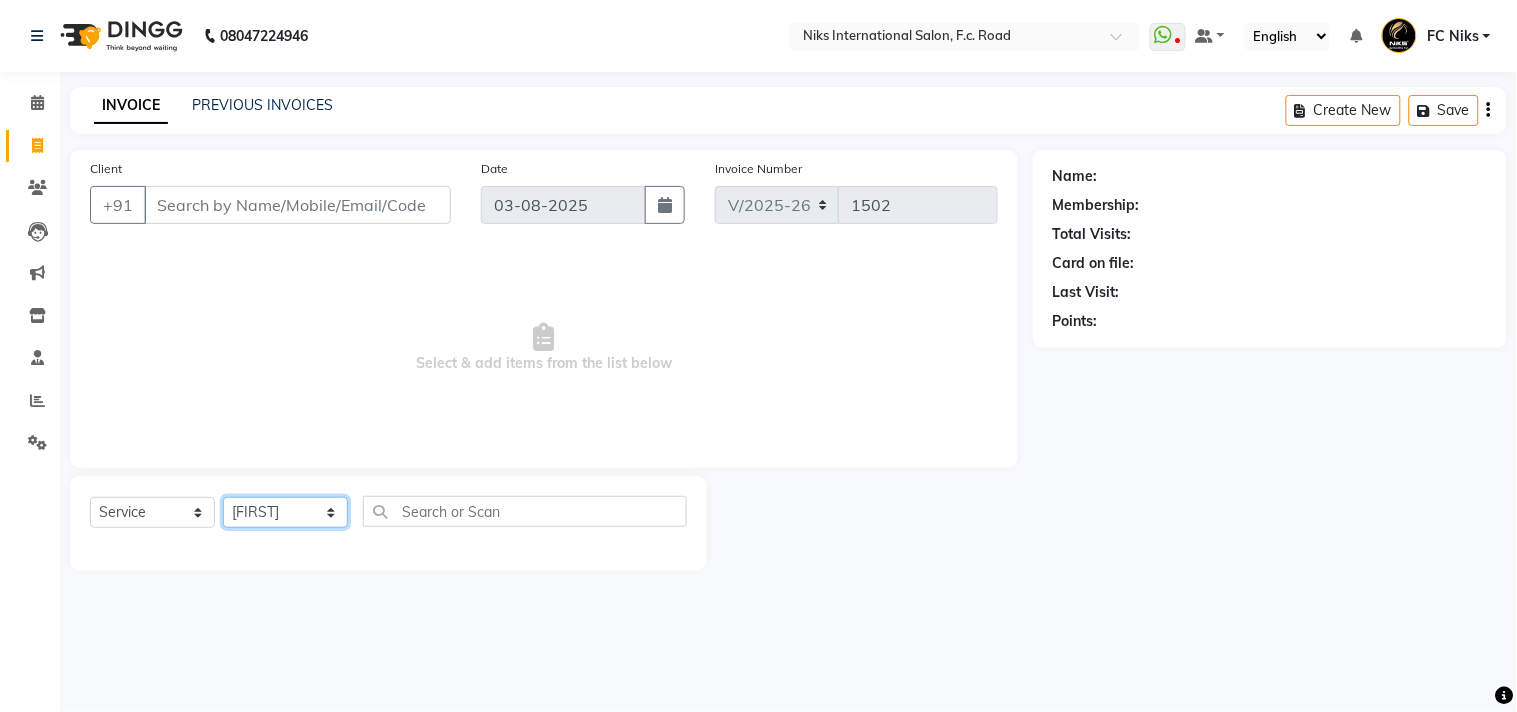 click on "Select Stylist Abhishek Amruta Bhagyashree CA Devkar FC Niks Ishika Kirti Komal Krishi Mahhi Nakshatra Nikhil Rajesh Savita Shabana Shrikant Gaikwad Soham" 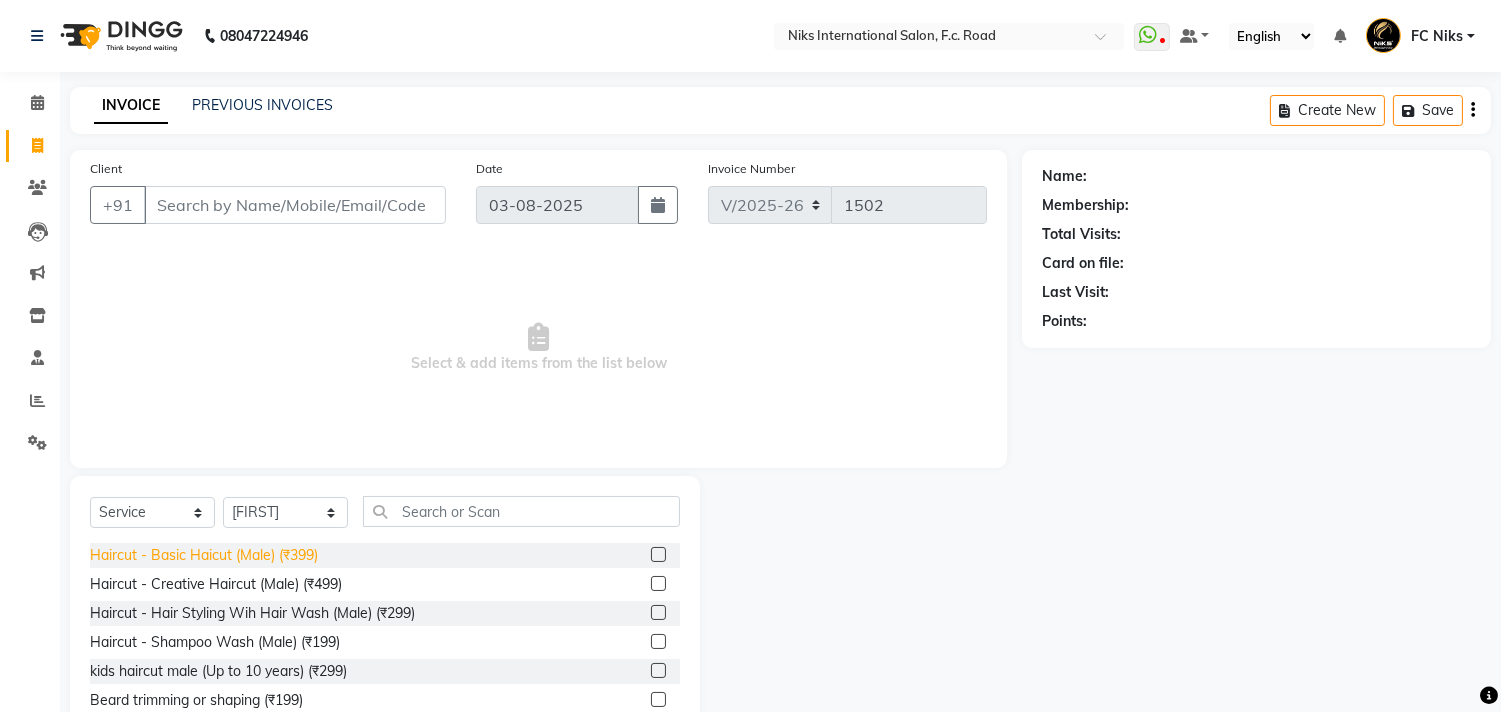 click on "Haircut - Basic Haicut (Male) (₹399)" 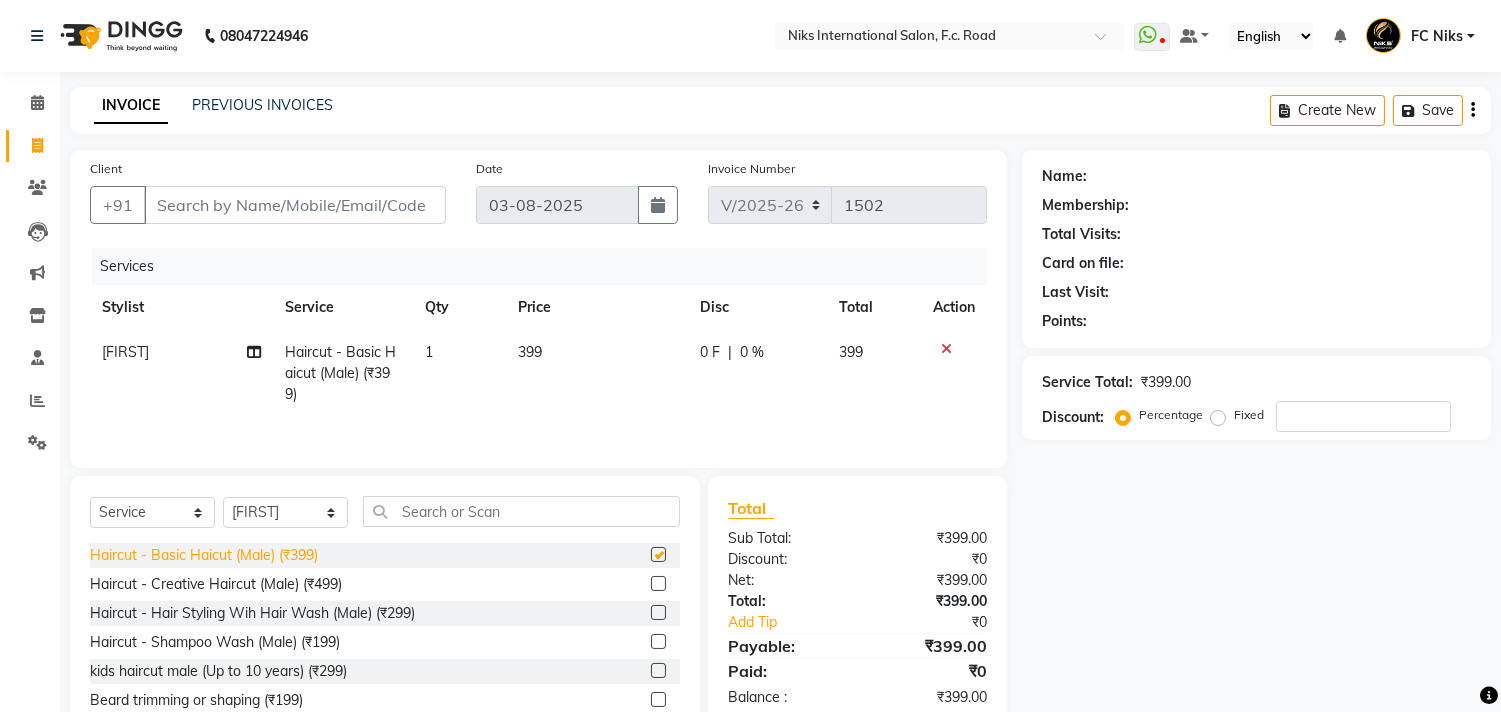 checkbox on "false" 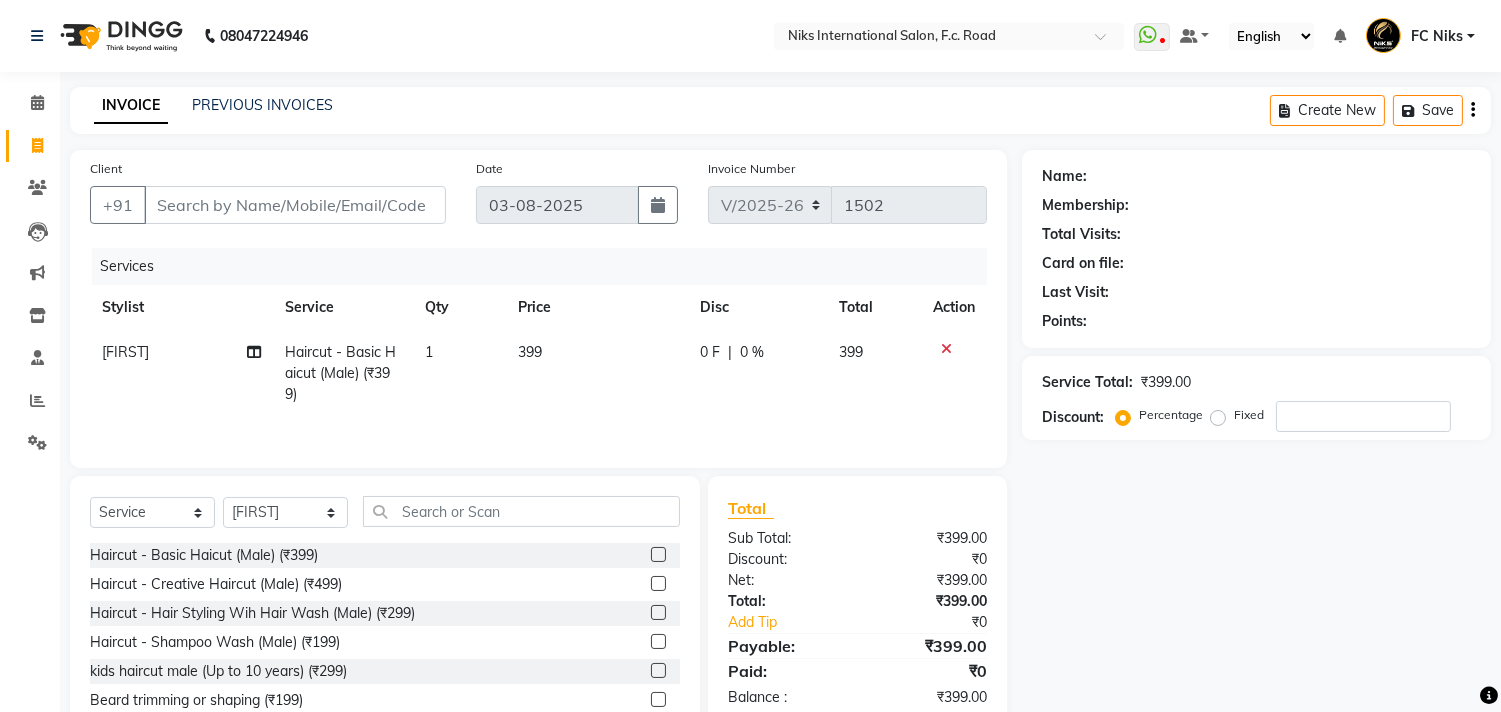click on "399" 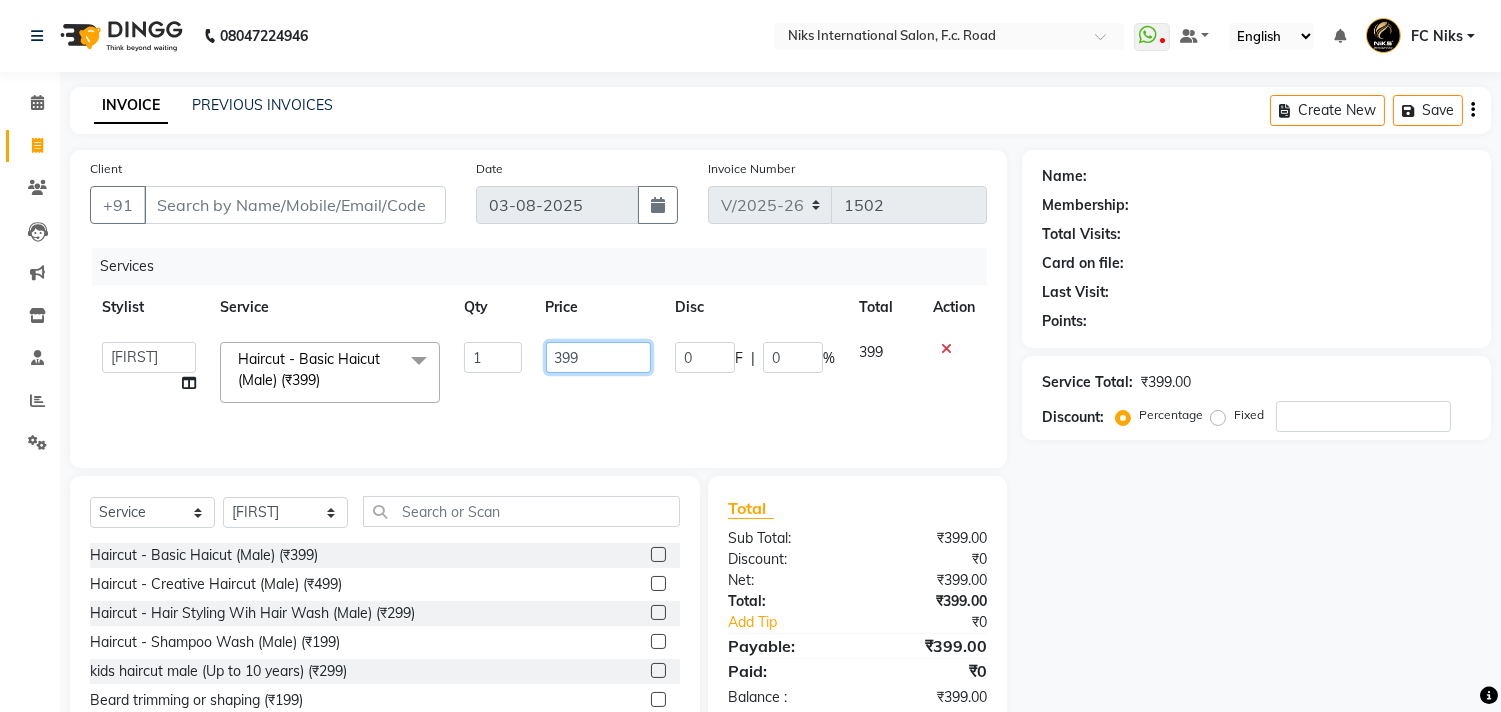 click on "399" 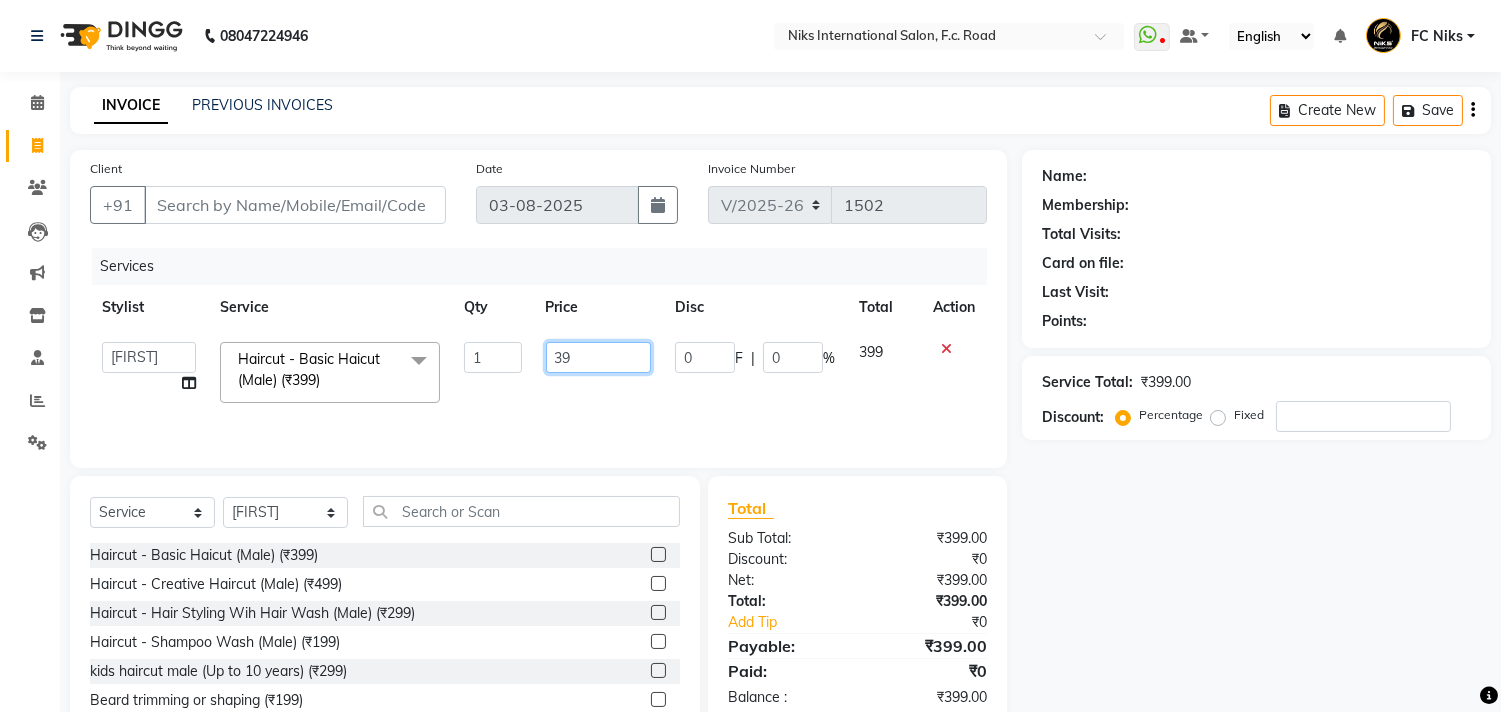 type on "3" 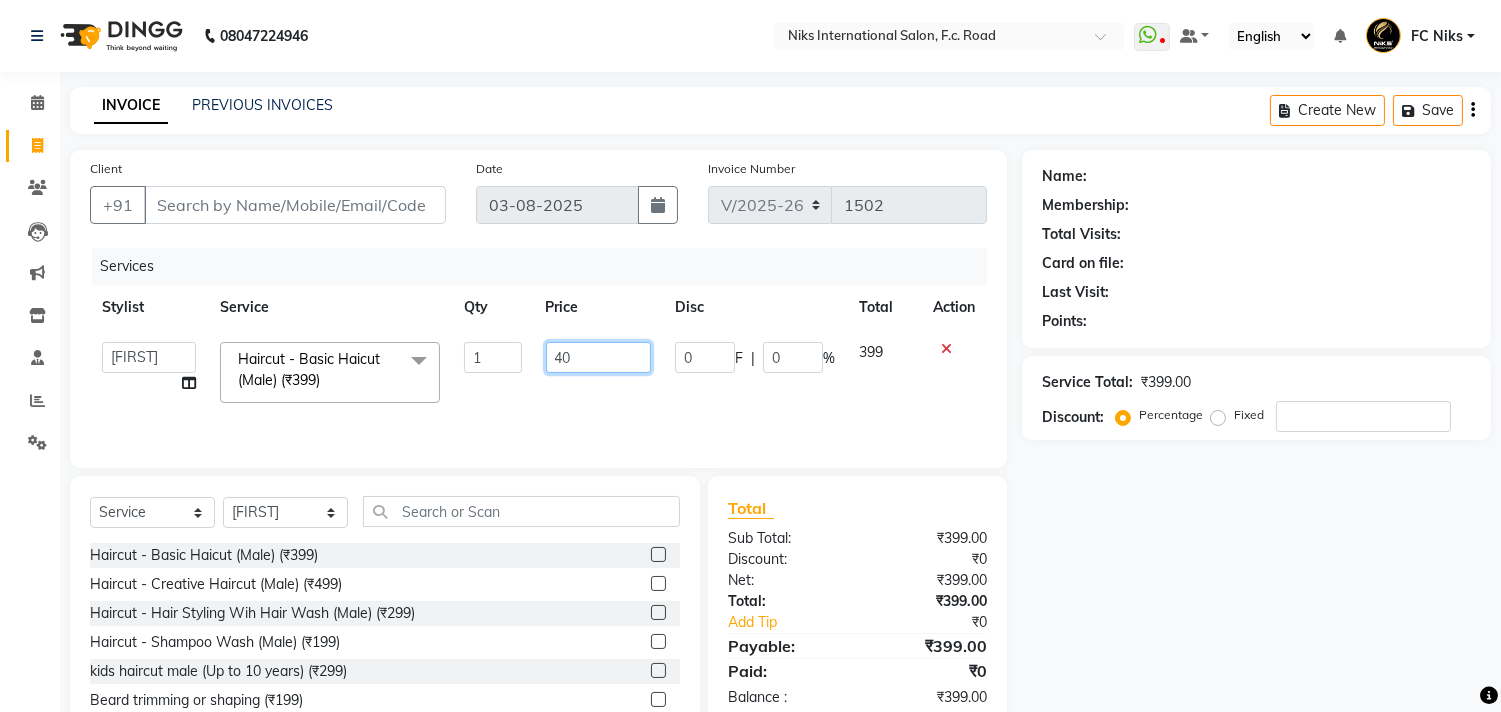 type on "400" 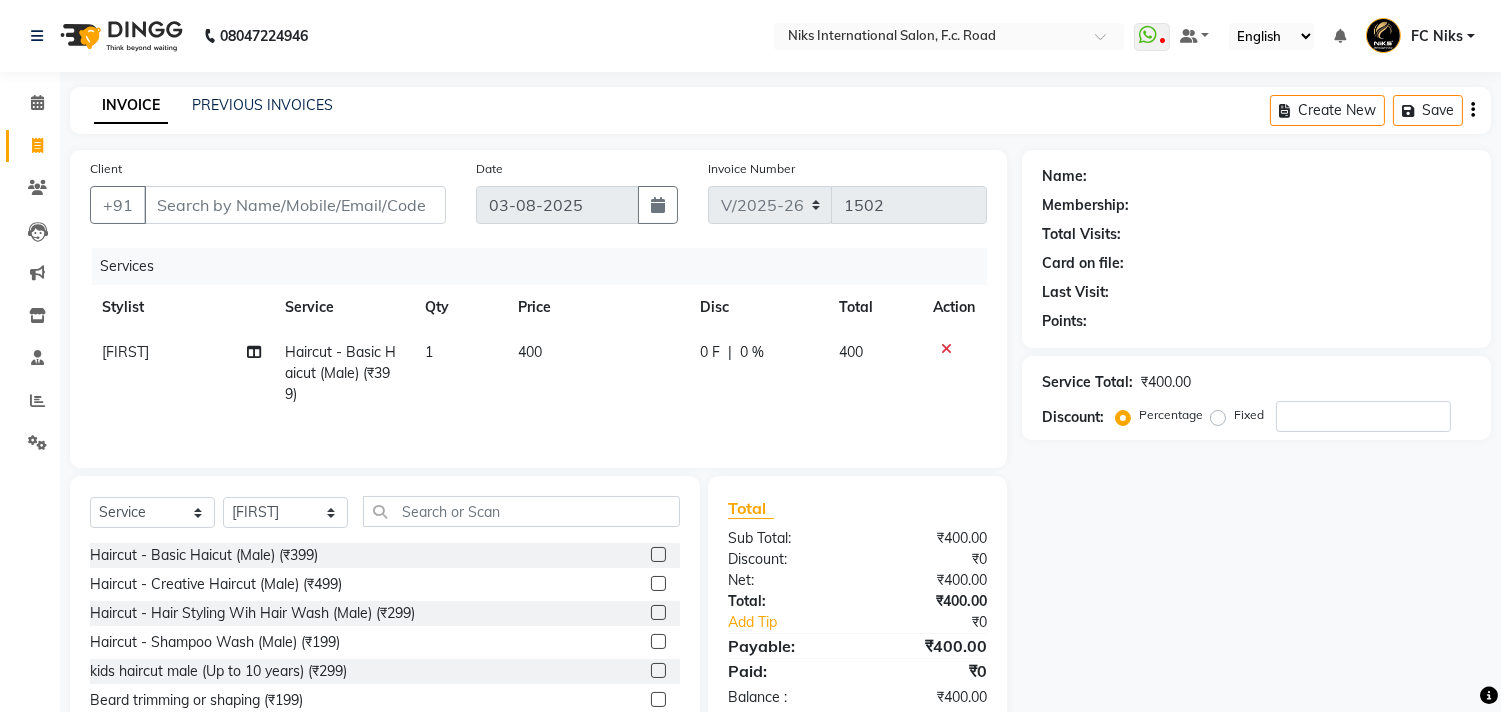 click on "Services Stylist Service Qty Price Disc Total Action Soham Haircut - Basic Haicut (Male) (₹399) 1 400 0 F | 0 % 400" 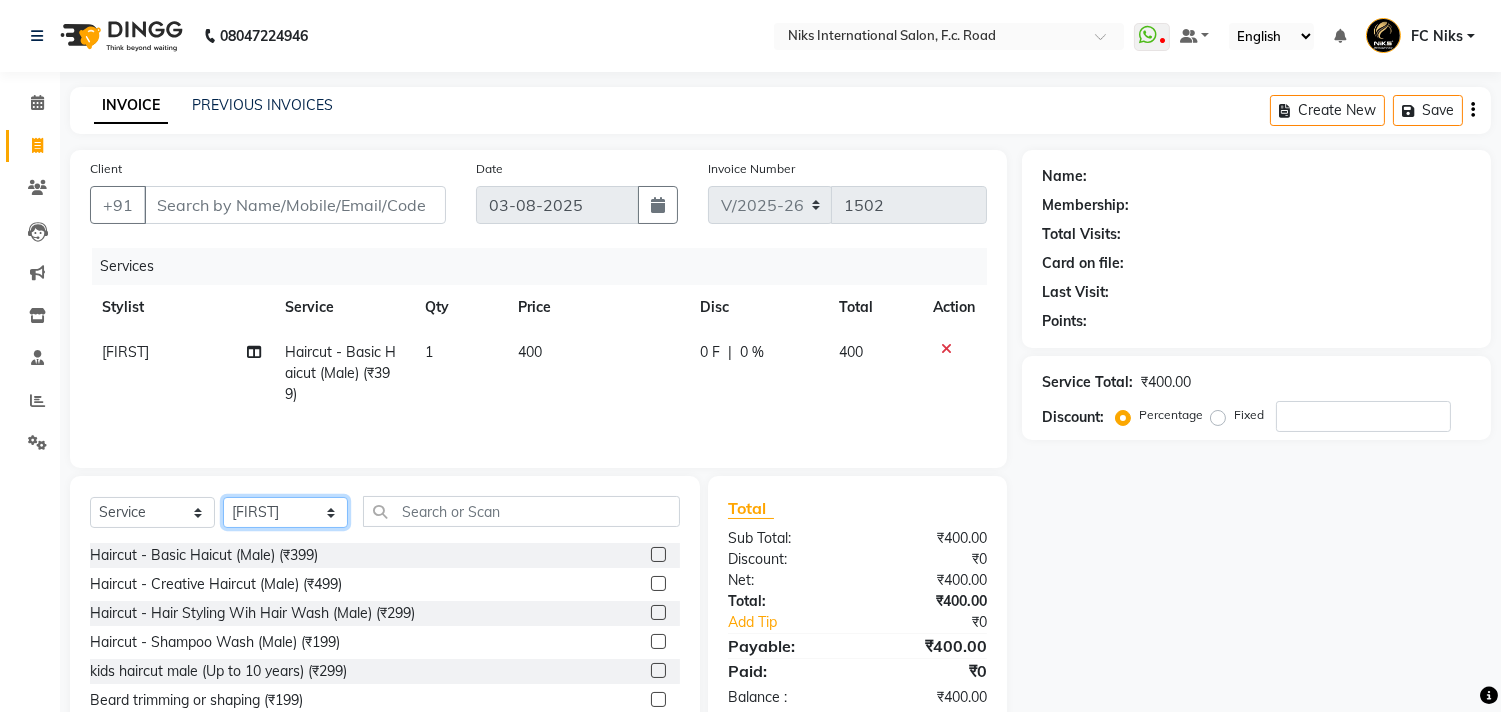 click on "Select Stylist Abhishek Amruta Bhagyashree CA Devkar FC Niks Ishika Kirti Komal Krishi Mahhi Nakshatra Nikhil Rajesh Savita Shabana Shrikant Gaikwad Soham" 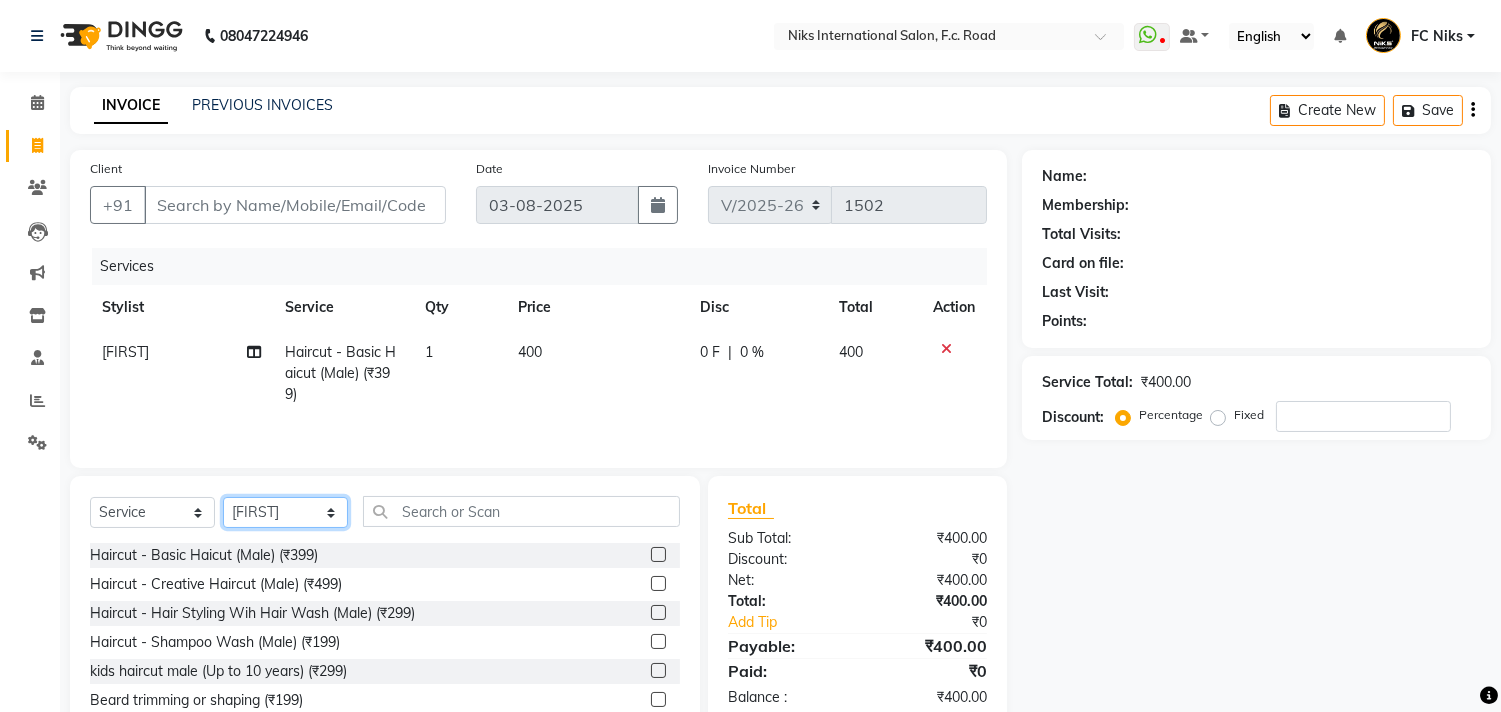 select on "159" 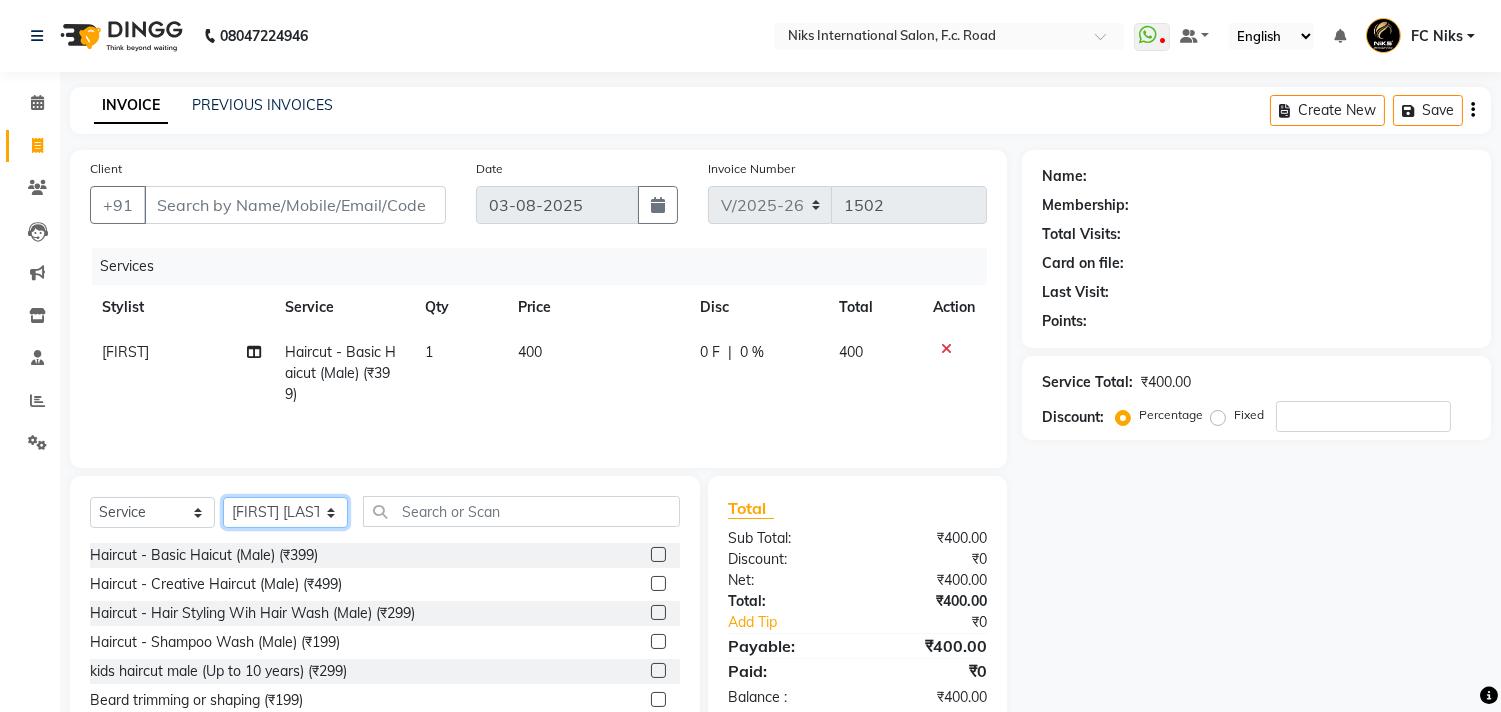 click on "Select Stylist Abhishek Amruta Bhagyashree CA Devkar FC Niks Ishika Kirti Komal Krishi Mahhi Nakshatra Nikhil Rajesh Savita Shabana Shrikant Gaikwad Soham" 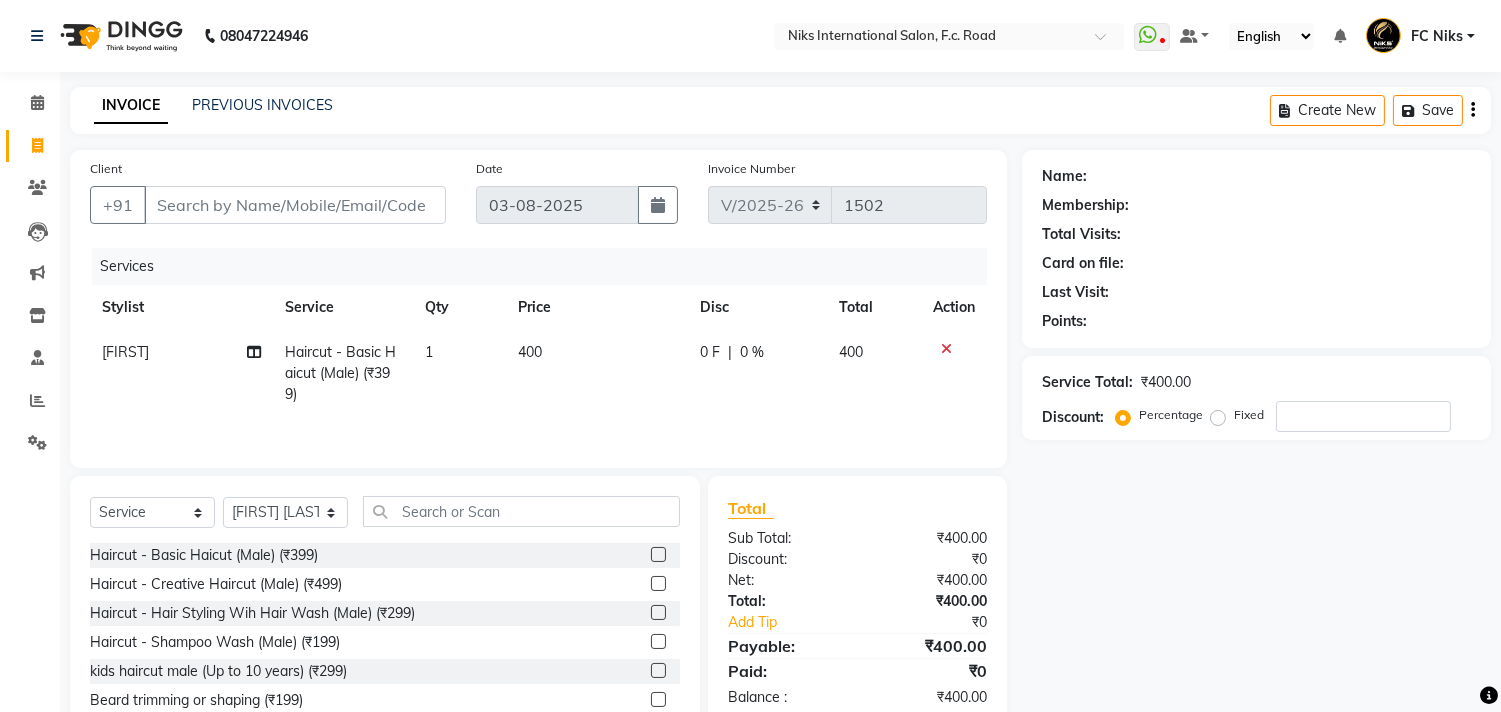 click on "Select  Service  Product  Membership  Package Voucher Prepaid Gift Card  Select Stylist Abhishek Amruta Bhagyashree CA Devkar FC Niks Ishika Kirti Komal Krishi Mahhi Nakshatra Nikhil Rajesh Savita Shabana Shrikant Gaikwad Soham Haircut - Basic Haicut (Male) (₹399)  Haircut - Creative Haircut (Male) (₹499)  Haircut - Hair Styling Wih Hair Wash  (Male) (₹299)  Haircut - Shampoo Wash  (Male) (₹199)  kids haircut male (Up to 10 years) (₹299)  Beard trimming or shaping (₹199)  Head Massage  - Aroma Oil Dandruff/ Hair Fall Oil (Male) (₹699)  Head Massage  - Head Massage With Steam (Male) (₹899)  Head Massage  - Aroma Oil Dandruff/ Hair Fall Oil (Female) (₹799)  Head Massage  - Head Massage With Steam (Female) (₹999)  Hair Treatment  - Loreal Hair Spa (Male) (₹999)  Hair Treatment  - Protein Hair Spa (Male) (₹1499)  Hair Treatment  - Shea Spa/Biotop Spa (Male) (₹1799)  Hair Treatment  - Fibre Plex / Ola Plex (Male) (₹200)  Hair Treatment  - Dandruff Control Treatment  (Male) (₹1799)" 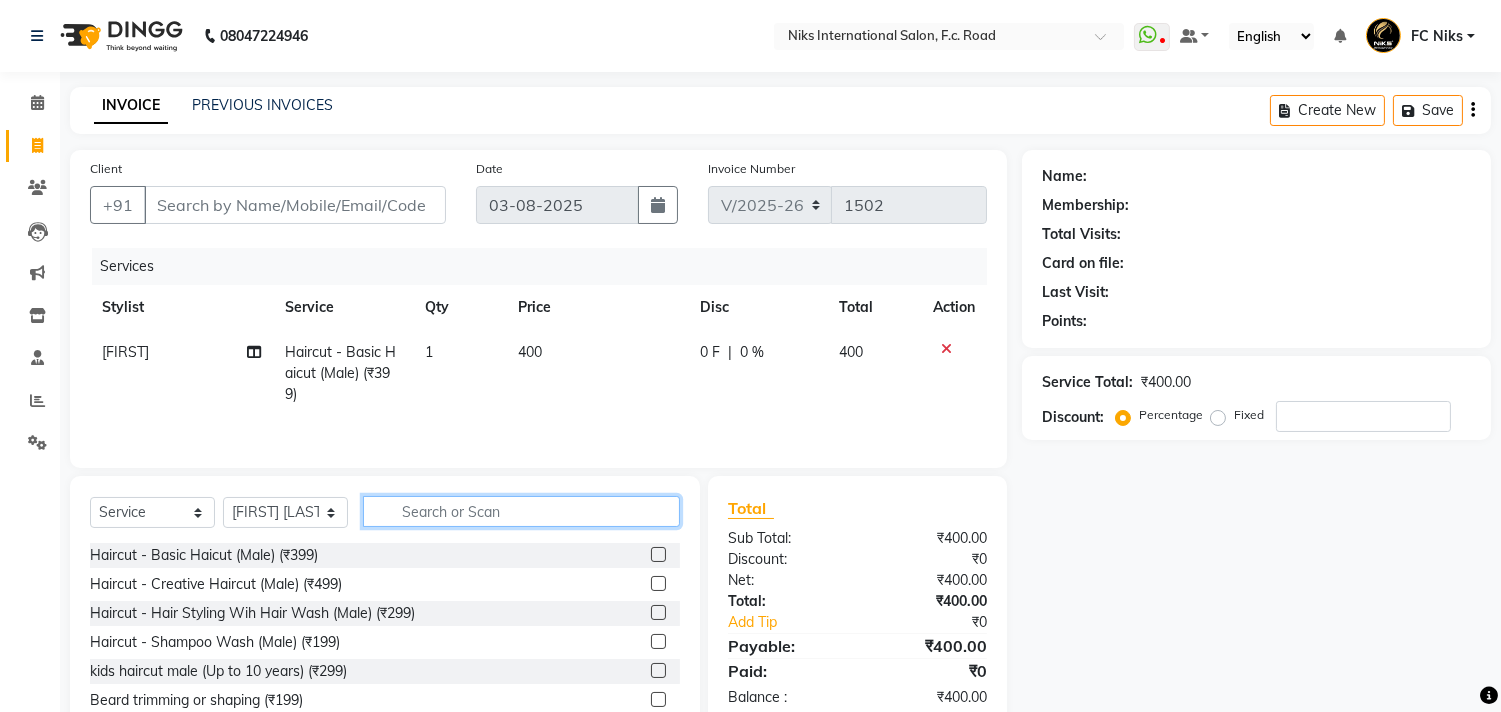 click 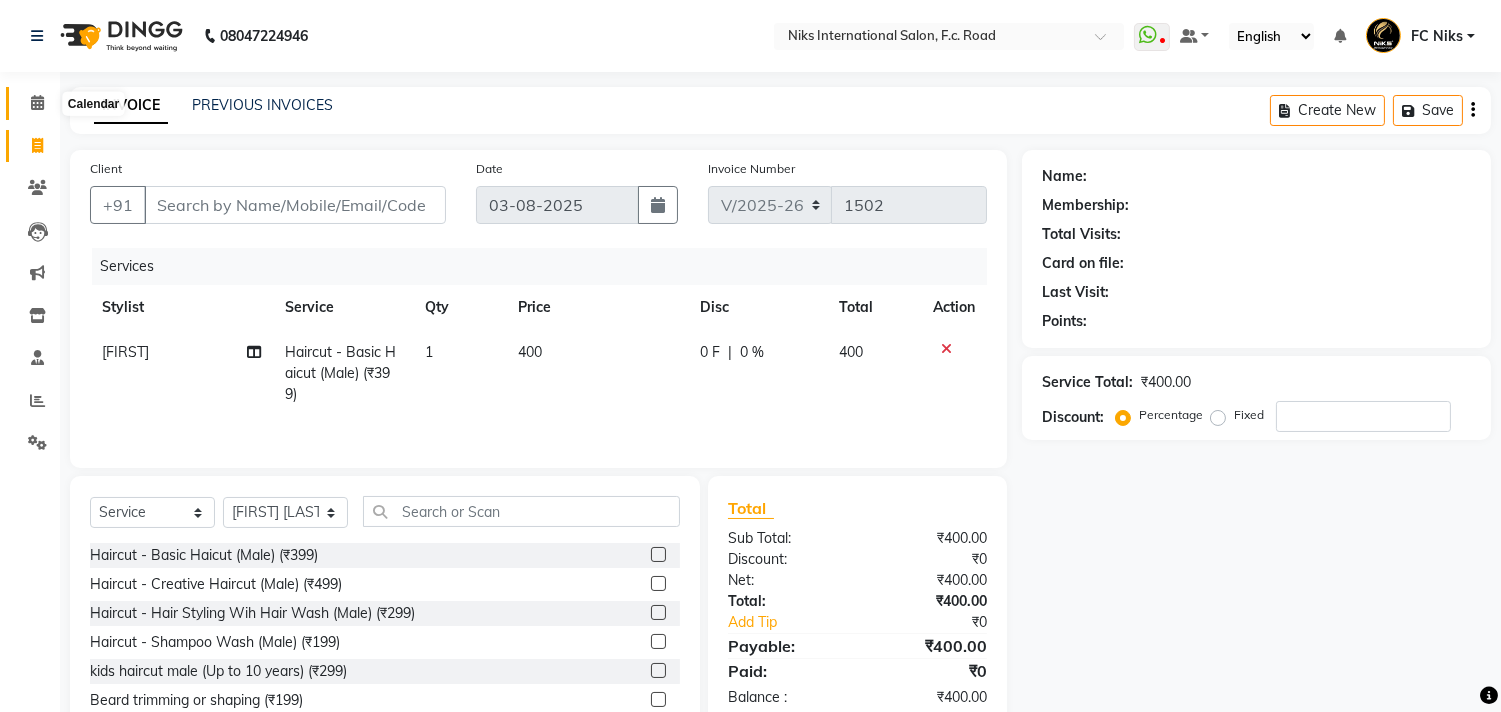 click 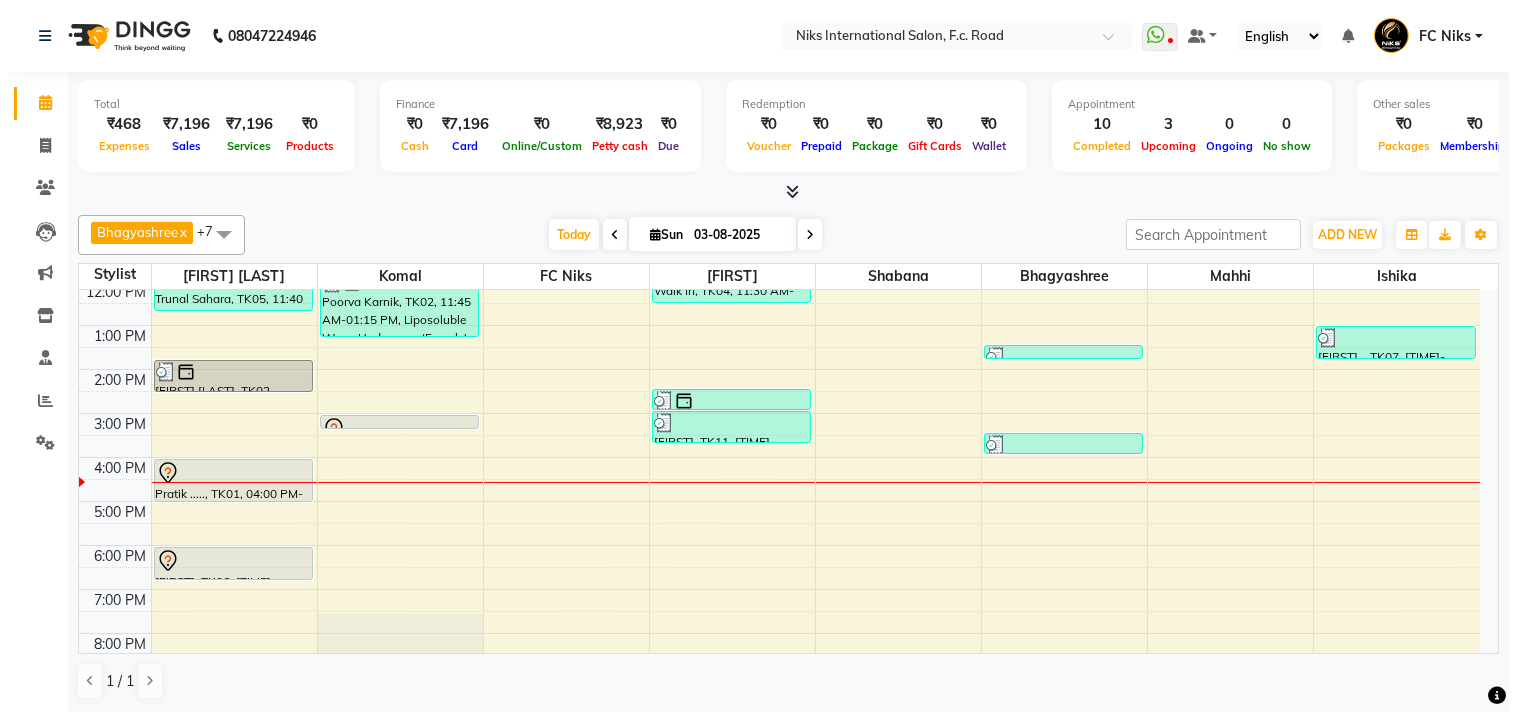 scroll, scrollTop: 185, scrollLeft: 0, axis: vertical 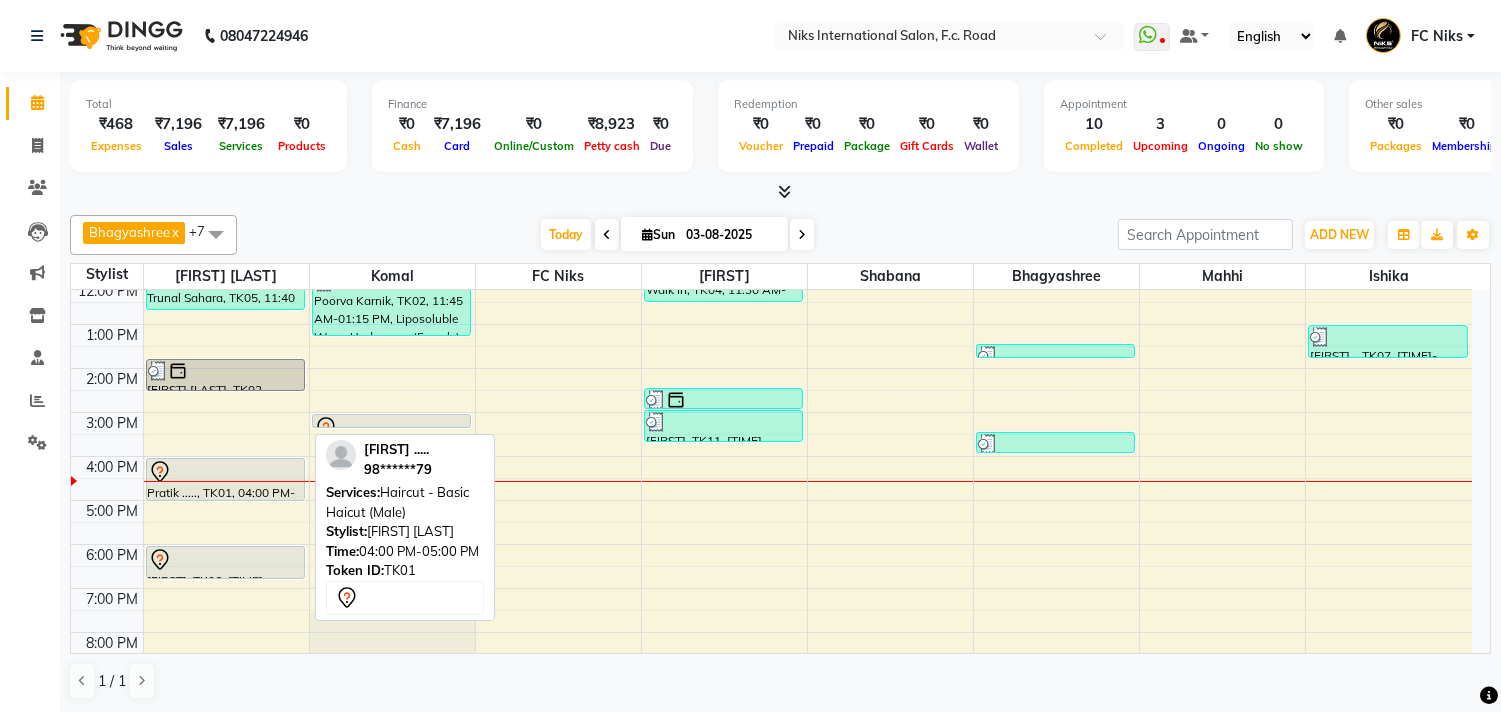 click at bounding box center (225, 472) 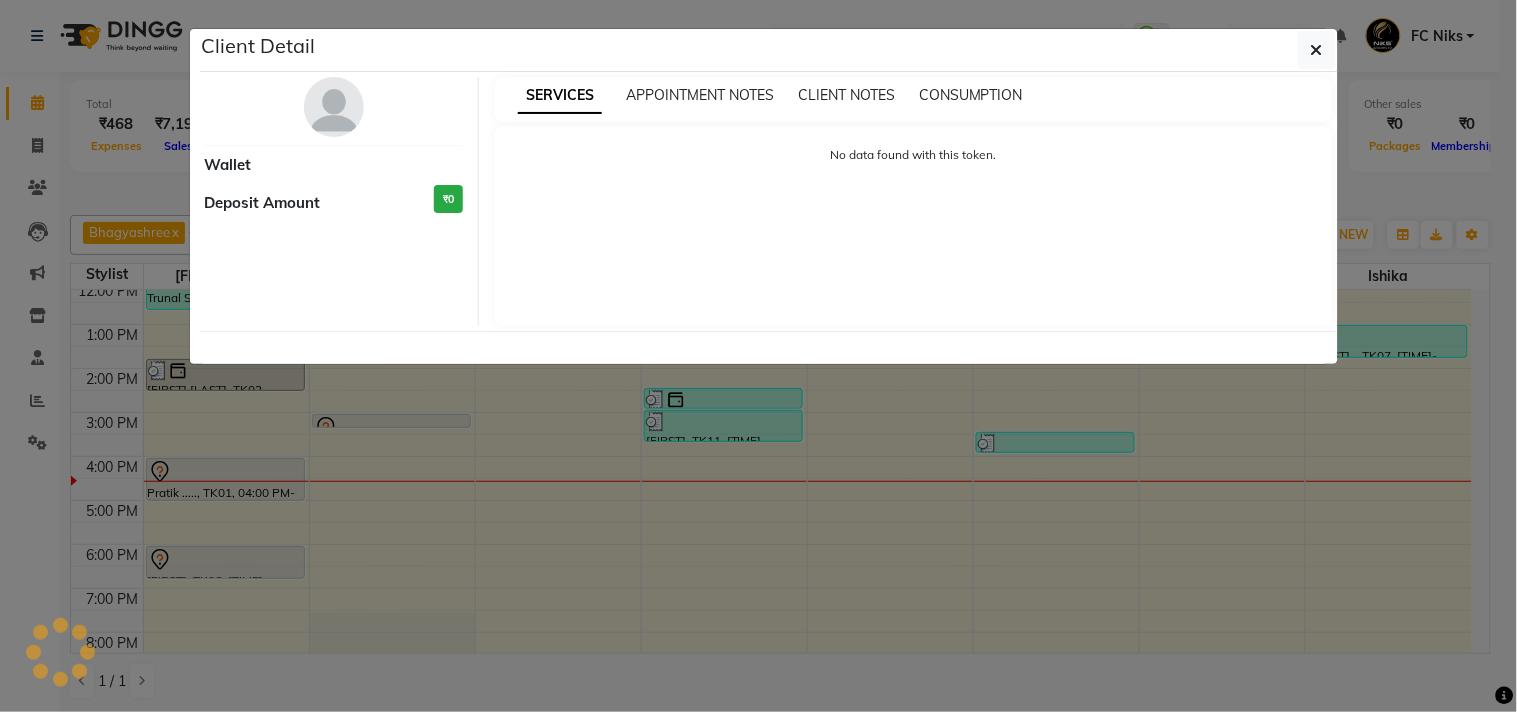 select on "7" 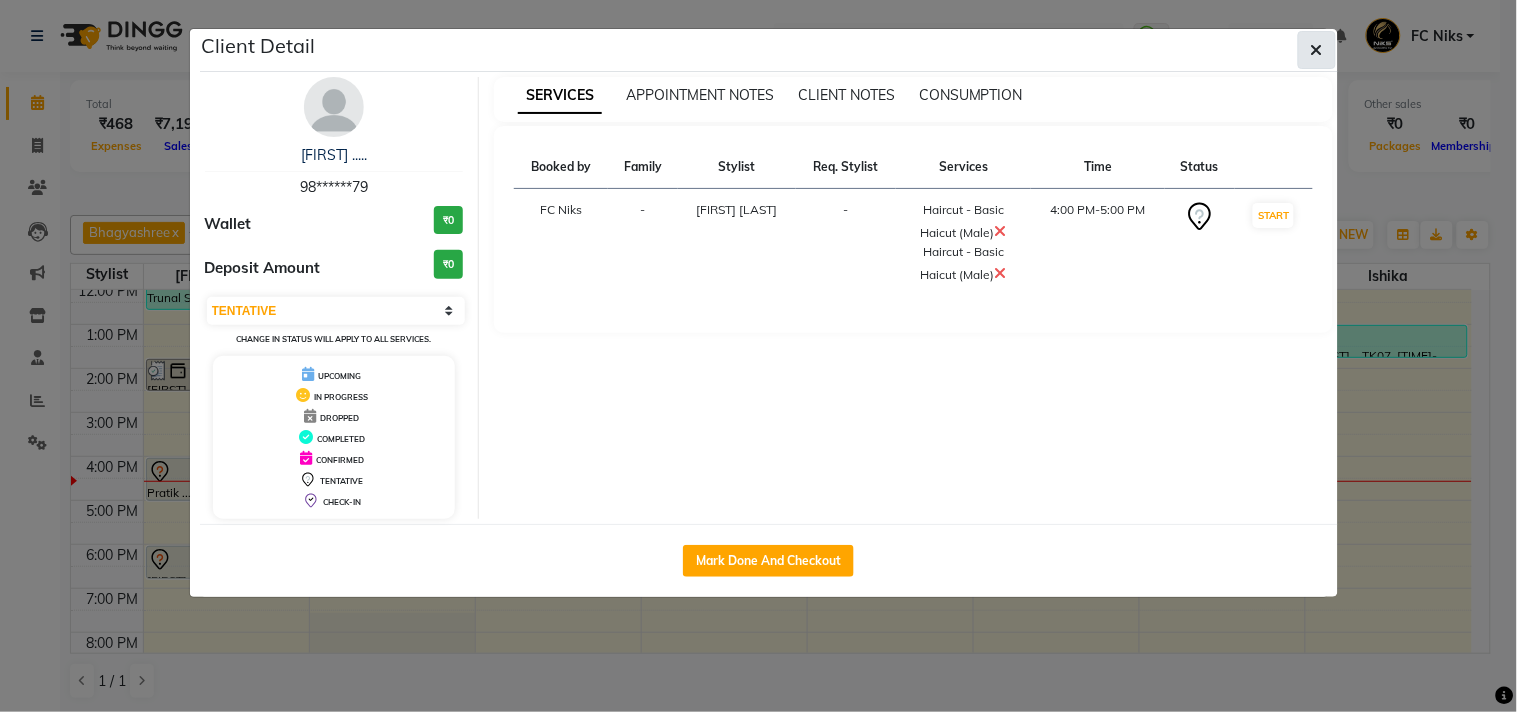 click 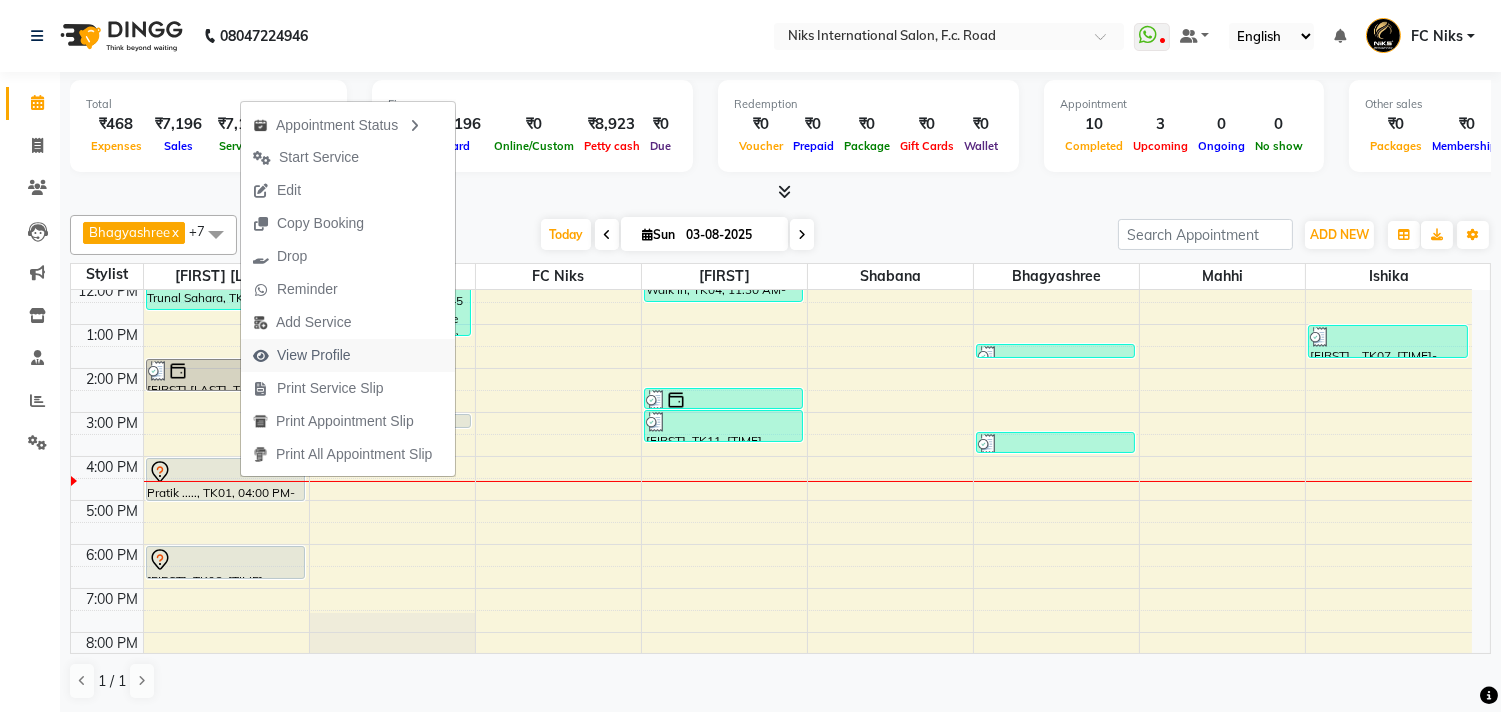 click on "View Profile" at bounding box center [314, 355] 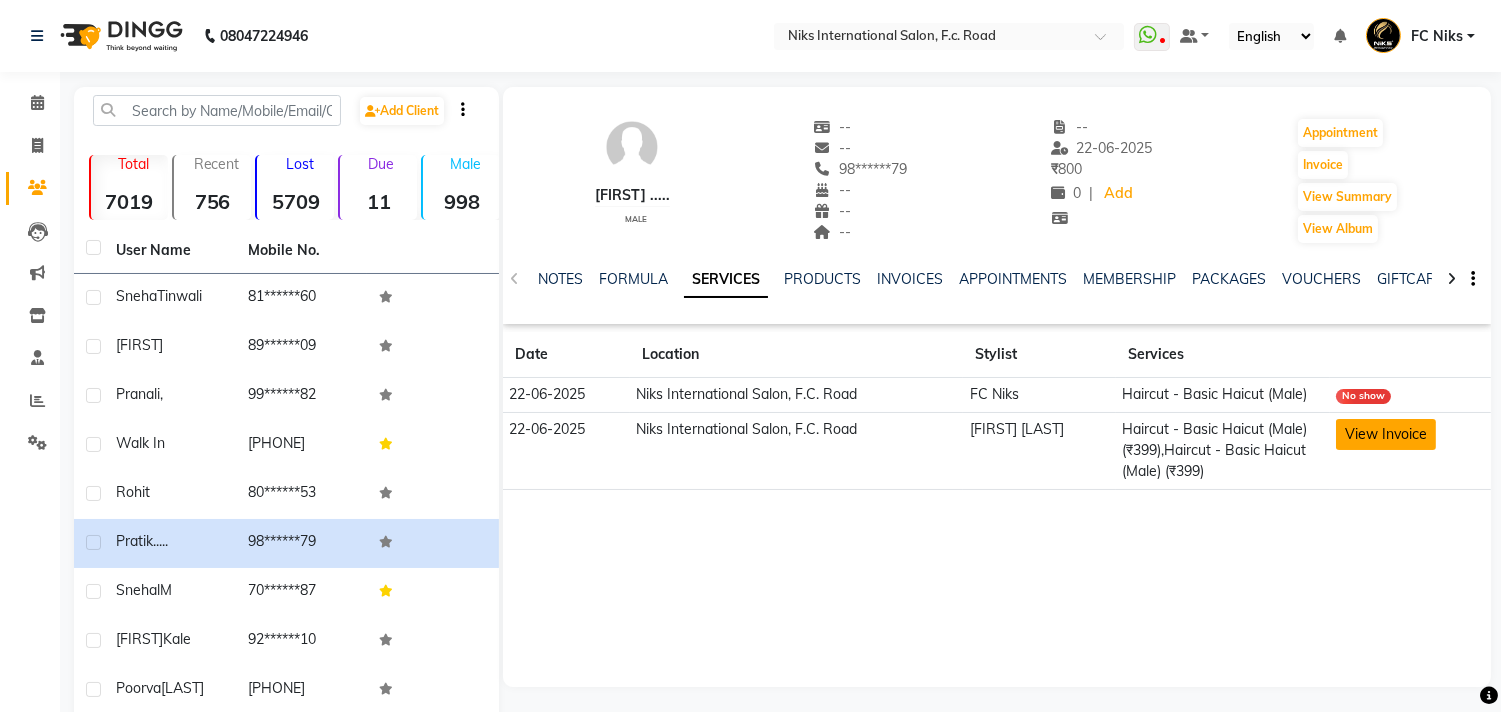 click on "View Invoice" 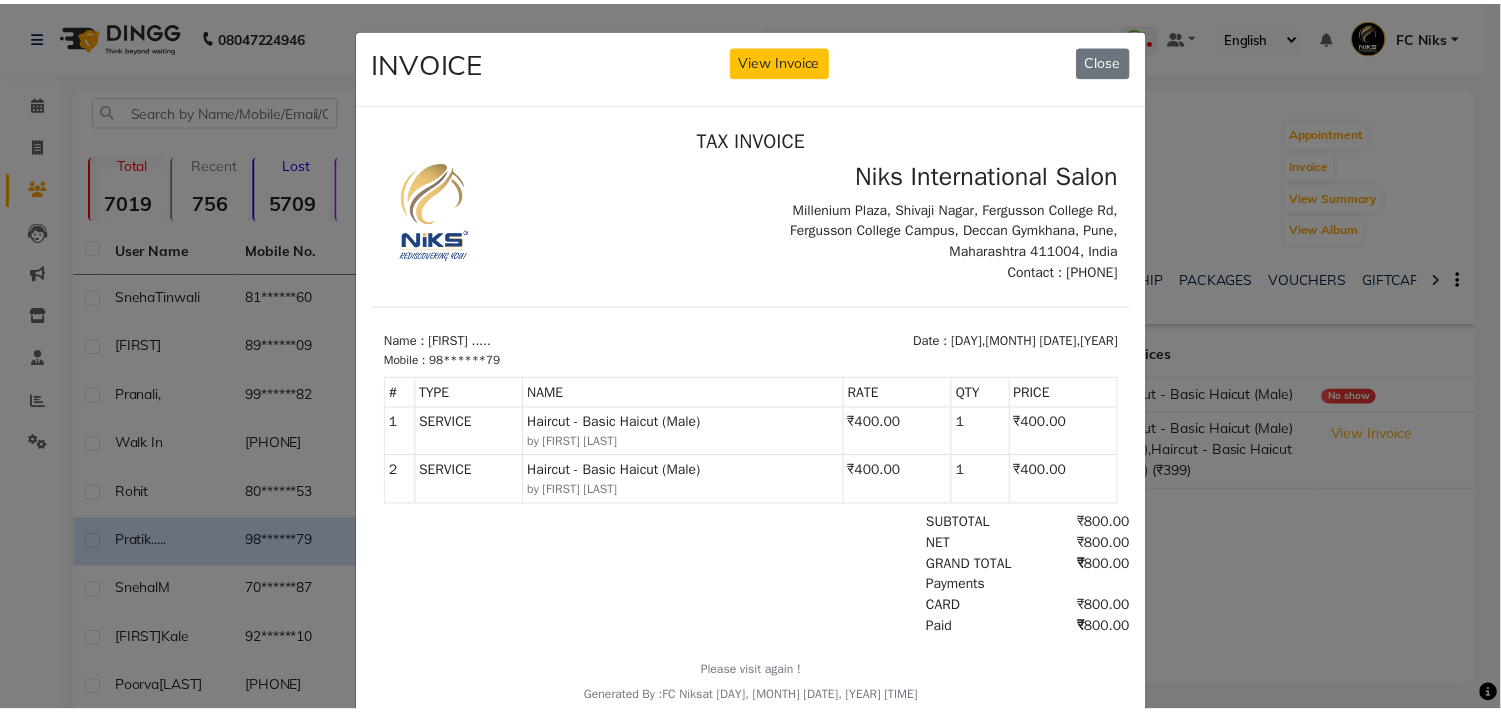 scroll, scrollTop: 0, scrollLeft: 0, axis: both 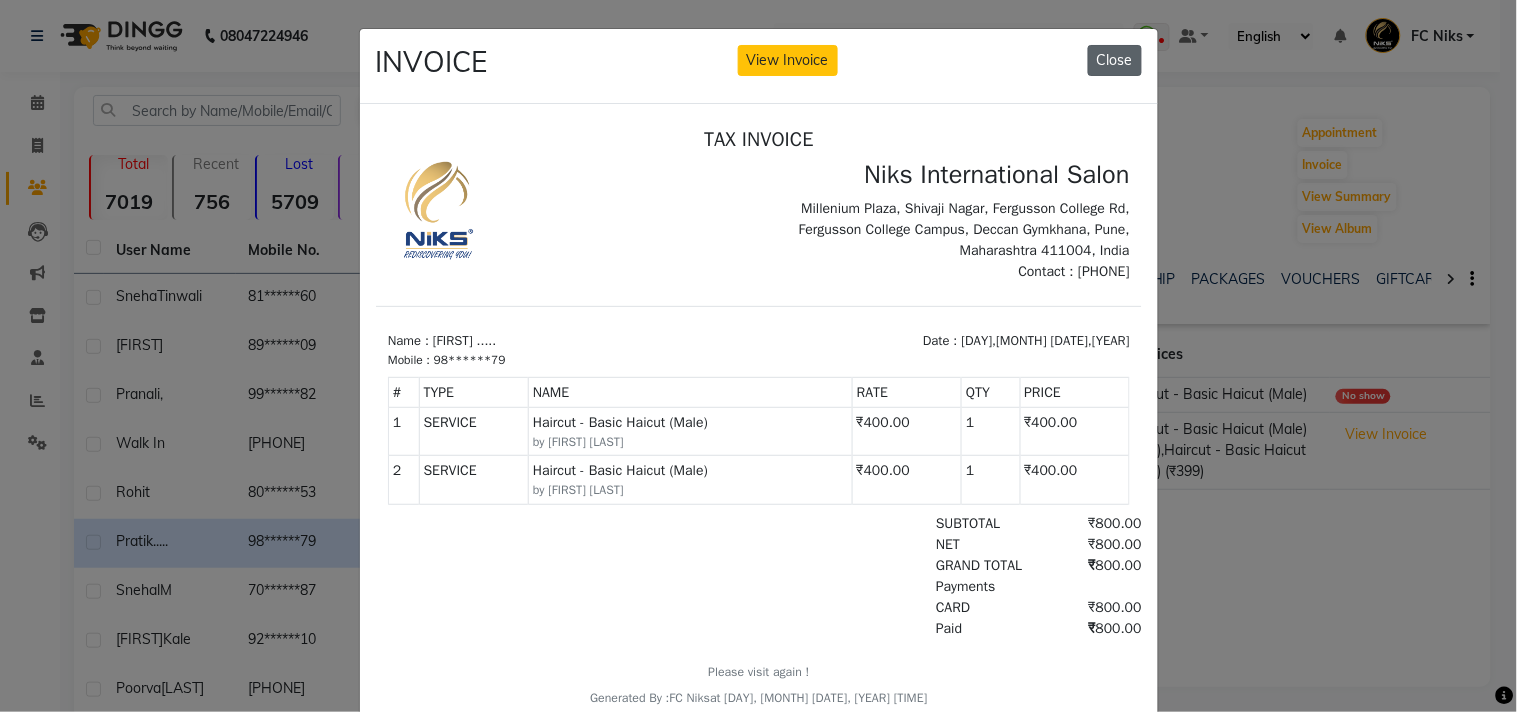 click on "Close" 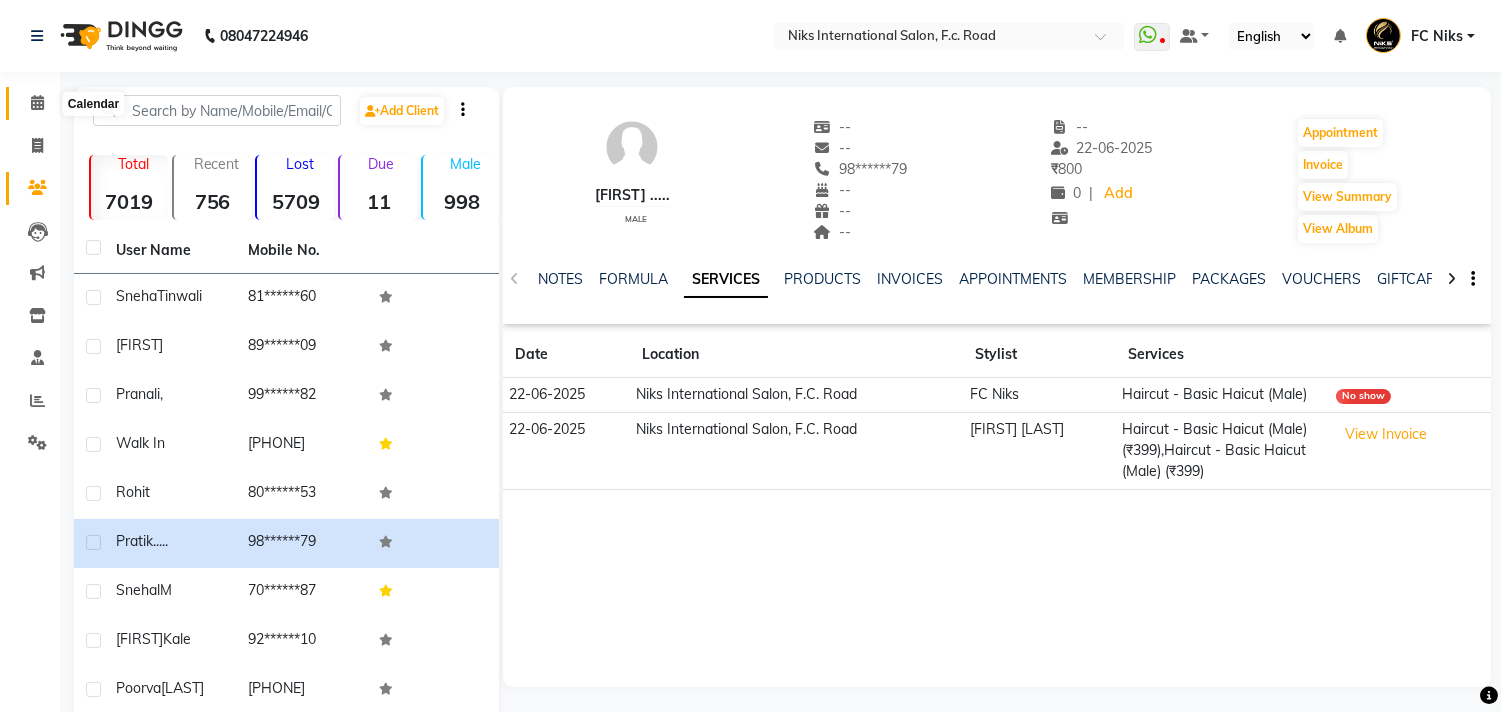 click 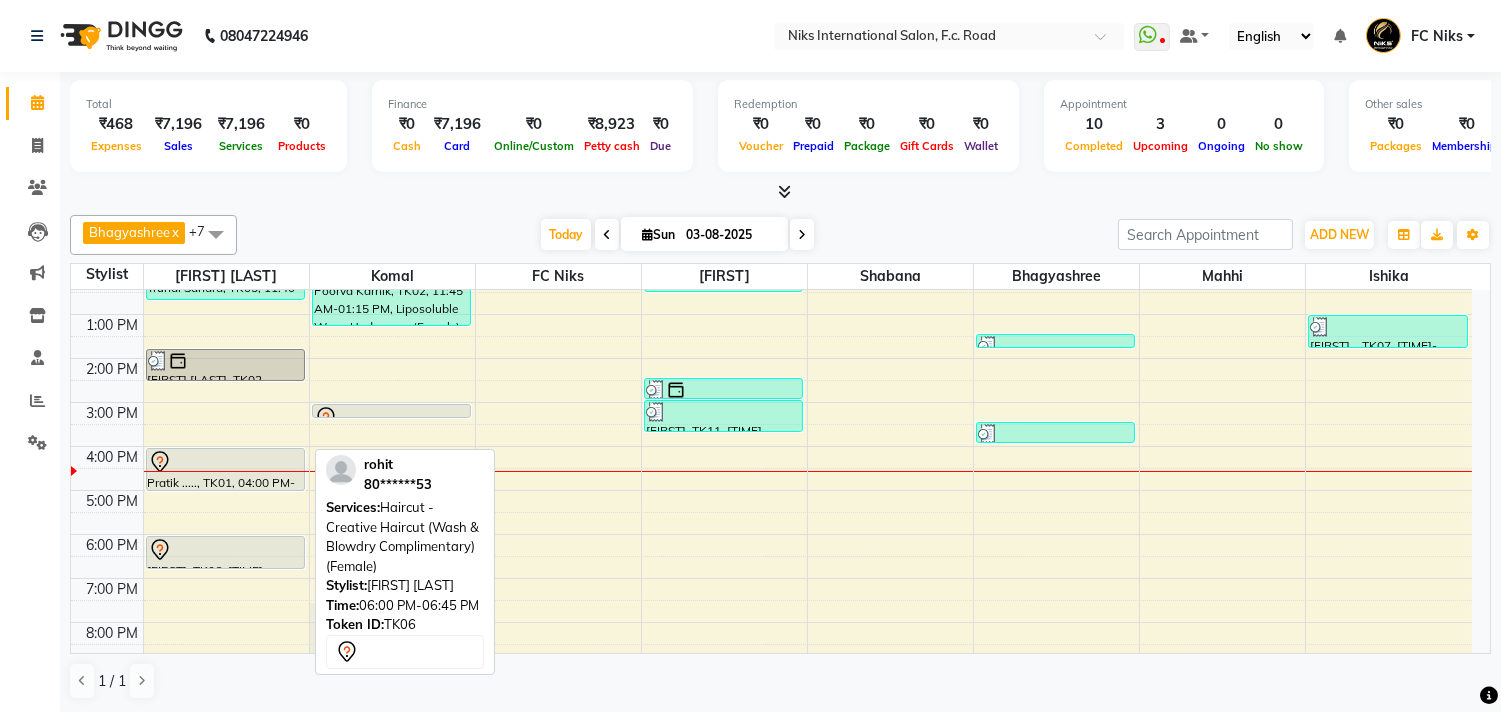 scroll, scrollTop: 222, scrollLeft: 0, axis: vertical 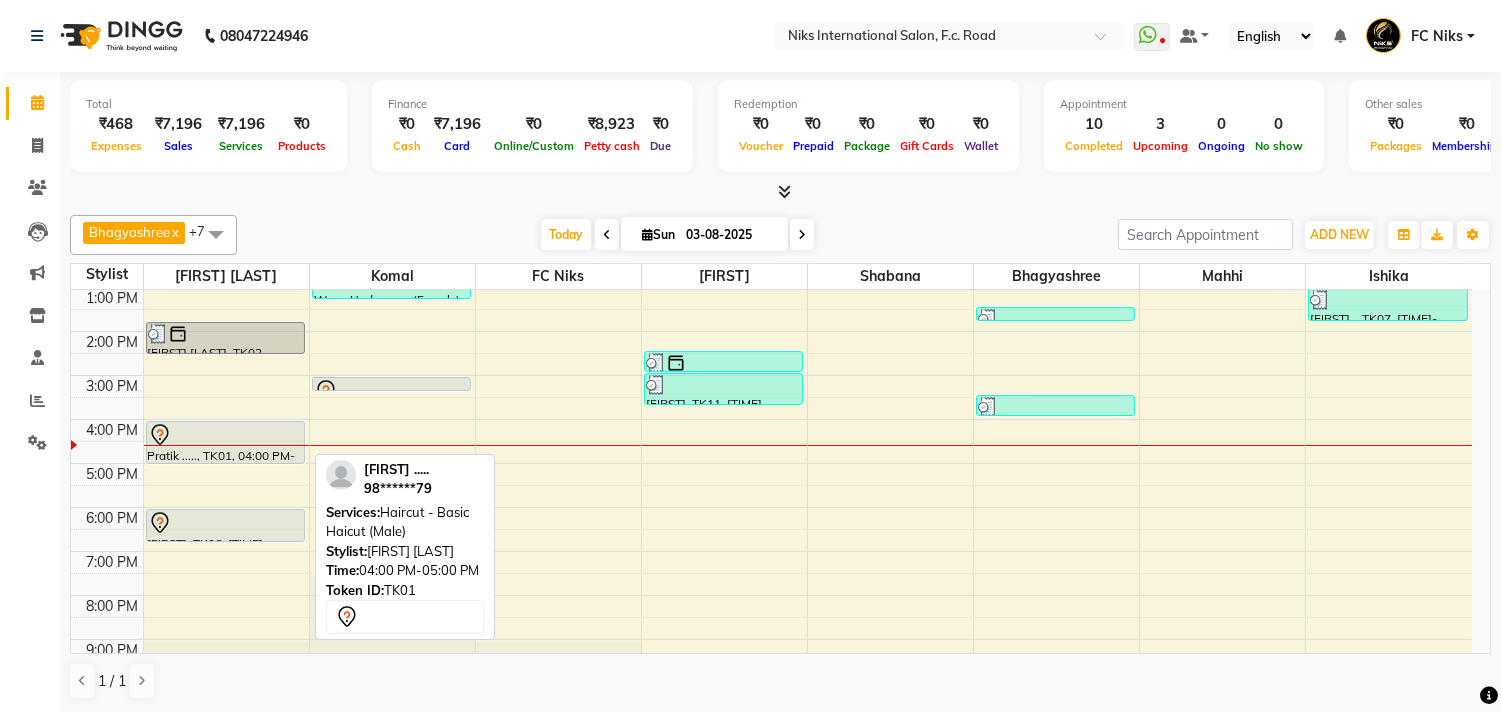 click at bounding box center [225, 435] 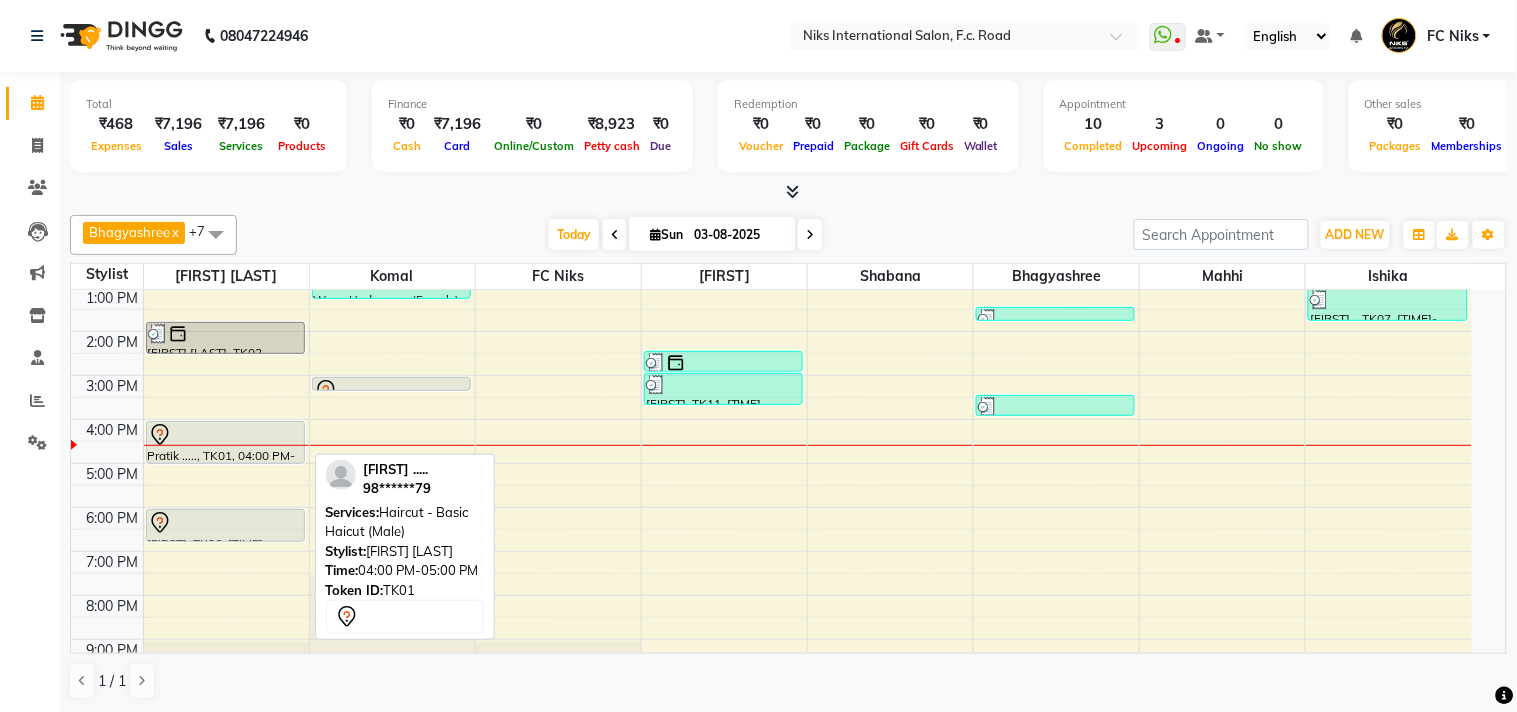 select on "7" 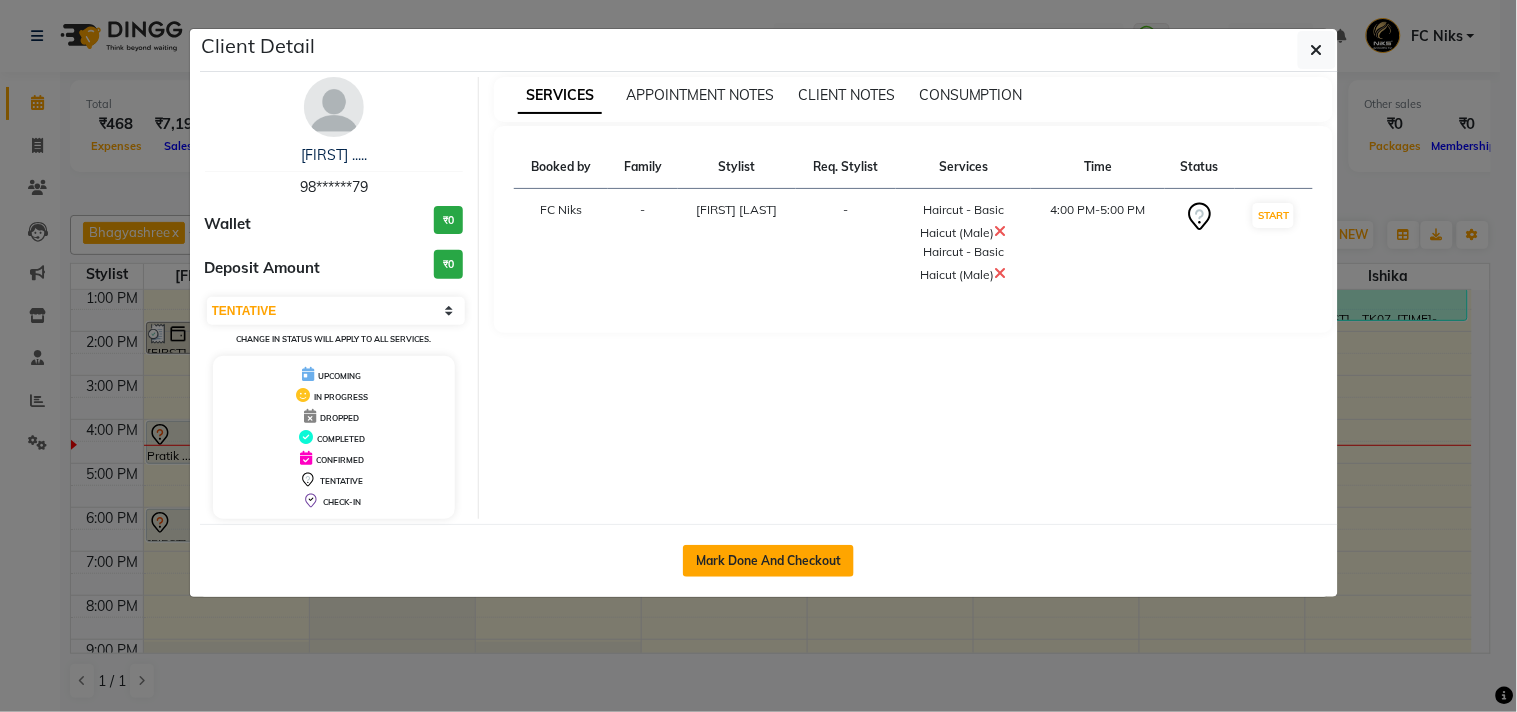 click on "Mark Done And Checkout" 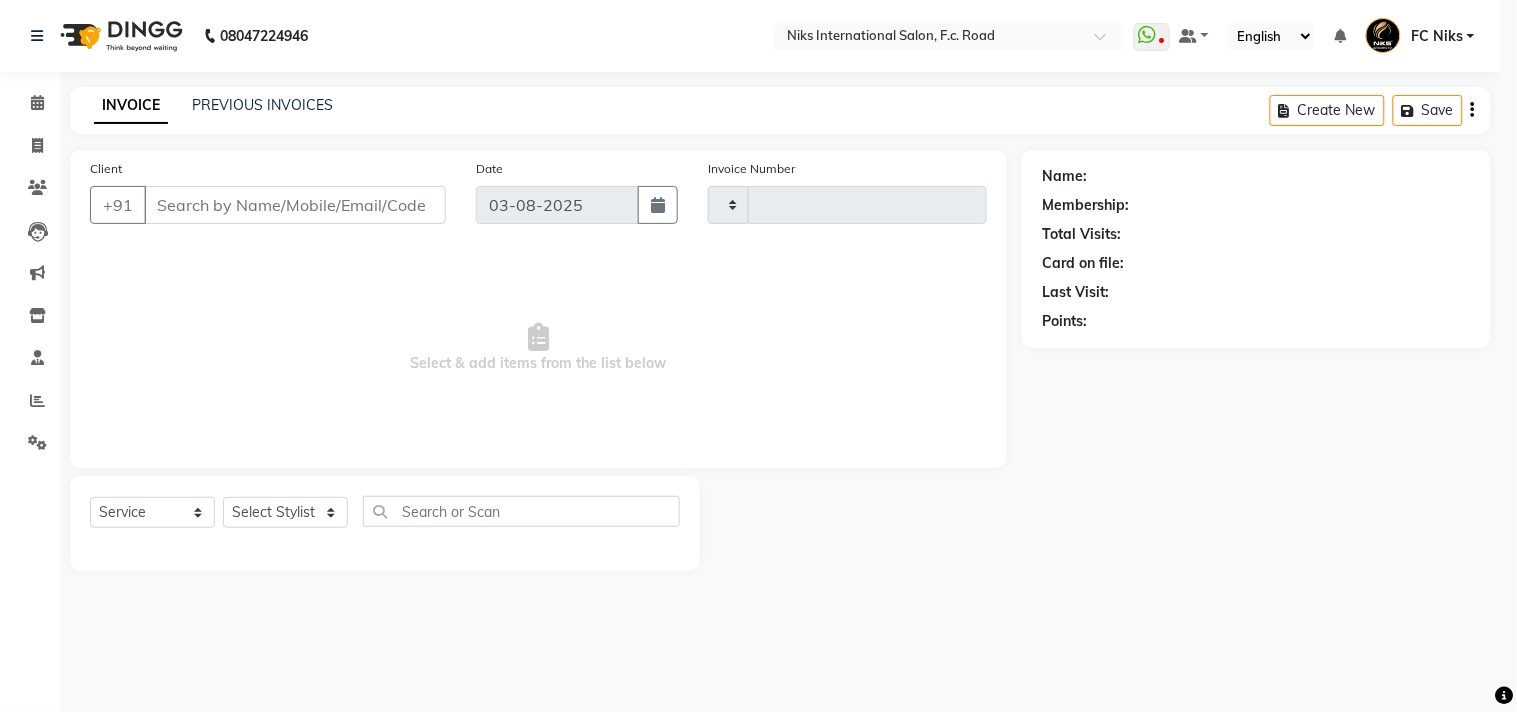 type on "1502" 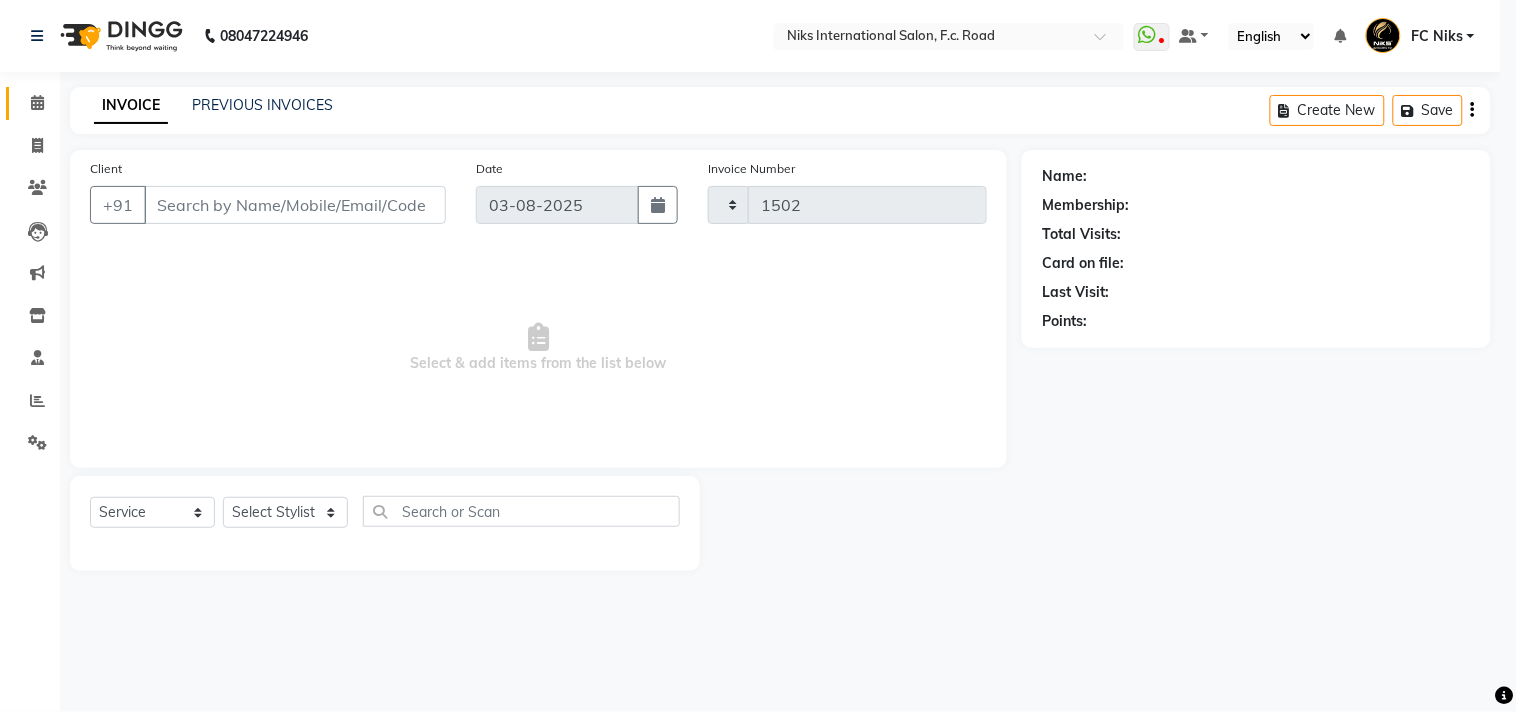 select on "7" 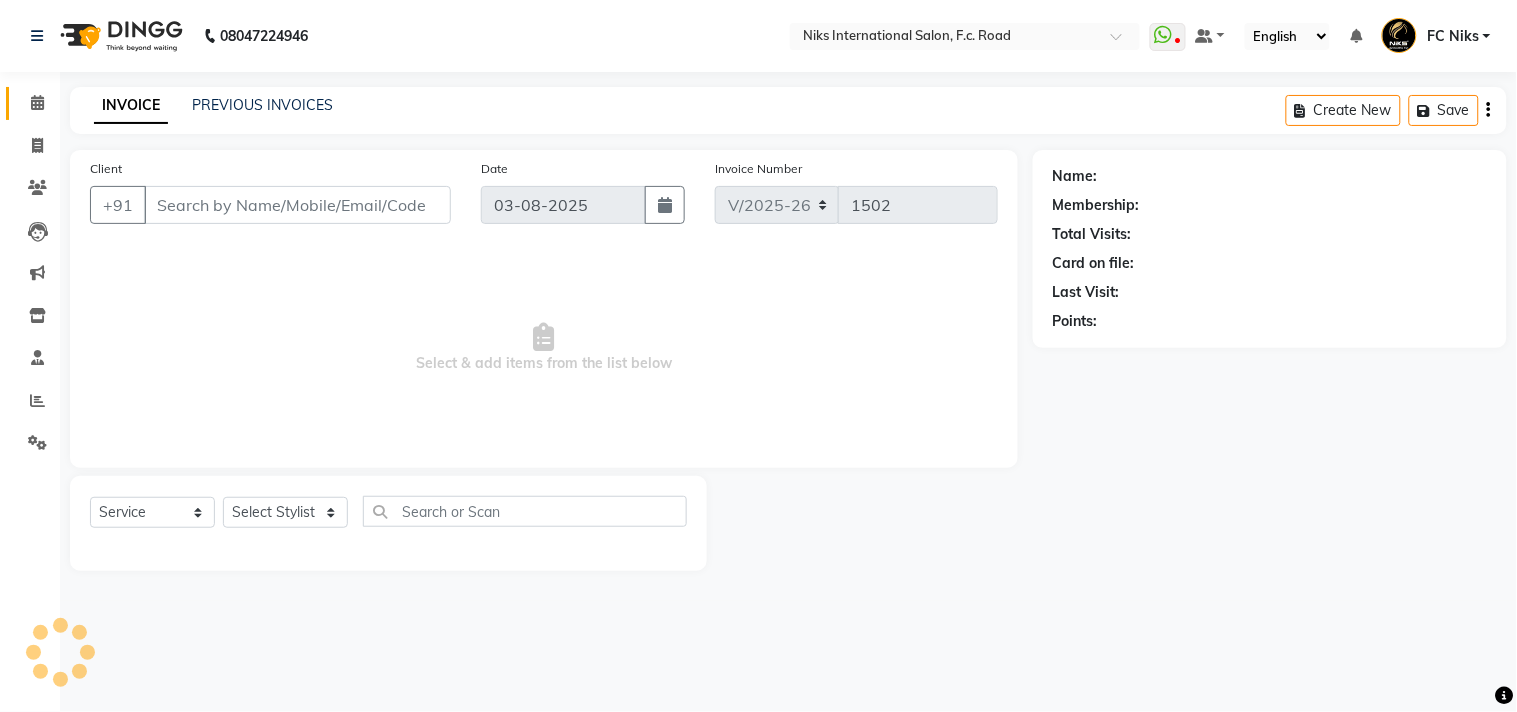type on "98******79" 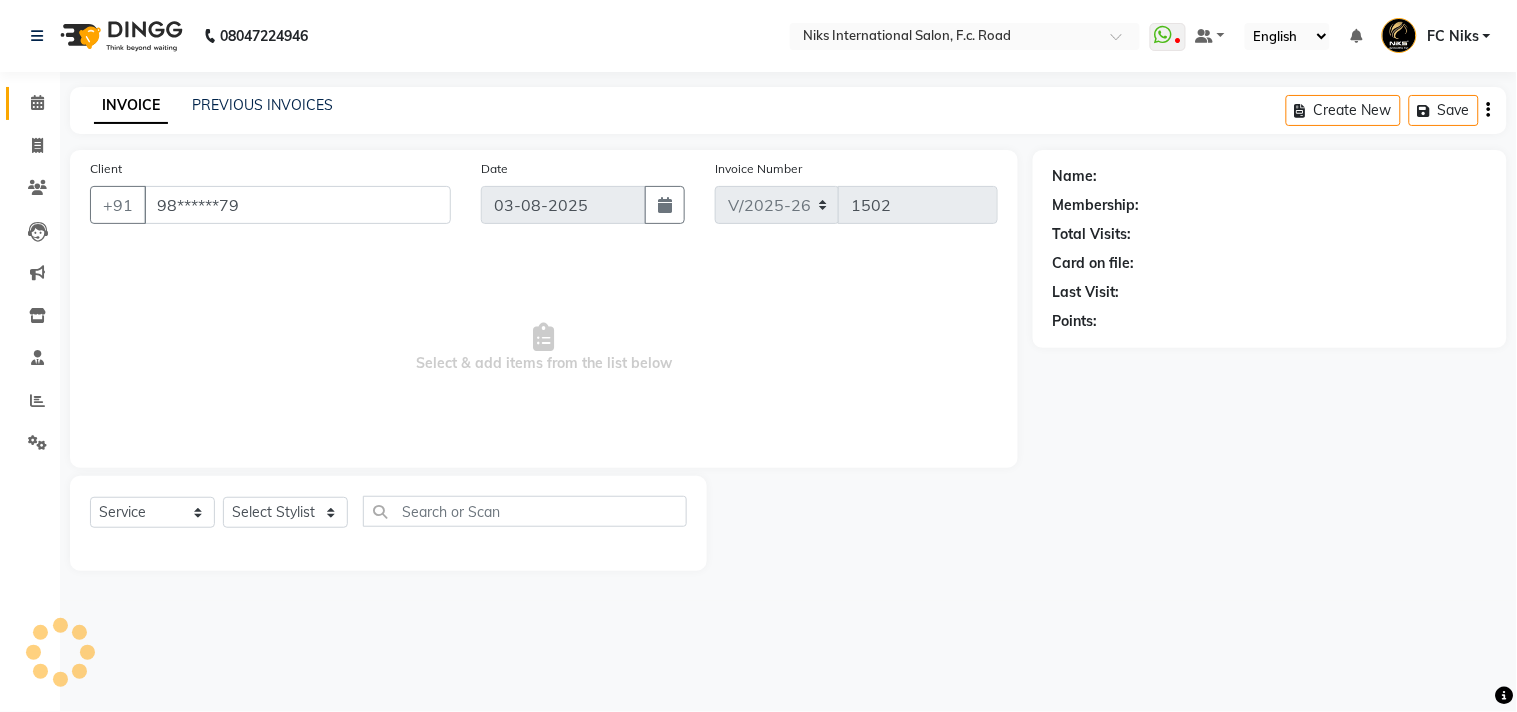 select on "159" 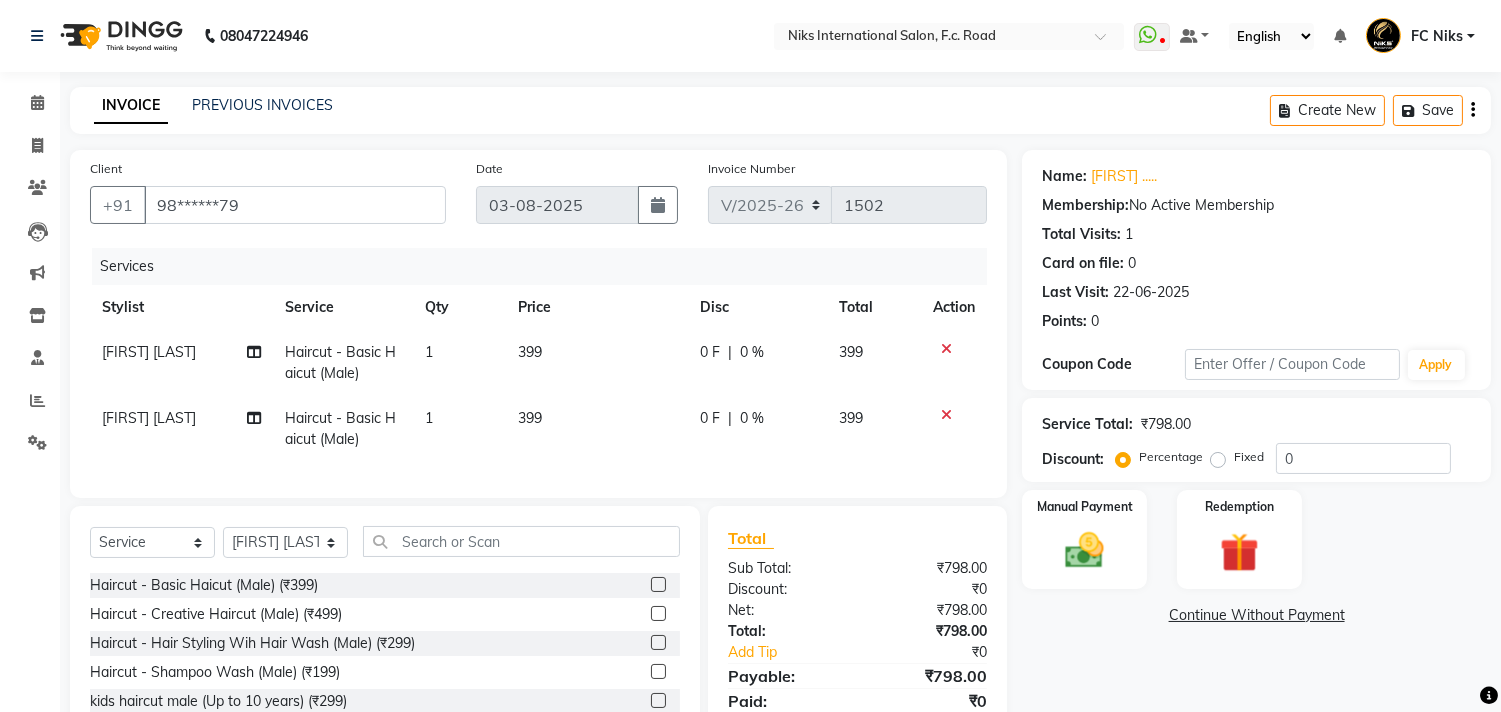 click on "399" 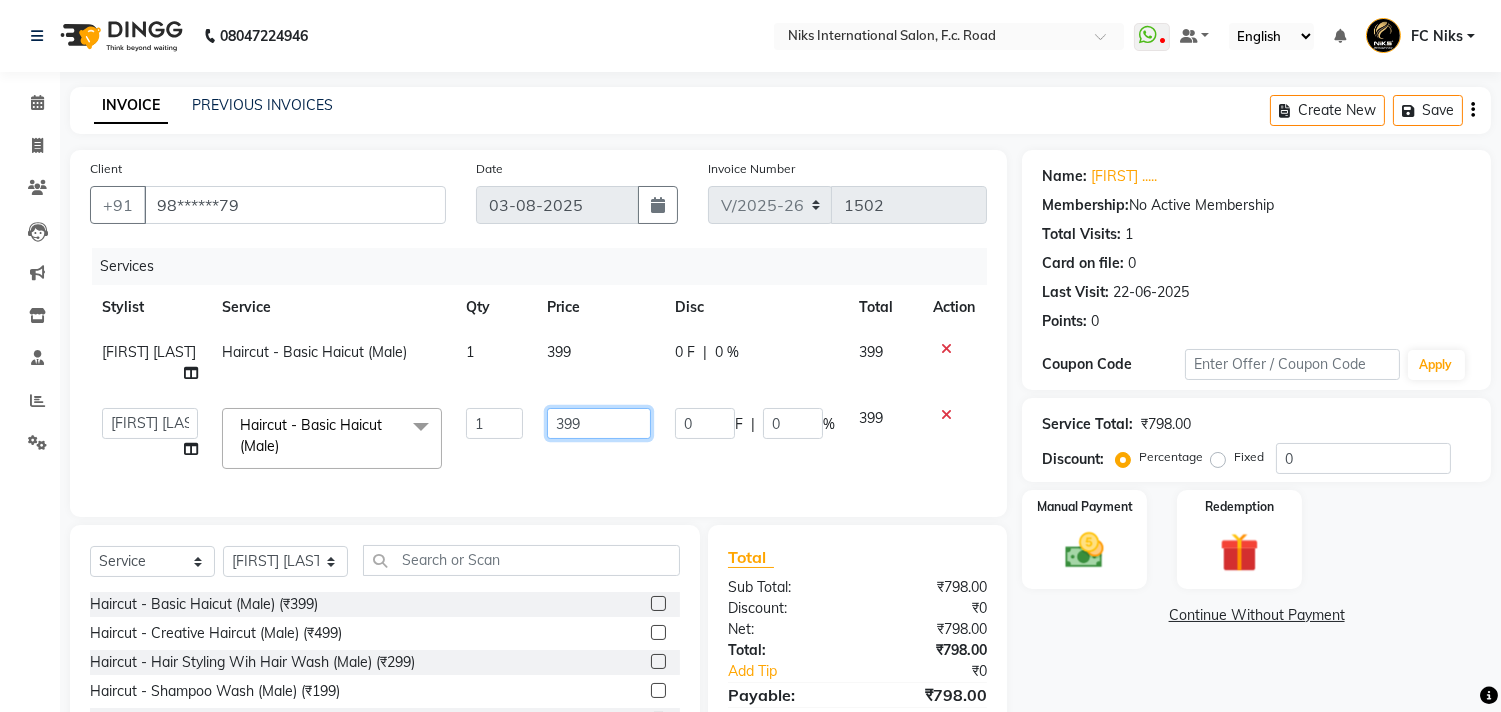 drag, startPoint x: 600, startPoint y: 418, endPoint x: 483, endPoint y: 388, distance: 120.784935 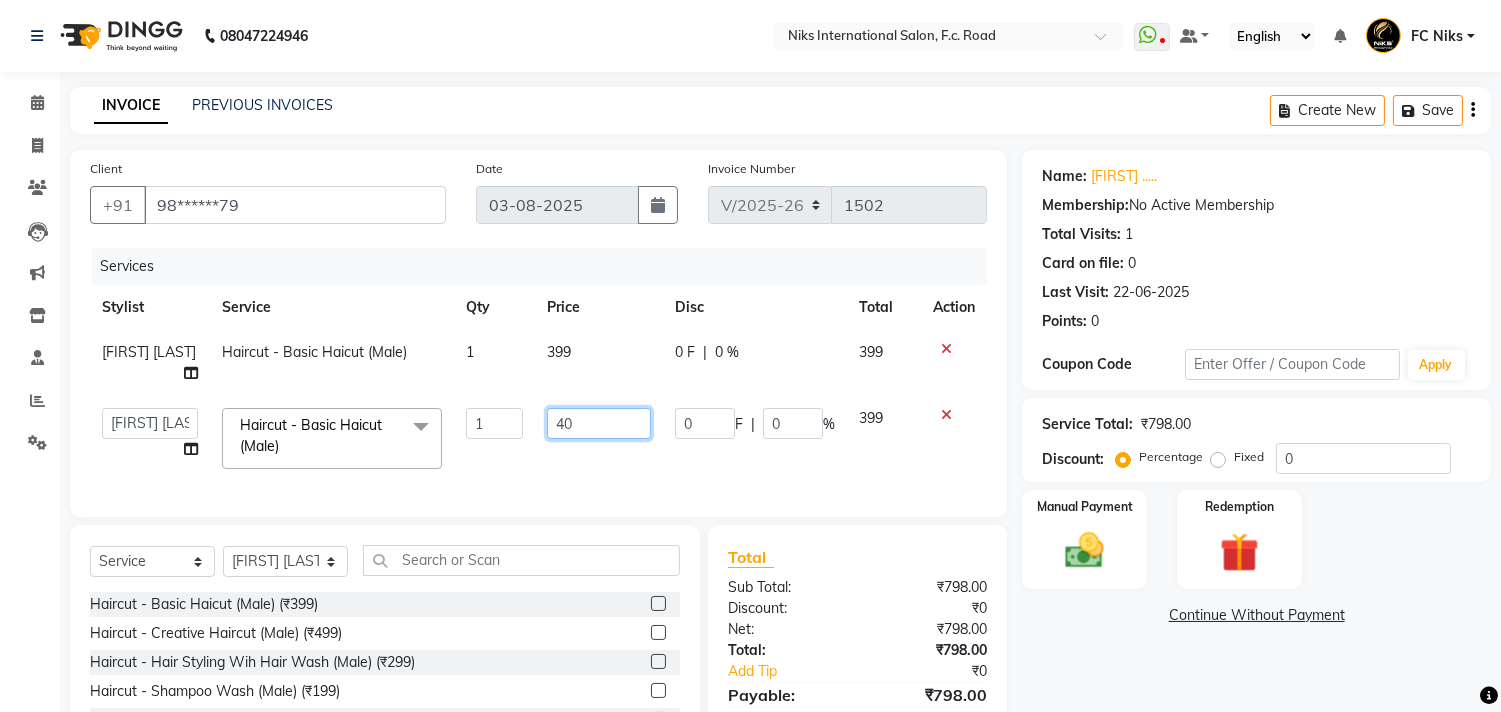 type on "400" 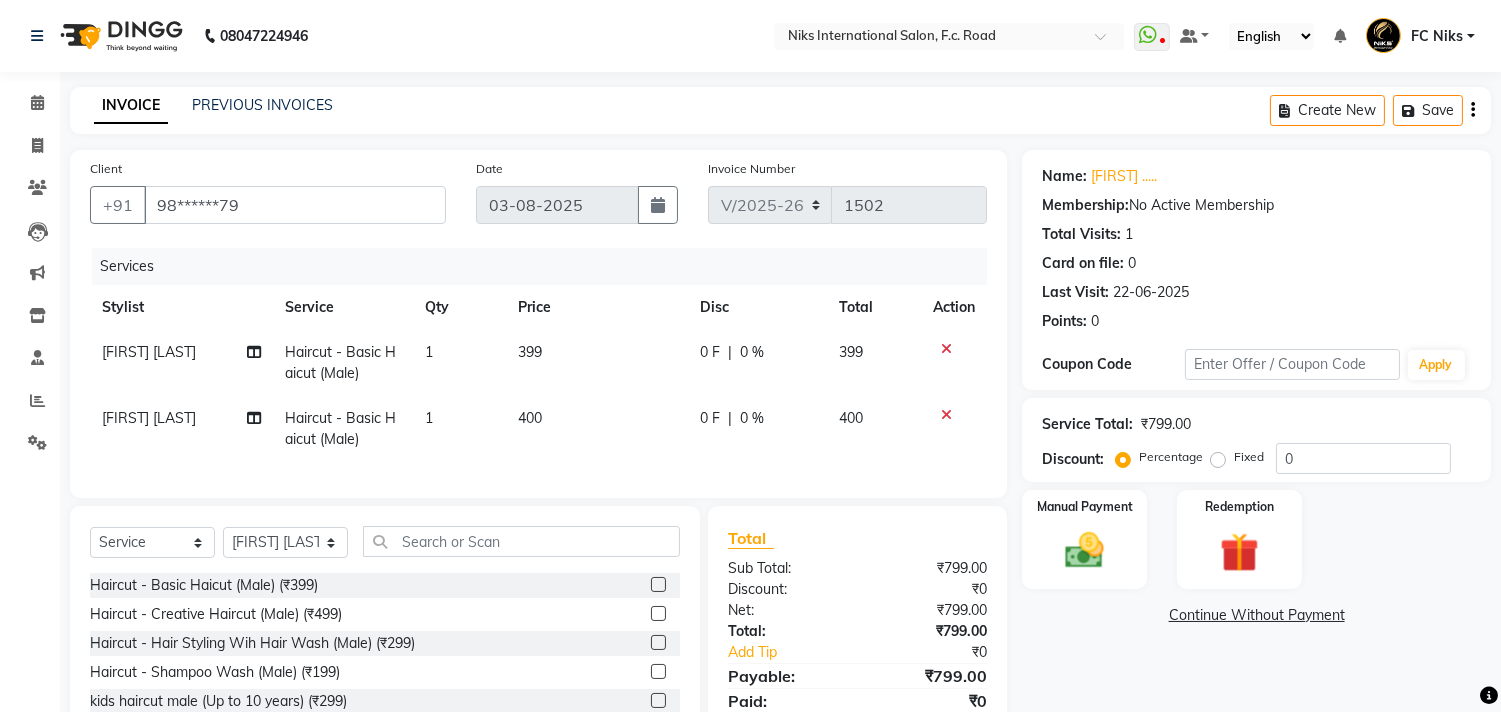 click on "399" 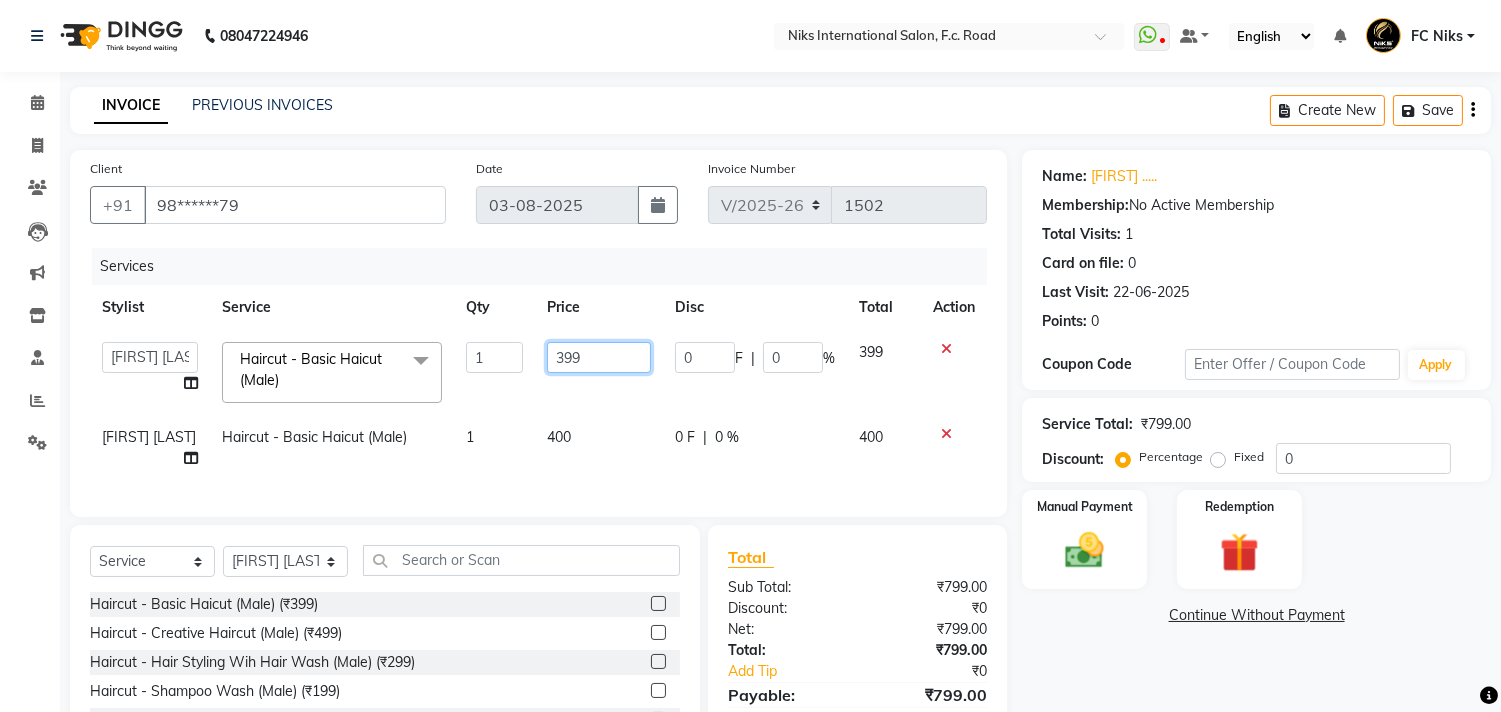 drag, startPoint x: 613, startPoint y: 358, endPoint x: 514, endPoint y: 341, distance: 100.44899 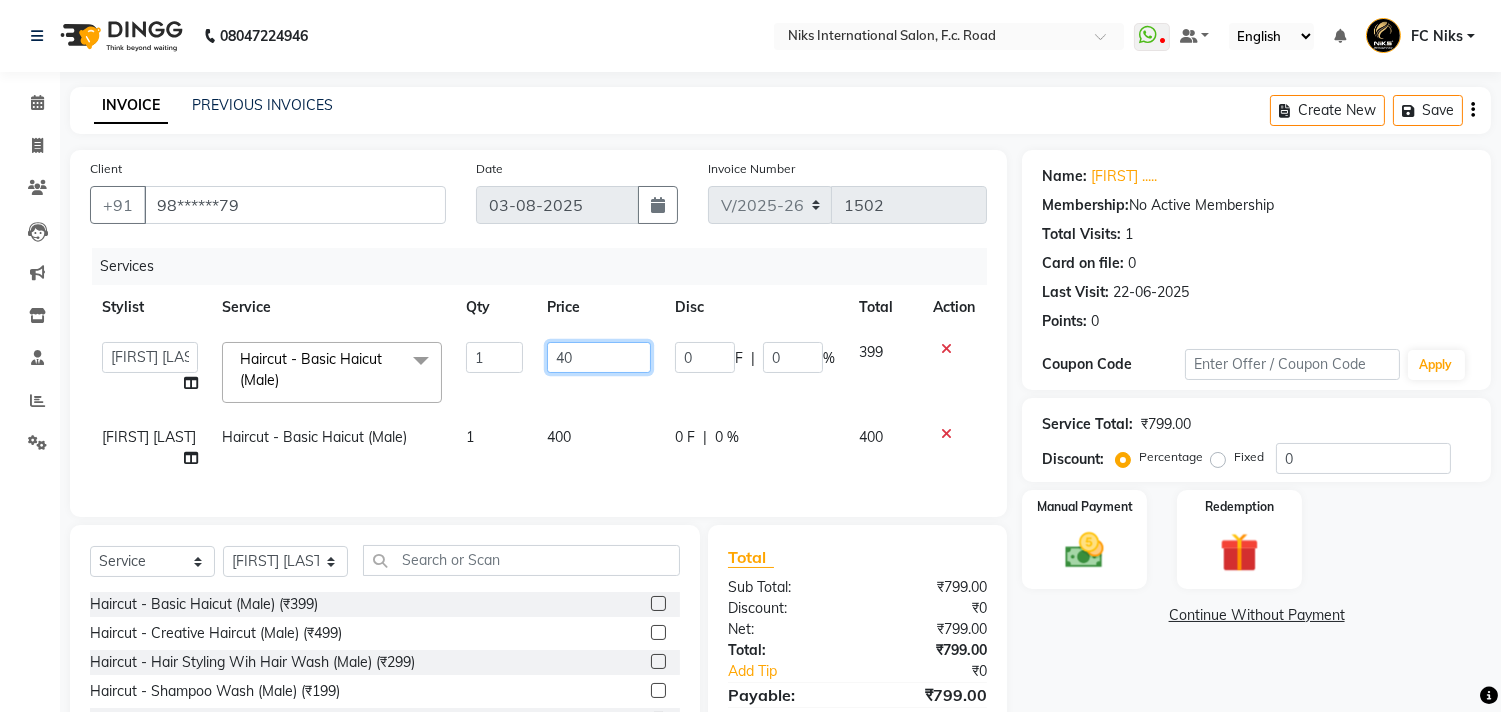 type on "400" 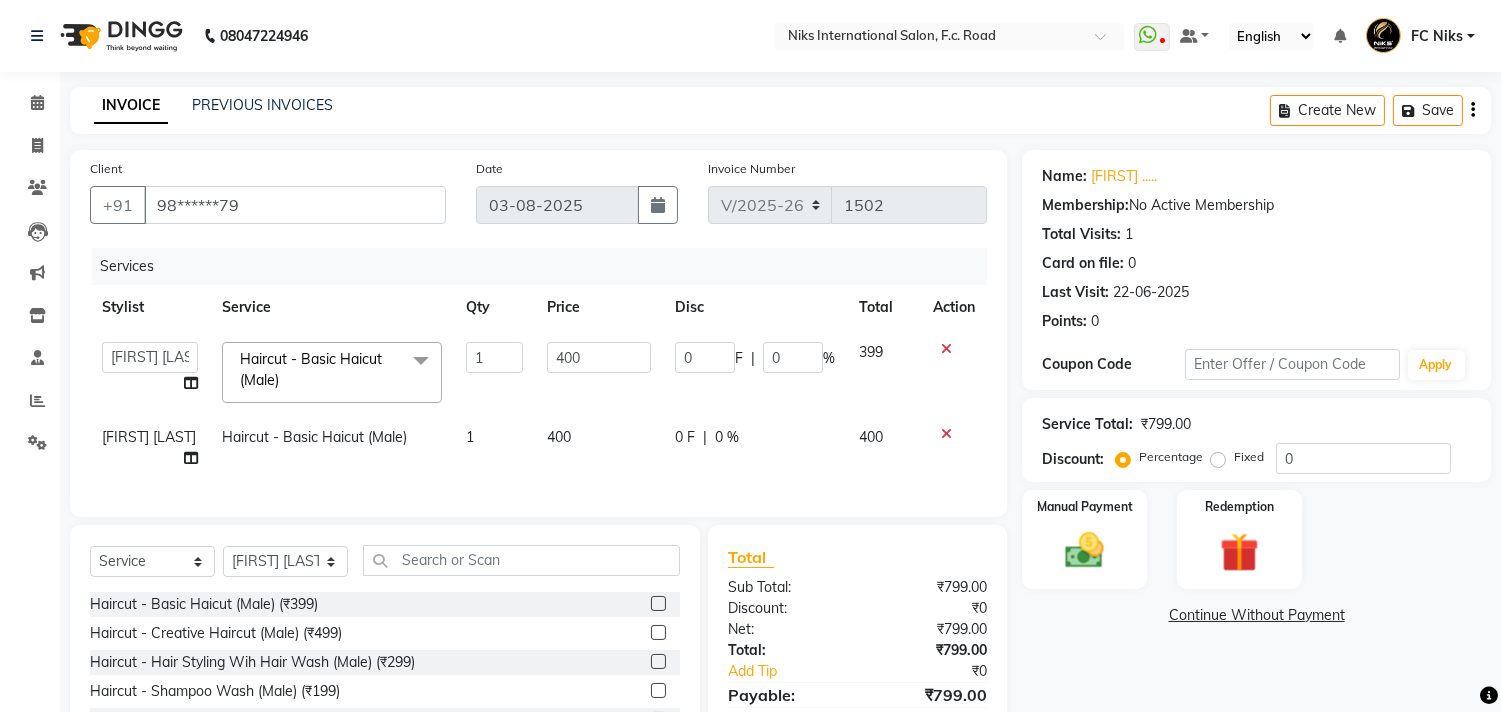 click on "[FIRST] [LAST]" 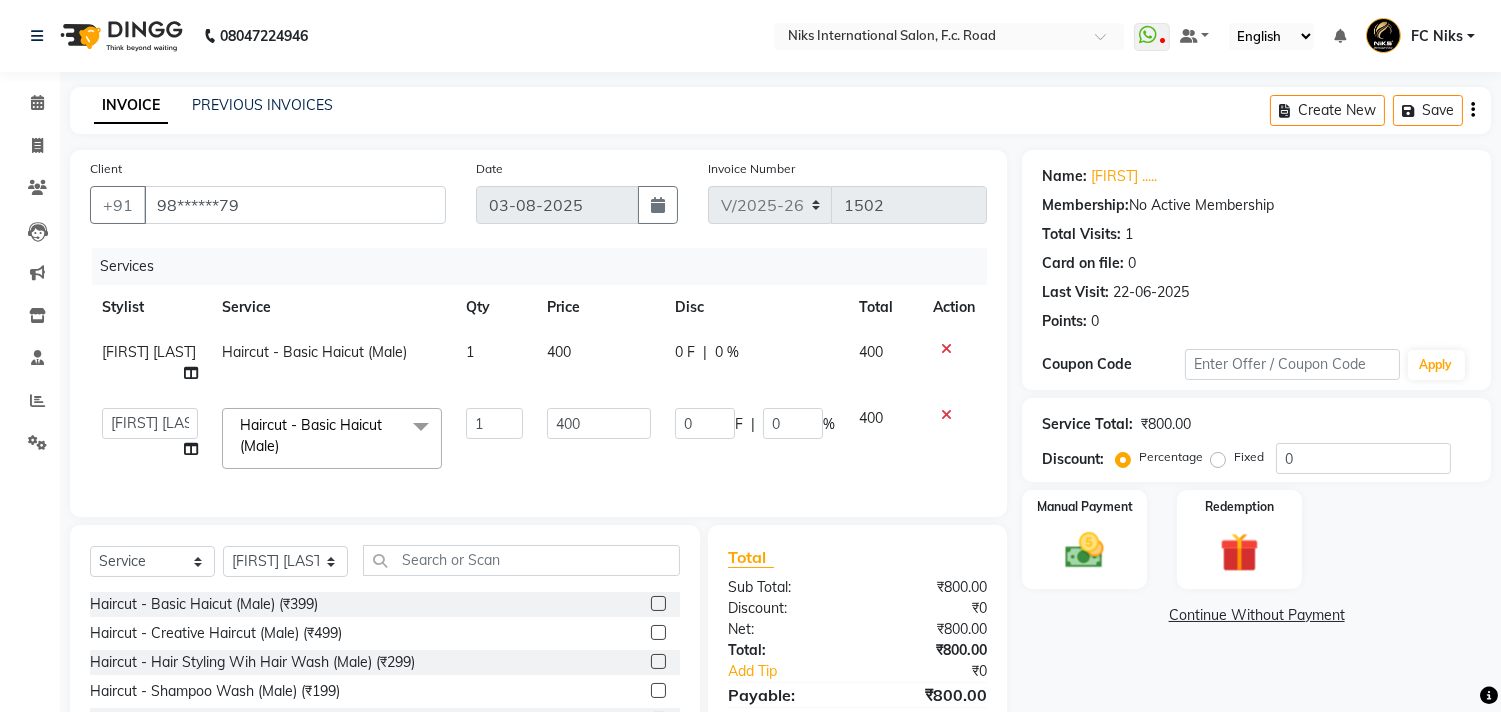 click on "Abhishek   Amruta   Bhagyashree   CA Devkar   FC Niks   Ishika   Kirti   Komal   Krishi   Mahhi   Nakshatra   Nikhil   Rajesh   Savita   Shabana   Shrikant Gaikwad   Soham" 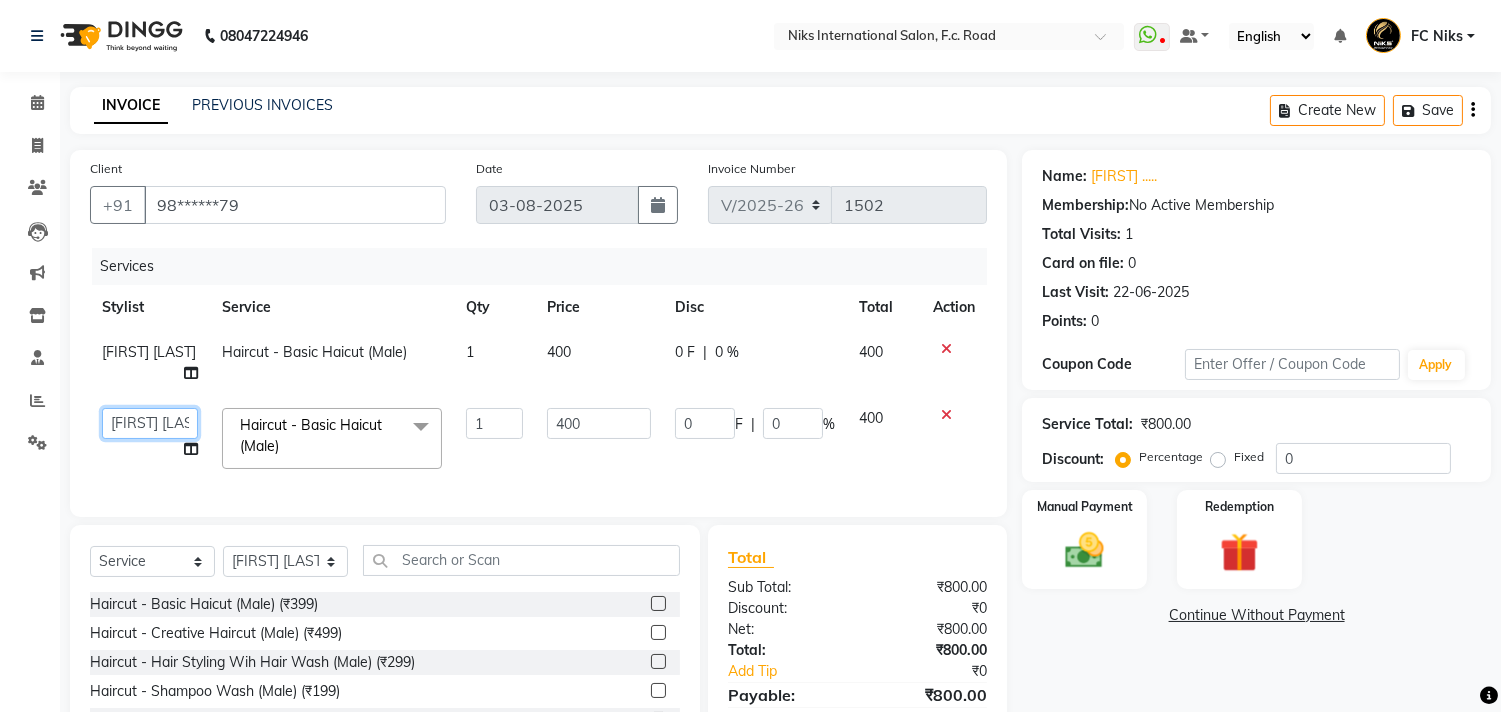 click on "Abhishek   Amruta   Bhagyashree   CA Devkar   FC Niks   Ishika   Kirti   Komal   Krishi   Mahhi   Nakshatra   Nikhil   Rajesh   Savita   Shabana   Shrikant Gaikwad   Soham" 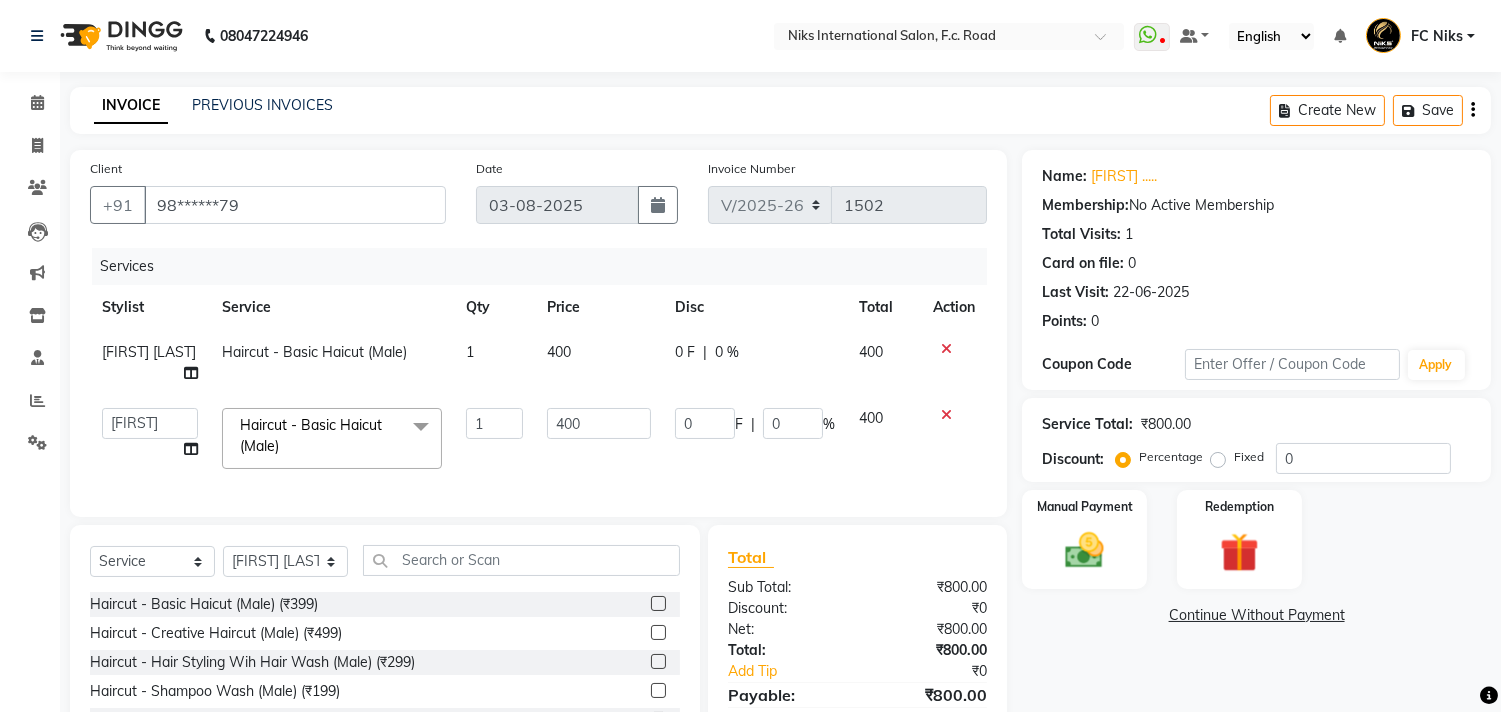 select on "19394" 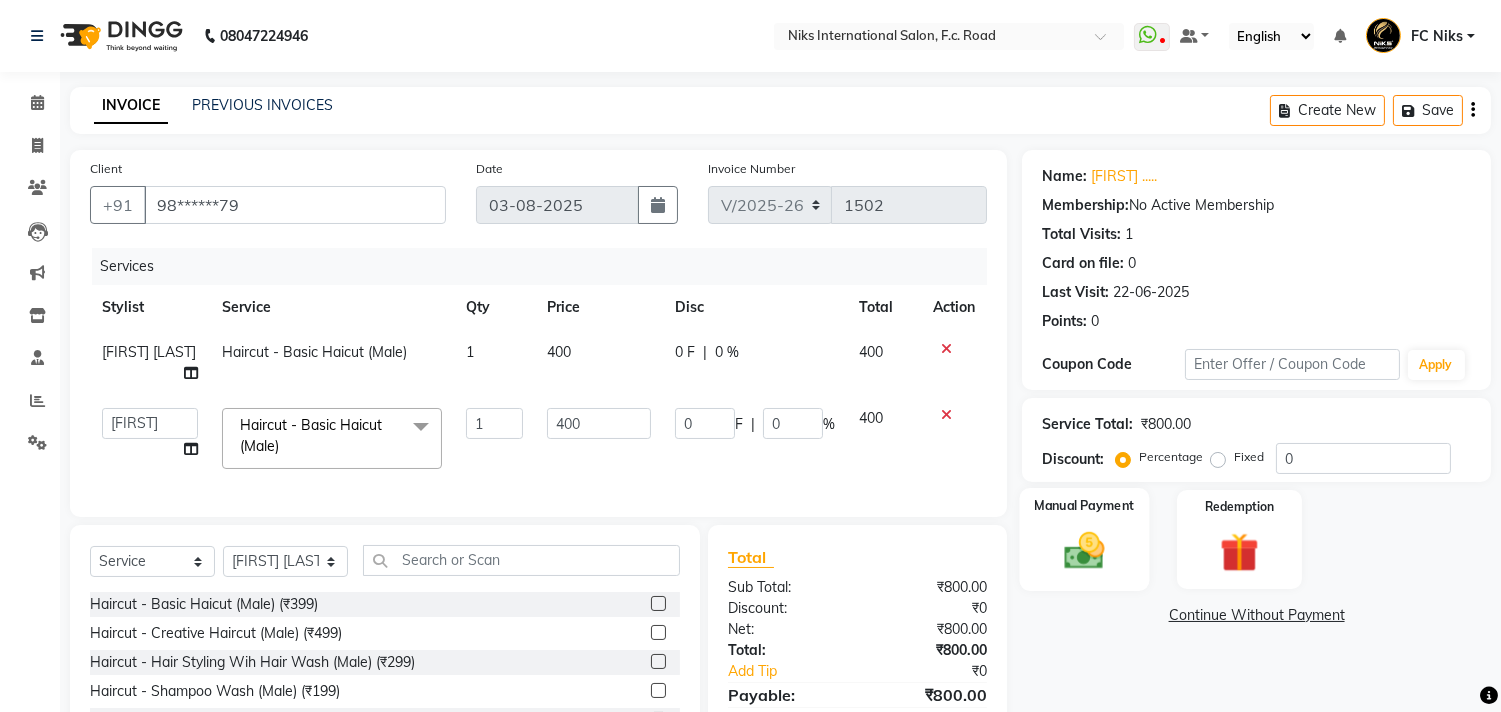 click on "Manual Payment" 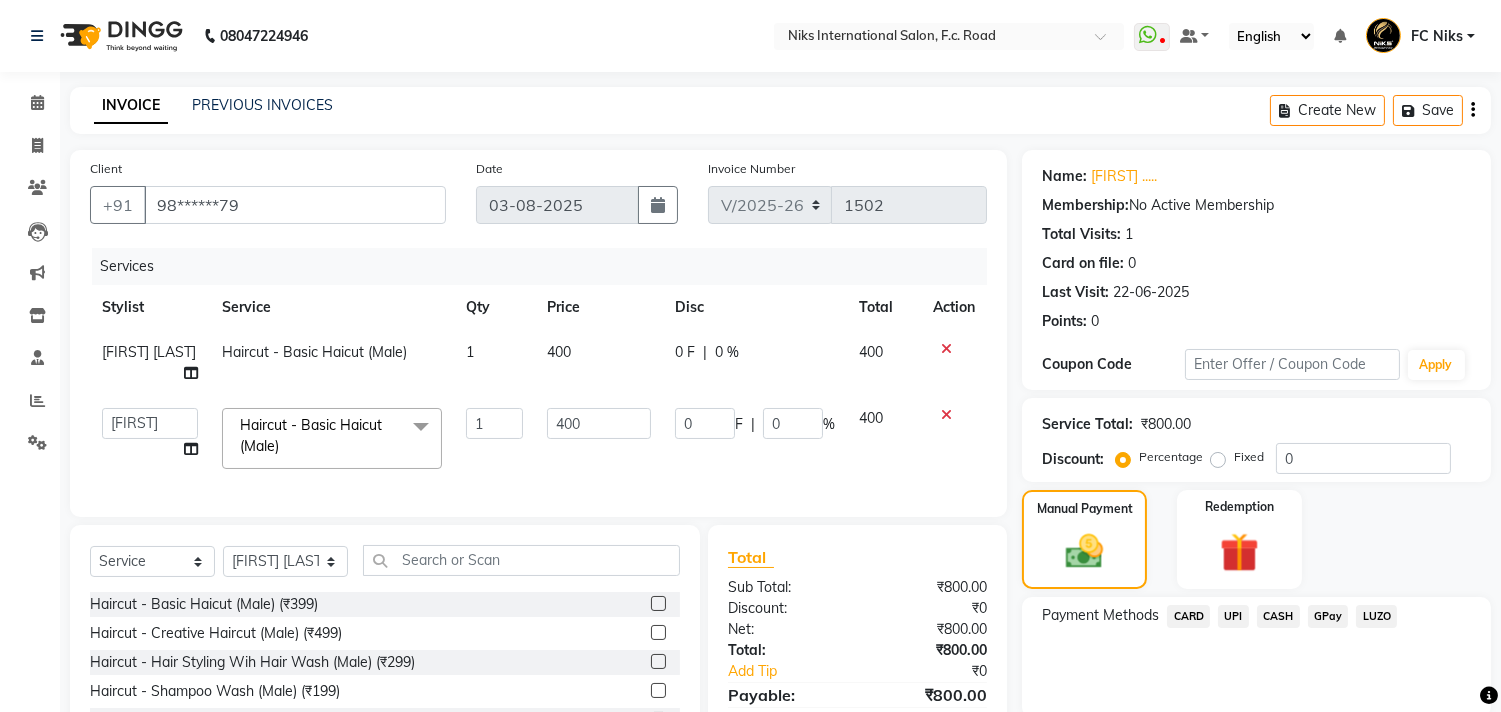 scroll, scrollTop: 154, scrollLeft: 0, axis: vertical 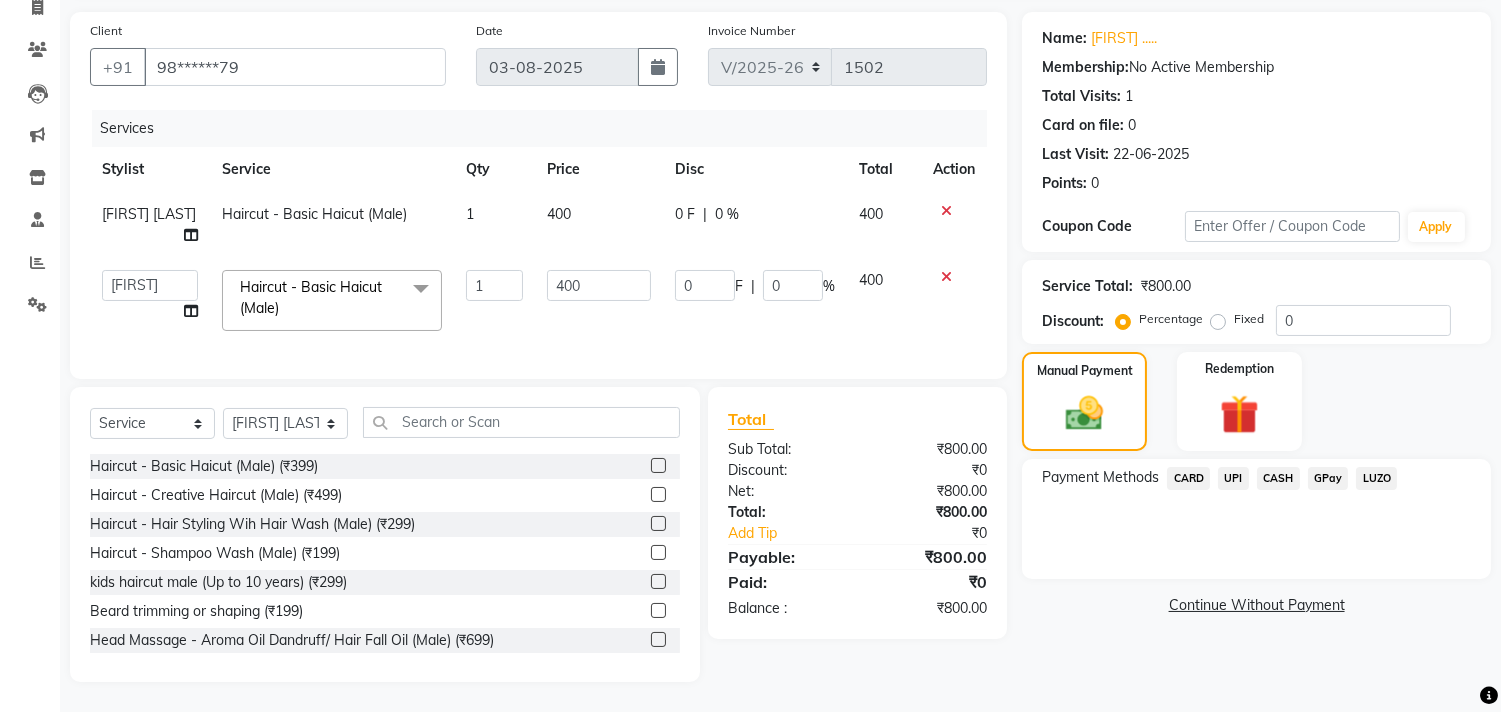click on "CARD" 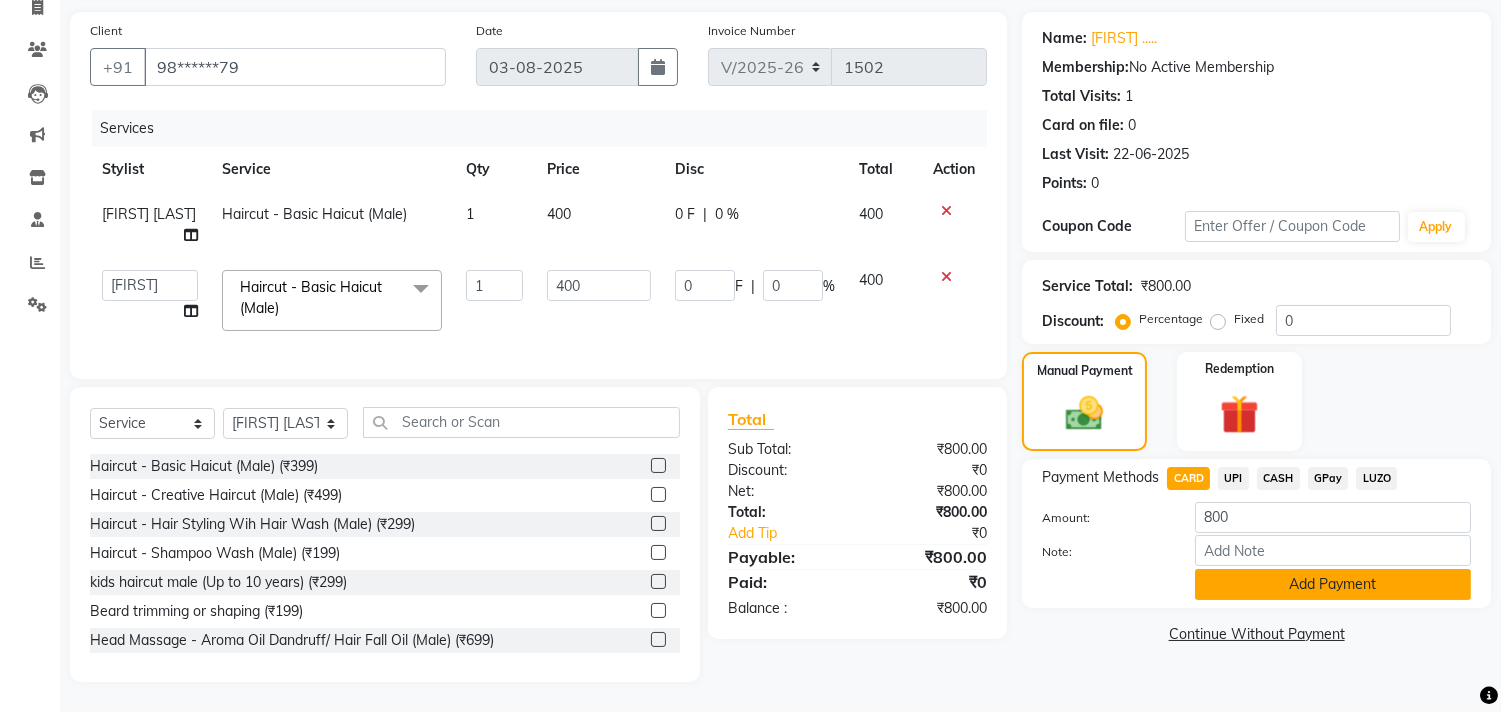 click on "Add Payment" 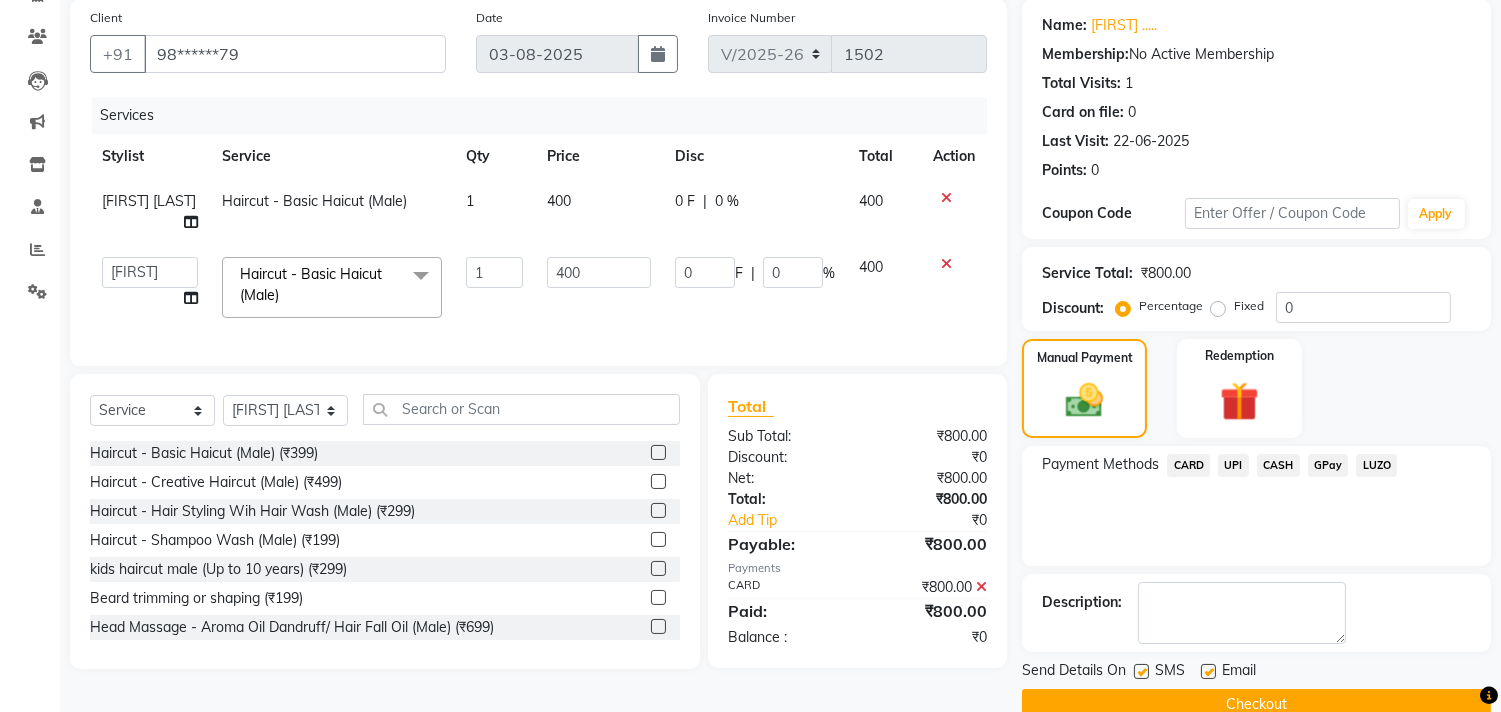 scroll, scrollTop: 187, scrollLeft: 0, axis: vertical 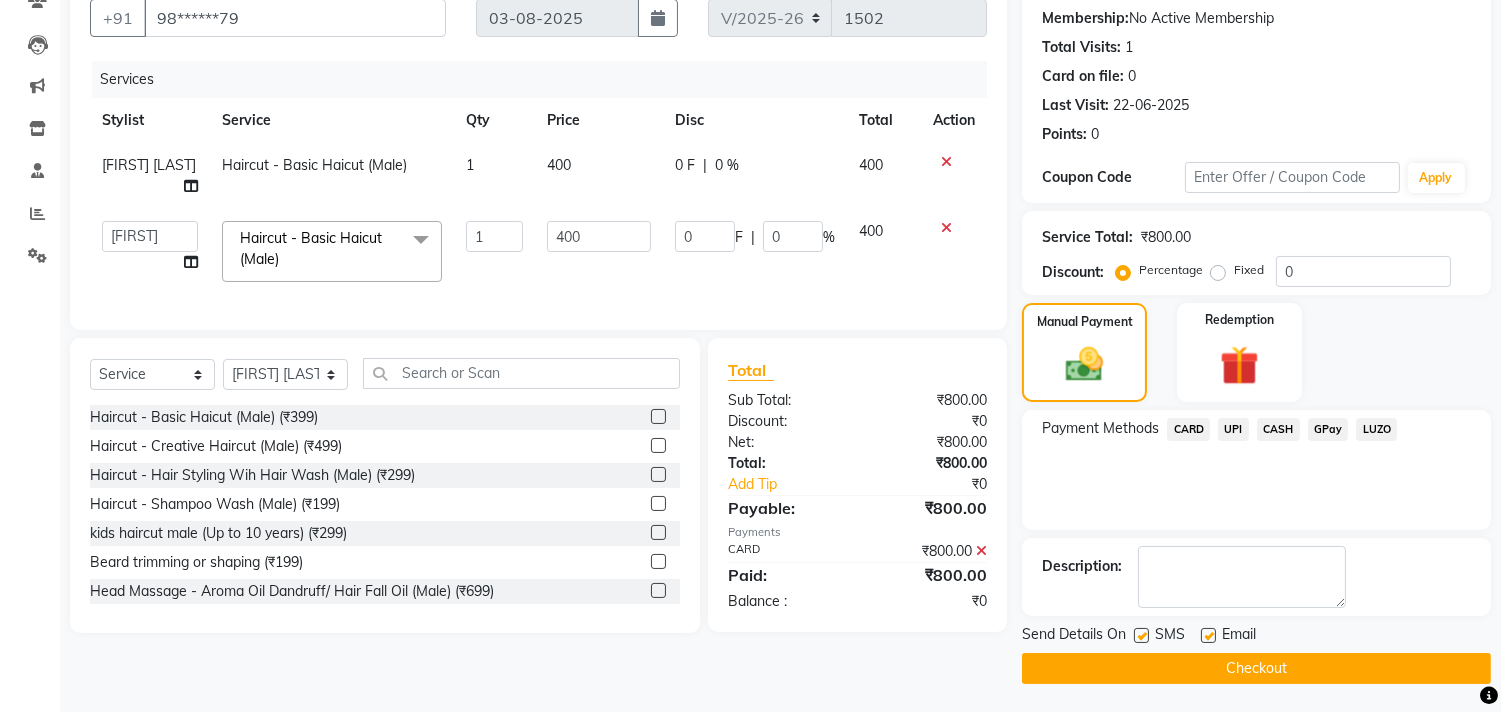 click on "Checkout" 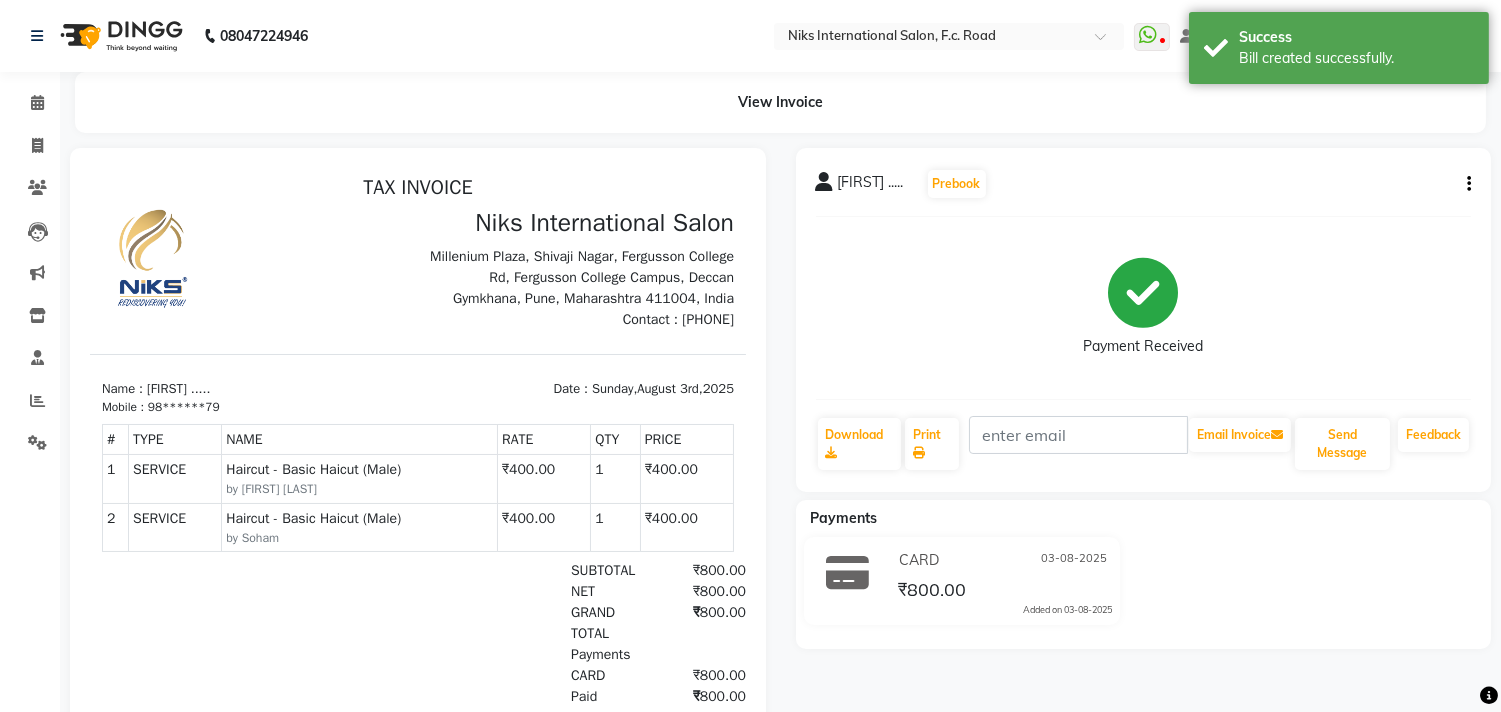 scroll, scrollTop: 0, scrollLeft: 0, axis: both 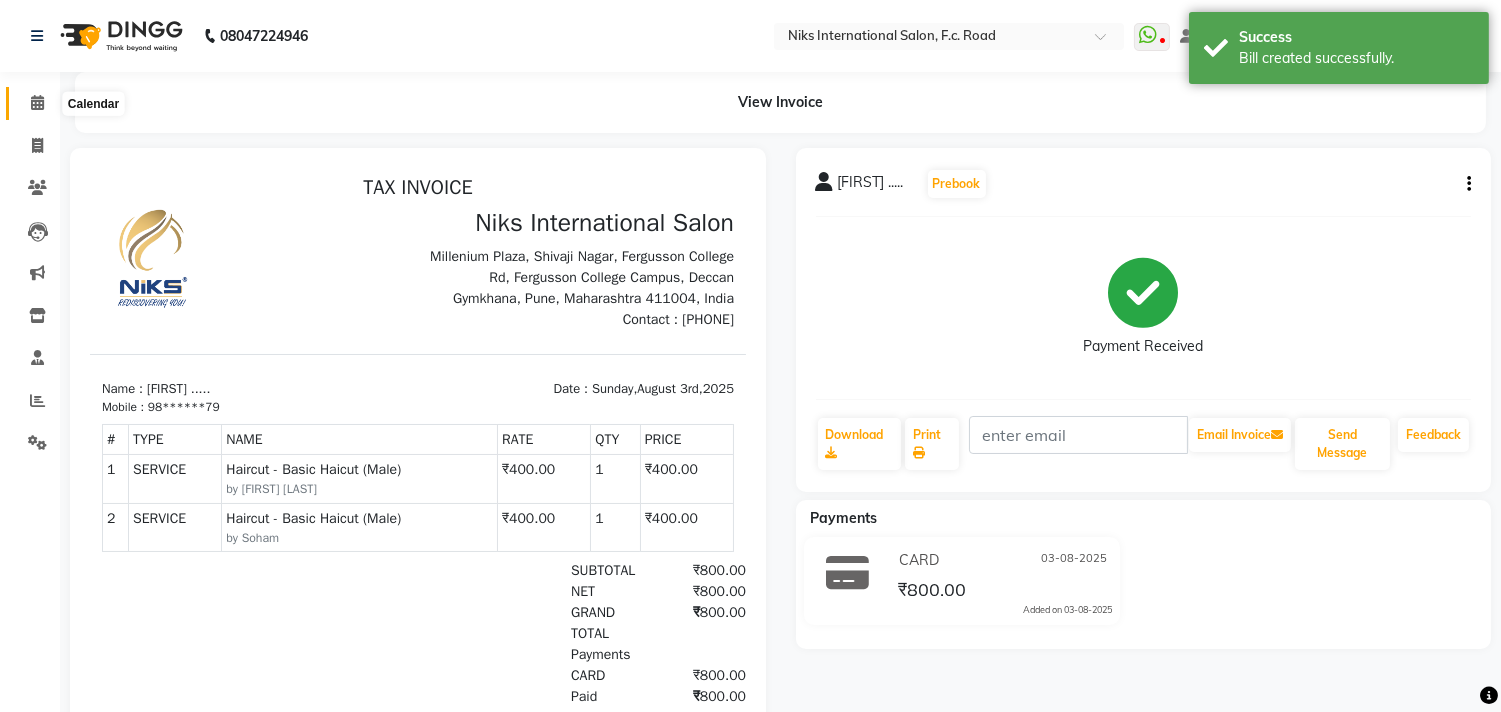 click 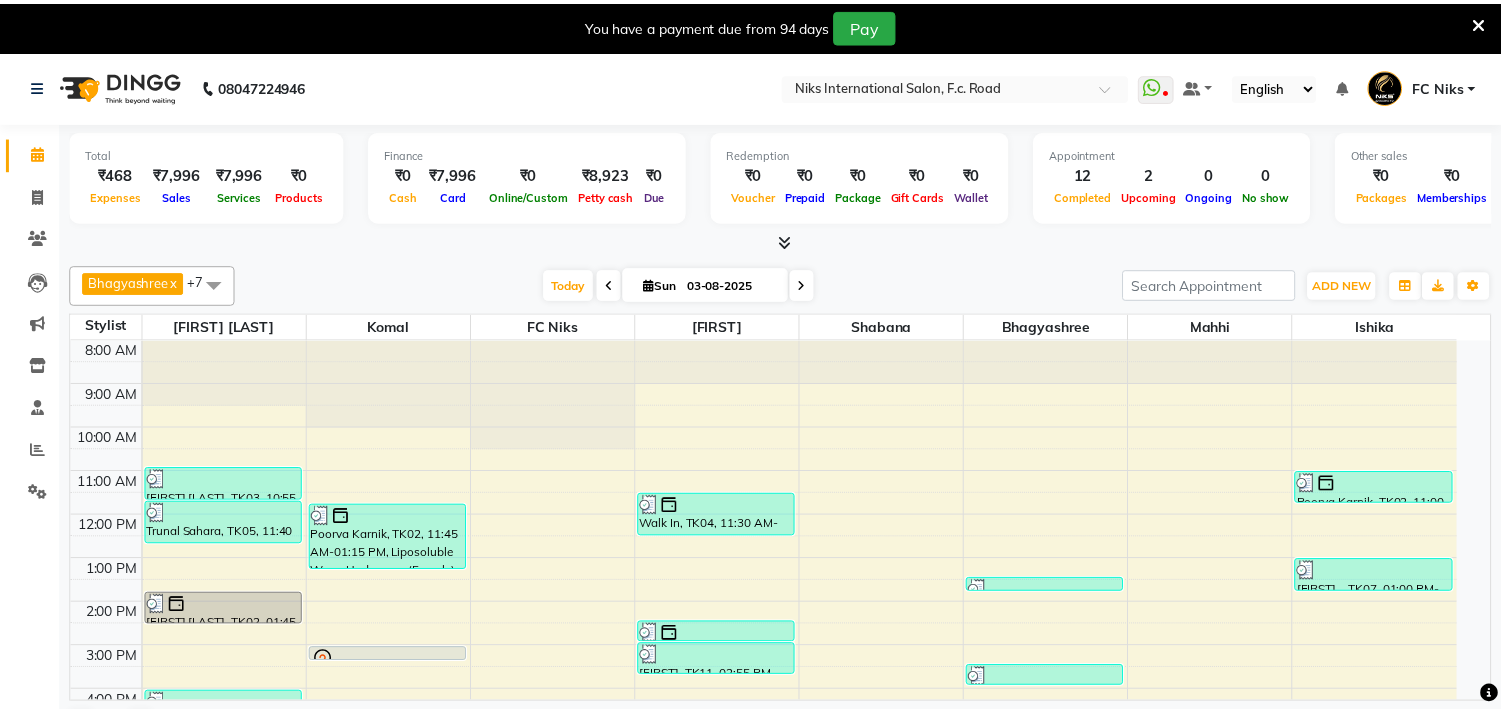 scroll, scrollTop: 0, scrollLeft: 0, axis: both 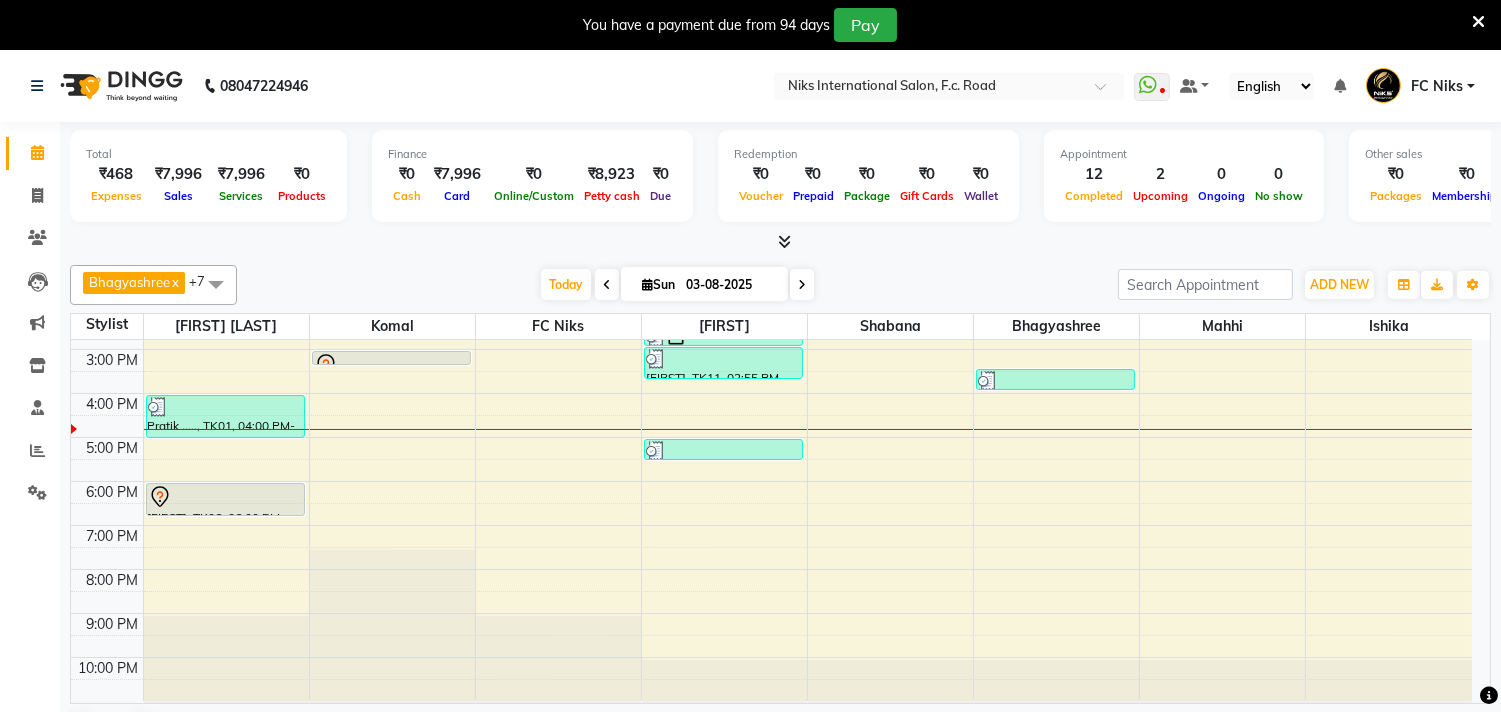 click on "8:00 AM 9:00 AM 10:00 AM 11:00 AM 12:00 PM 1:00 PM 2:00 PM 3:00 PM 4:00 PM 5:00 PM 6:00 PM 7:00 PM 8:00 PM 9:00 PM 10:00 PM     [FIRST] [LAST], TK03, 10:55 AM-11:40 AM, Haircut - Creative Haircut (Wash & Blowdry Complimentary) (Female) (₹999)     [FIRST] [LAST], TK05, 11:40 AM-12:40 PM, Haircut - Basic Haicut (Male) (₹399),Hair Colour - Beard (Male) (₹499)     [FIRST] [LAST], TK02, 01:45 PM-02:30 PM, Haircut - Creative Haircut (Wash & Blowdry Complimentary) (Female)     [FIRST] ....., TK01, 04:00 PM-05:00 PM, Haircut - Basic Haicut (Male)             [FIRST], TK06, 06:00 PM-06:45 PM, Haircut - Creative Haircut (Wash & Blowdry Complimentary) (Female)     [FIRST] [LAST], TK02, 11:45 AM-01:15 PM, Liposoluble Wax - Underarms (Female) (₹150),Liposoluble Wax - Full Arms (Female) (₹499),Liposoluble Wax - Full Legs (Female) (₹740),Threading - Eyebrows (Female) (₹60)             [FIRST] [LAST], TK08, 03:00 PM-03:15 PM, Liposoluble Wax - Underarms (Female)" at bounding box center (771, 371) 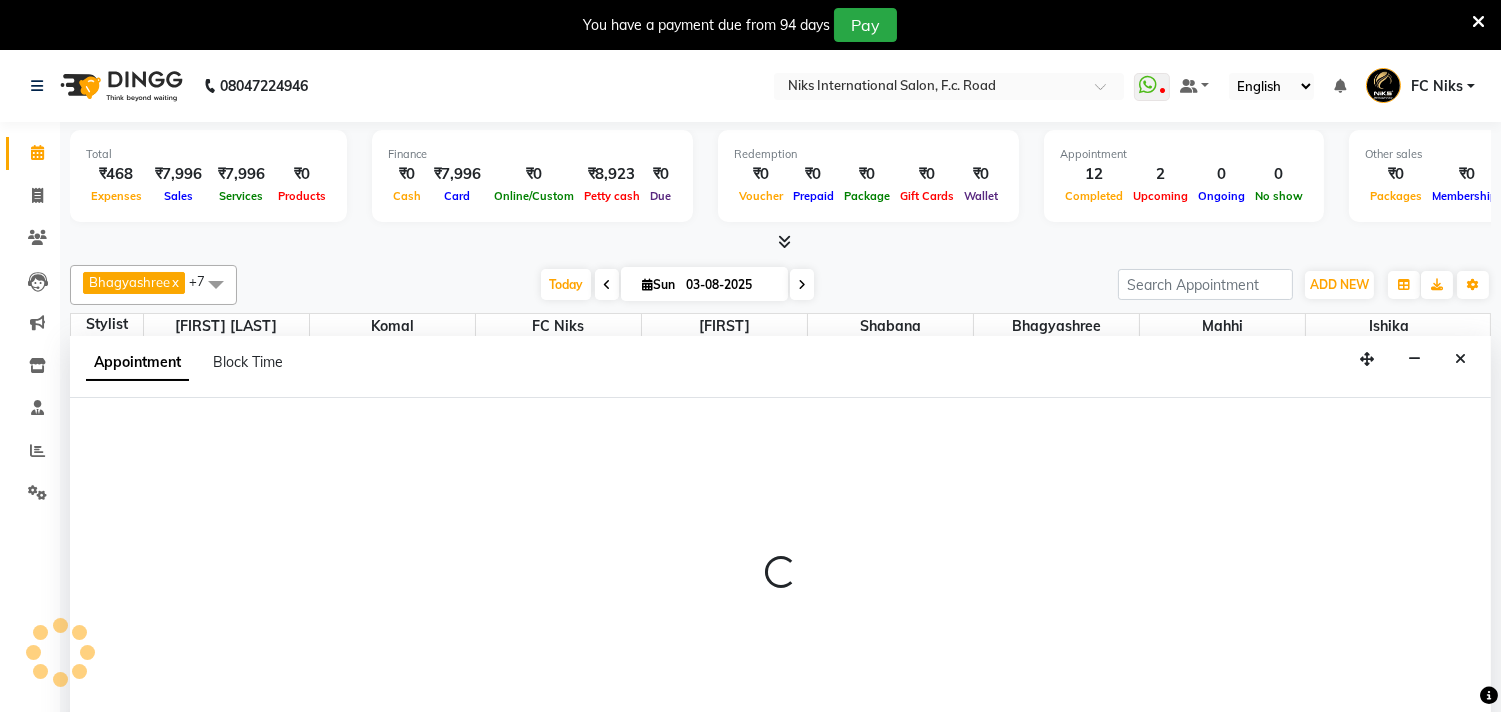 scroll, scrollTop: 8, scrollLeft: 0, axis: vertical 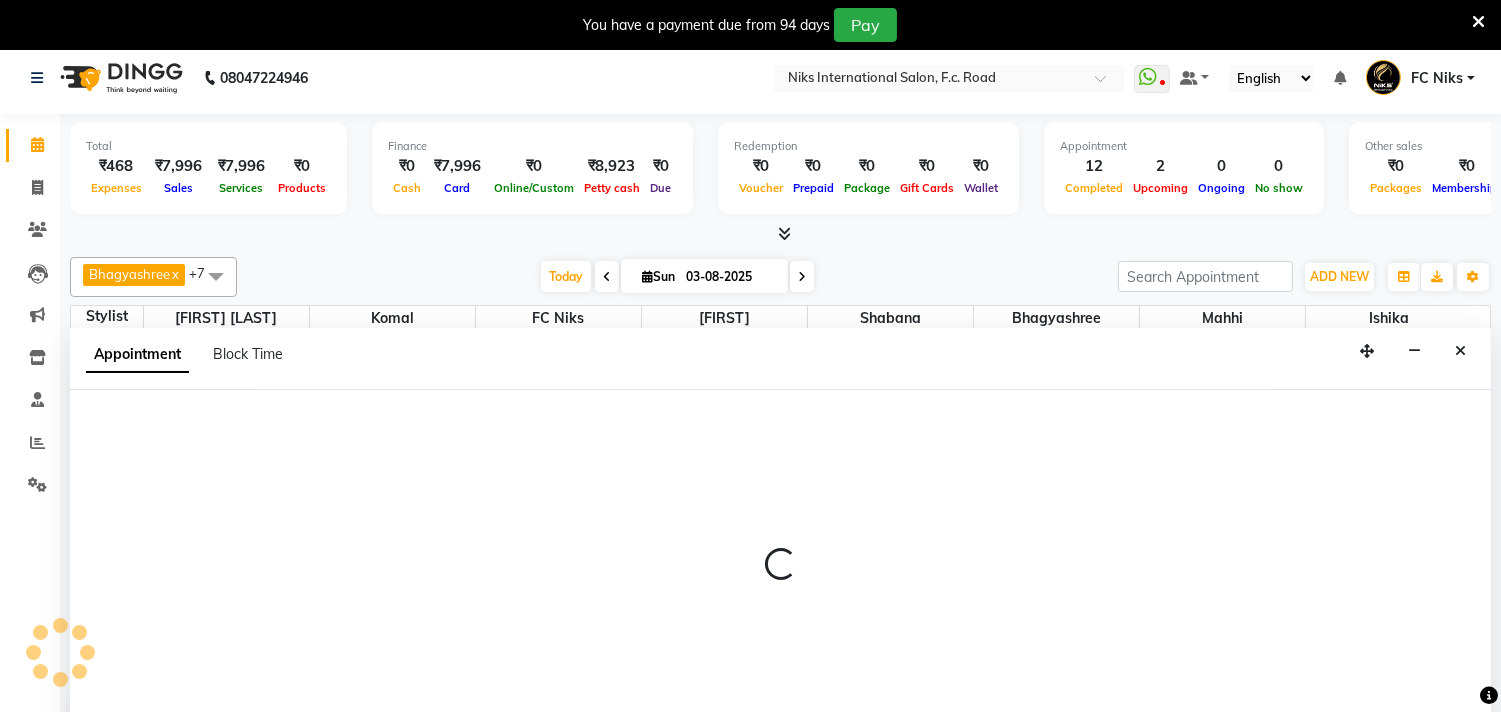 select on "800" 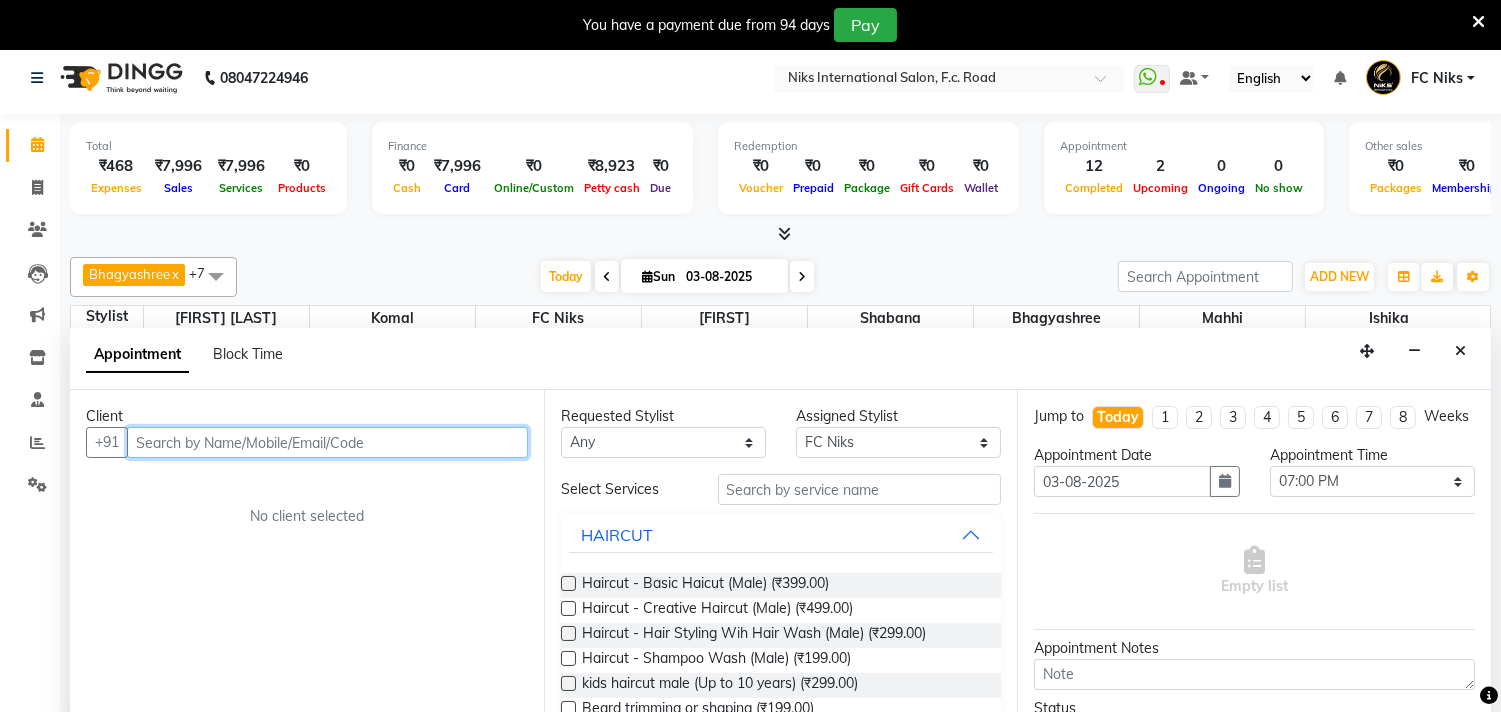 click at bounding box center (327, 442) 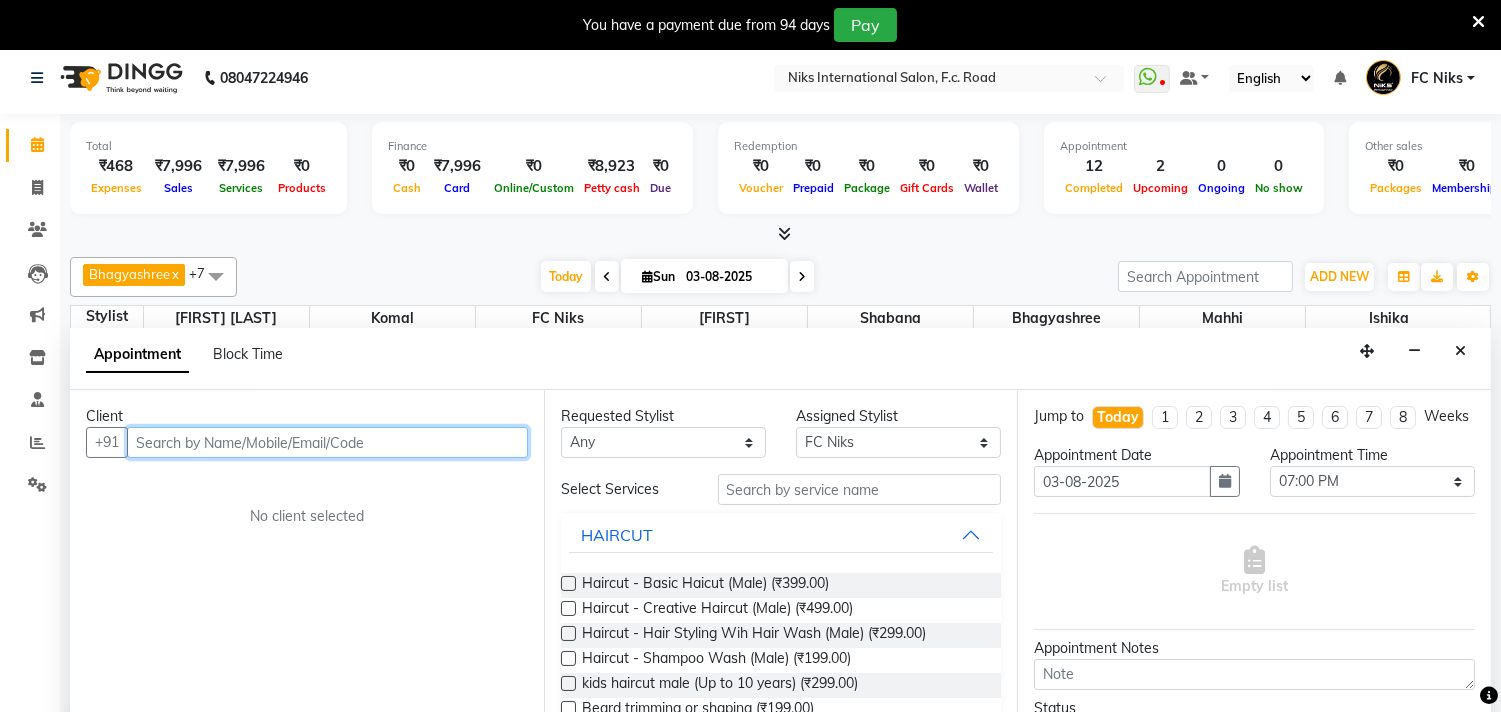 click at bounding box center (327, 442) 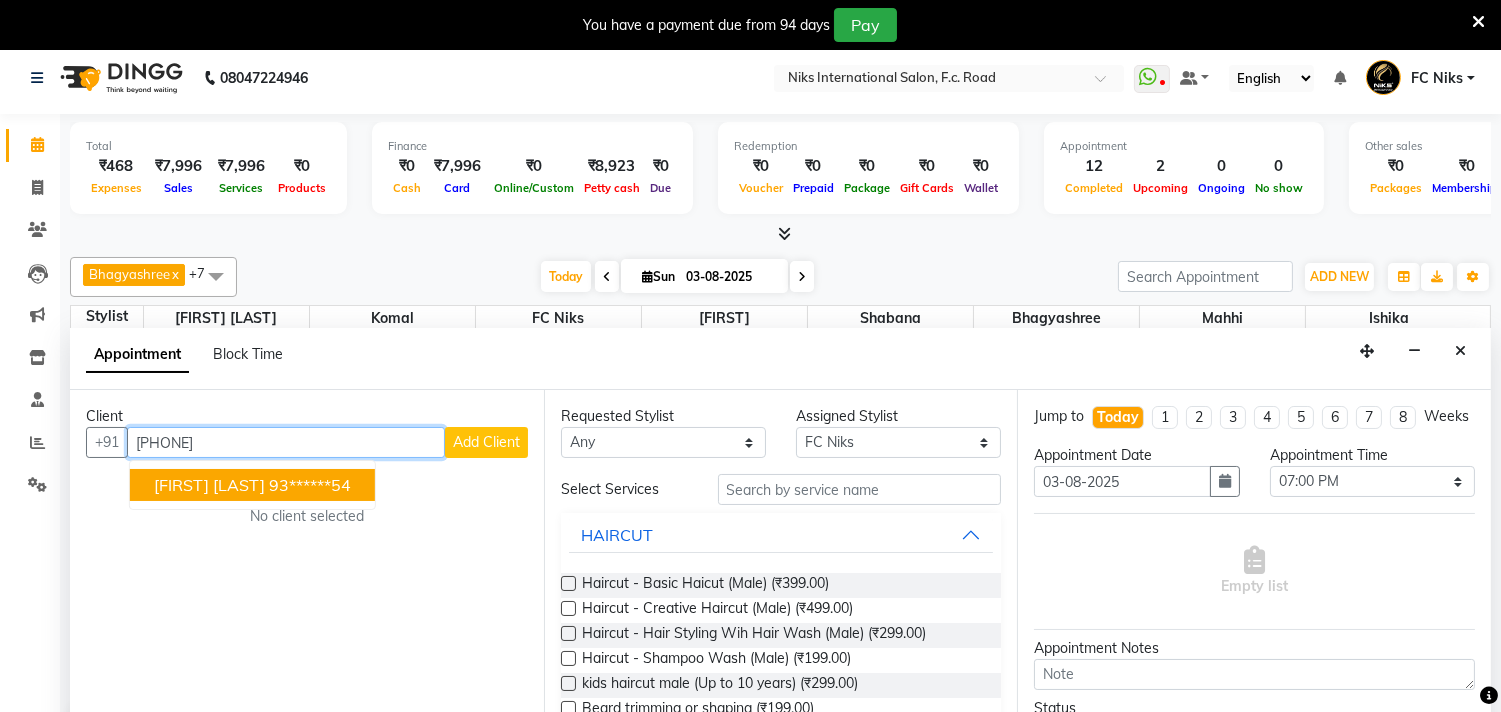 click on "Gargi Nawale  93******54" at bounding box center (252, 485) 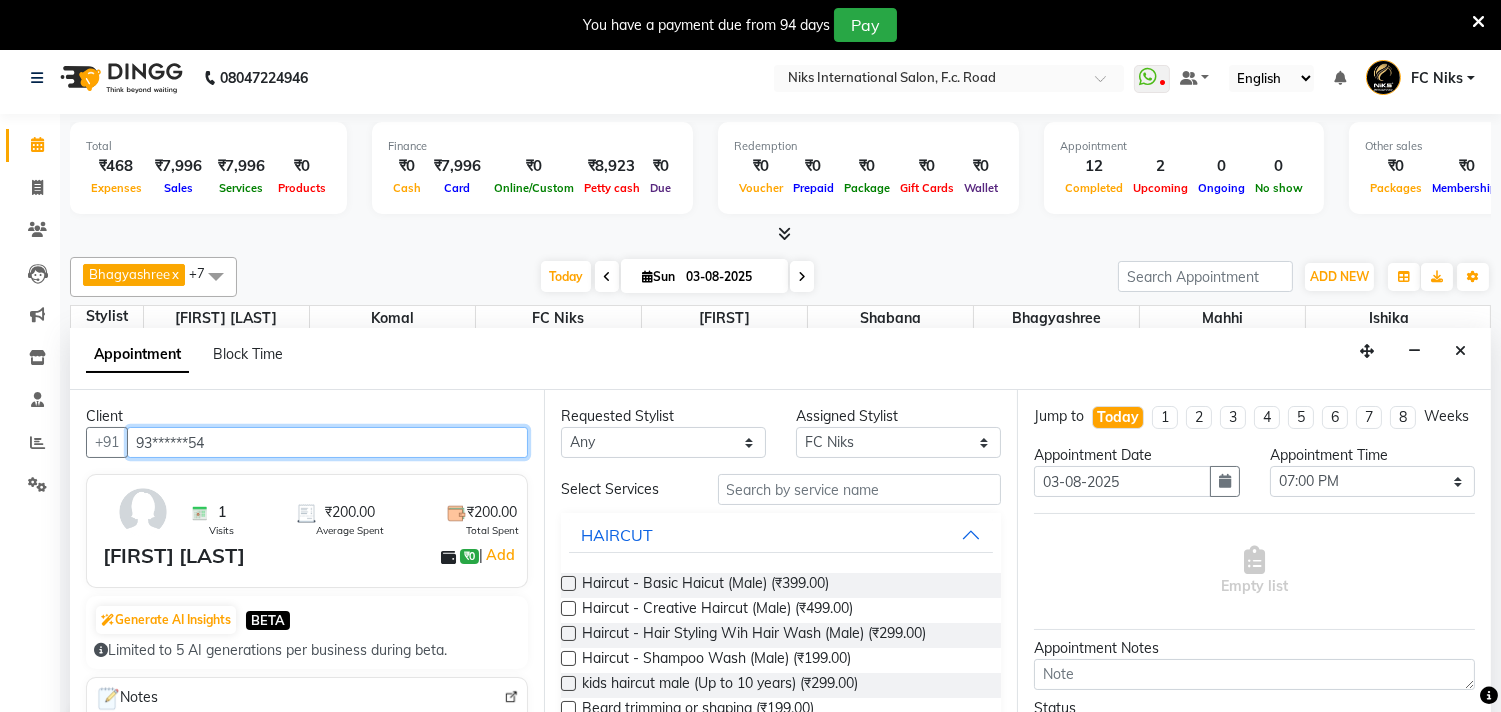 type on "93******54" 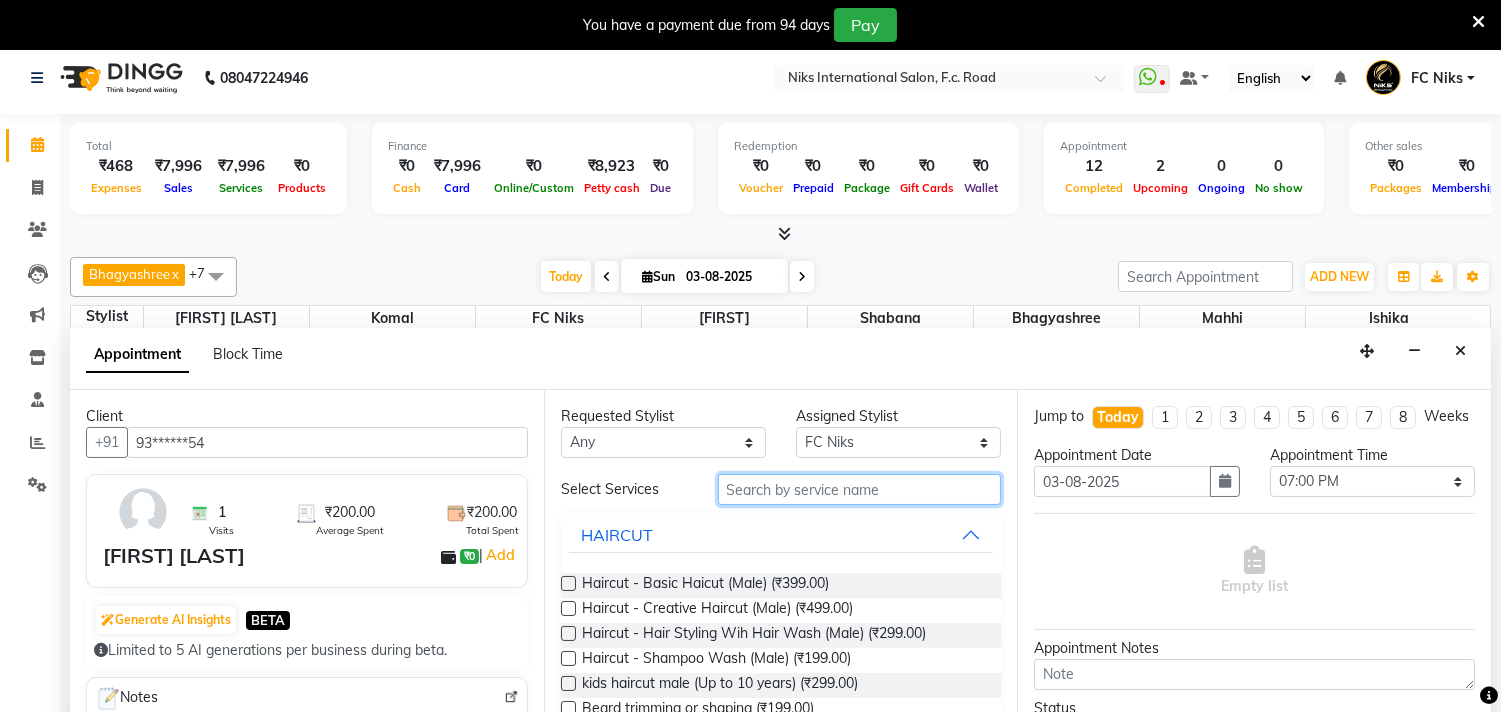 click at bounding box center [860, 489] 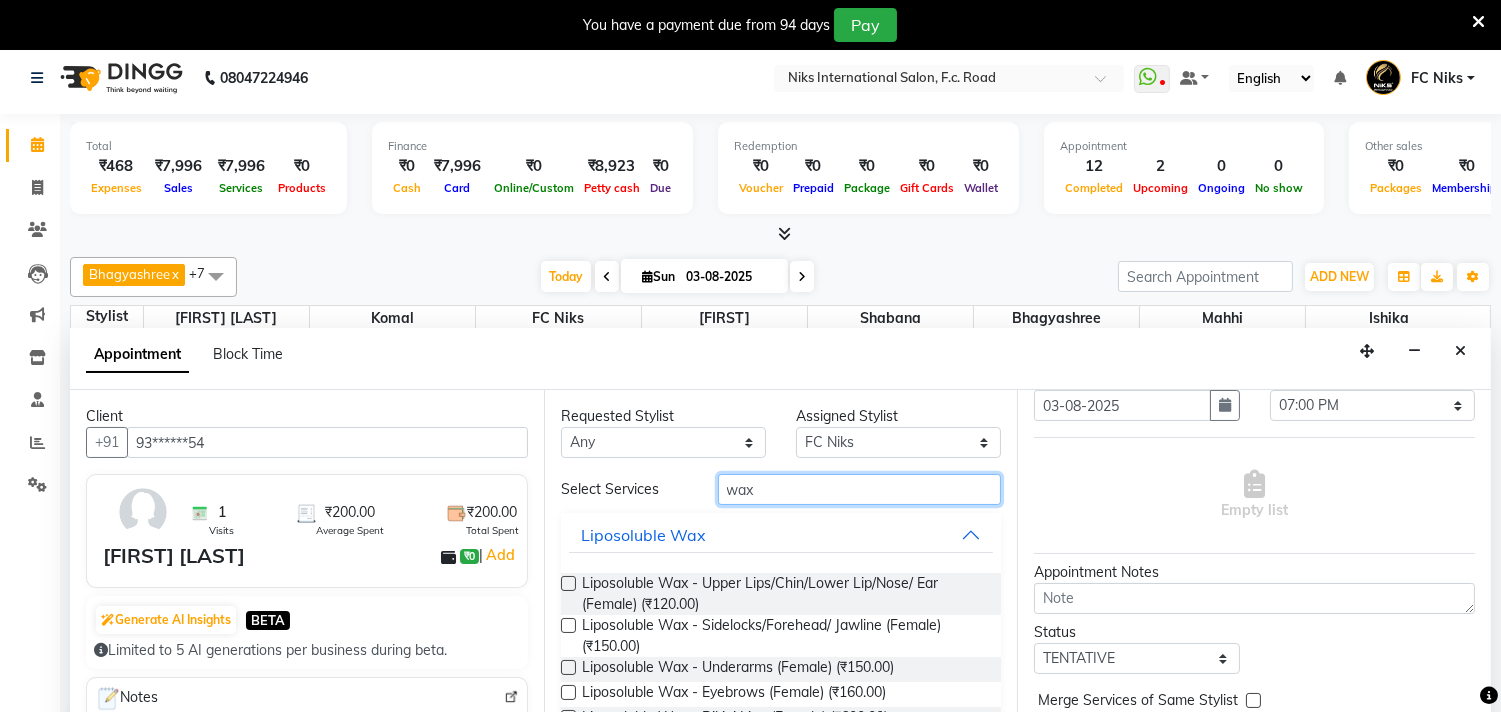 scroll, scrollTop: 142, scrollLeft: 0, axis: vertical 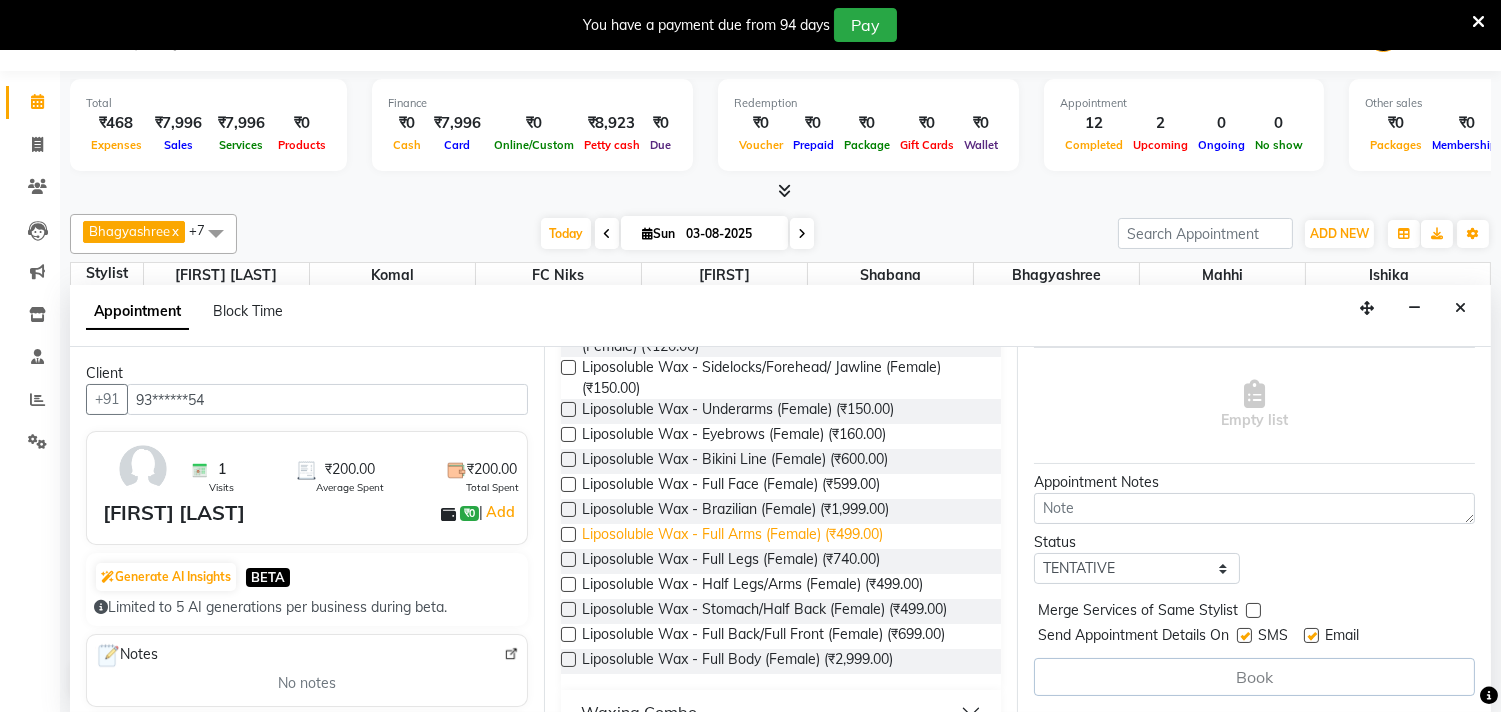 type on "wax" 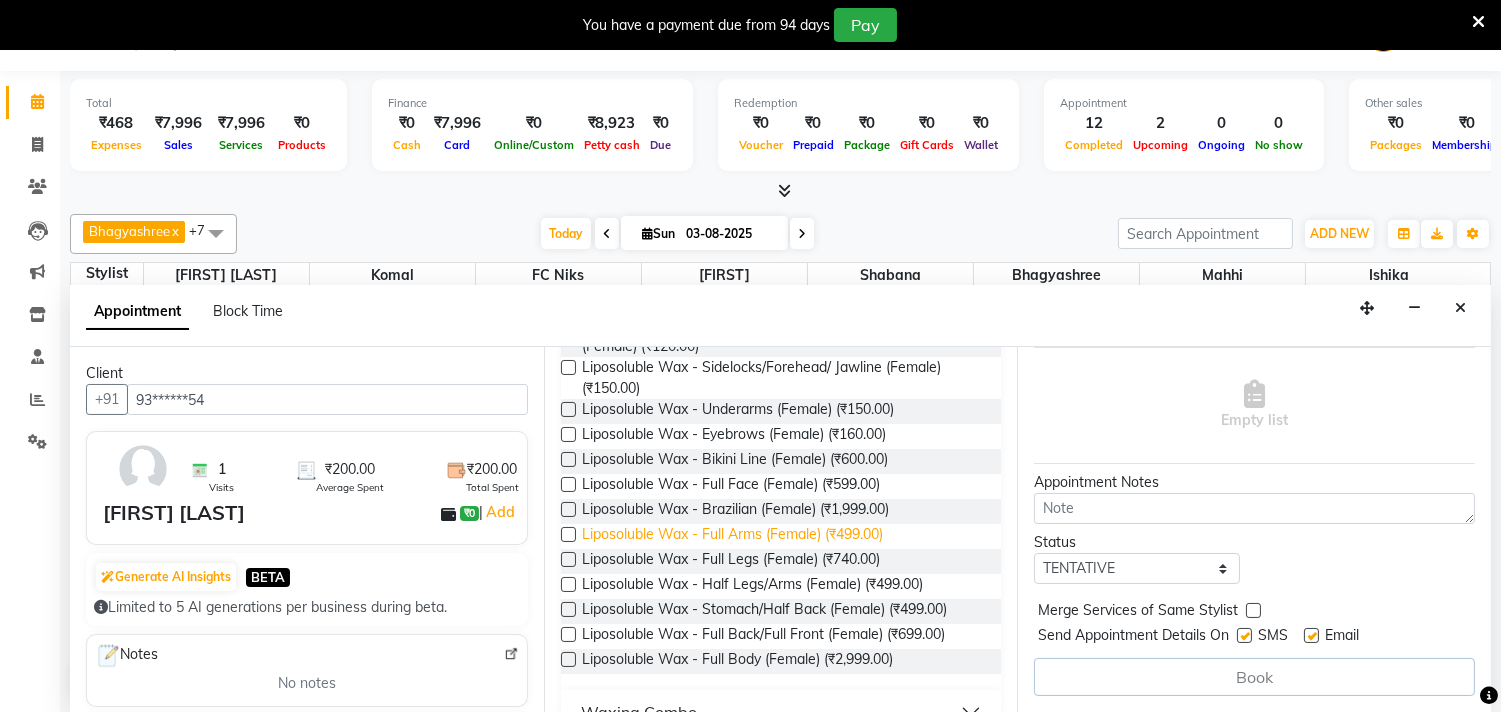 click on "Liposoluble Wax - Full Arms (Female) (₹499.00)" at bounding box center (732, 536) 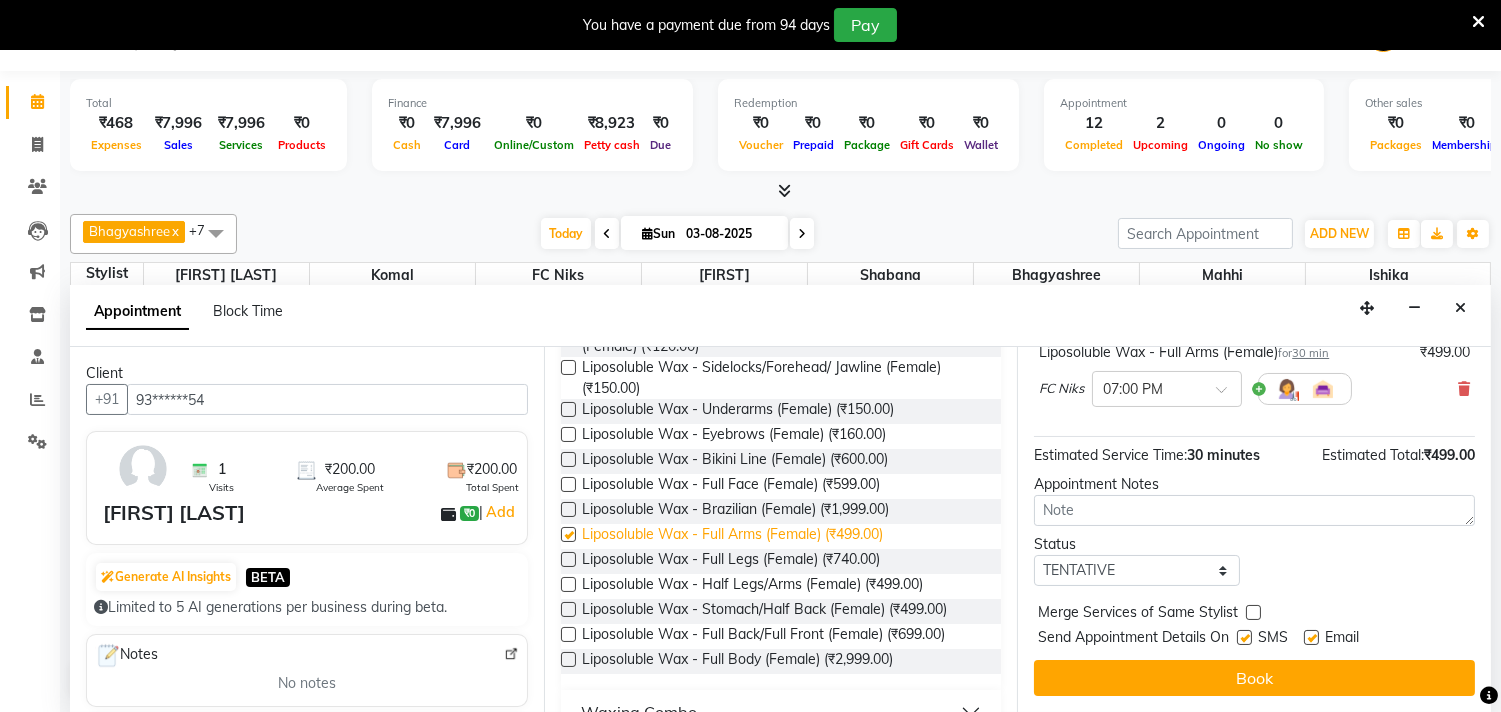 checkbox on "false" 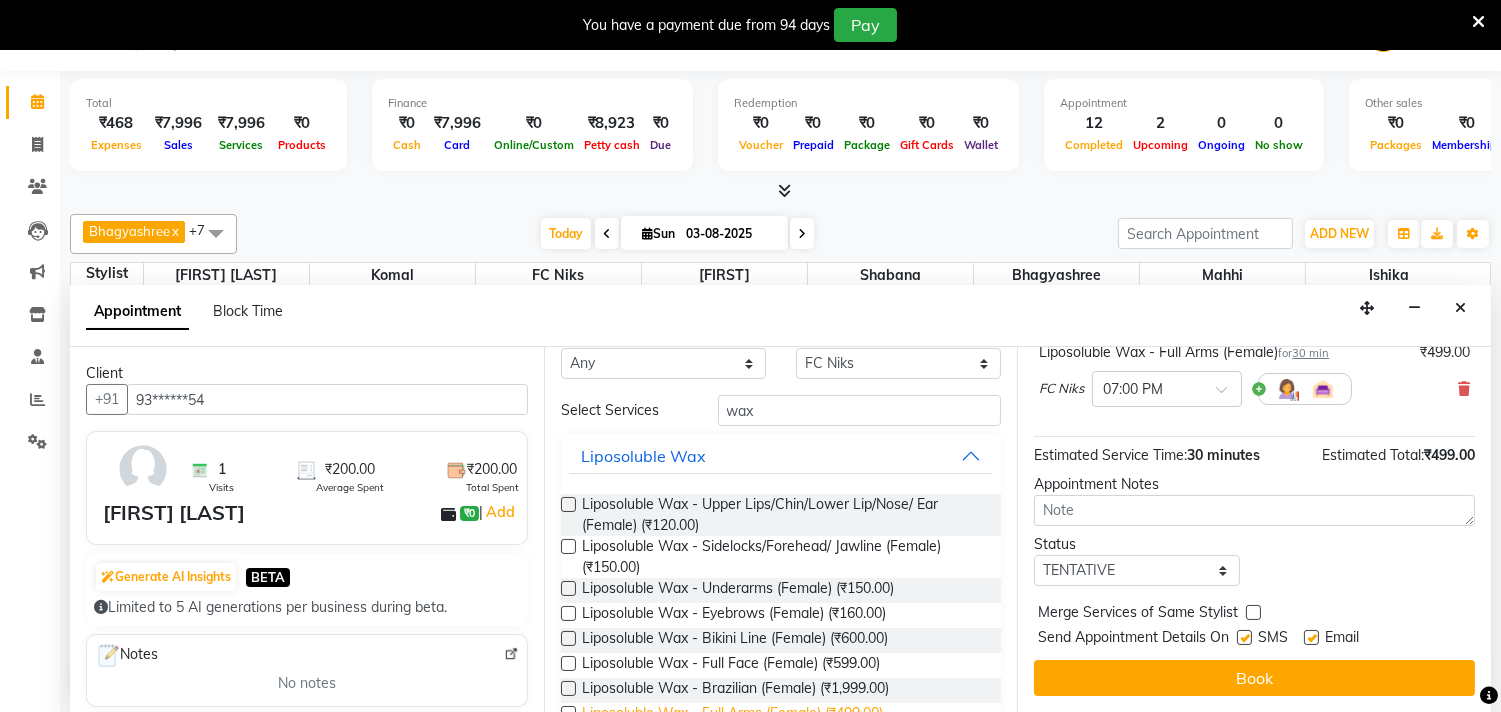 scroll, scrollTop: 0, scrollLeft: 0, axis: both 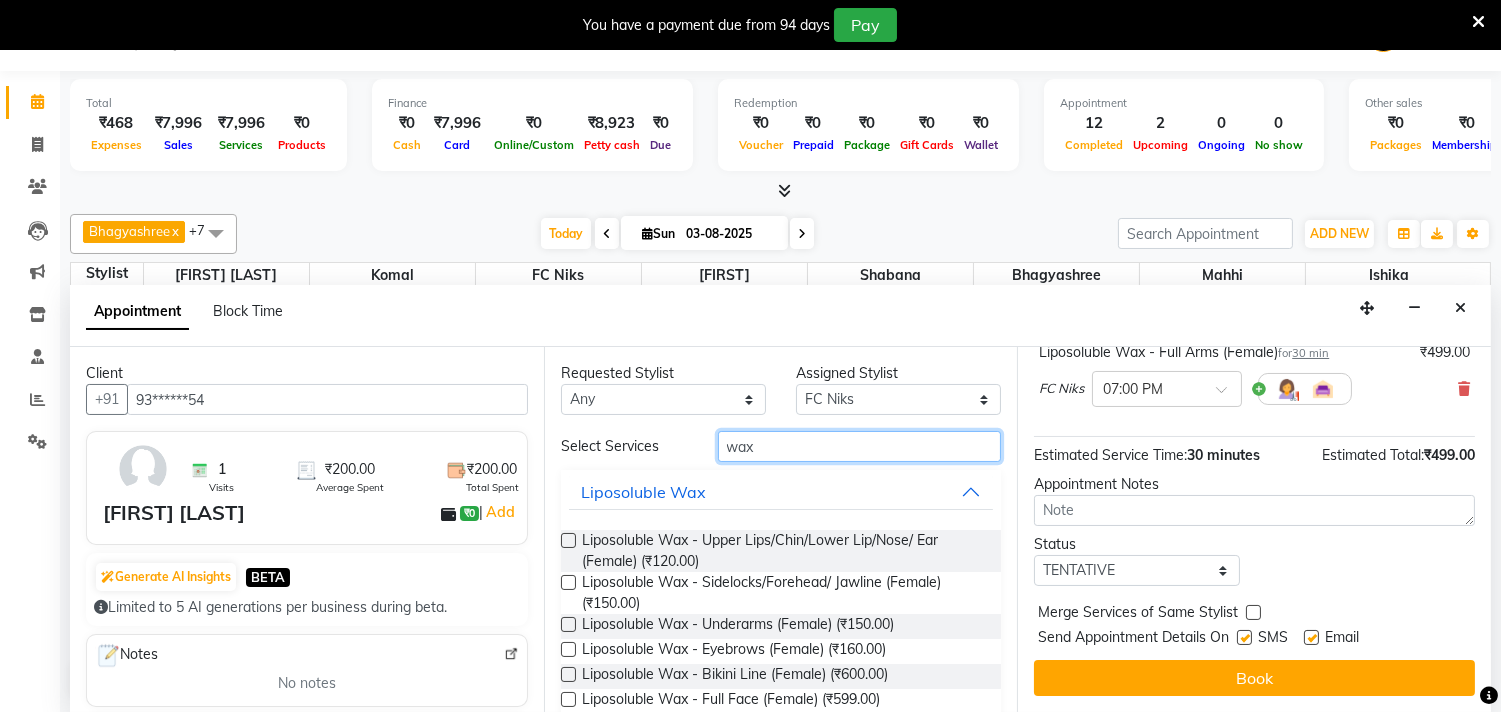 click on "wax" at bounding box center (860, 446) 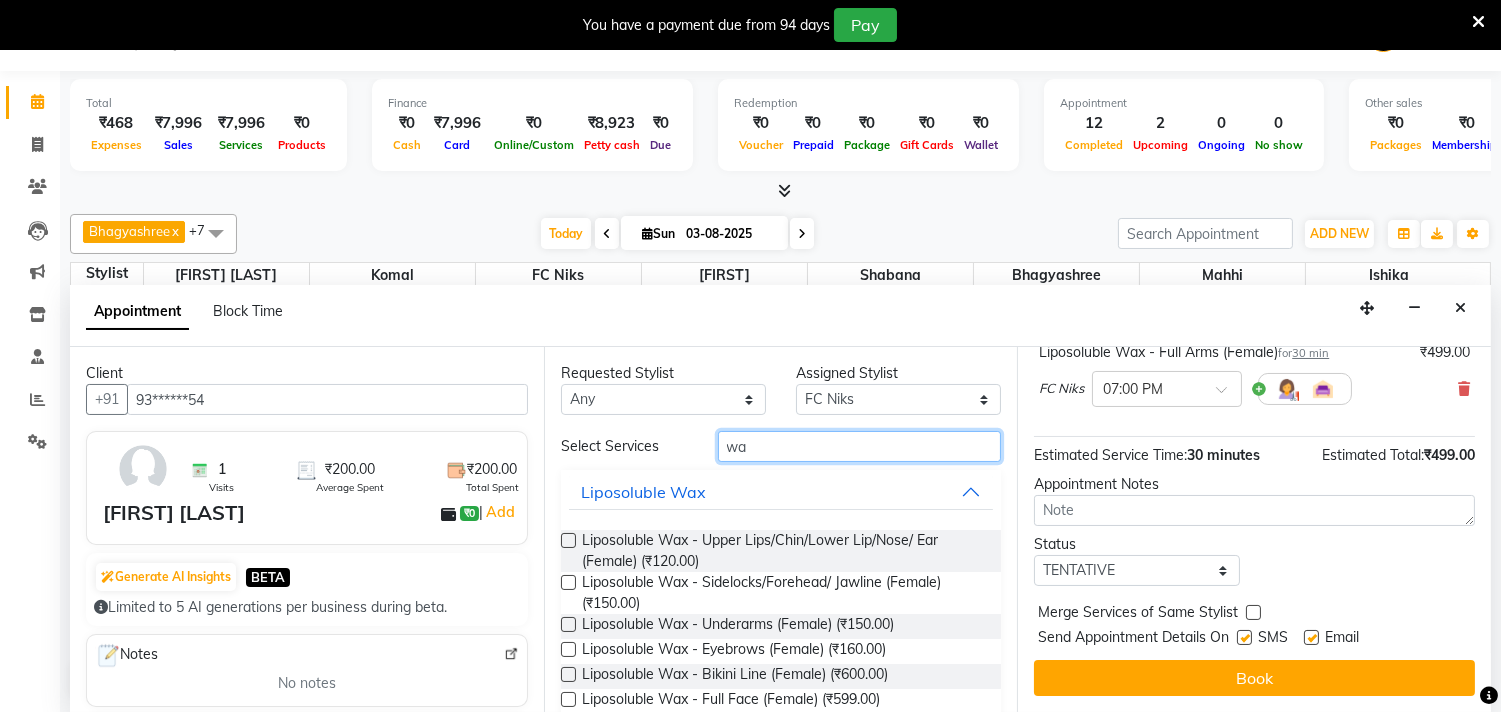 type on "w" 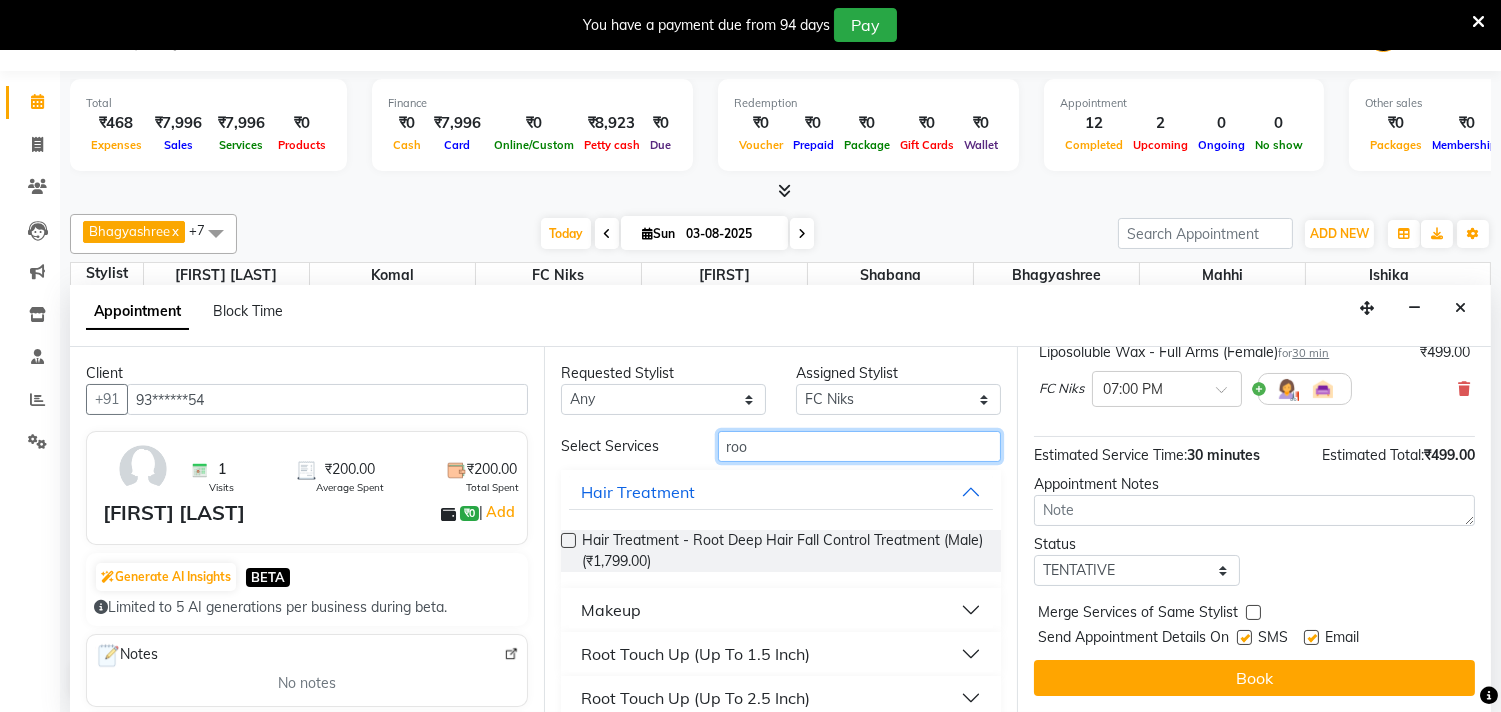 type on "roo" 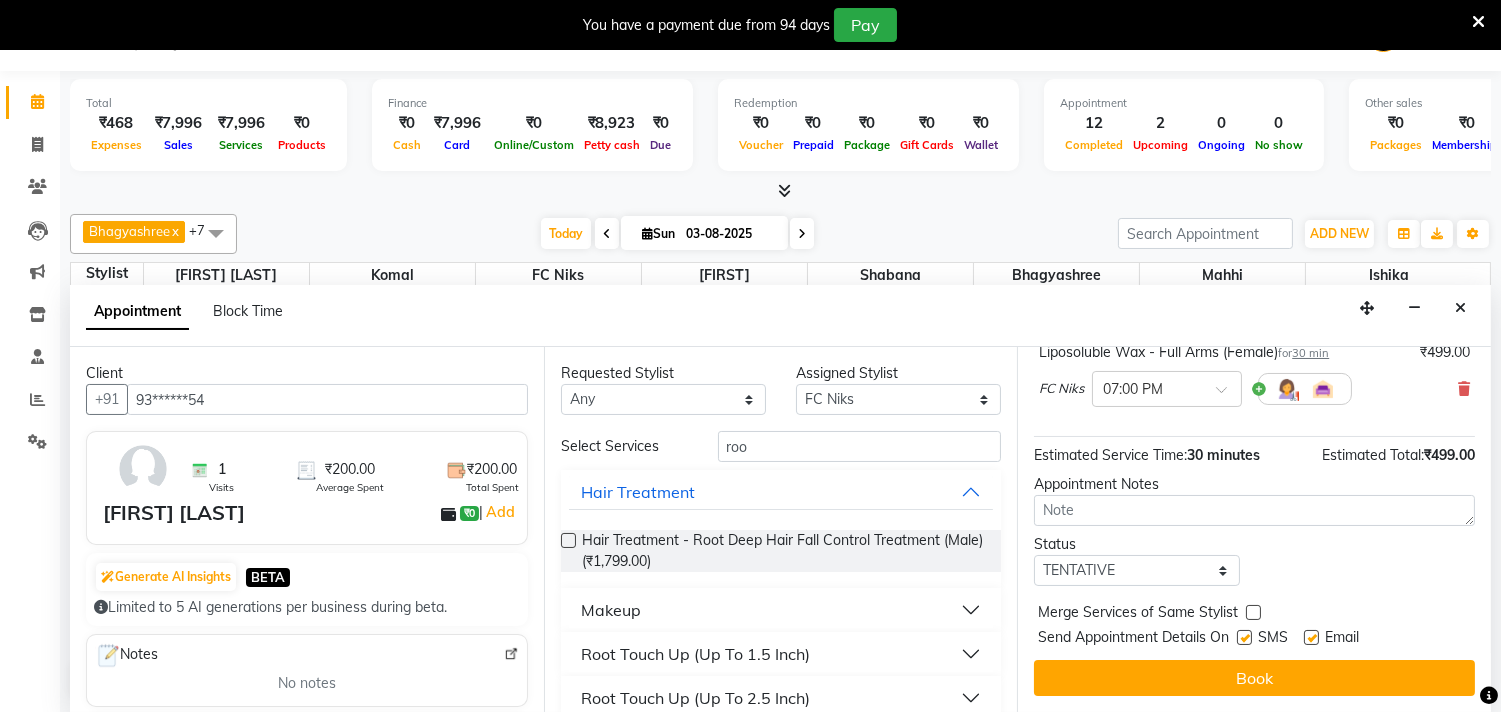 click on "Root Touch Up (Up To 1.5 Inch)" at bounding box center (695, 654) 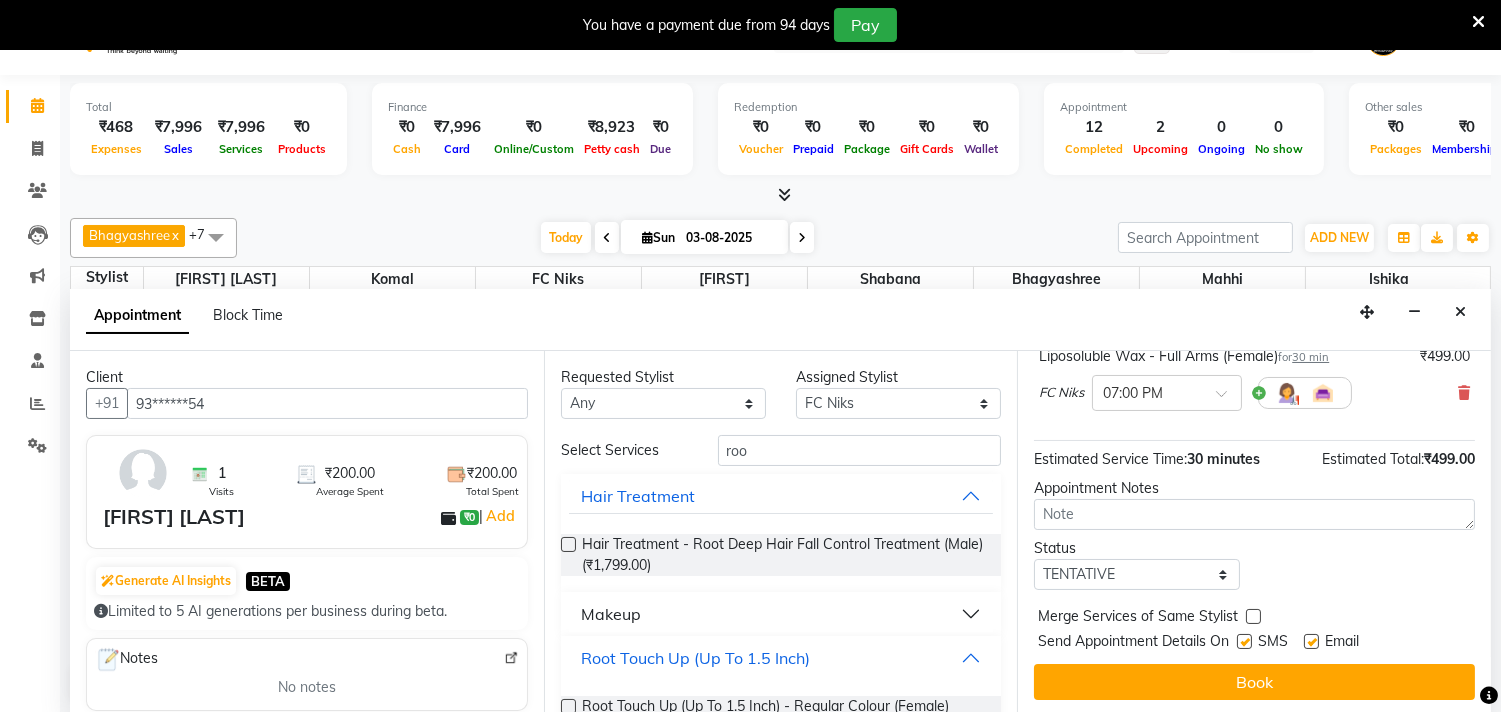 scroll, scrollTop: 51, scrollLeft: 0, axis: vertical 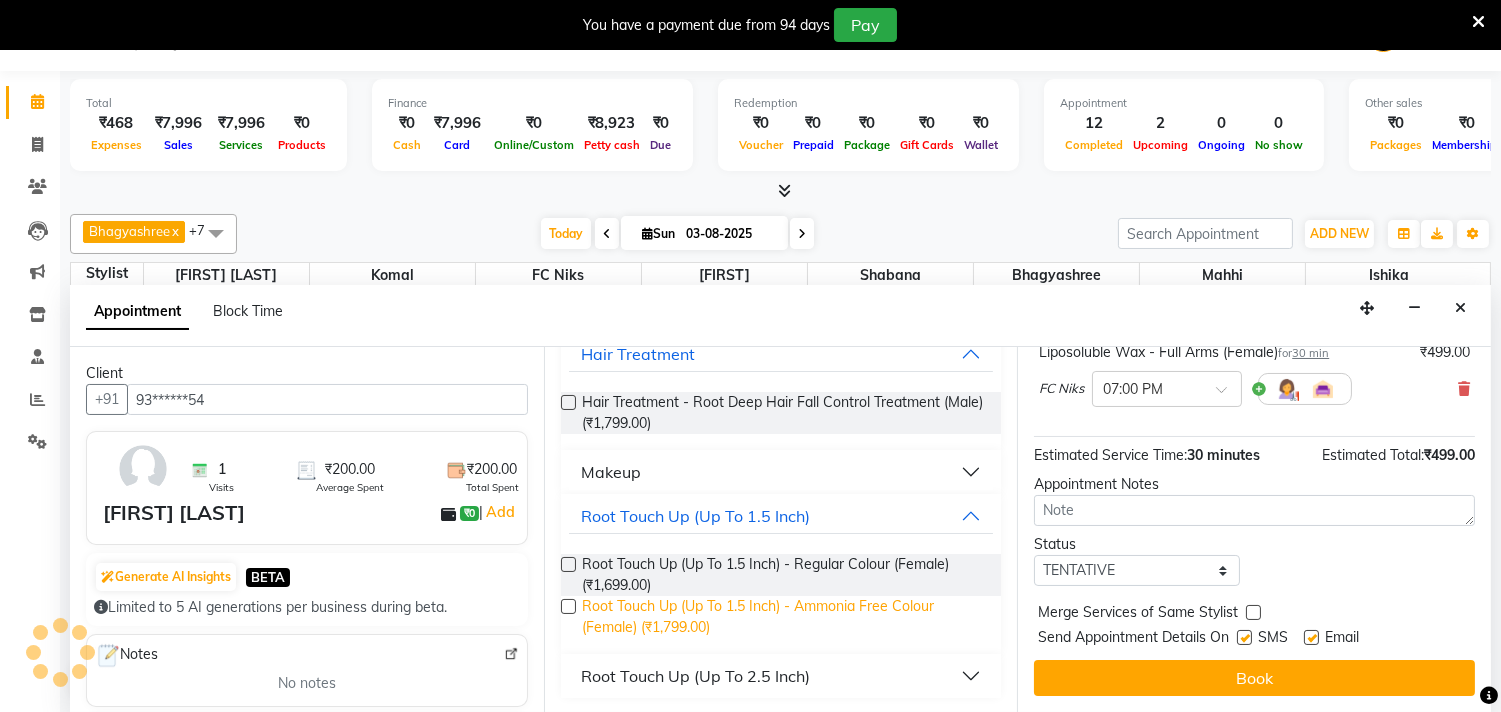 click on "Root Touch Up (Up To 1.5 Inch)  - Ammonia Free Colour  (Female) (₹1,799.00)" at bounding box center (784, 617) 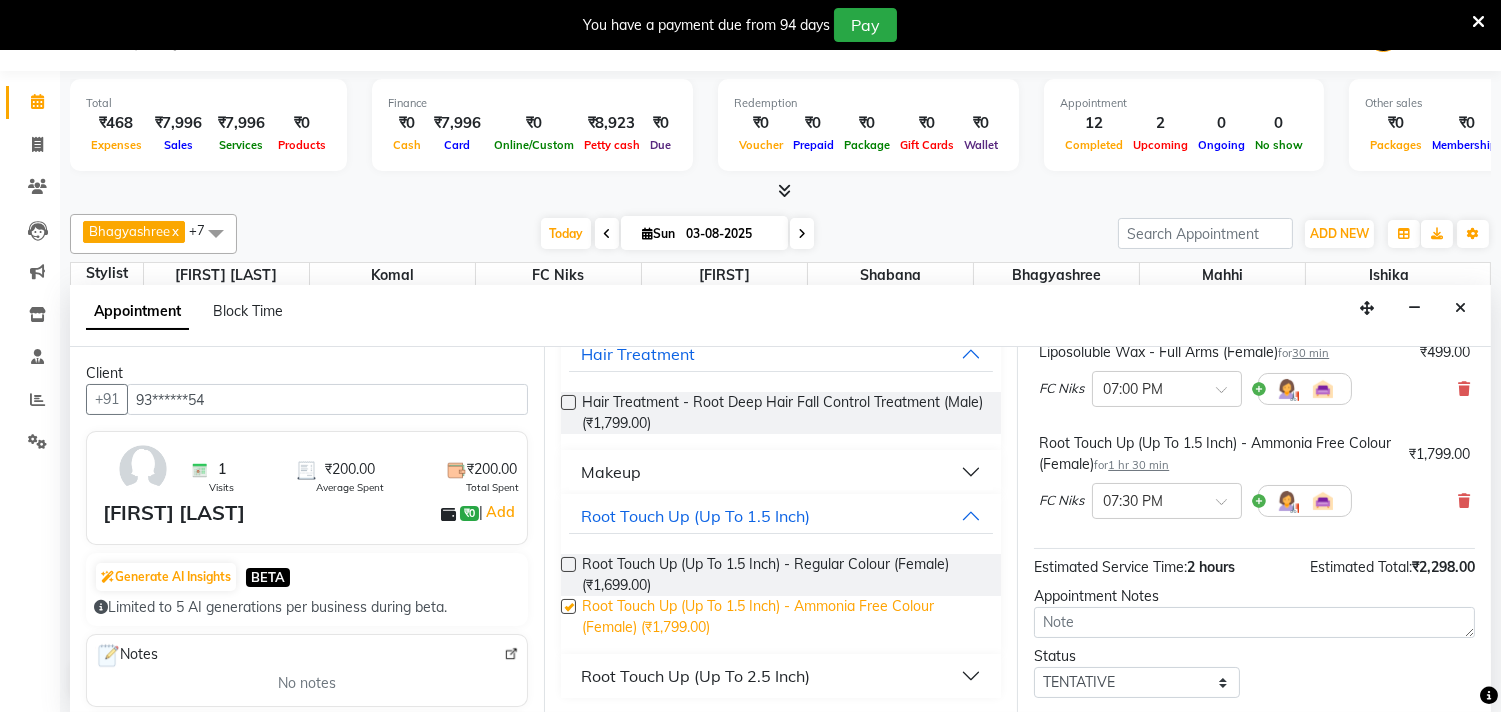 checkbox on "false" 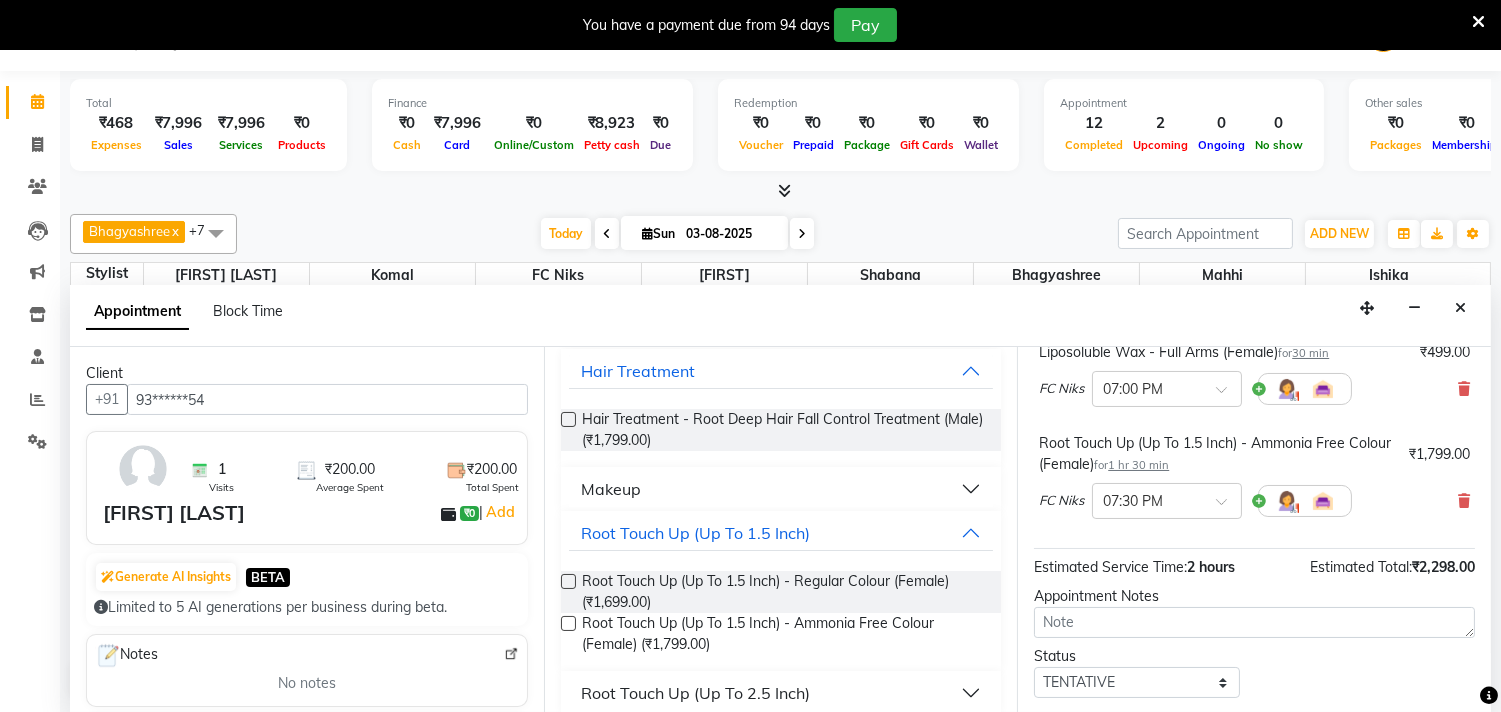 scroll, scrollTop: 138, scrollLeft: 0, axis: vertical 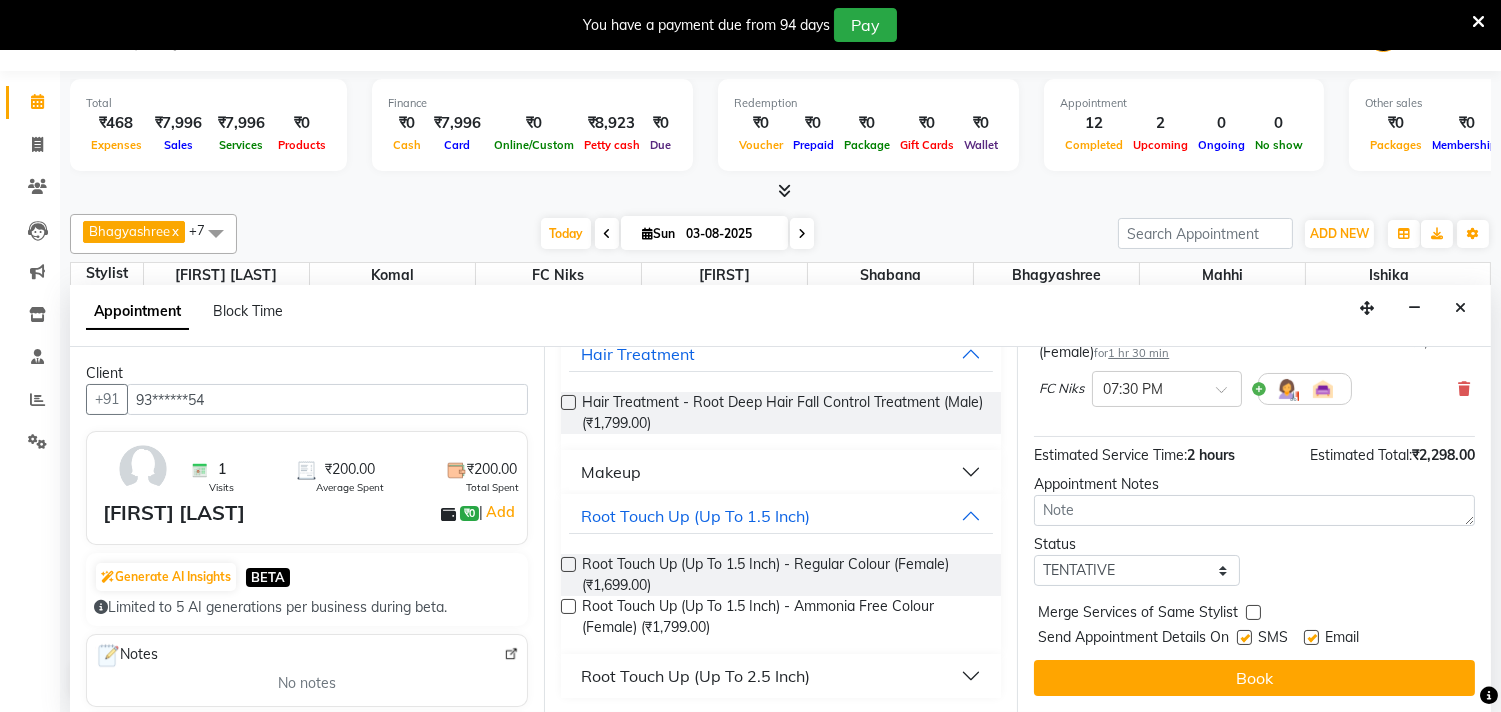 click at bounding box center [1253, 612] 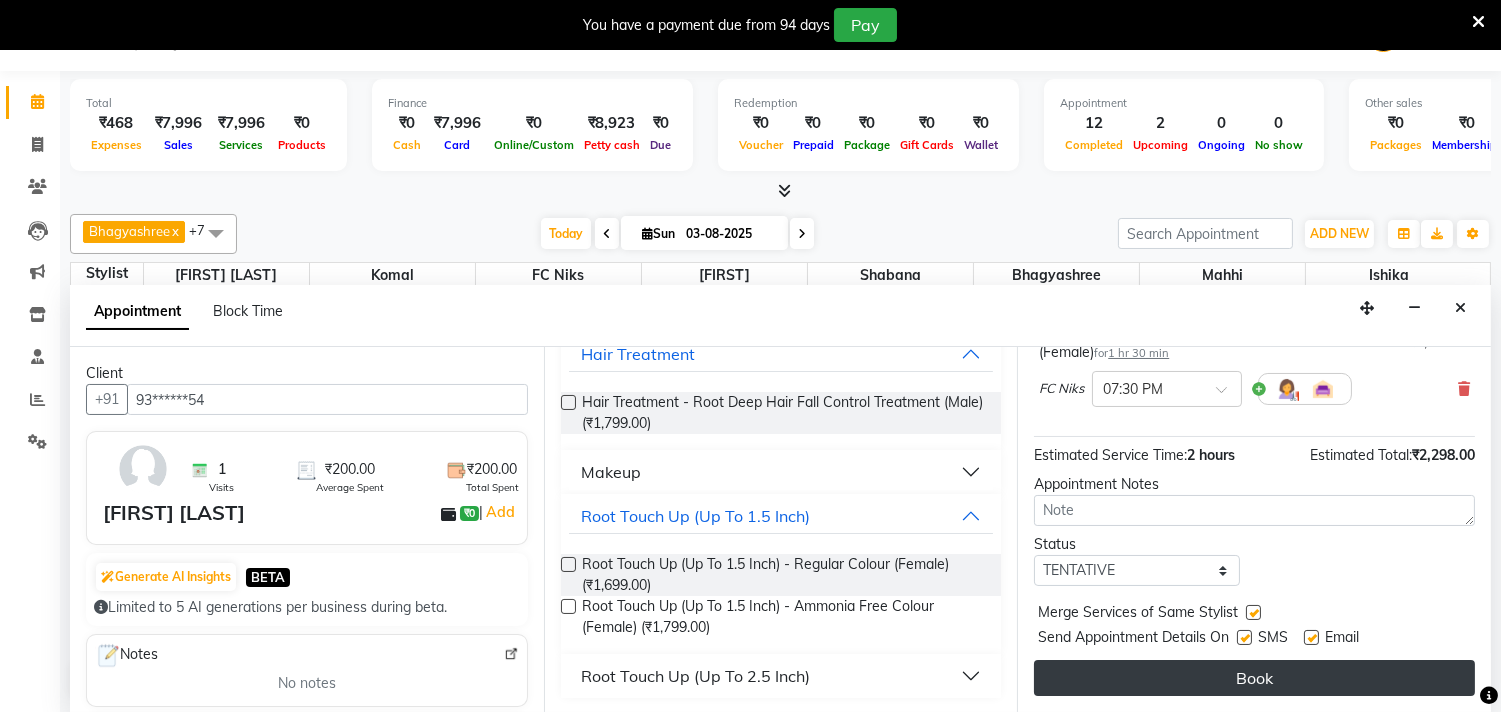 click on "Book" at bounding box center [1254, 678] 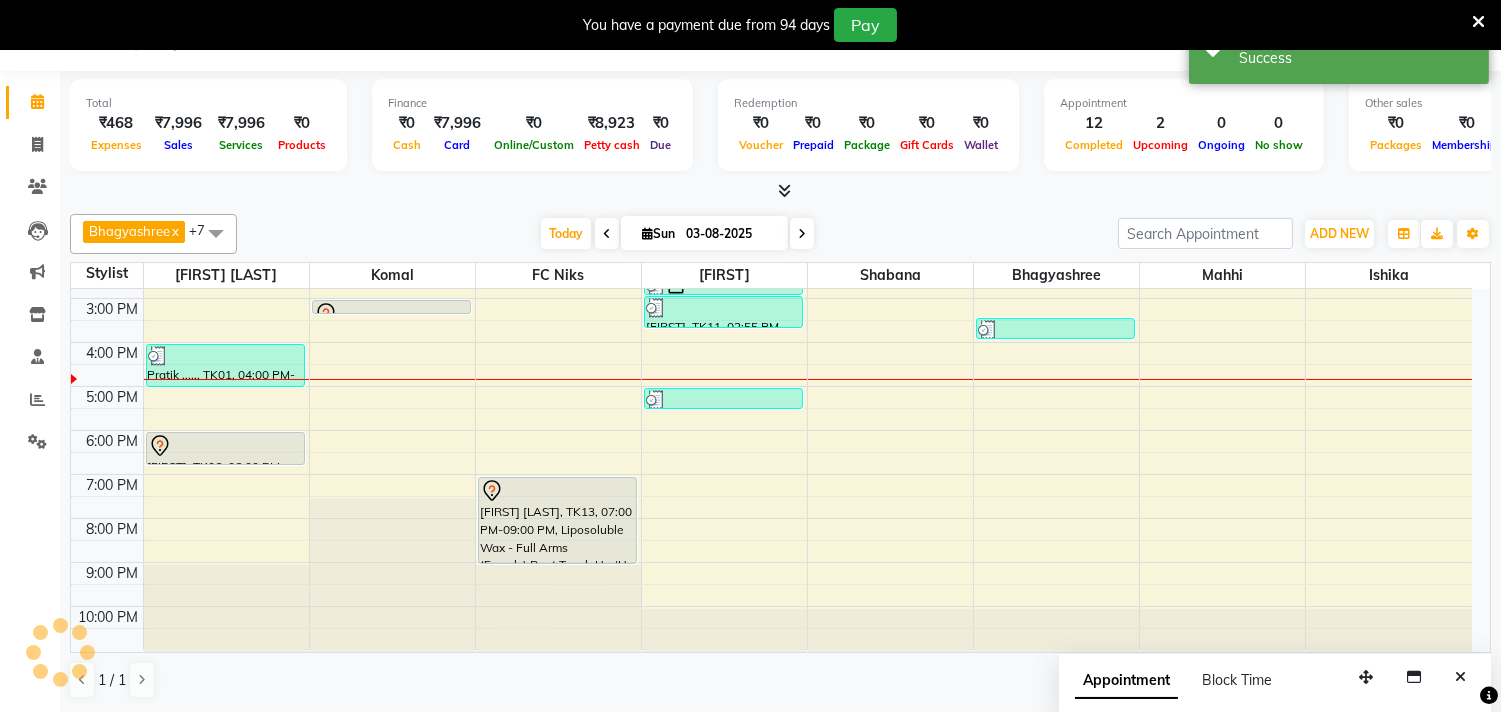 scroll, scrollTop: 0, scrollLeft: 0, axis: both 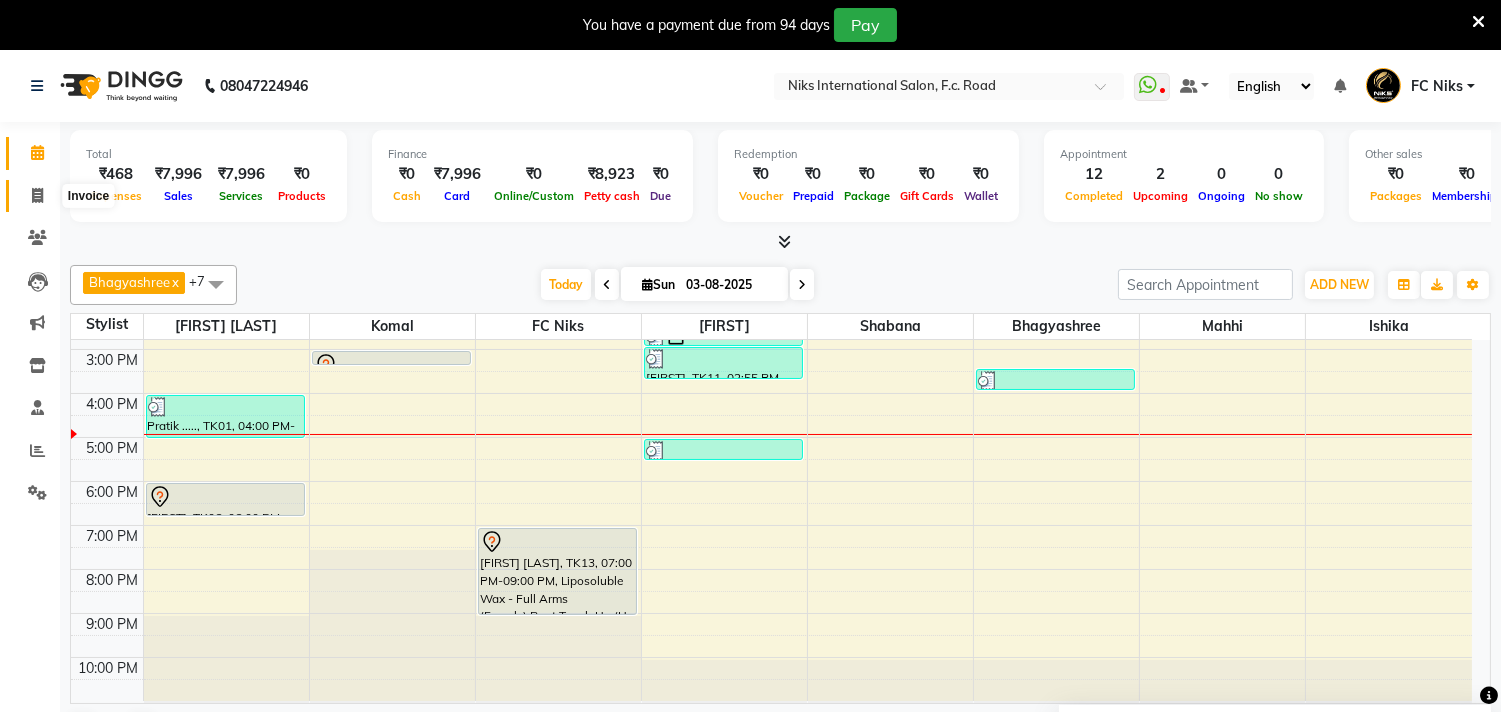 click 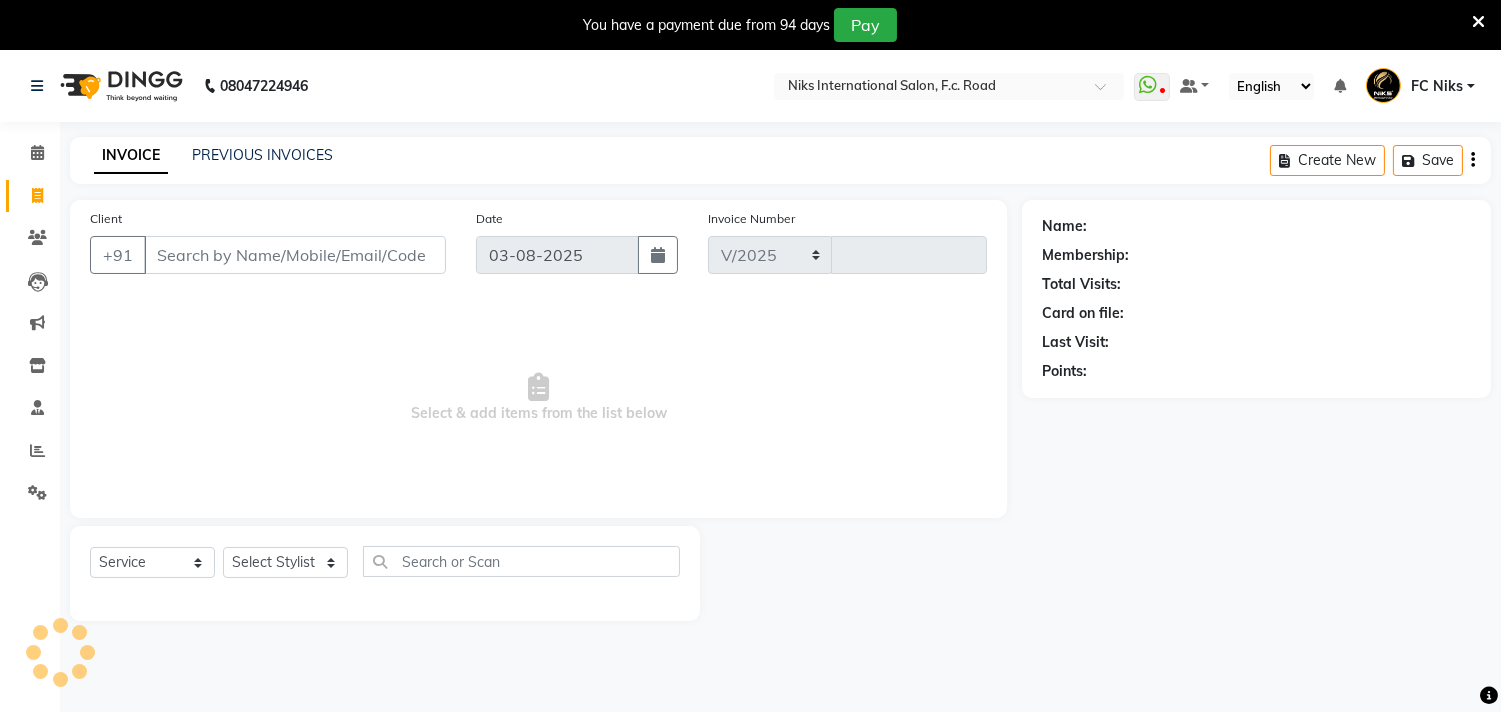 select on "7" 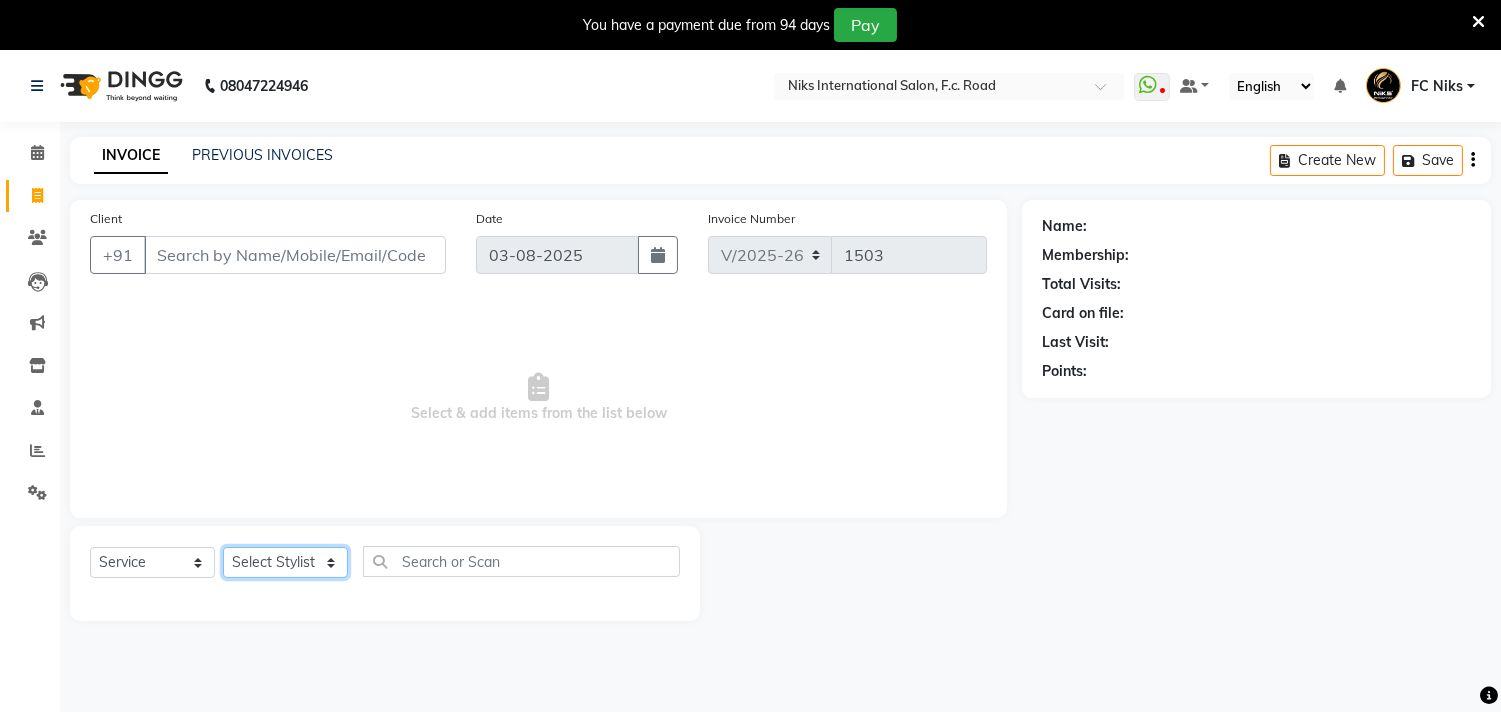click on "Select Stylist Abhishek Amruta Bhagyashree CA Devkar FC Niks Ishika Kirti Komal Krishi Mahhi Nakshatra Nikhil Rajesh Savita Shabana Shrikant Gaikwad Soham" 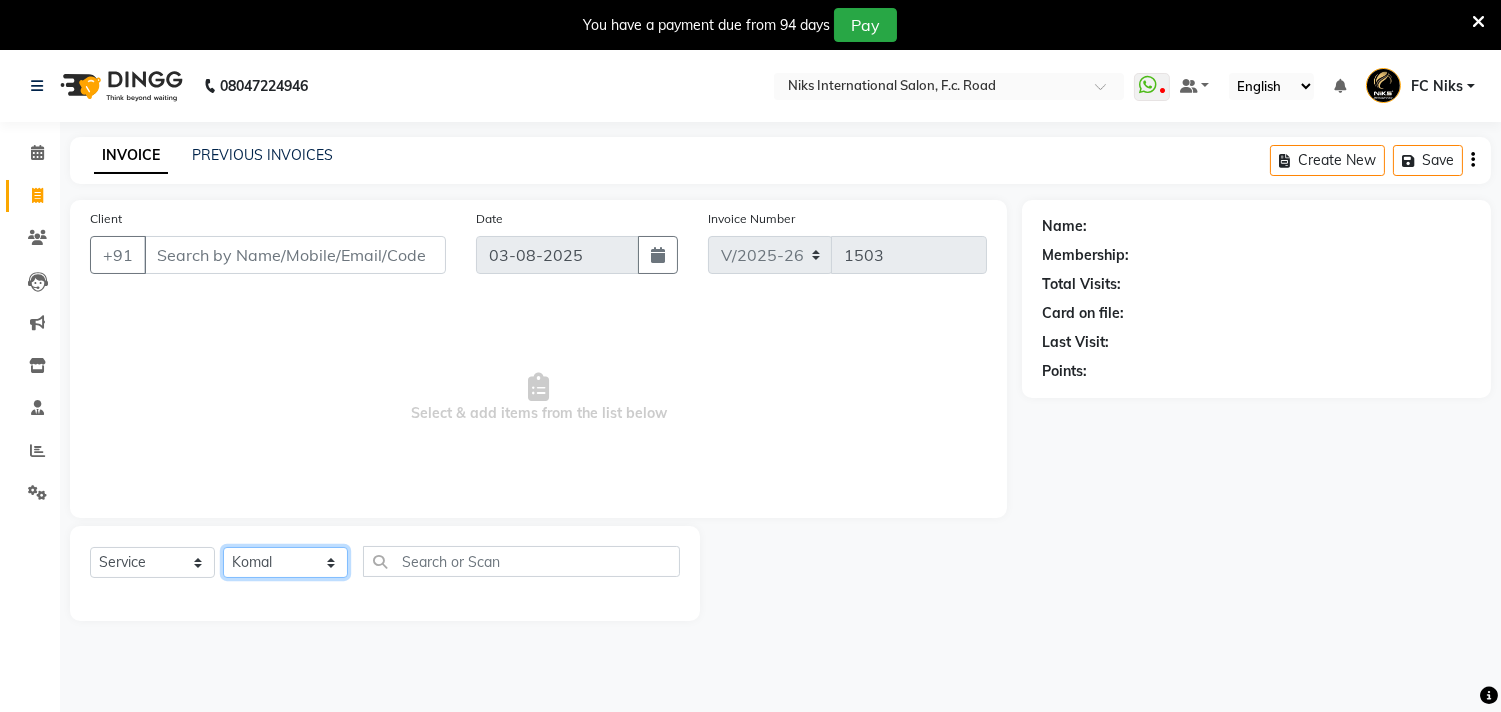 click on "Select Stylist Abhishek Amruta Bhagyashree CA Devkar FC Niks Ishika Kirti Komal Krishi Mahhi Nakshatra Nikhil Rajesh Savita Shabana Shrikant Gaikwad Soham" 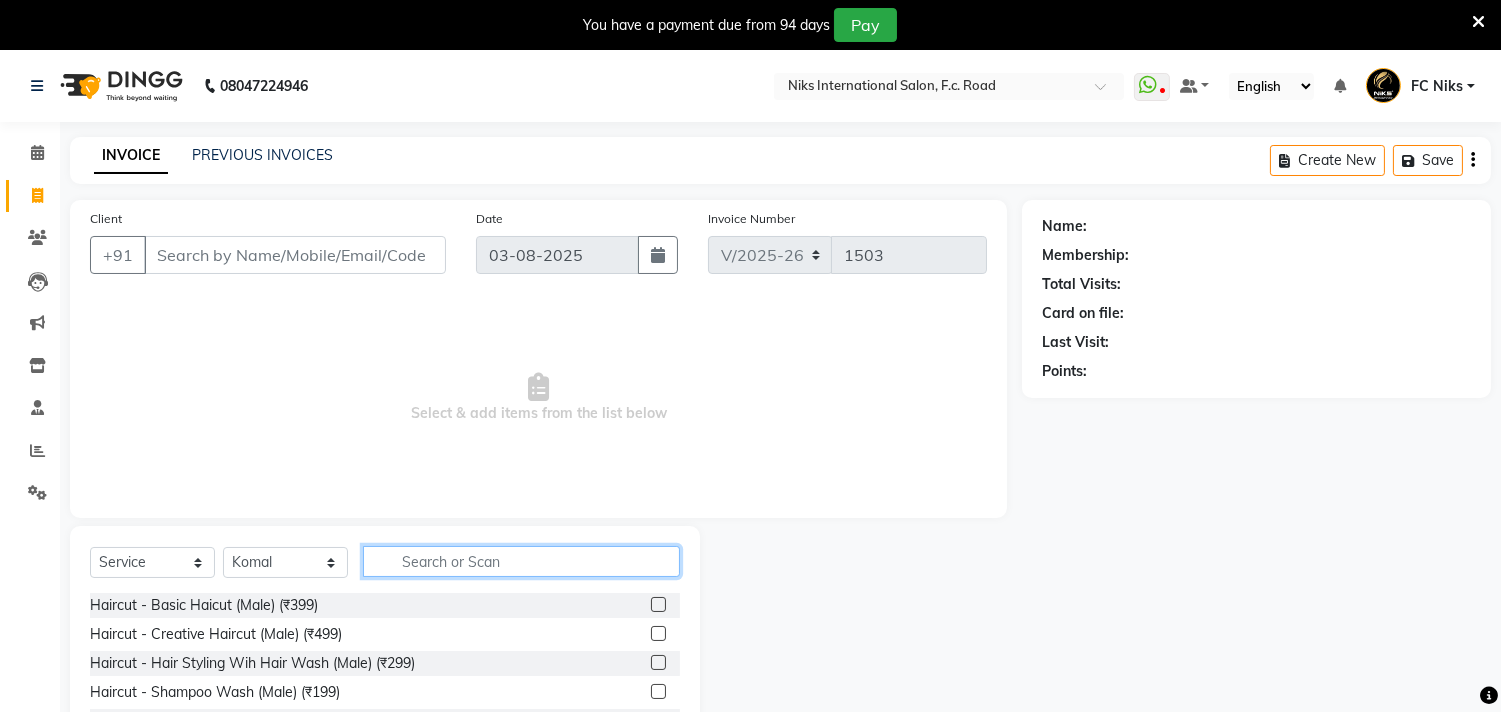 click 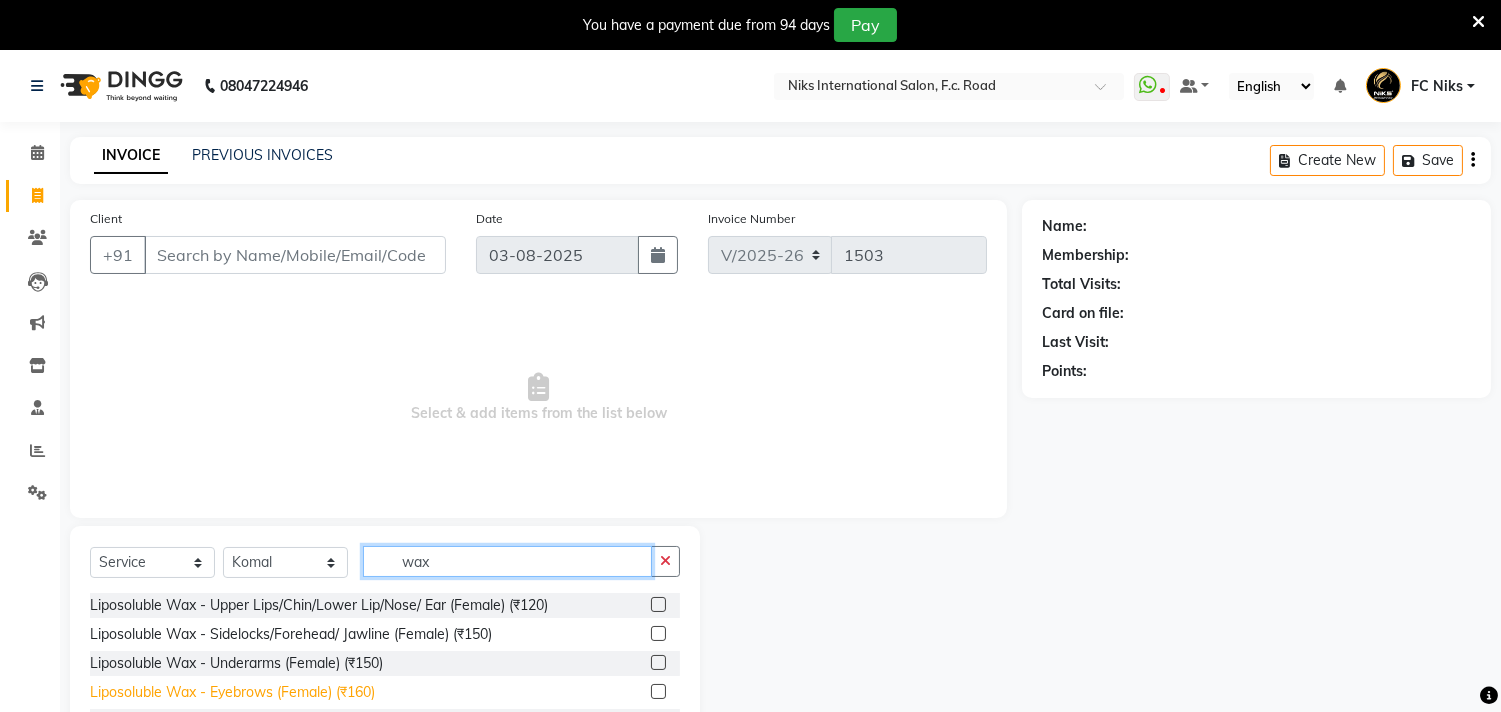 type on "wax" 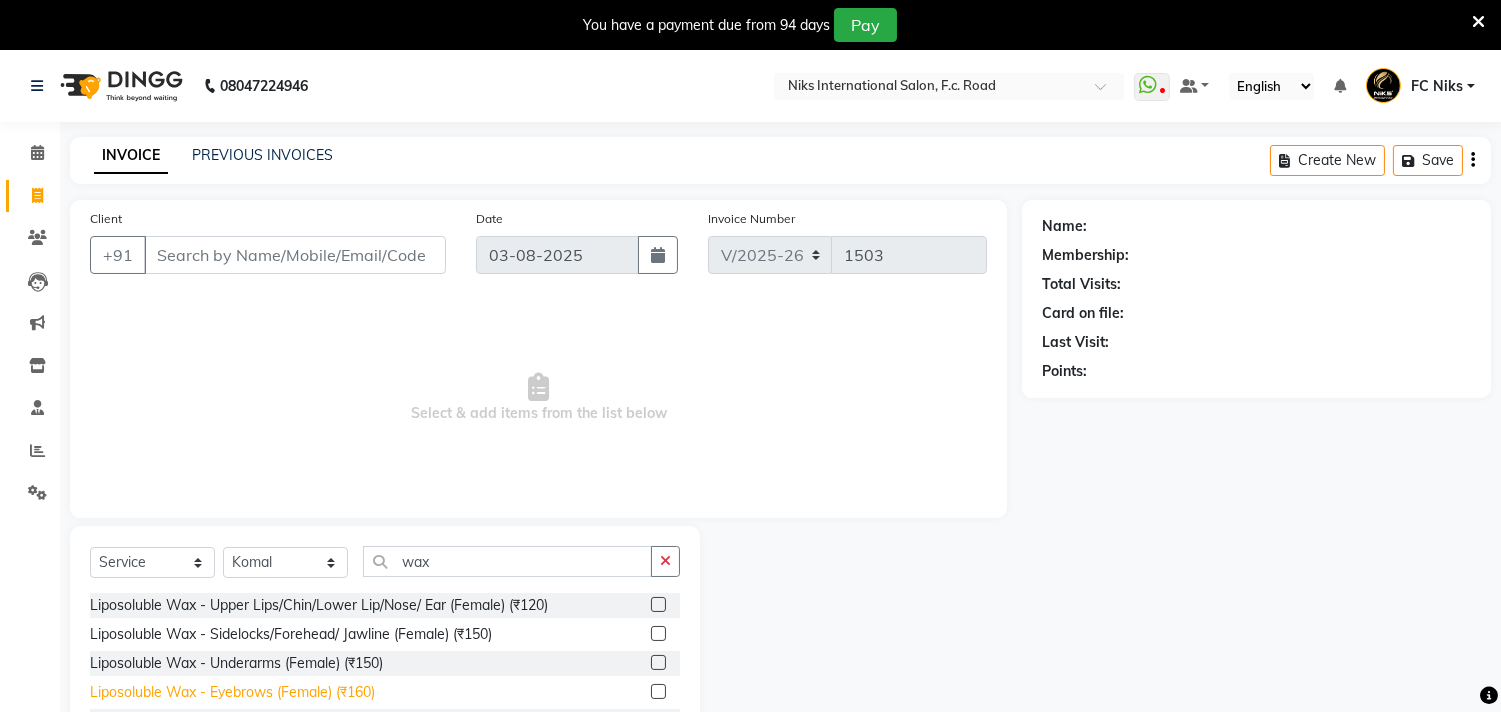 click on "Liposoluble Wax - Eyebrows (Female) (₹160)" 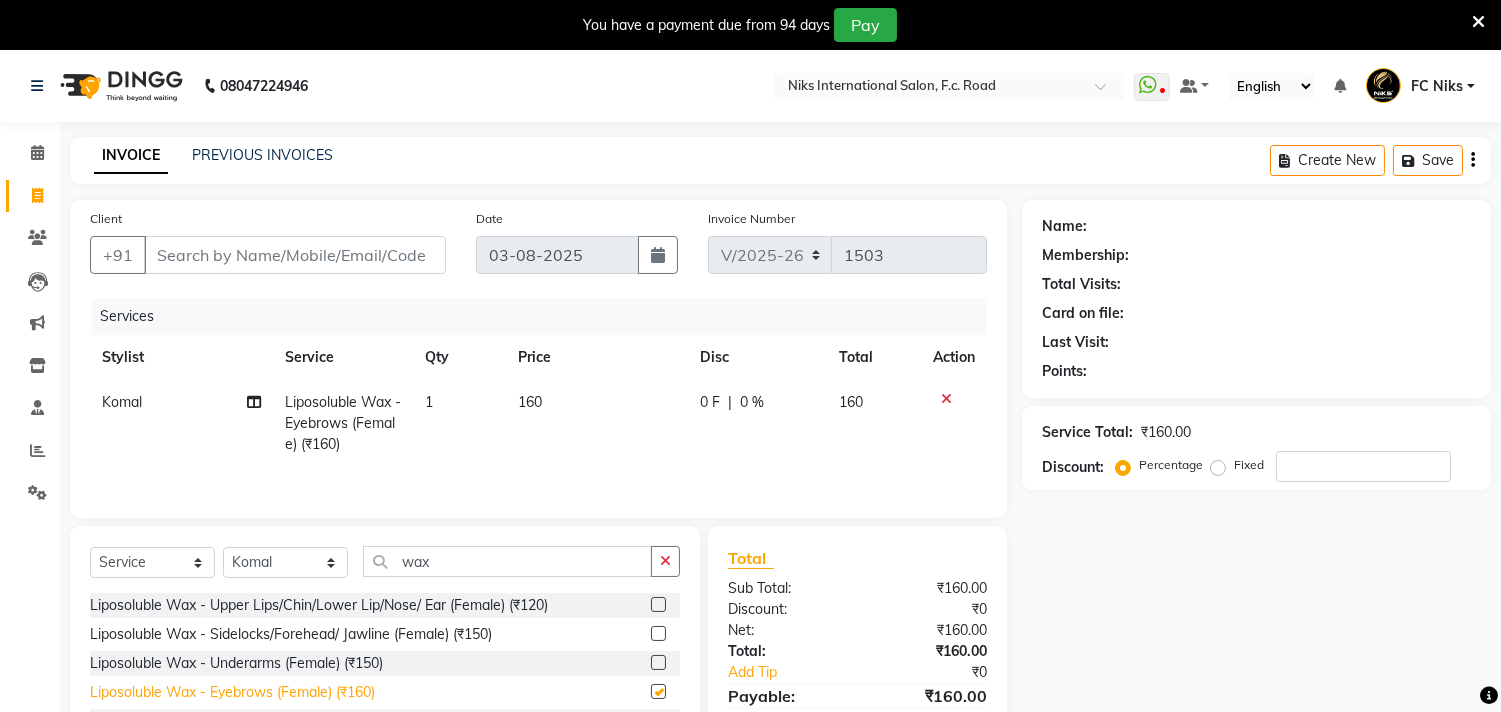 checkbox on "false" 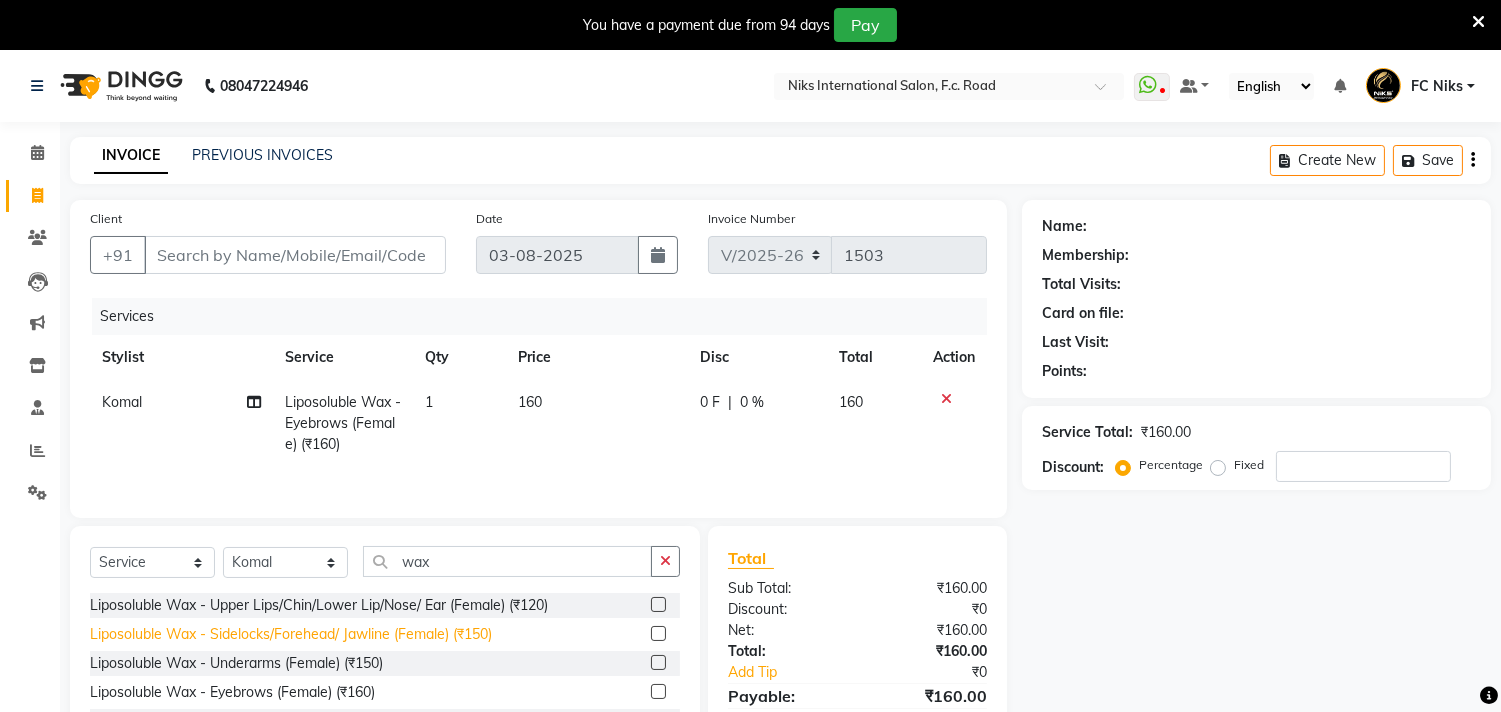 click on "Liposoluble Wax - Sidelocks/Forehead/ Jawline (Female) (₹150)" 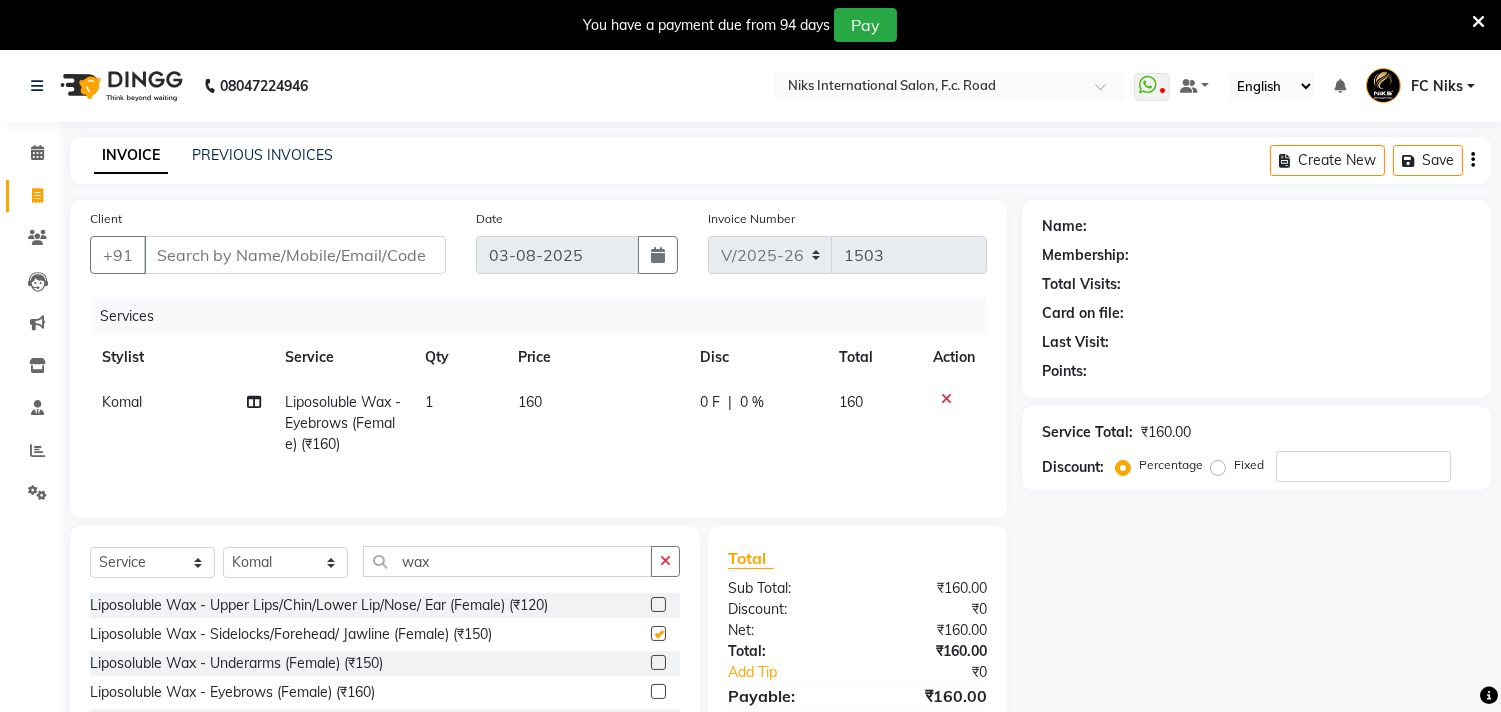 checkbox on "false" 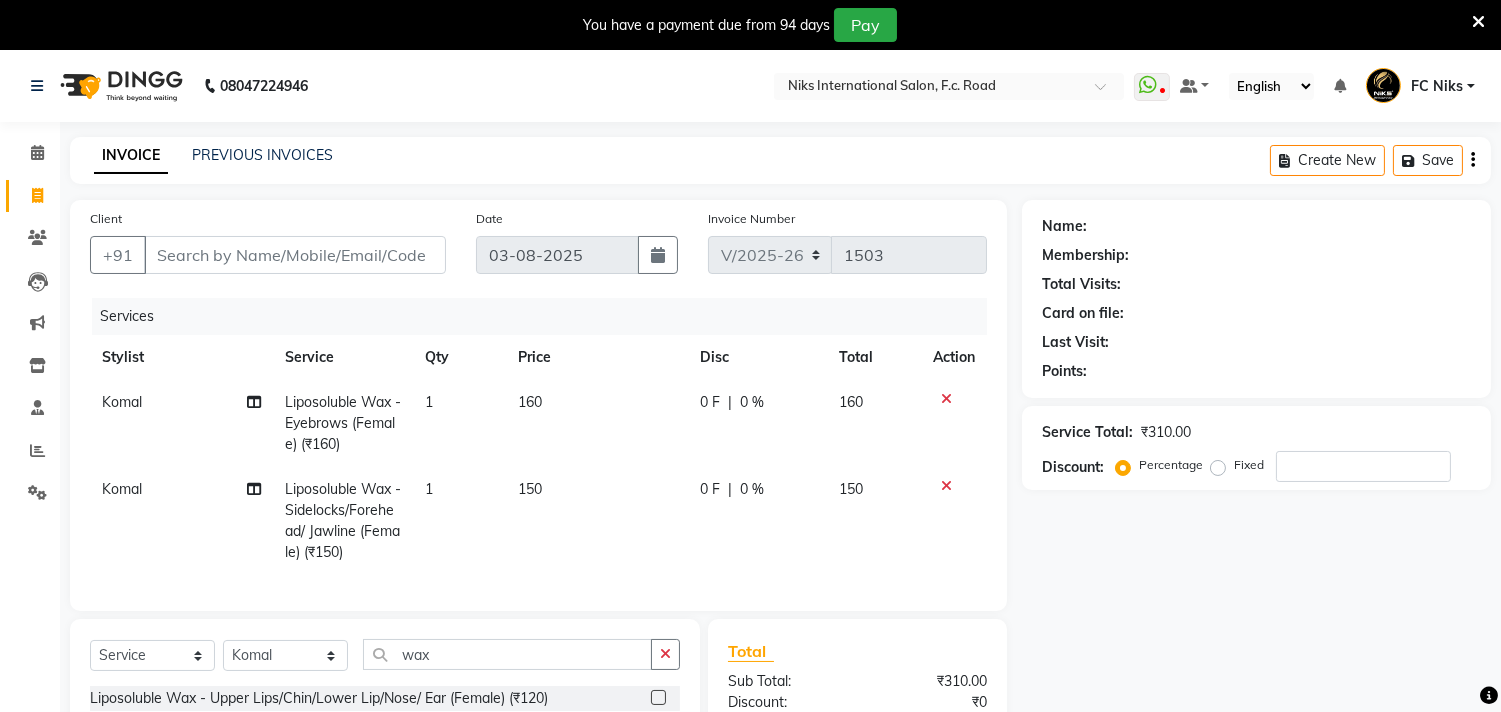 click at bounding box center [1478, 22] 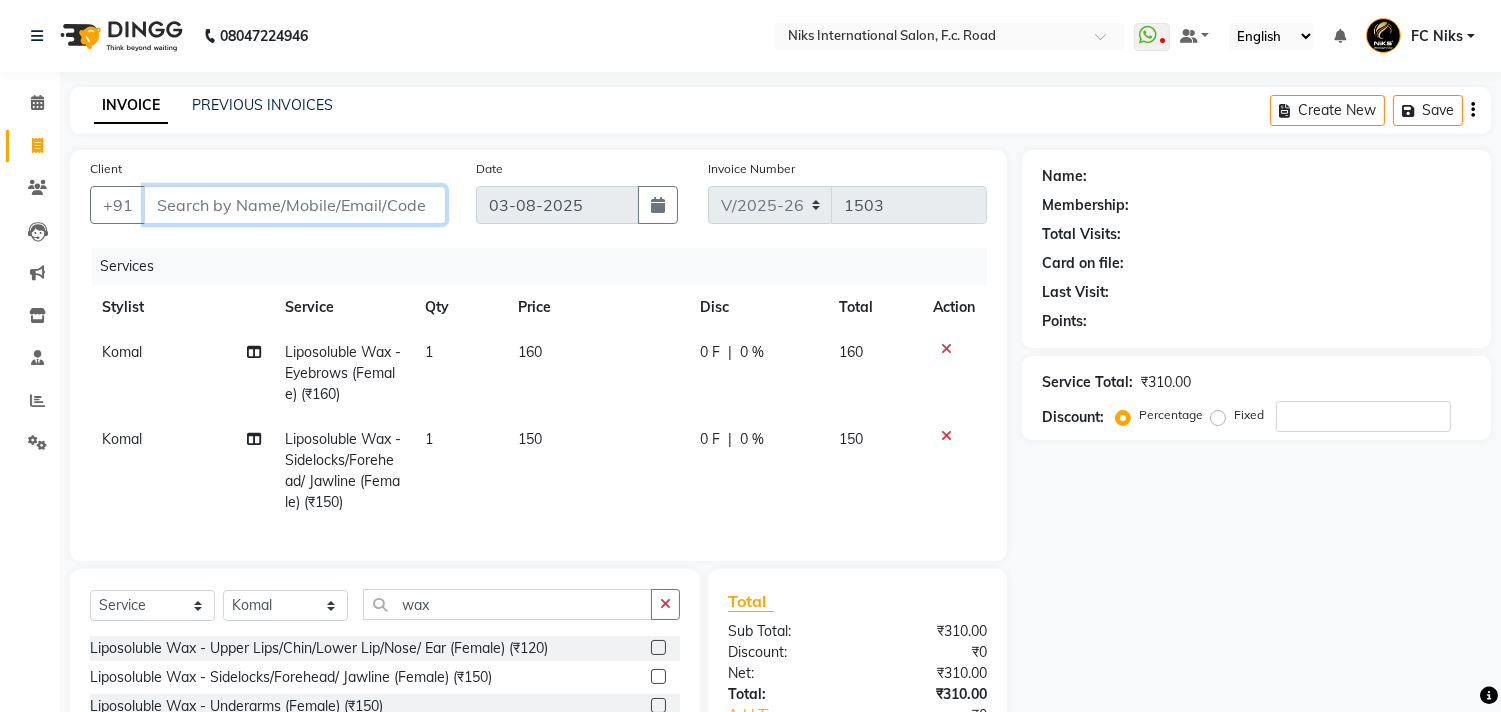 click on "Client" at bounding box center [295, 205] 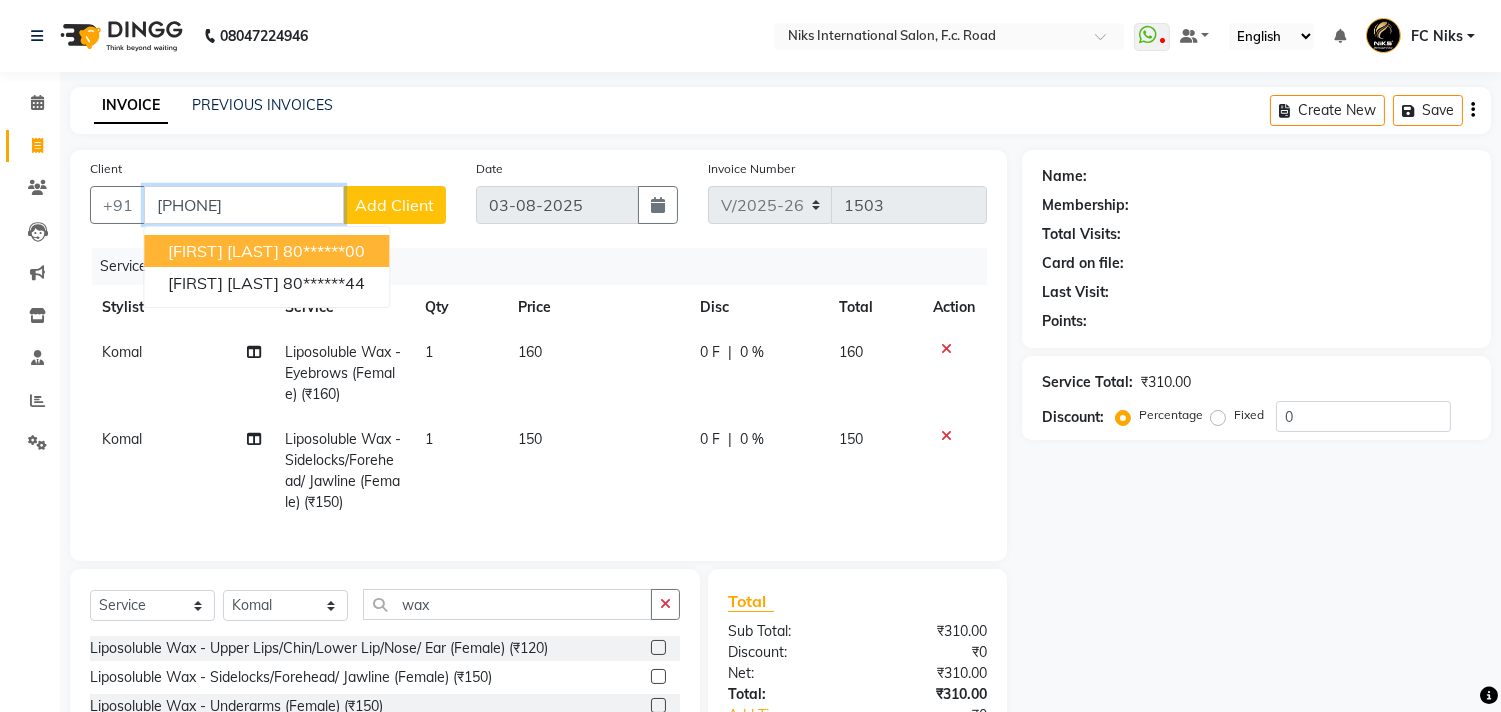 drag, startPoint x: 322, startPoint y: 258, endPoint x: 325, endPoint y: 240, distance: 18.248287 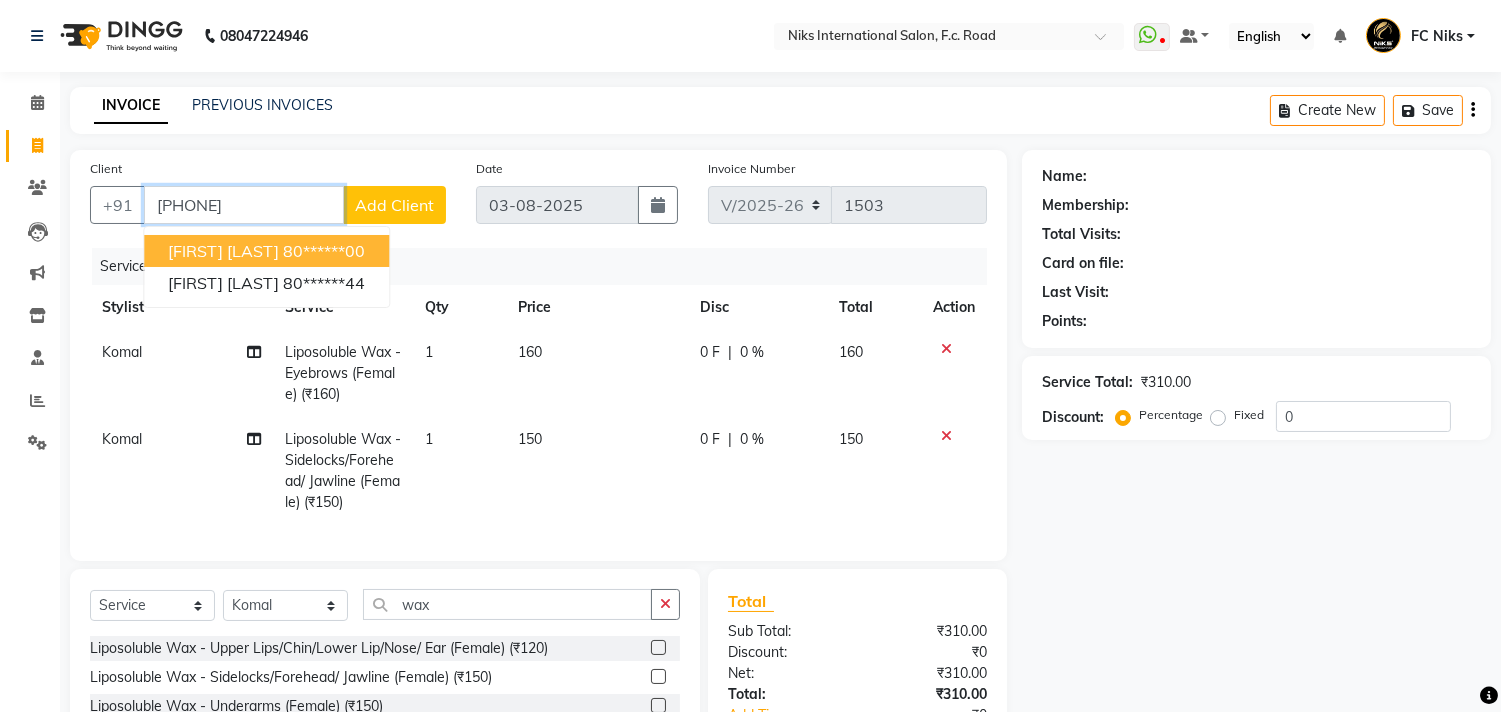 click on "80******00" at bounding box center (324, 251) 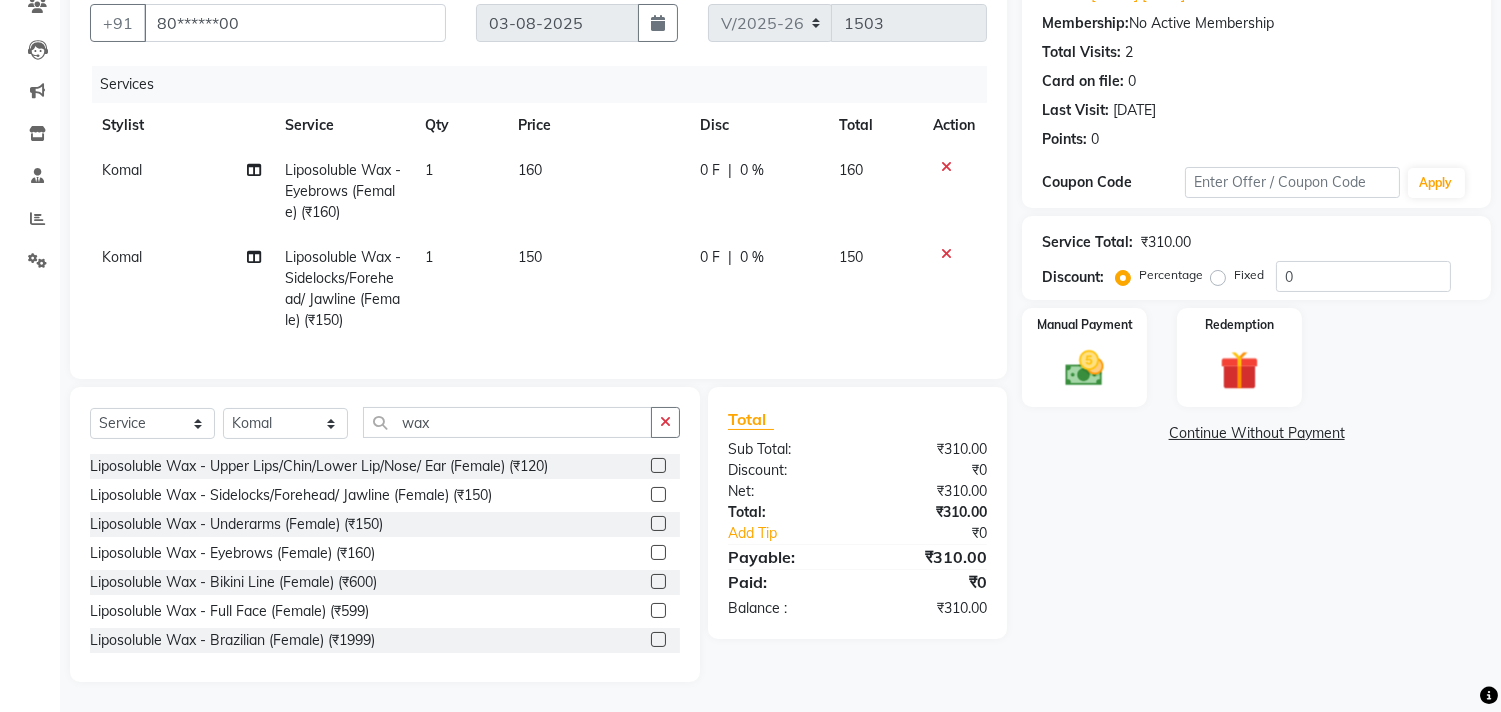 scroll, scrollTop: 198, scrollLeft: 0, axis: vertical 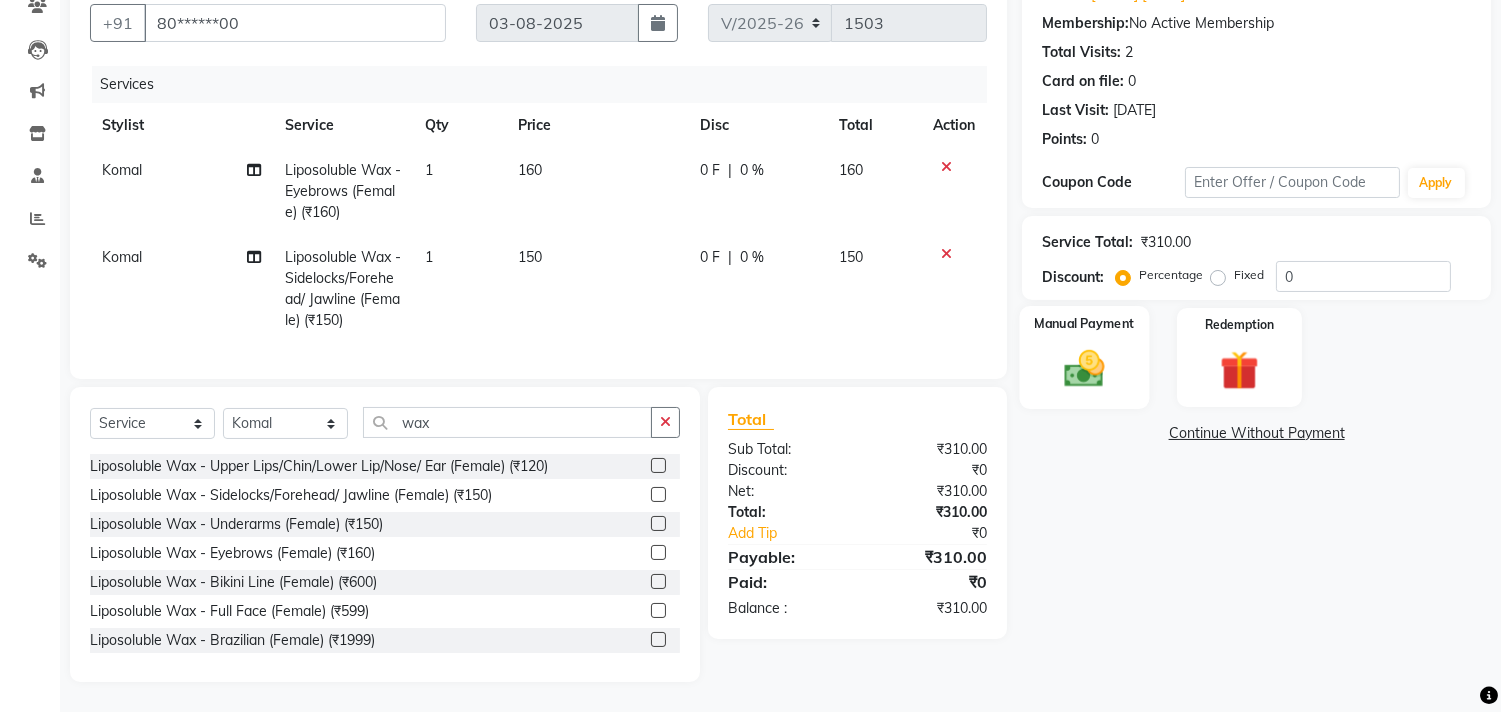 click on "Manual Payment" 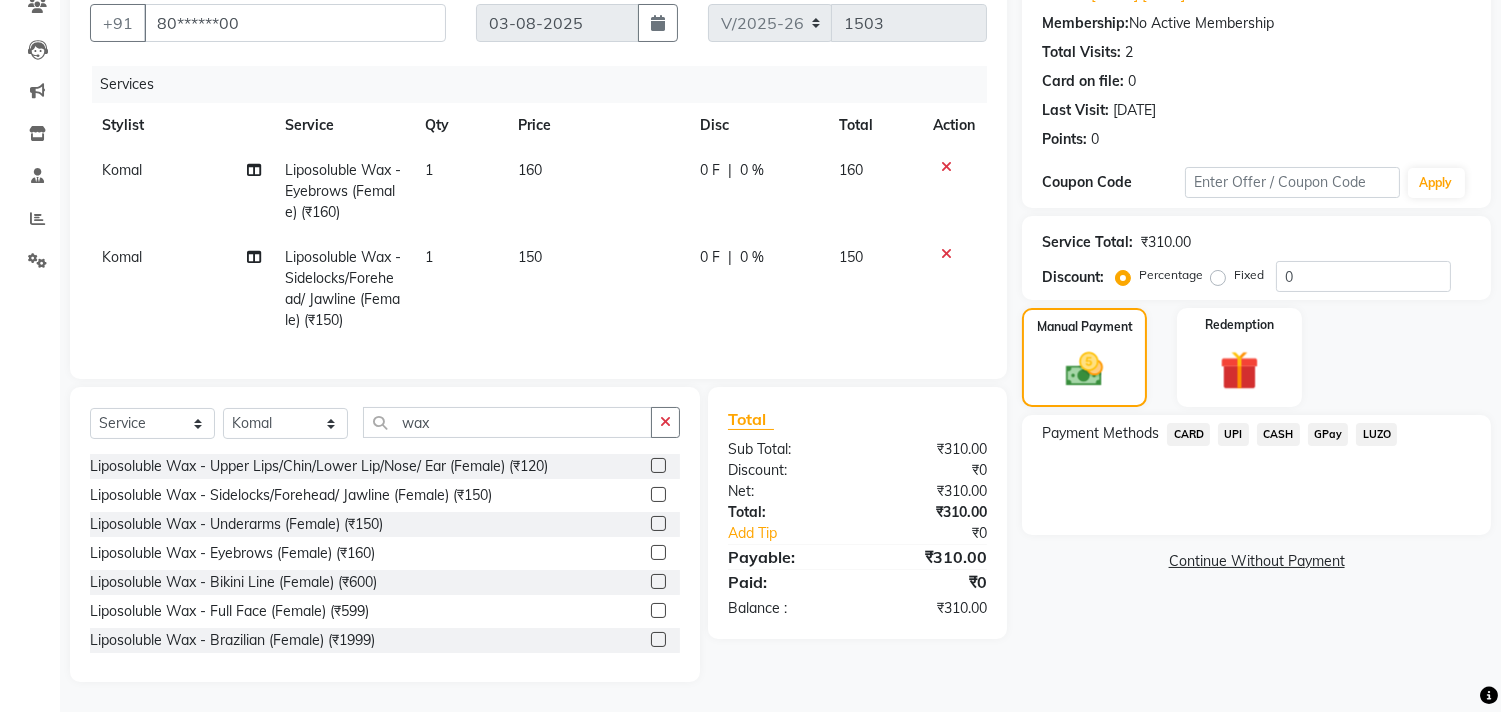 click on "CARD" 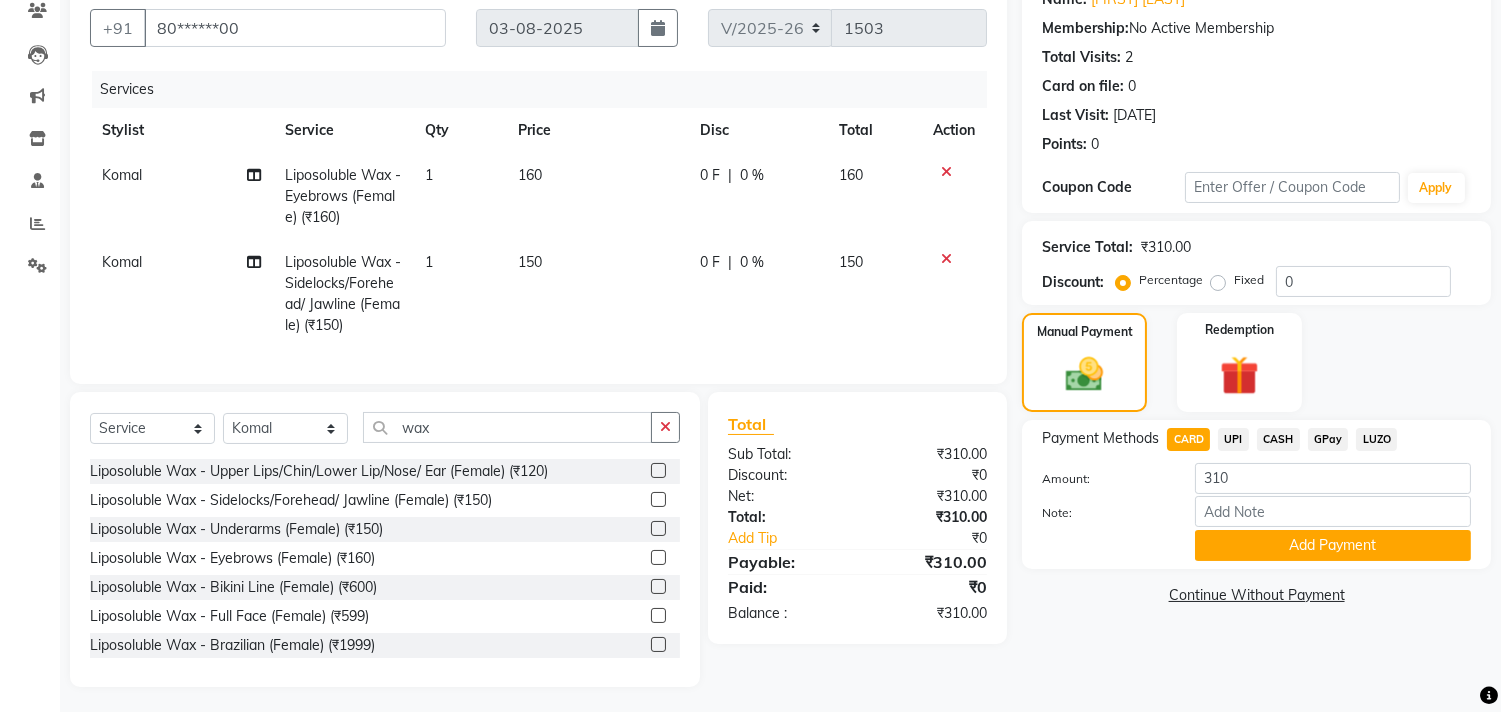 scroll, scrollTop: 198, scrollLeft: 0, axis: vertical 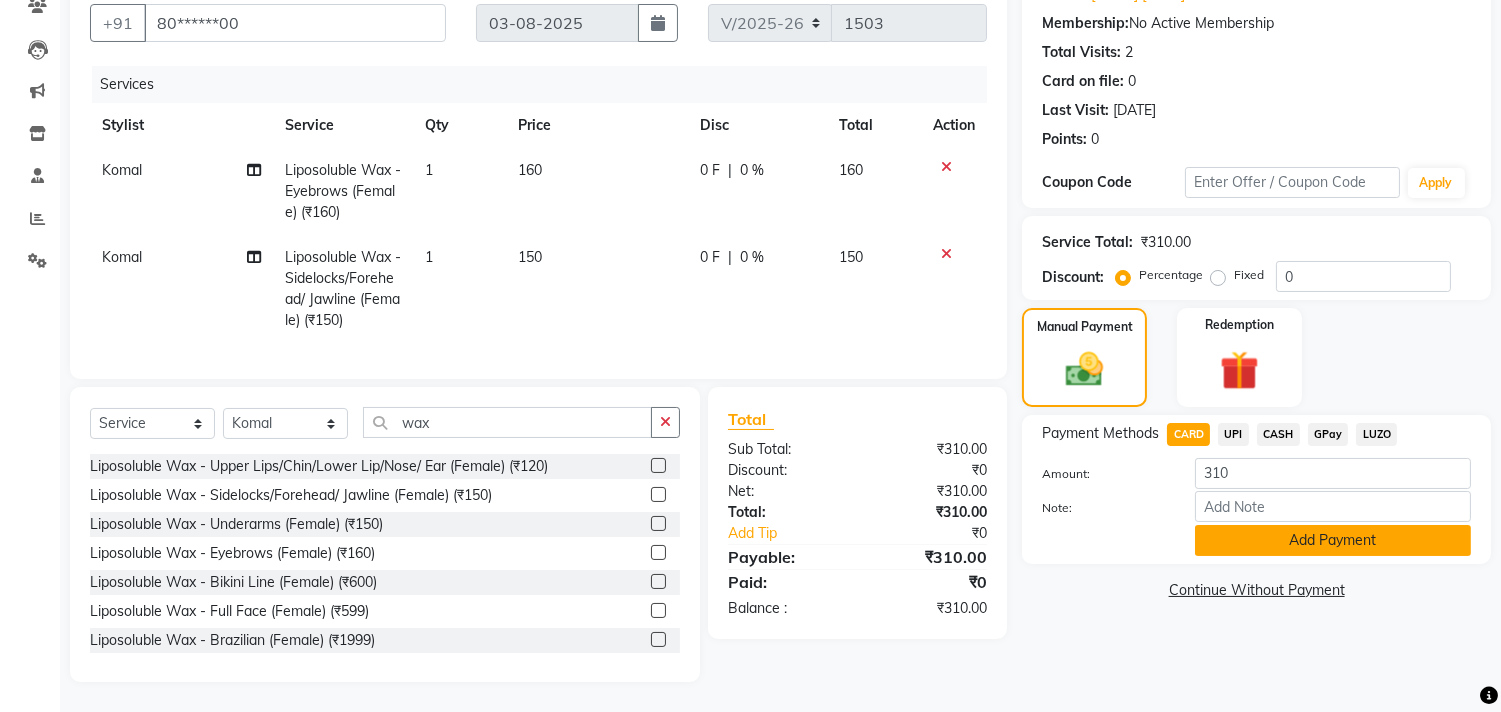 click on "Add Payment" 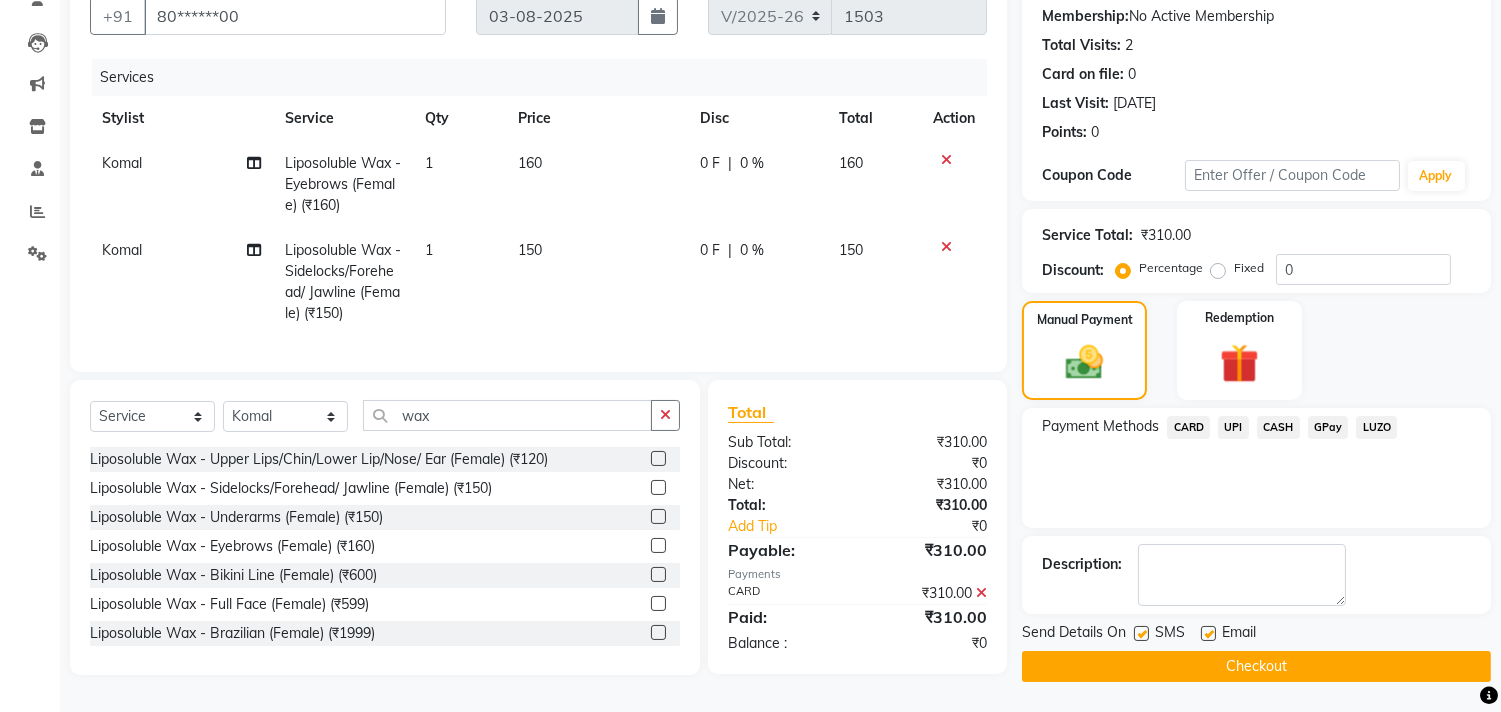 scroll, scrollTop: 124, scrollLeft: 0, axis: vertical 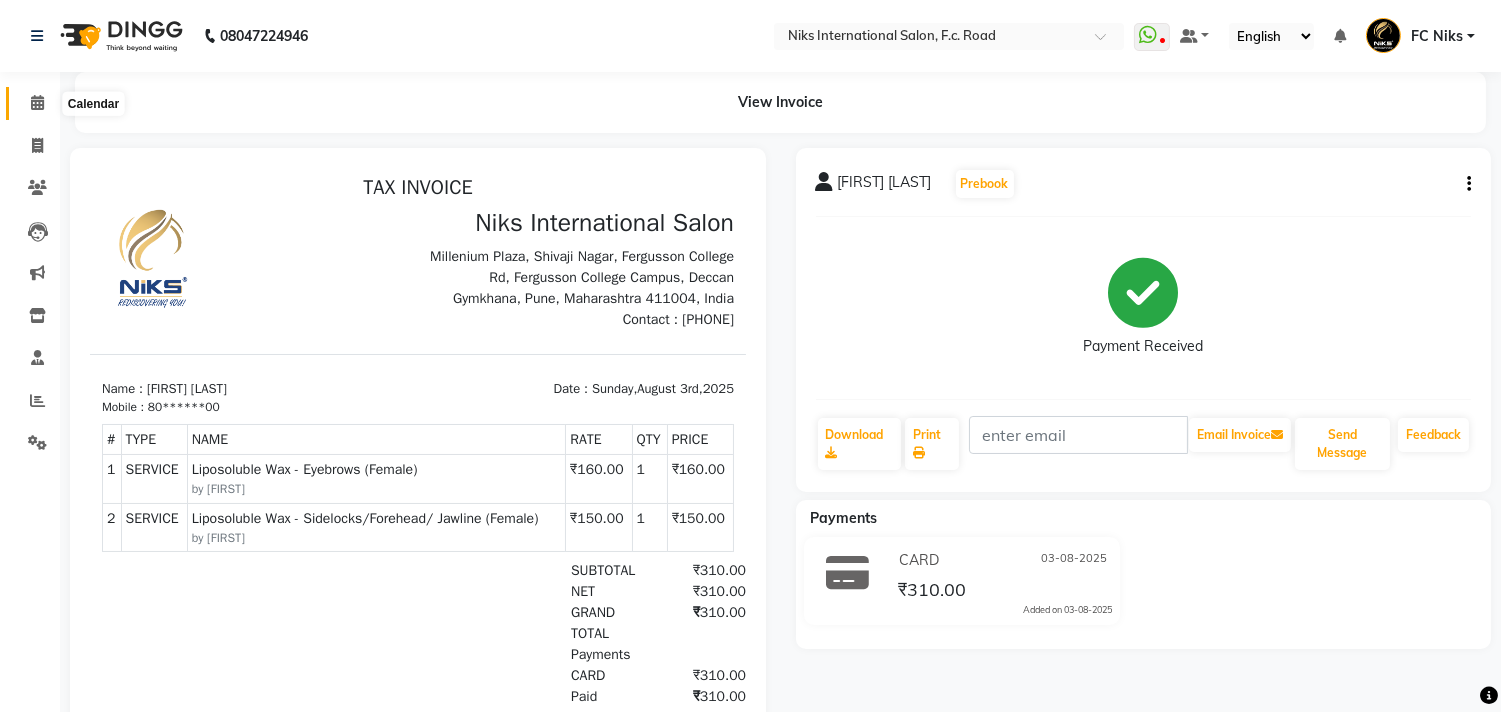 click 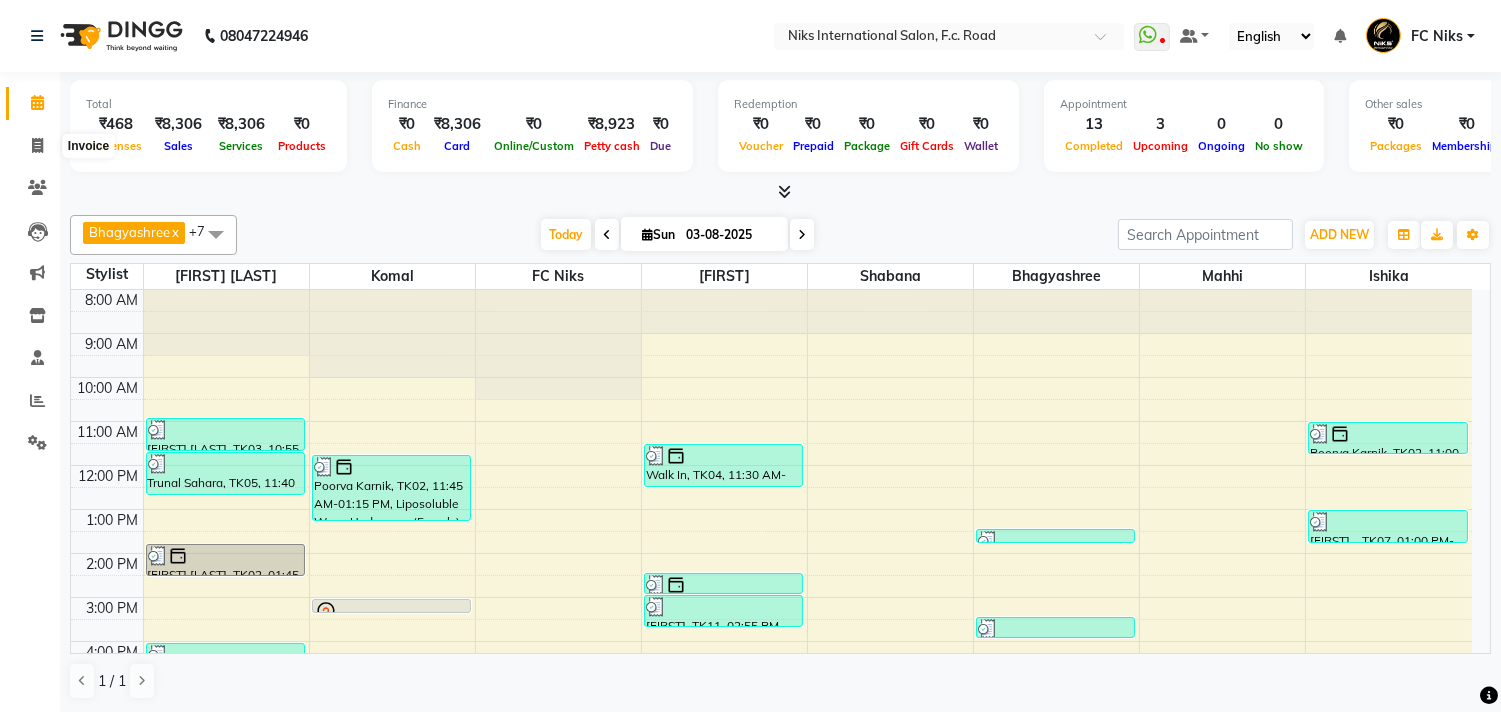 click on "Invoice" at bounding box center [88, 146] 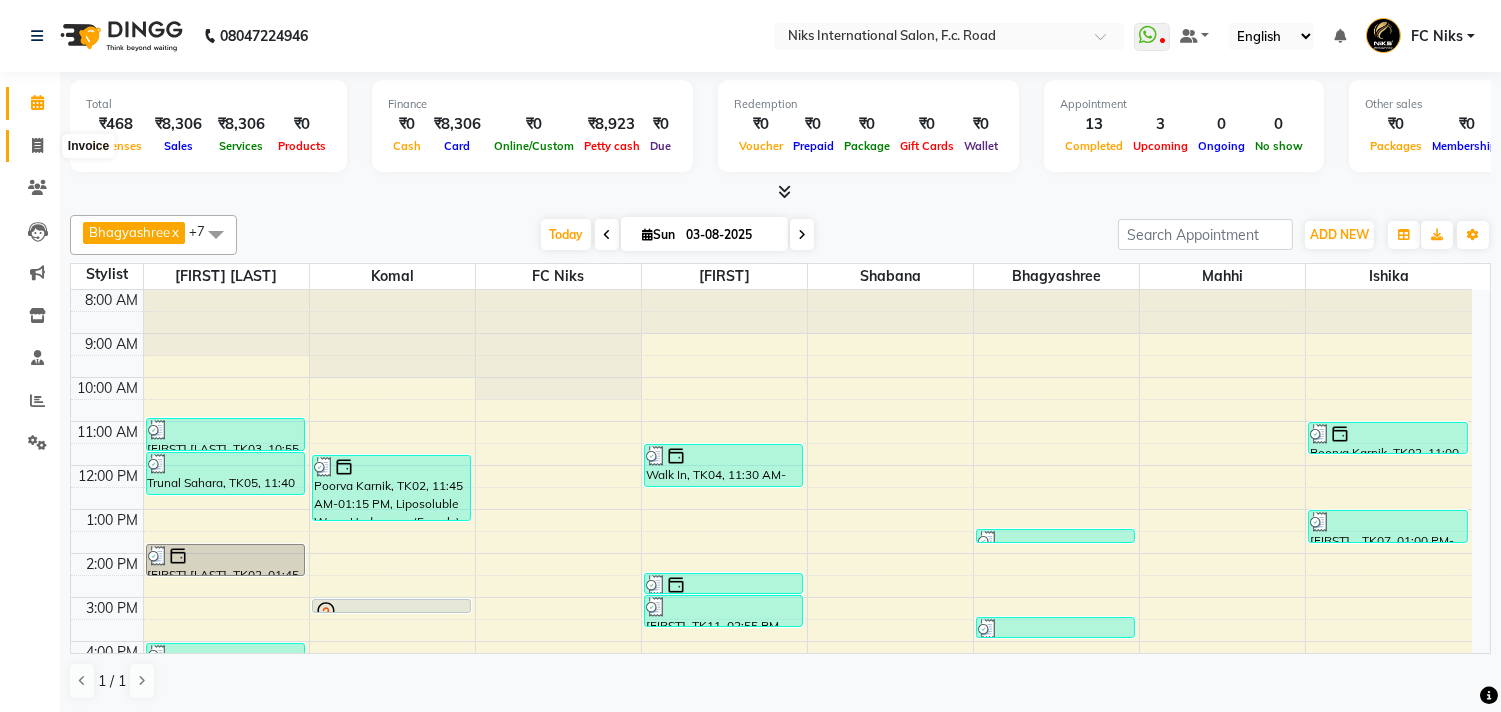 click 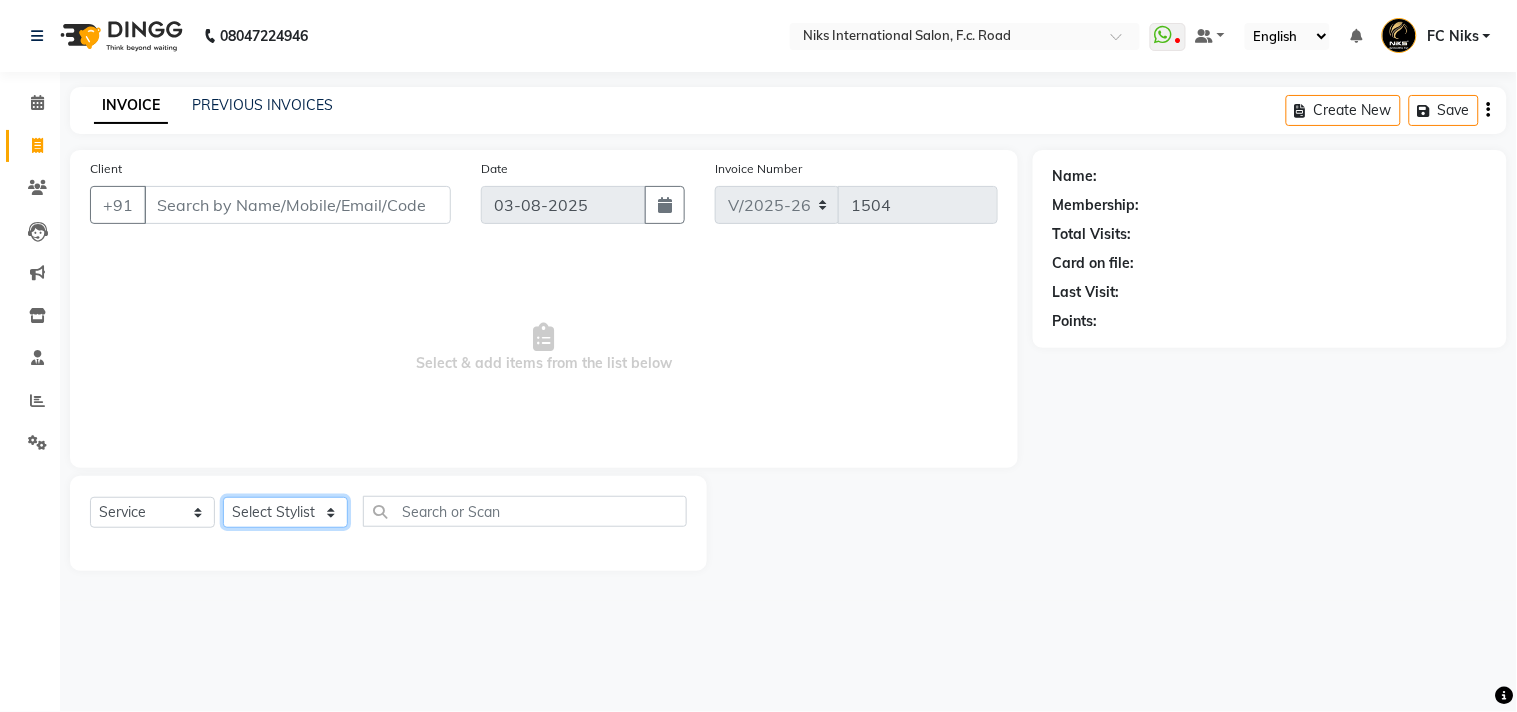 click on "Select Stylist Abhishek Amruta Bhagyashree CA Devkar FC Niks Ishika Kirti Komal Krishi Mahhi Nakshatra Nikhil Rajesh Savita Shabana Shrikant Gaikwad Soham" 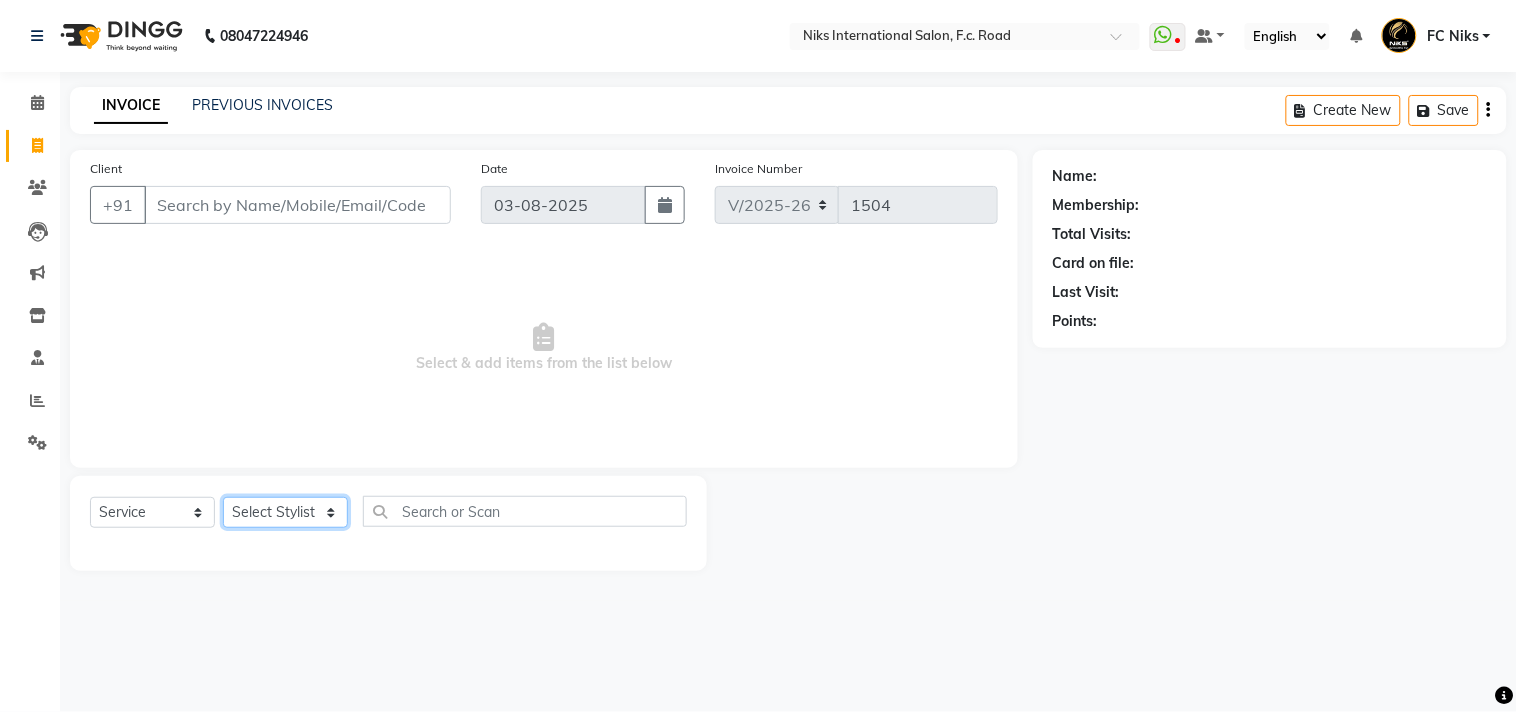 select on "62714" 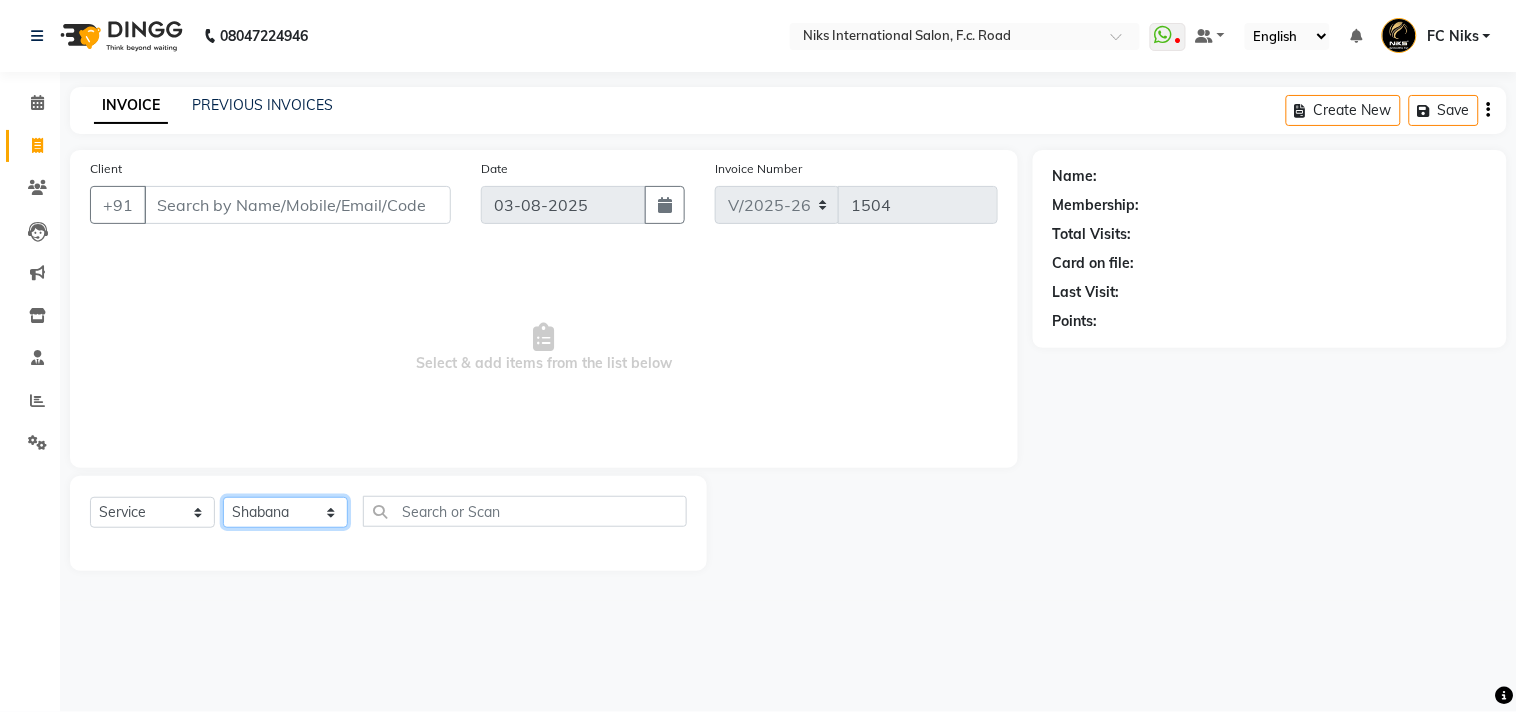 click on "Select Stylist Abhishek Amruta Bhagyashree CA Devkar FC Niks Ishika Kirti Komal Krishi Mahhi Nakshatra Nikhil Rajesh Savita Shabana Shrikant Gaikwad Soham" 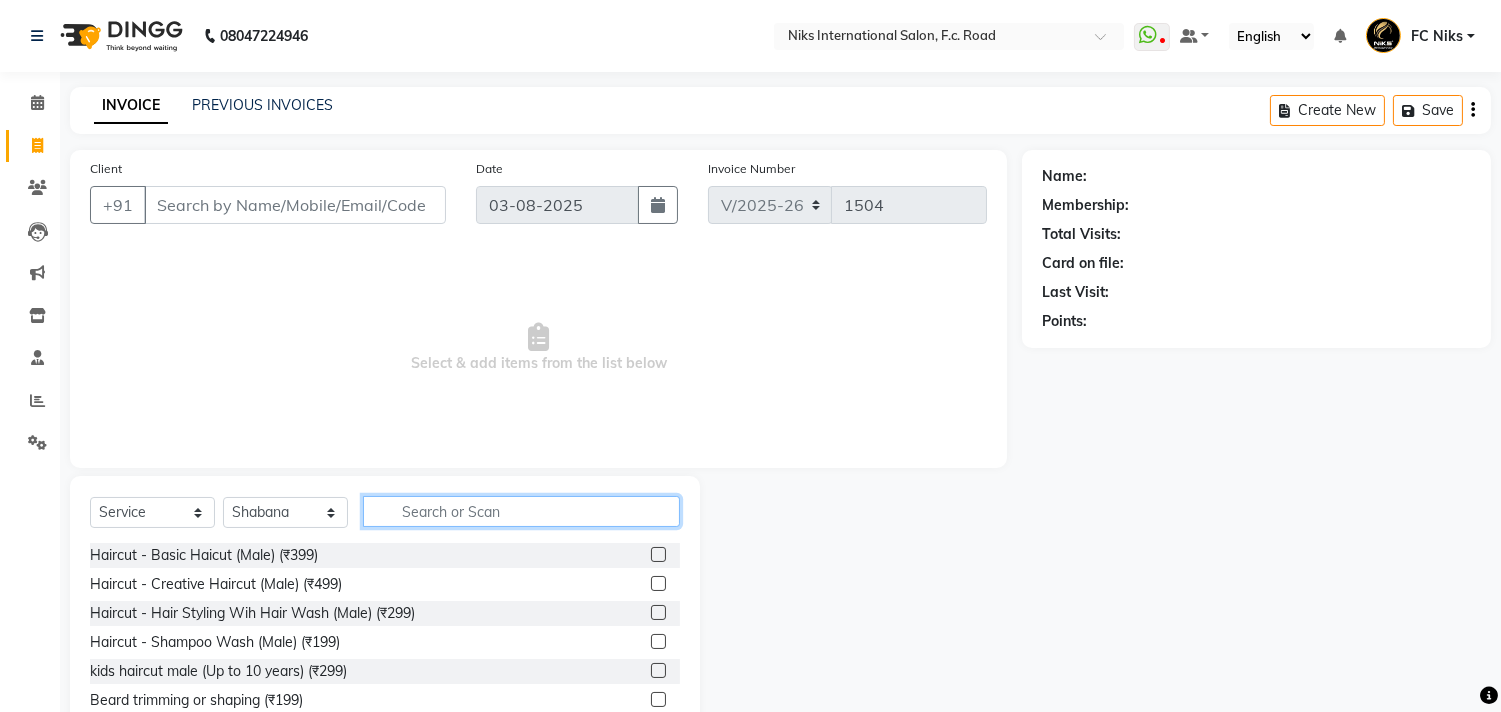 click 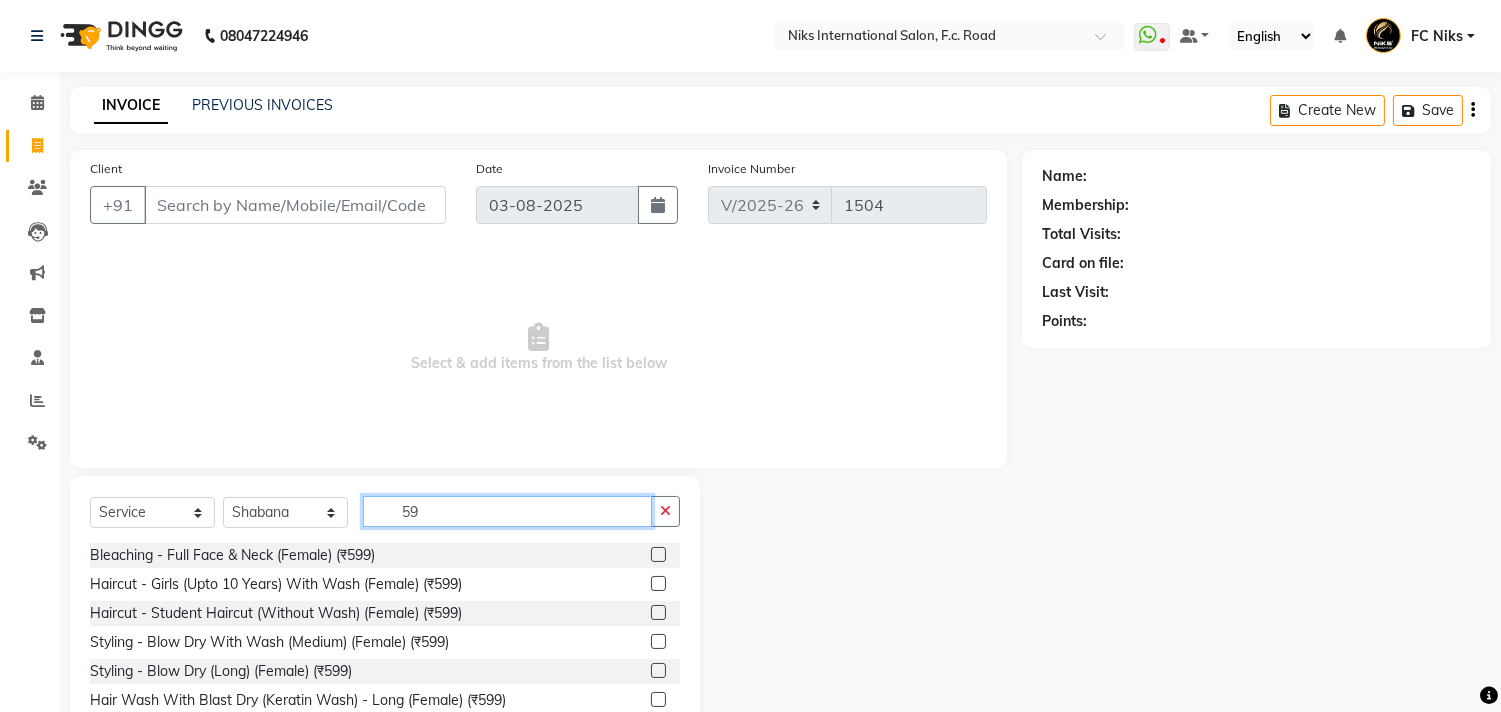 type on "5" 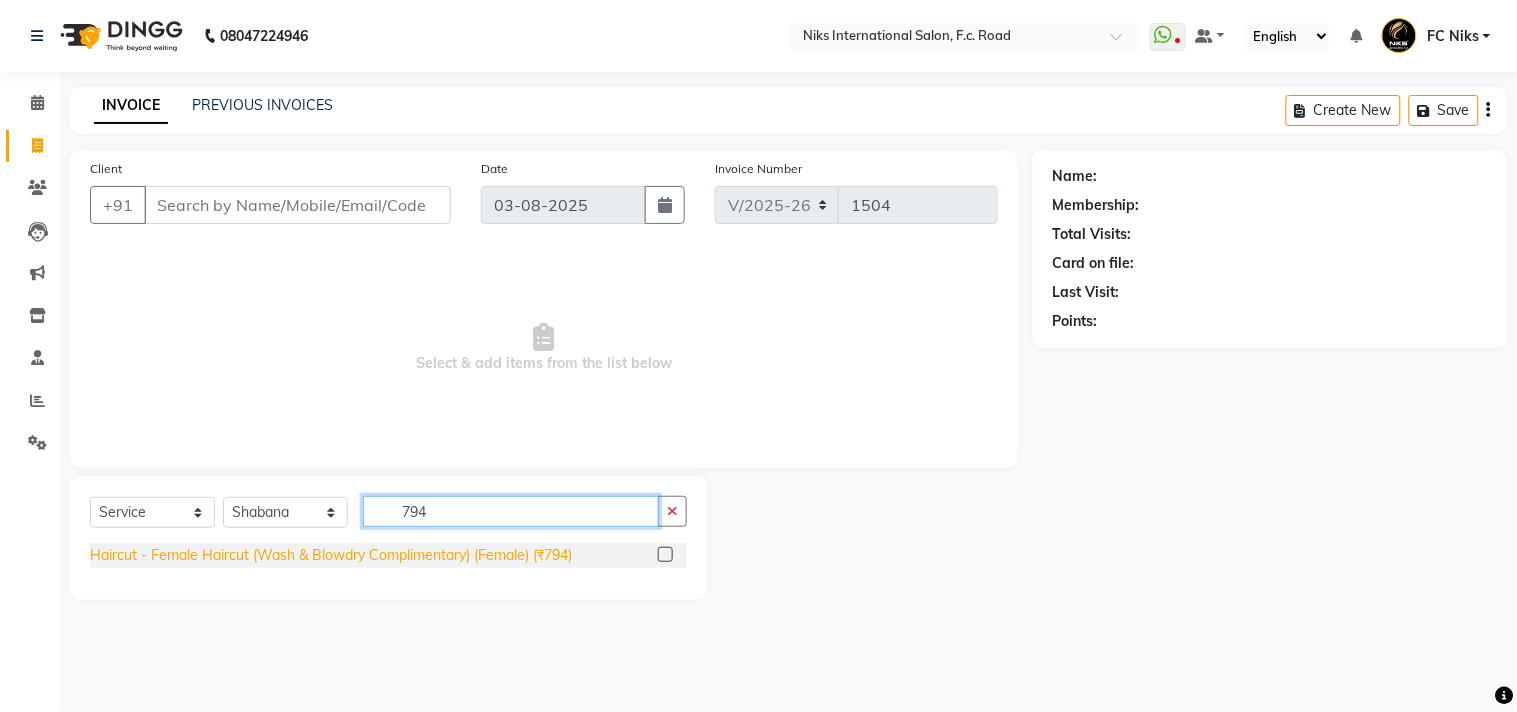 type on "794" 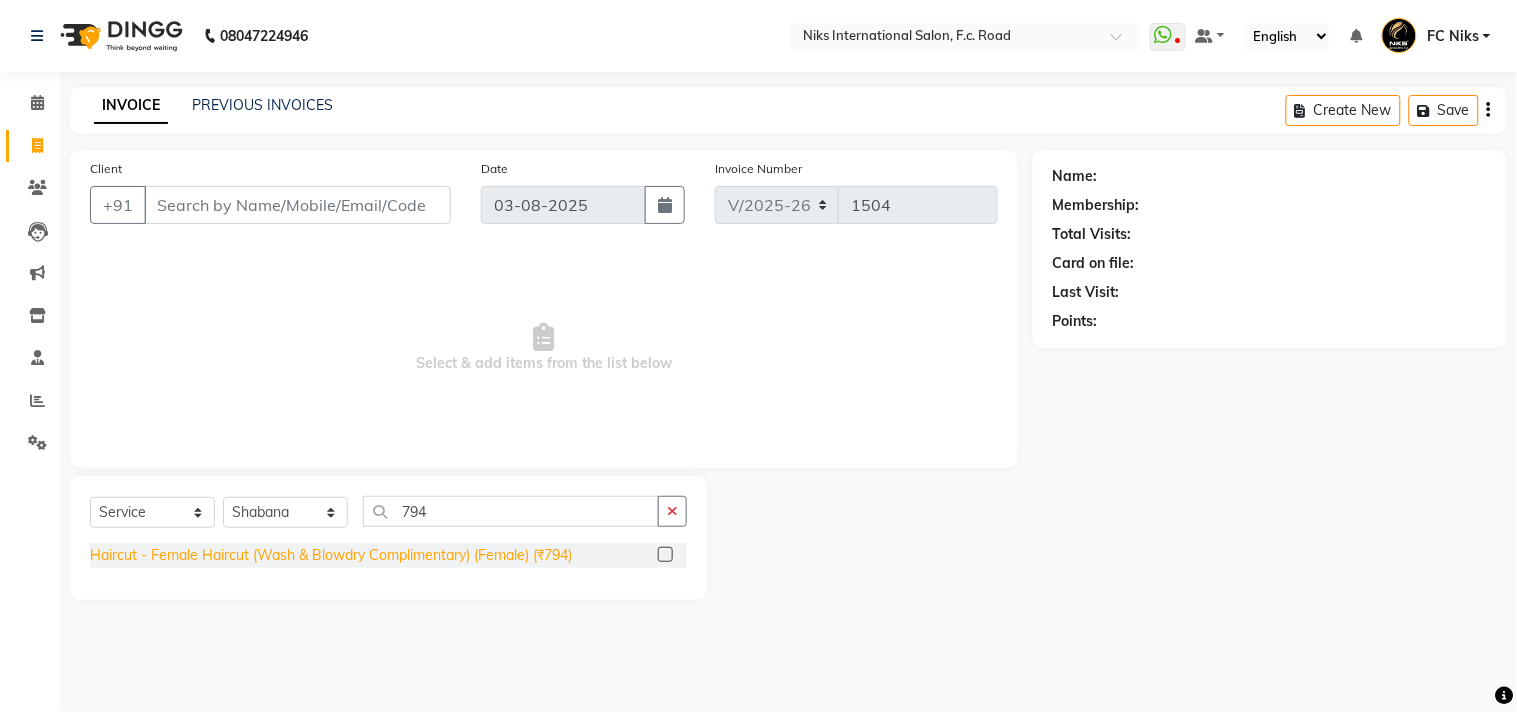 click on "Haircut - Female Haircut (Wash & Blowdry Complimentary) (Female) (₹794)" 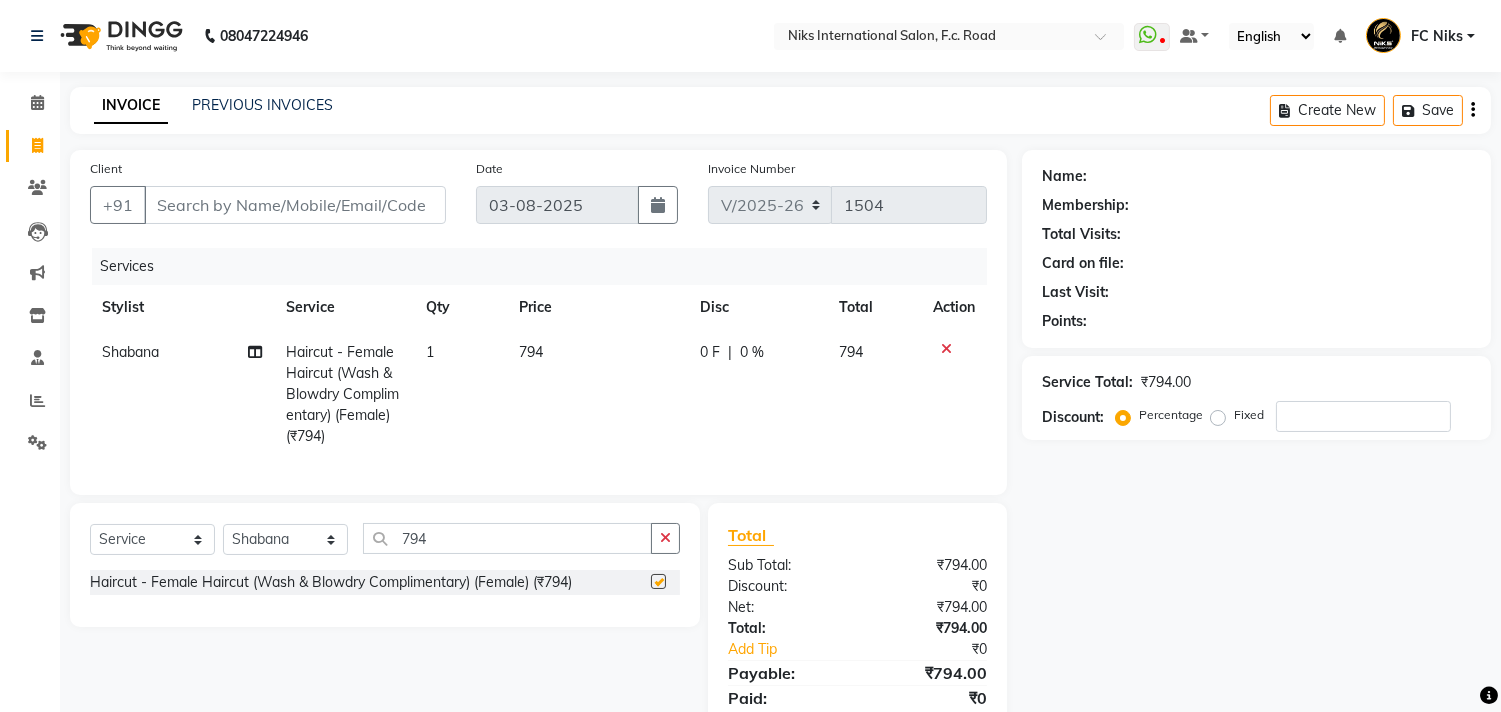 checkbox on "false" 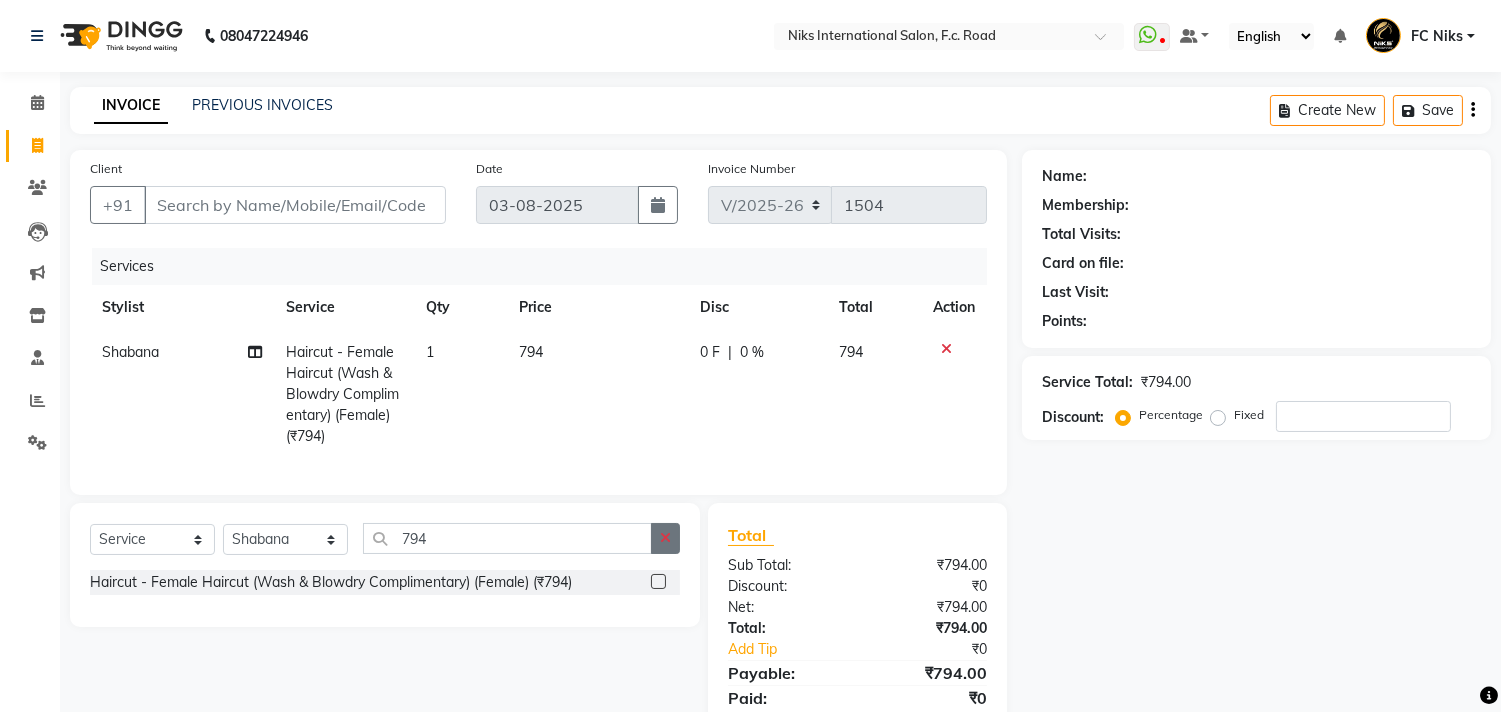 click 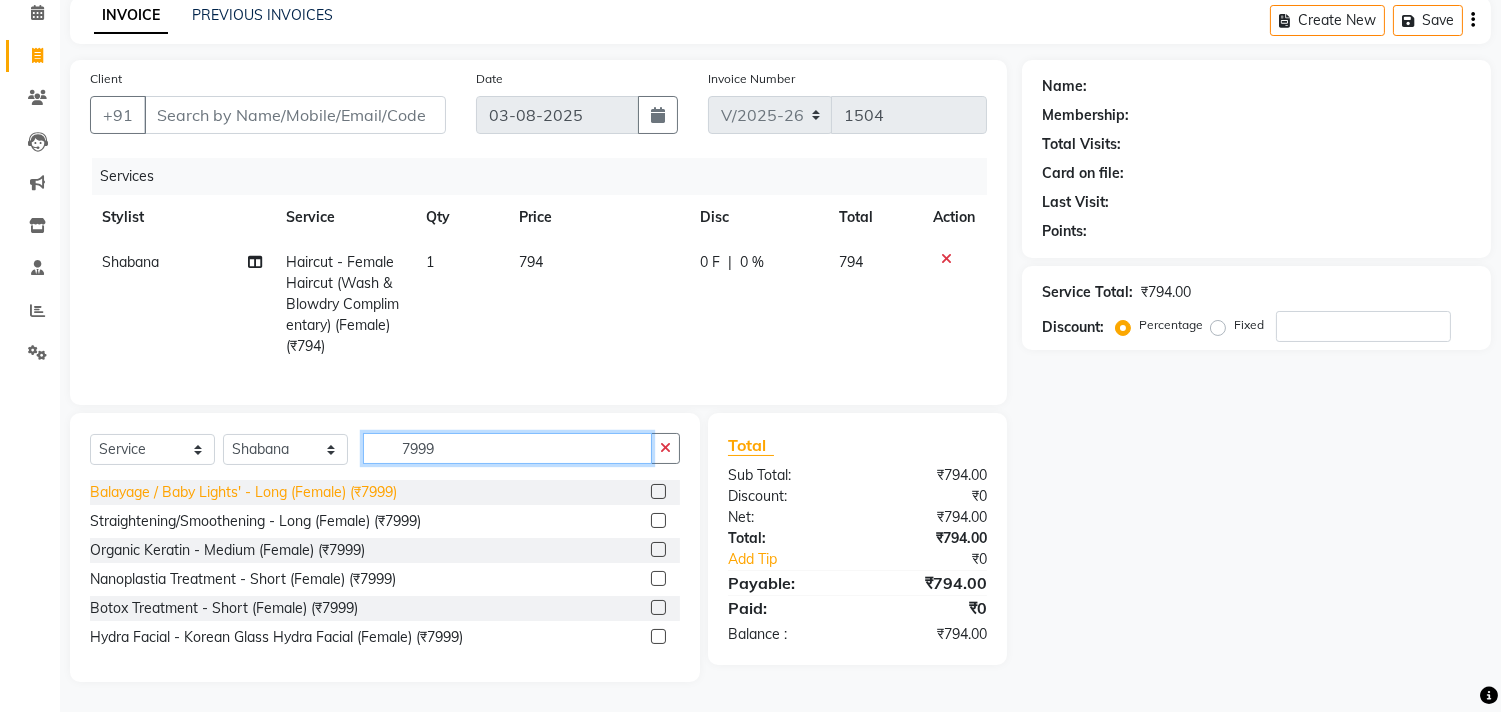 scroll, scrollTop: 106, scrollLeft: 0, axis: vertical 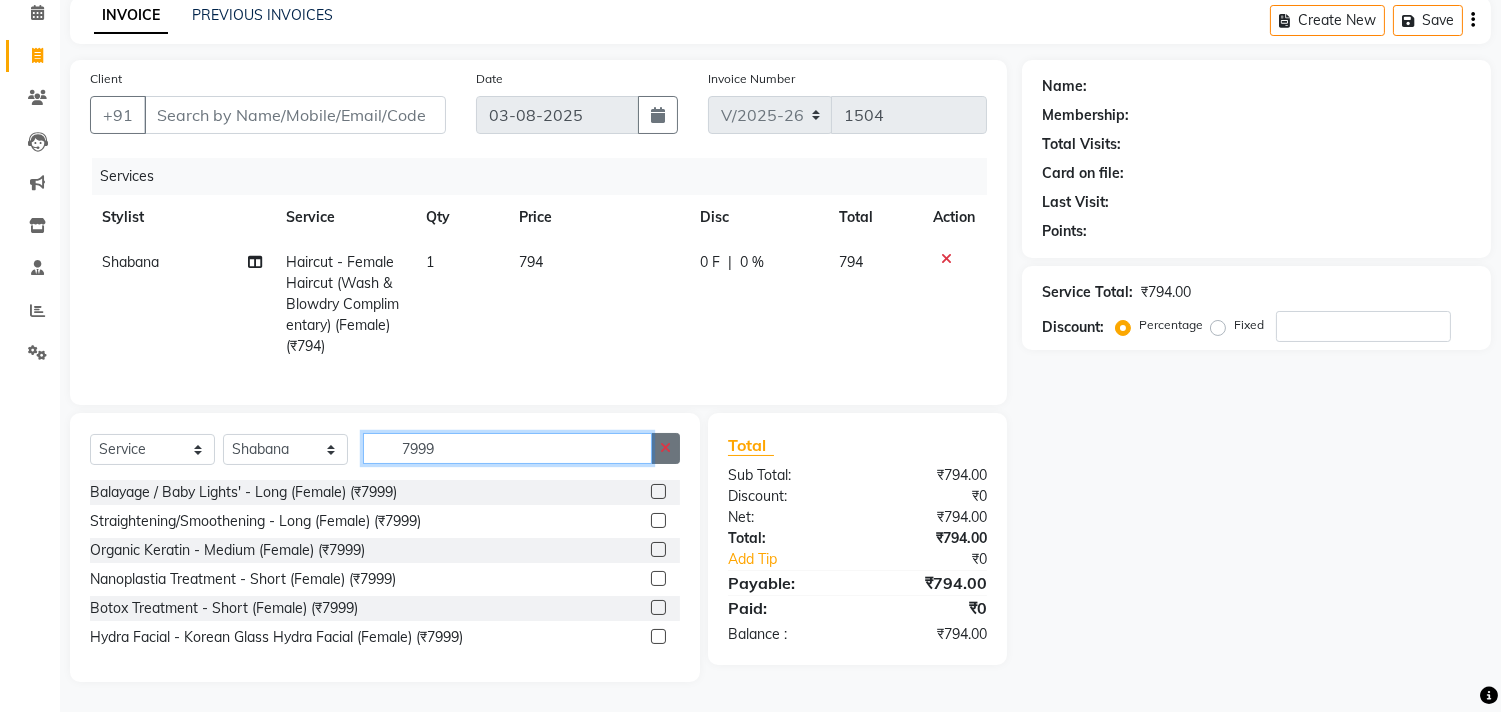 type on "7999" 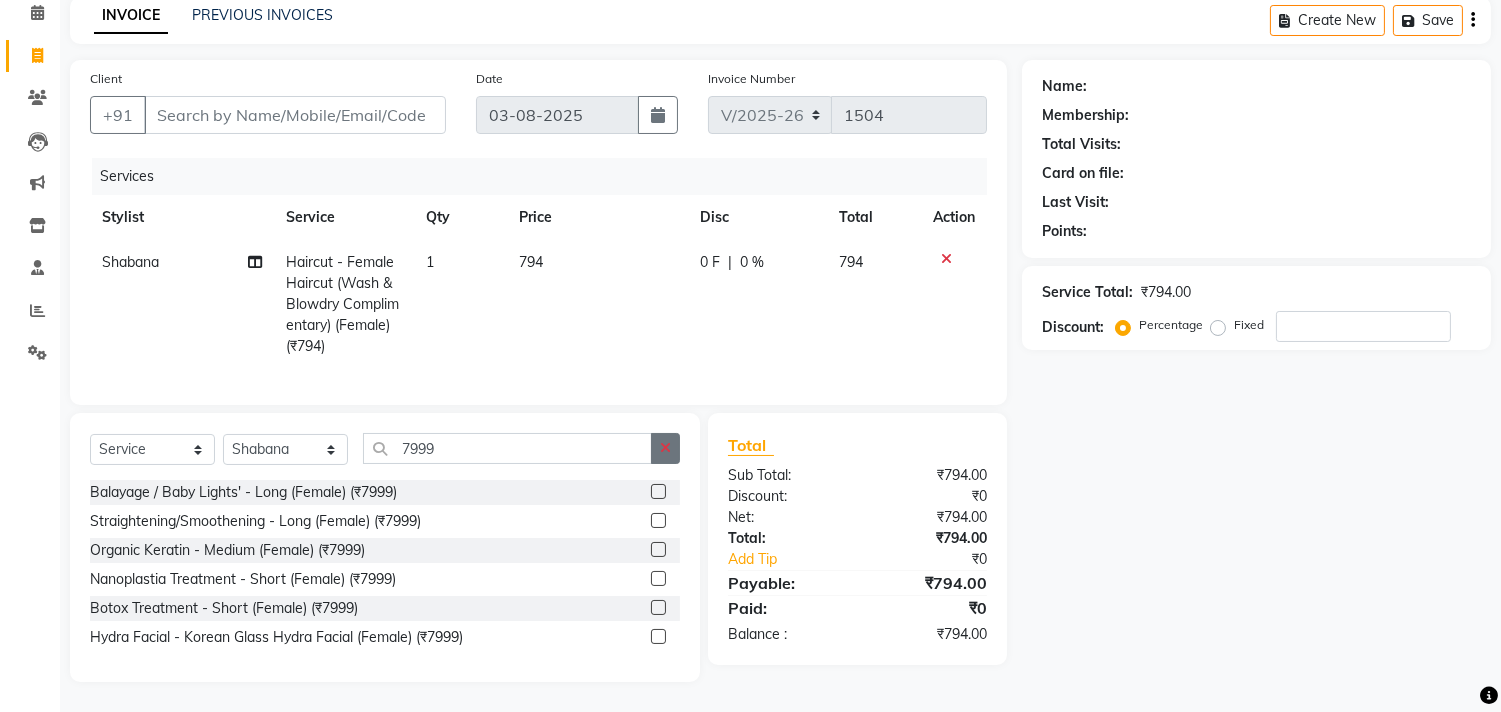click 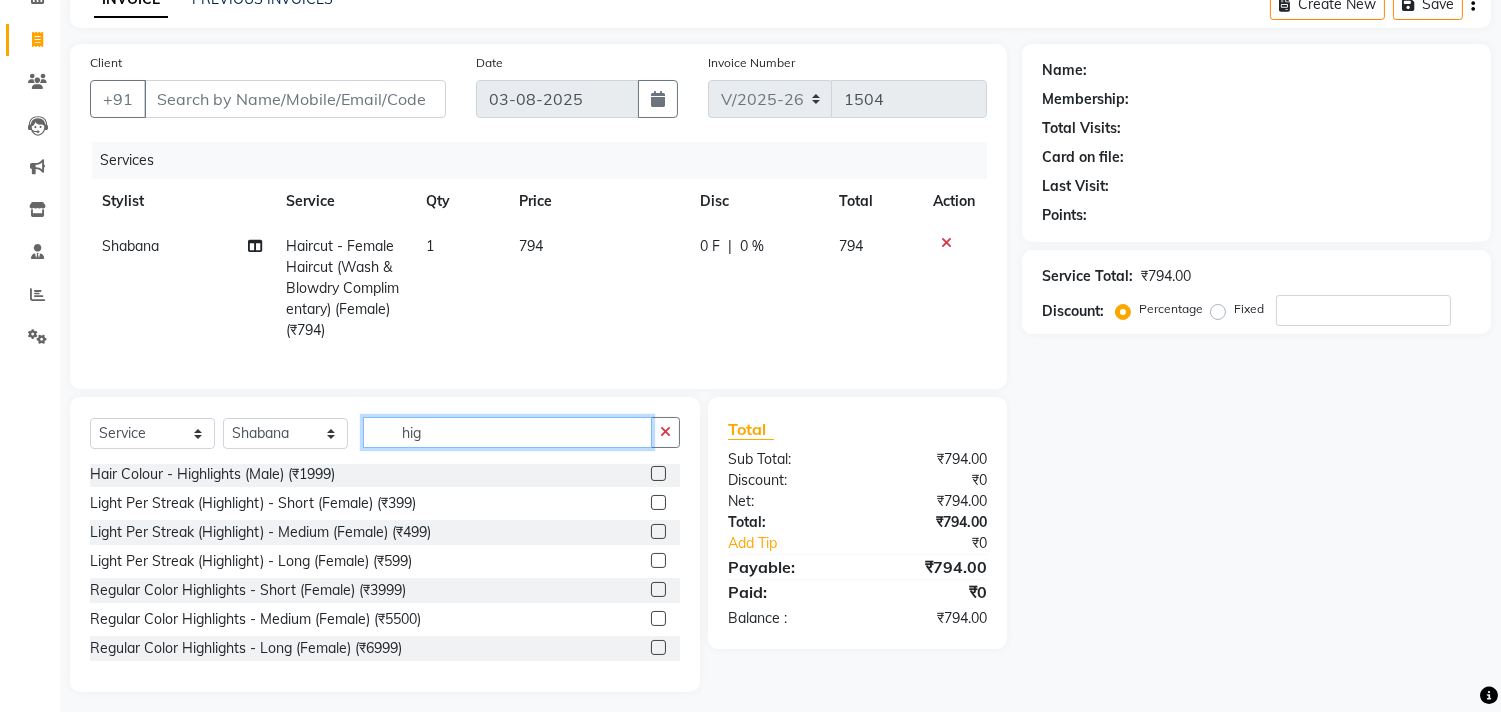 scroll, scrollTop: 3, scrollLeft: 0, axis: vertical 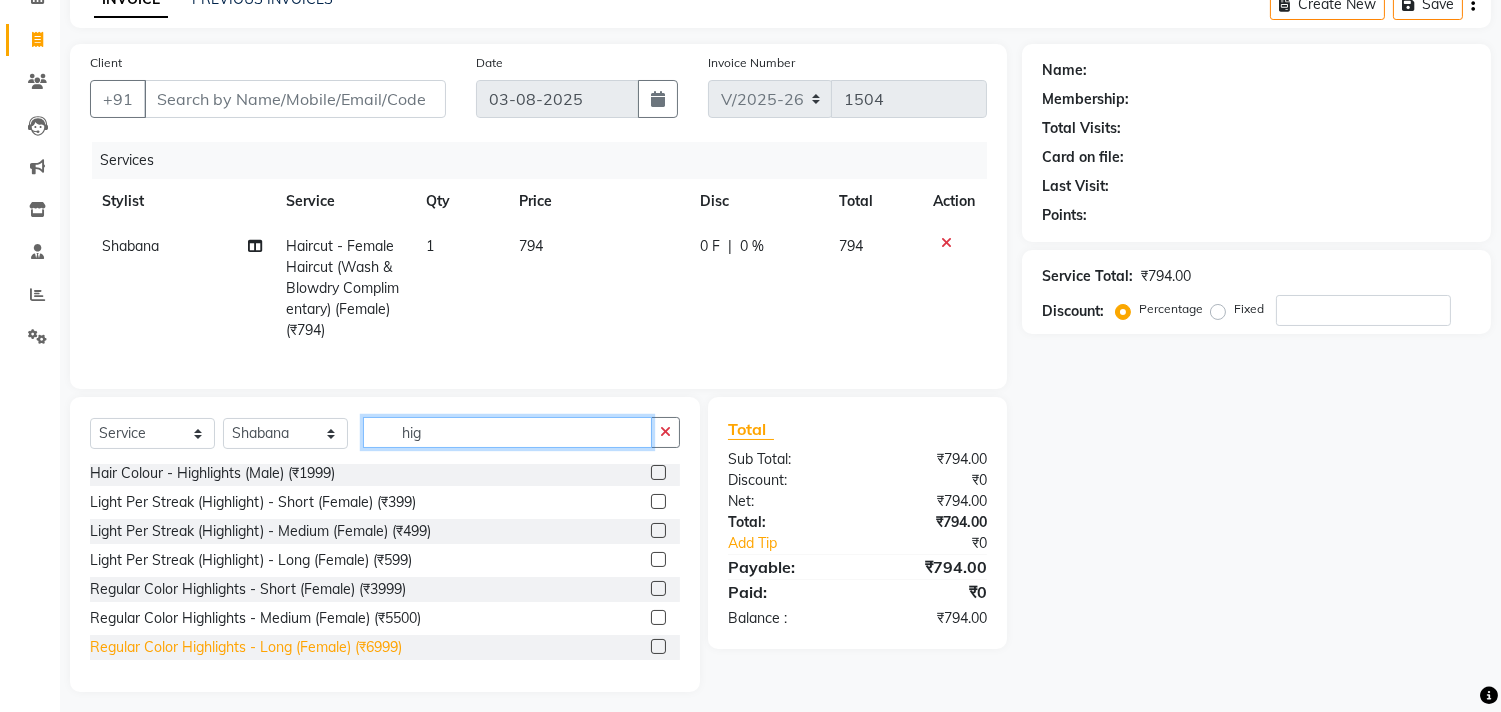 type on "hig" 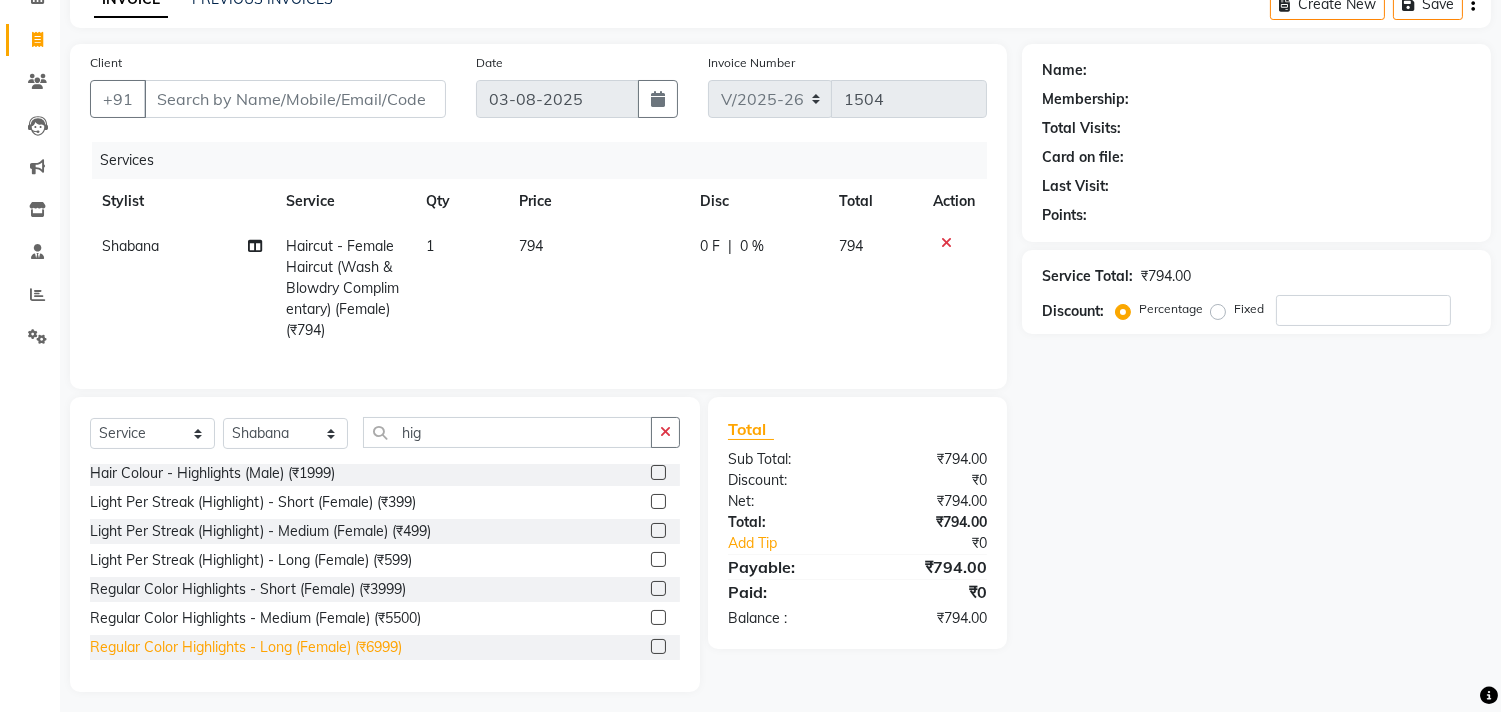 click on "Regular Color Highlights - Long (Female) (₹6999)" 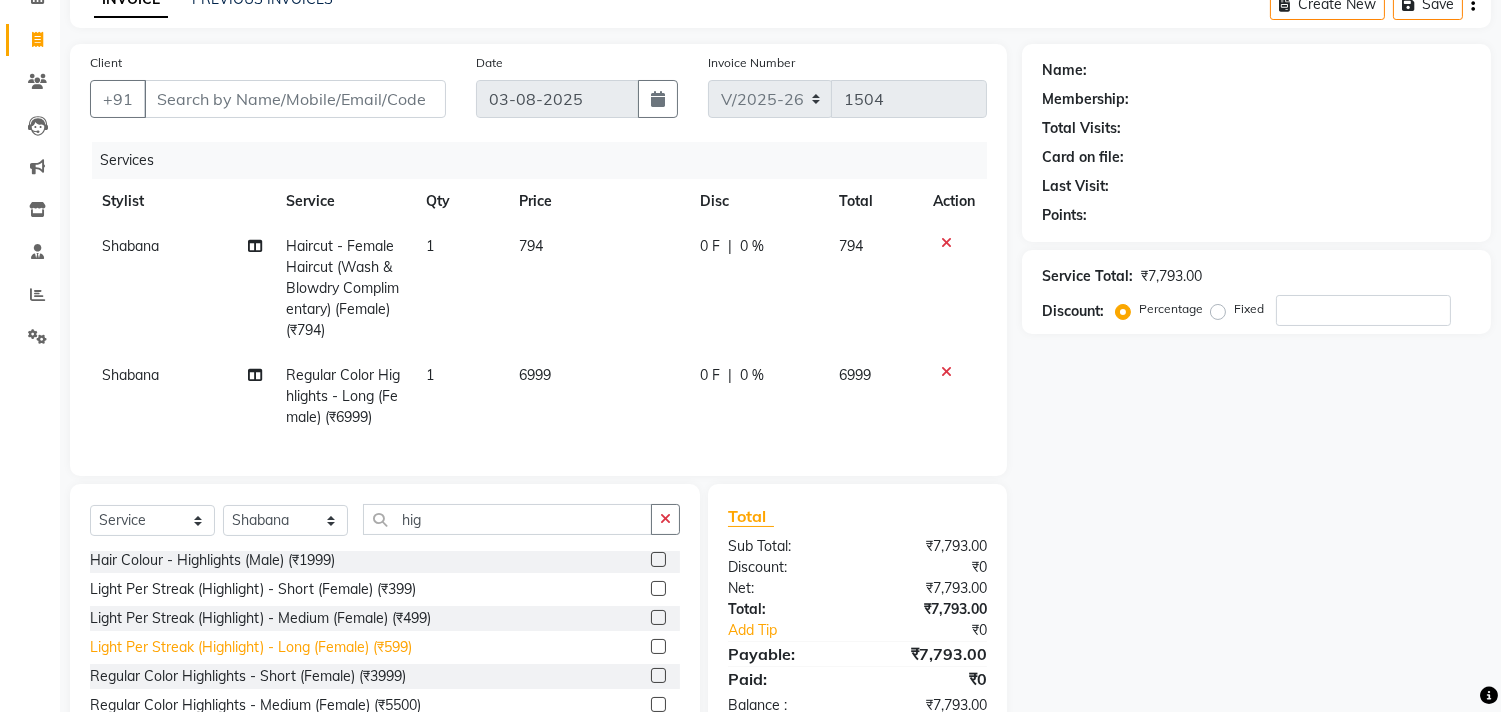 checkbox on "false" 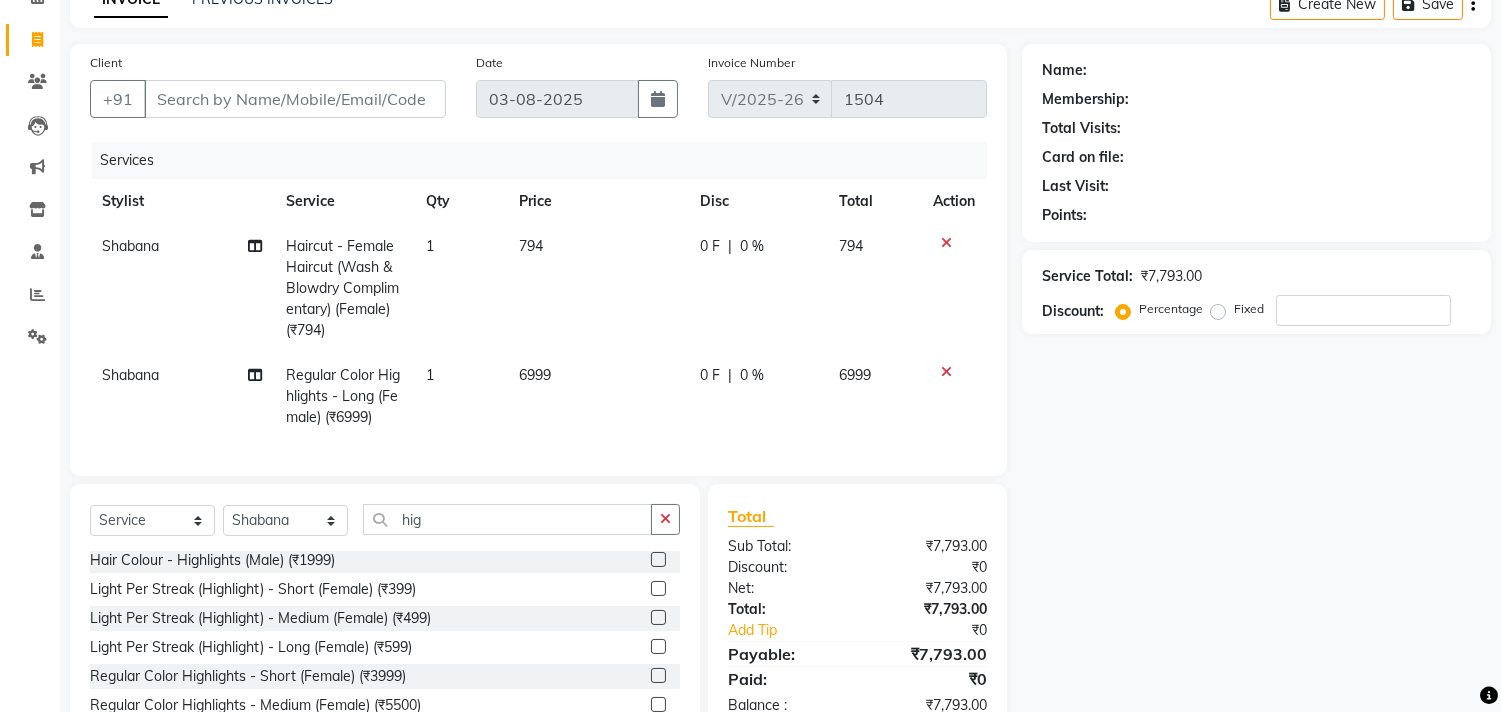 click on "6999" 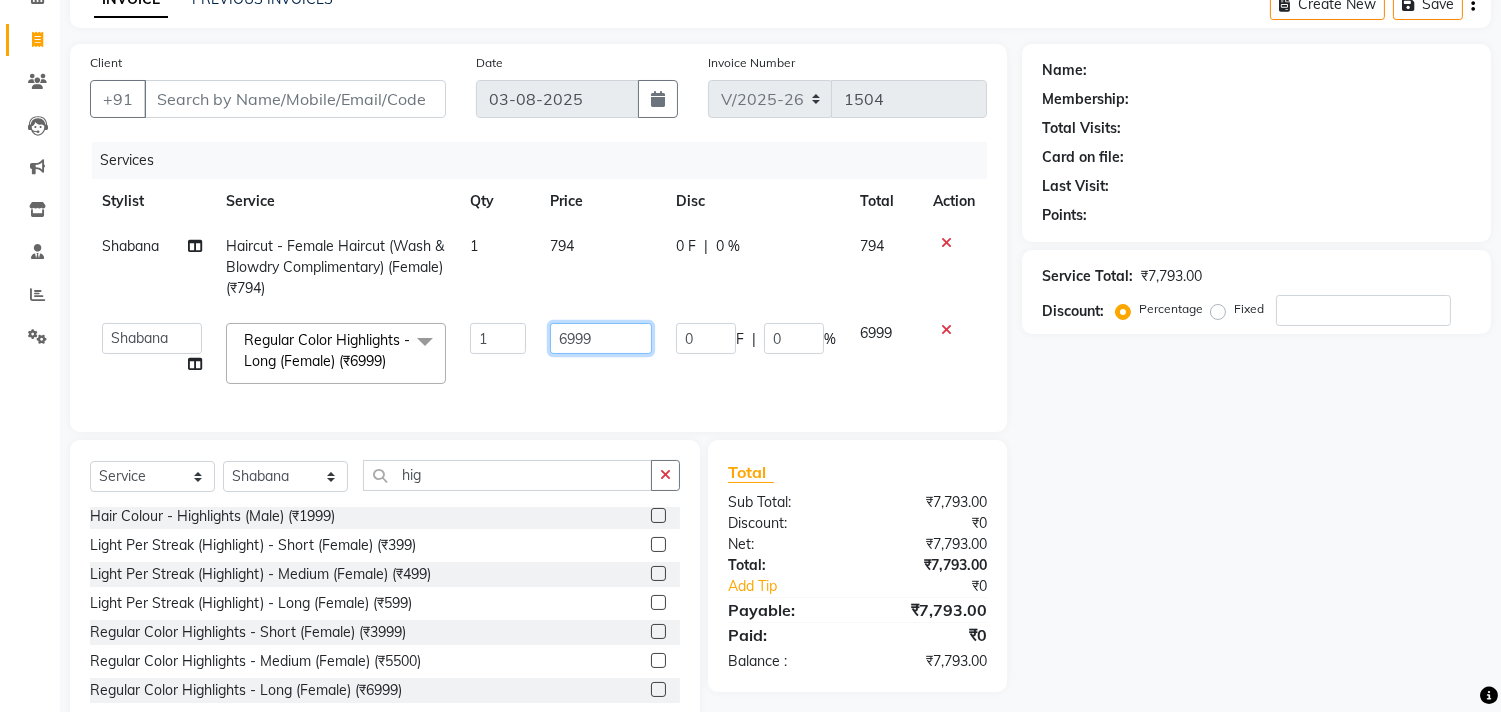 click on "6999" 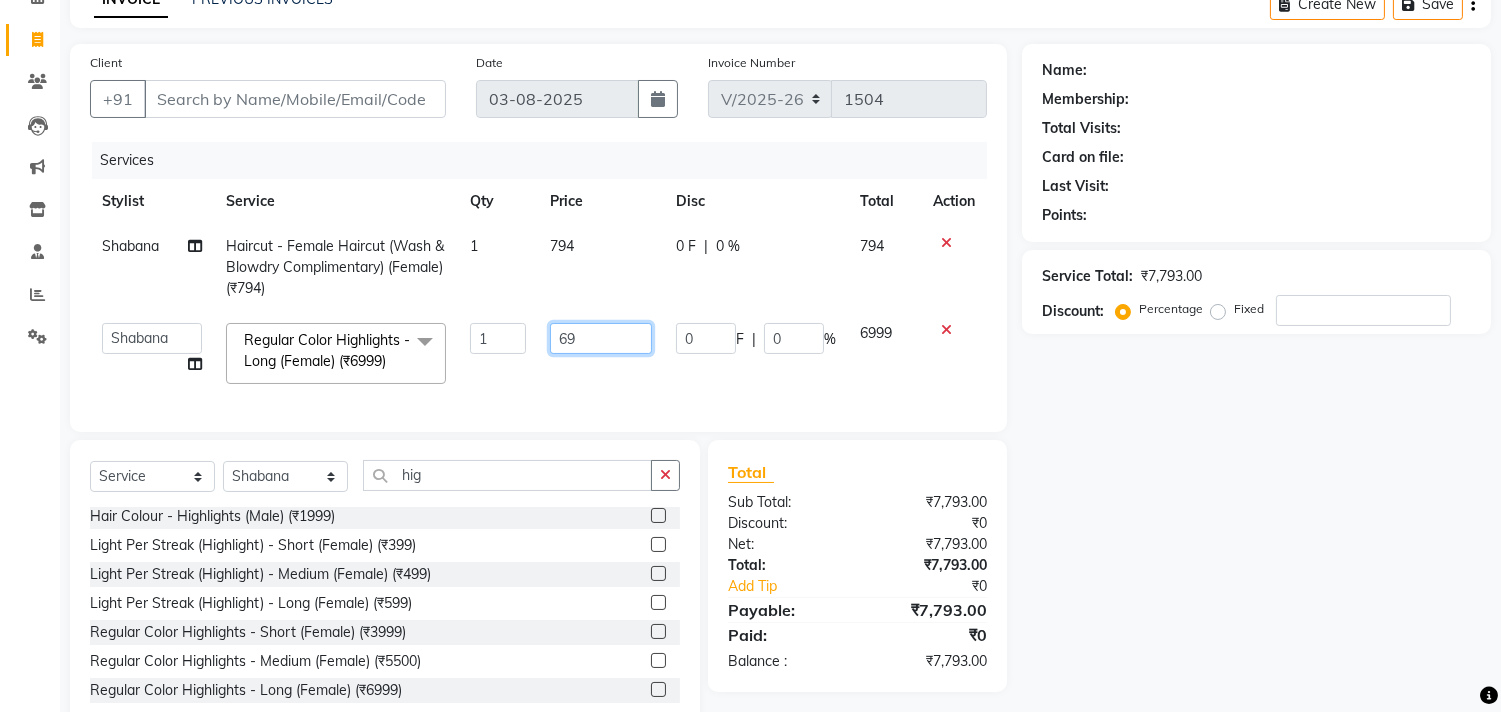 type on "6" 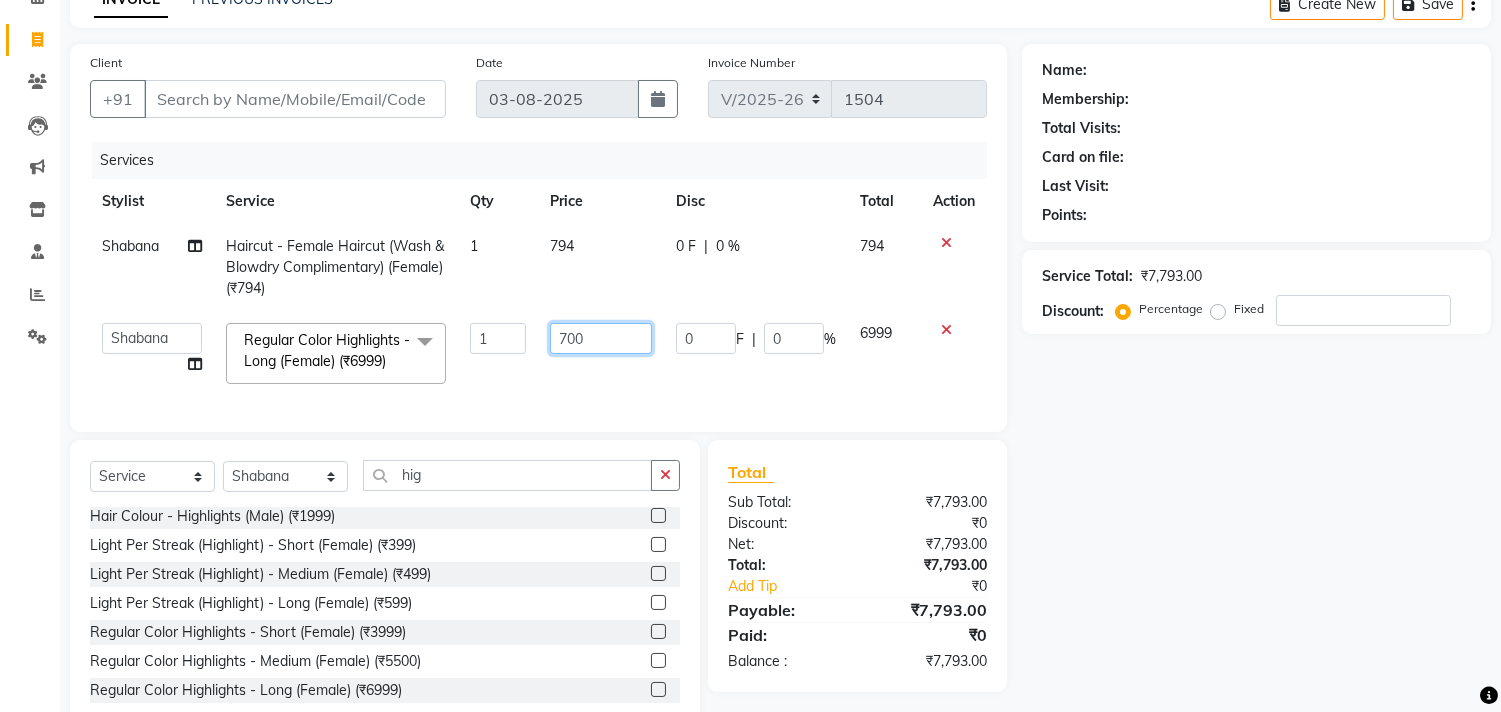 type on "7000" 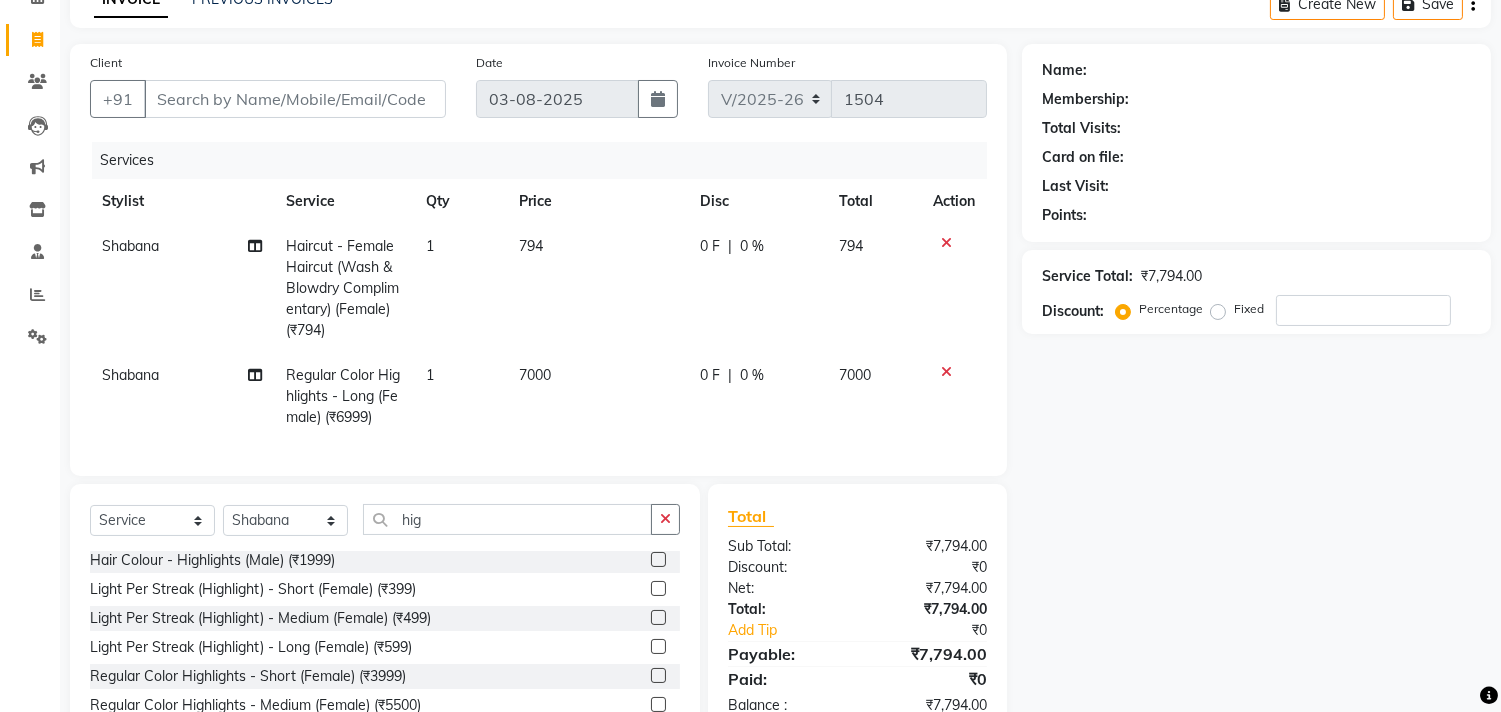 click on "7000" 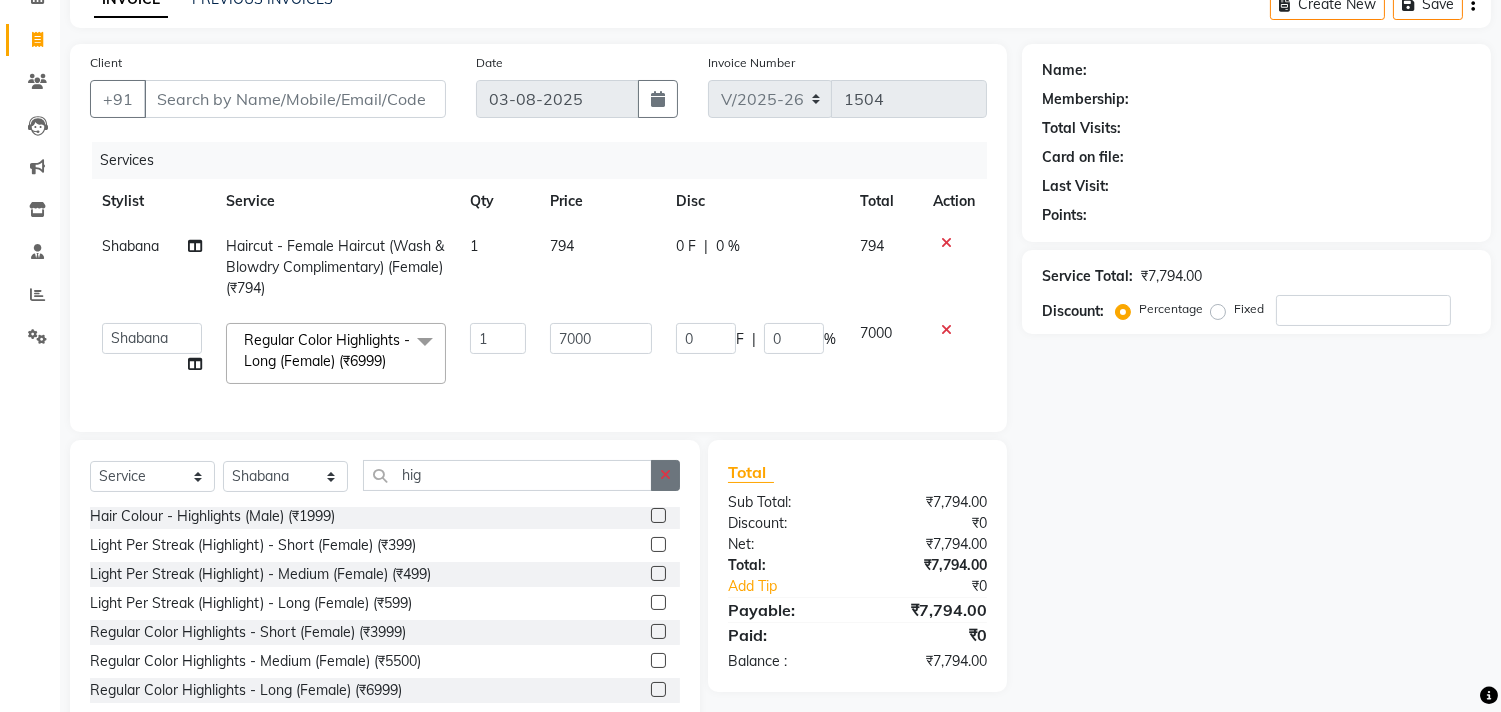 click 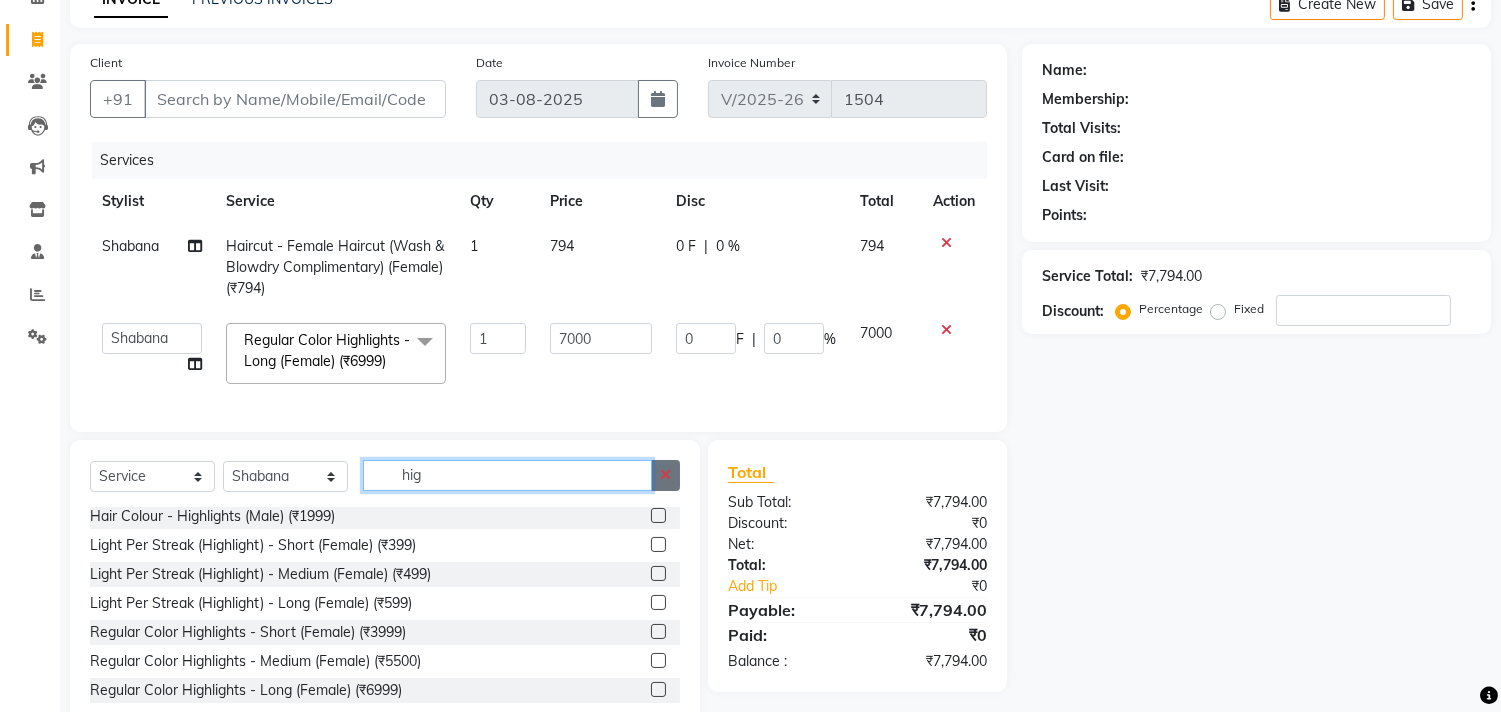 type 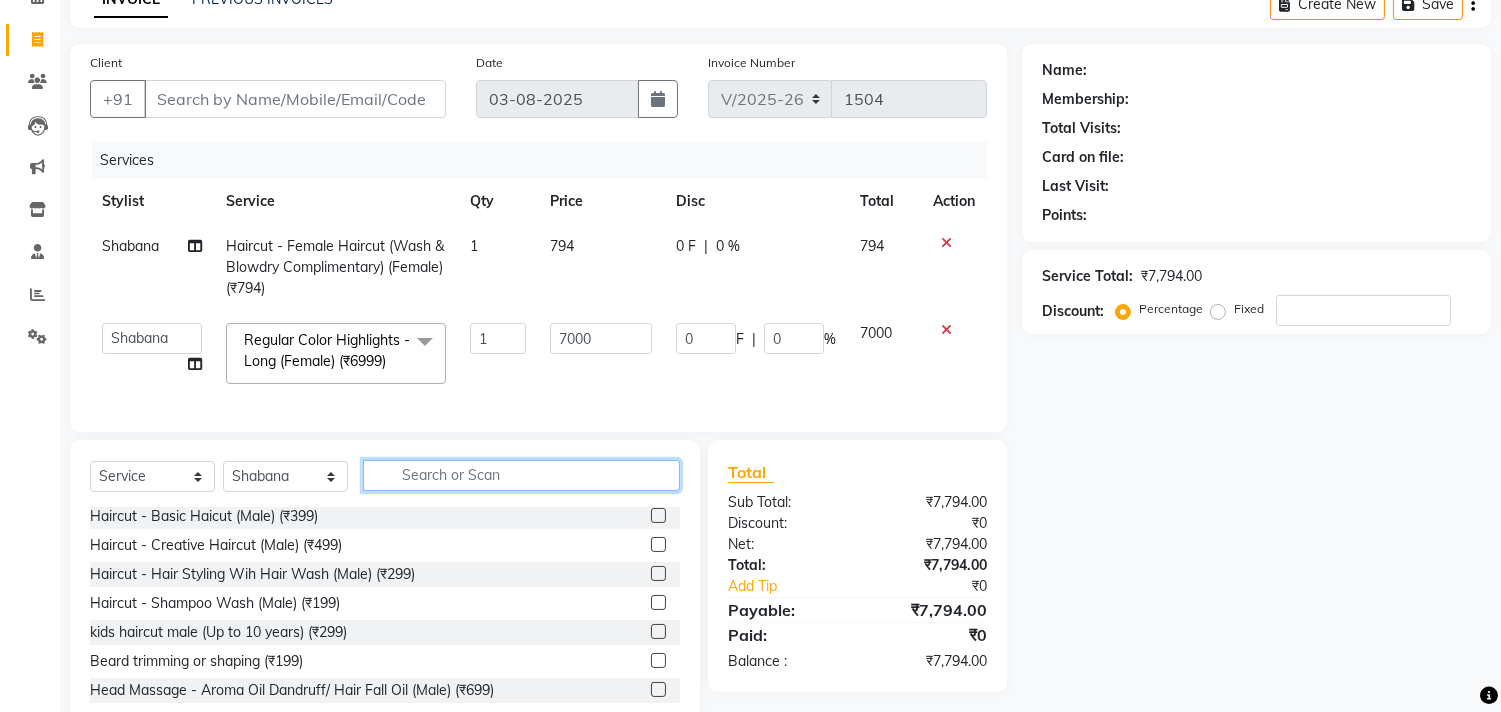 scroll, scrollTop: 611, scrollLeft: 0, axis: vertical 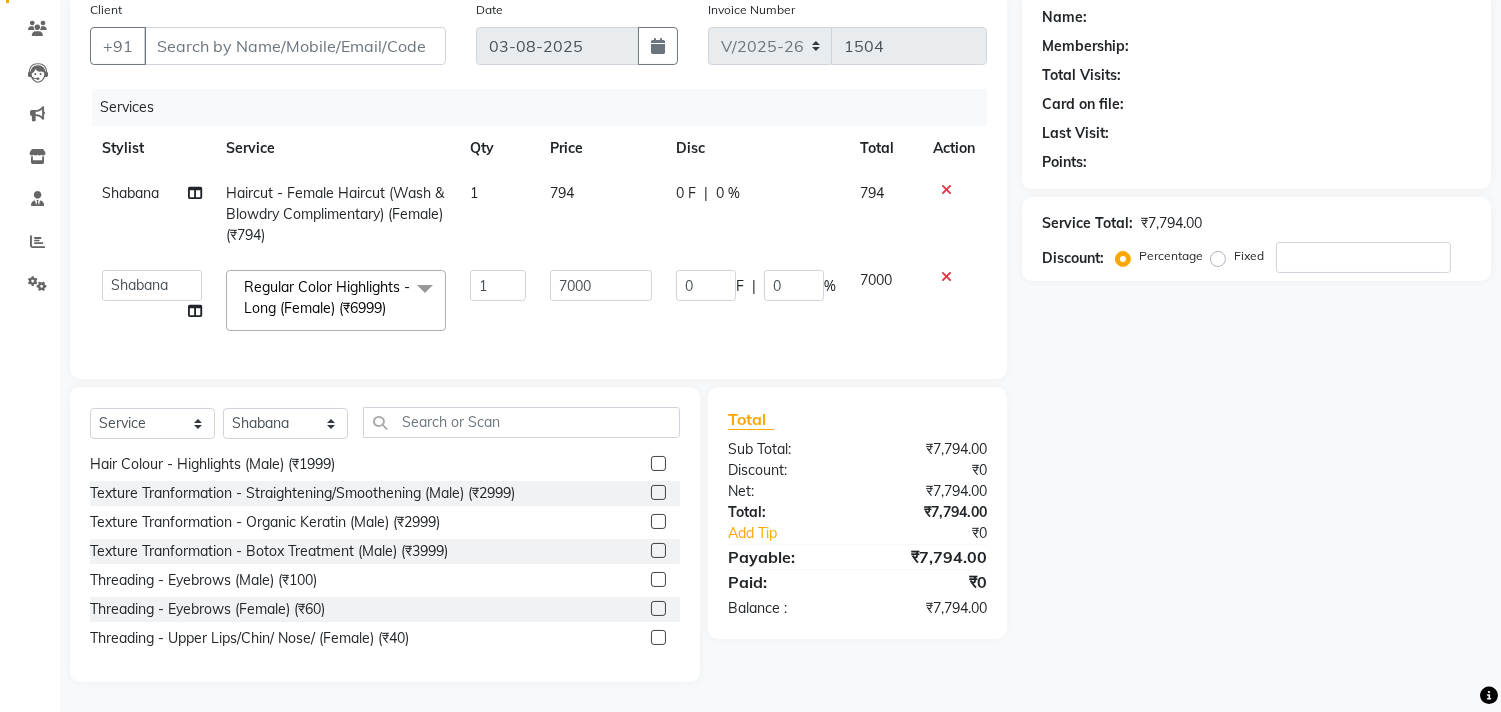 click on "Name: Membership: Total Visits: Card on file: Last Visit:  Points:  Service Total:  ₹7,794.00  Discount:  Percentage   Fixed" 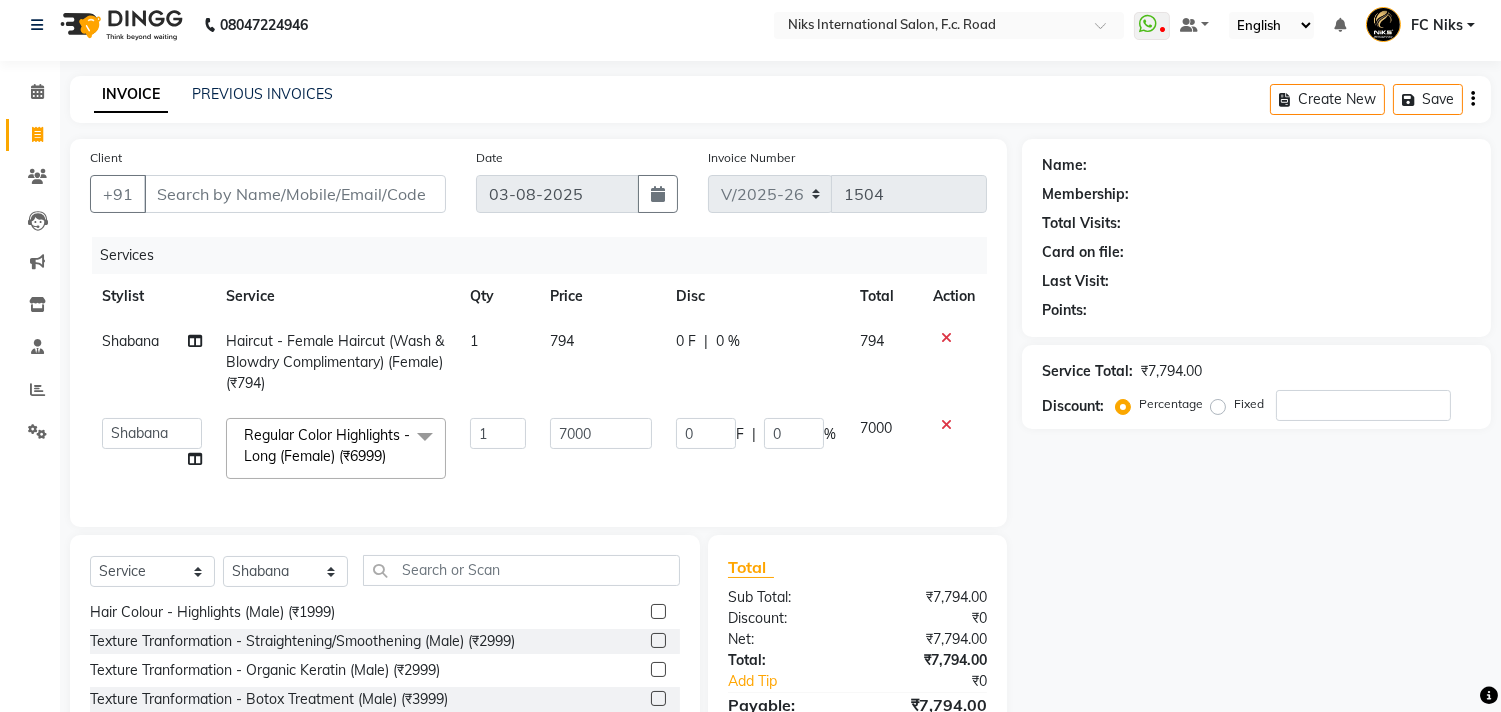 scroll, scrollTop: 0, scrollLeft: 0, axis: both 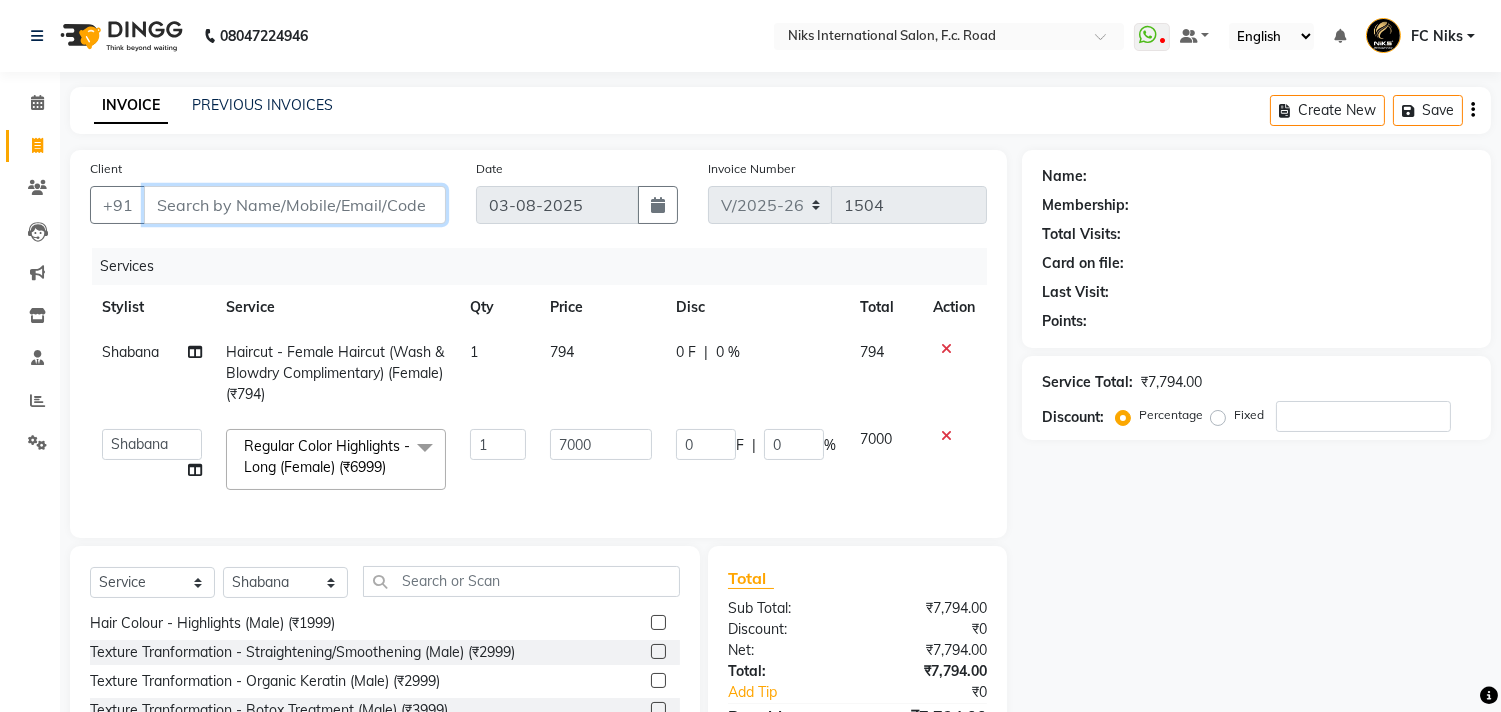 click on "Client" at bounding box center (295, 205) 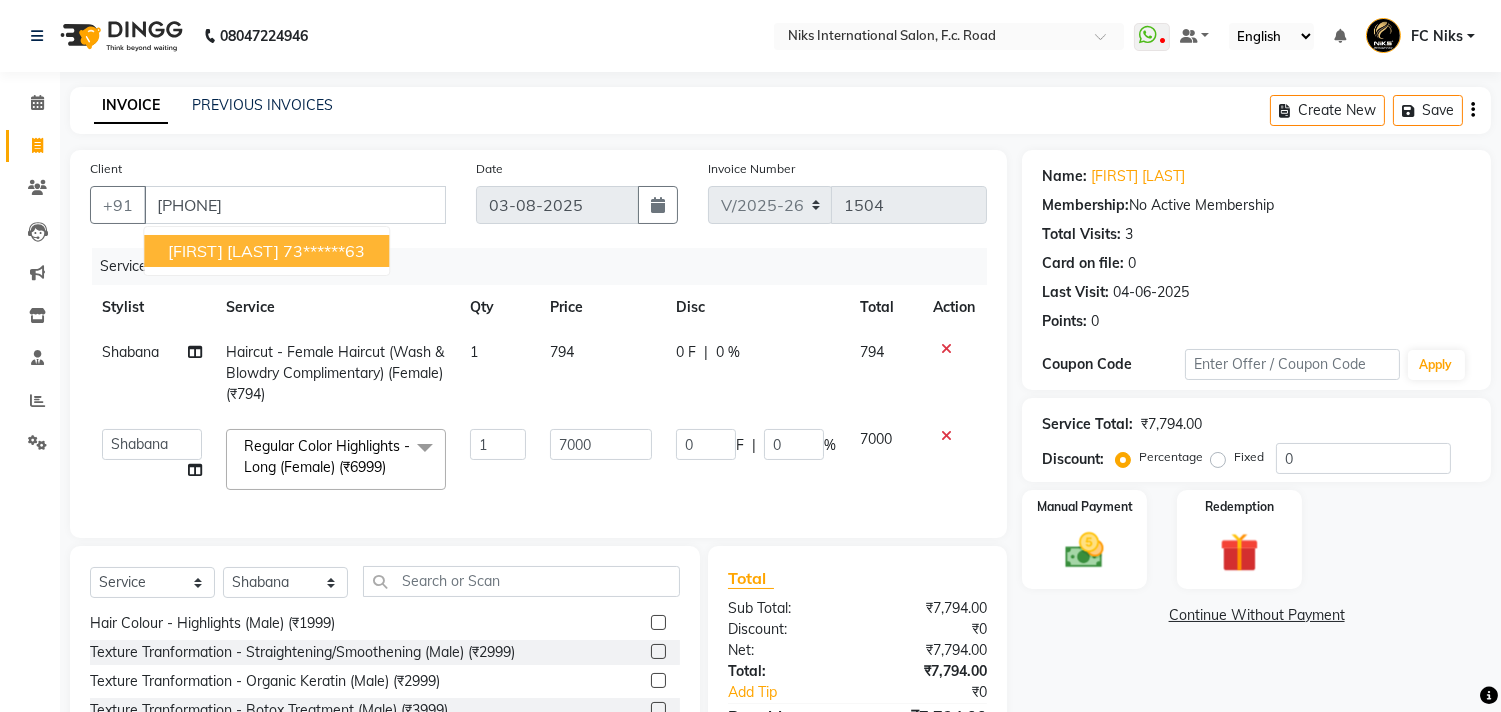 click on "73******63" at bounding box center (324, 251) 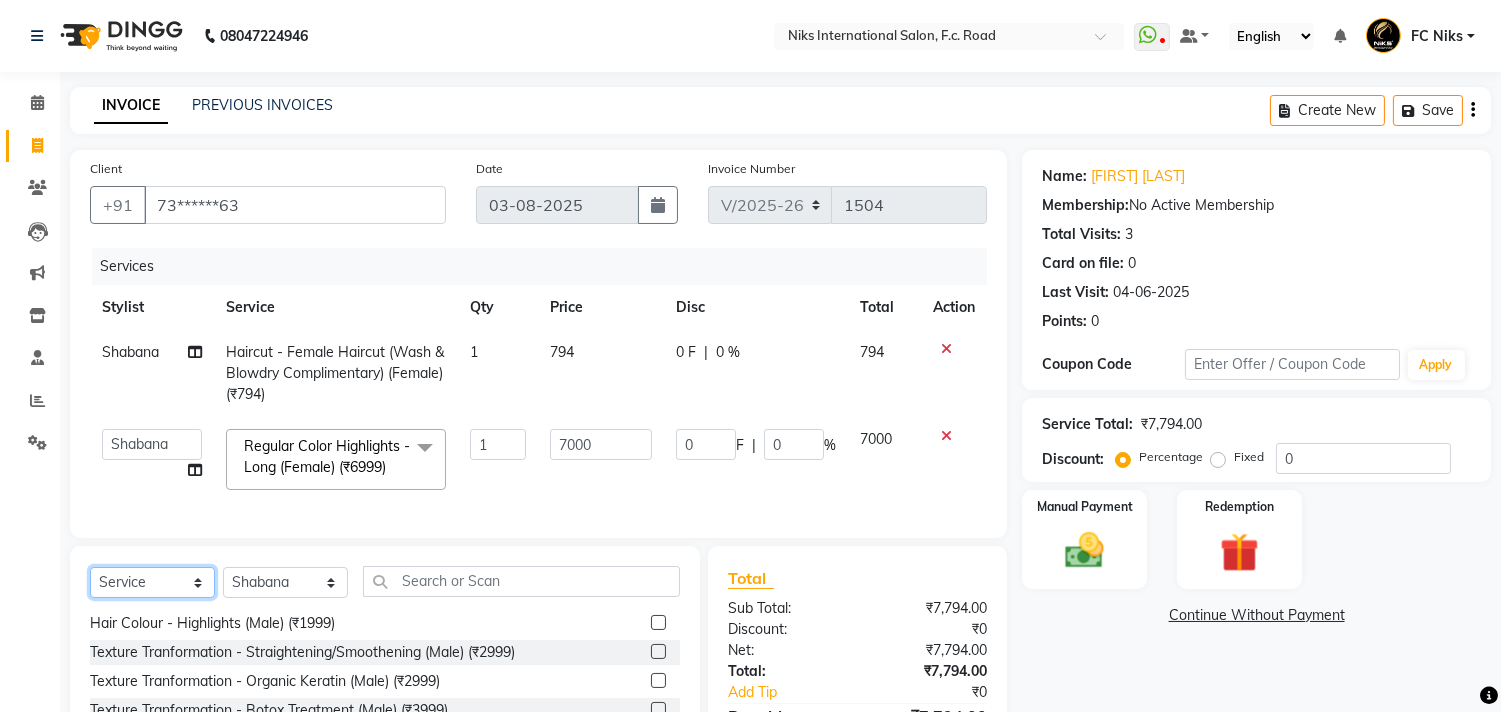 click on "Select  Service  Product  Membership  Package Voucher Prepaid Gift Card" 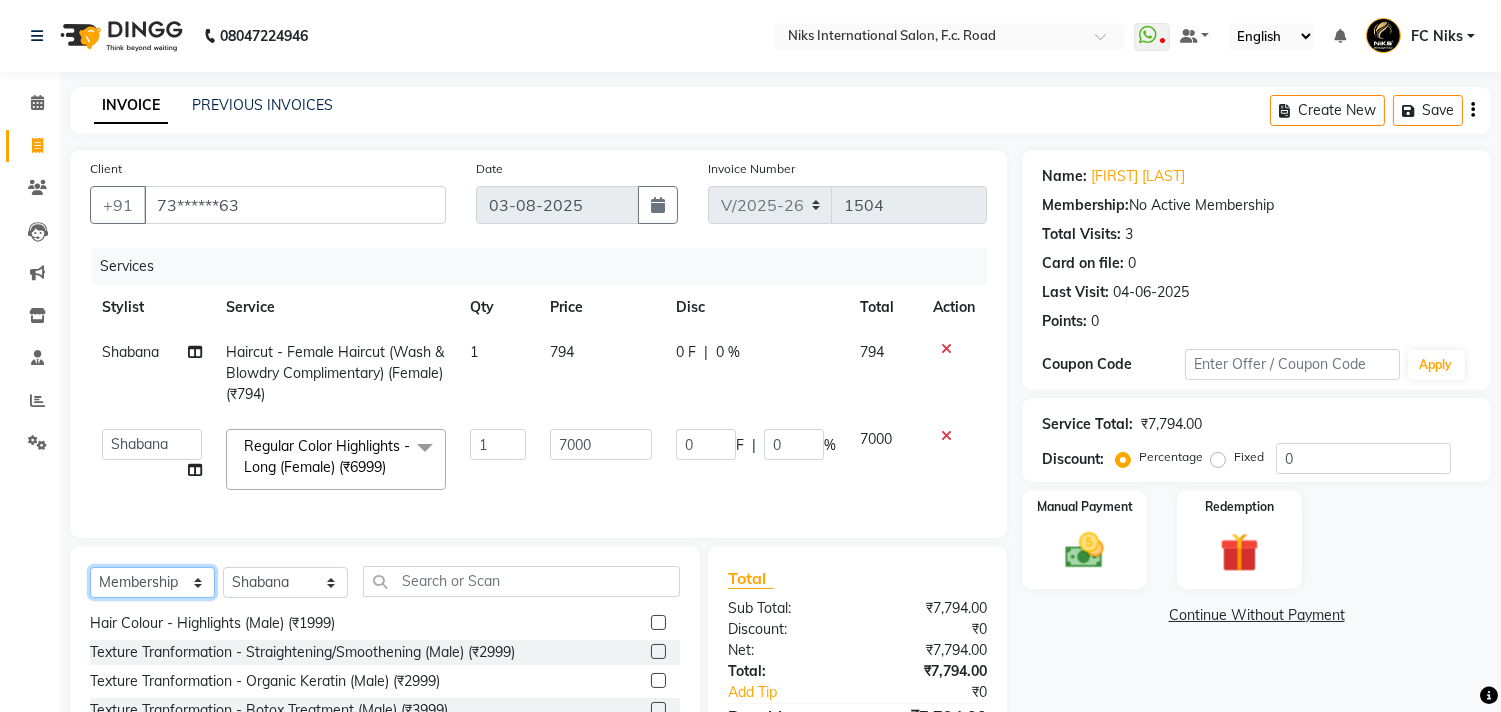 click on "Select  Service  Product  Membership  Package Voucher Prepaid Gift Card" 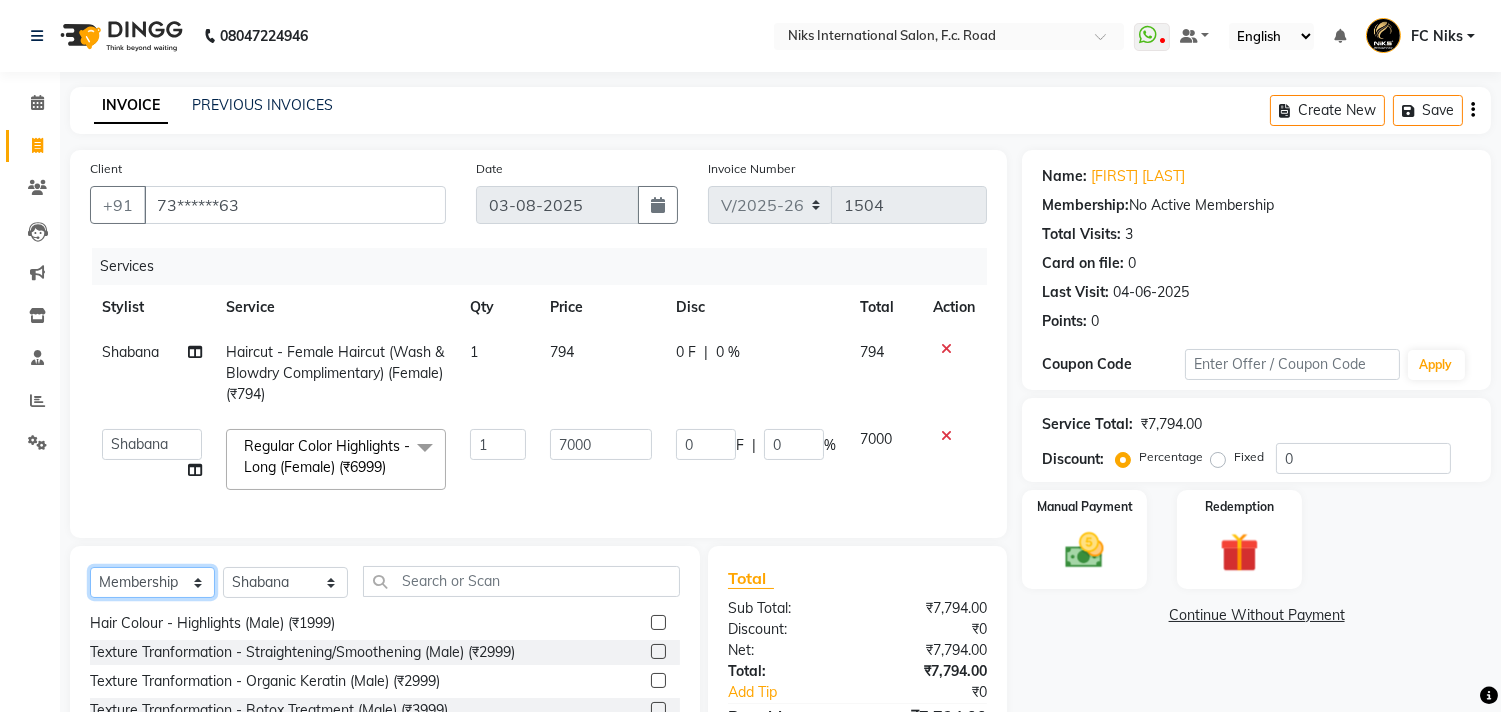 scroll, scrollTop: 0, scrollLeft: 0, axis: both 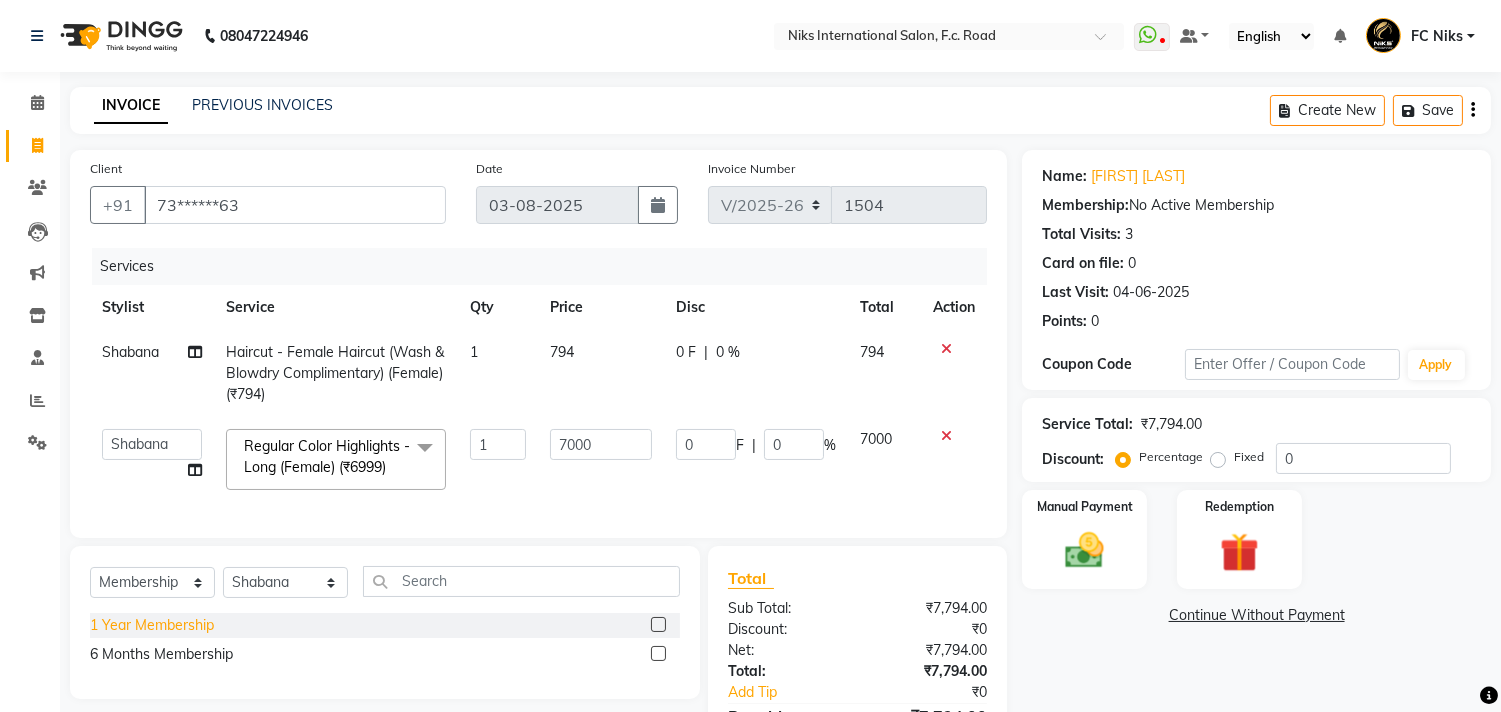 click on "1 Year Membership" 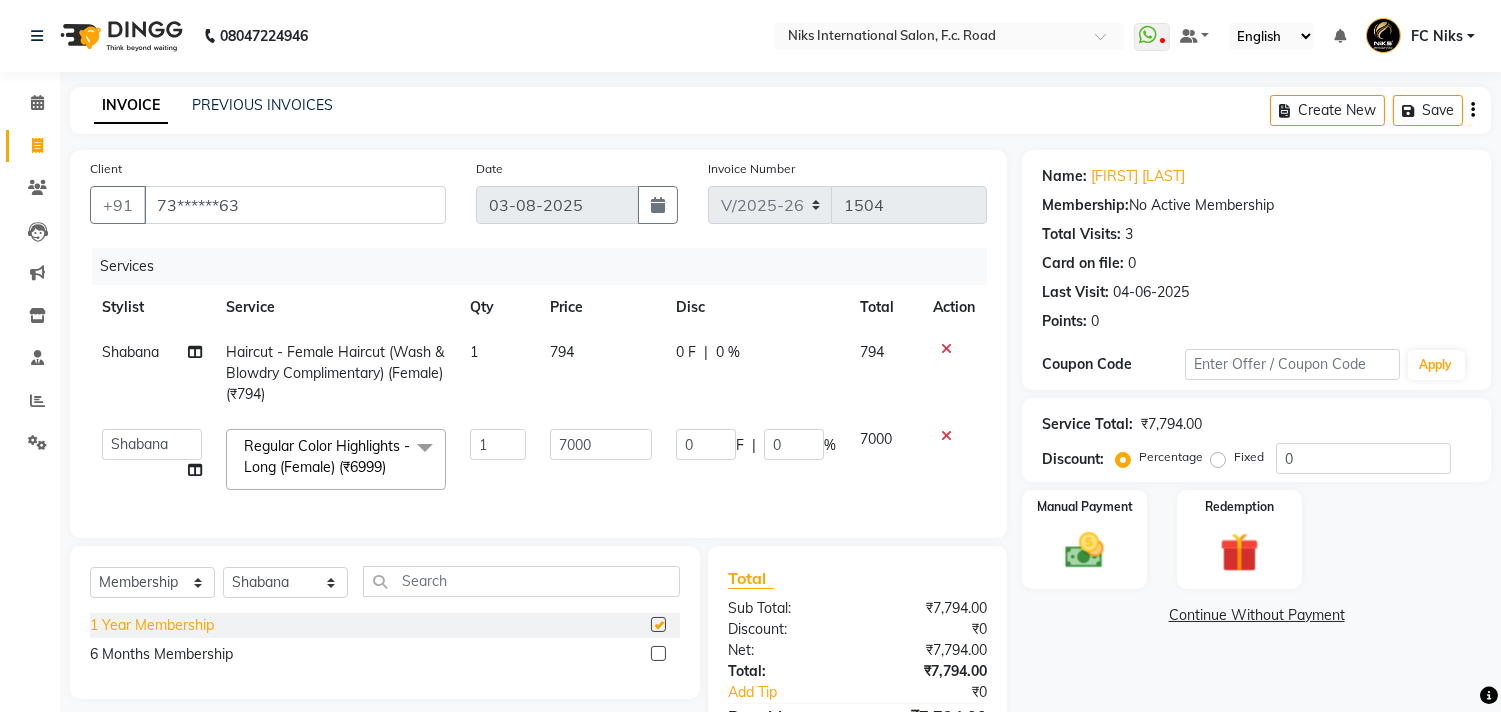 select on "select" 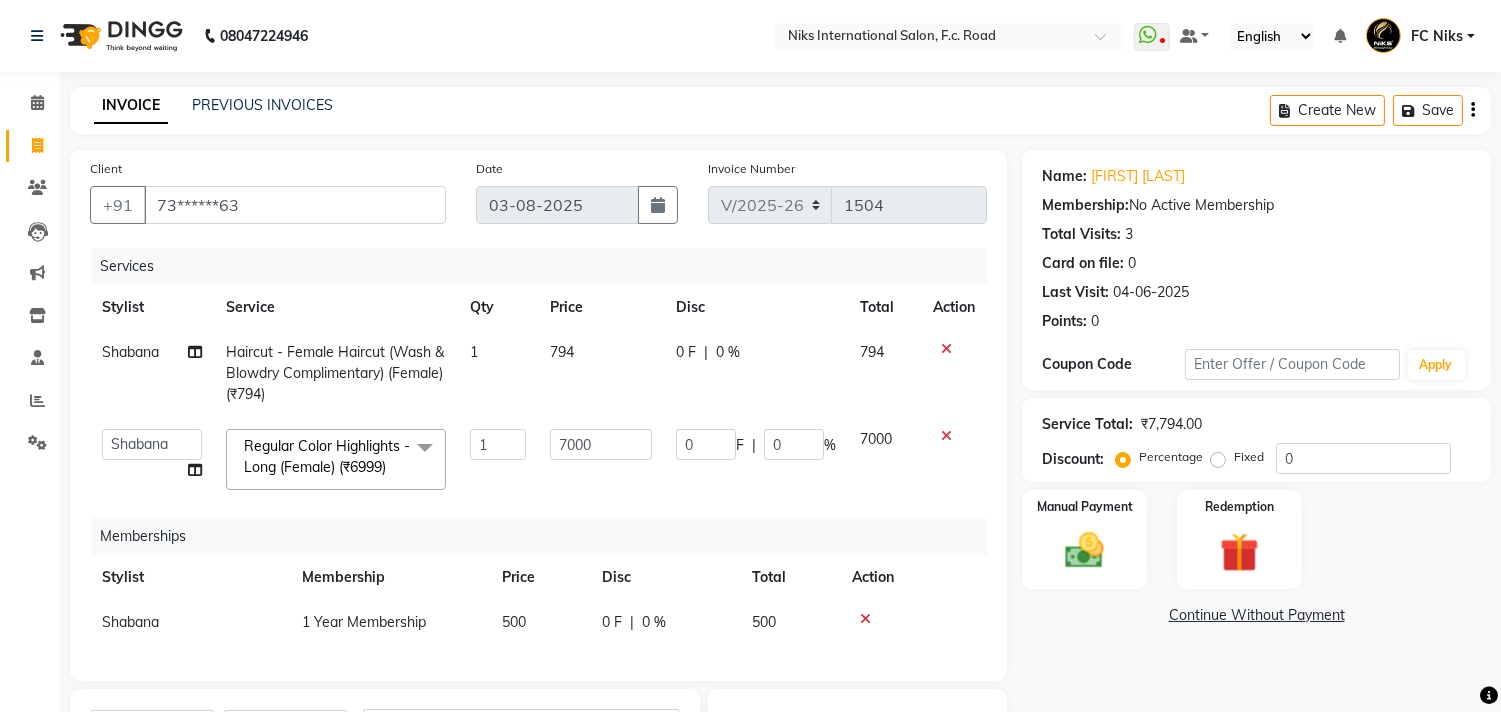 click on "500" 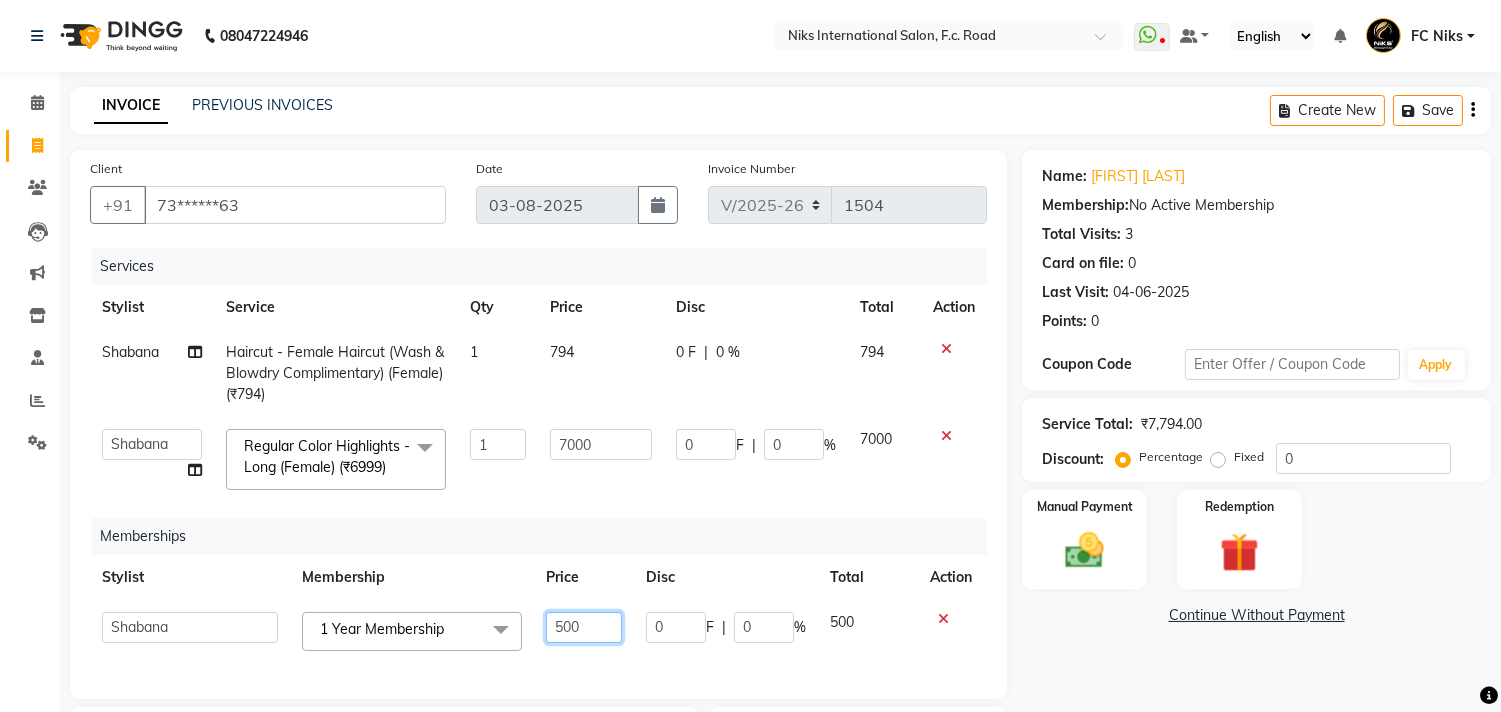 click on "500" 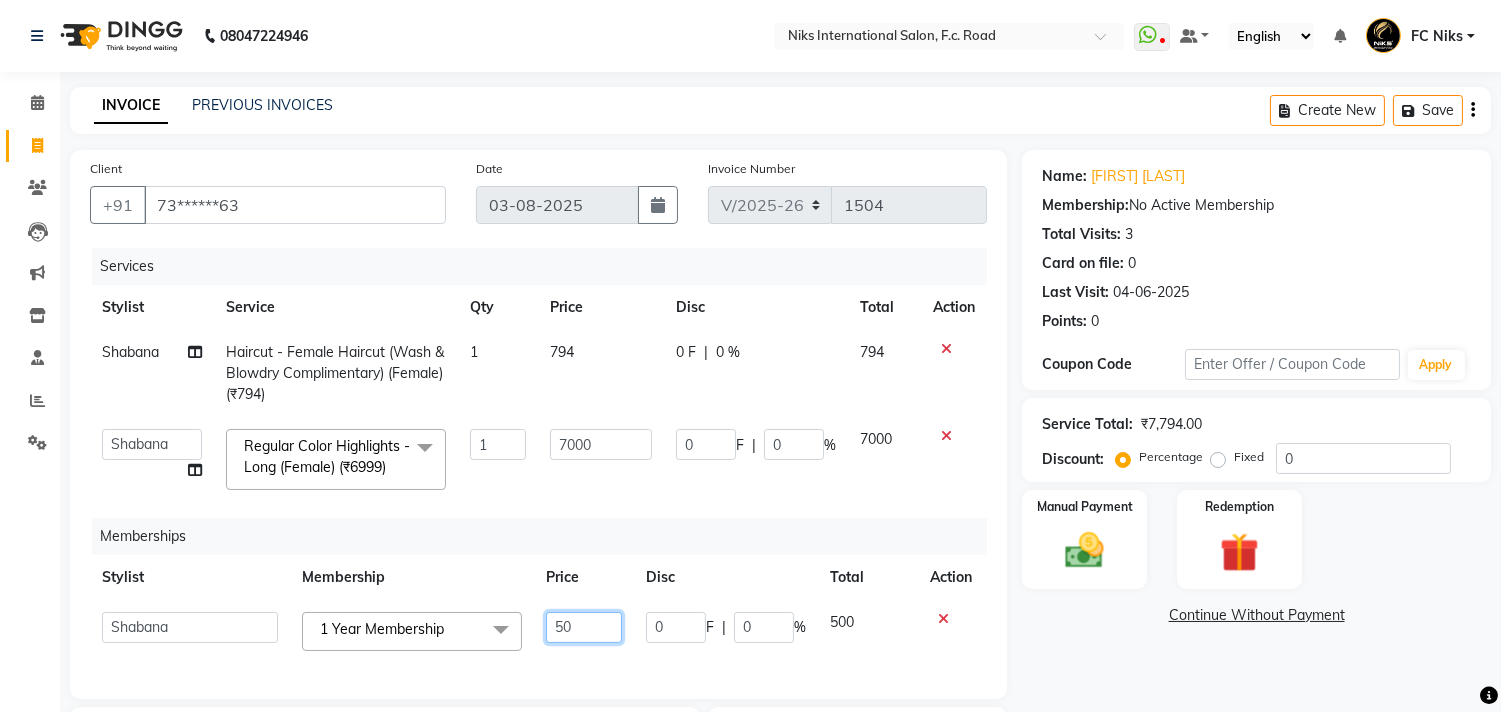 type on "5" 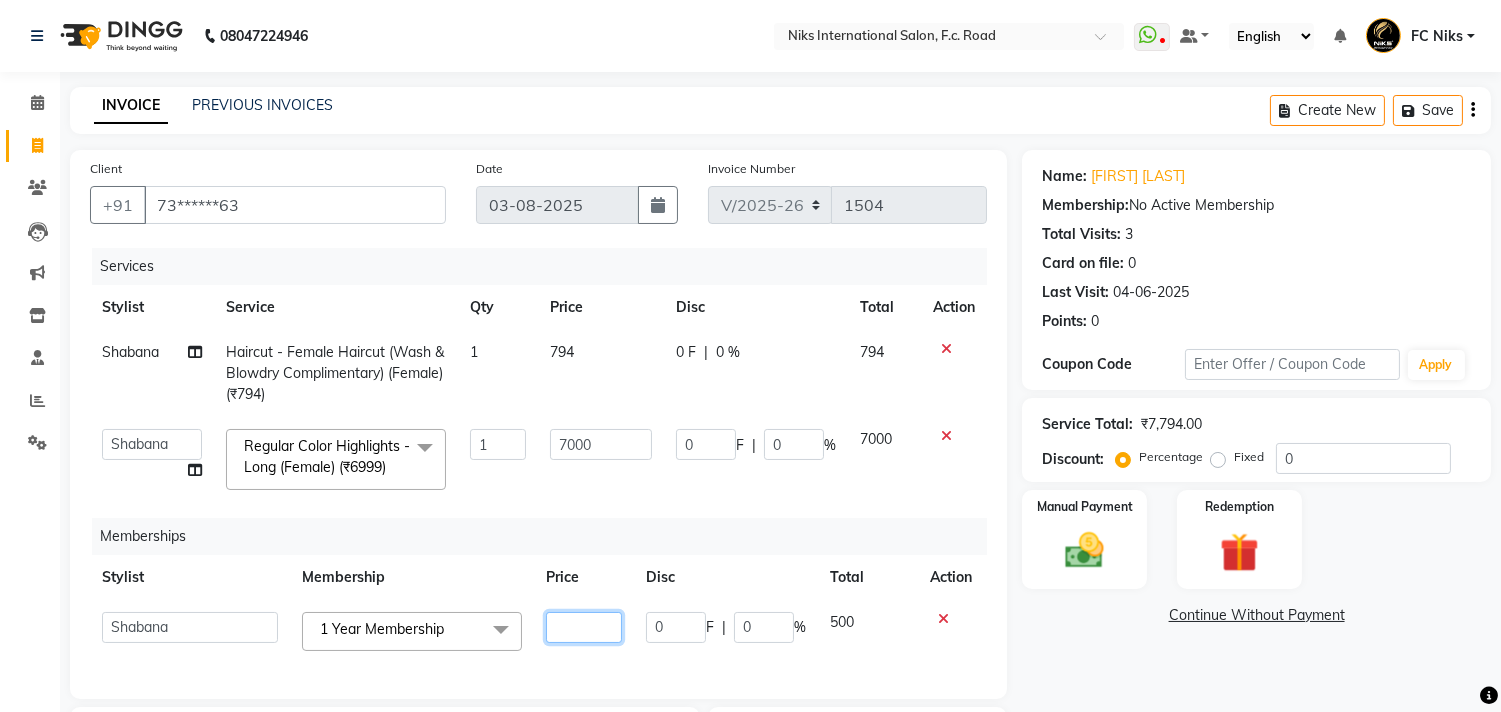 type on "1" 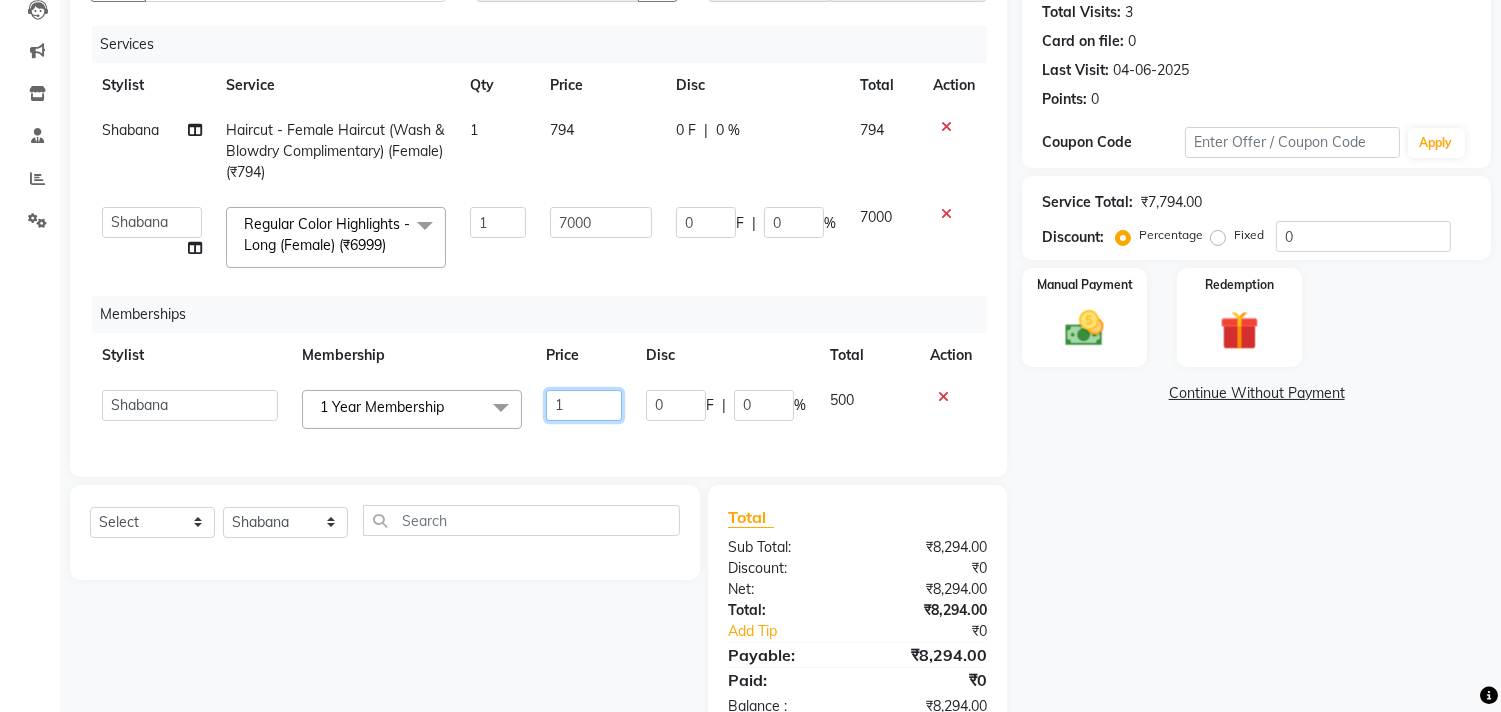 scroll, scrollTop: 185, scrollLeft: 0, axis: vertical 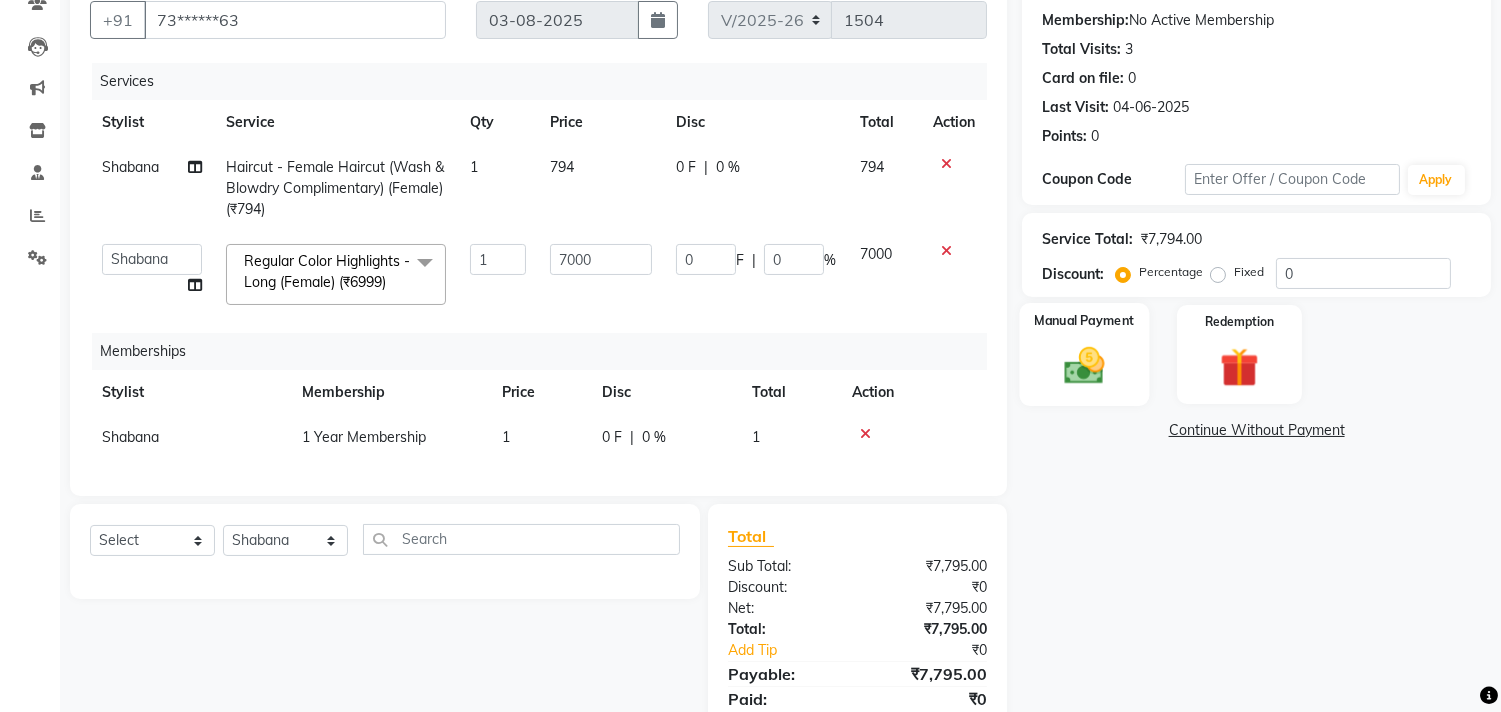 click 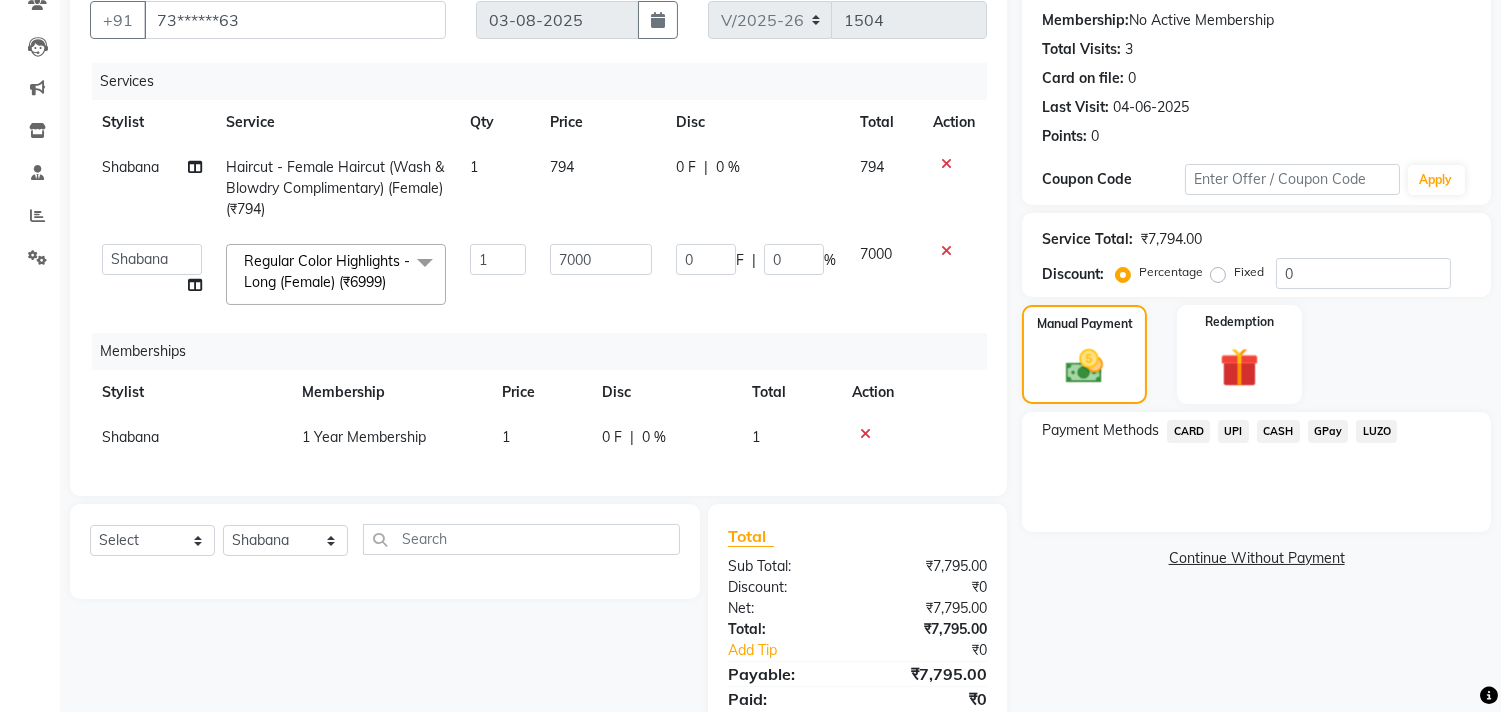 click on "Payment Methods  CARD   UPI   CASH   GPay   LUZO" 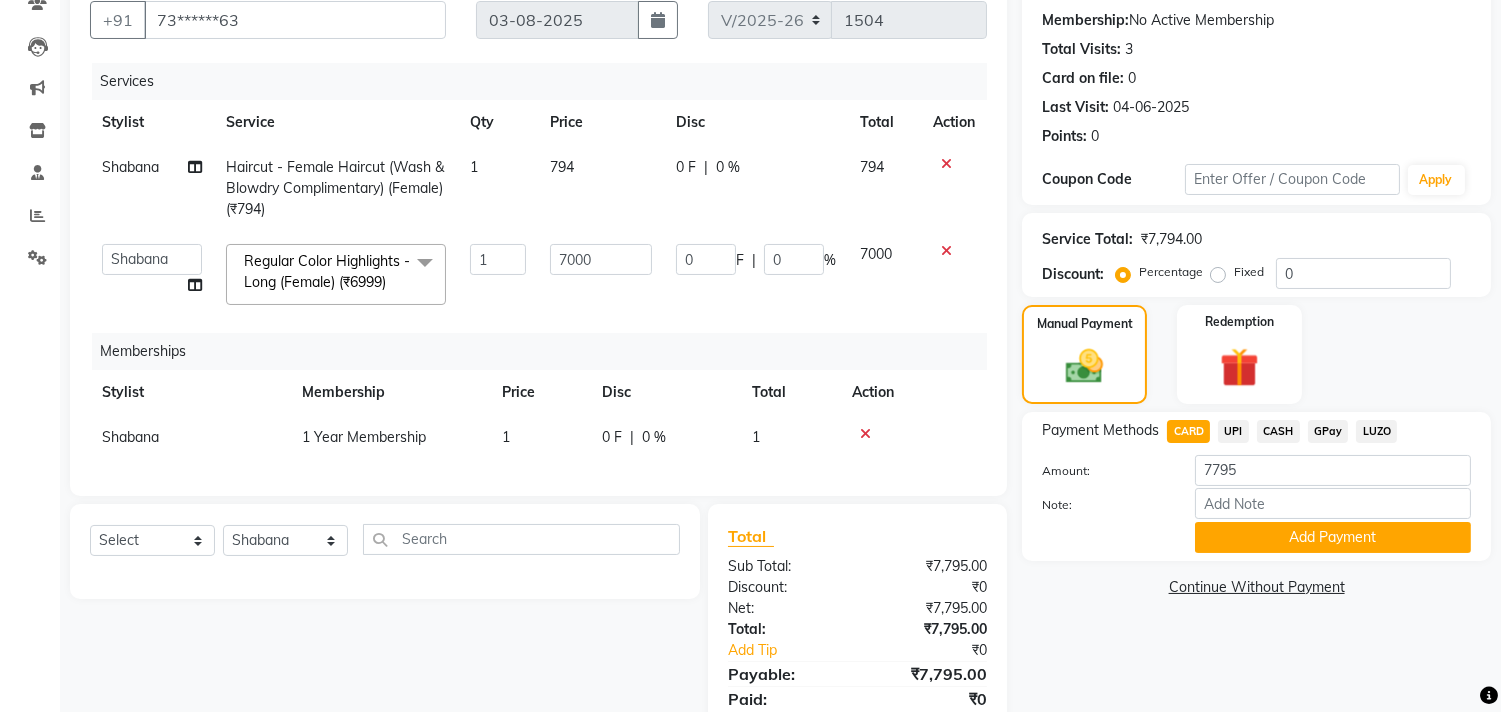 scroll, scrollTop: 258, scrollLeft: 0, axis: vertical 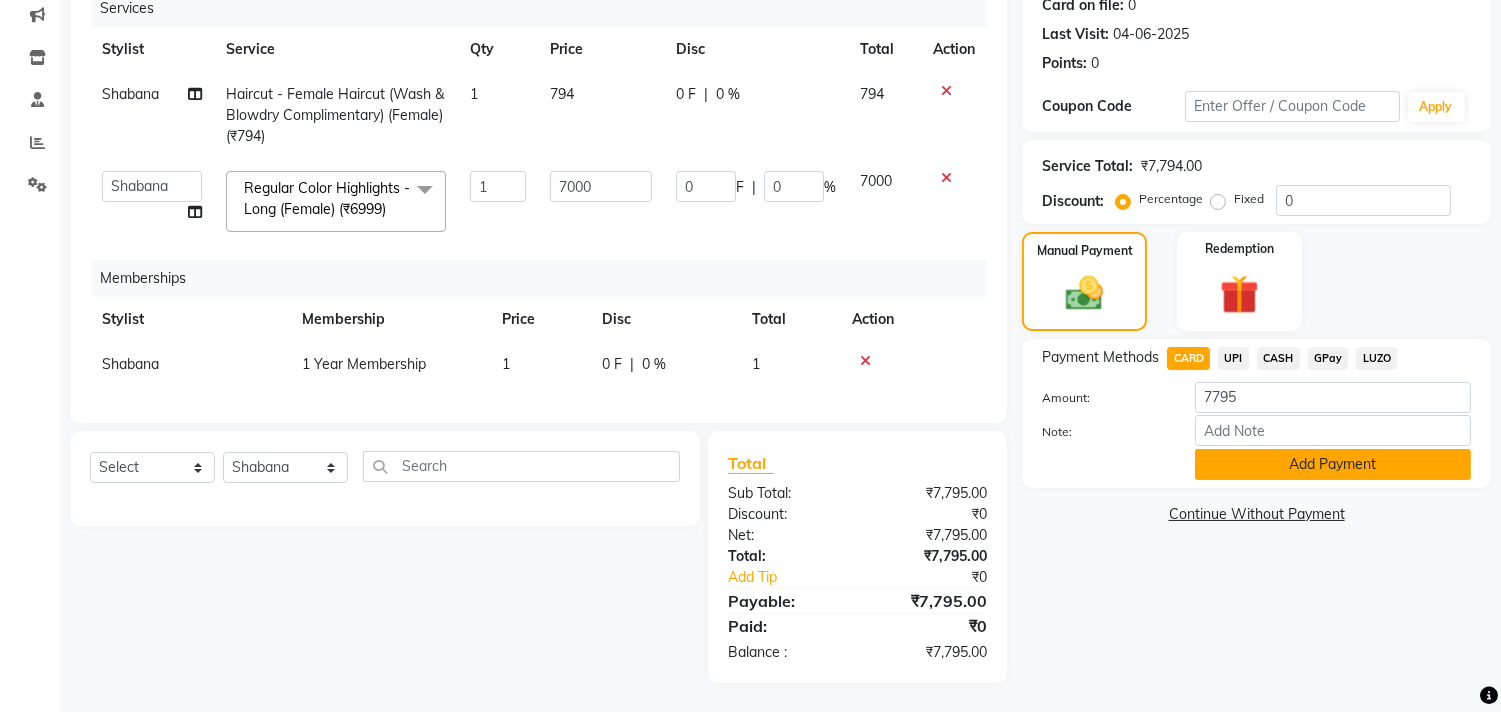 click on "Add Payment" 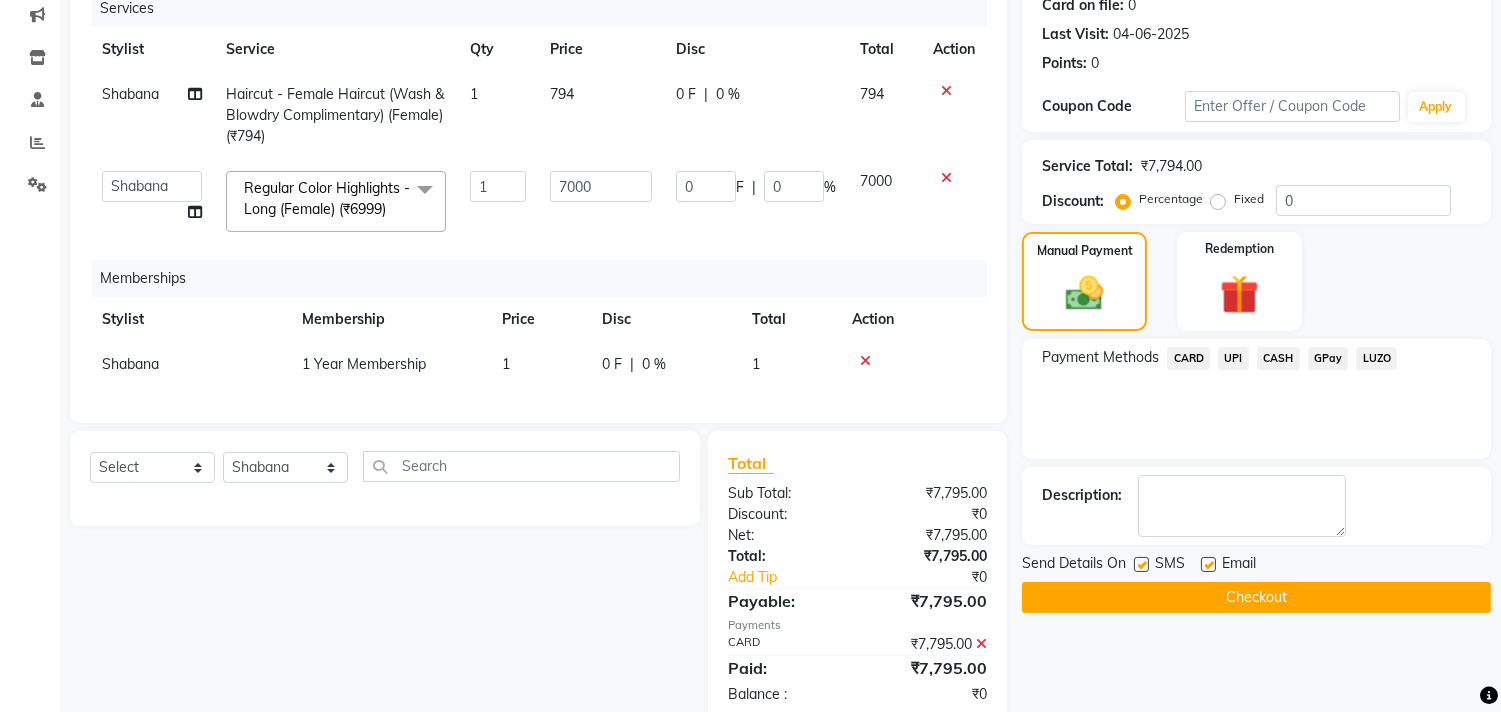scroll, scrollTop: 338, scrollLeft: 0, axis: vertical 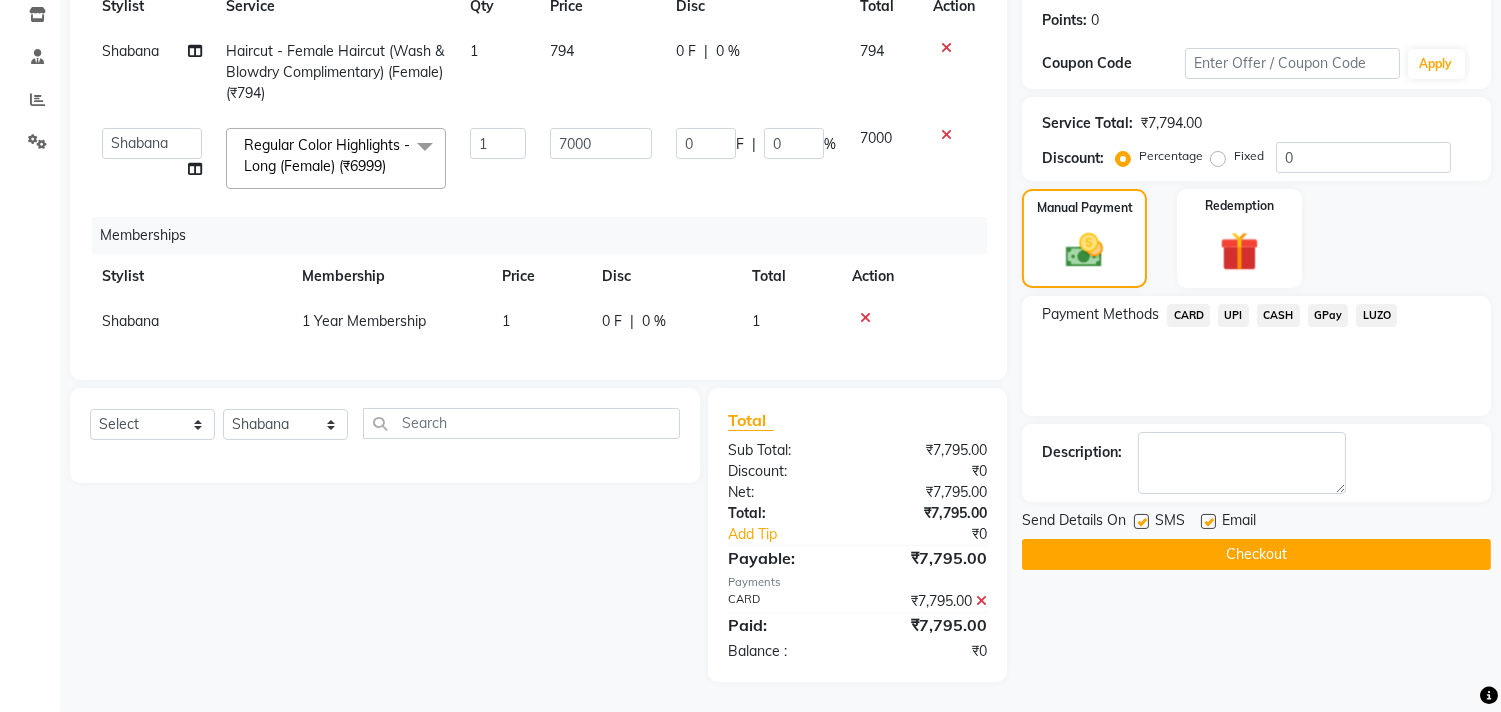 click on "Checkout" 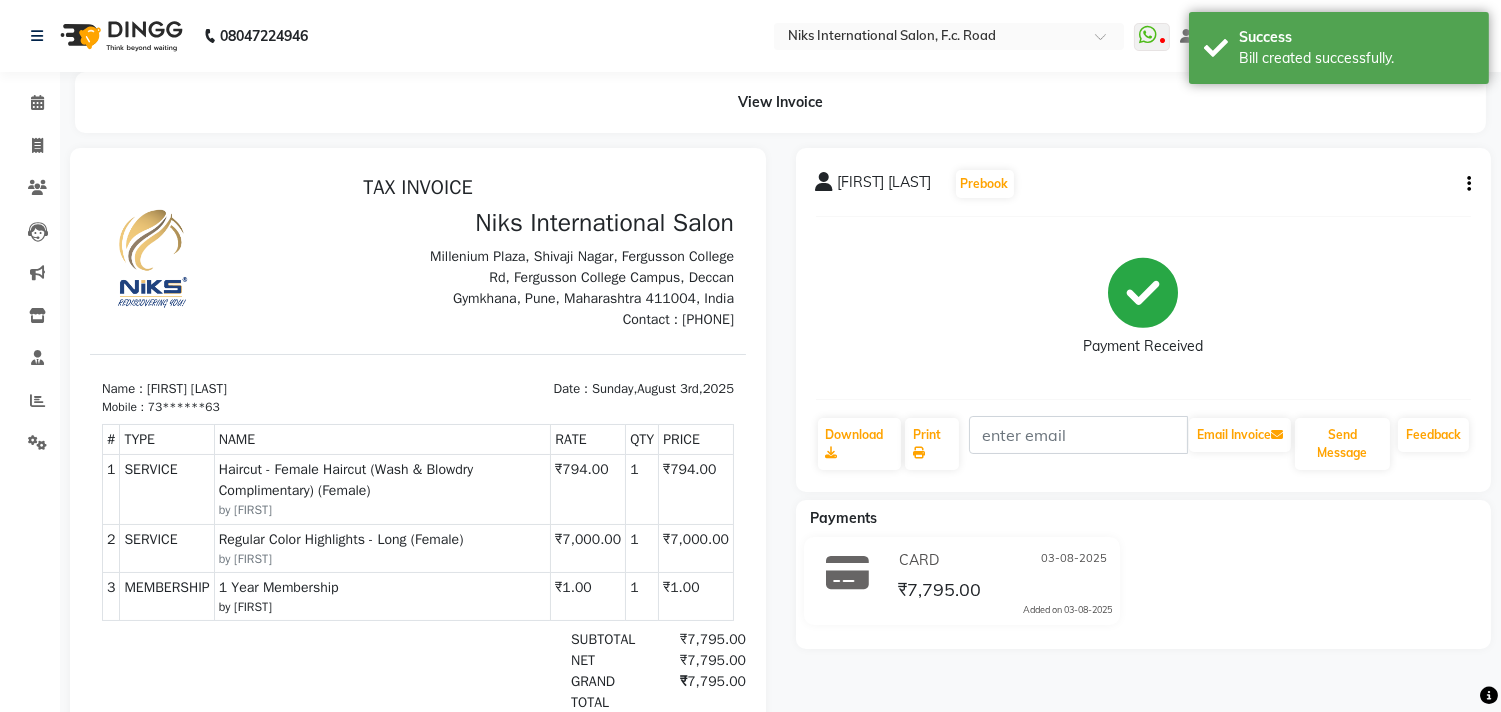 scroll, scrollTop: 0, scrollLeft: 0, axis: both 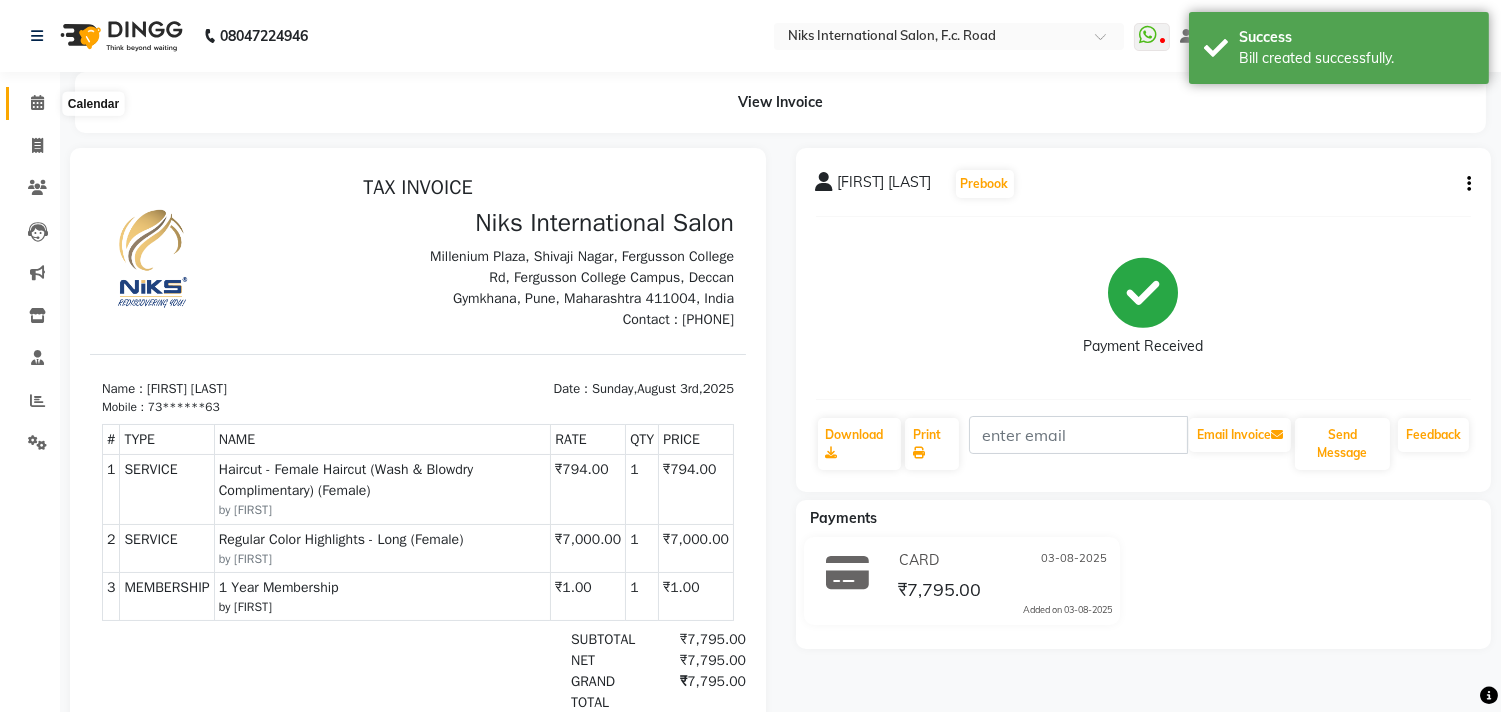 click 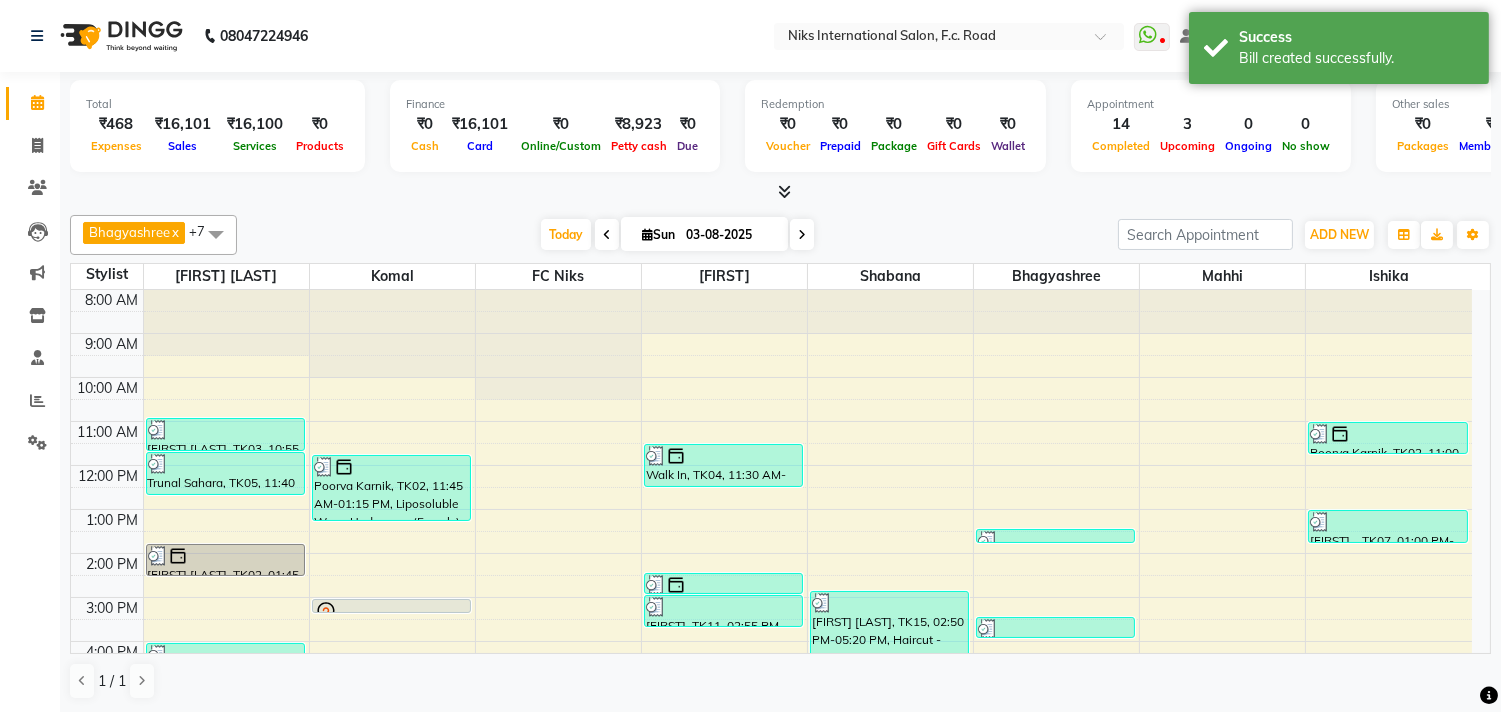 scroll, scrollTop: 261, scrollLeft: 0, axis: vertical 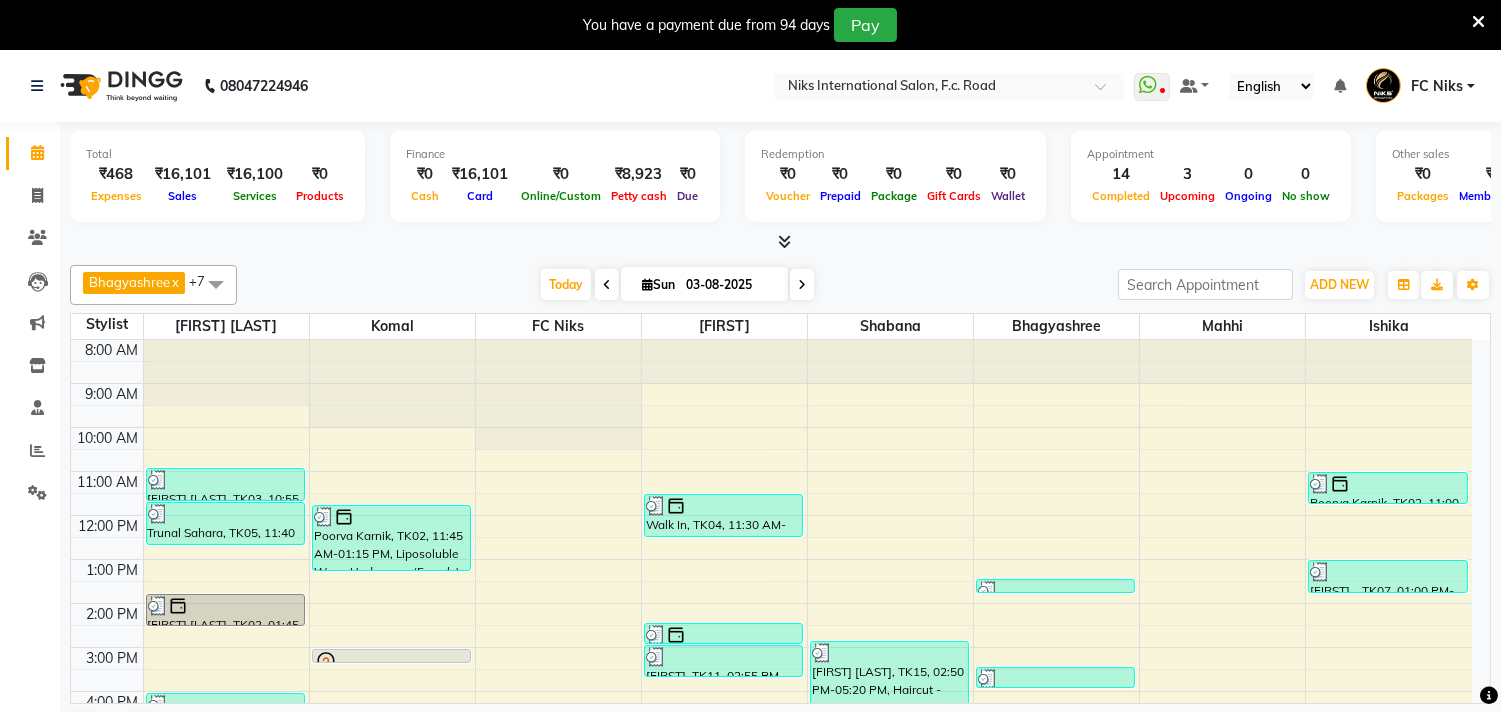 click at bounding box center (1478, 22) 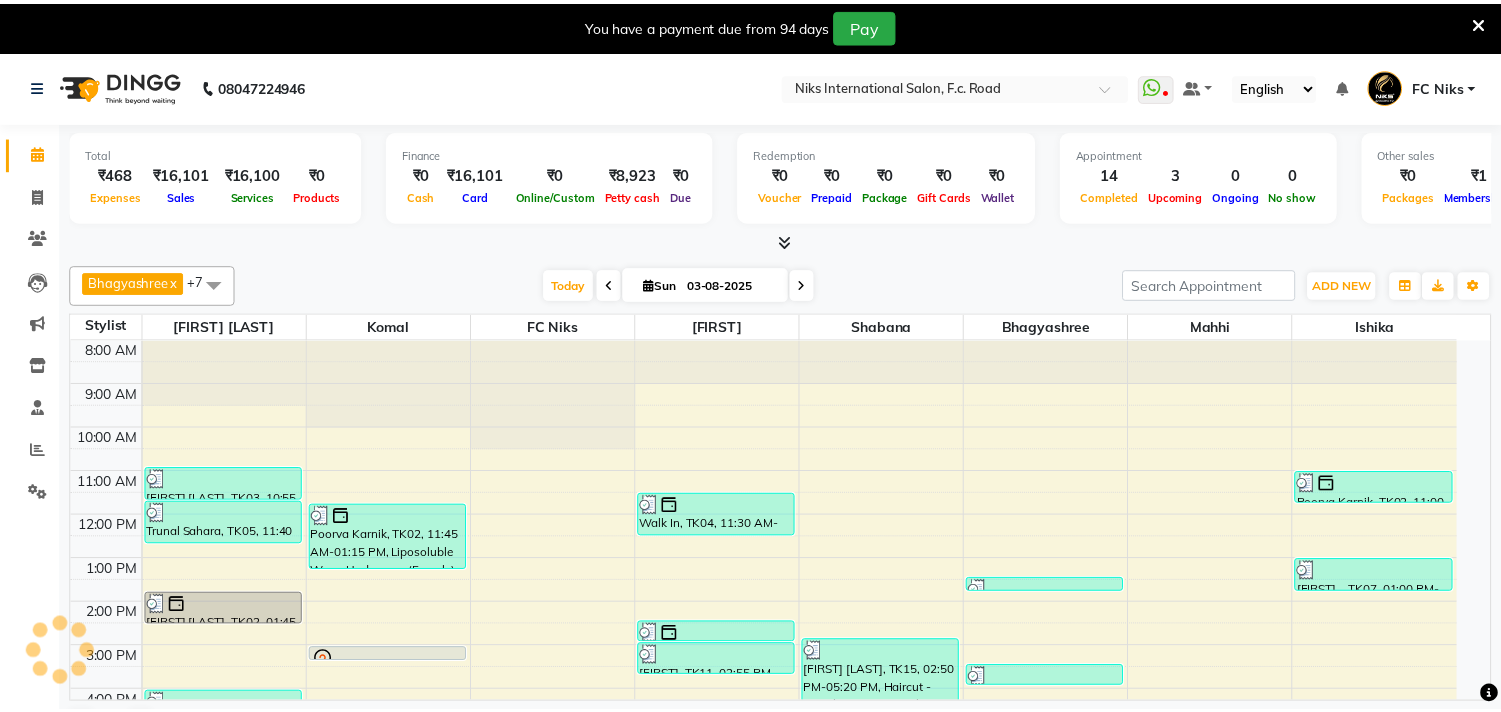 scroll, scrollTop: 0, scrollLeft: 0, axis: both 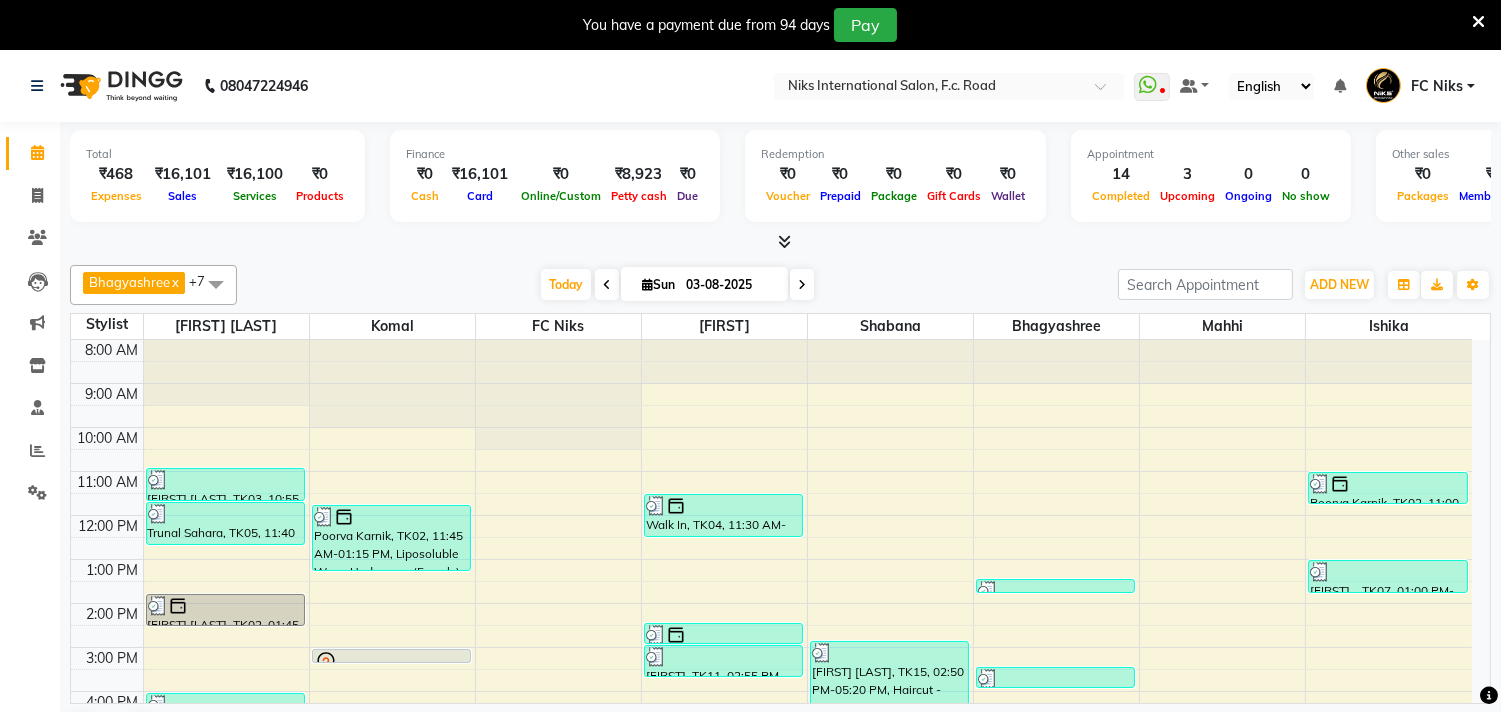 click at bounding box center [1478, 22] 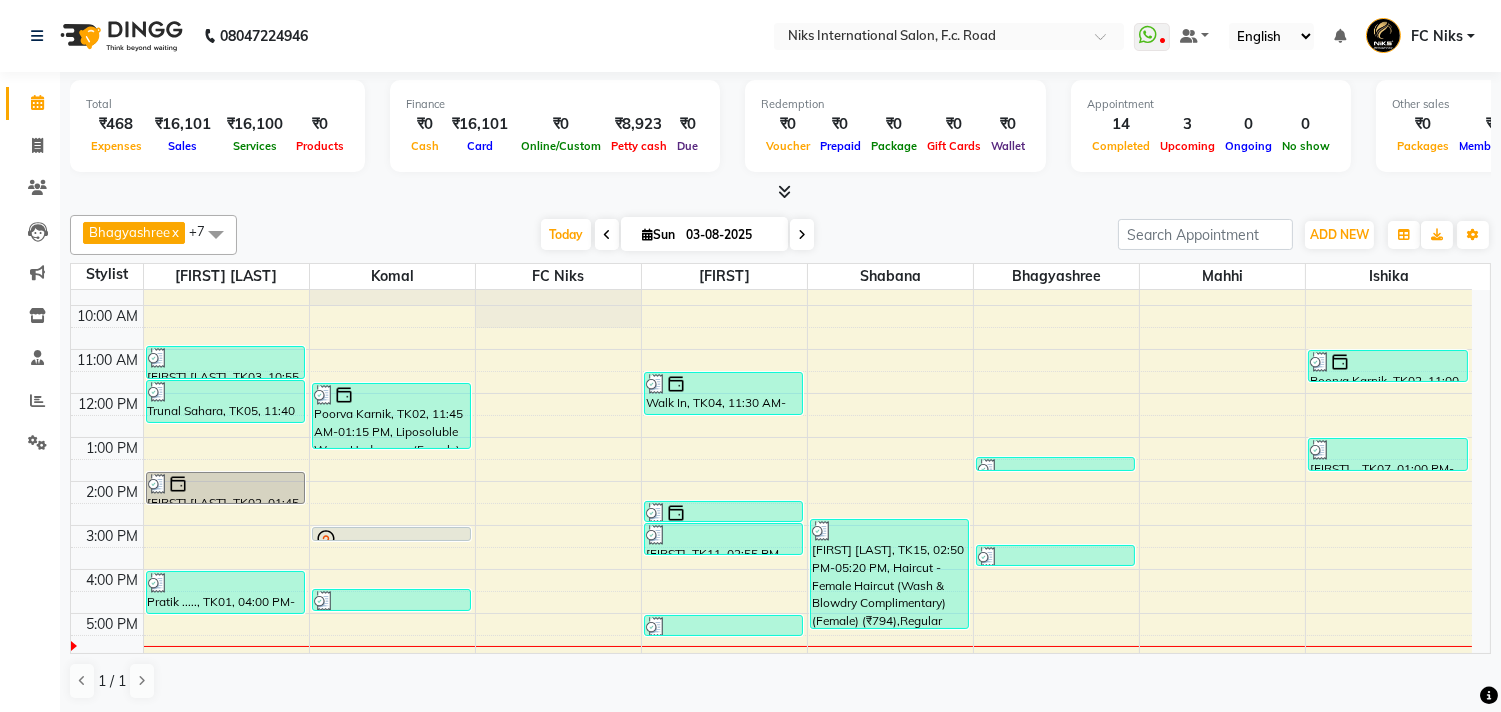 scroll, scrollTop: 36, scrollLeft: 0, axis: vertical 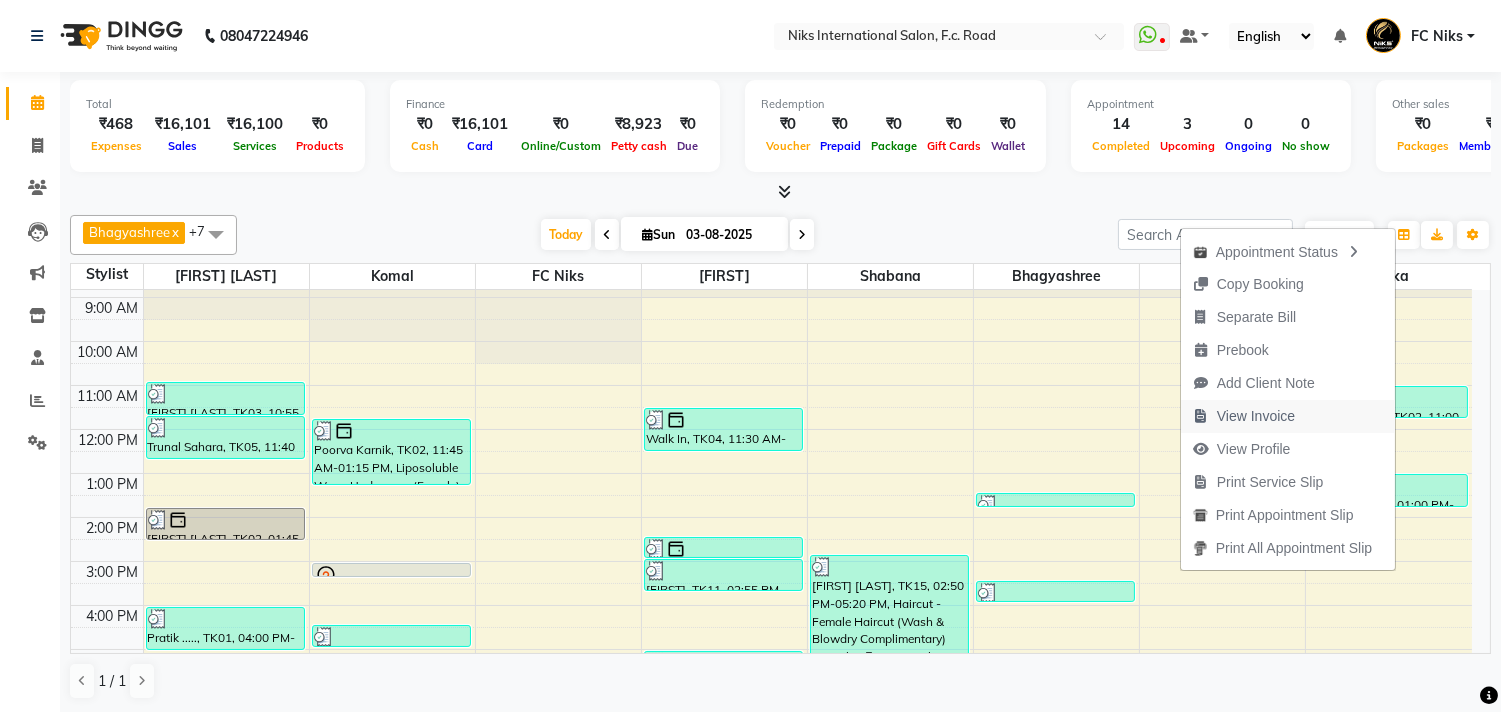 click on "View Invoice" at bounding box center (1256, 416) 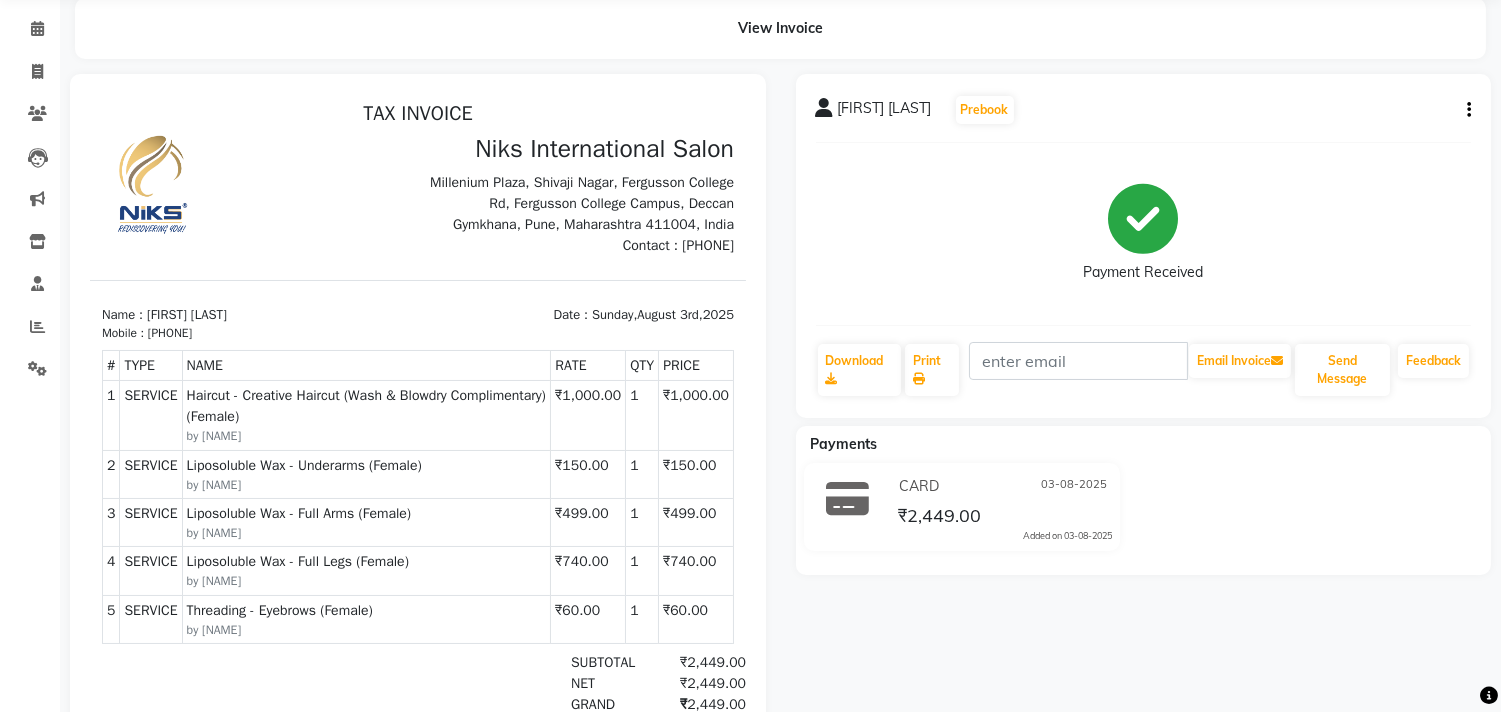 scroll, scrollTop: 36, scrollLeft: 0, axis: vertical 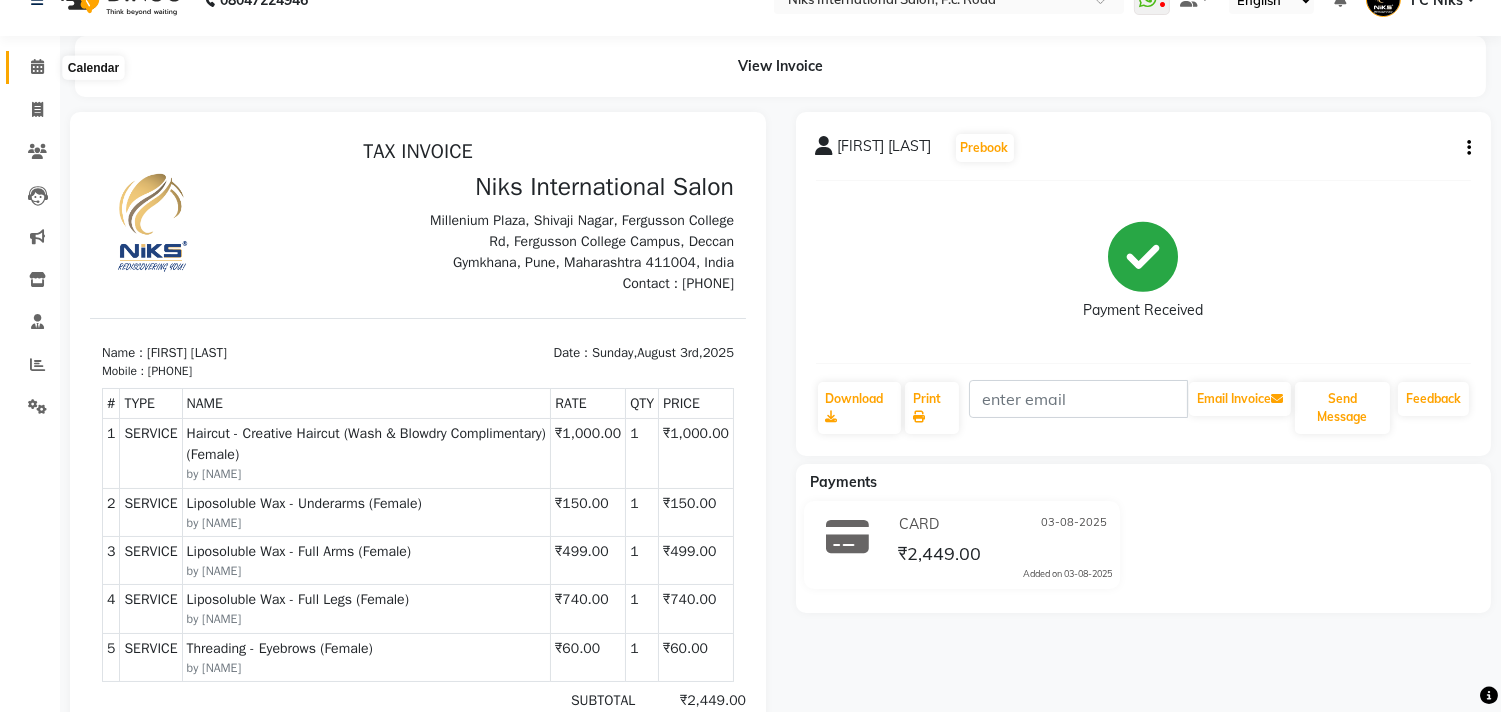 click 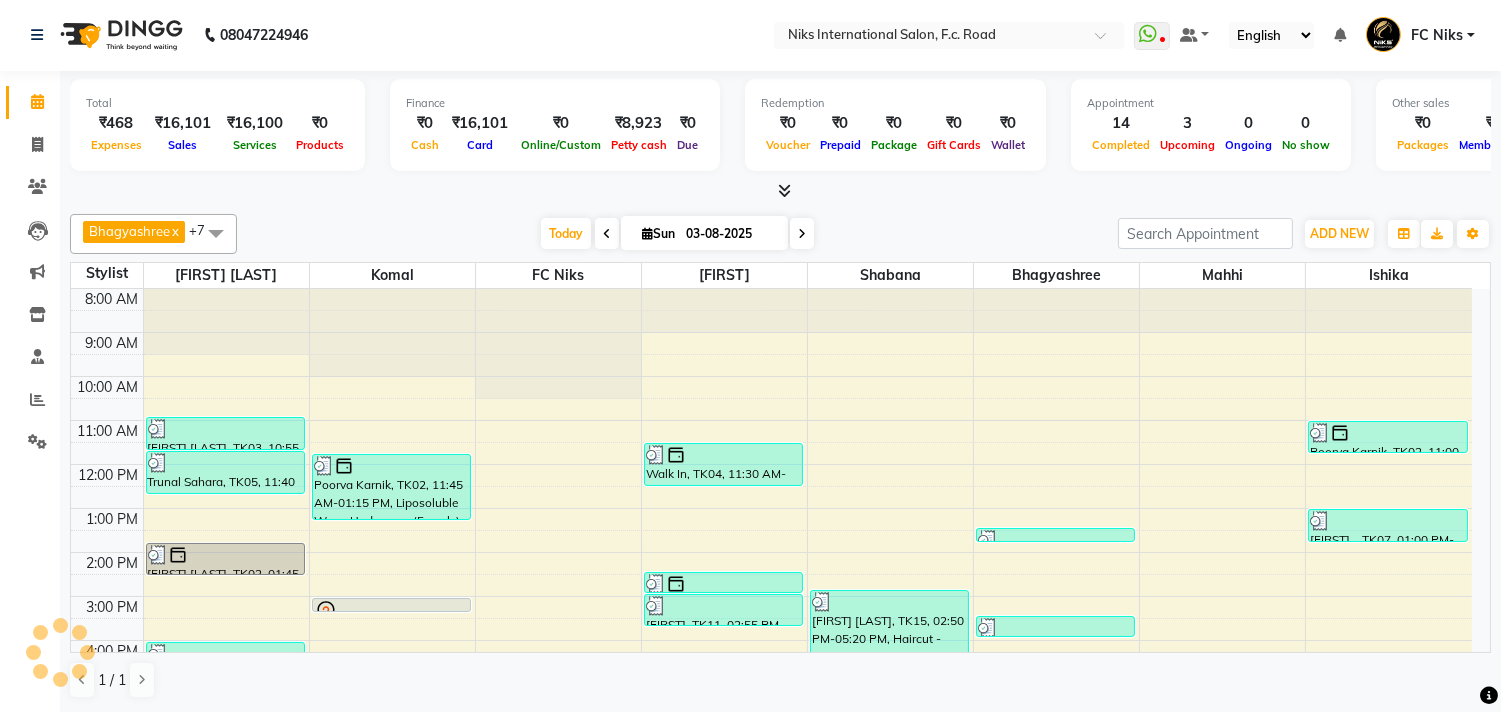 scroll, scrollTop: 0, scrollLeft: 0, axis: both 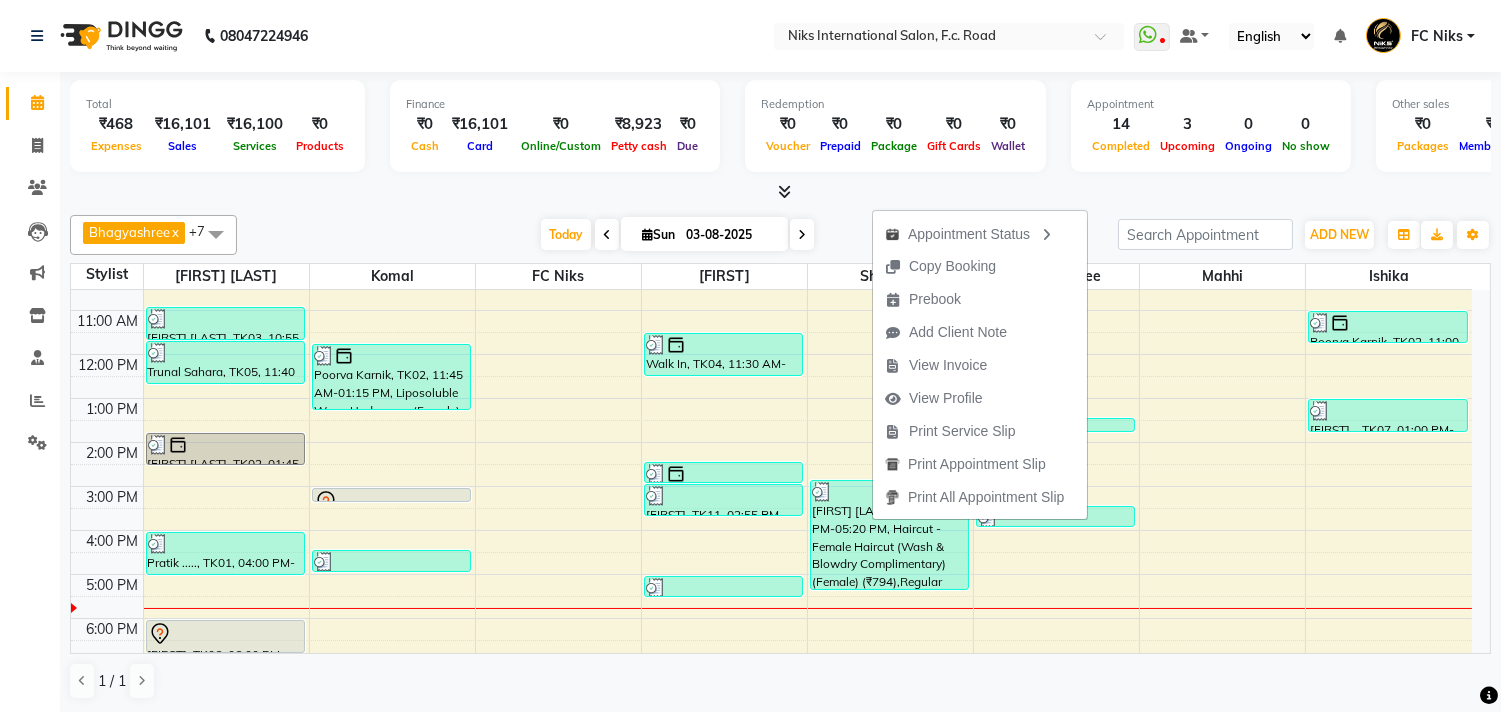 click on "View Invoice" at bounding box center [948, 365] 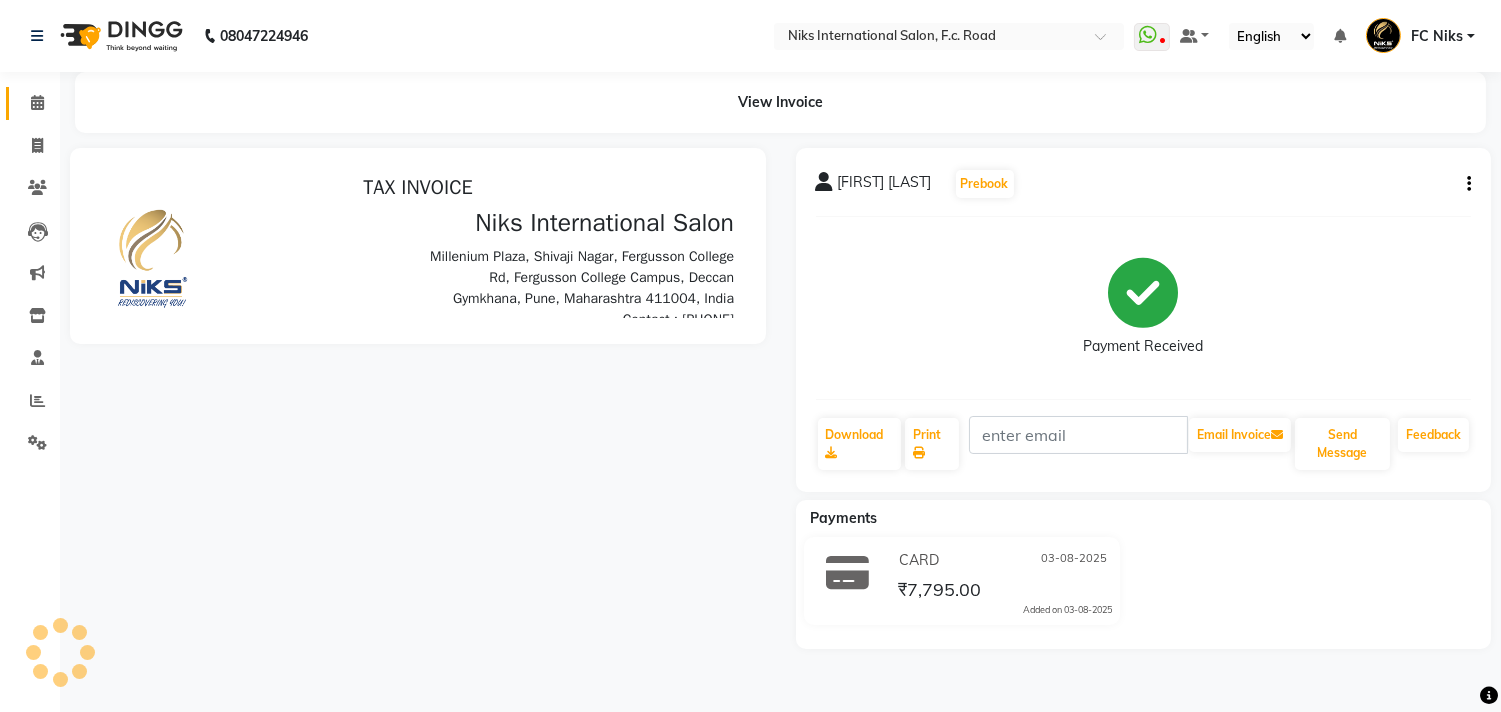 scroll, scrollTop: 0, scrollLeft: 0, axis: both 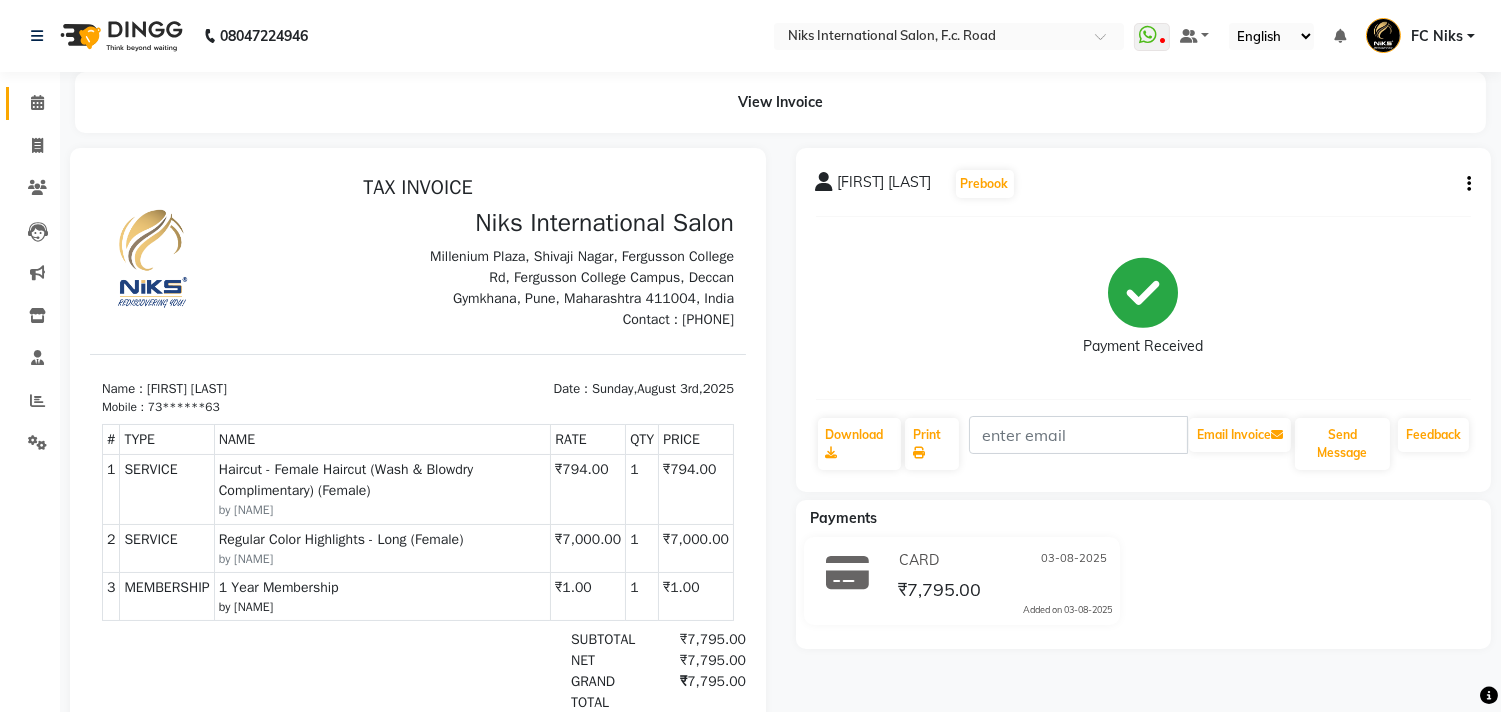 click 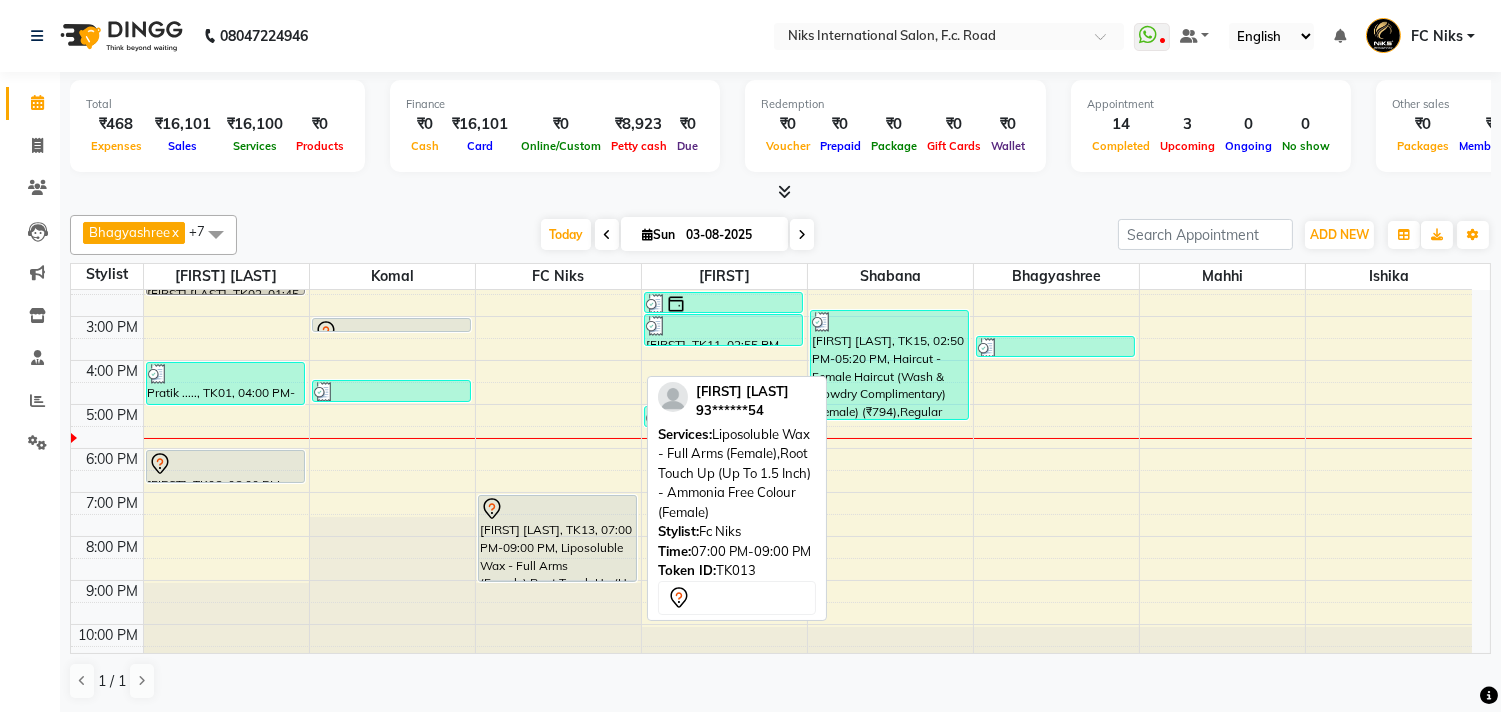 scroll, scrollTop: 298, scrollLeft: 0, axis: vertical 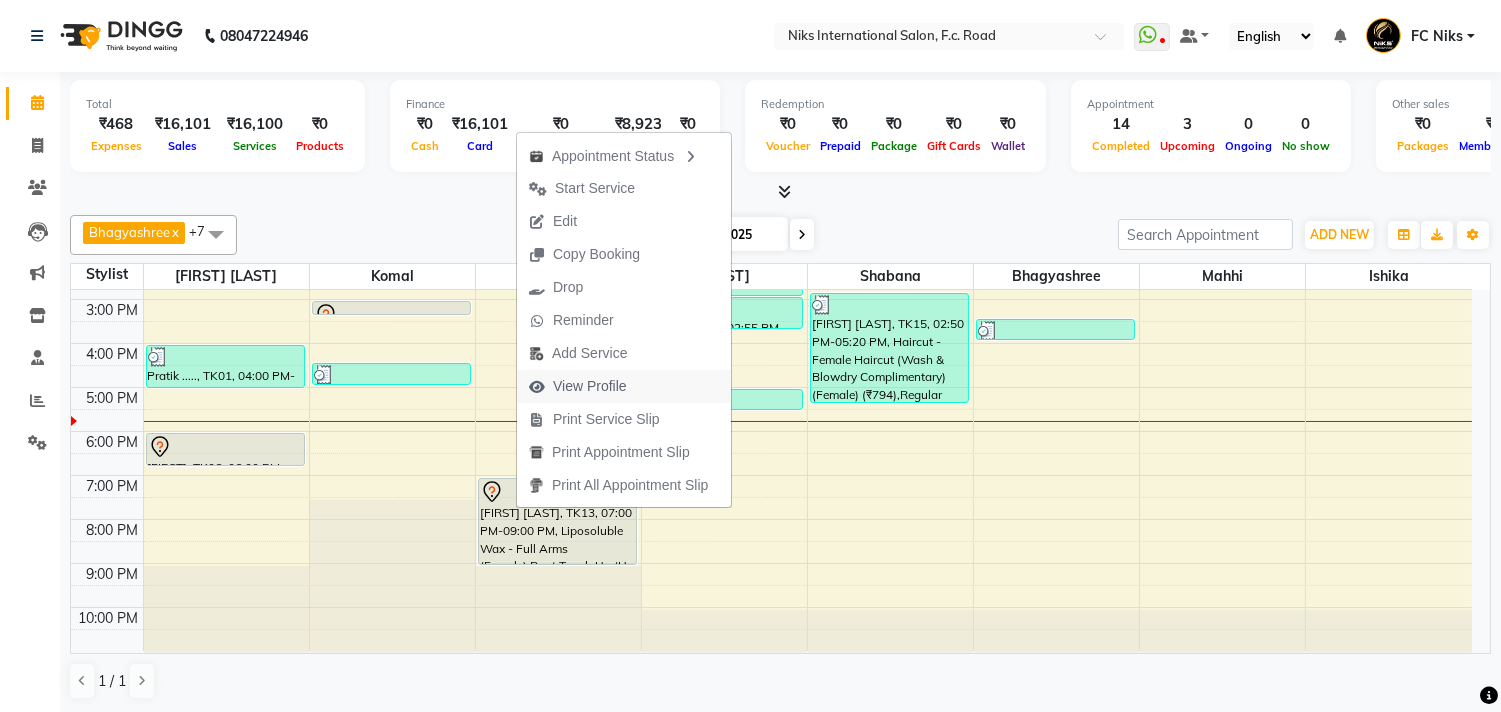 click on "View Profile" at bounding box center (590, 386) 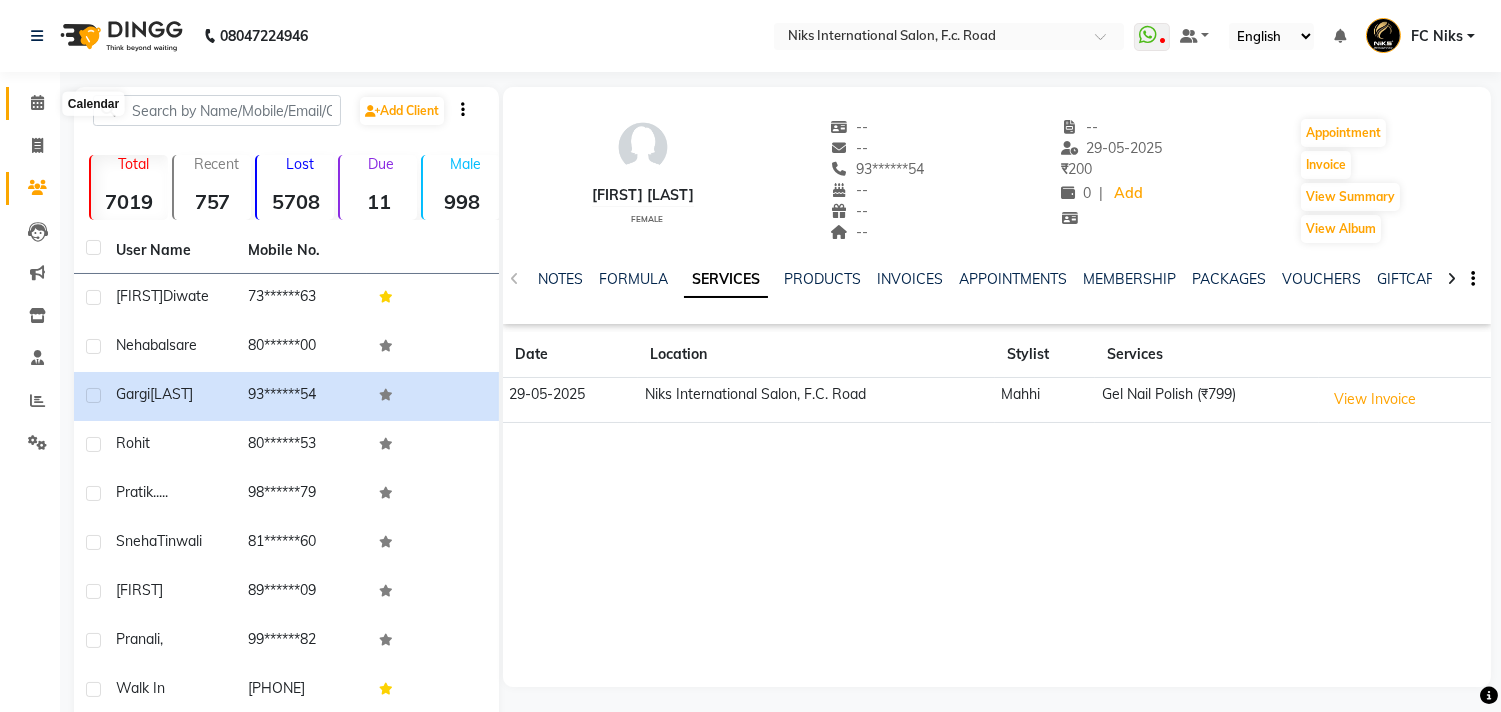 click 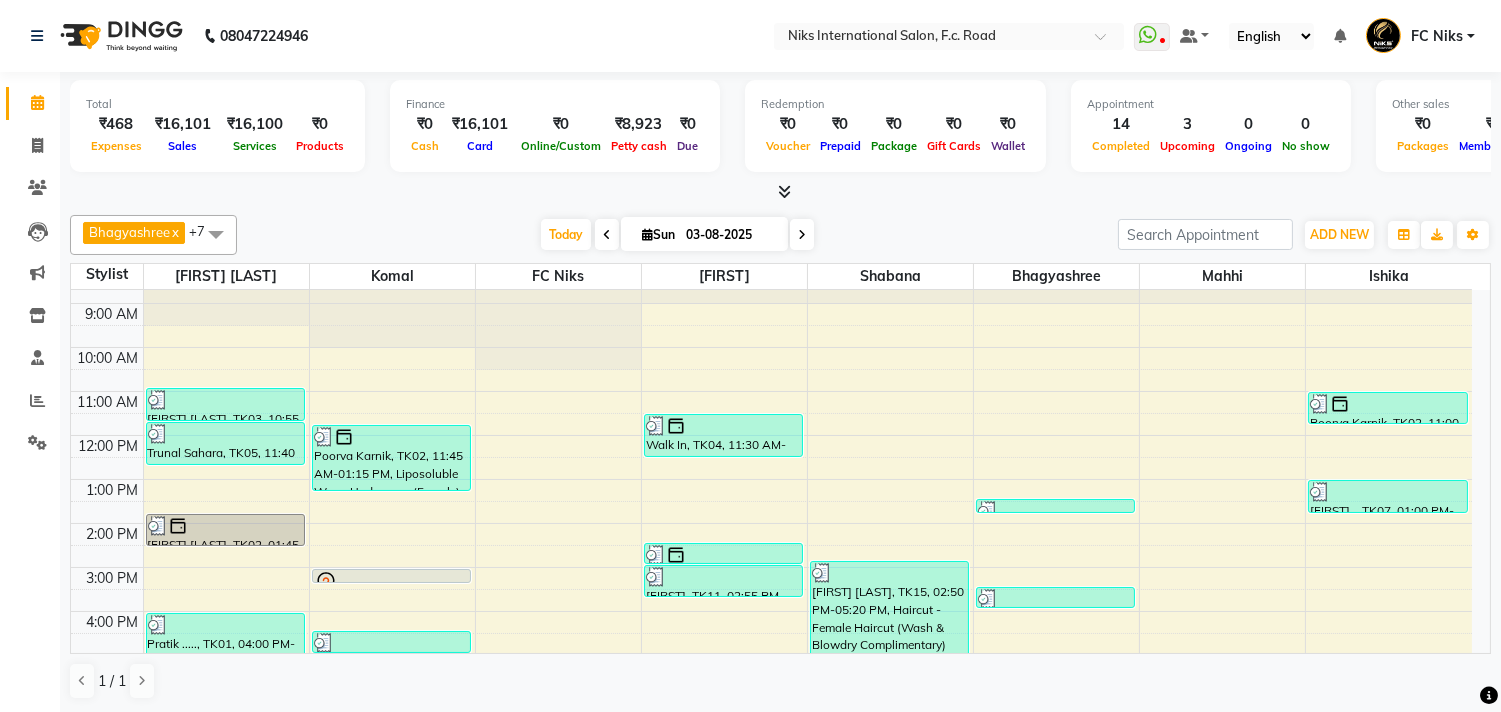scroll, scrollTop: 36, scrollLeft: 0, axis: vertical 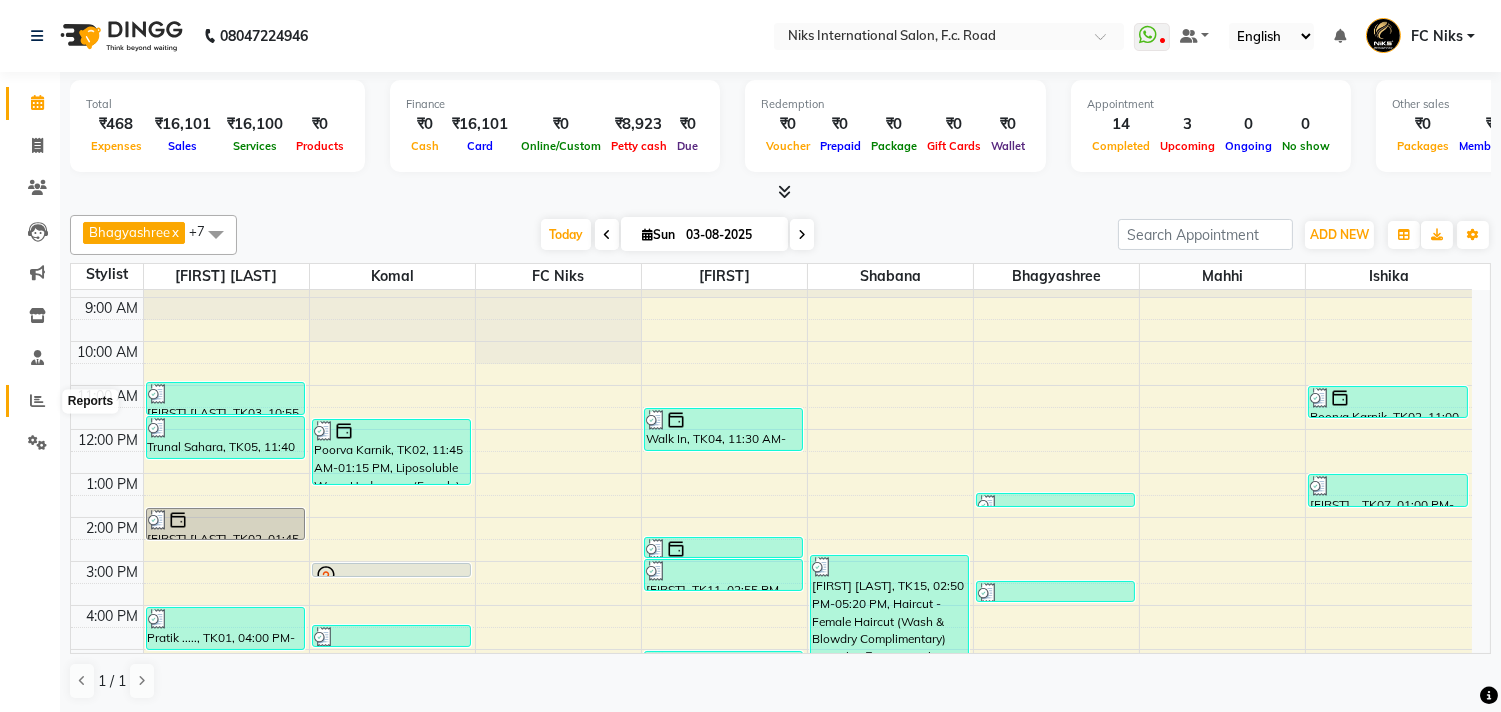 click 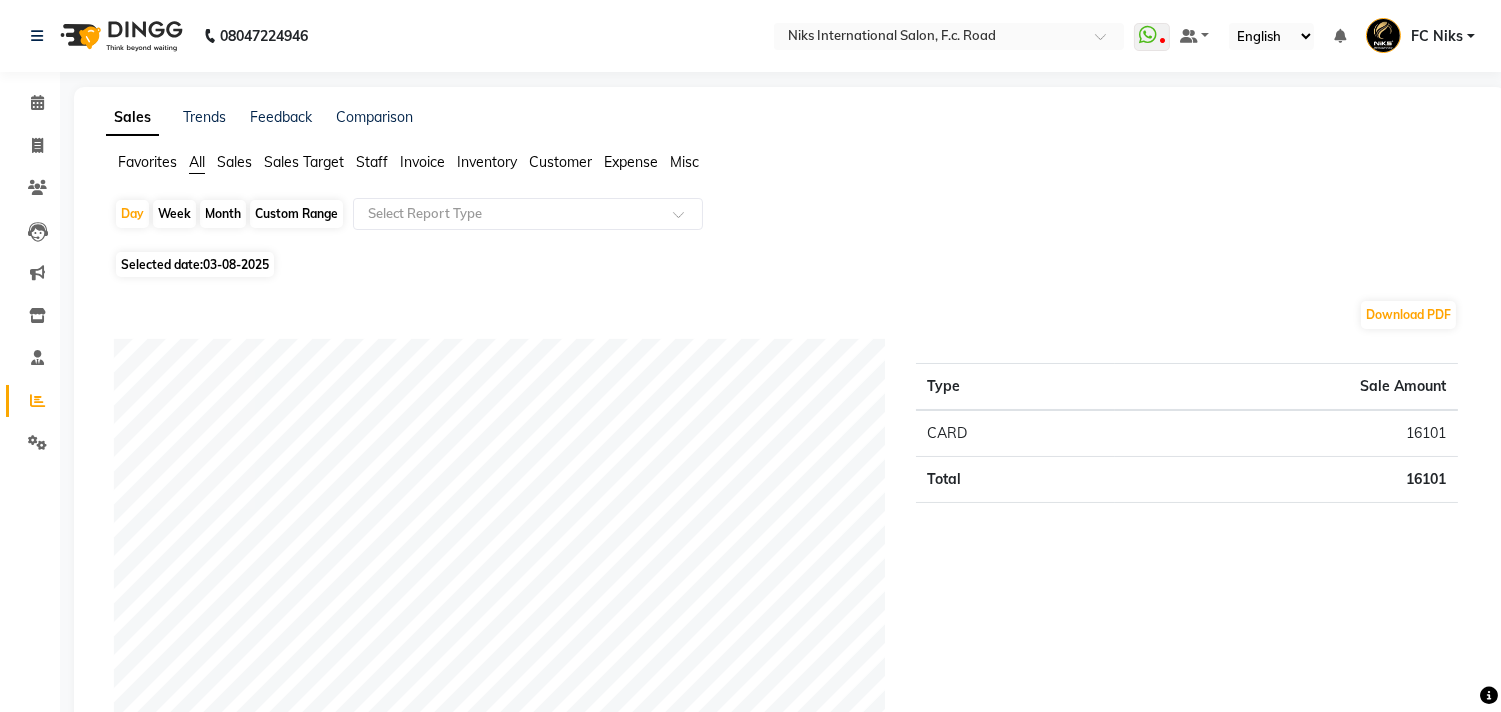 click on "Month" 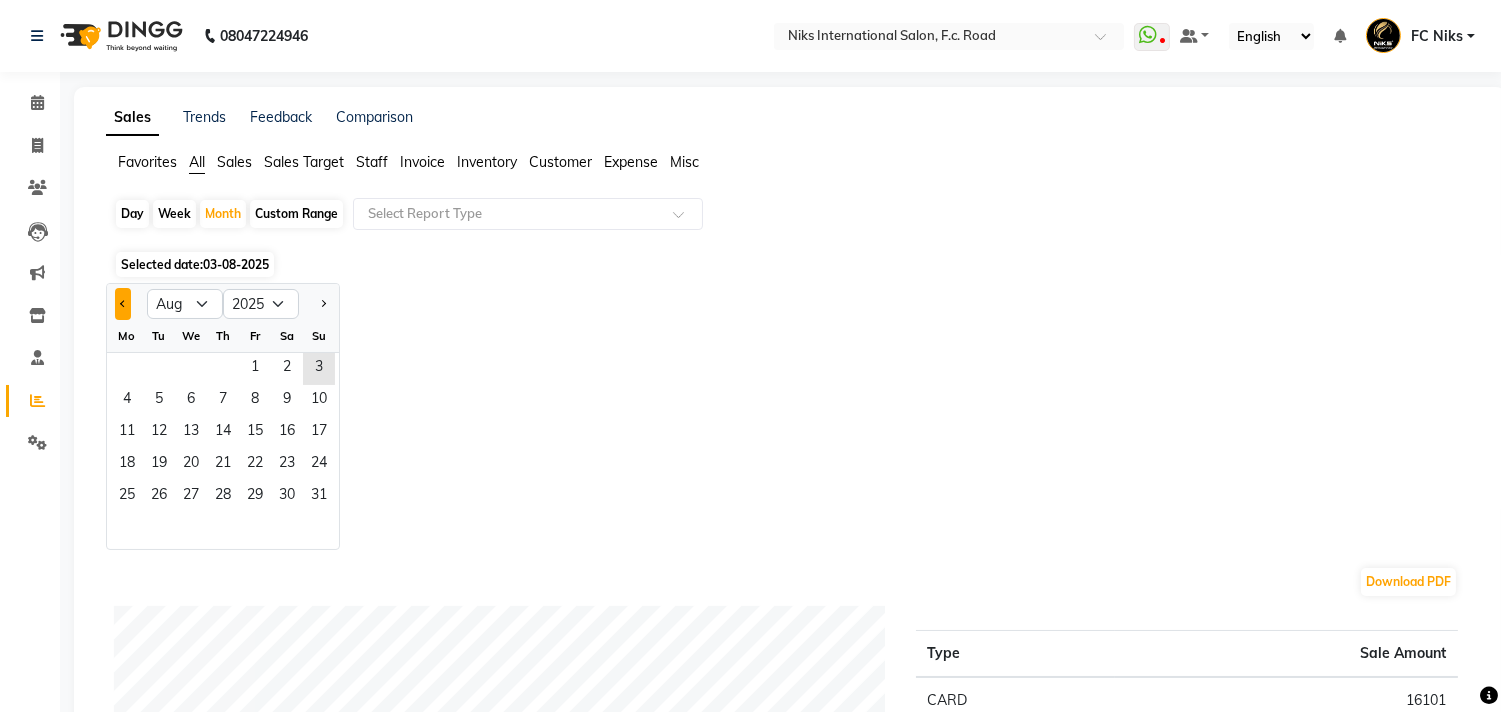 click 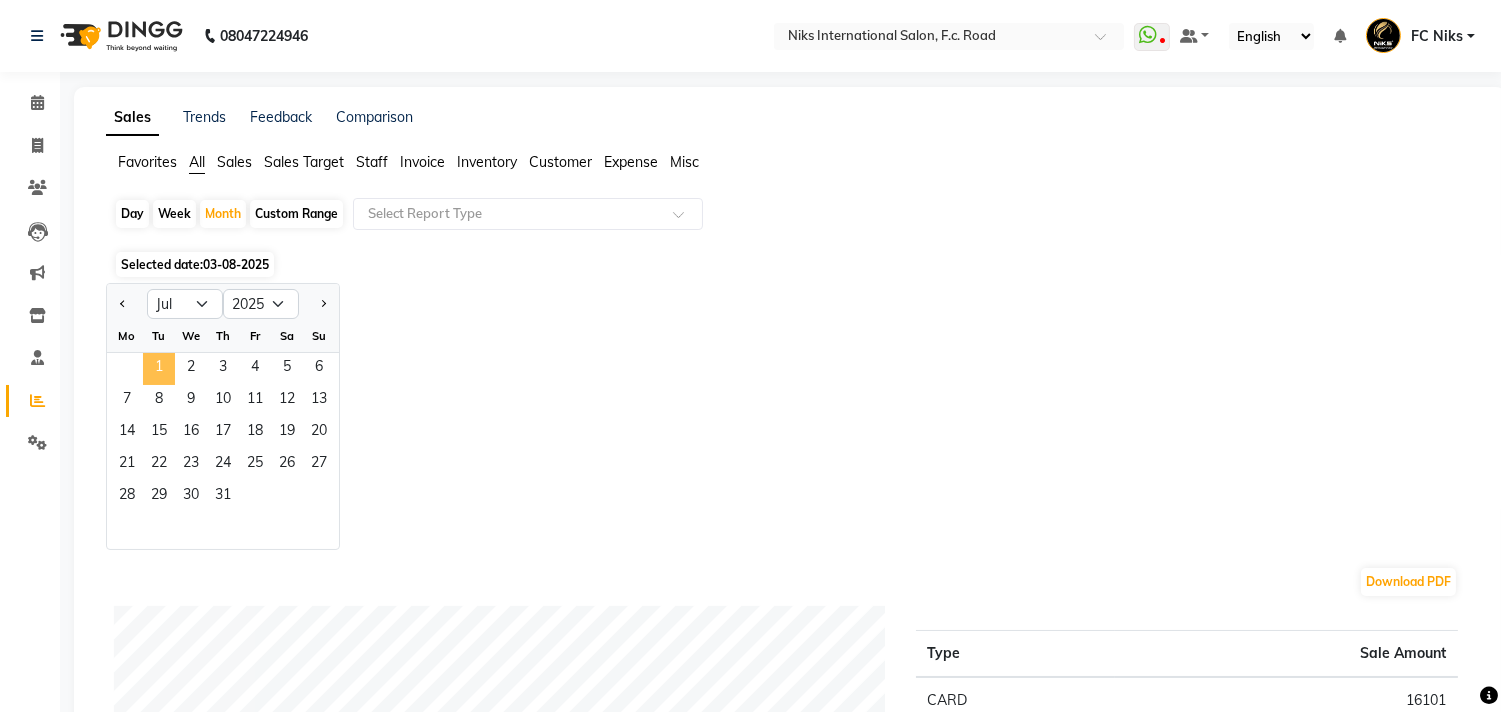 click on "1" 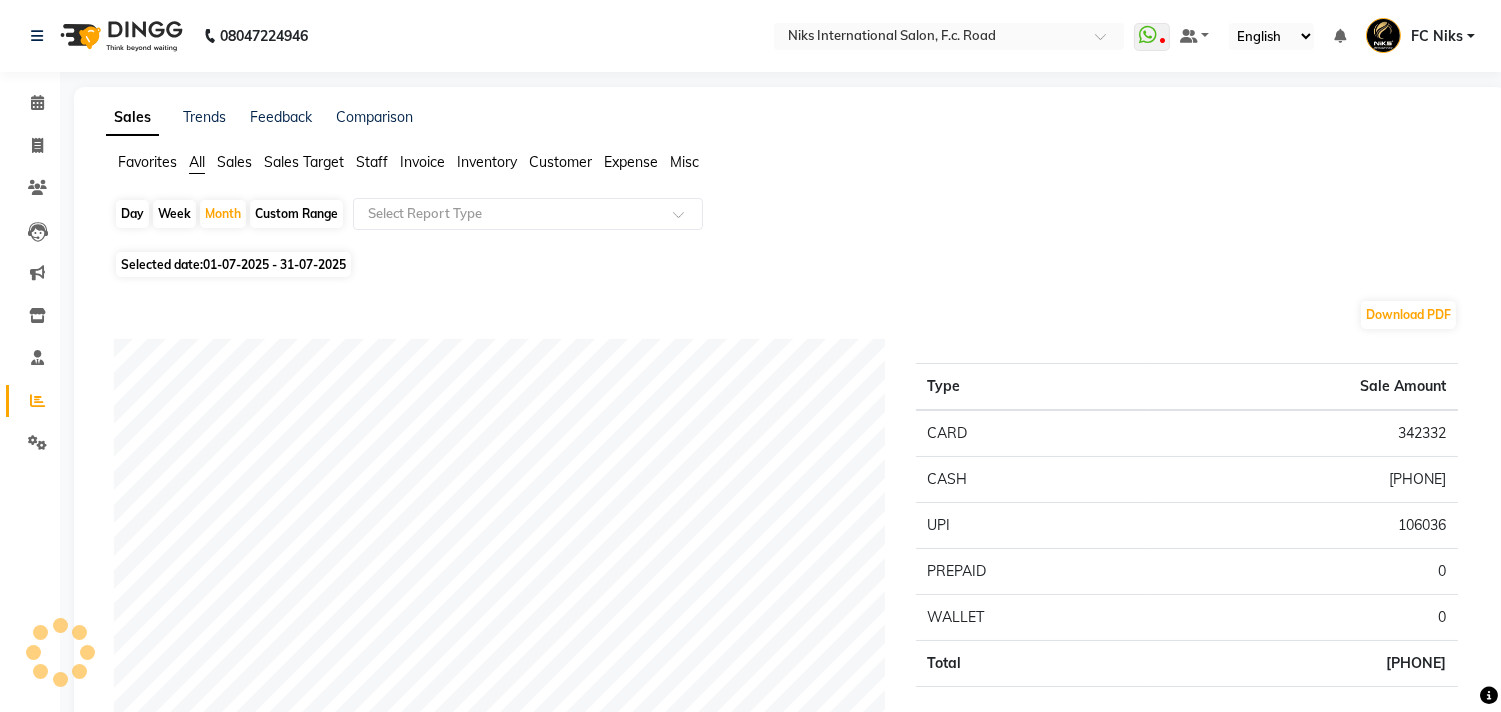click on "Staff" 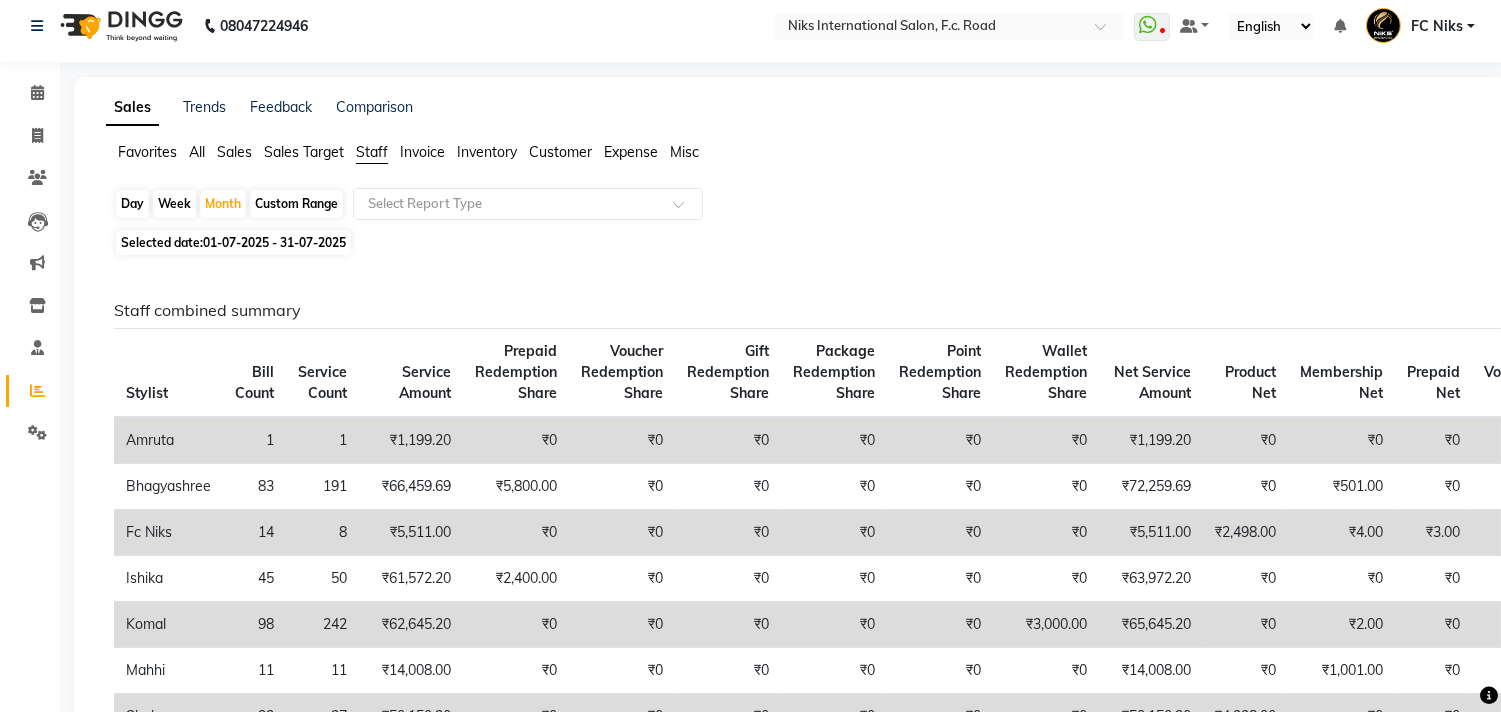 scroll, scrollTop: 0, scrollLeft: 0, axis: both 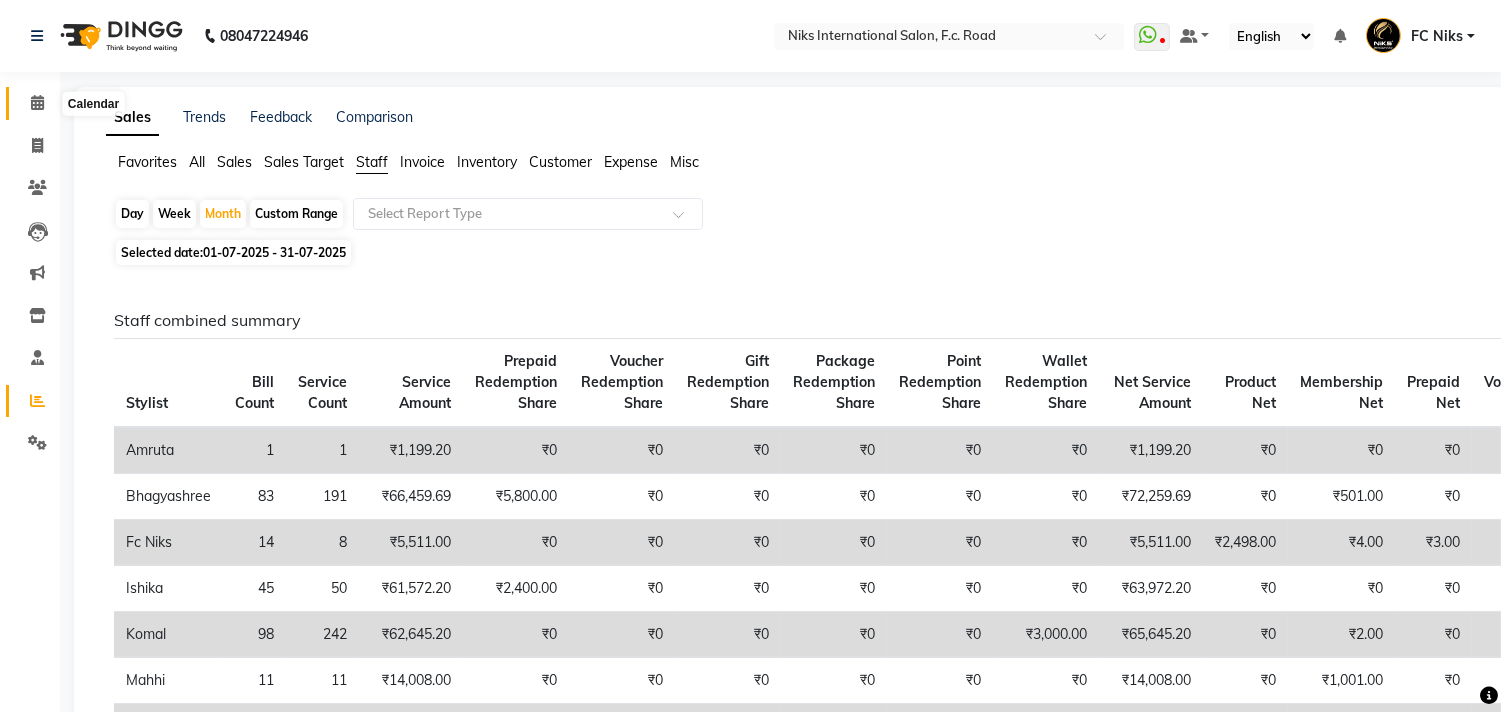 click 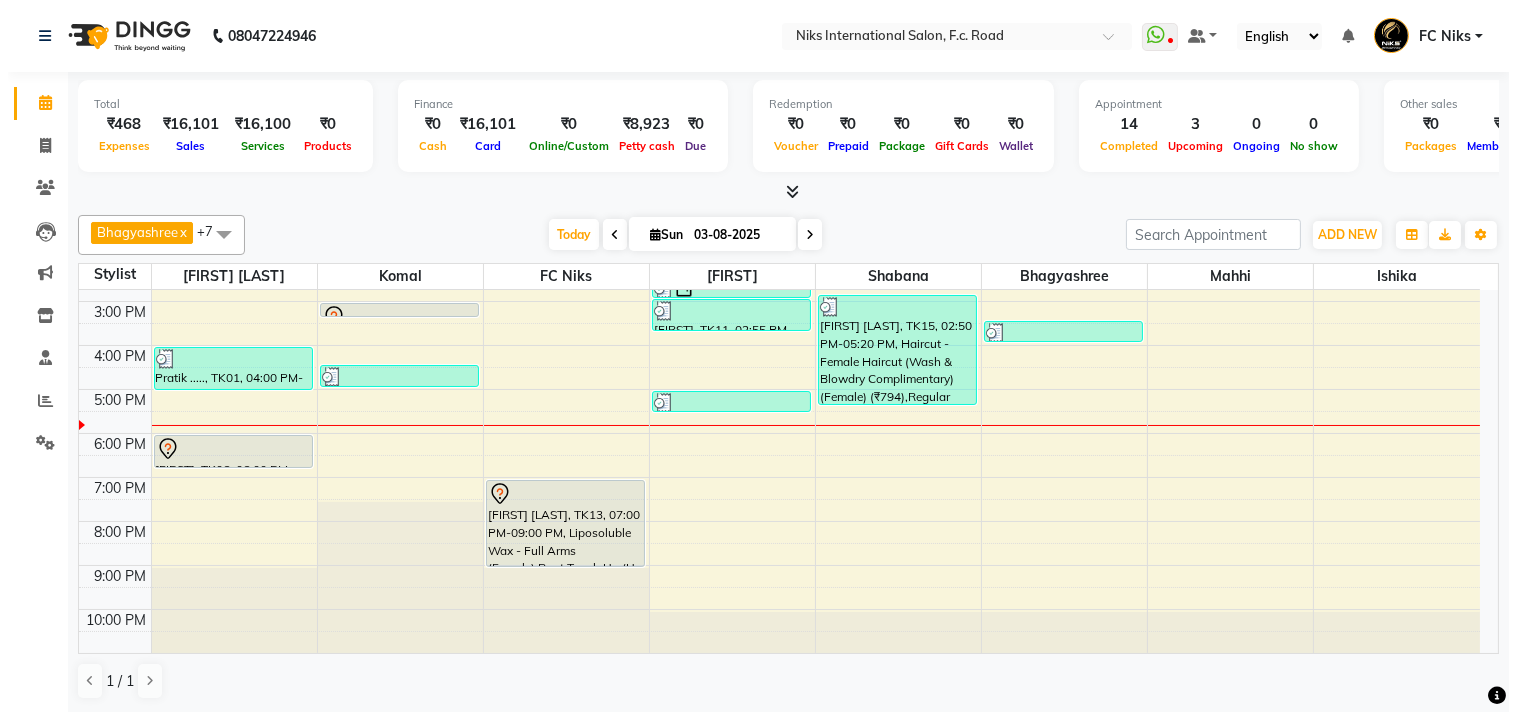 scroll, scrollTop: 298, scrollLeft: 0, axis: vertical 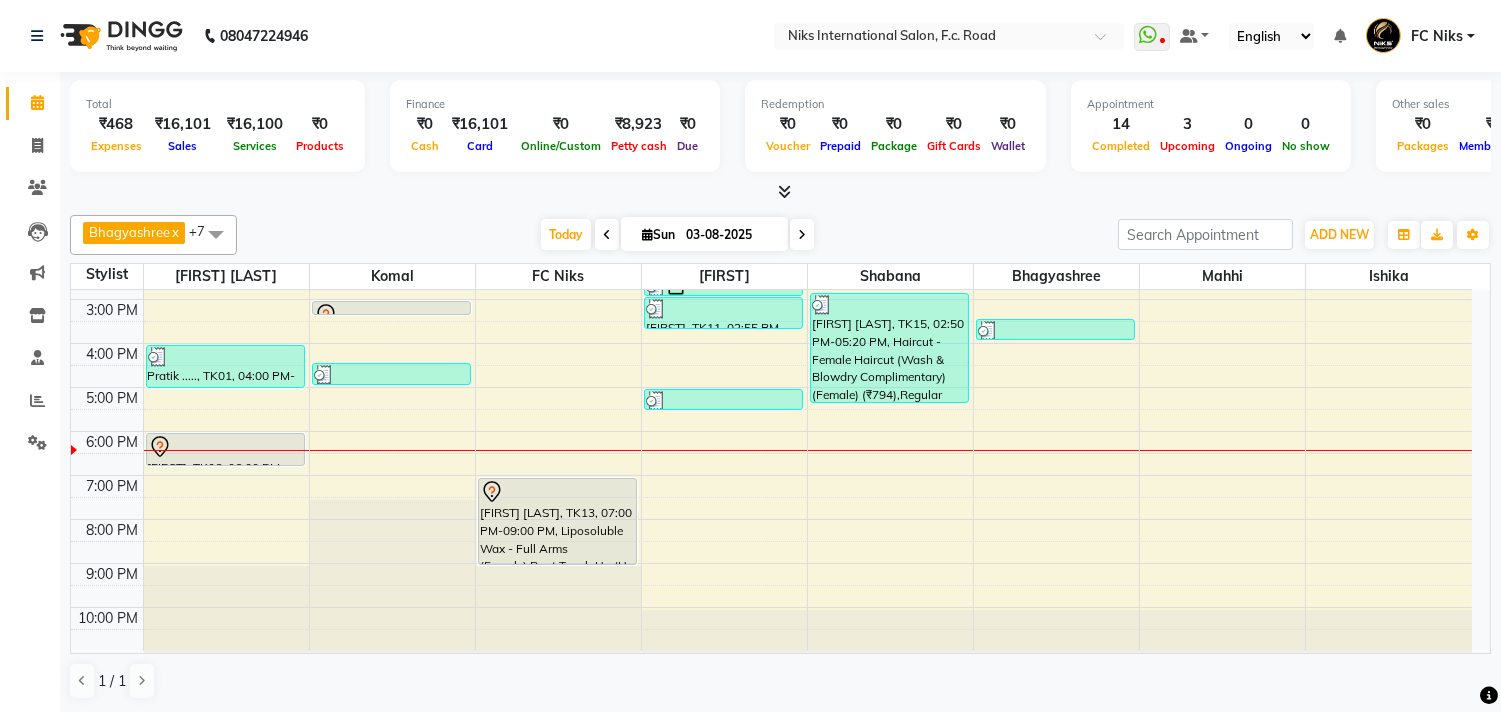 click at bounding box center (780, 192) 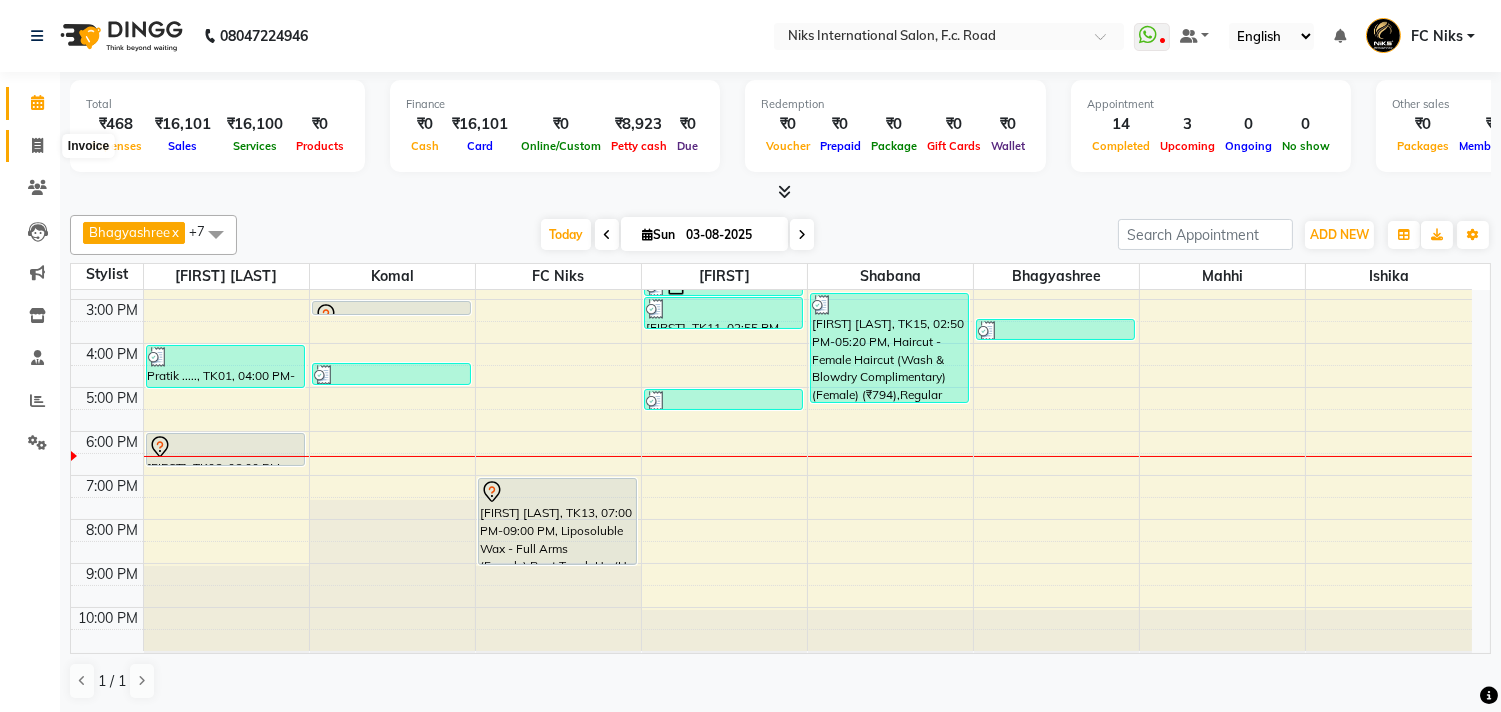 click 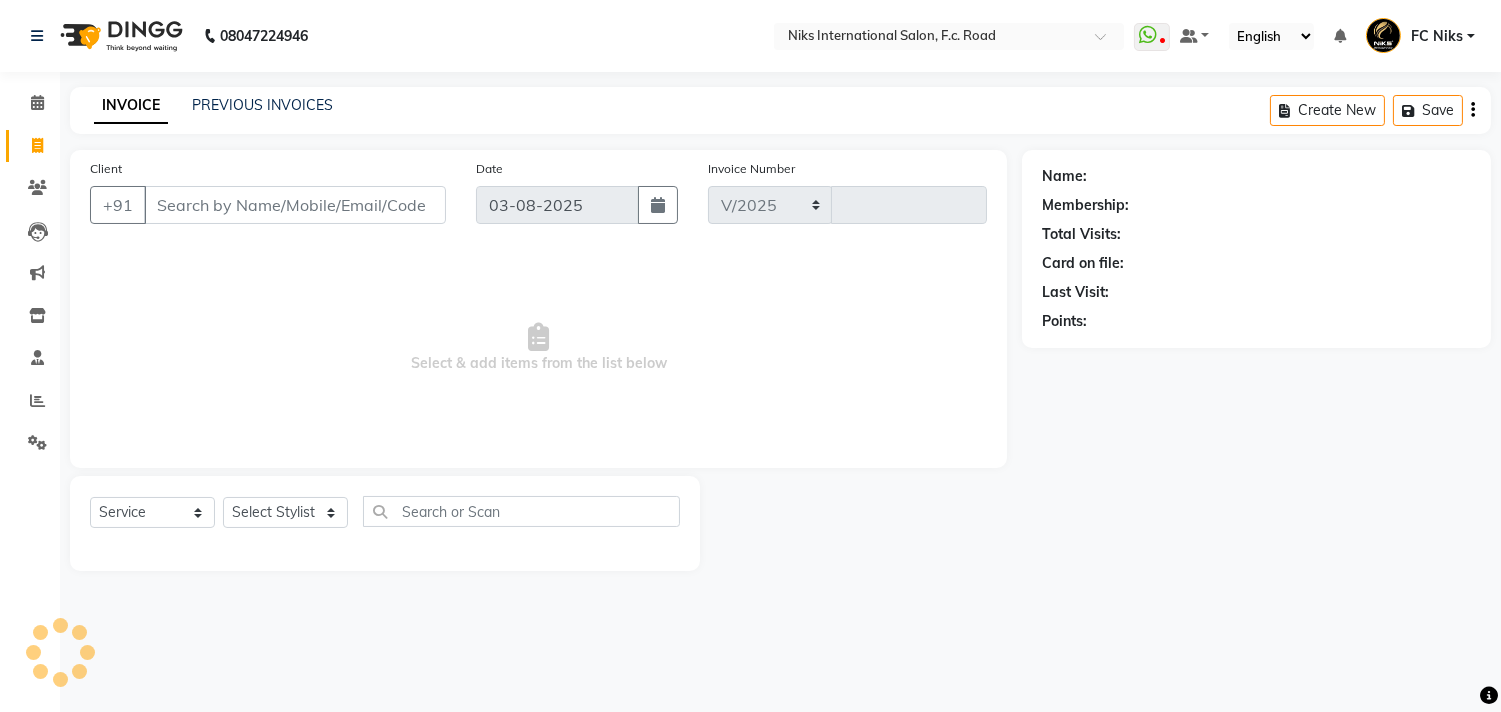 select on "7" 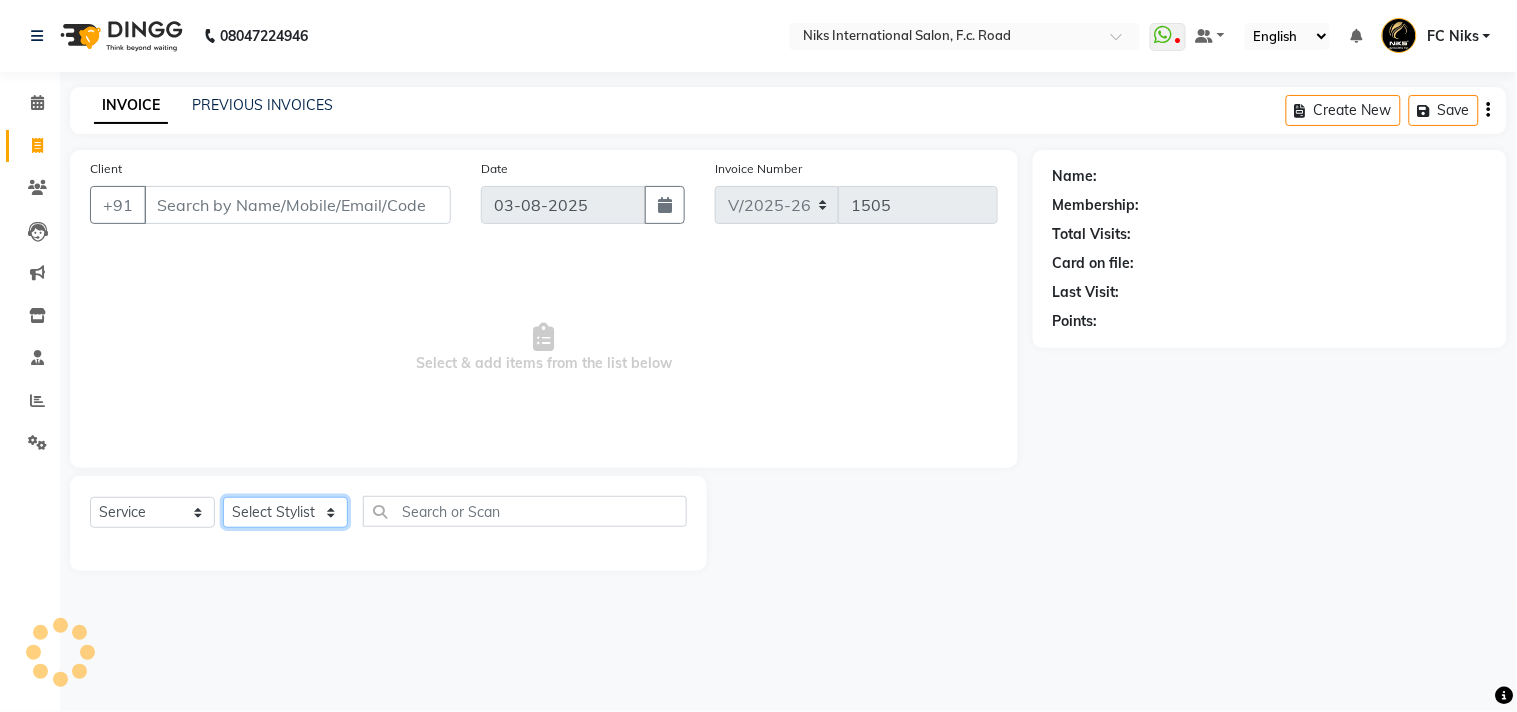 click on "Select Stylist Abhishek Amruta Bhagyashree CA Devkar FC Niks Ishika Kirti Komal Krishi Mahhi Nakshatra Nikhil Rajesh Savita Shabana Shrikant Gaikwad Soham" 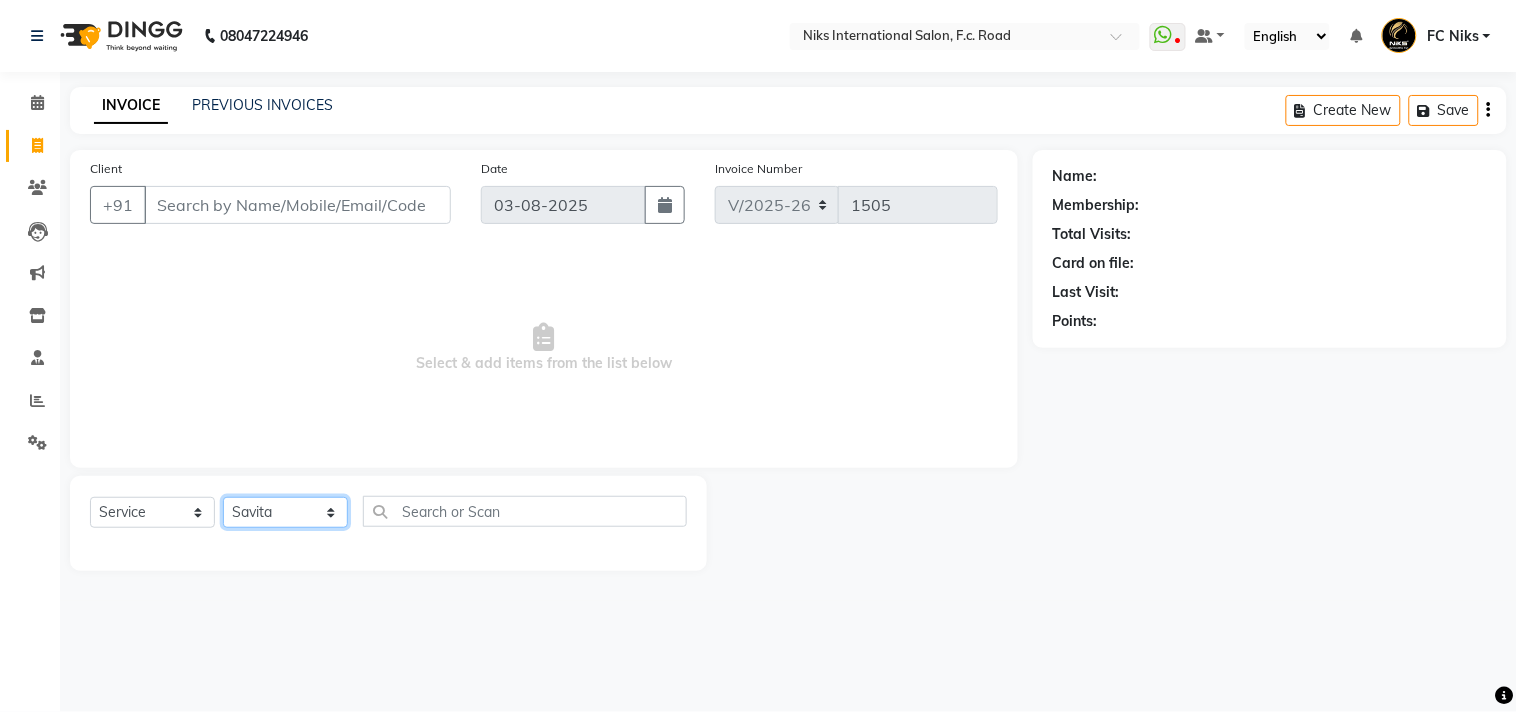 click on "Select Stylist Abhishek Amruta Bhagyashree CA Devkar FC Niks Ishika Kirti Komal Krishi Mahhi Nakshatra Nikhil Rajesh Savita Shabana Shrikant Gaikwad Soham" 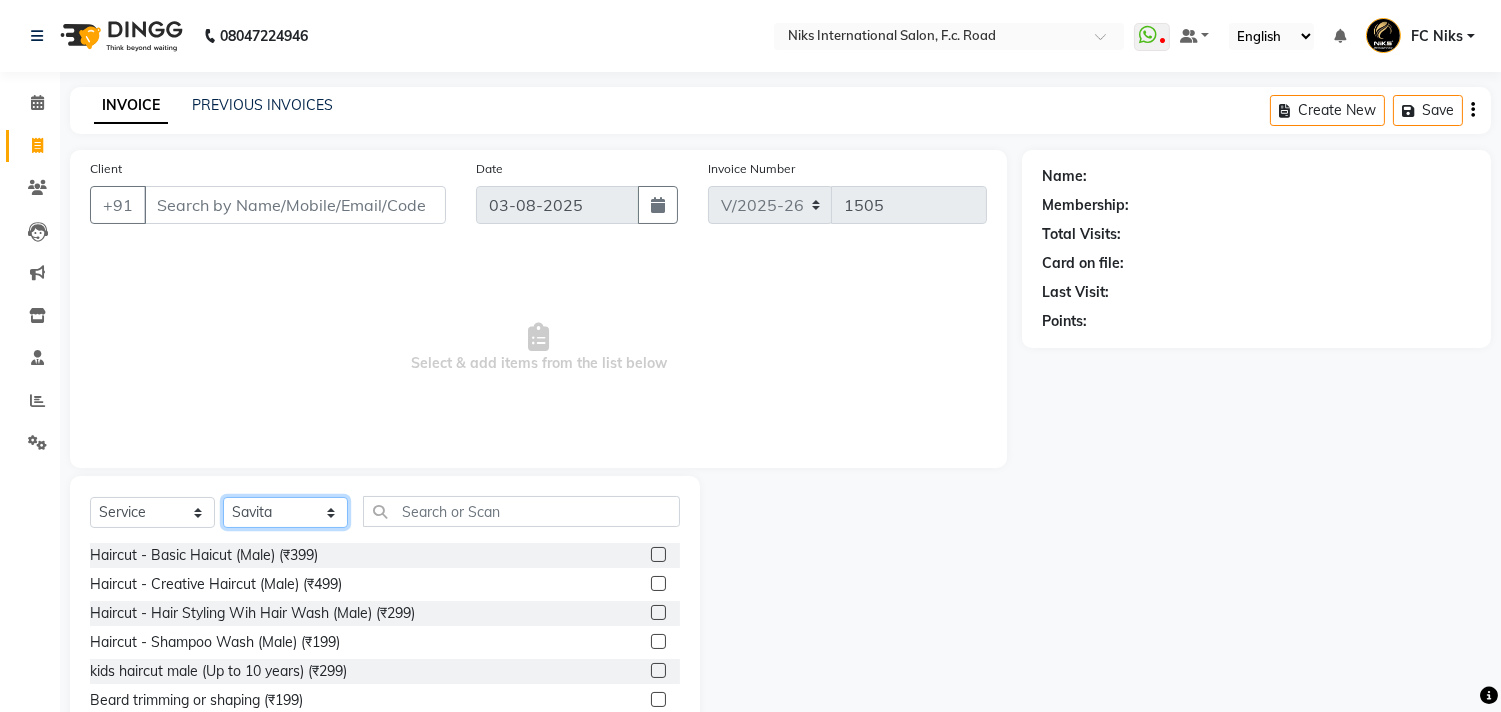 click on "Select Stylist Abhishek Amruta Bhagyashree CA Devkar FC Niks Ishika Kirti Komal Krishi Mahhi Nakshatra Nikhil Rajesh Savita Shabana Shrikant Gaikwad Soham" 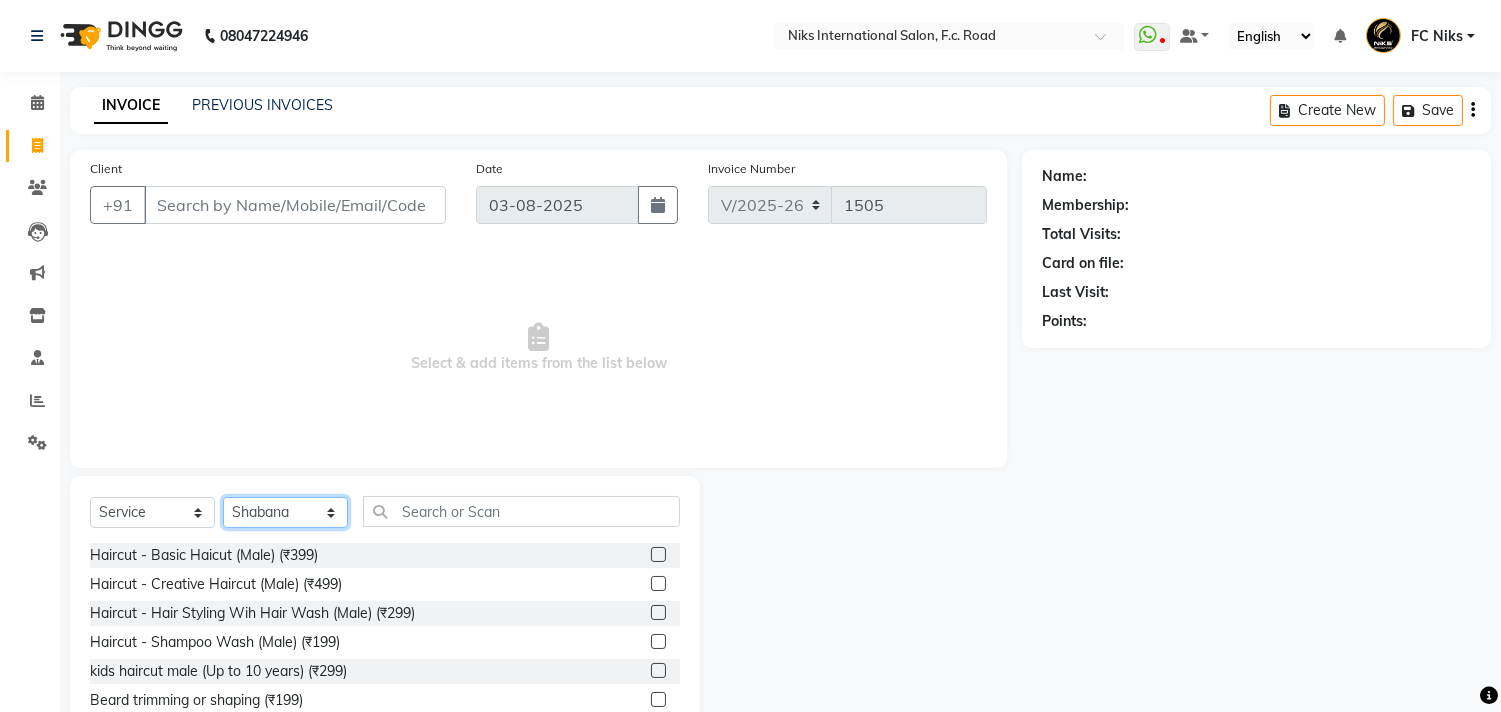 click on "Select Stylist Abhishek Amruta Bhagyashree CA Devkar FC Niks Ishika Kirti Komal Krishi Mahhi Nakshatra Nikhil Rajesh Savita Shabana Shrikant Gaikwad Soham" 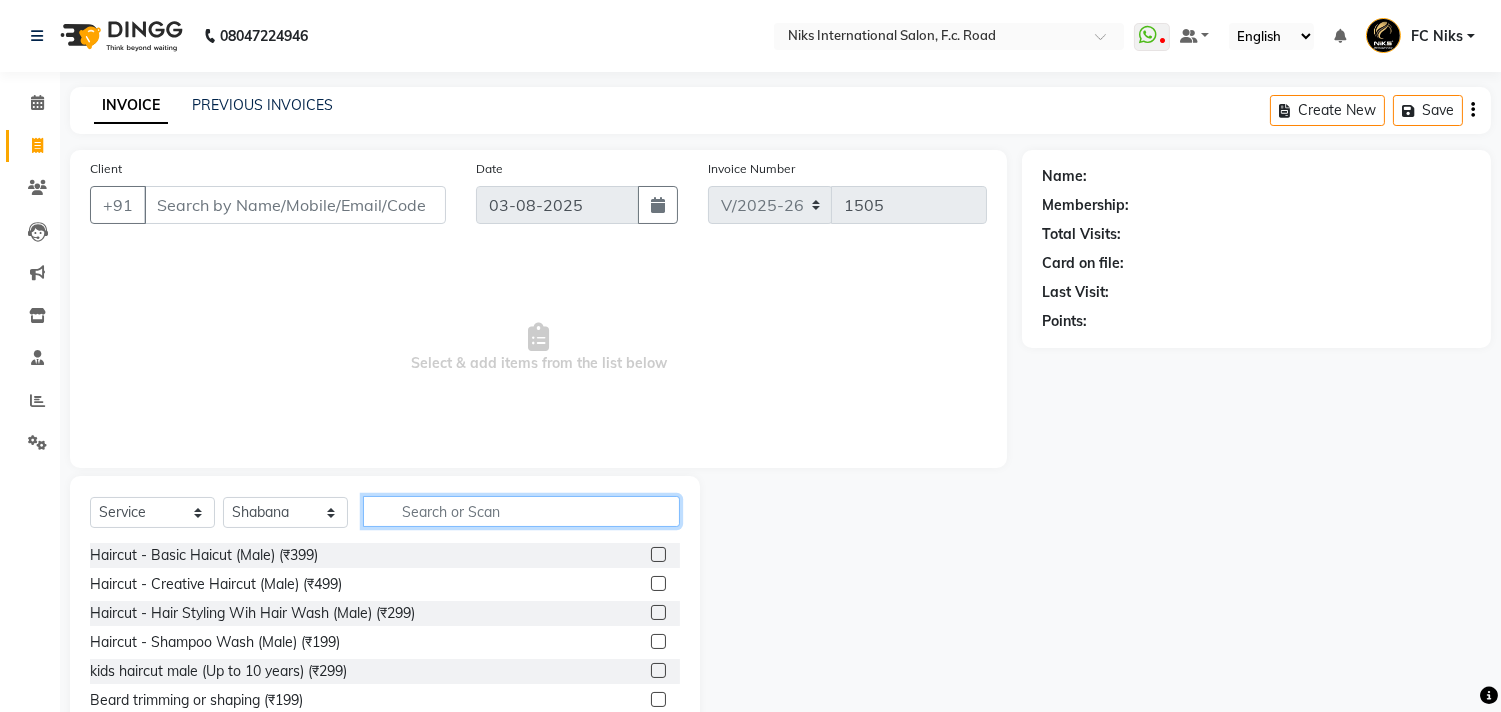 drag, startPoint x: 414, startPoint y: 514, endPoint x: 406, endPoint y: 498, distance: 17.888544 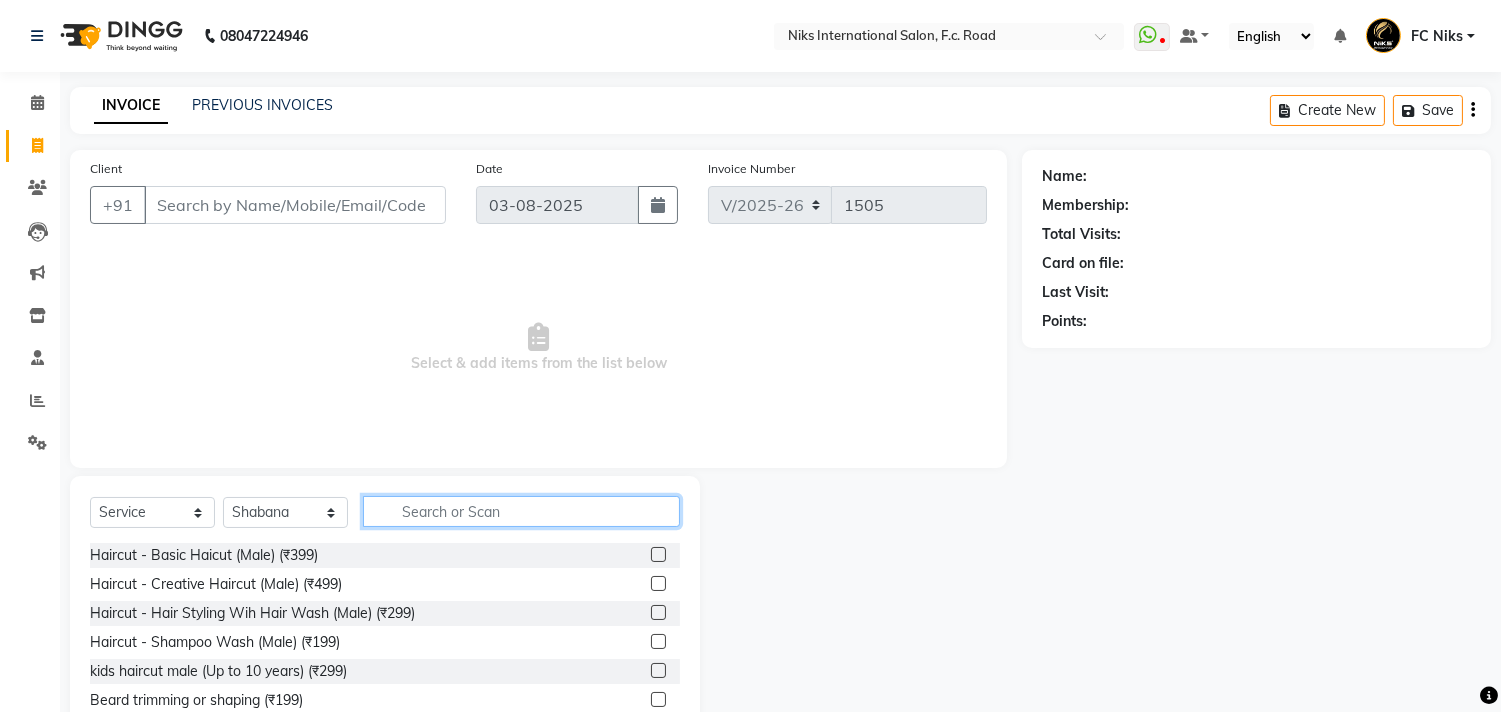 click 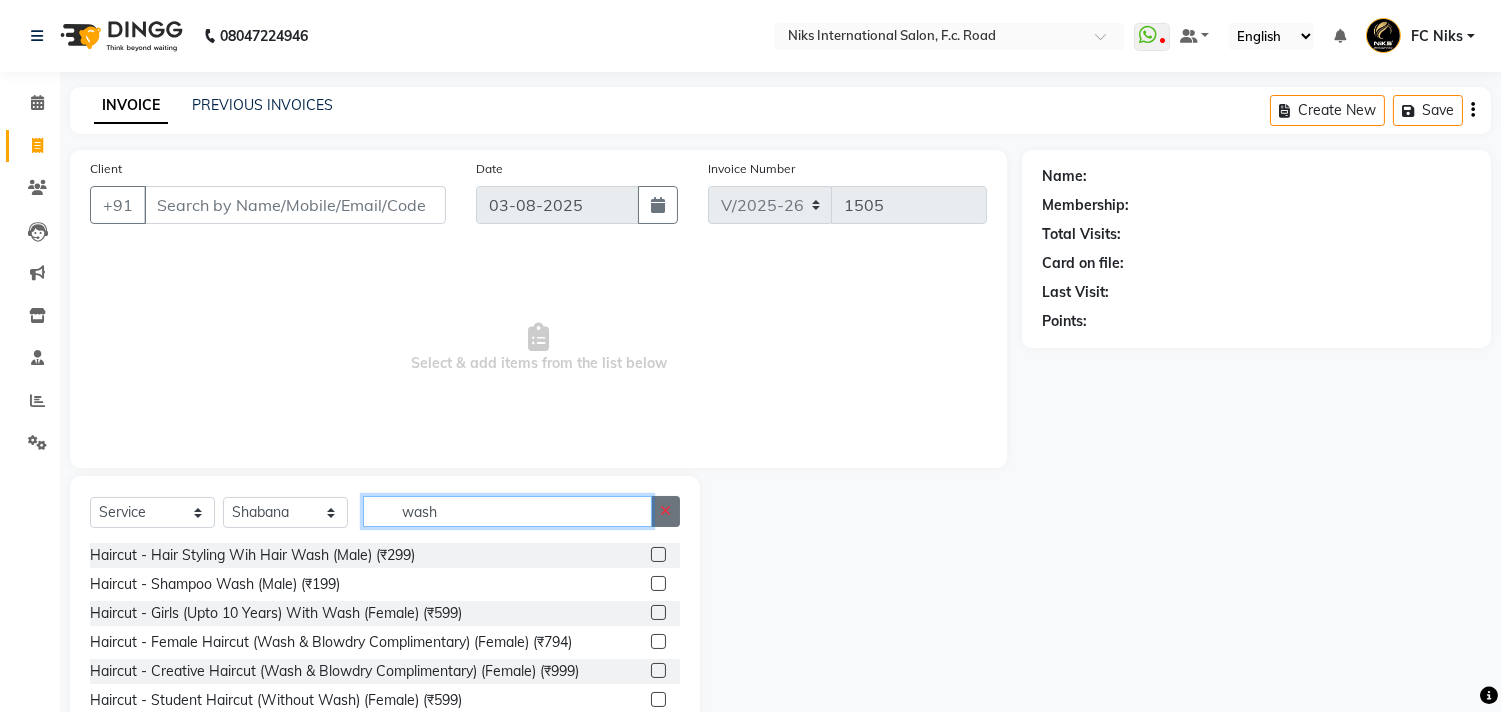 type on "wash" 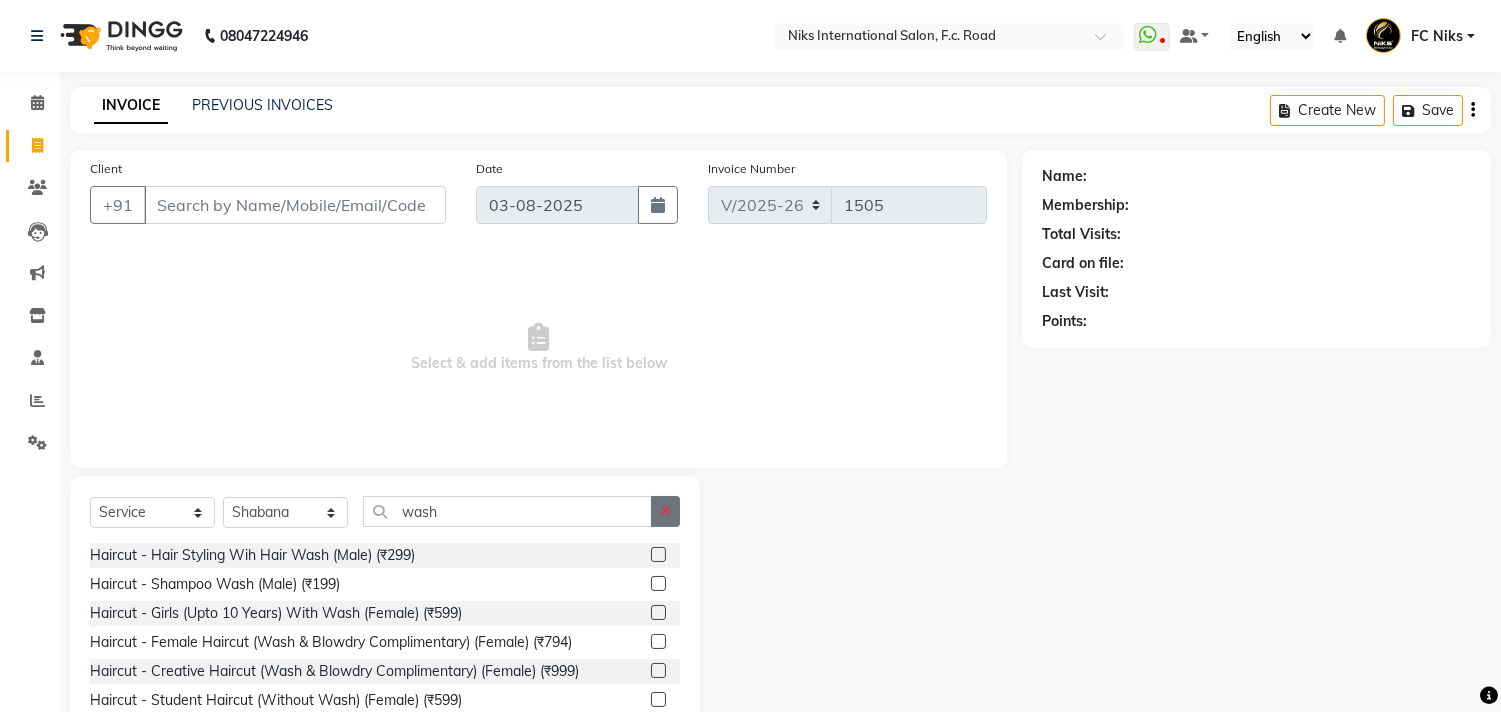 click 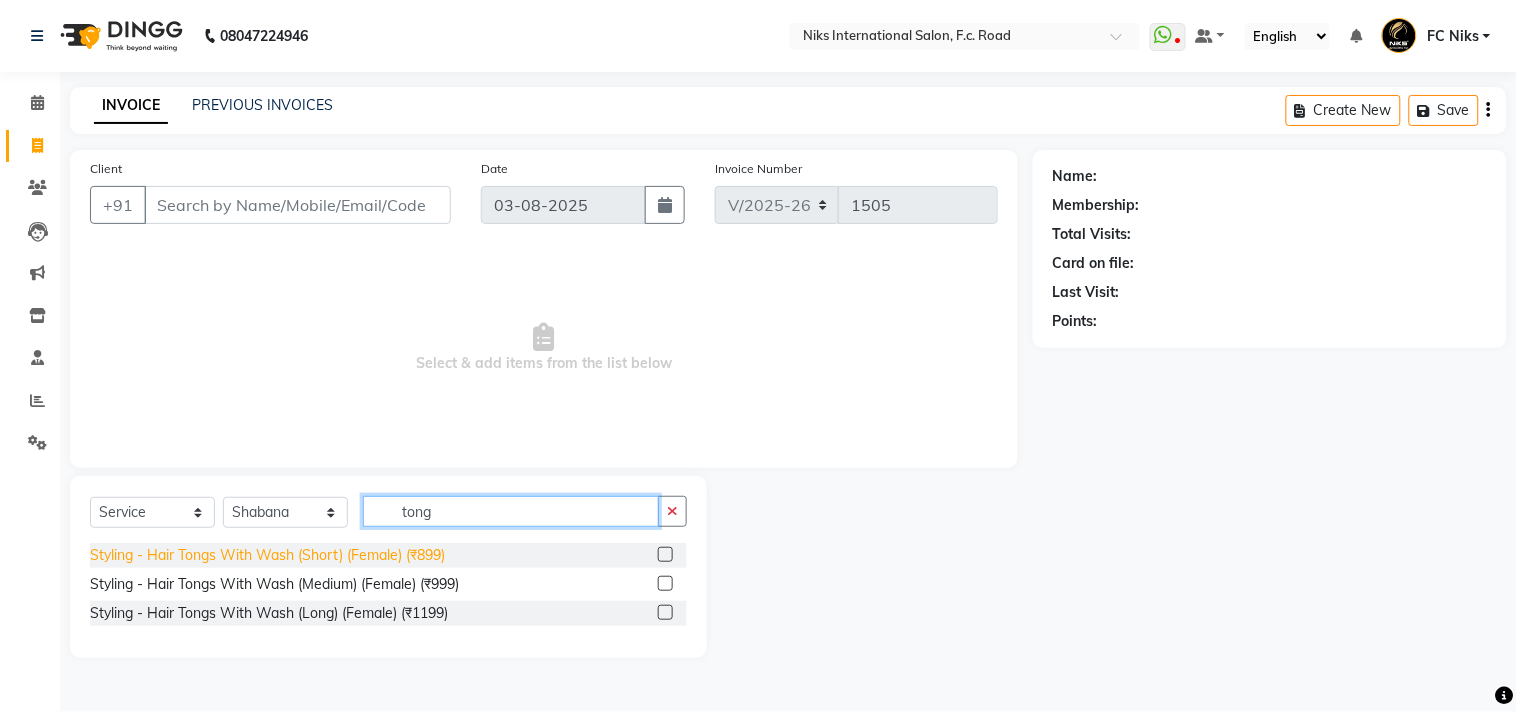 type on "tong" 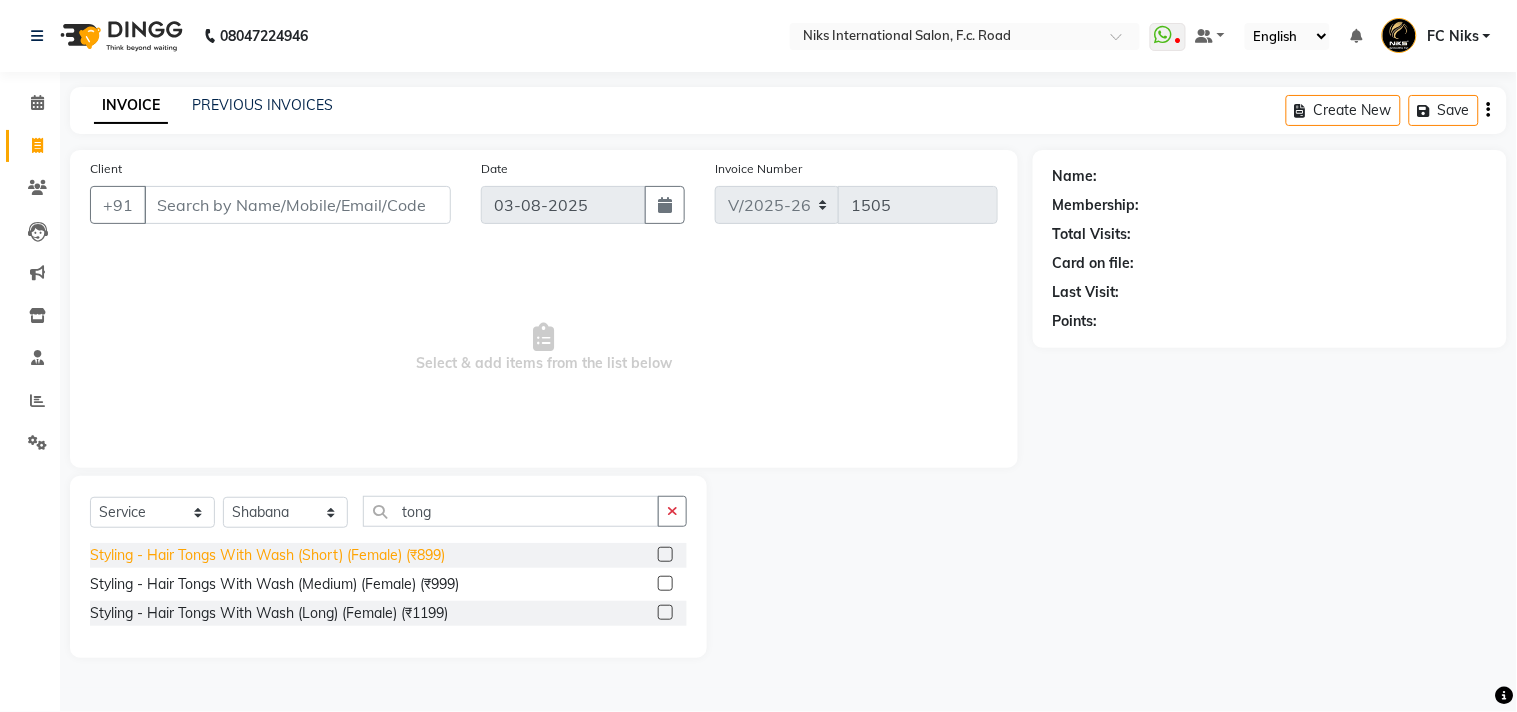 click on "Styling  - Hair Tongs With Wash  (Short) (Female) (₹899)" 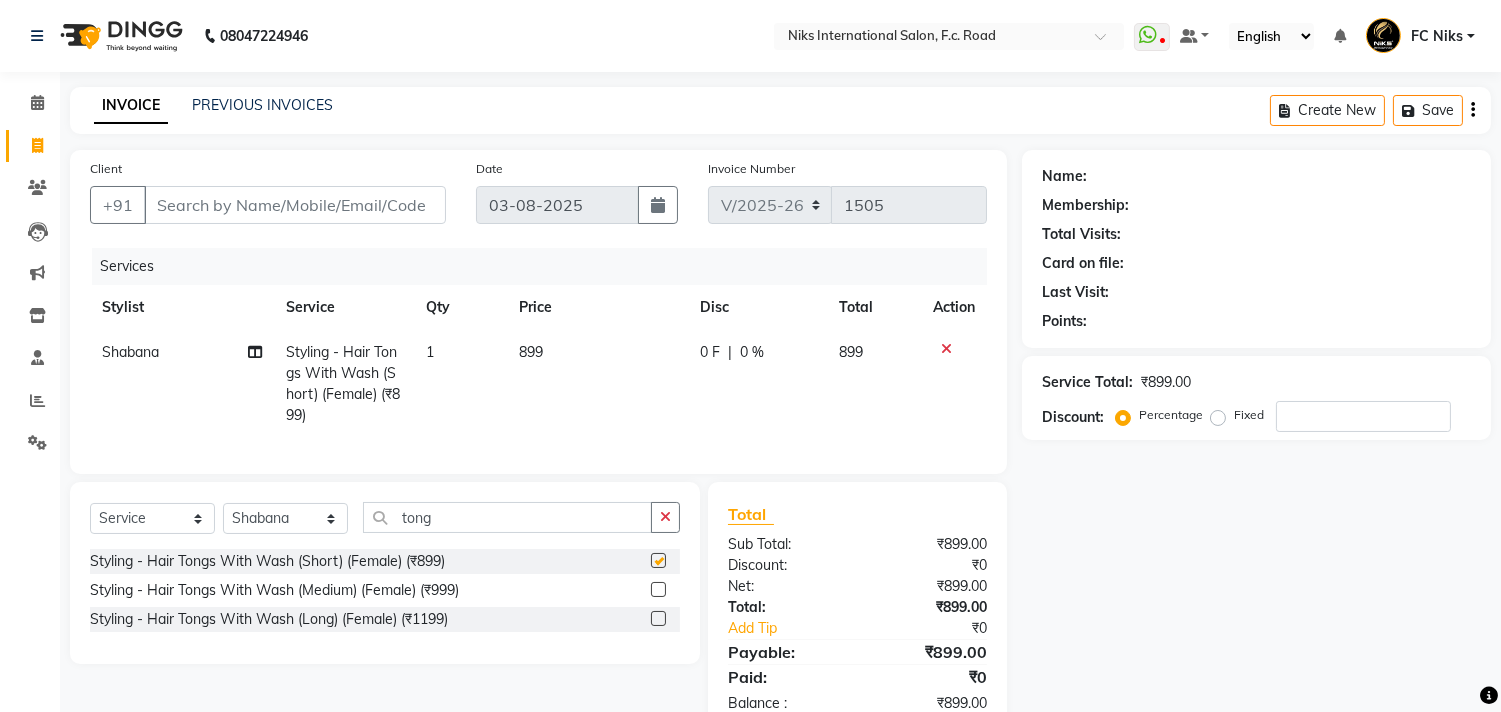 checkbox on "false" 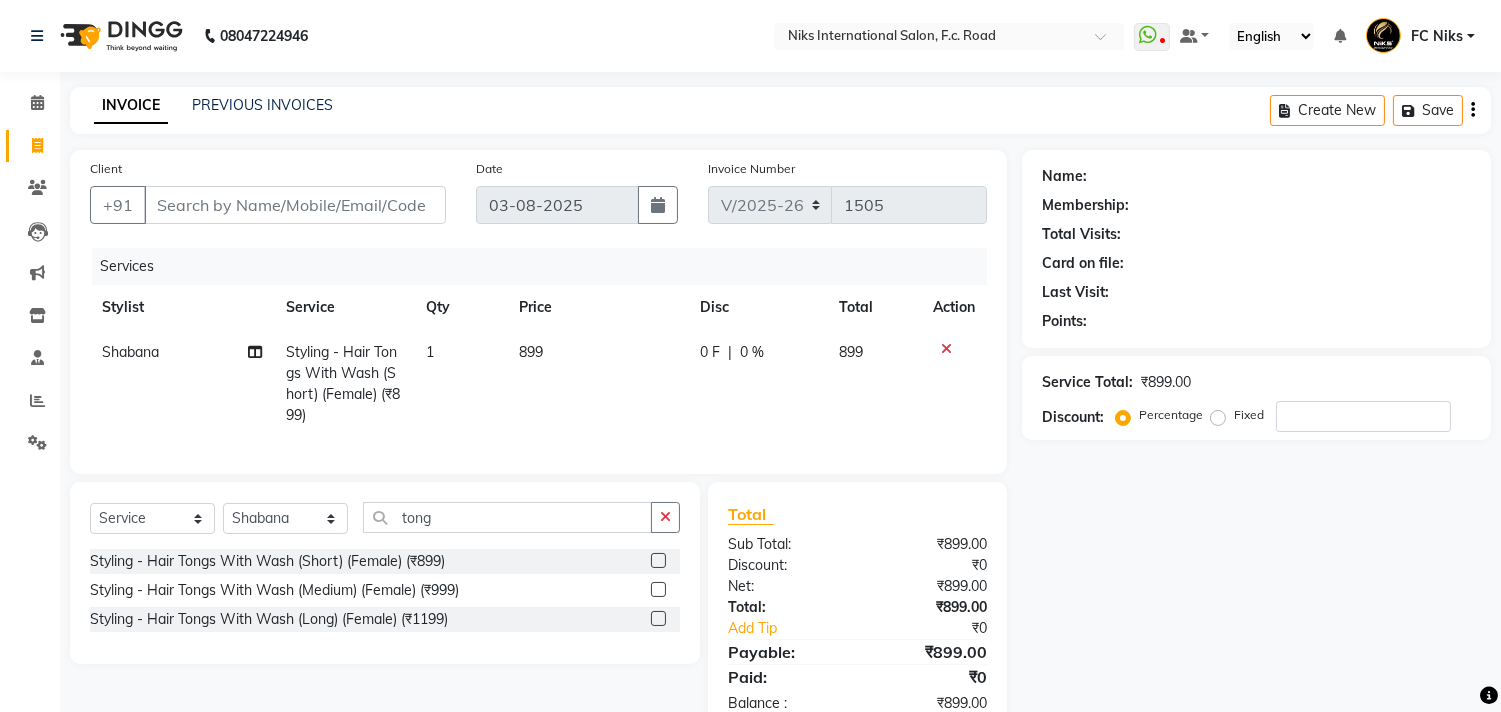 click on "899" 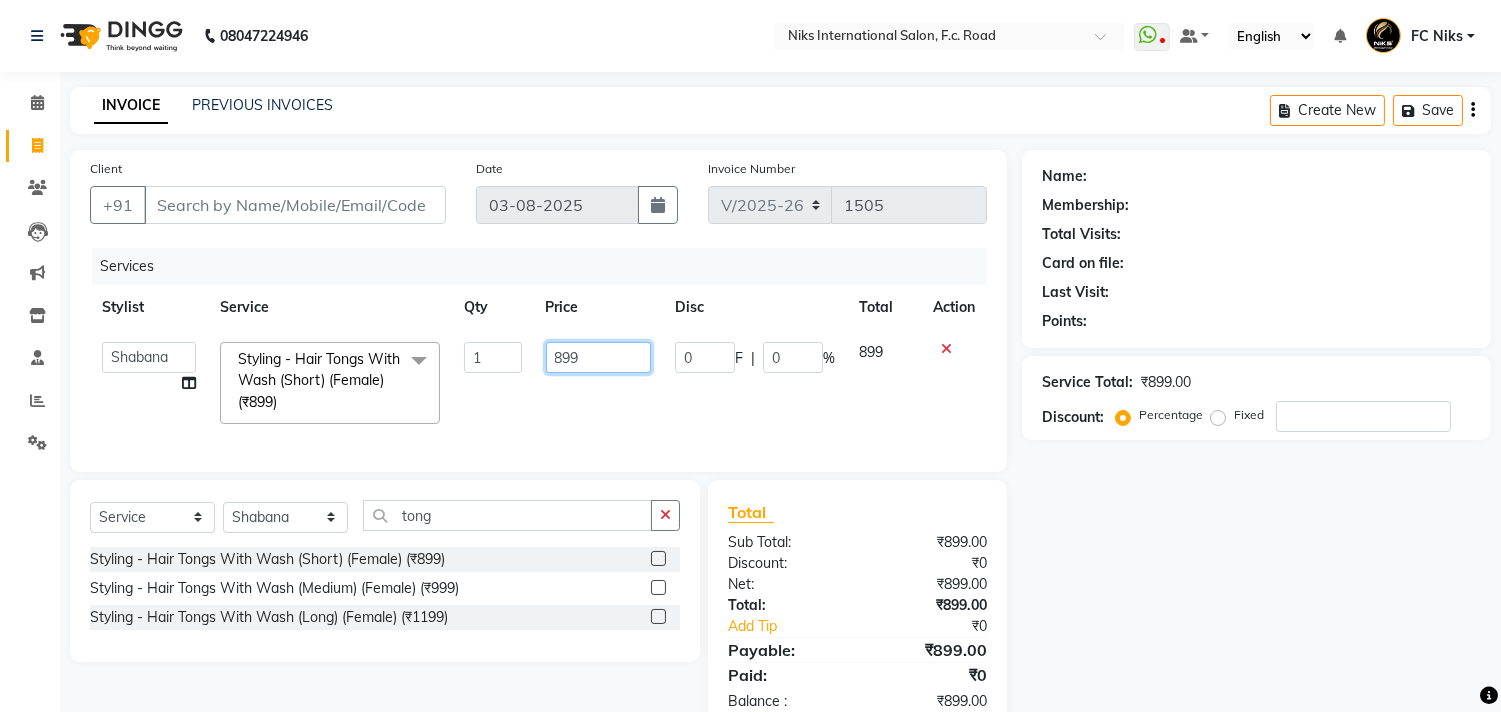 click on "899" 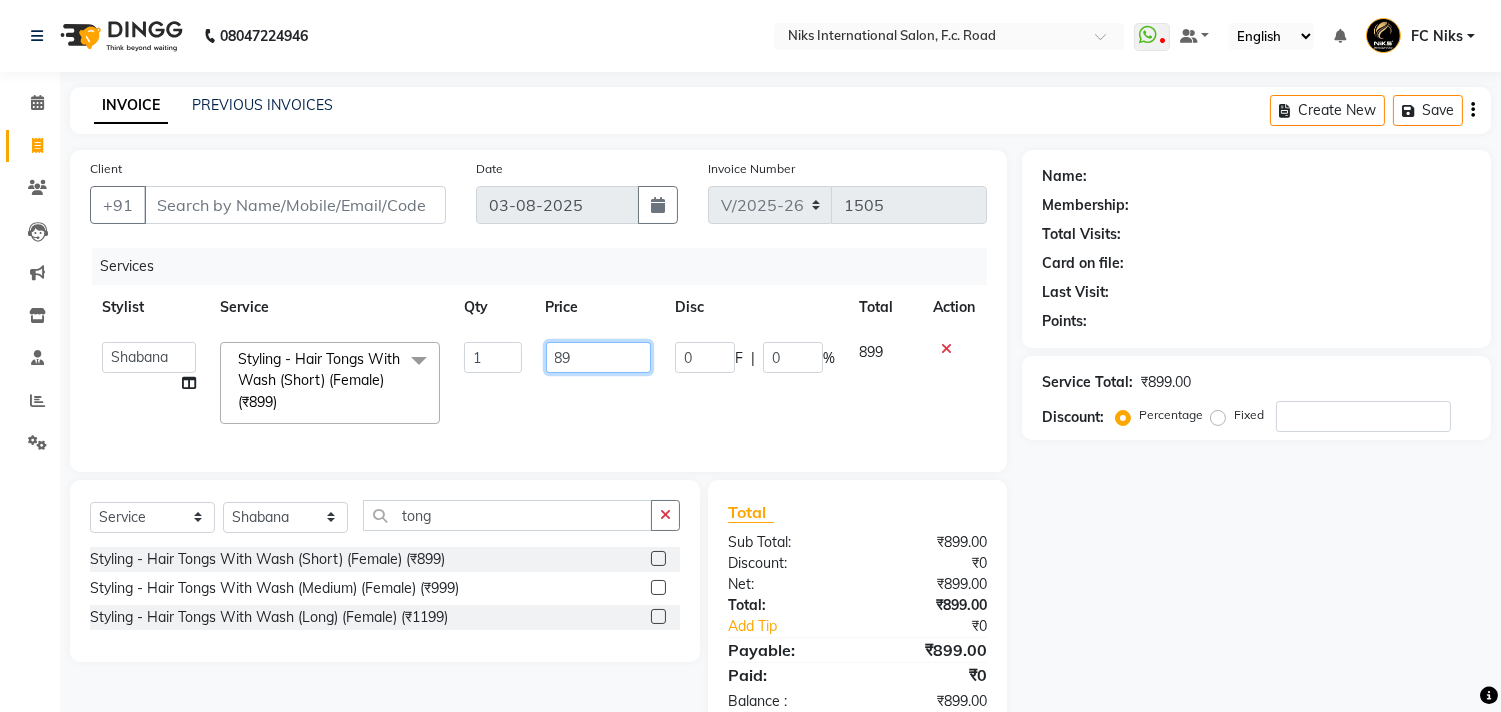 type on "8" 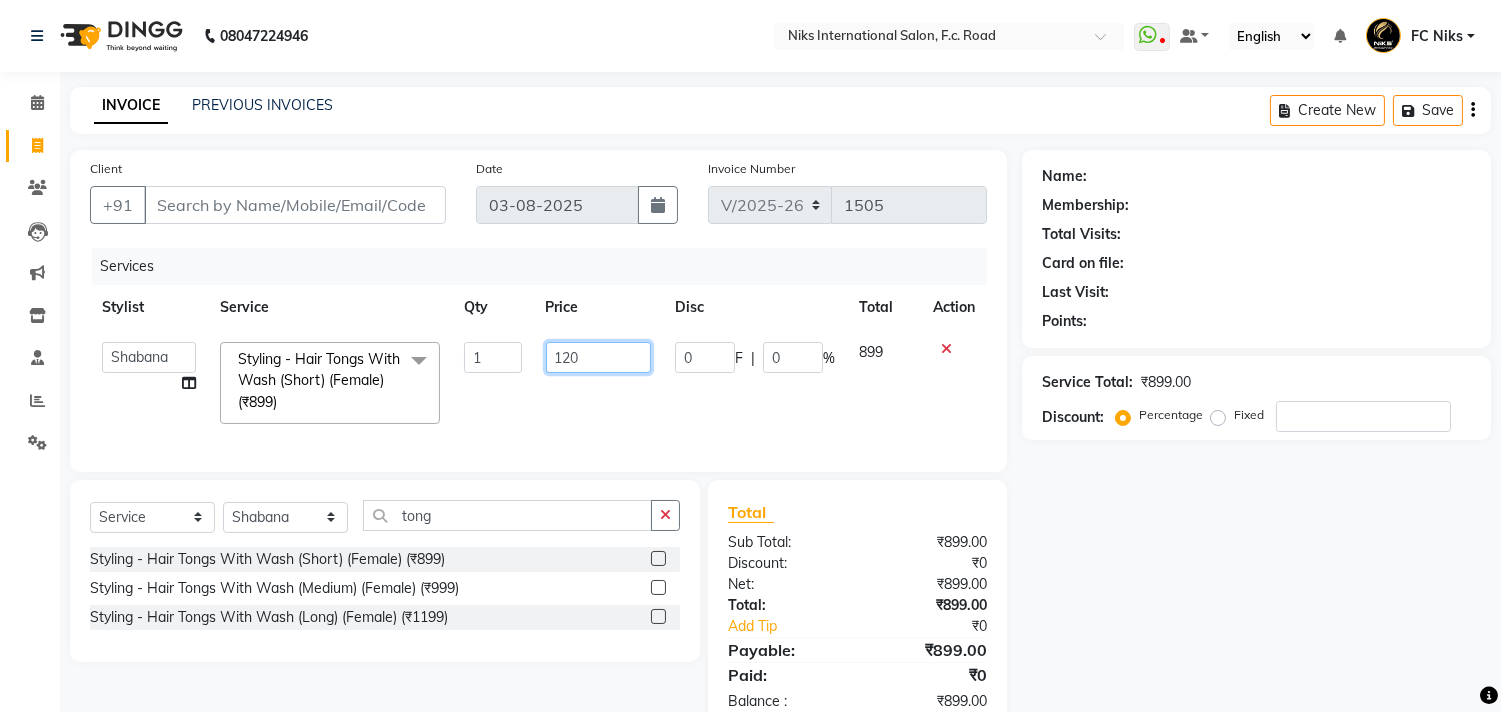 type on "1200" 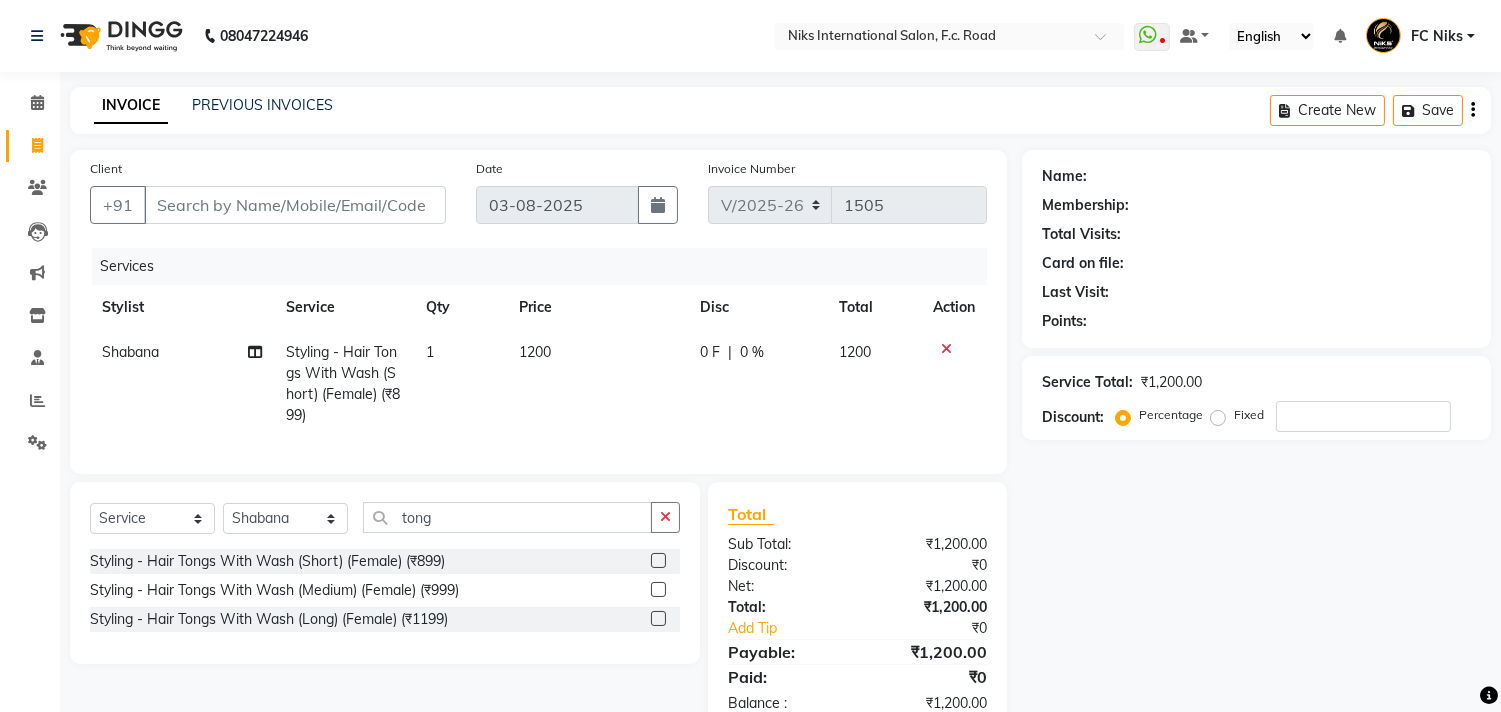 click on "1200" 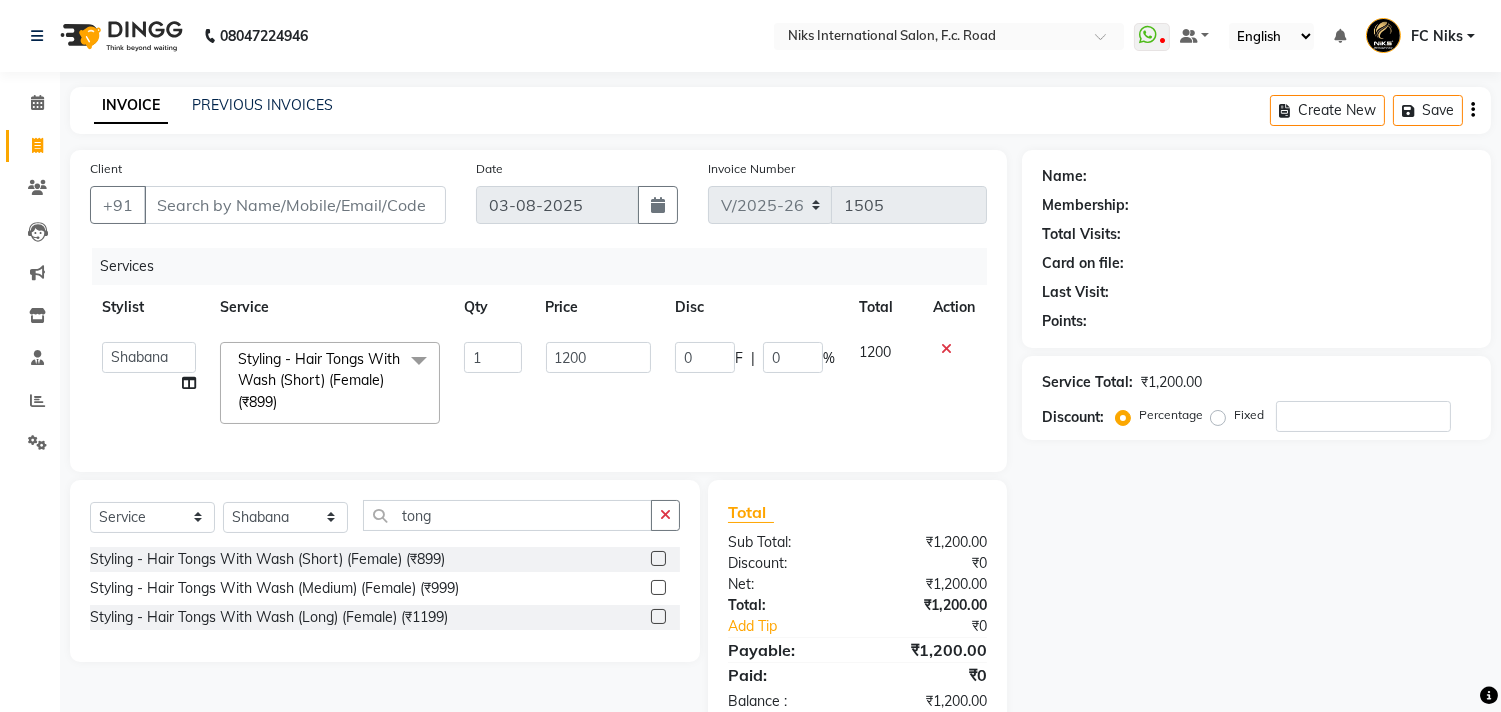 click 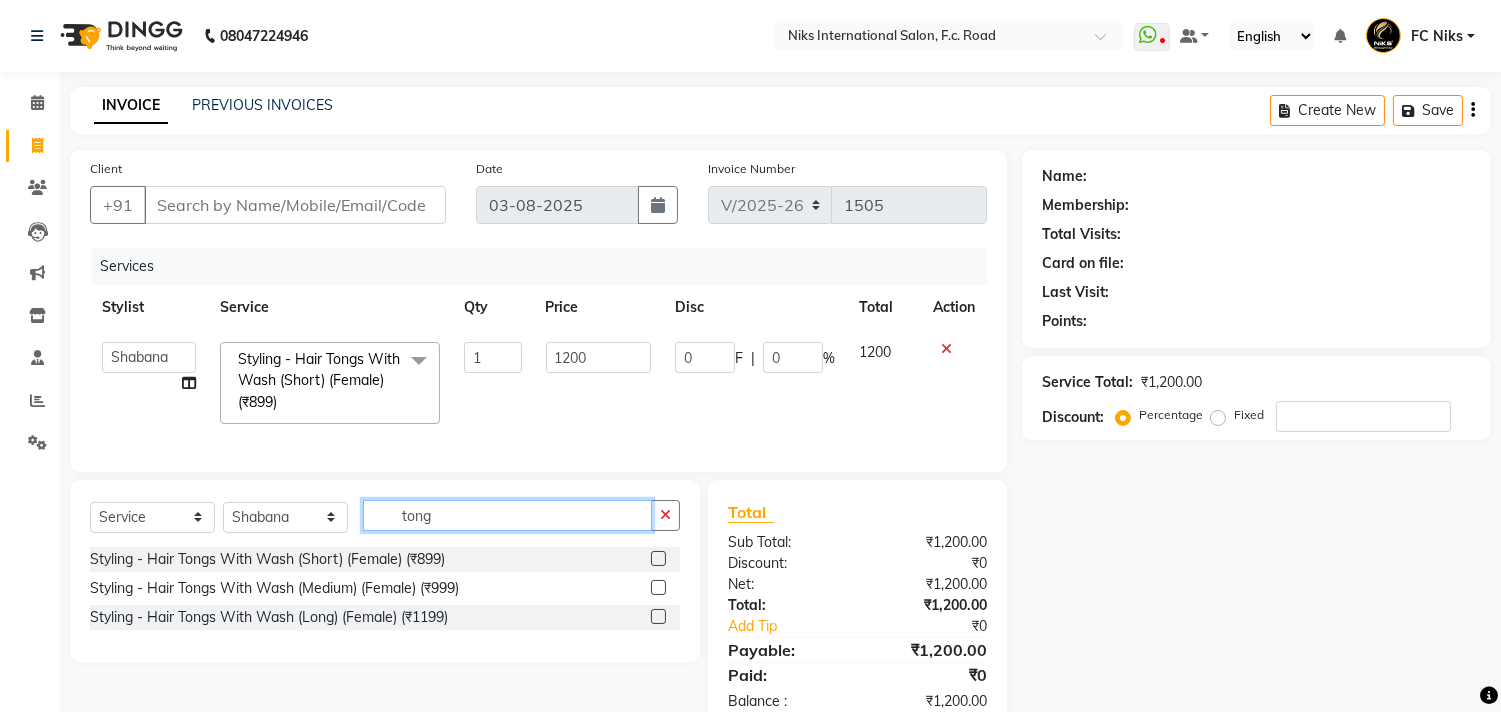 type 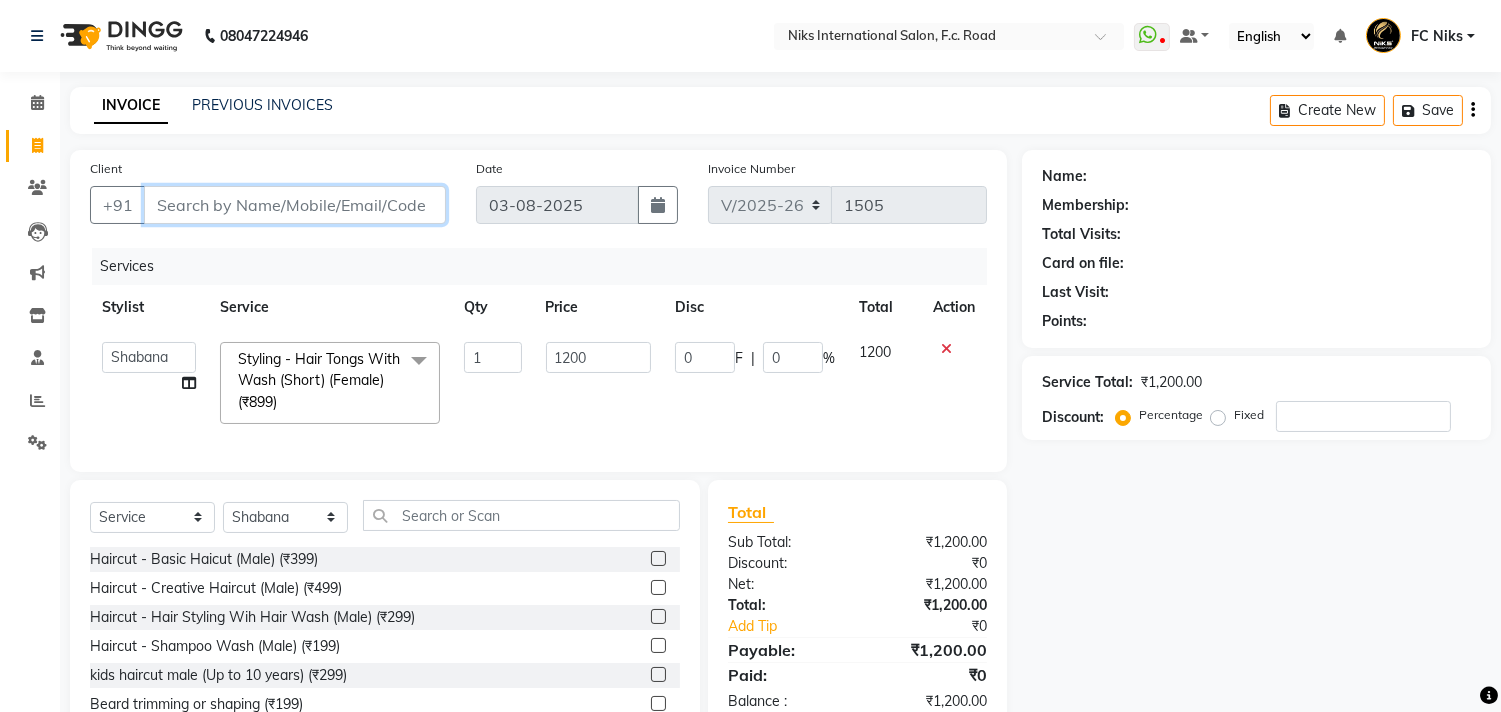 click on "Client" at bounding box center (295, 205) 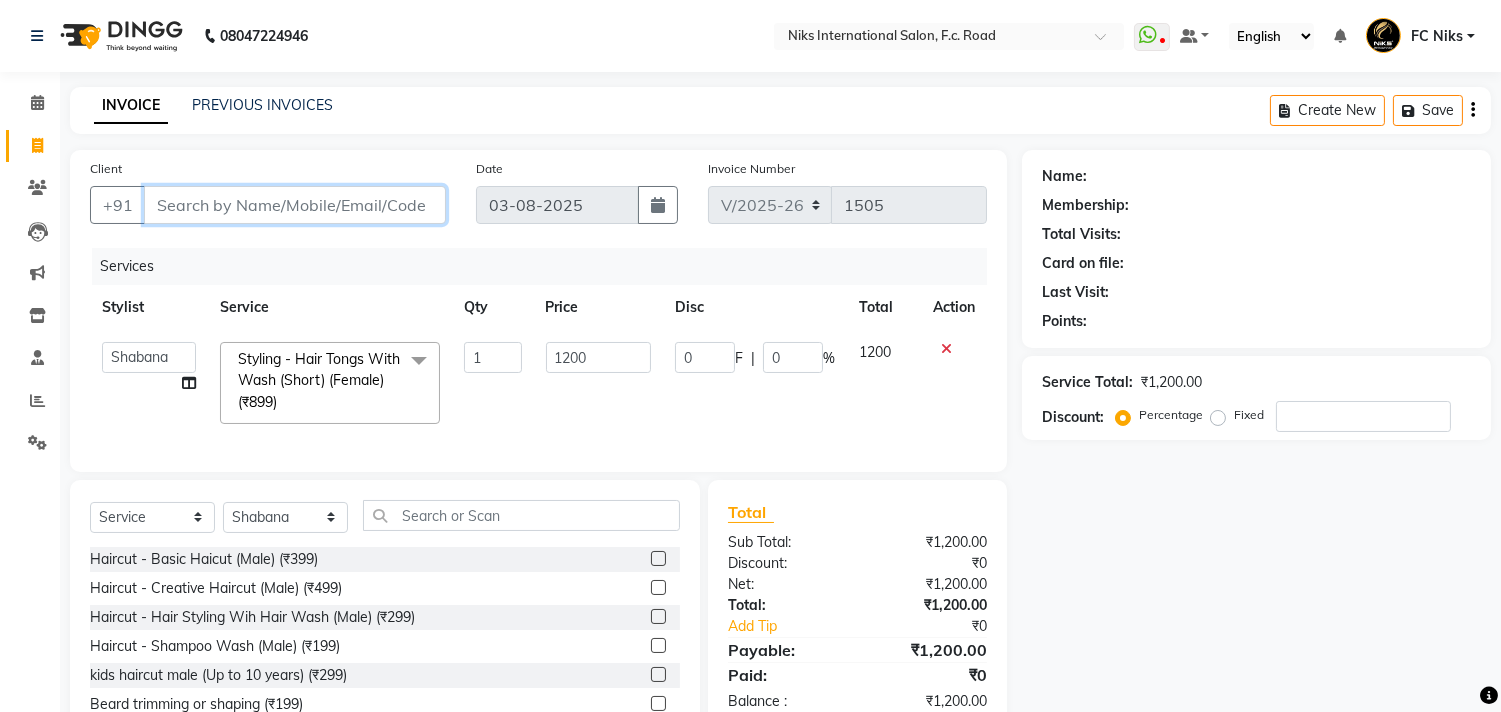 type on "9" 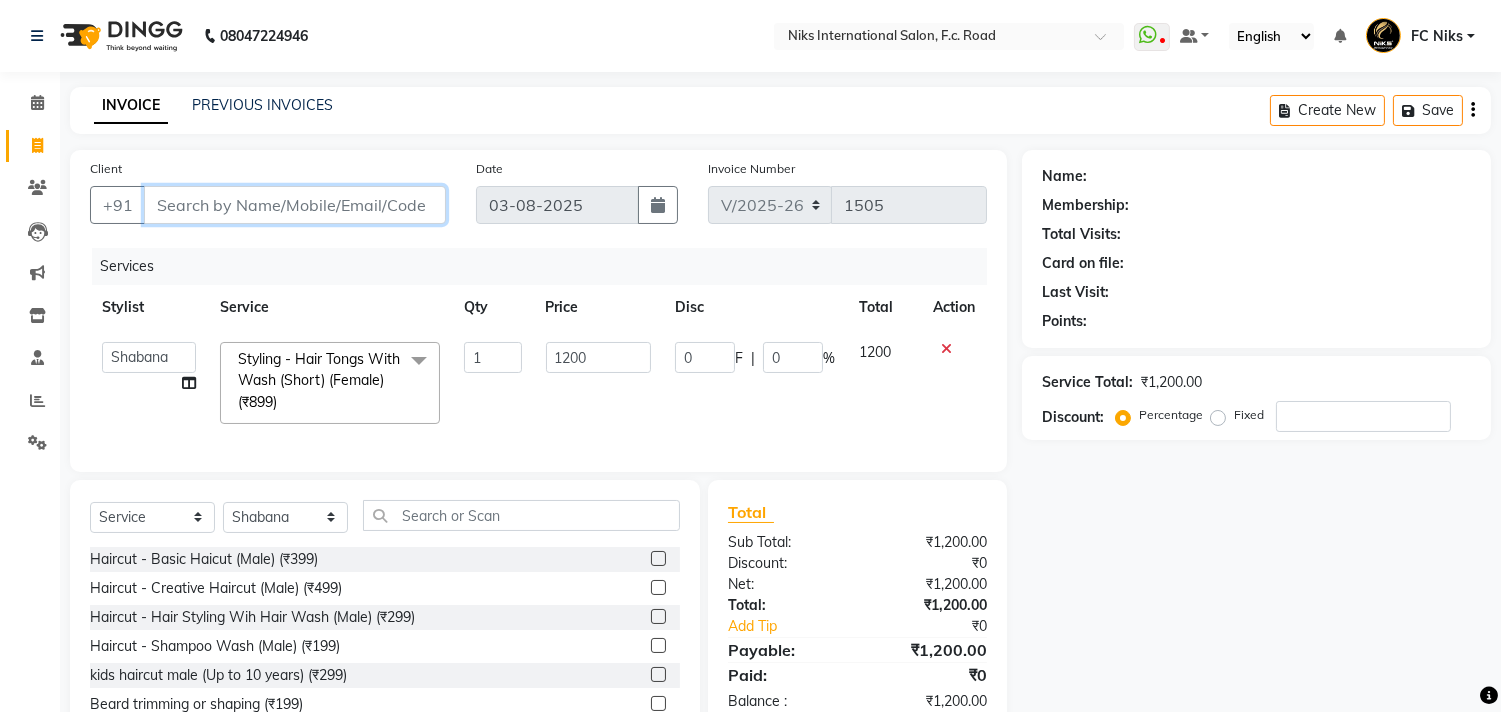 type on "0" 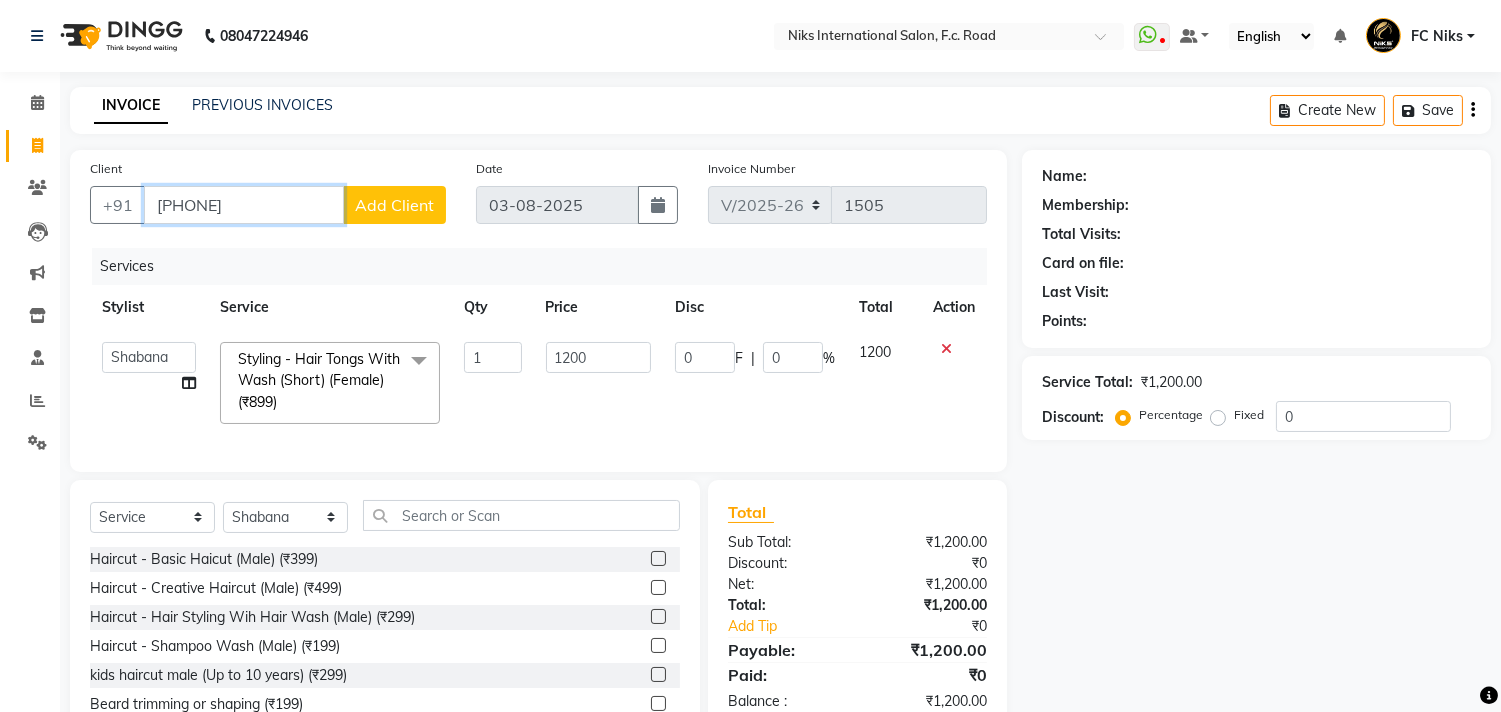 type on "9834967476" 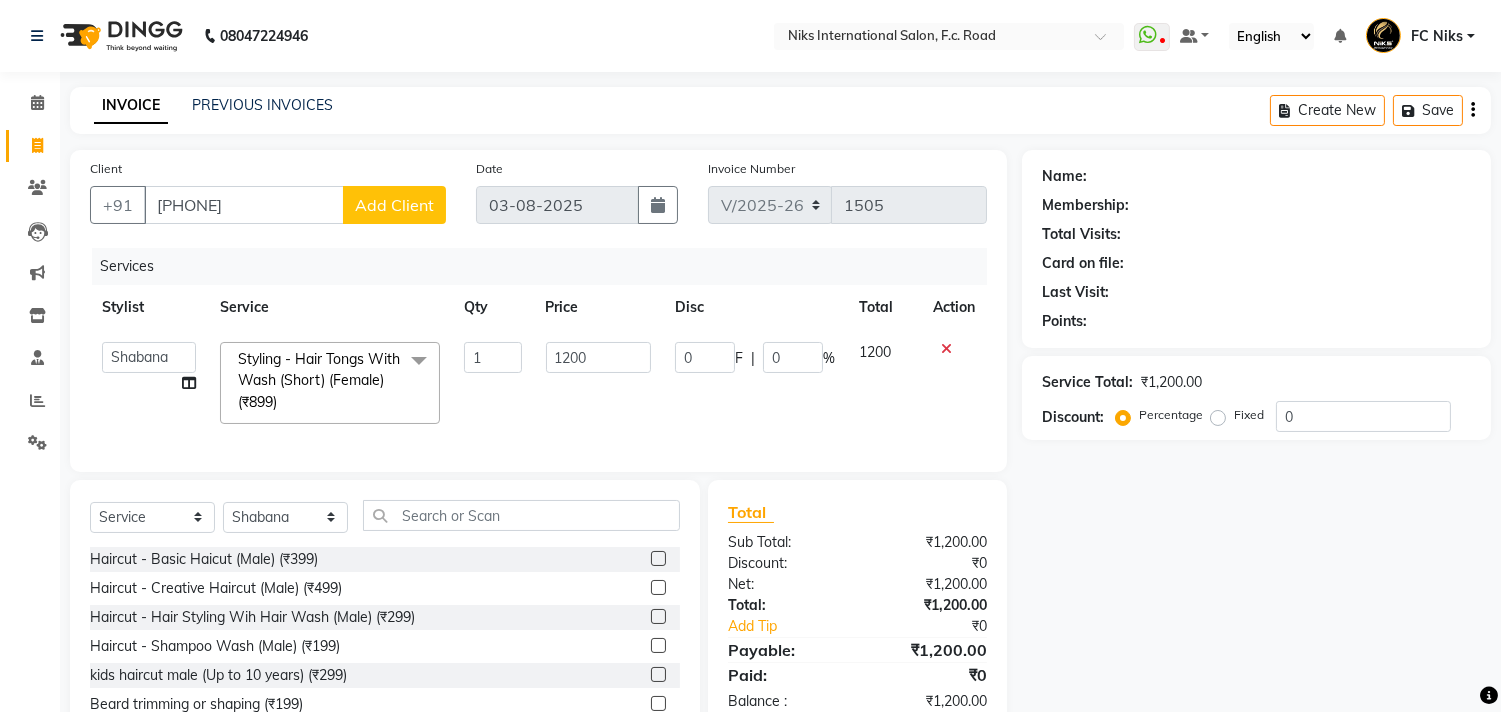 click on "Add Client" 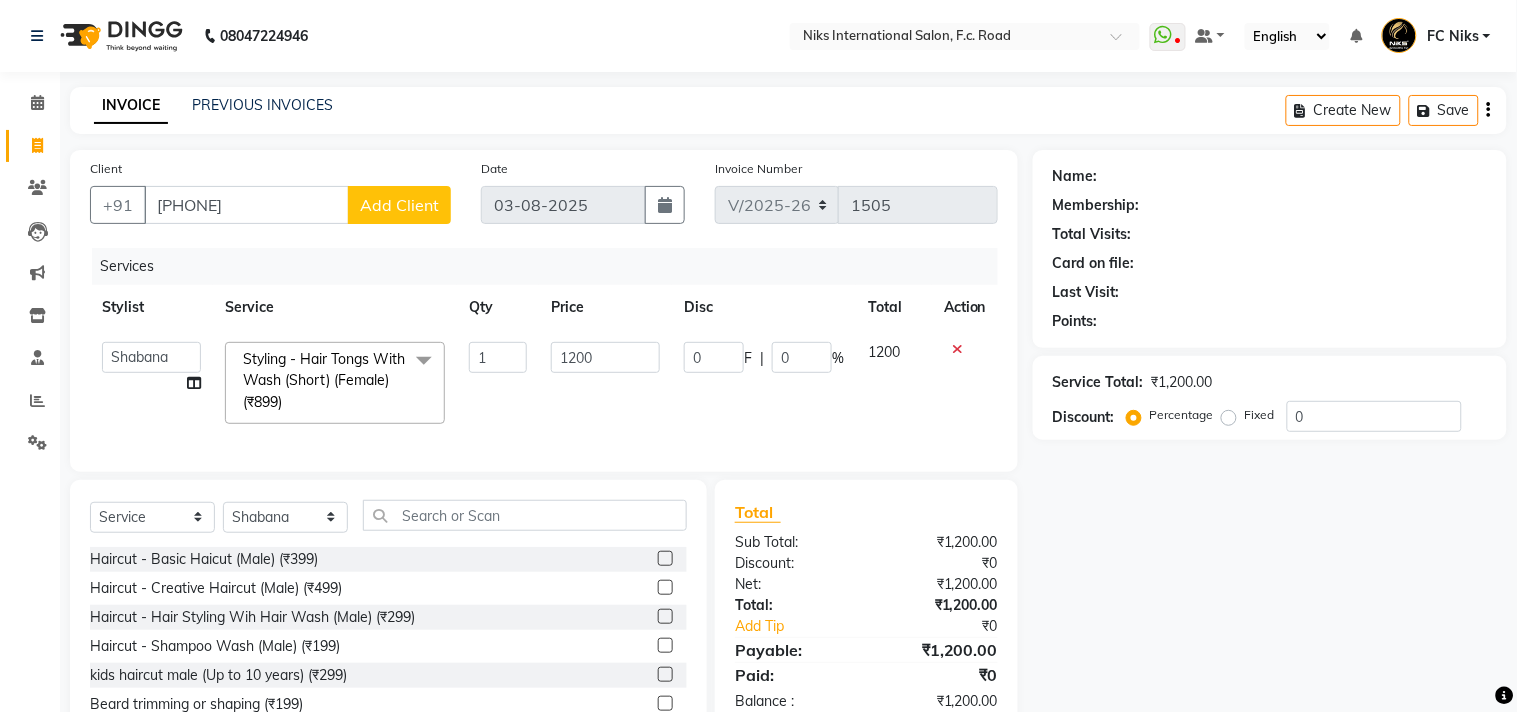 select on "22" 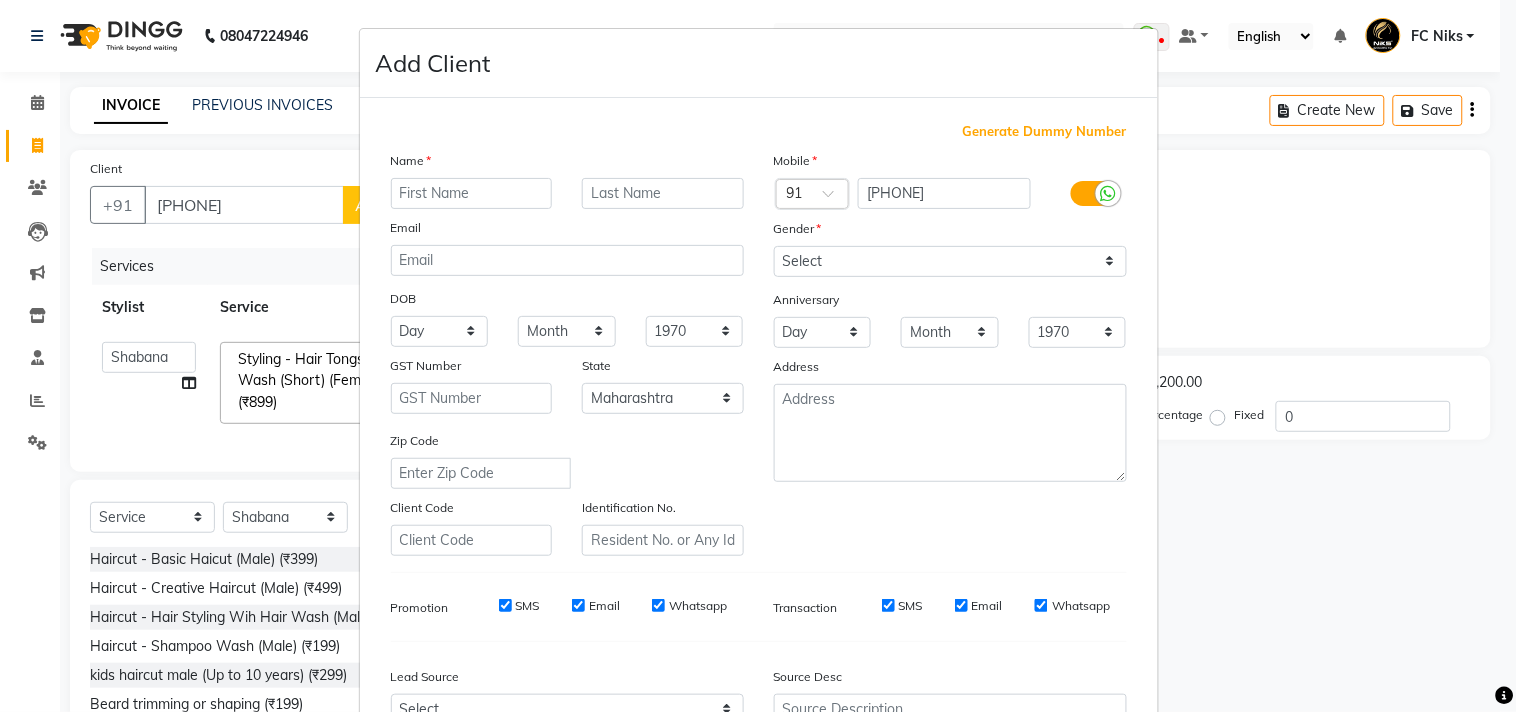 drag, startPoint x: 1470, startPoint y: 651, endPoint x: 1516, endPoint y: 624, distance: 53.338543 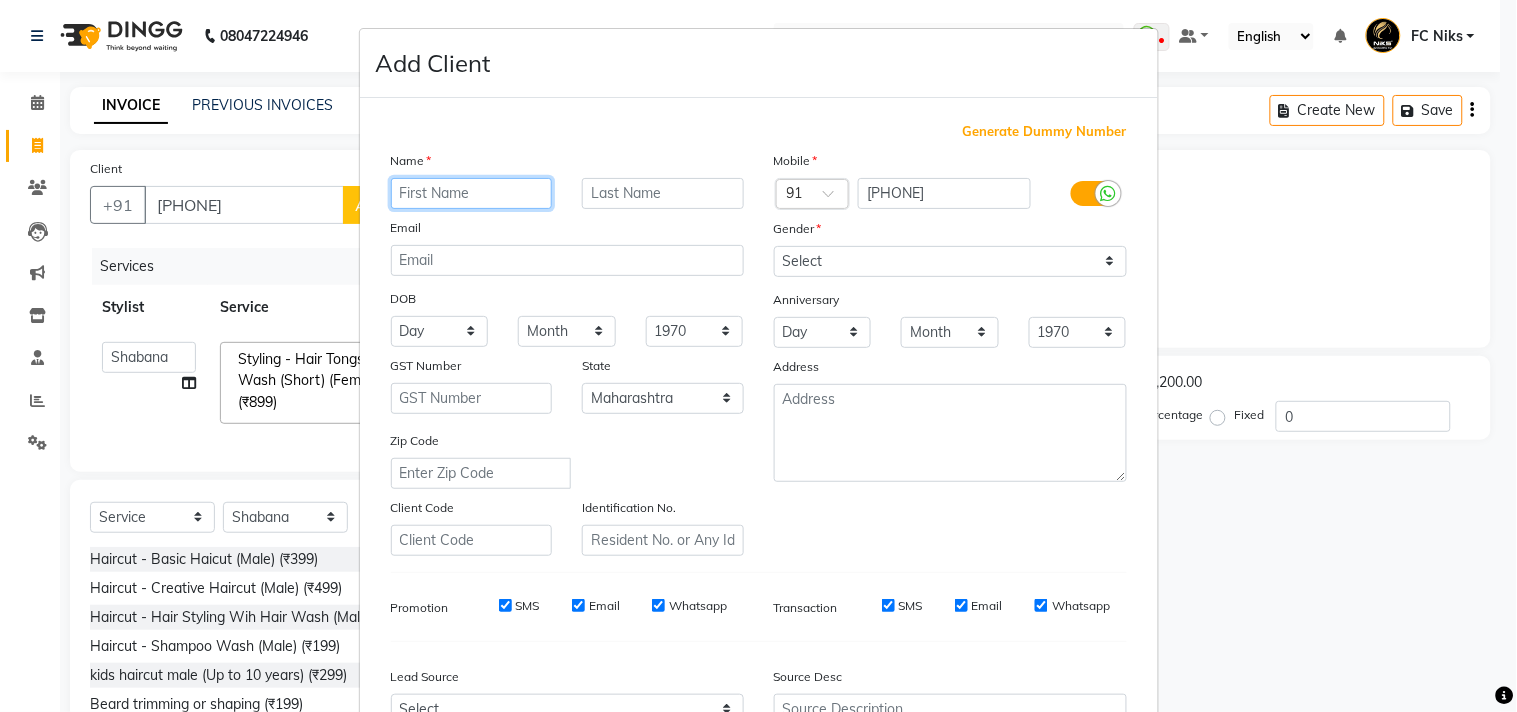 click at bounding box center [472, 193] 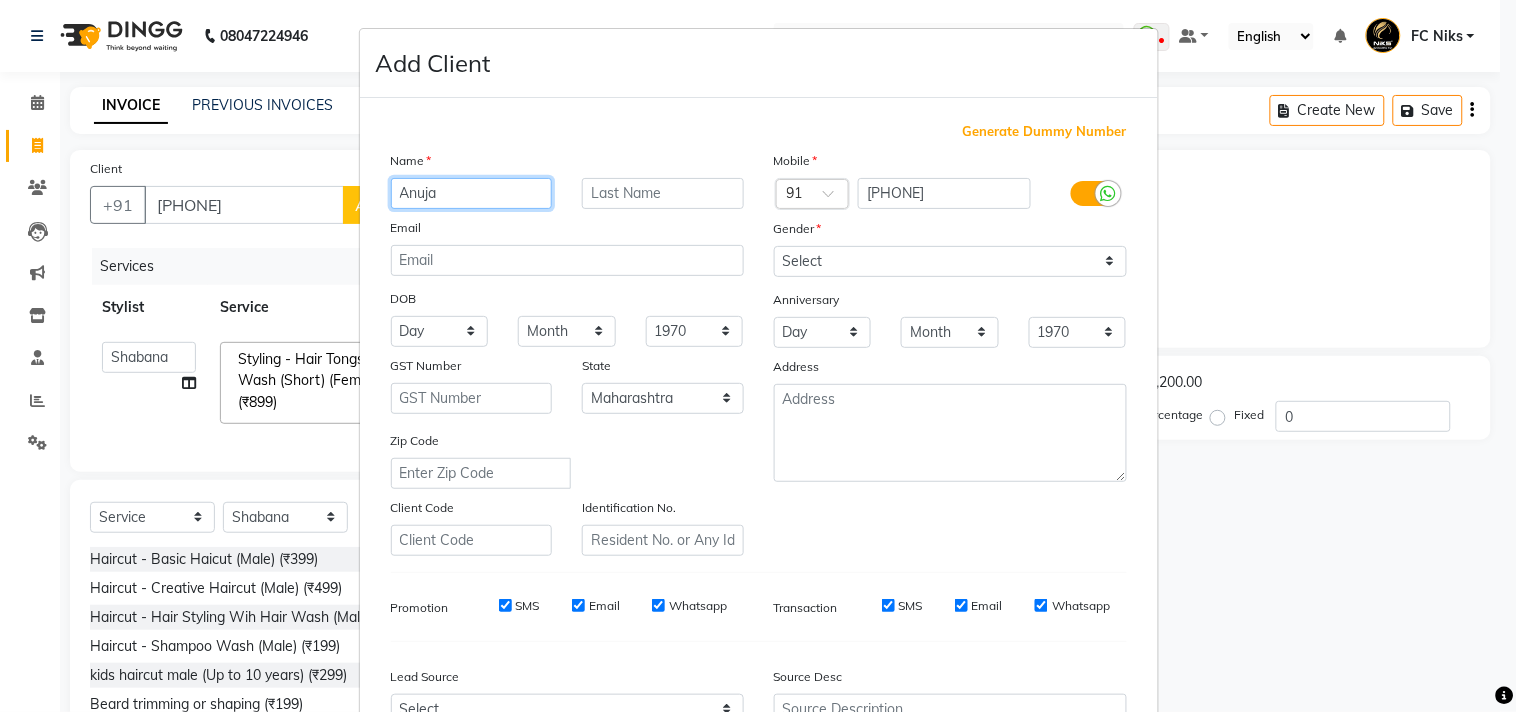 type on "Anuja" 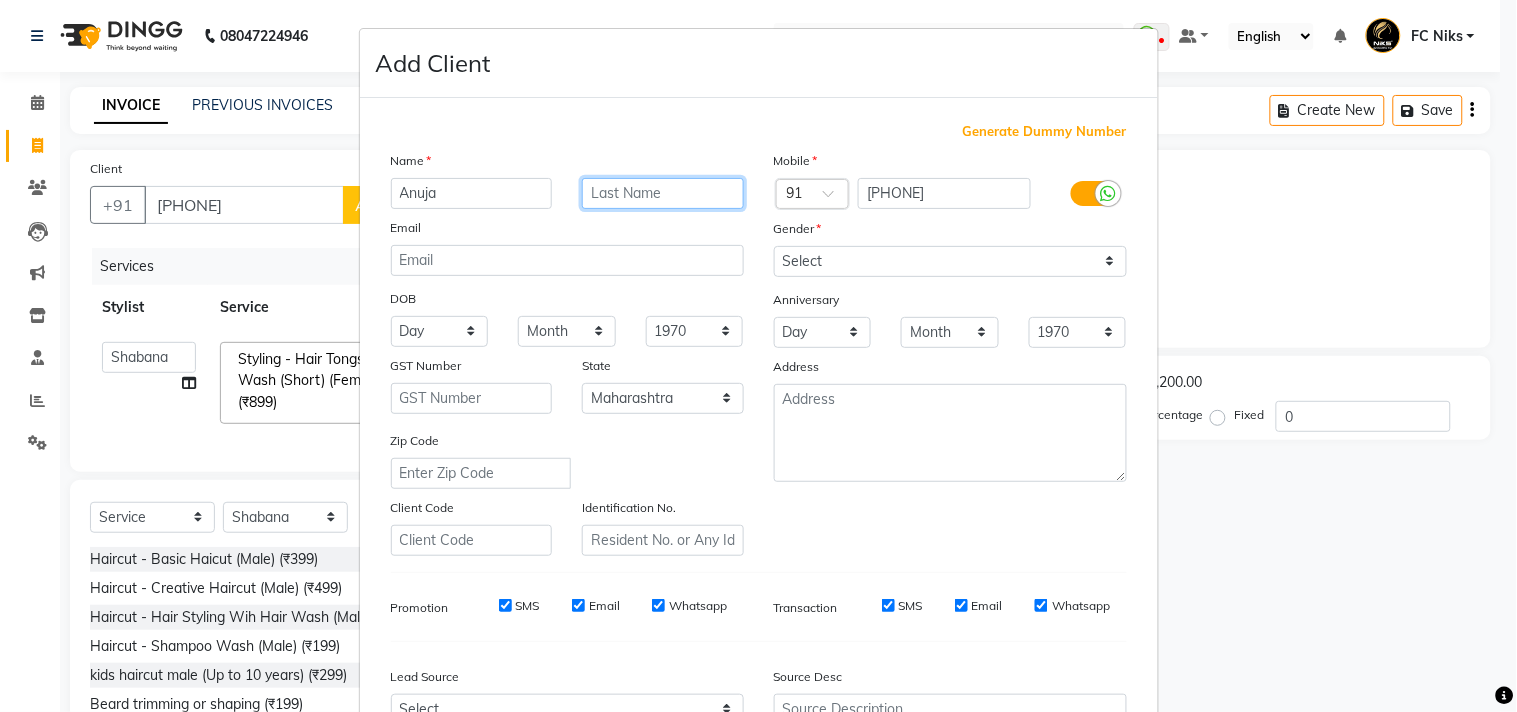 click at bounding box center [663, 193] 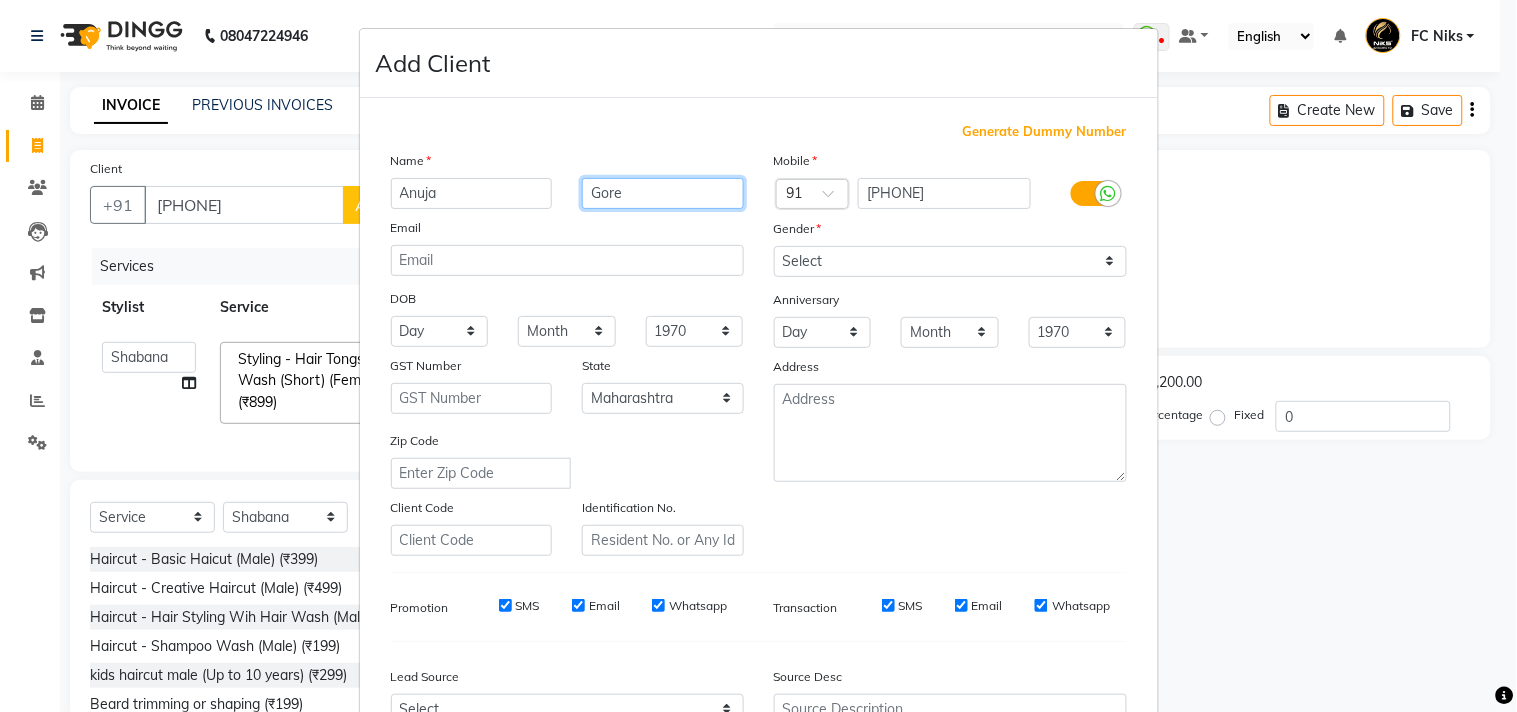 type on "Gore" 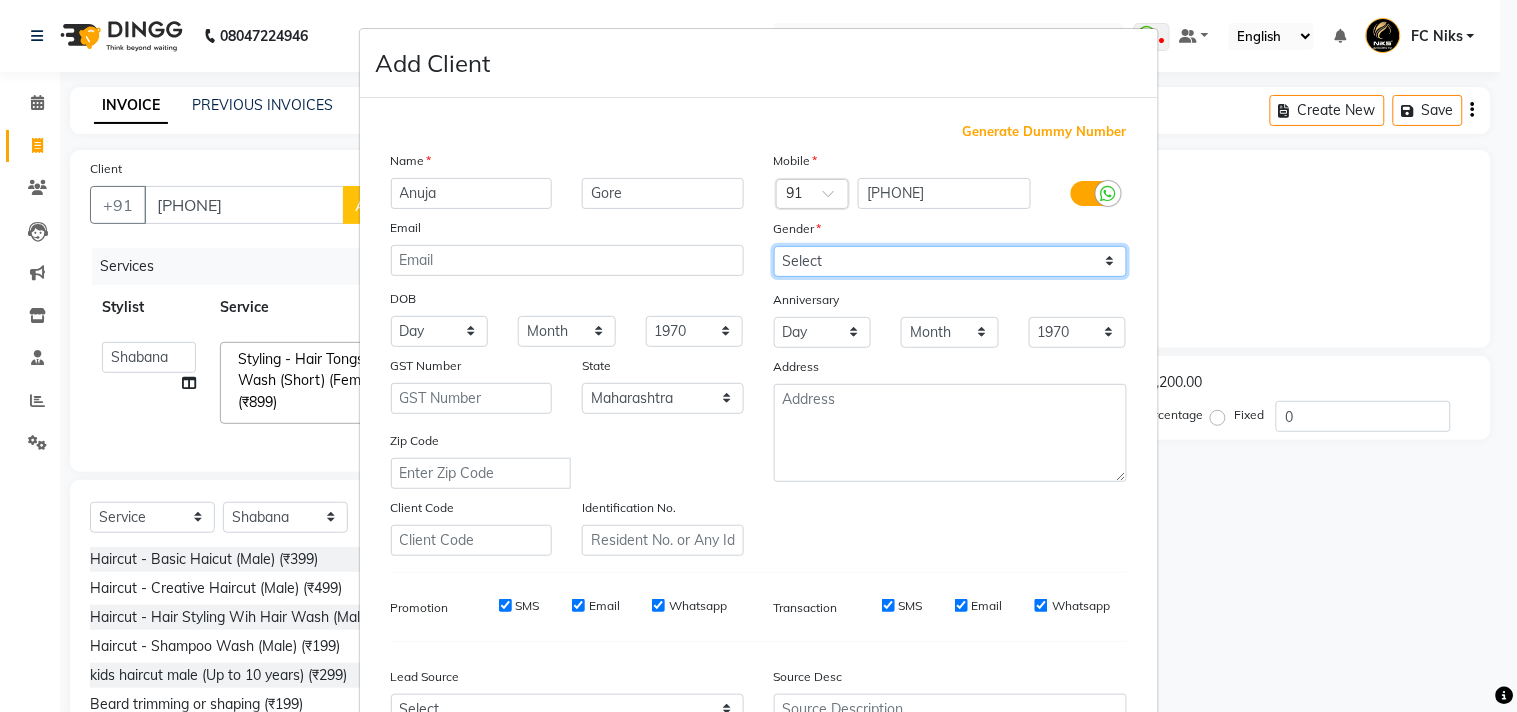 click on "Select Male Female Other Prefer Not To Say" at bounding box center [950, 261] 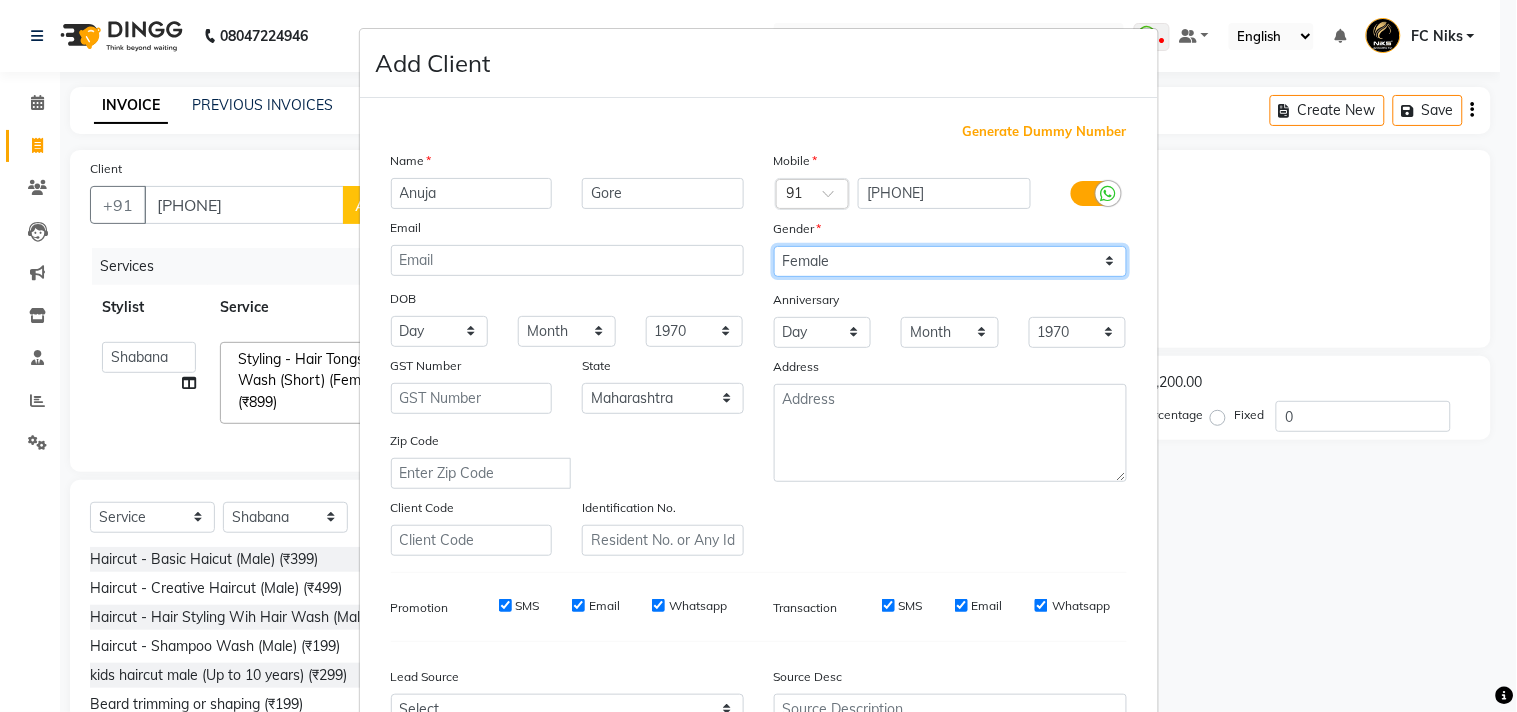 click on "Select Male Female Other Prefer Not To Say" at bounding box center (950, 261) 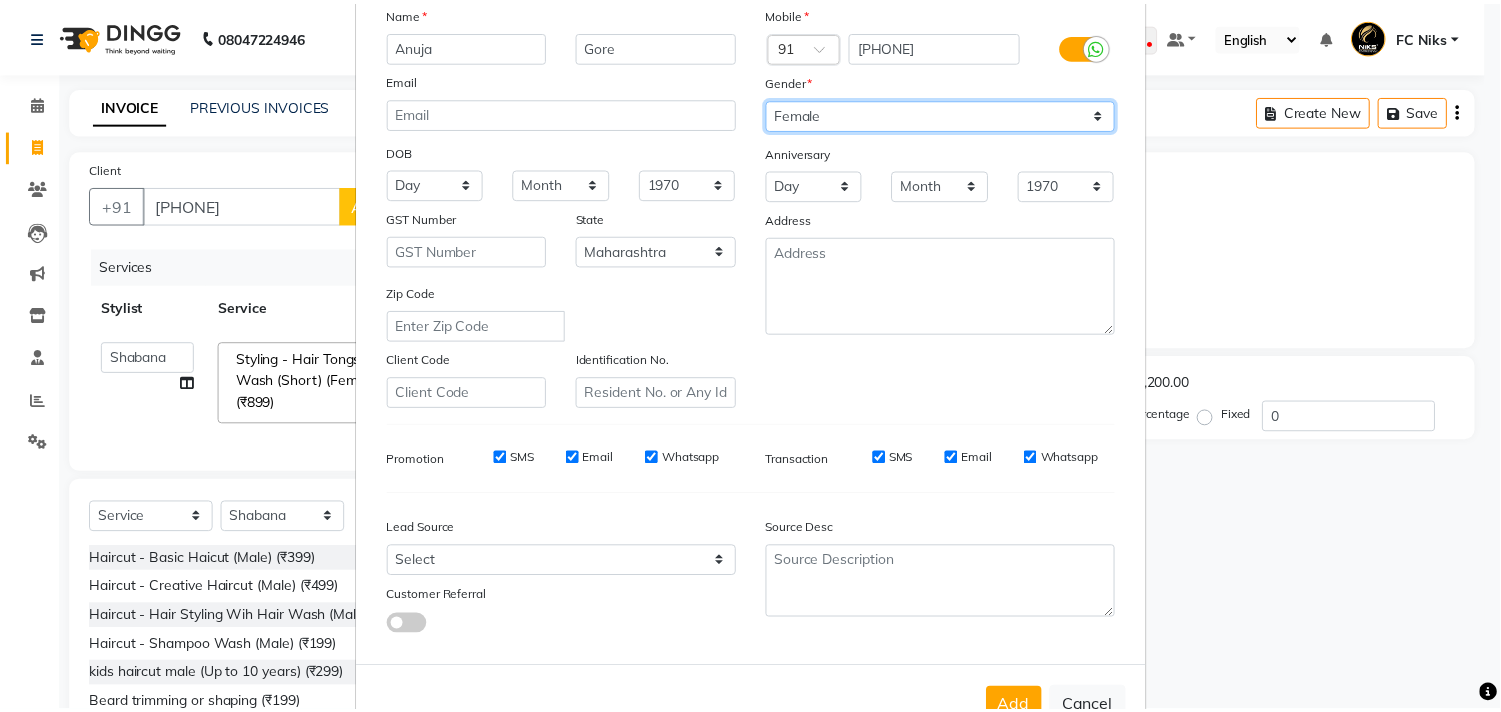 scroll, scrollTop: 212, scrollLeft: 0, axis: vertical 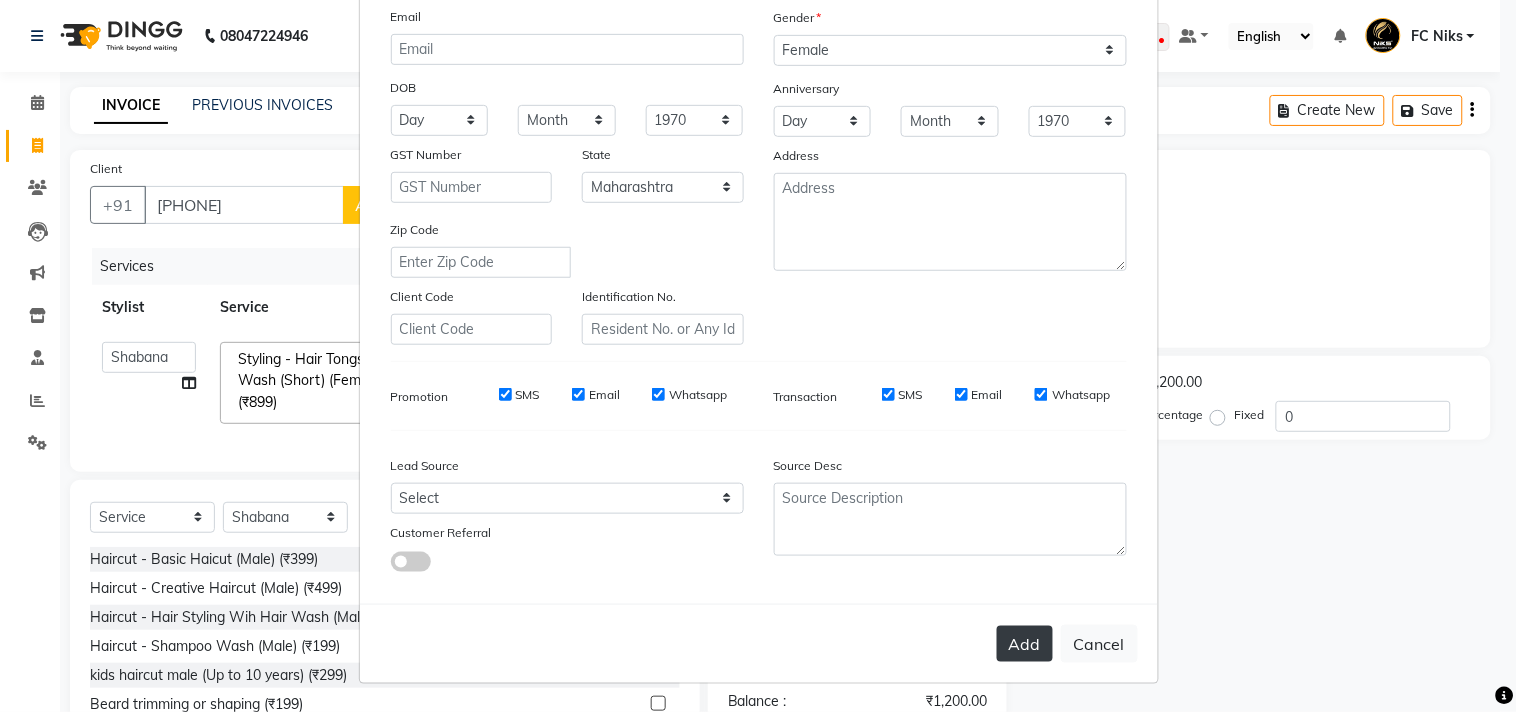 click on "Add" at bounding box center (1025, 644) 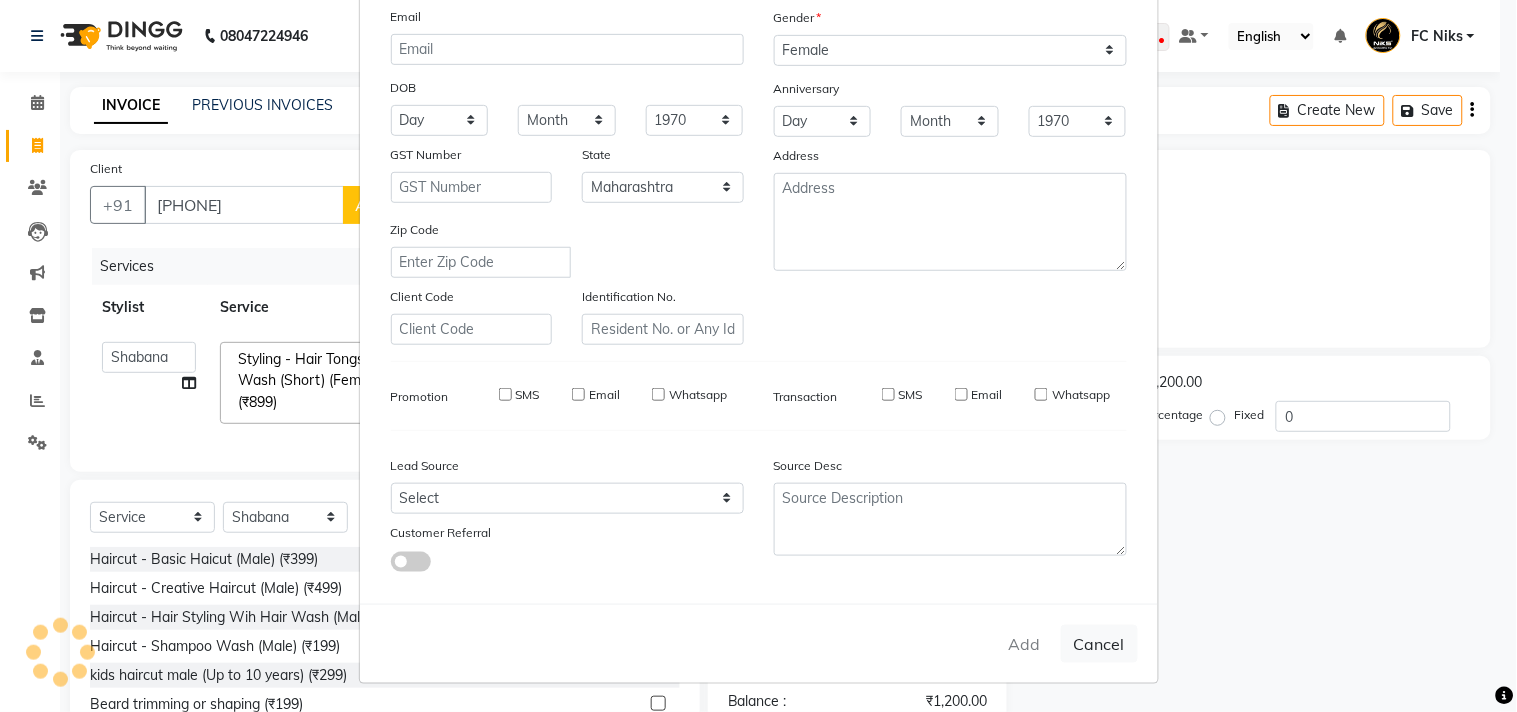 type on "98******76" 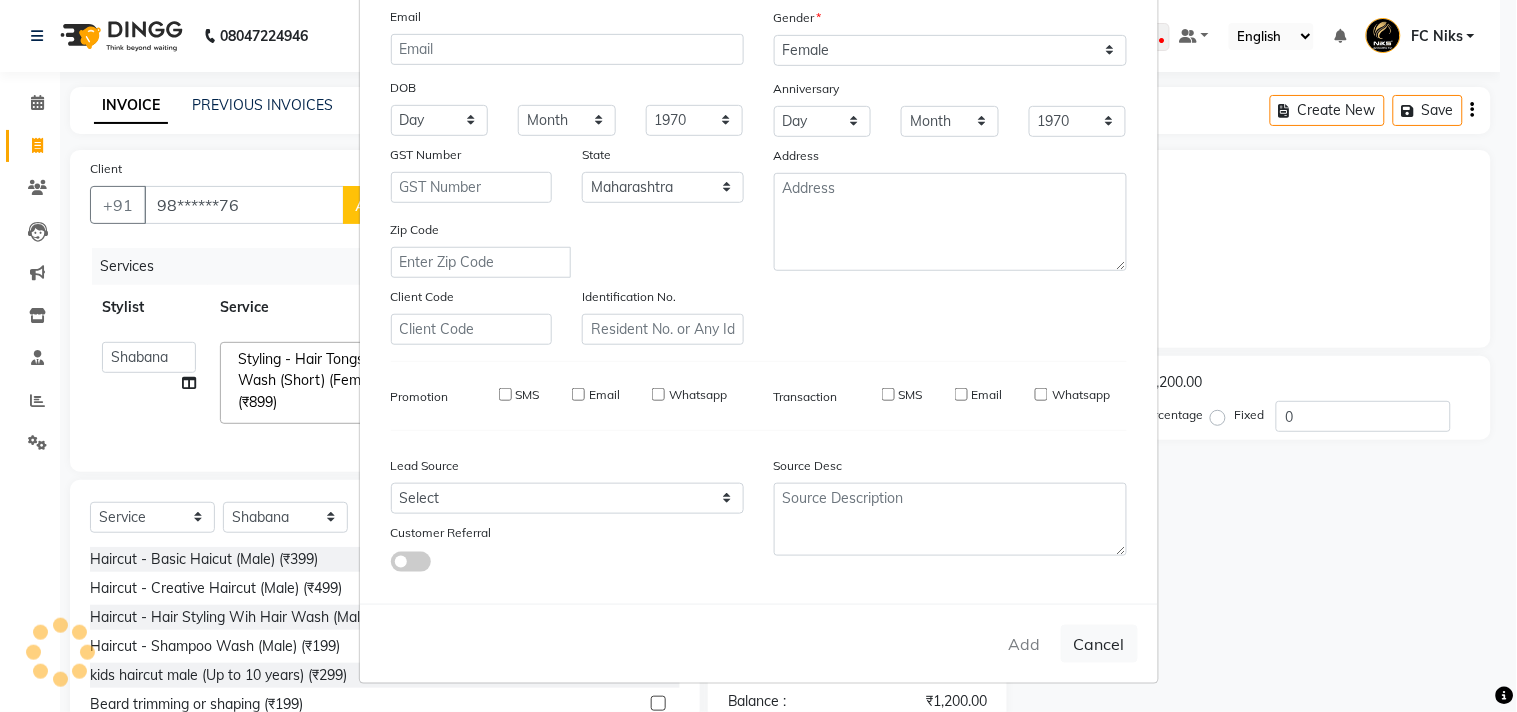 select 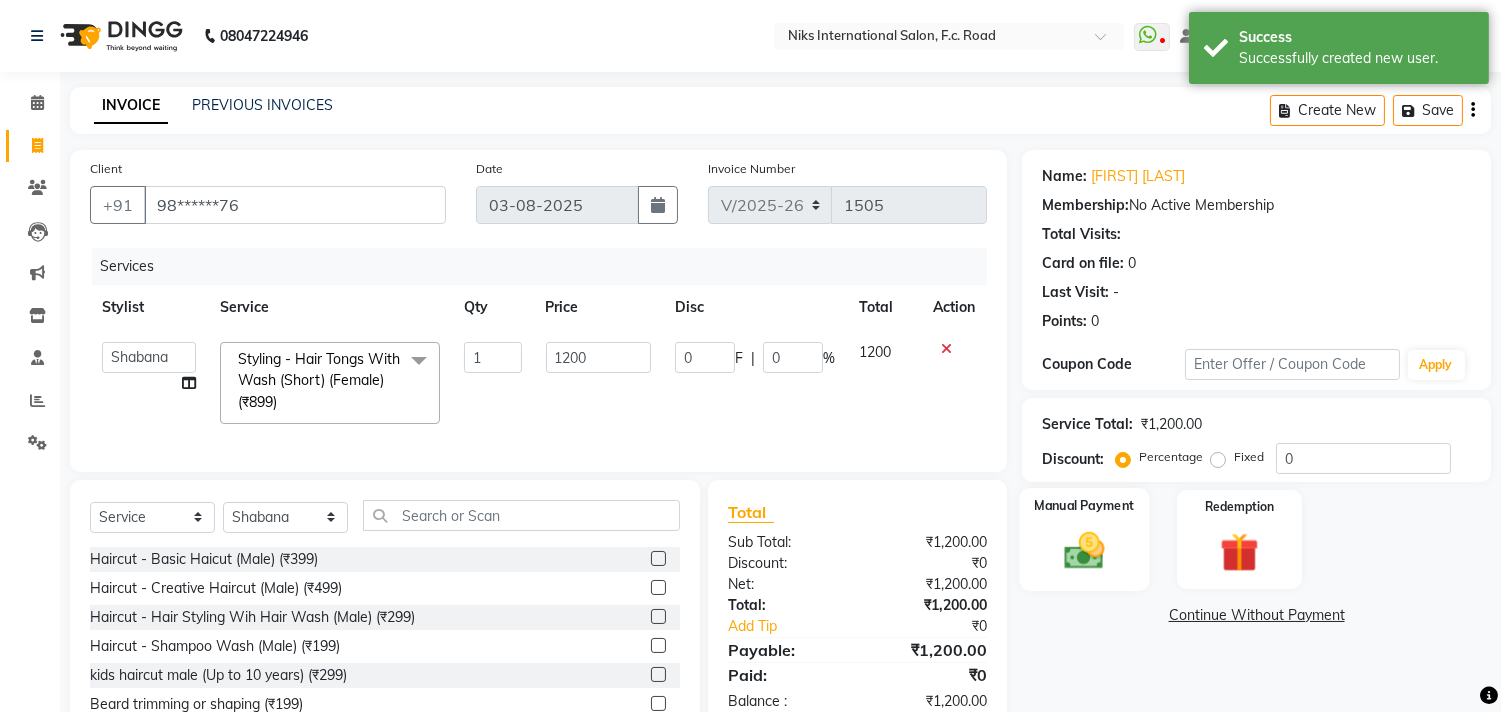 scroll, scrollTop: 110, scrollLeft: 0, axis: vertical 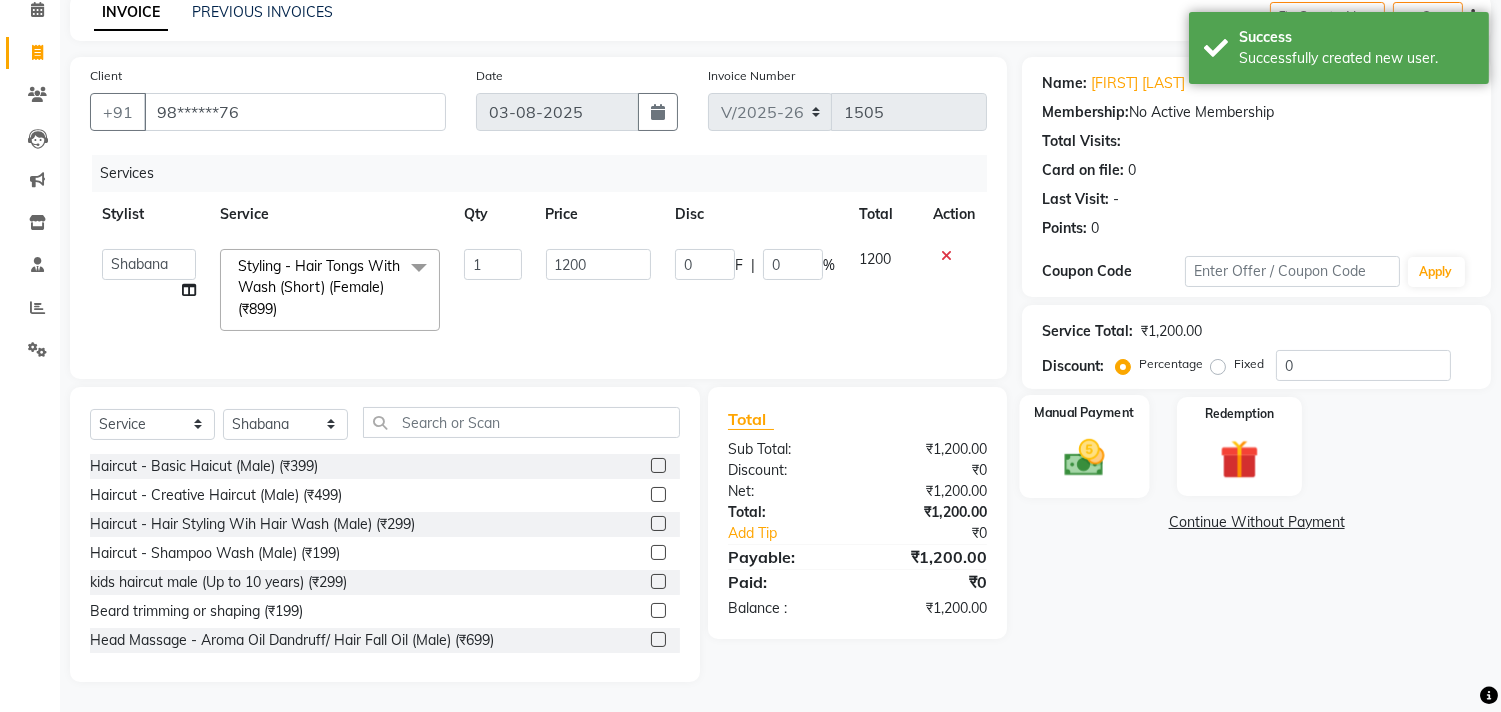 click 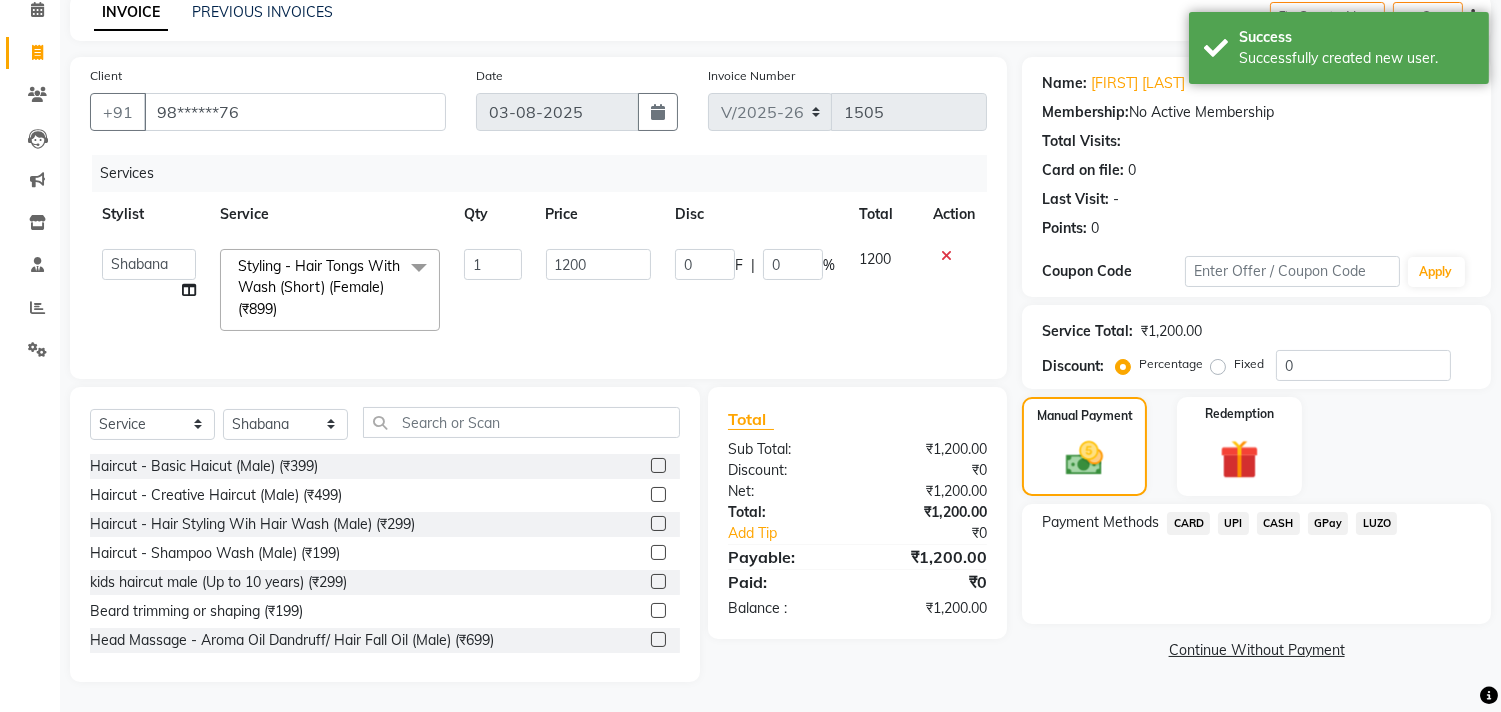 click on "CARD" 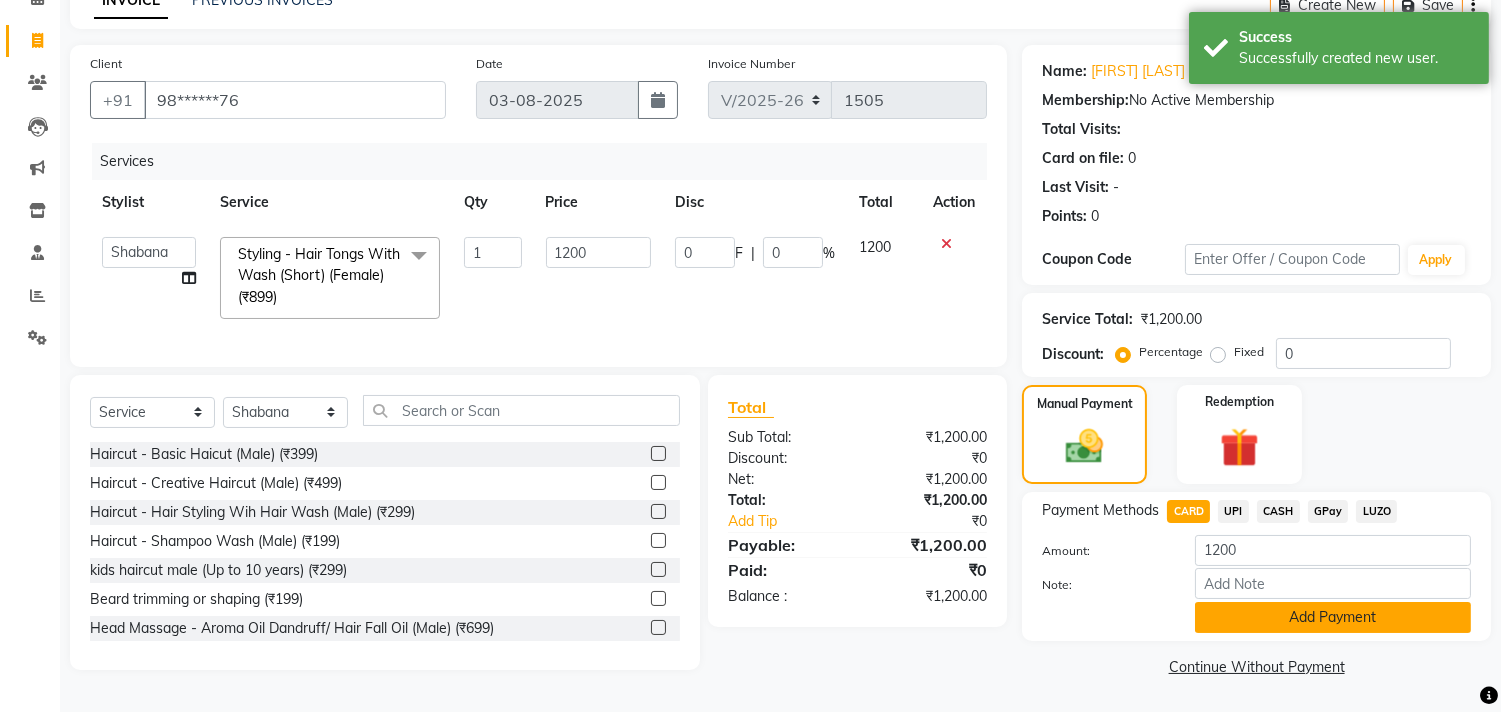 click on "Add Payment" 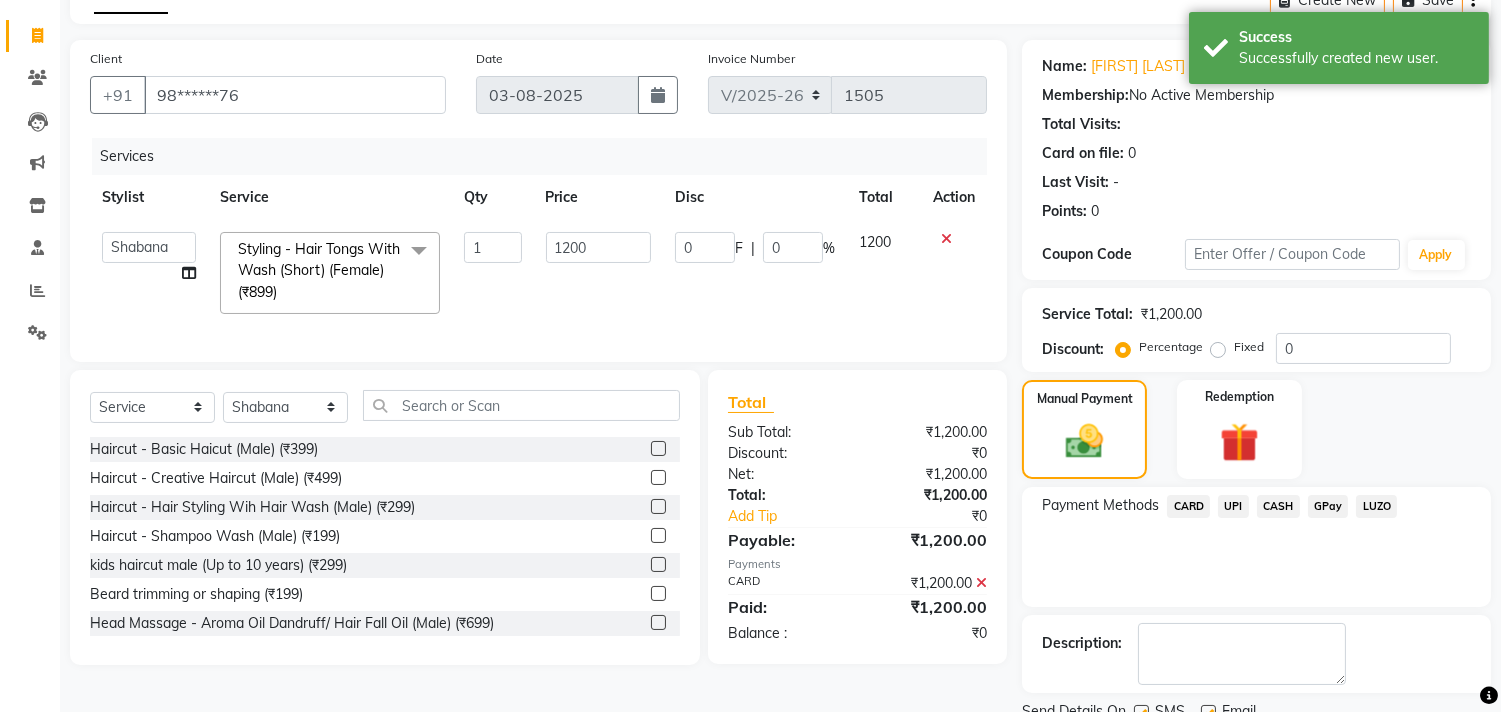 scroll, scrollTop: 151, scrollLeft: 0, axis: vertical 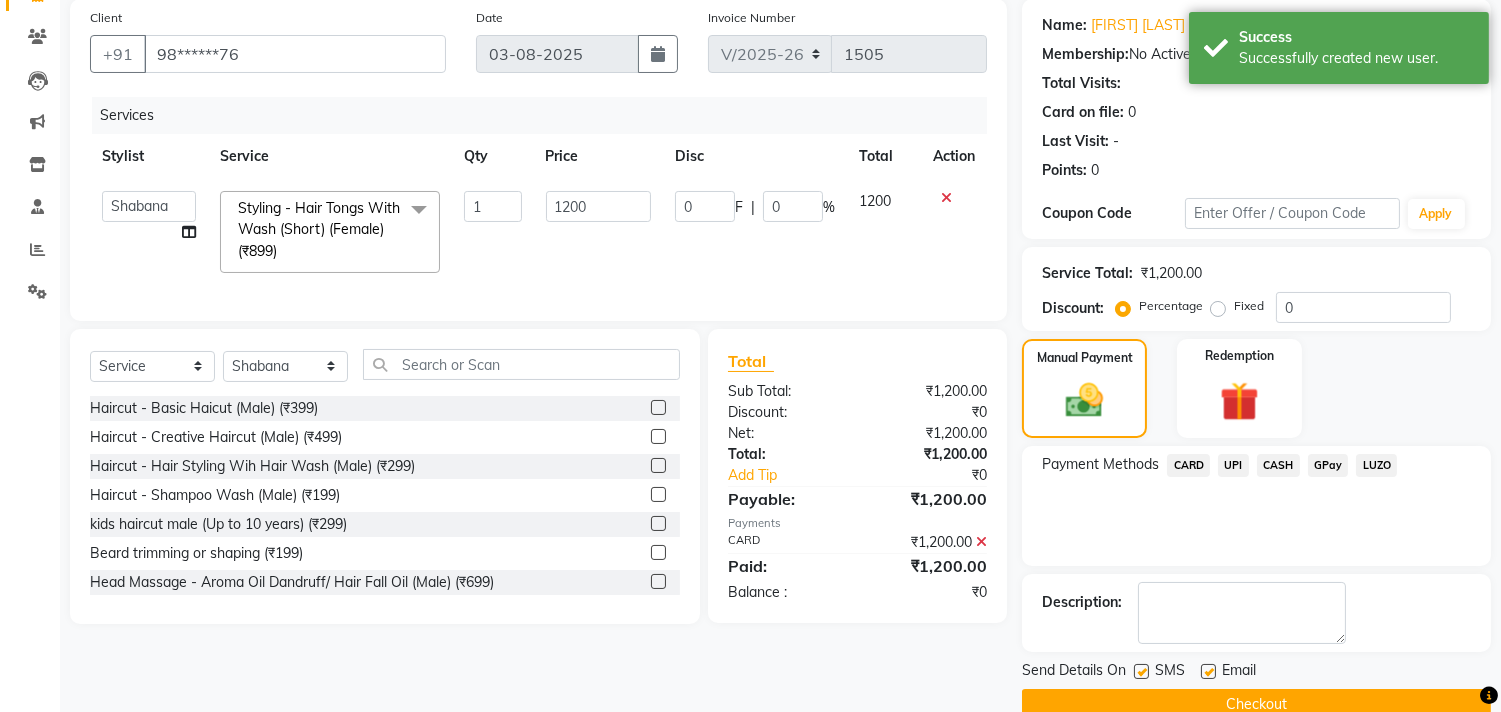 click on "Checkout" 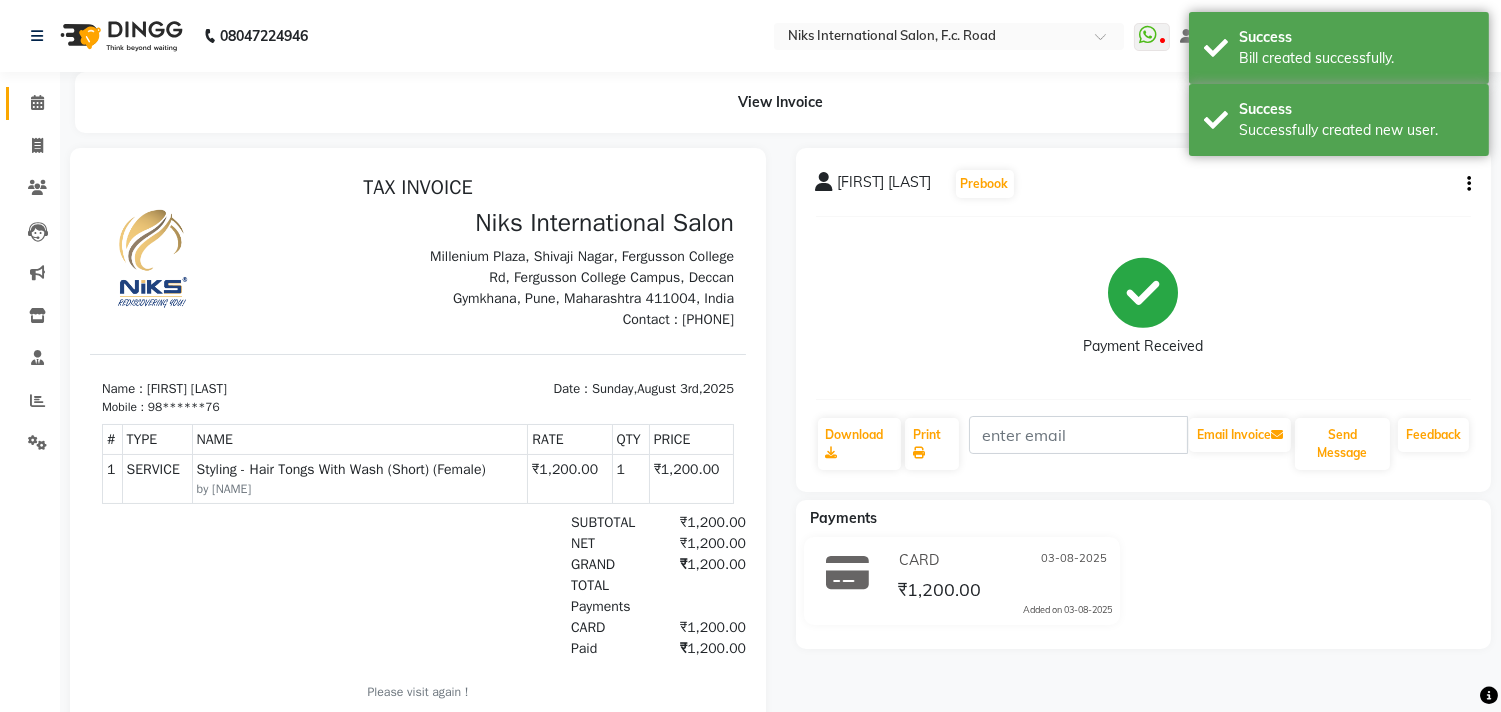 scroll, scrollTop: 0, scrollLeft: 0, axis: both 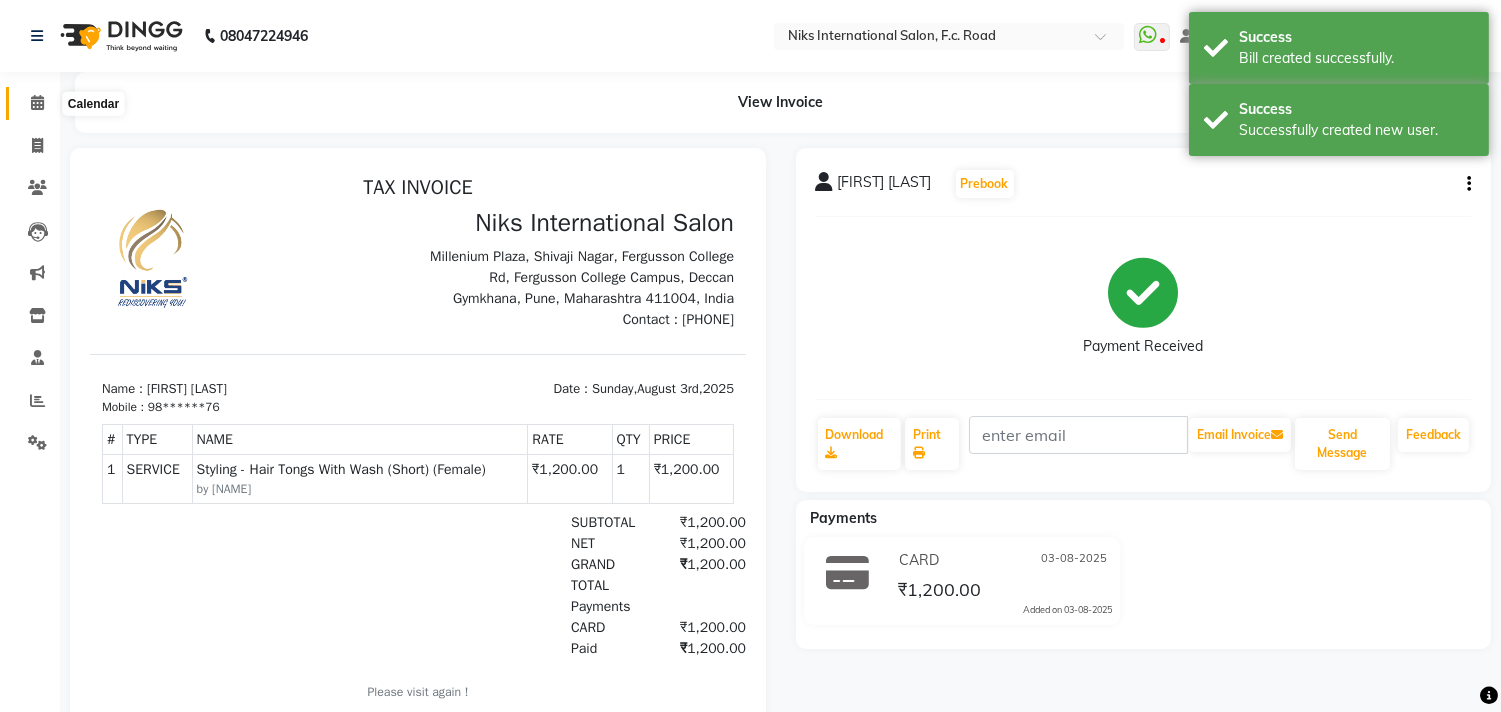 click 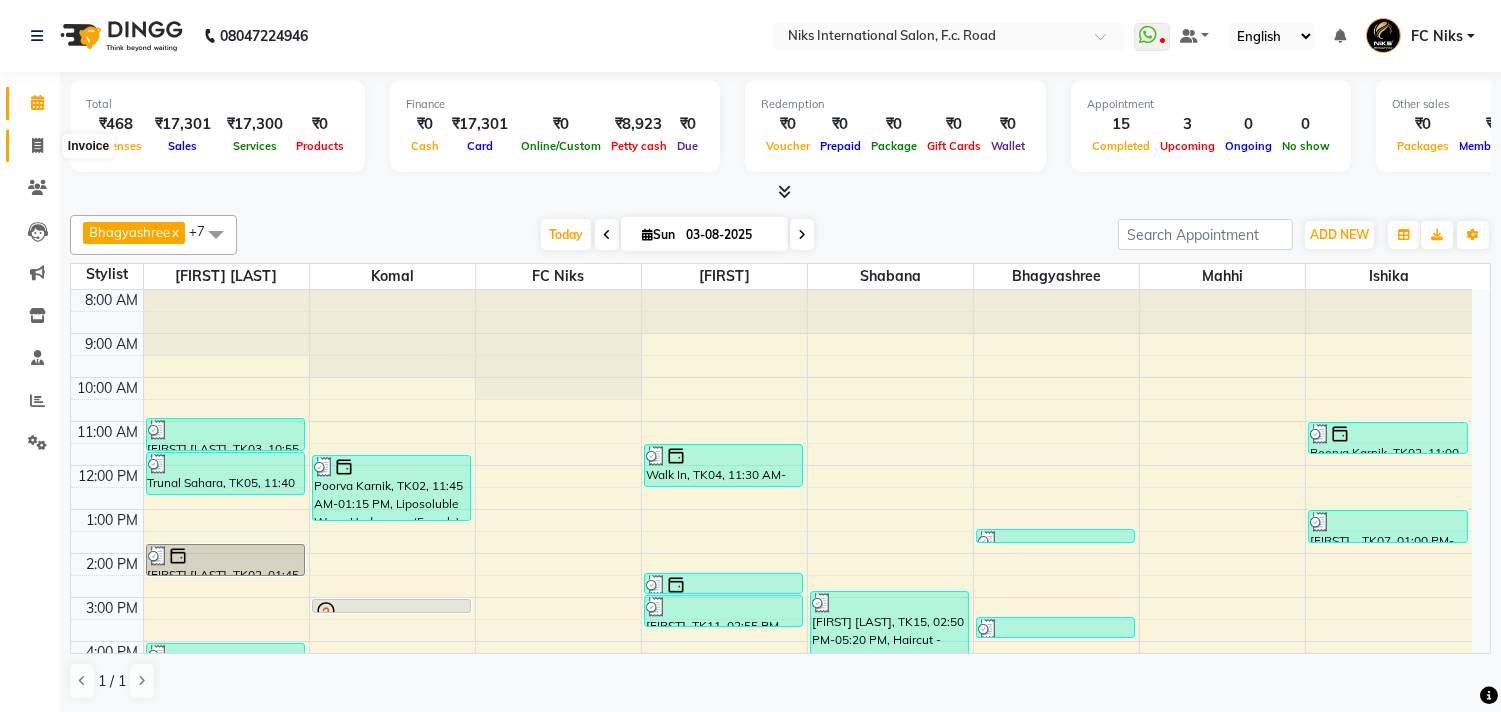 click 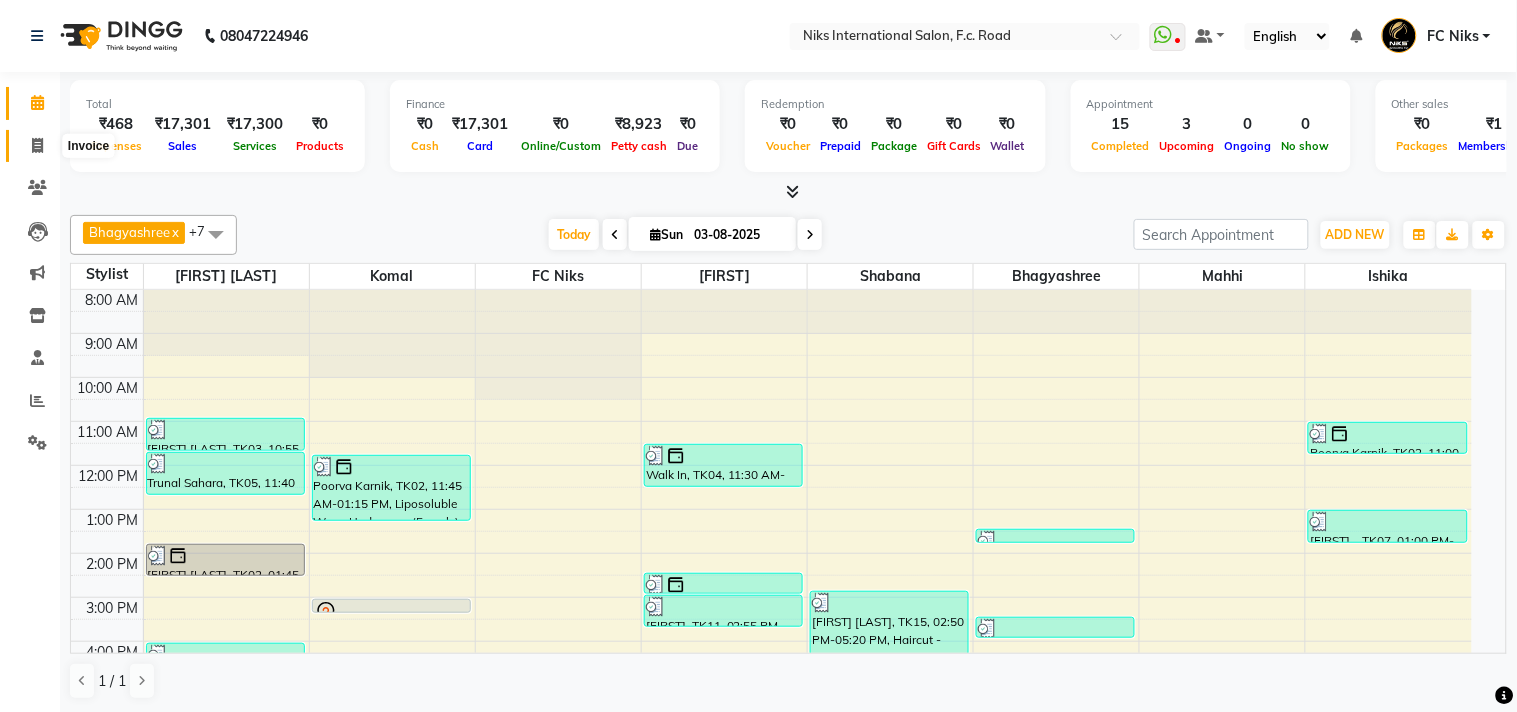 select on "7" 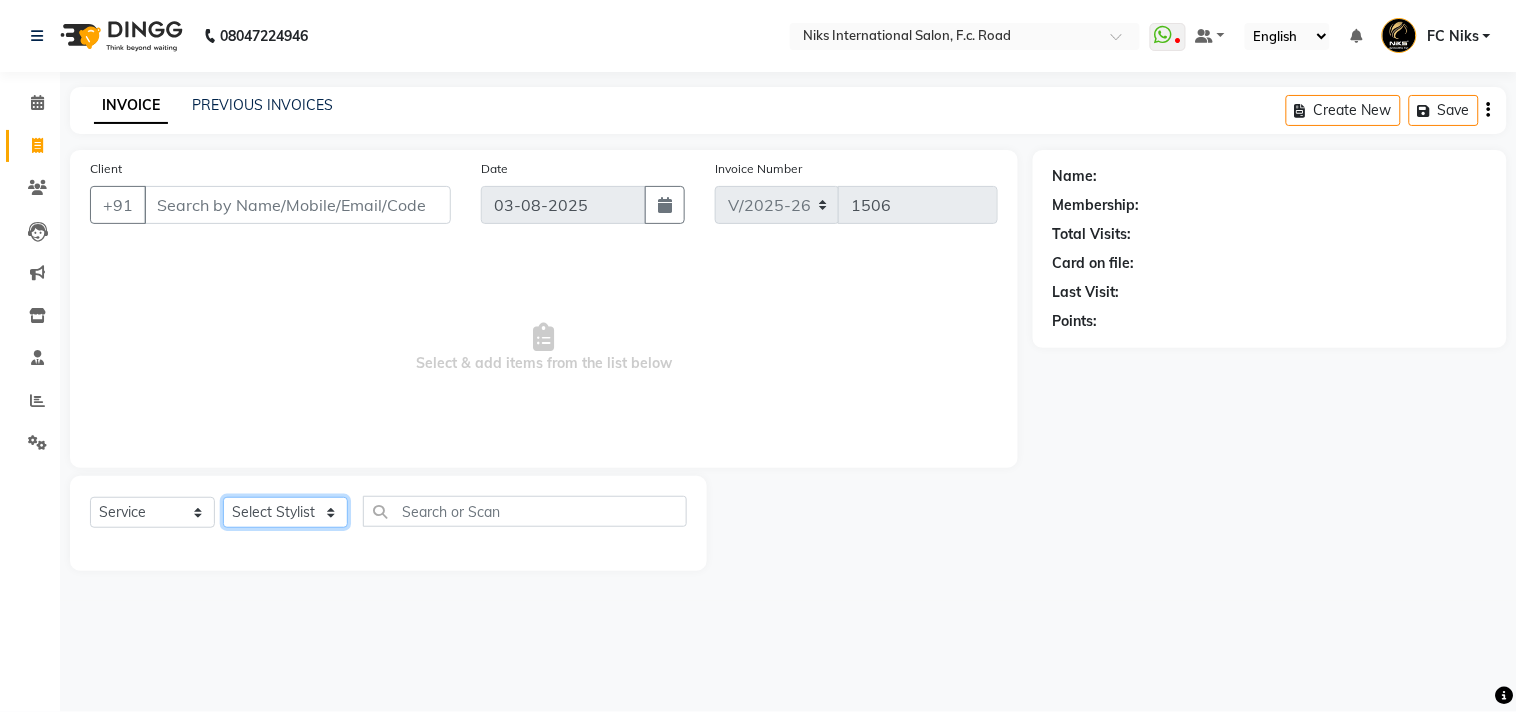 click on "Select Stylist Abhishek Amruta Bhagyashree CA Devkar FC Niks Ishika Kirti Komal Krishi Mahhi Nakshatra Nikhil Rajesh Savita Shabana Shrikant Gaikwad Soham" 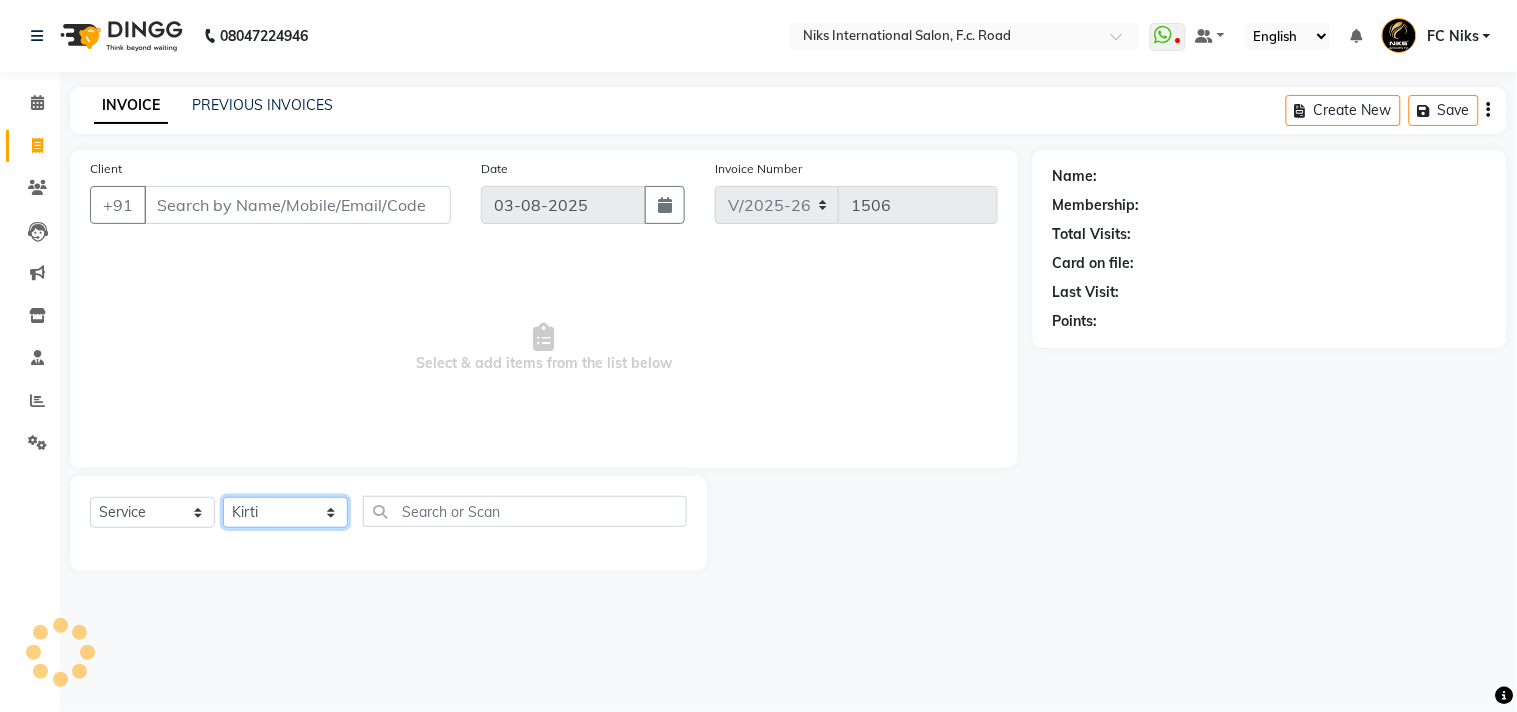 click on "Select Stylist Abhishek Amruta Bhagyashree CA Devkar FC Niks Ishika Kirti Komal Krishi Mahhi Nakshatra Nikhil Rajesh Savita Shabana Shrikant Gaikwad Soham" 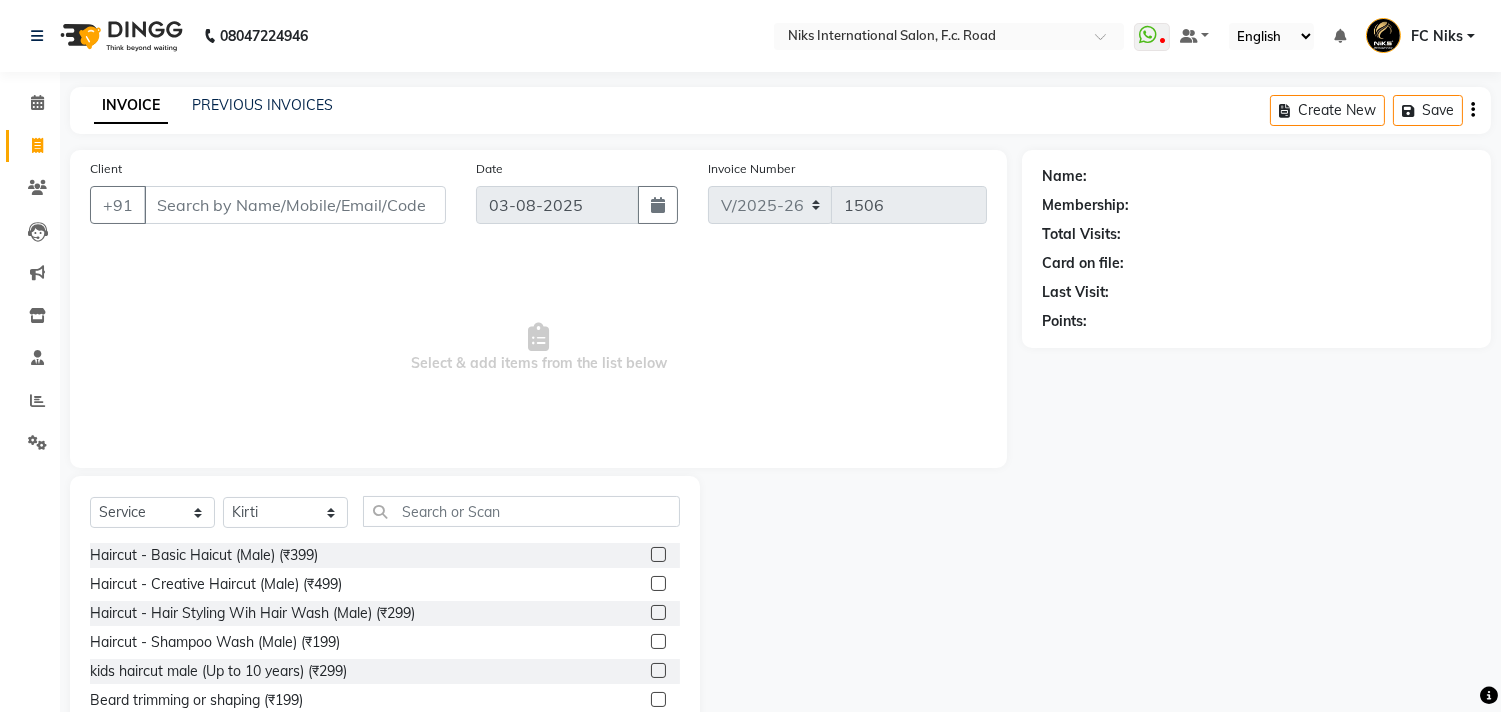 drag, startPoint x: 262, startPoint y: 534, endPoint x: 274, endPoint y: 528, distance: 13.416408 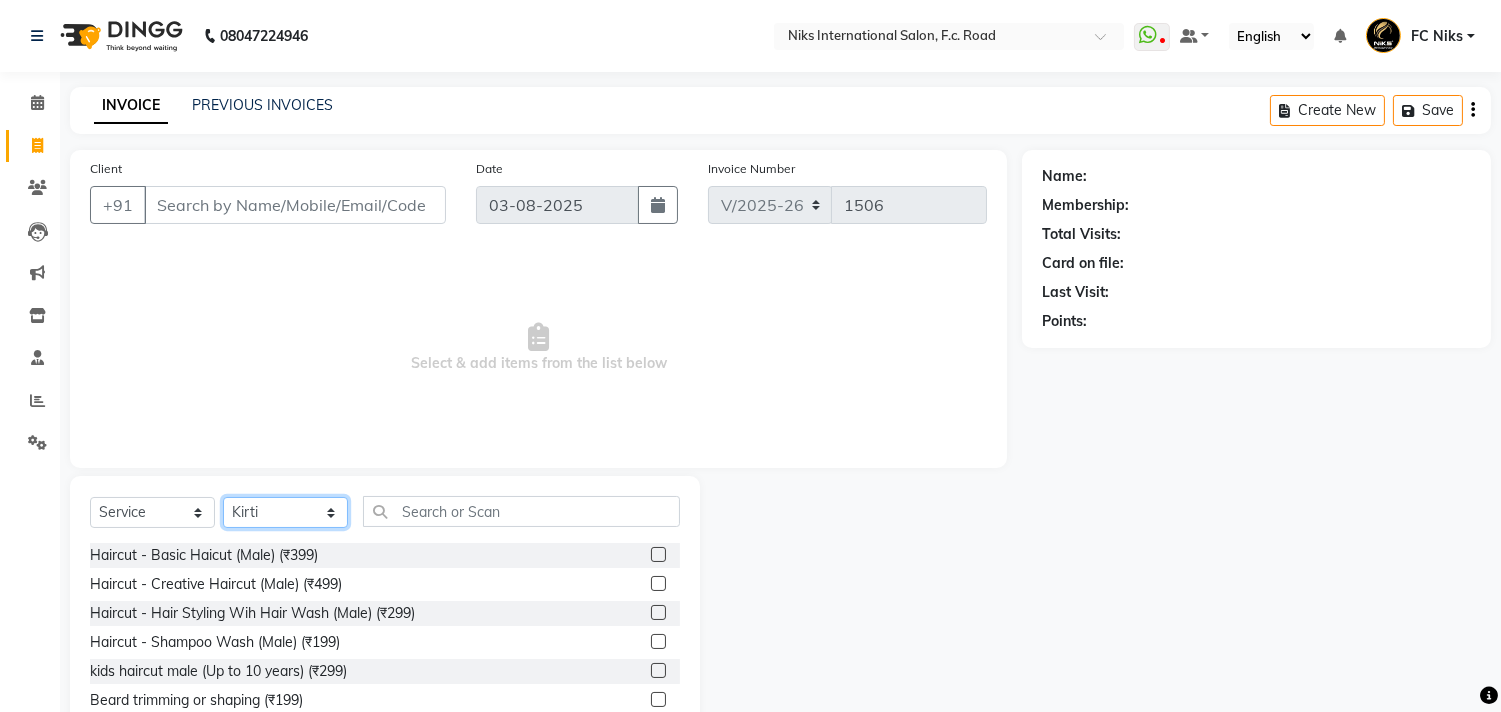 click on "Select Stylist Abhishek Amruta Bhagyashree CA Devkar FC Niks Ishika Kirti Komal Krishi Mahhi Nakshatra Nikhil Rajesh Savita Shabana Shrikant Gaikwad Soham" 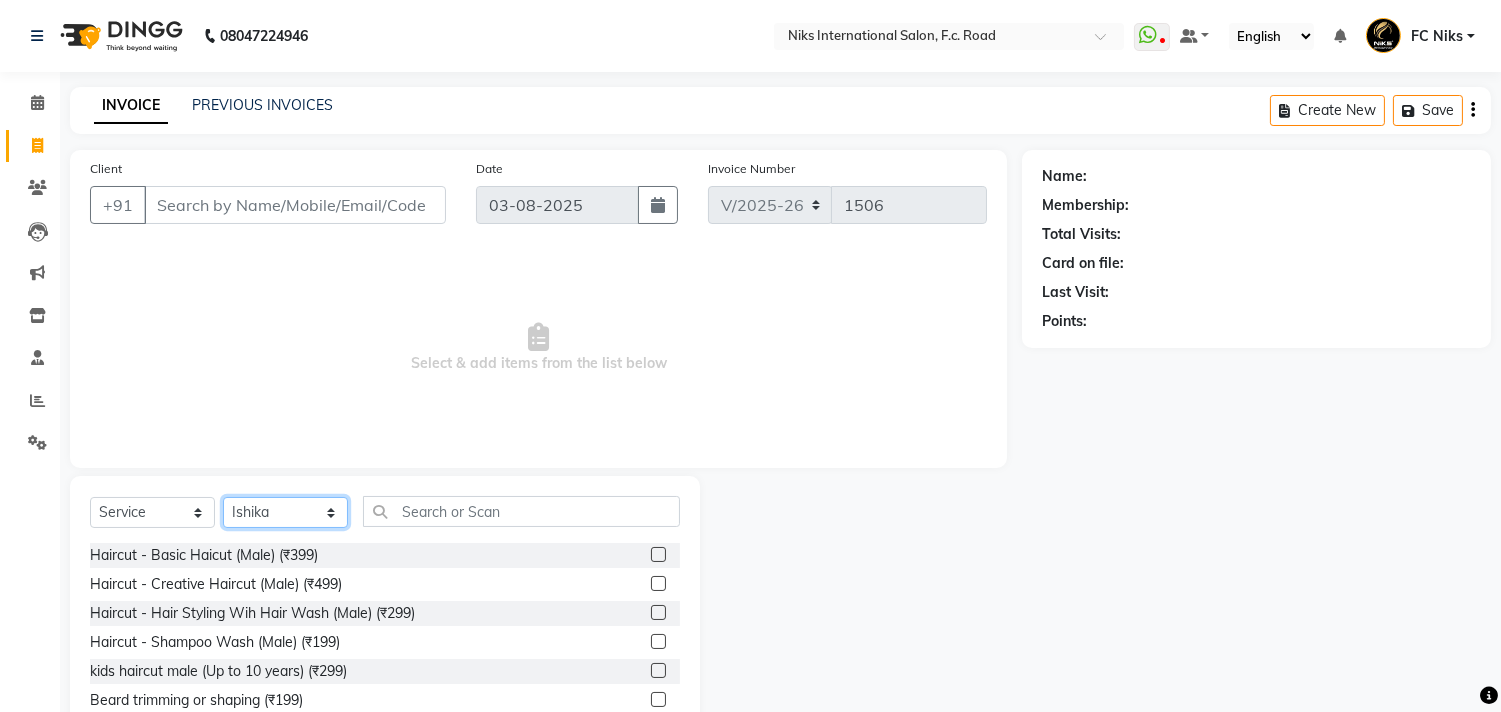 click on "Select Stylist Abhishek Amruta Bhagyashree CA Devkar FC Niks Ishika Kirti Komal Krishi Mahhi Nakshatra Nikhil Rajesh Savita Shabana Shrikant Gaikwad Soham" 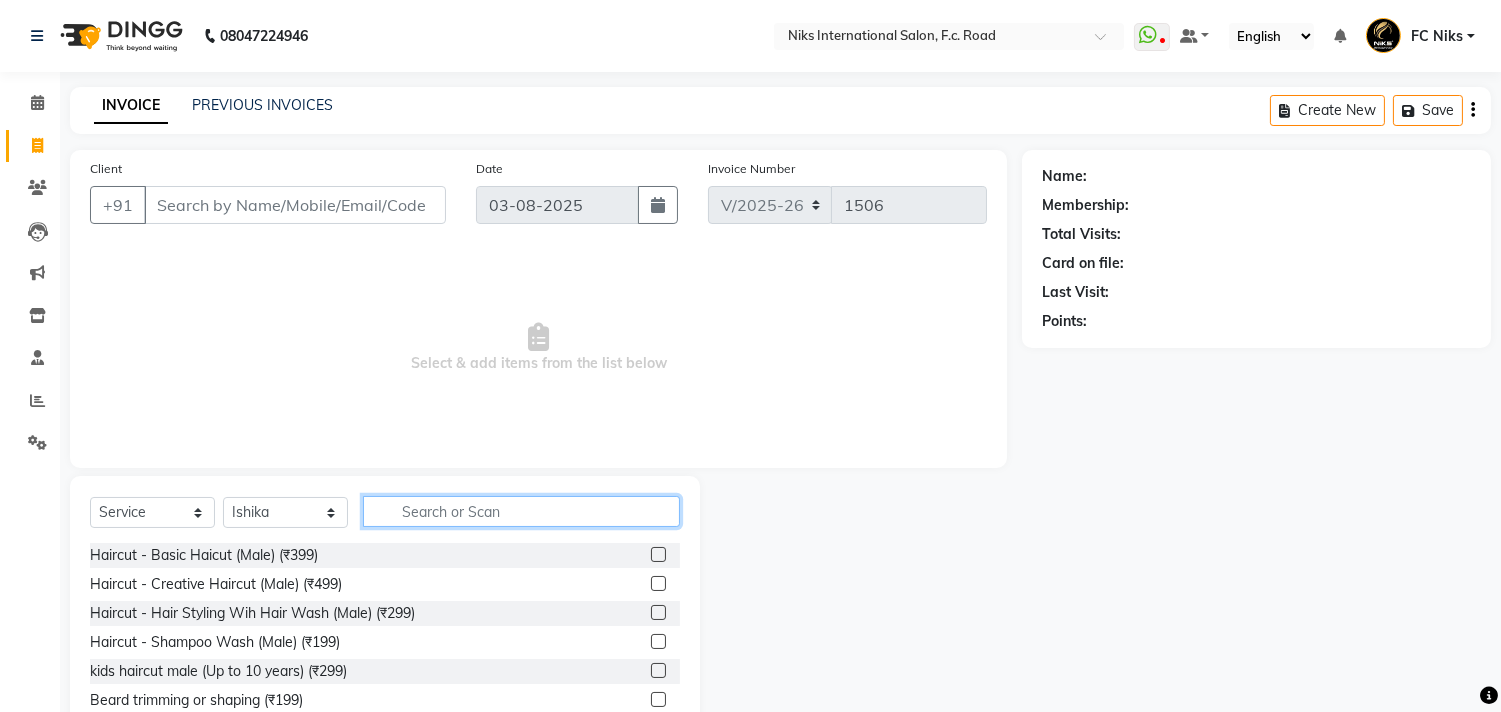 click 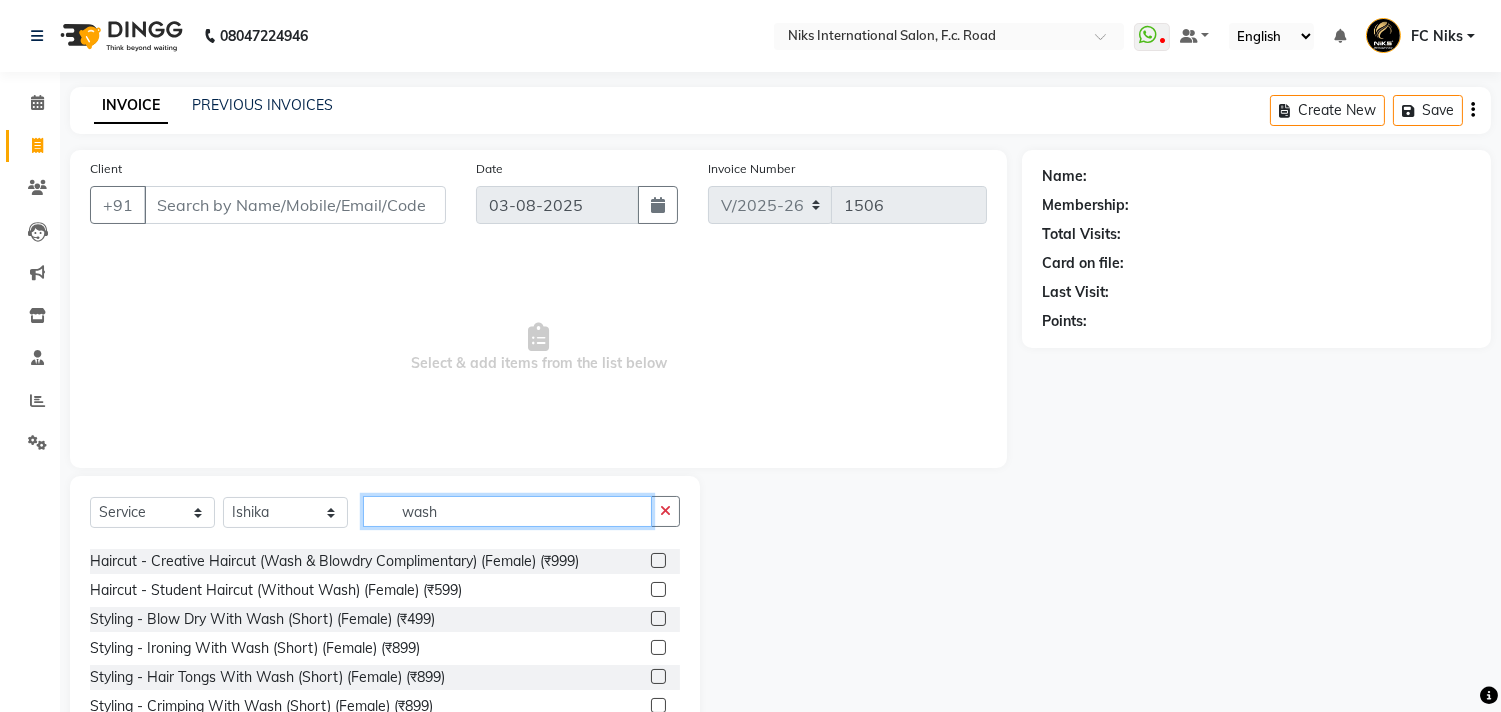 scroll, scrollTop: 111, scrollLeft: 0, axis: vertical 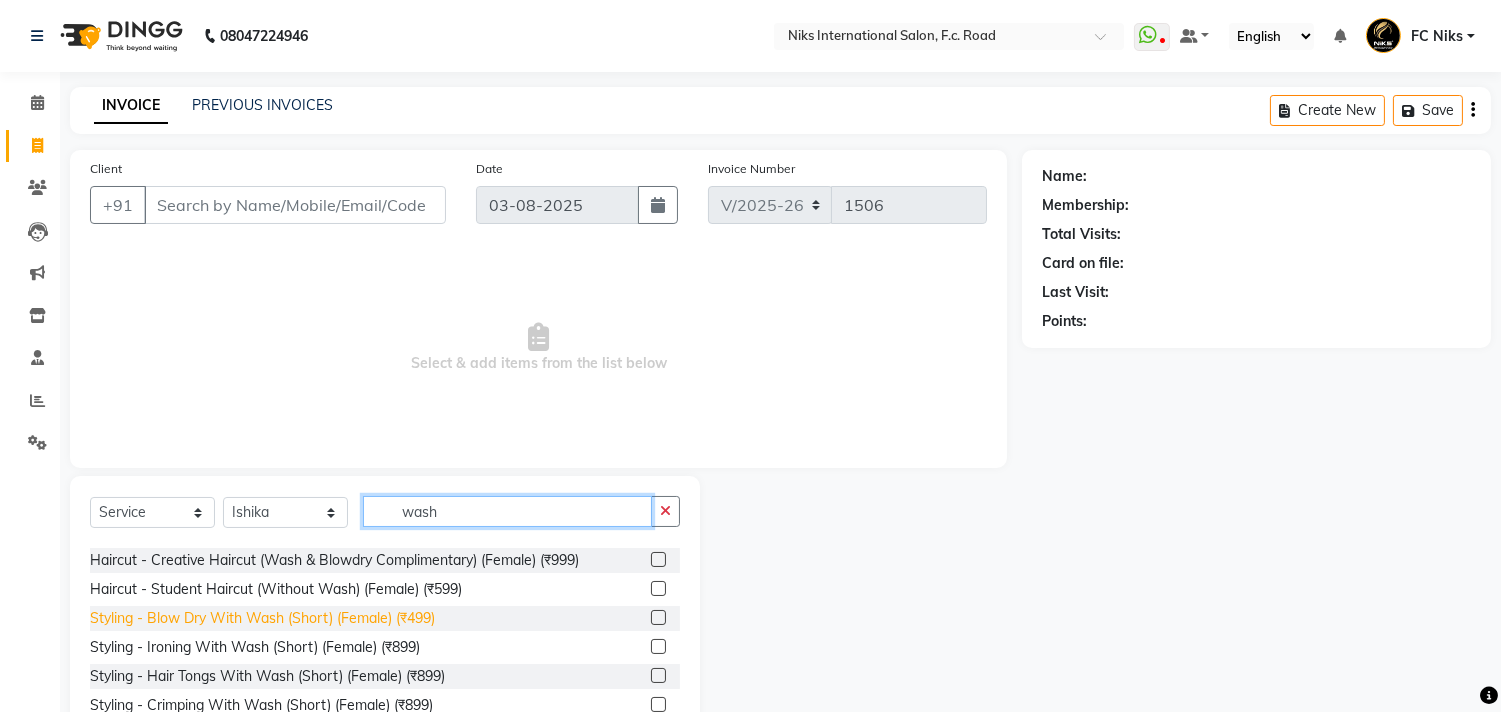 type on "wash" 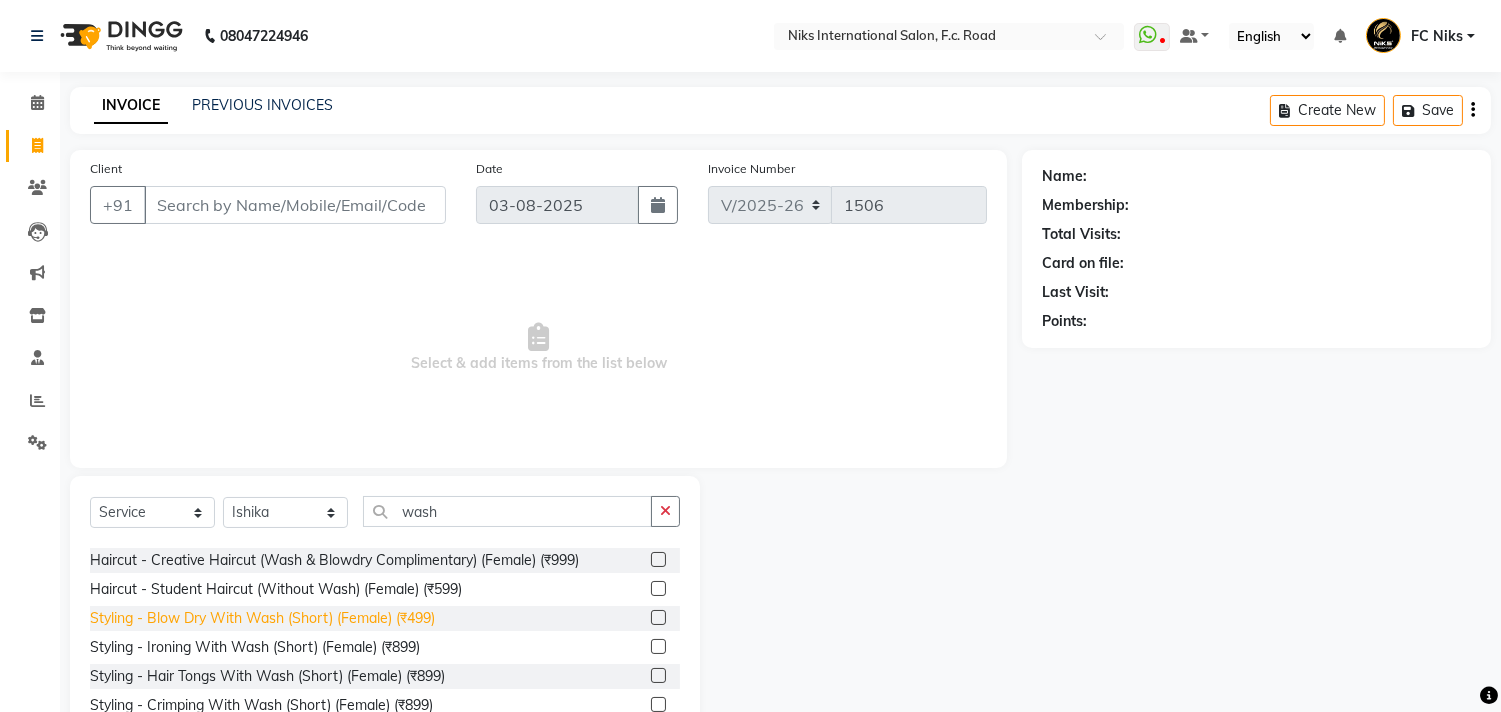 click on "Styling  - Blow Dry With Wash  (Short) (Female) (₹499)" 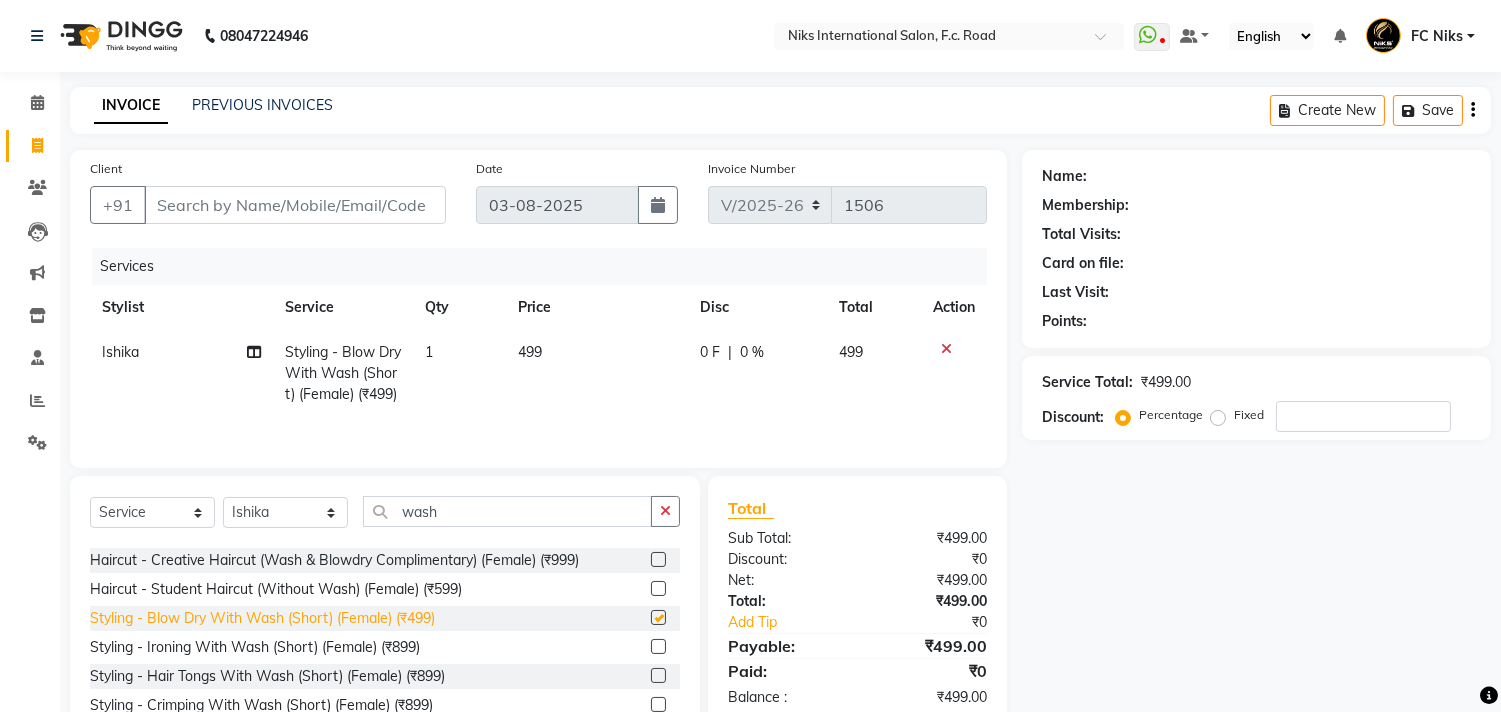 checkbox on "false" 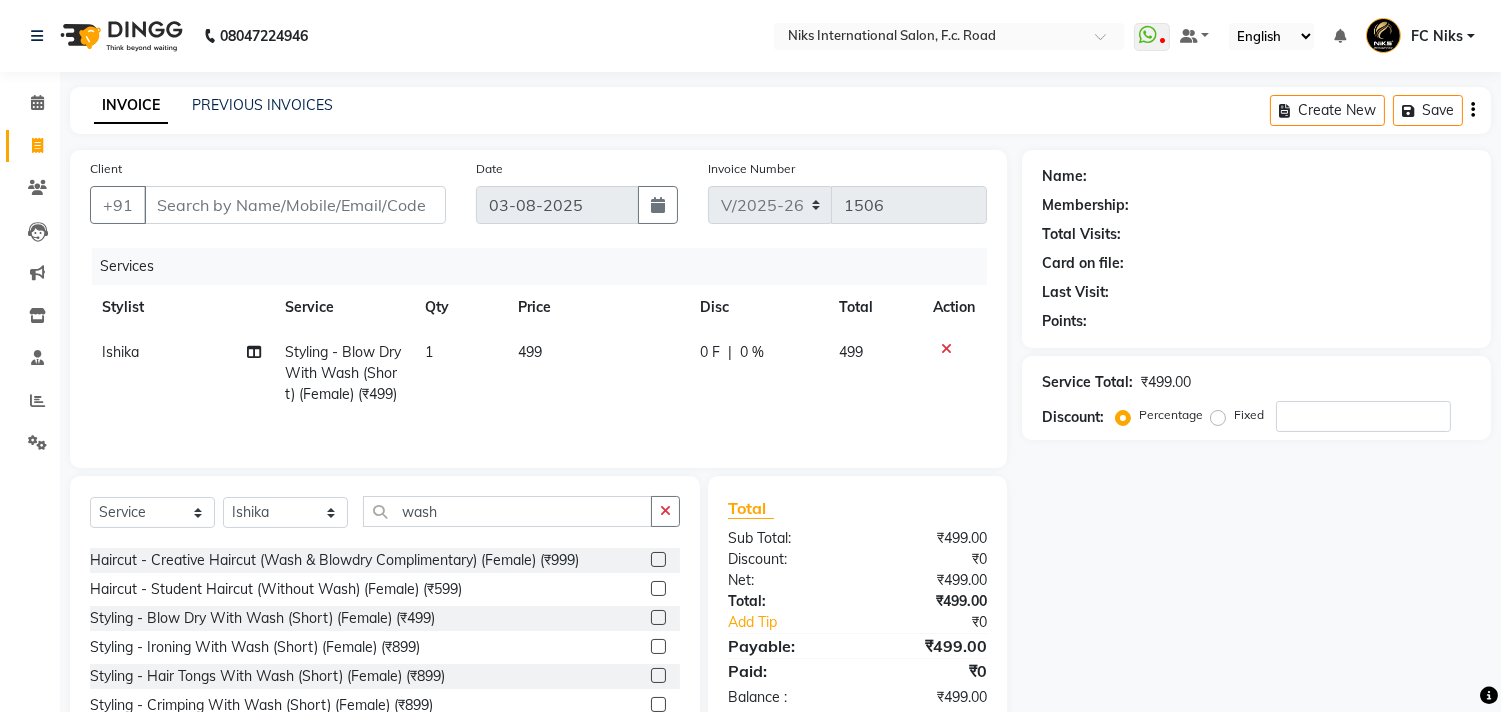 click on "499" 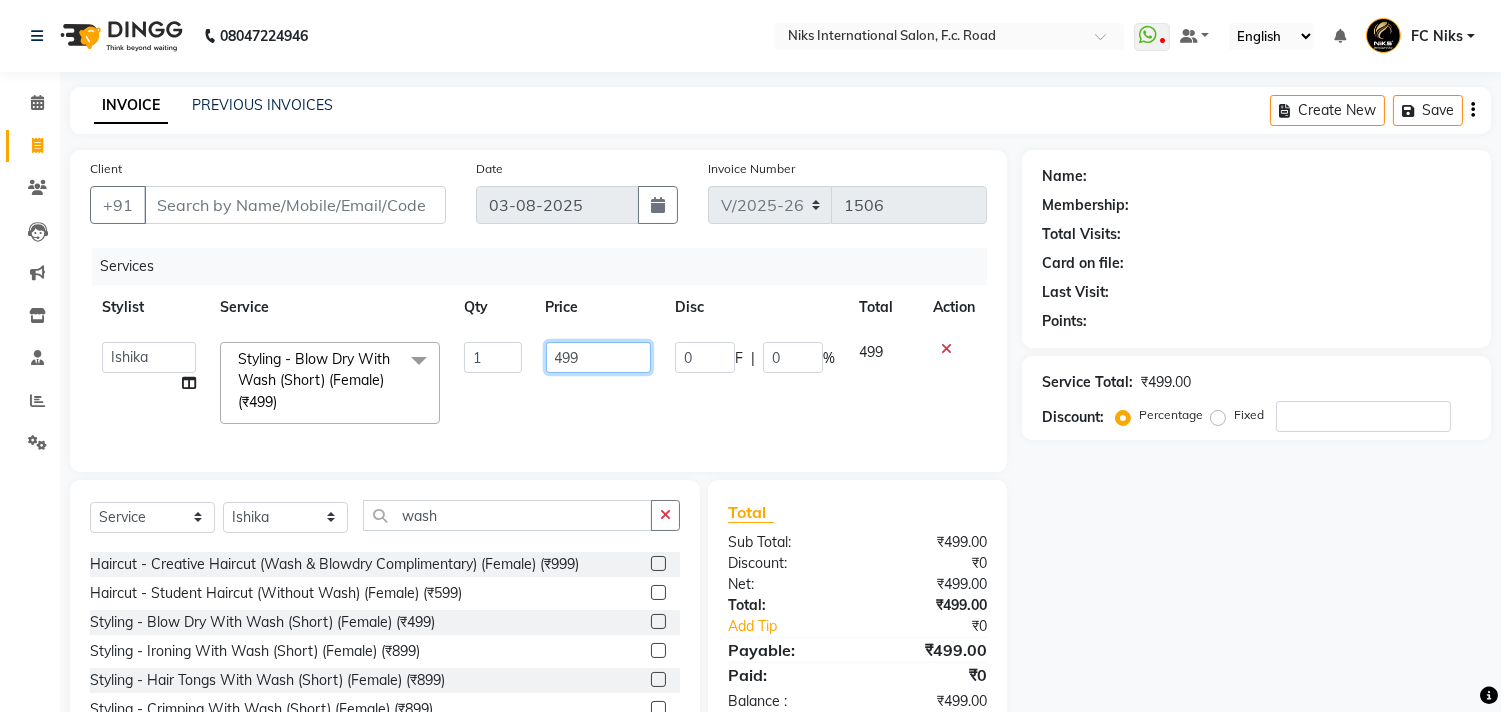 click on "499" 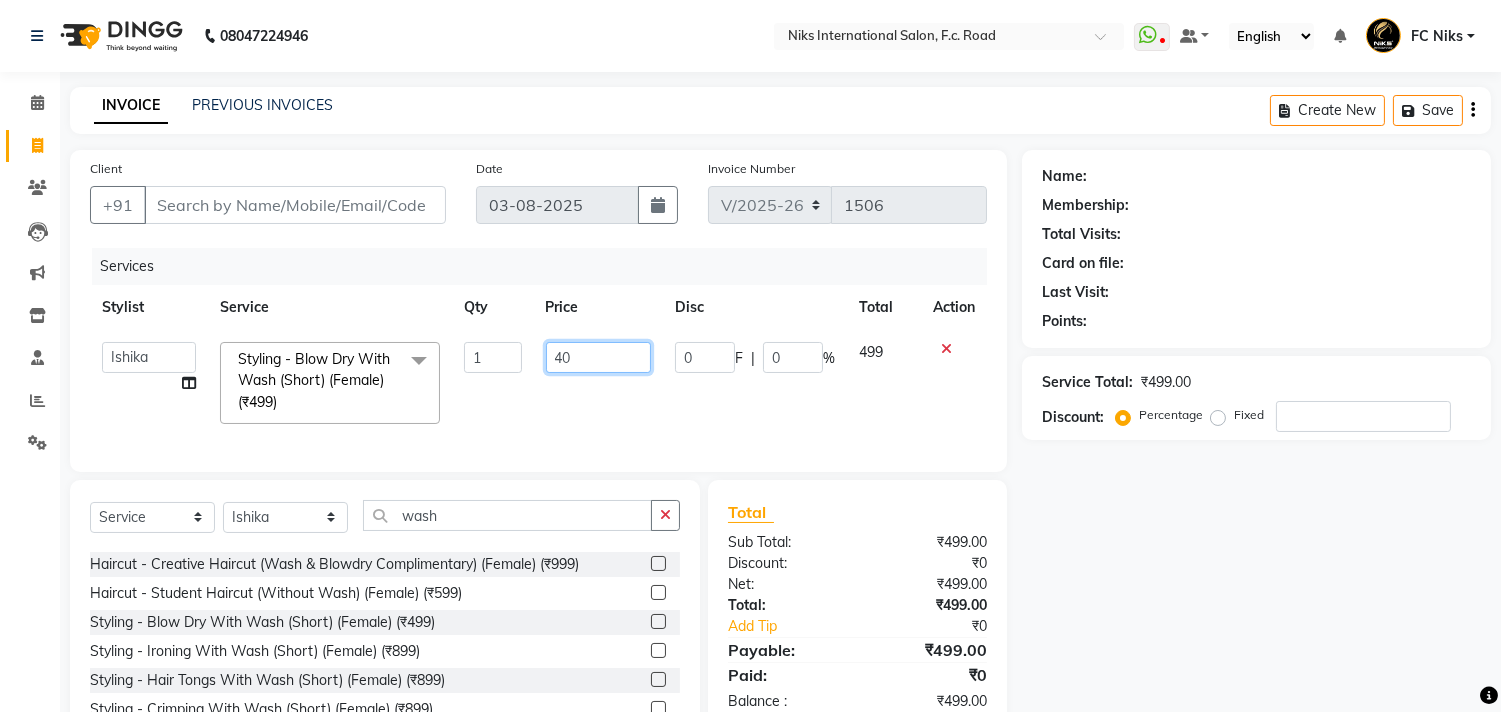 type on "400" 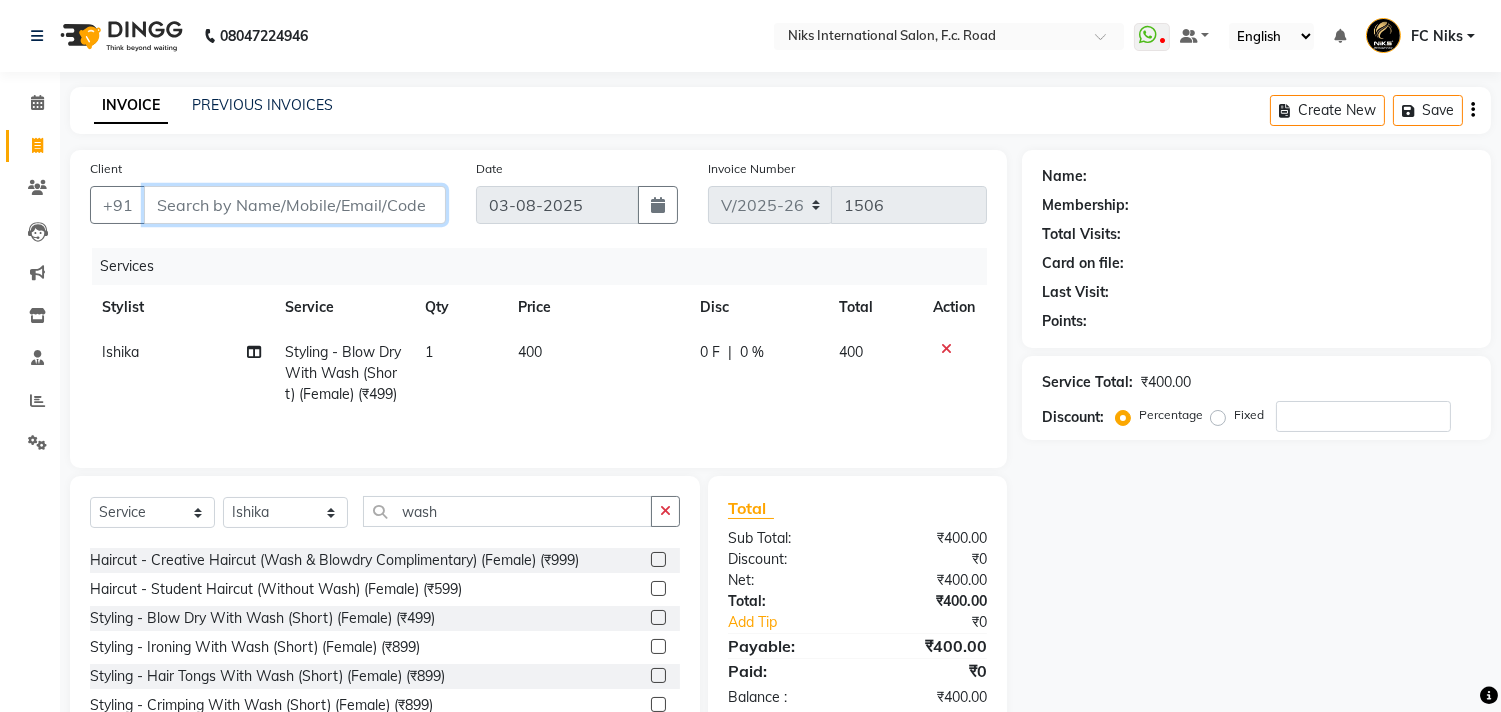 click on "Client" at bounding box center (295, 205) 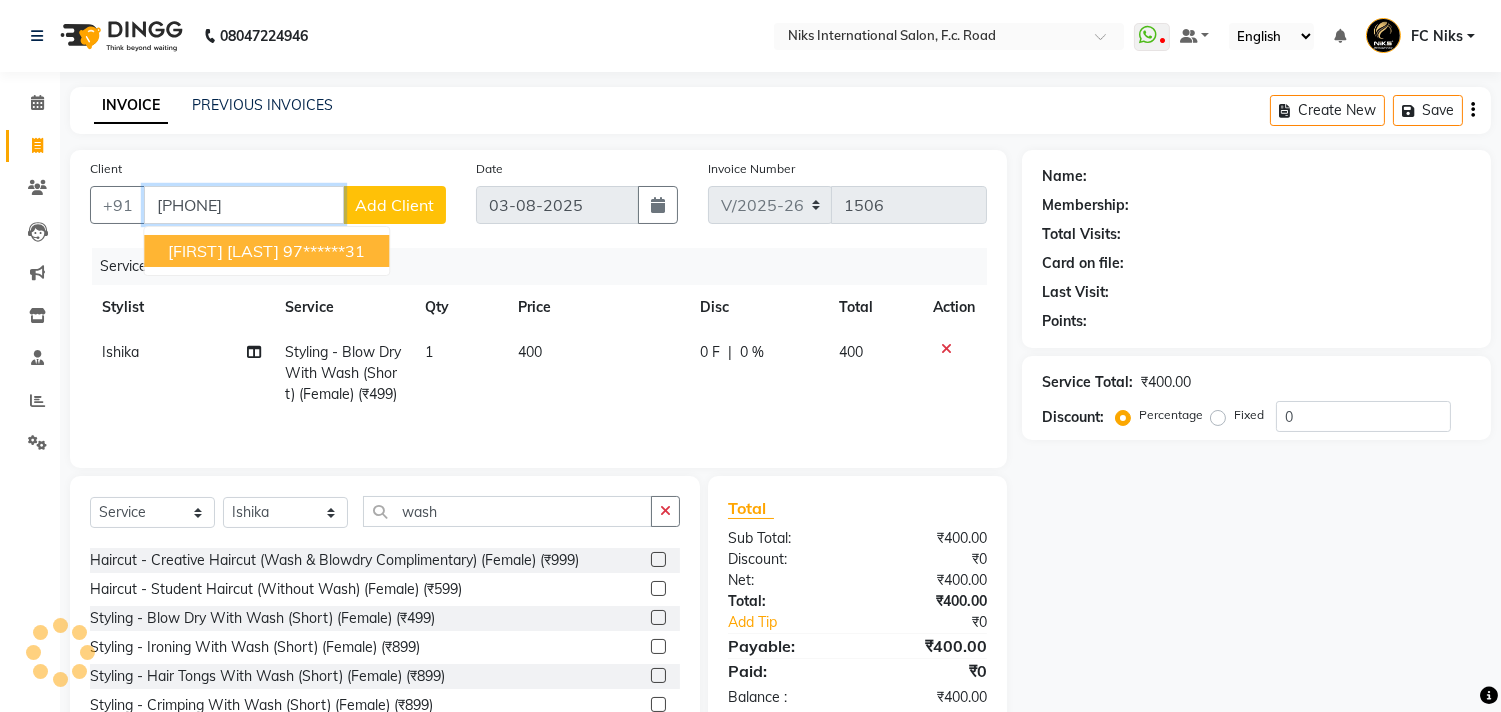 click on "97******31" at bounding box center (324, 251) 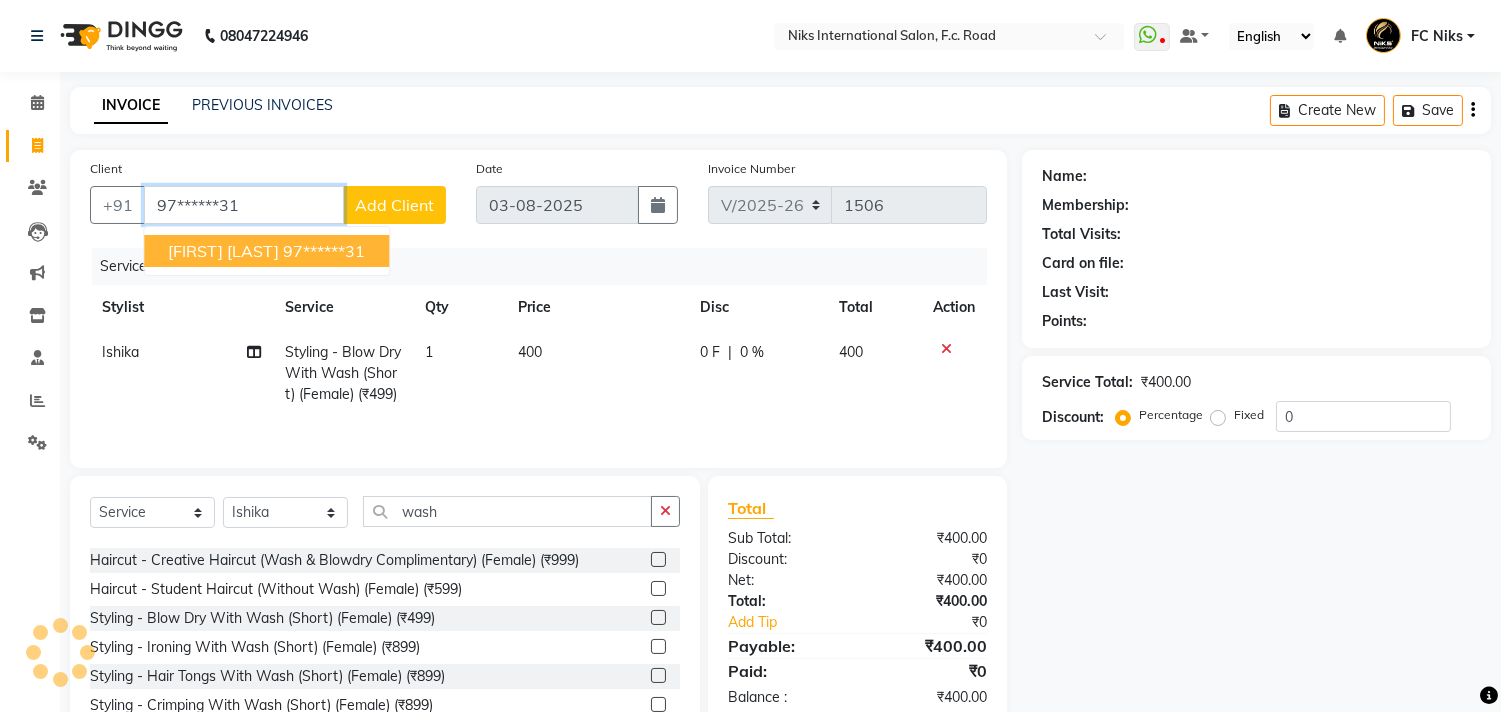 type on "97******31" 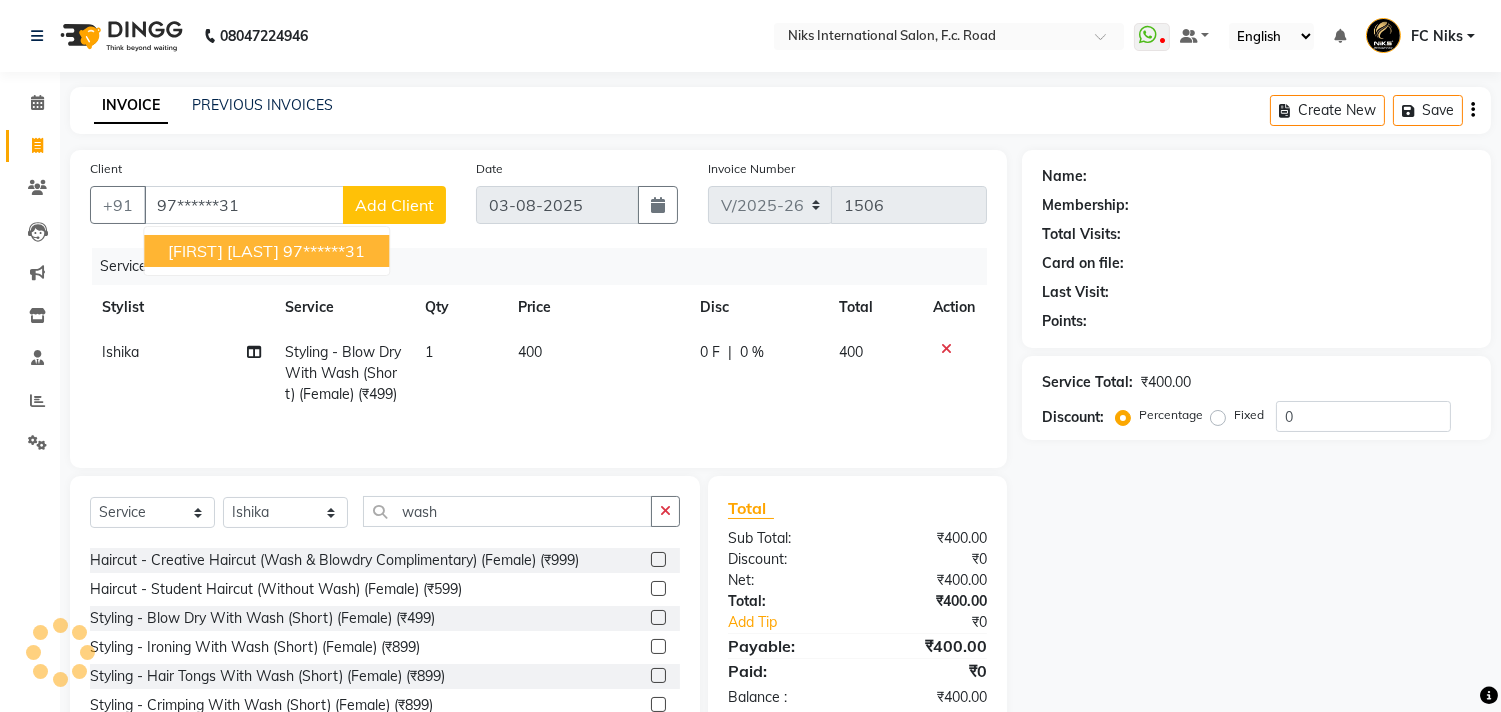 select on "1: Object" 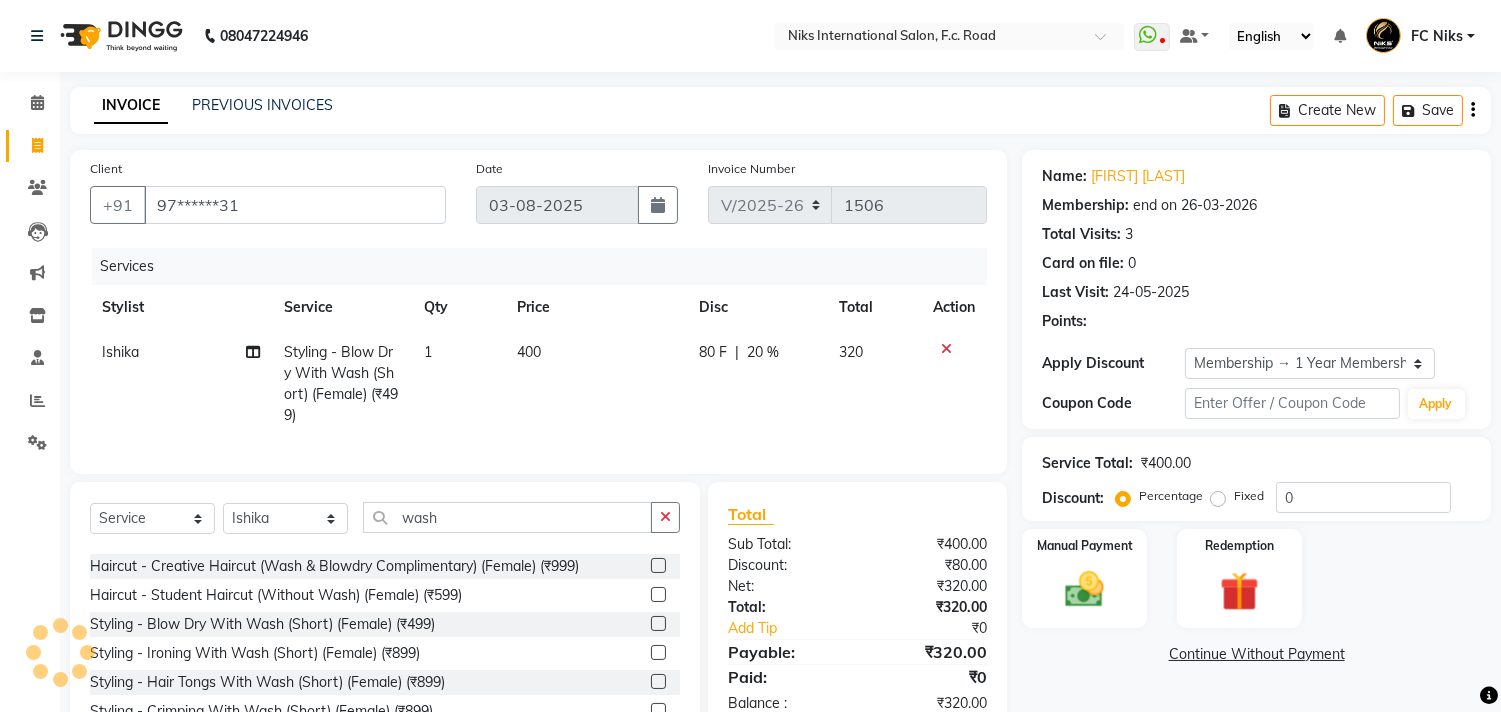 type on "20" 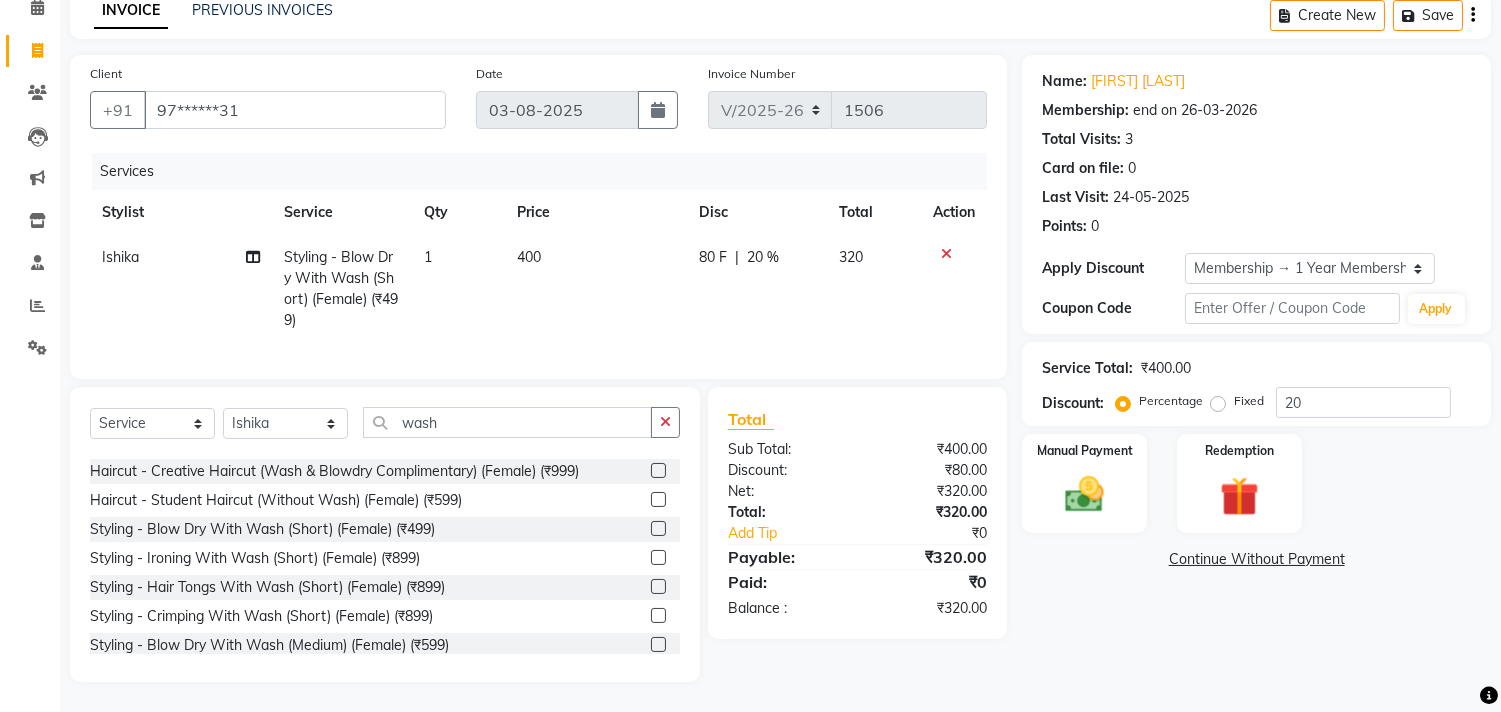 scroll, scrollTop: 112, scrollLeft: 0, axis: vertical 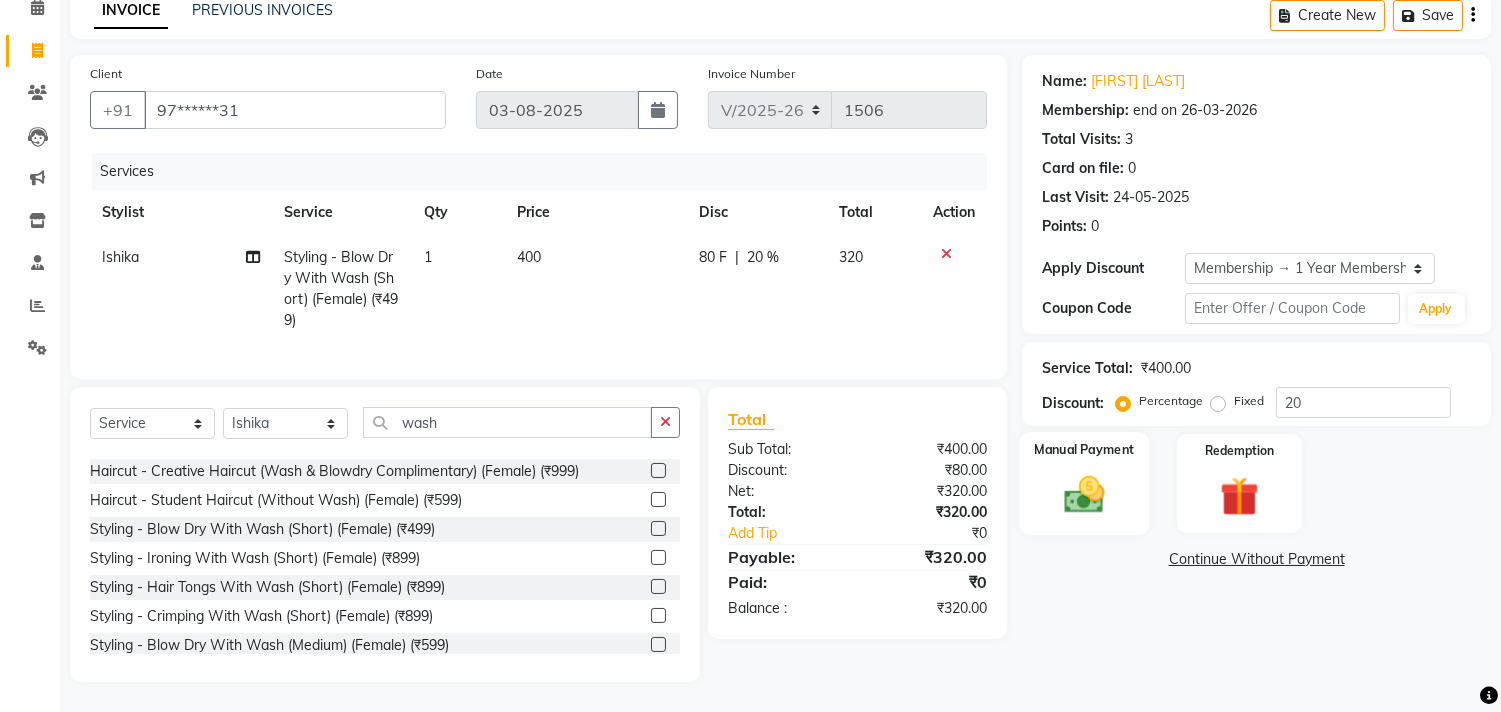 click 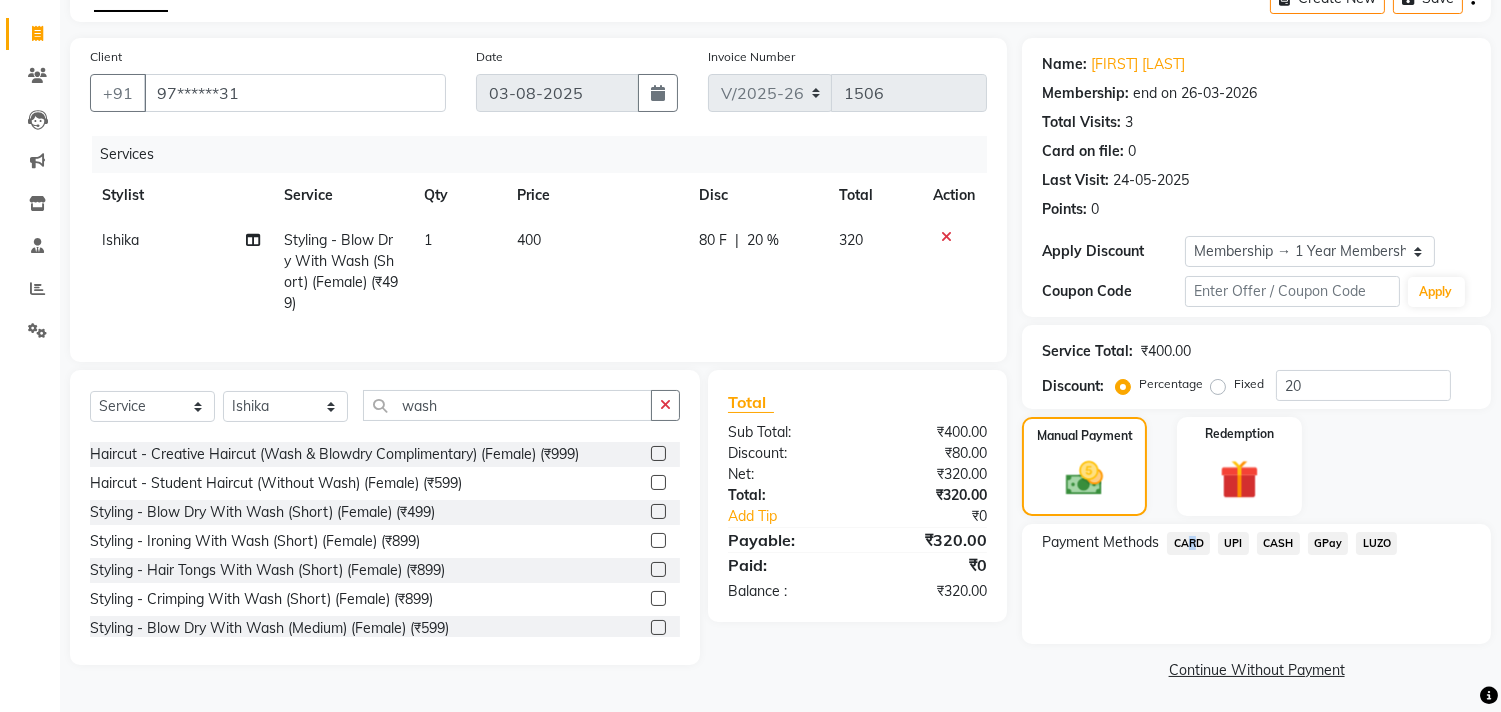 click on "CARD" 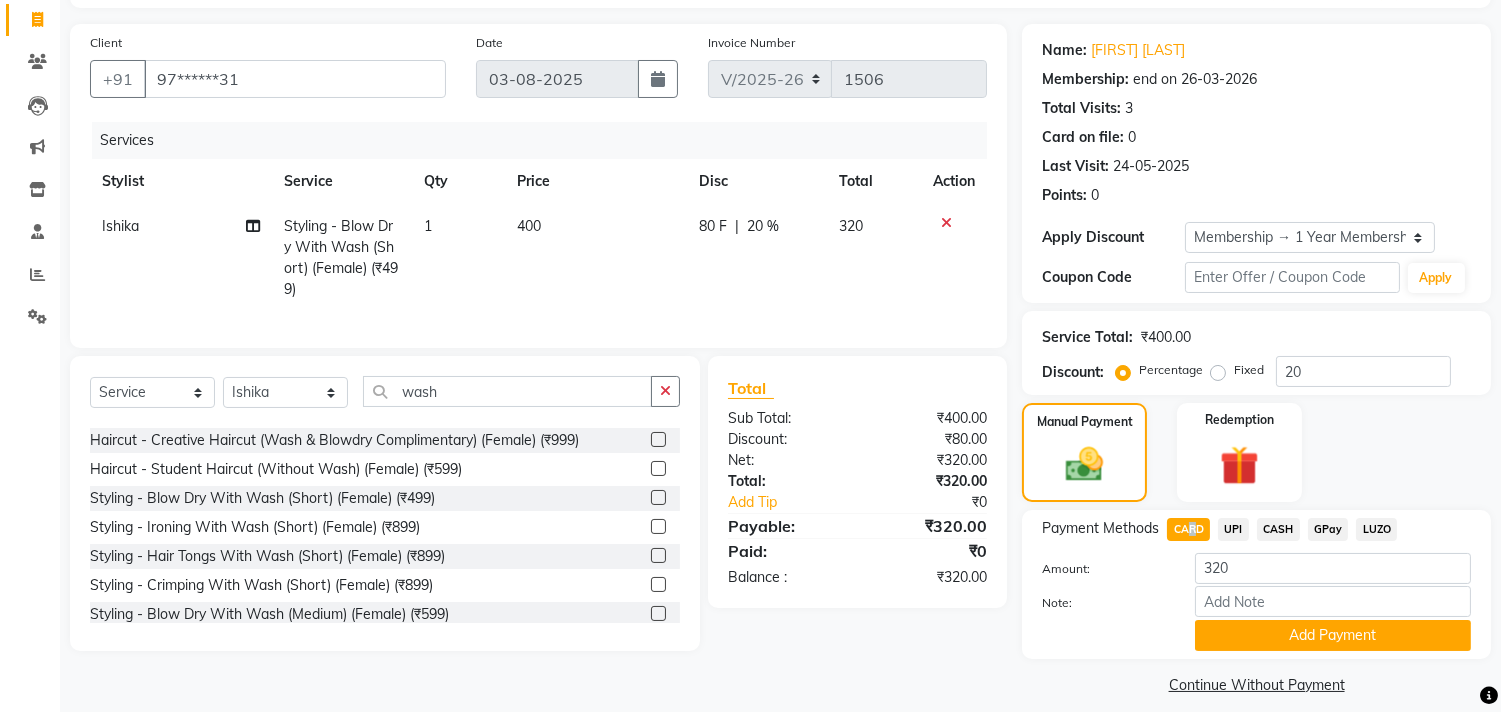 scroll, scrollTop: 143, scrollLeft: 0, axis: vertical 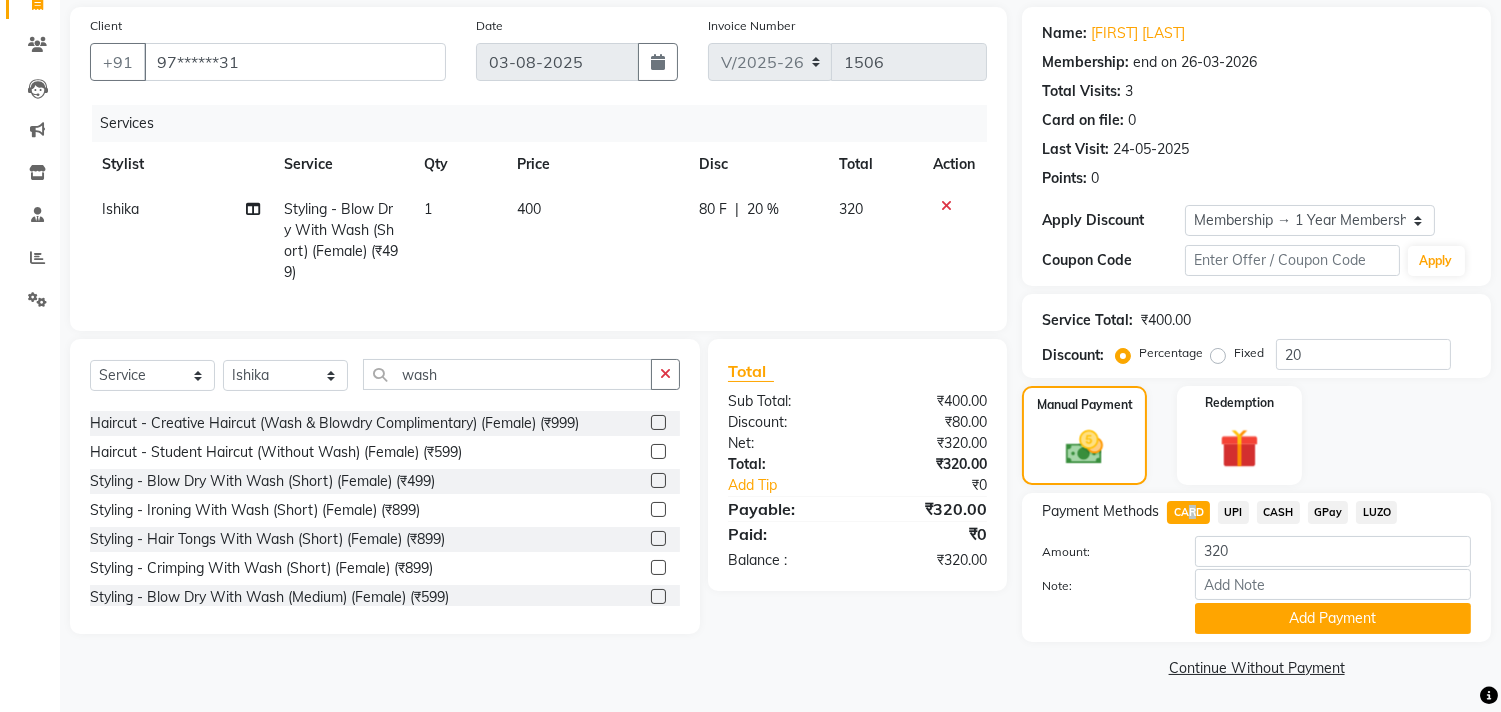 click on "Add Payment" 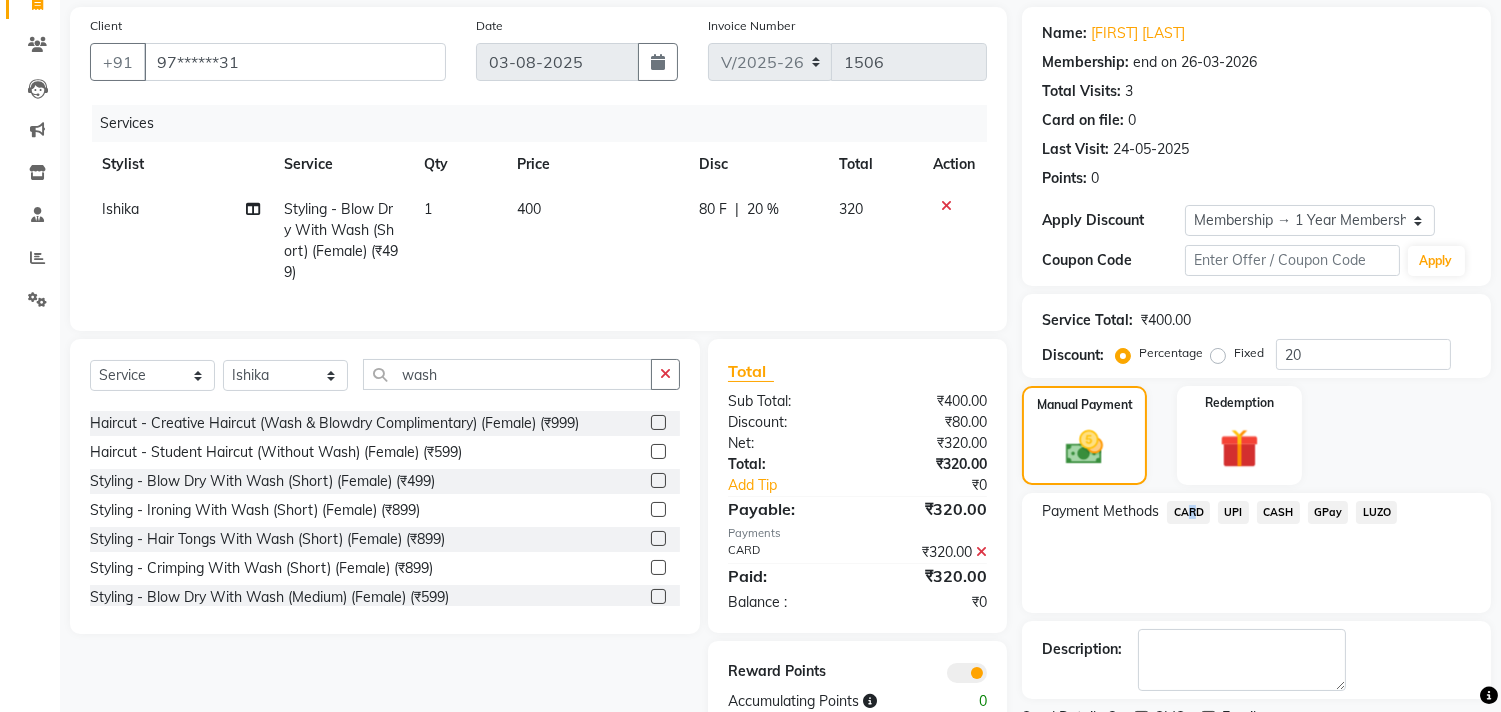scroll, scrollTop: 191, scrollLeft: 0, axis: vertical 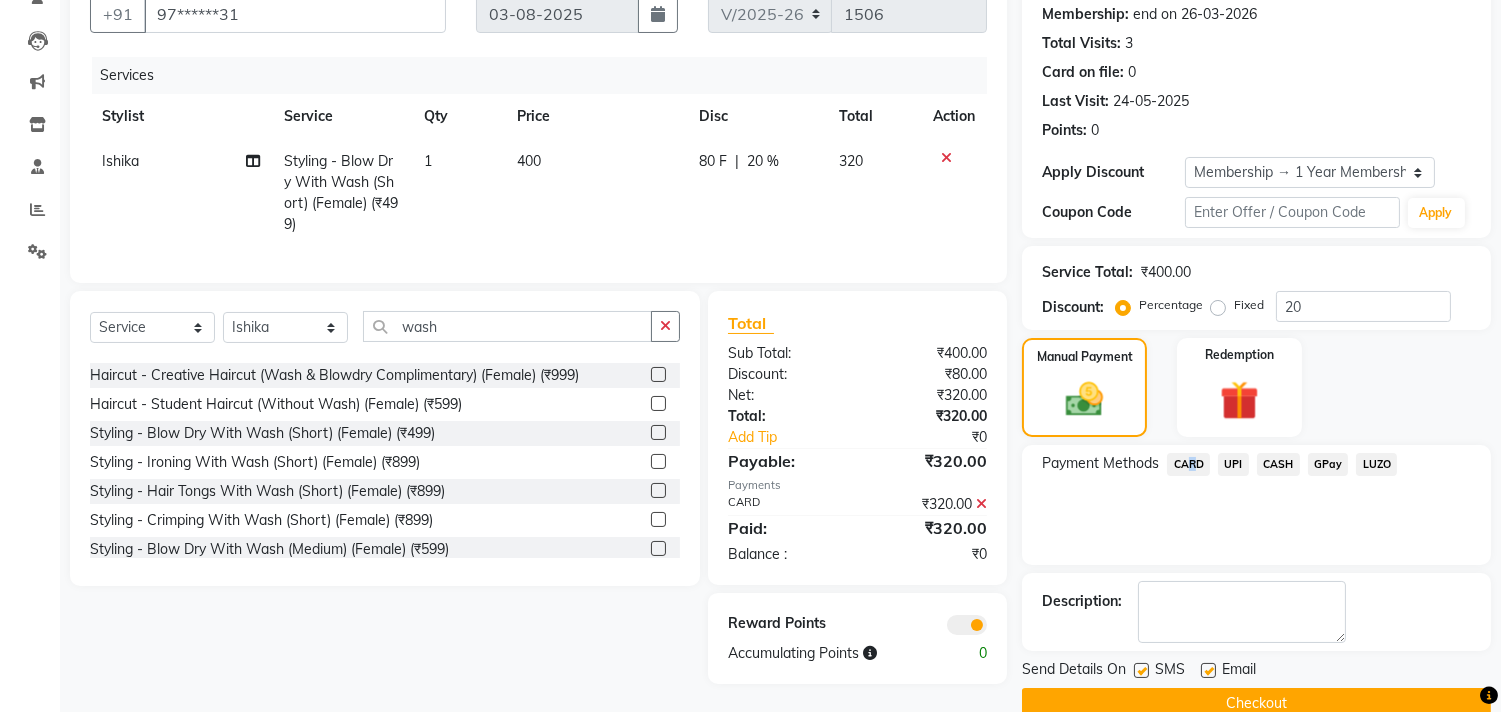 click on "Checkout" 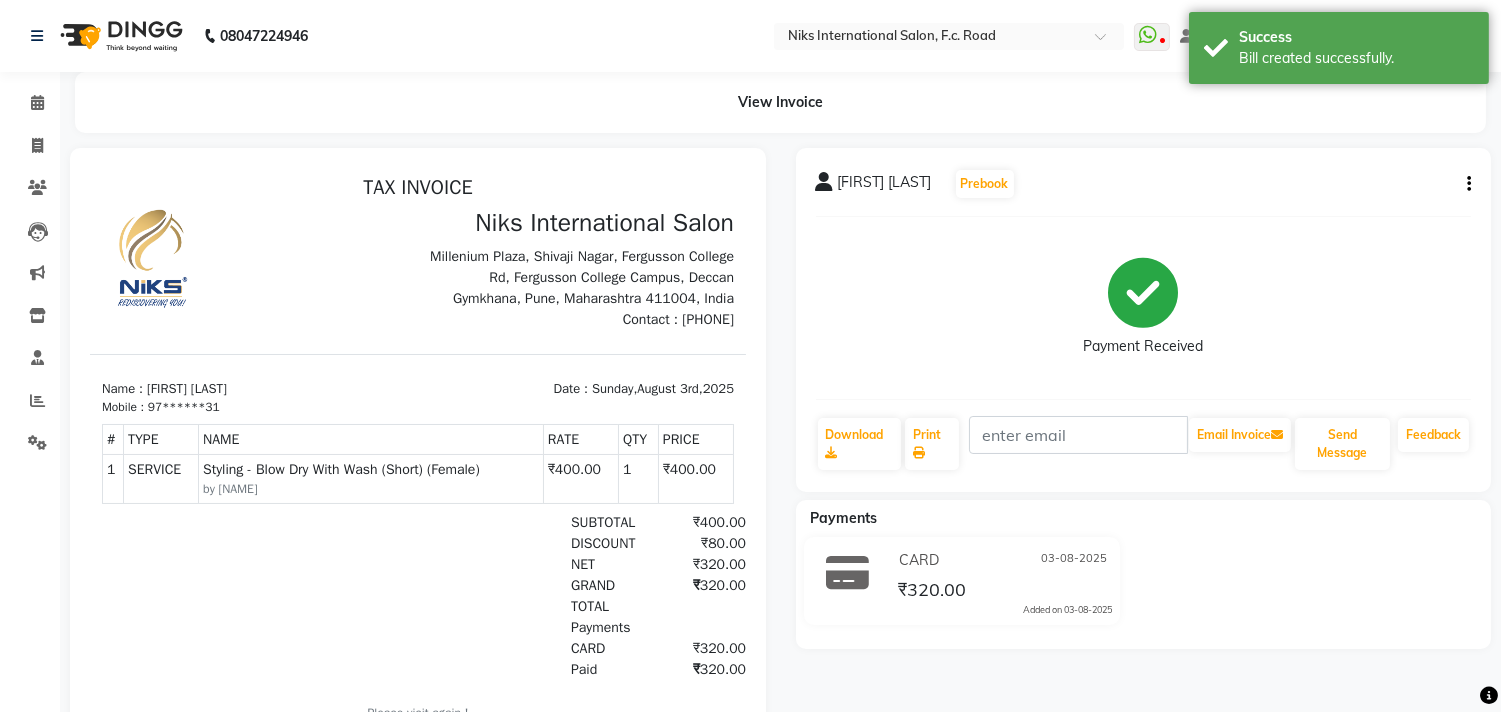scroll, scrollTop: 0, scrollLeft: 0, axis: both 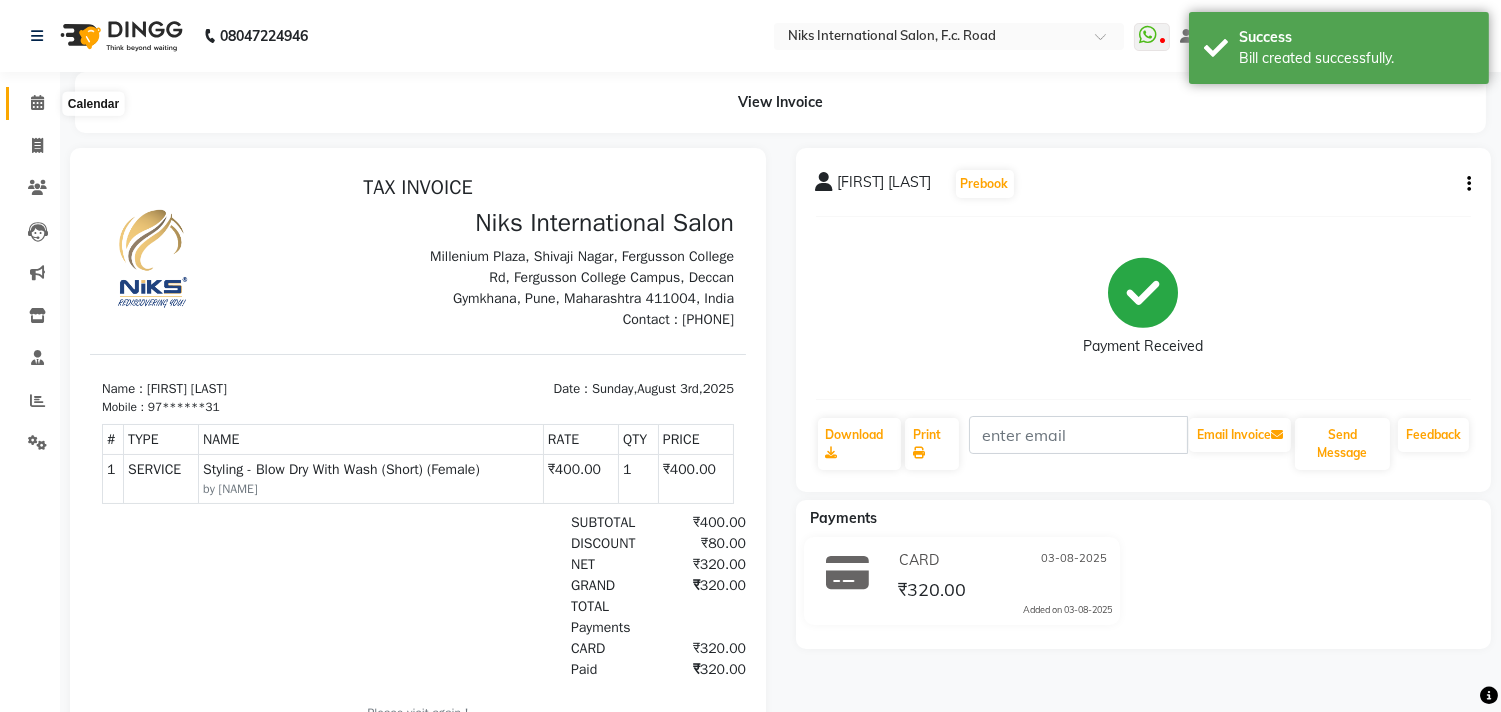 click 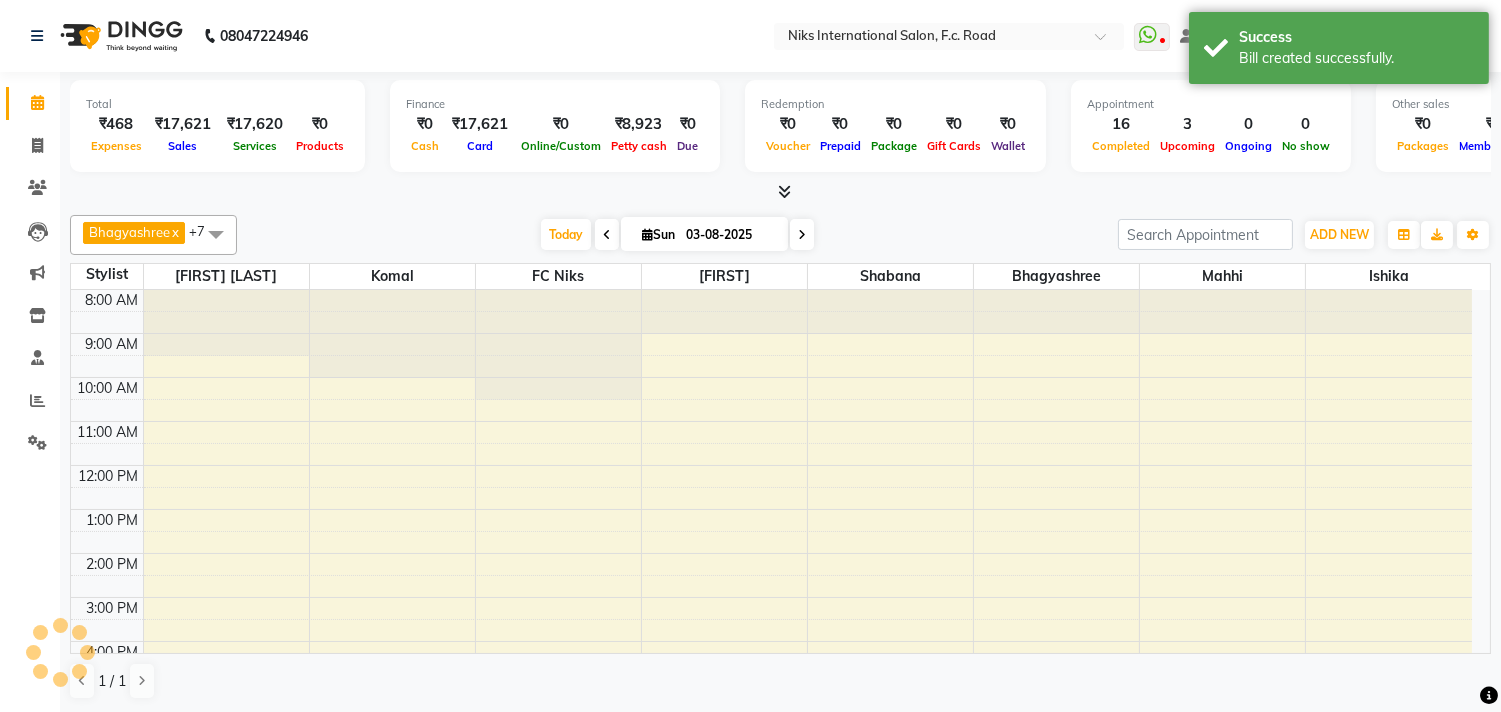 scroll, scrollTop: 0, scrollLeft: 0, axis: both 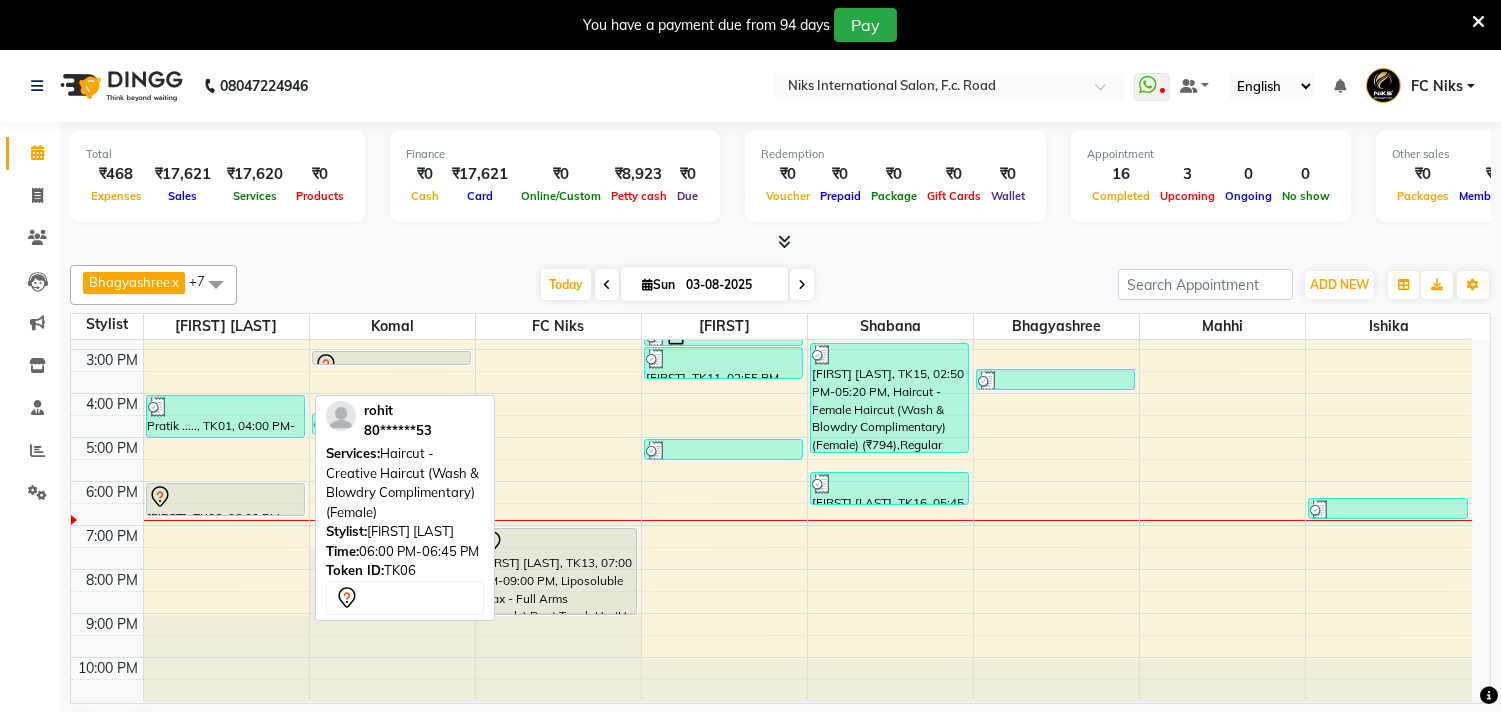 click at bounding box center (225, 515) 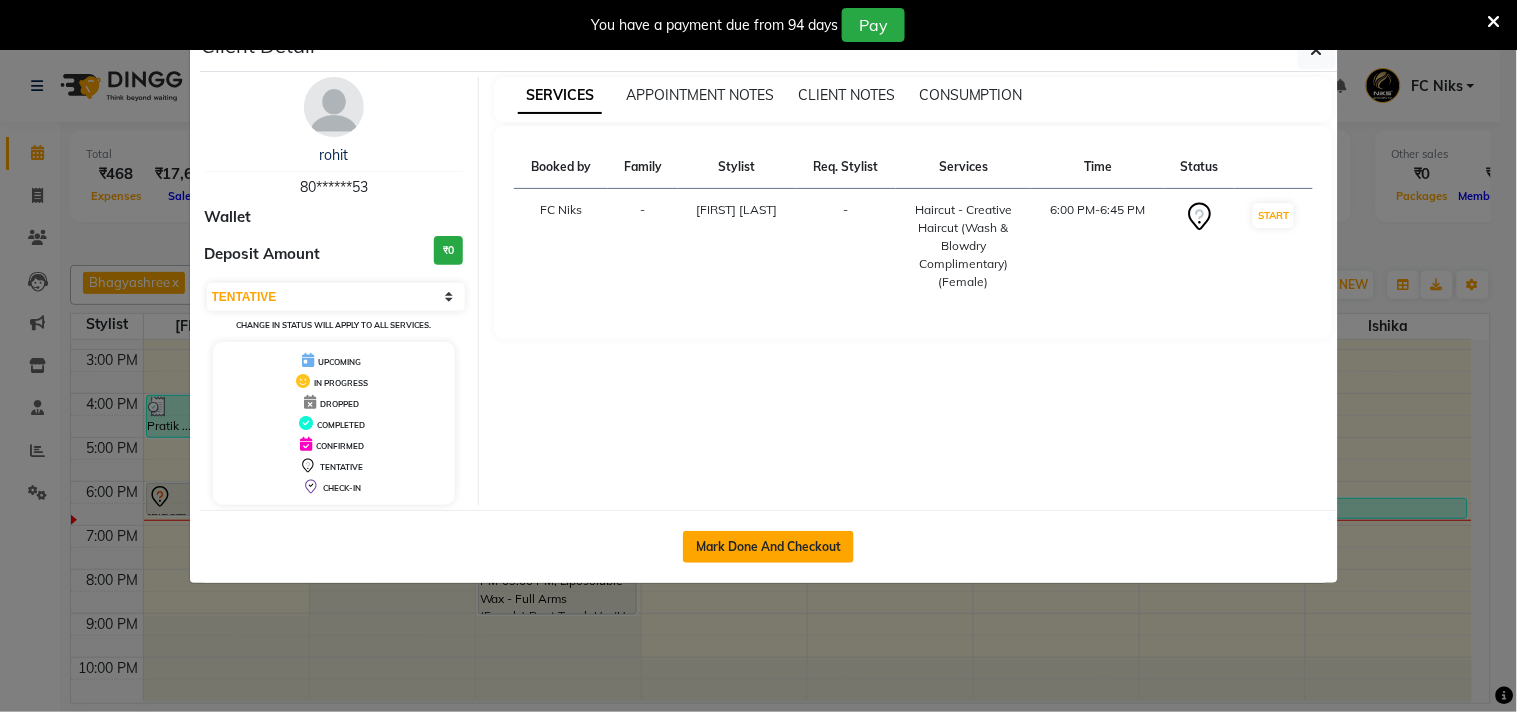 click on "Mark Done And Checkout" 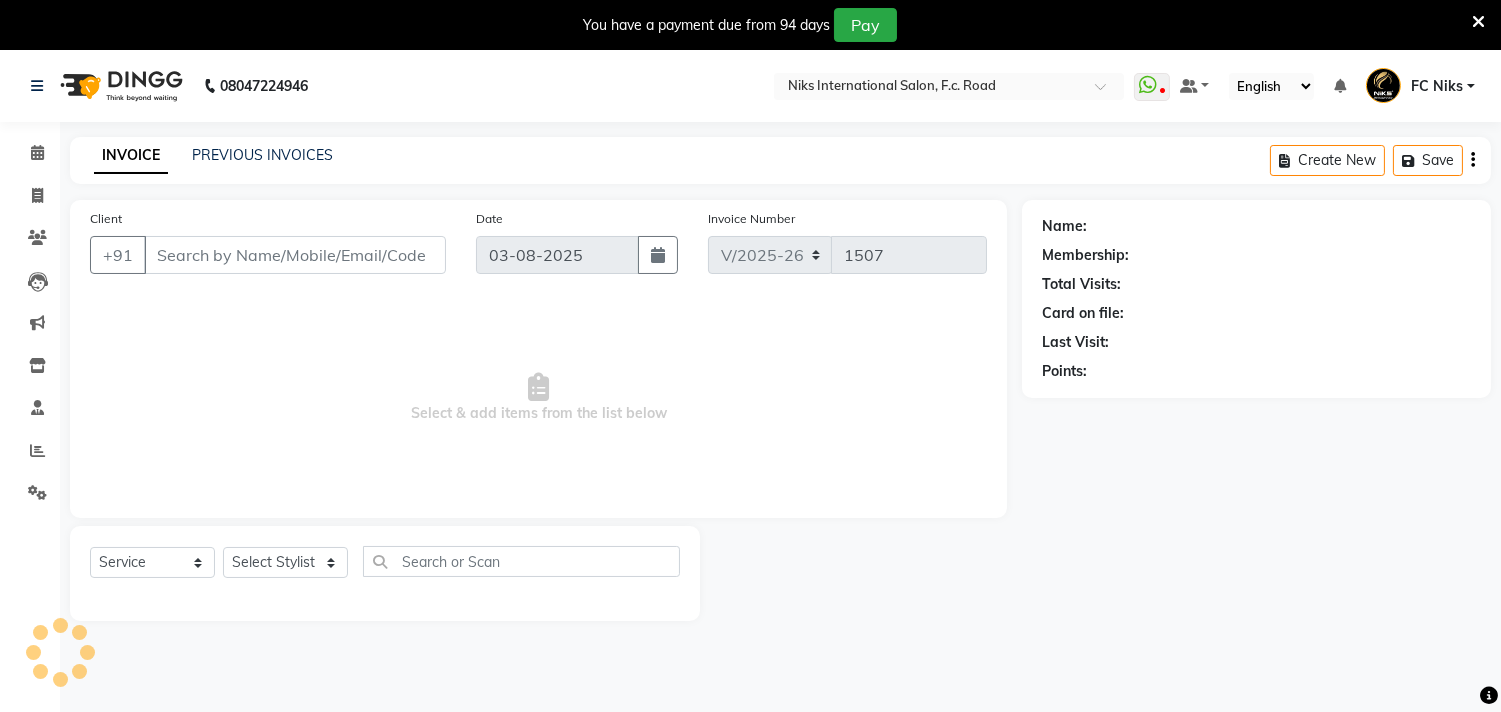 type on "80******53" 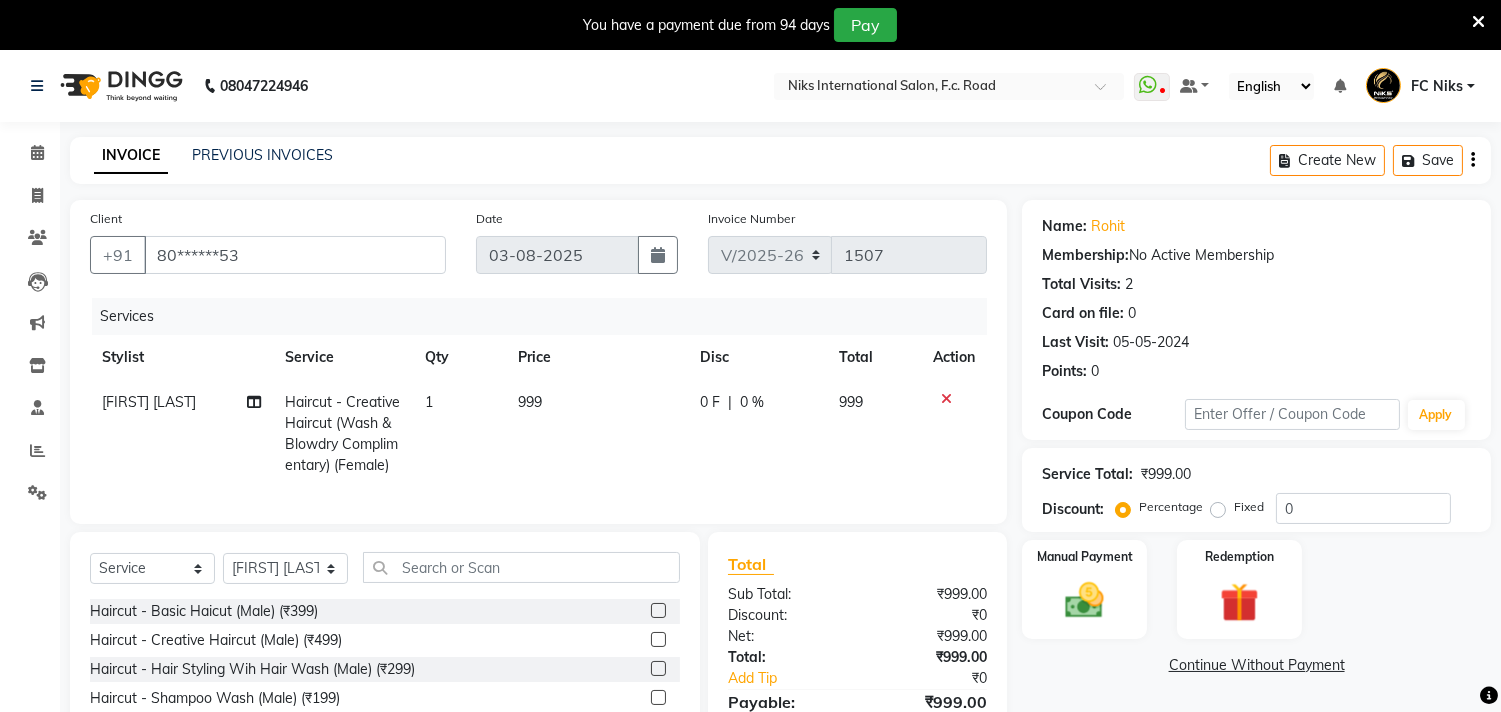 click on "999" 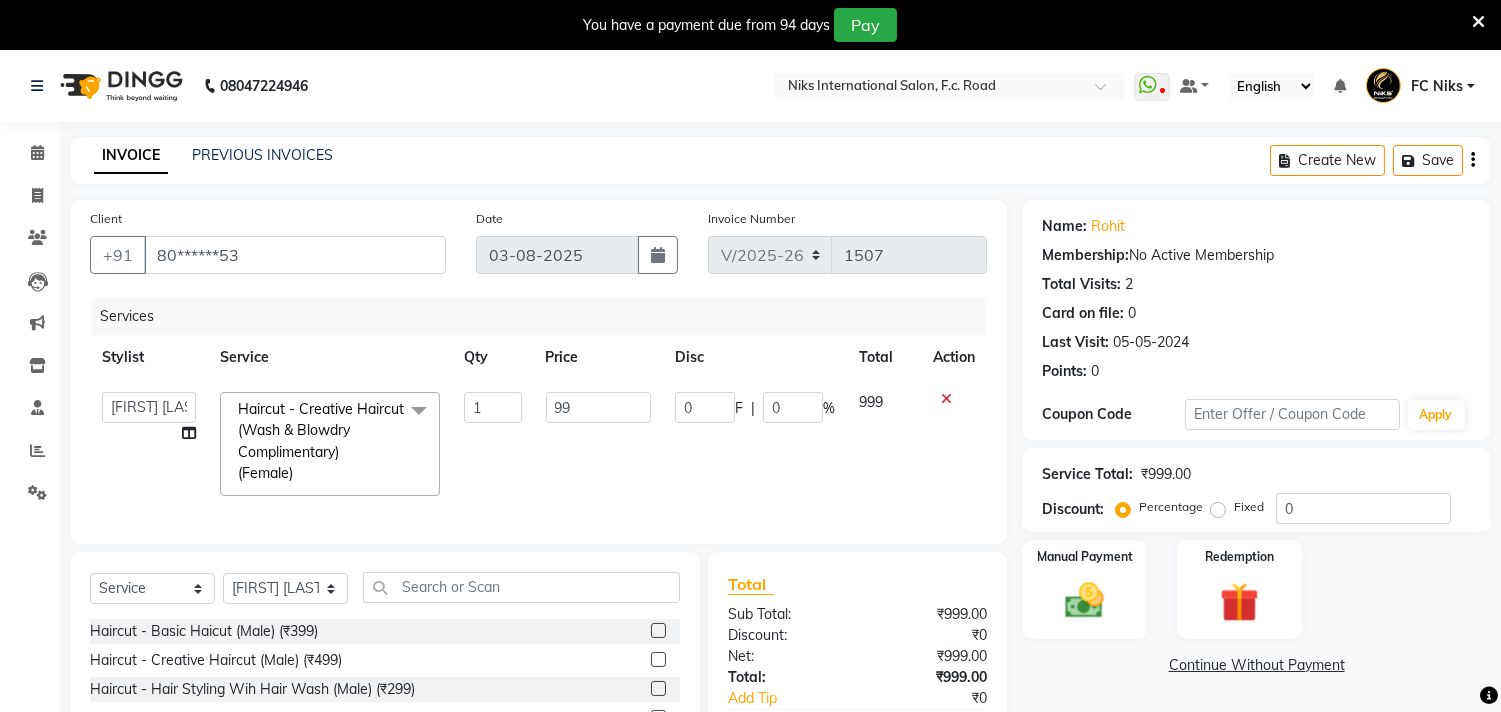 type on "9" 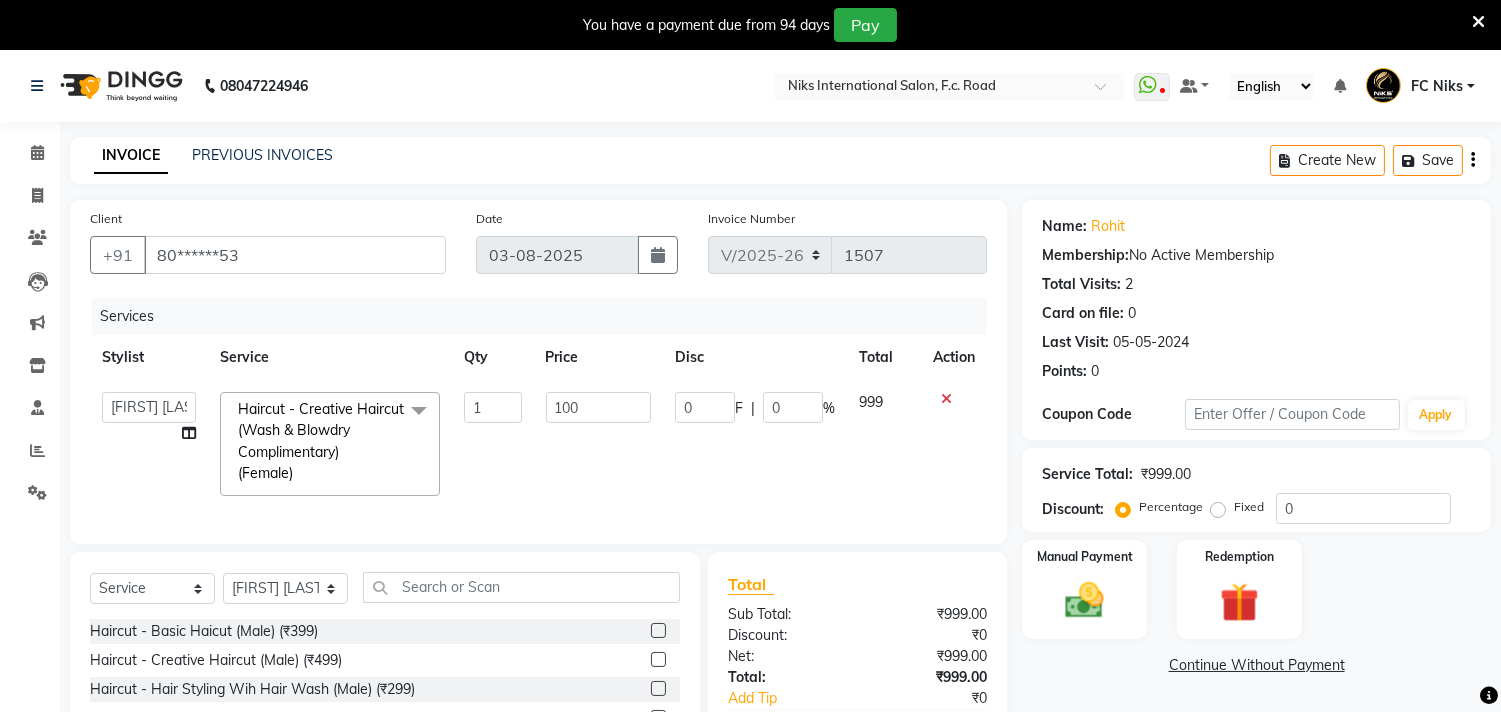 type on "1000" 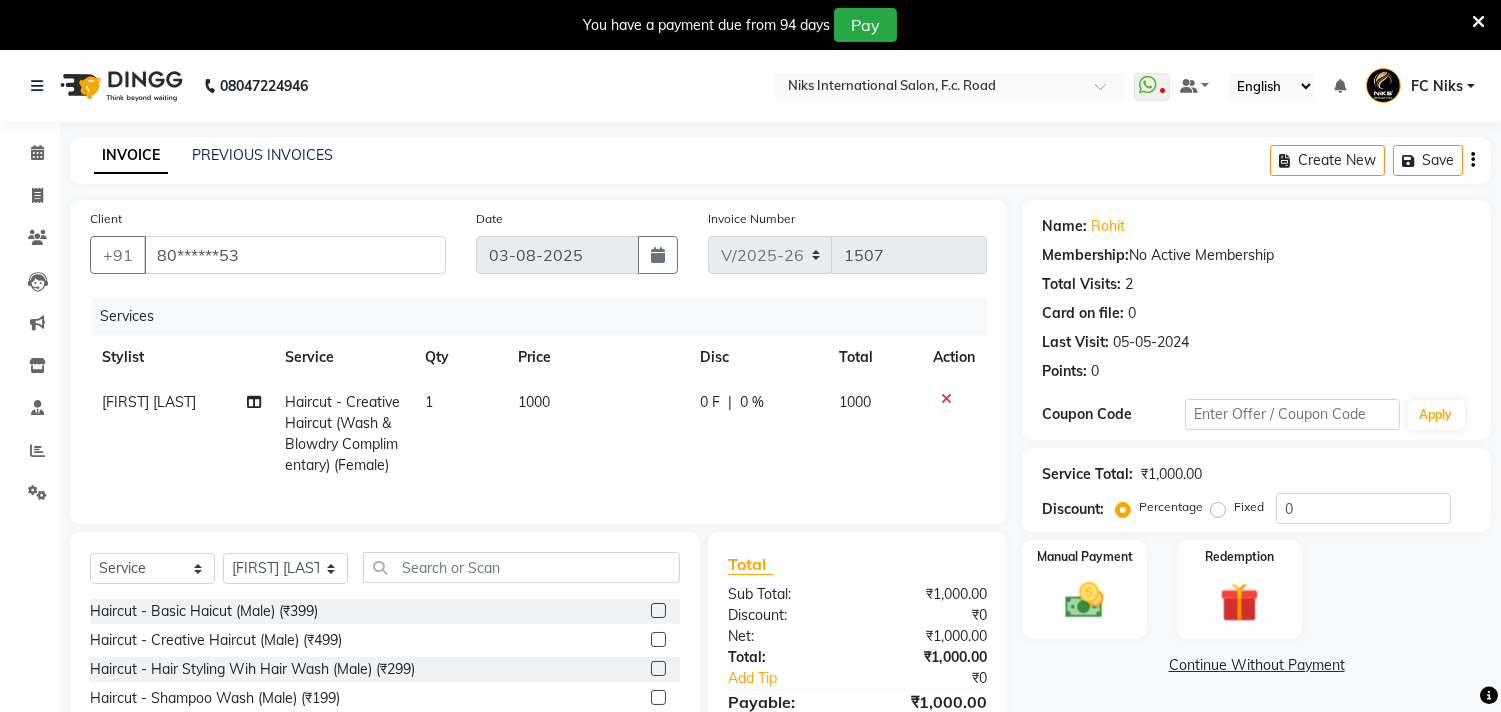 click on "[FIRST] [LAST] Haircut - Creative Haircut (Wash & Blowdry Complimentary) (Female) 1 1000 0 F | 0 % 1000" 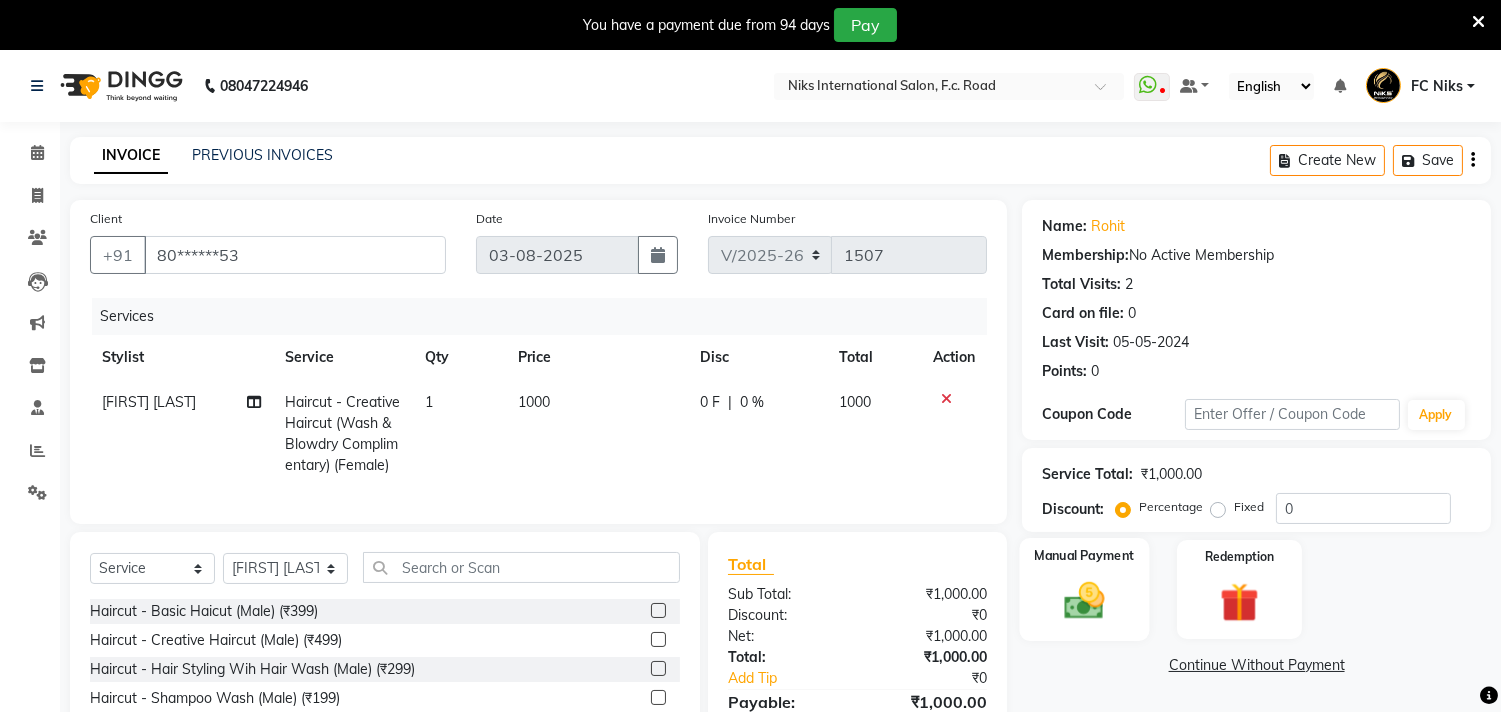 click on "Manual Payment" 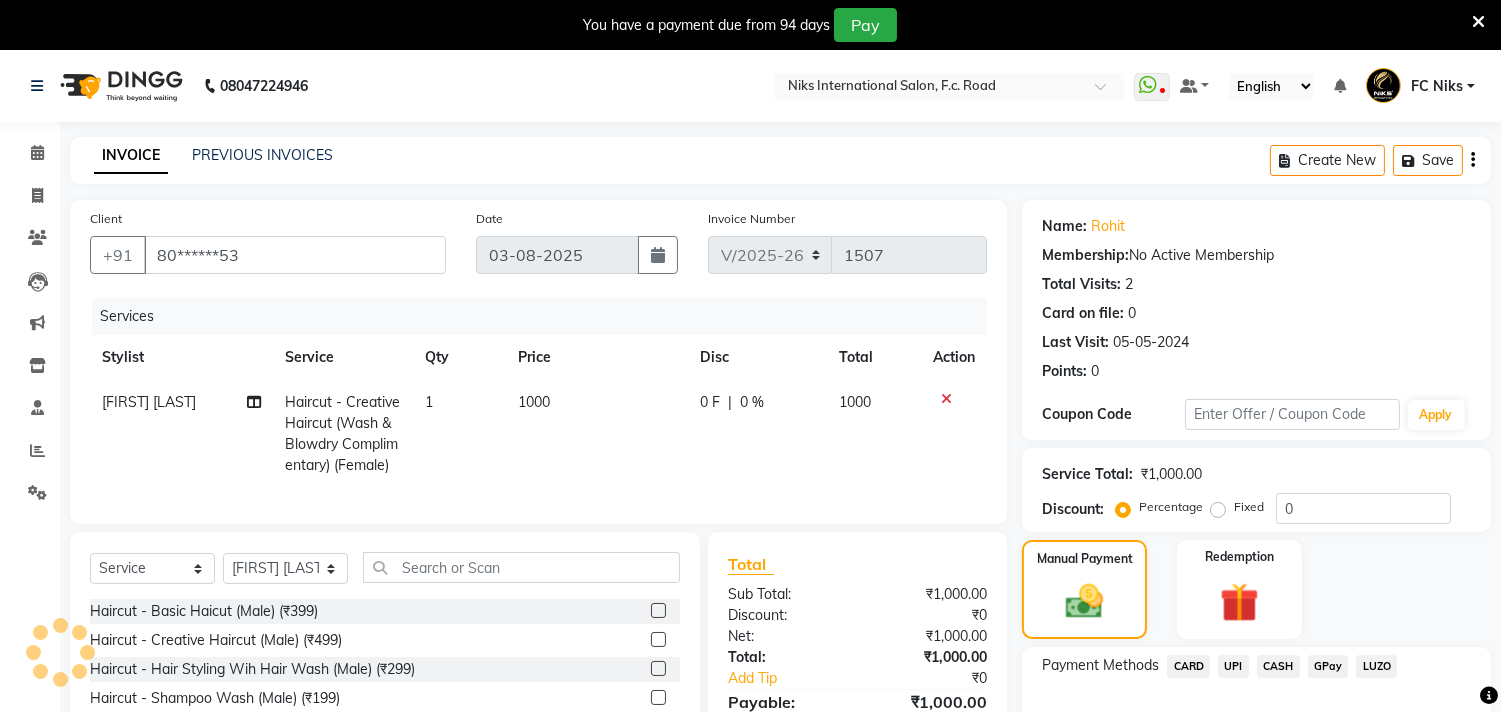 drag, startPoint x: 1188, startPoint y: 662, endPoint x: 1194, endPoint y: 645, distance: 18.027756 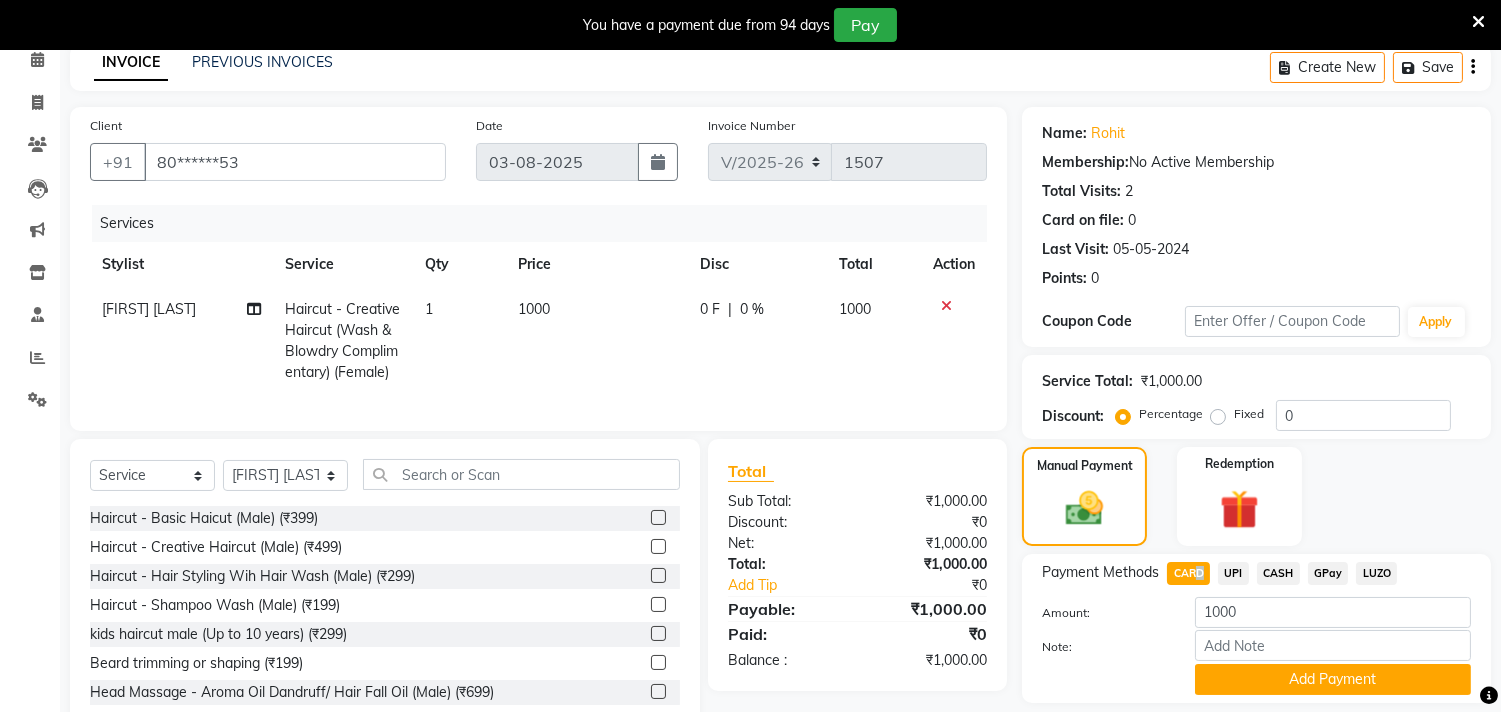 scroll, scrollTop: 161, scrollLeft: 0, axis: vertical 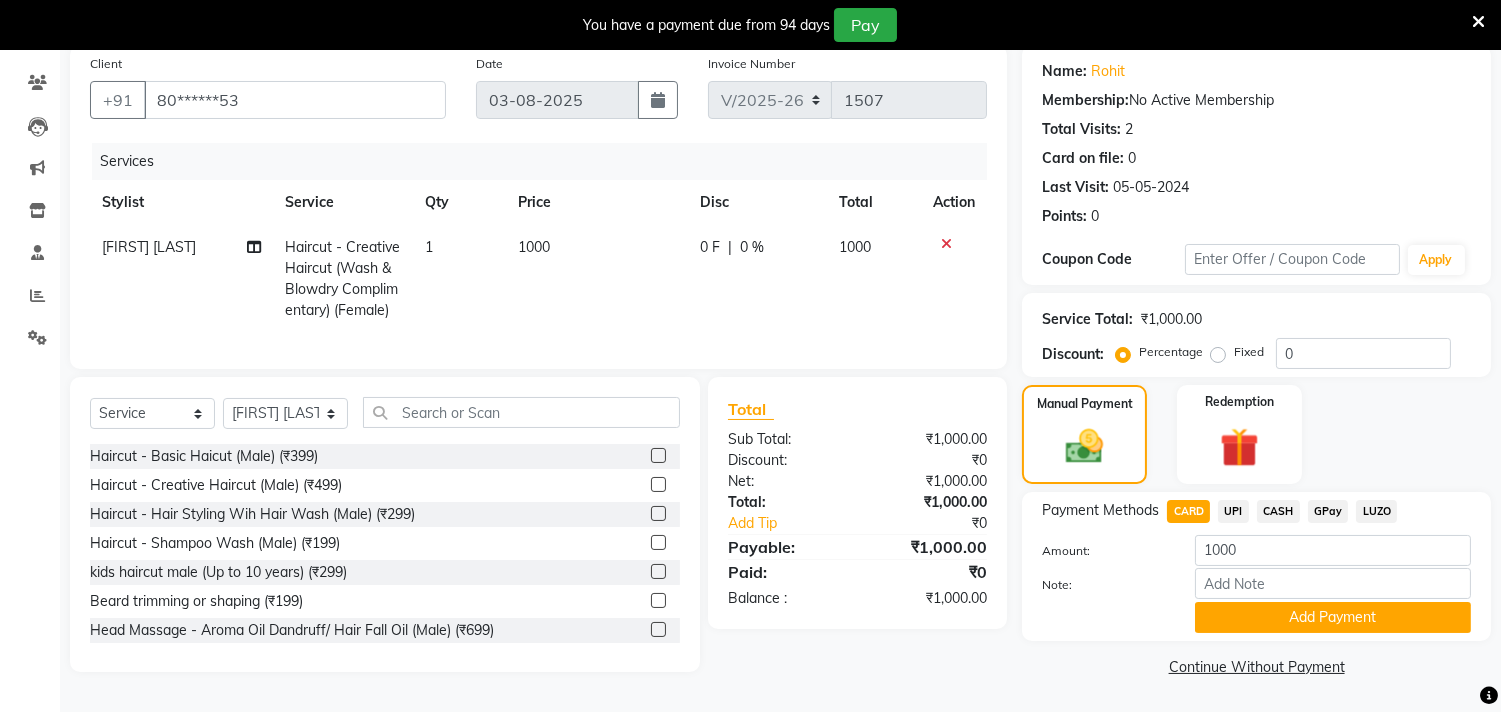 click on "Manual Payment Redemption" 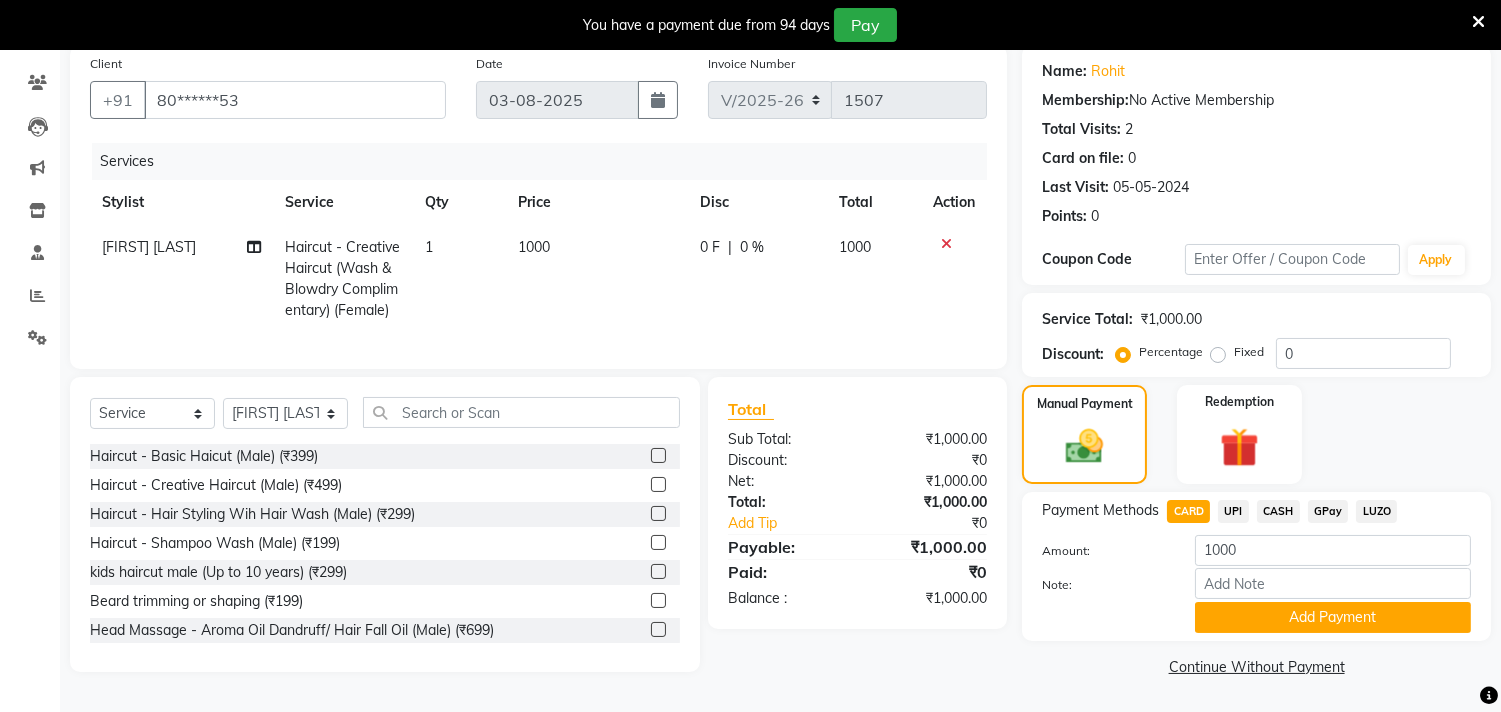 click 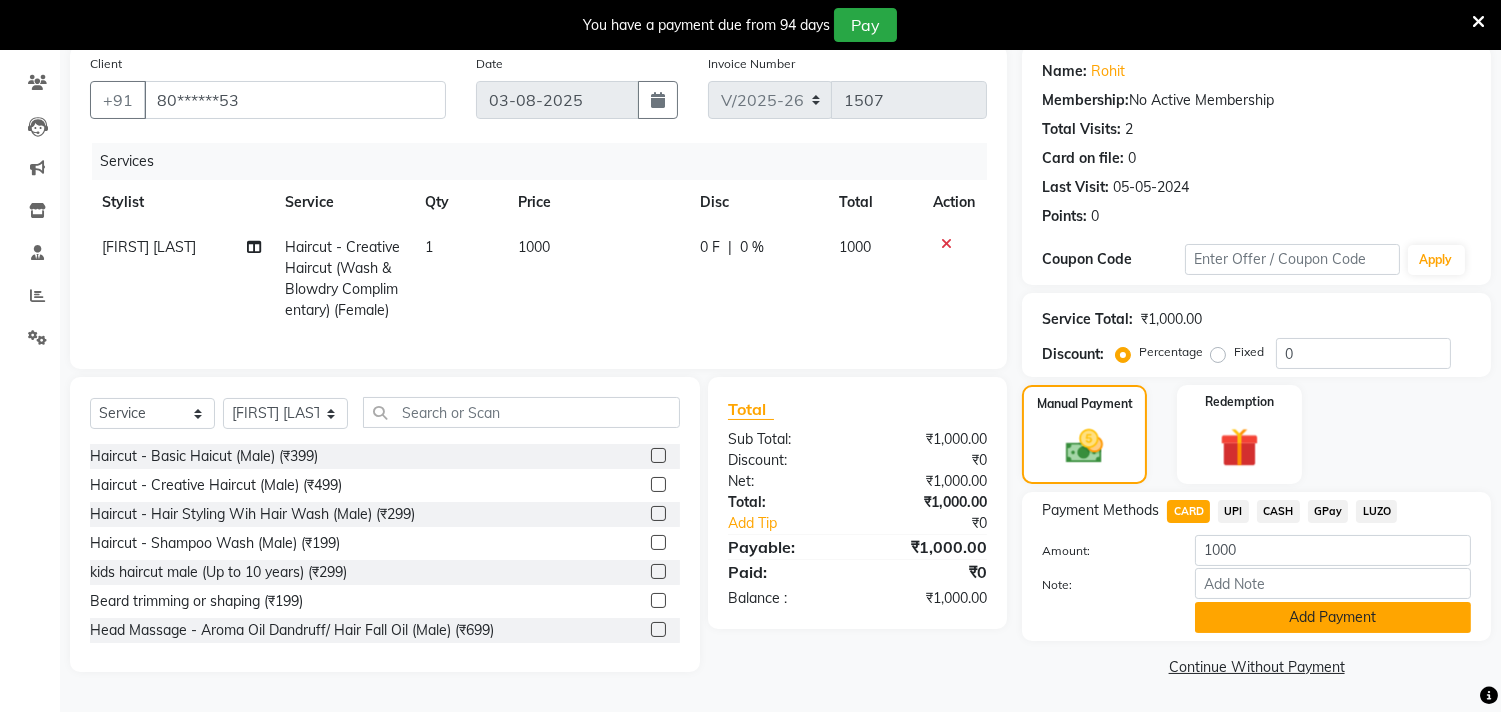 click on "Add Payment" 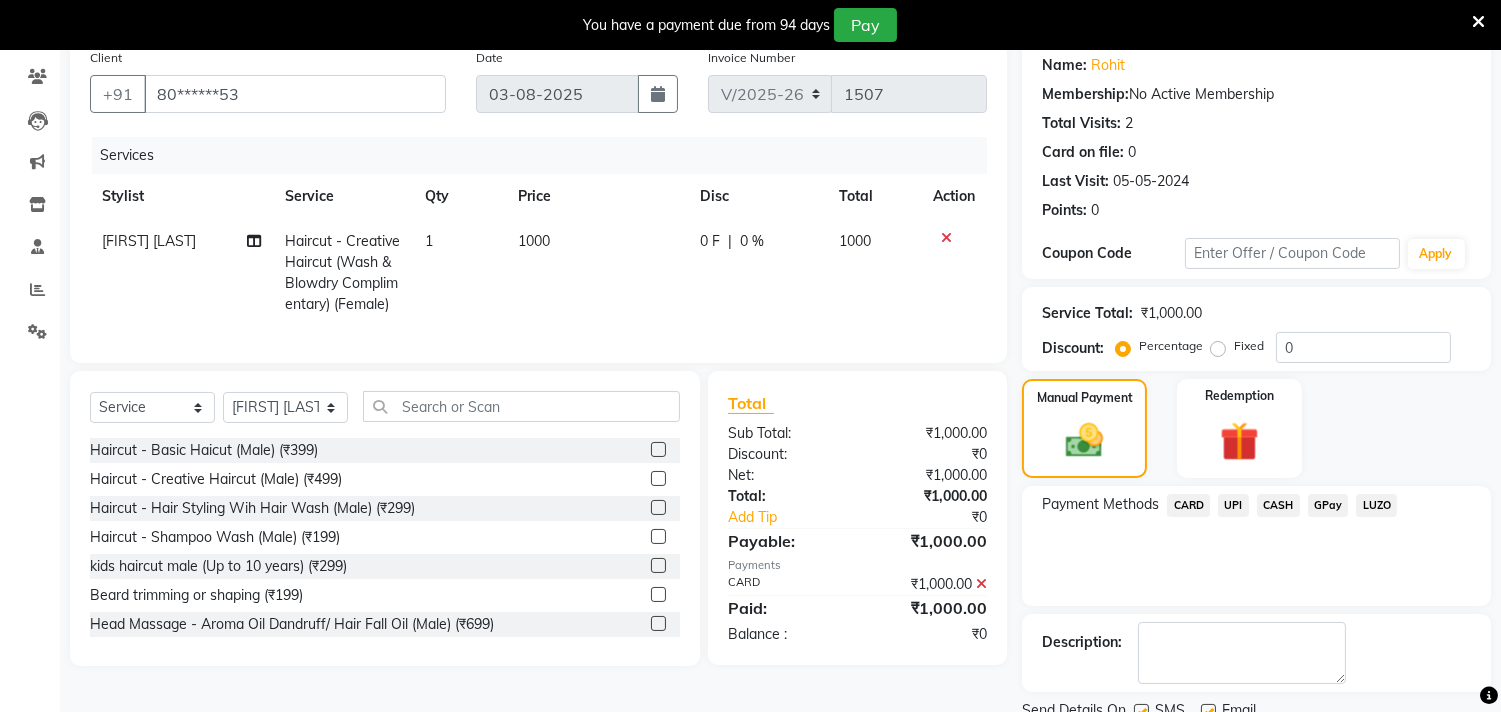 scroll, scrollTop: 235, scrollLeft: 0, axis: vertical 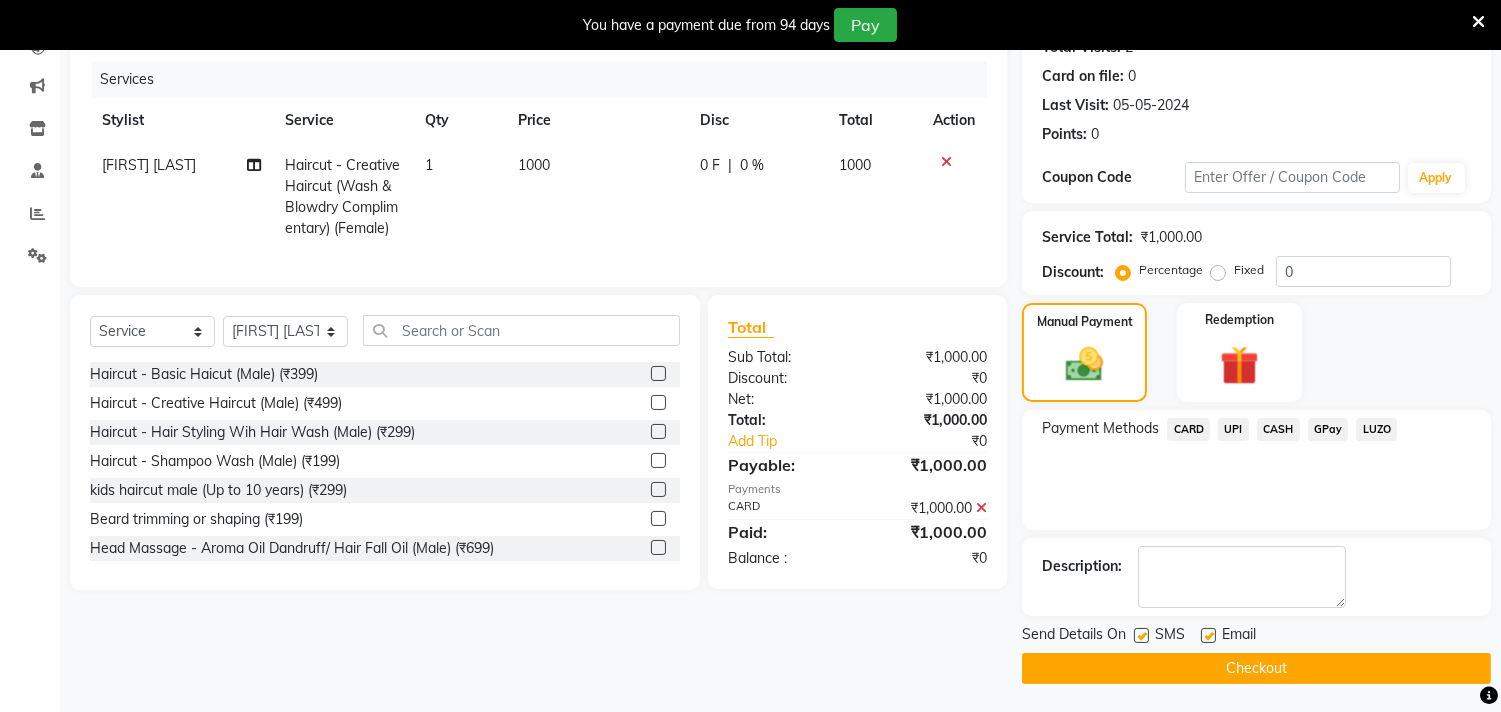 click on "Checkout" 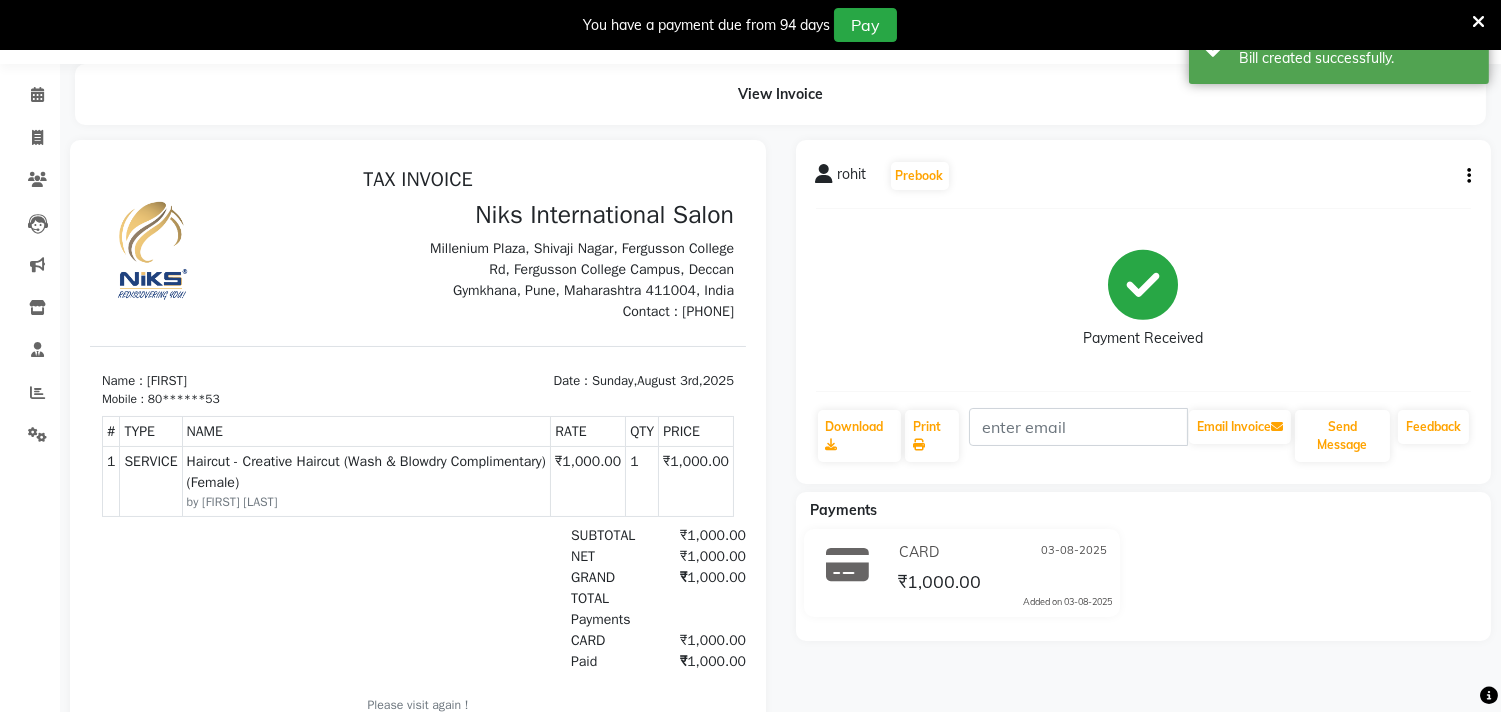 scroll, scrollTop: 23, scrollLeft: 0, axis: vertical 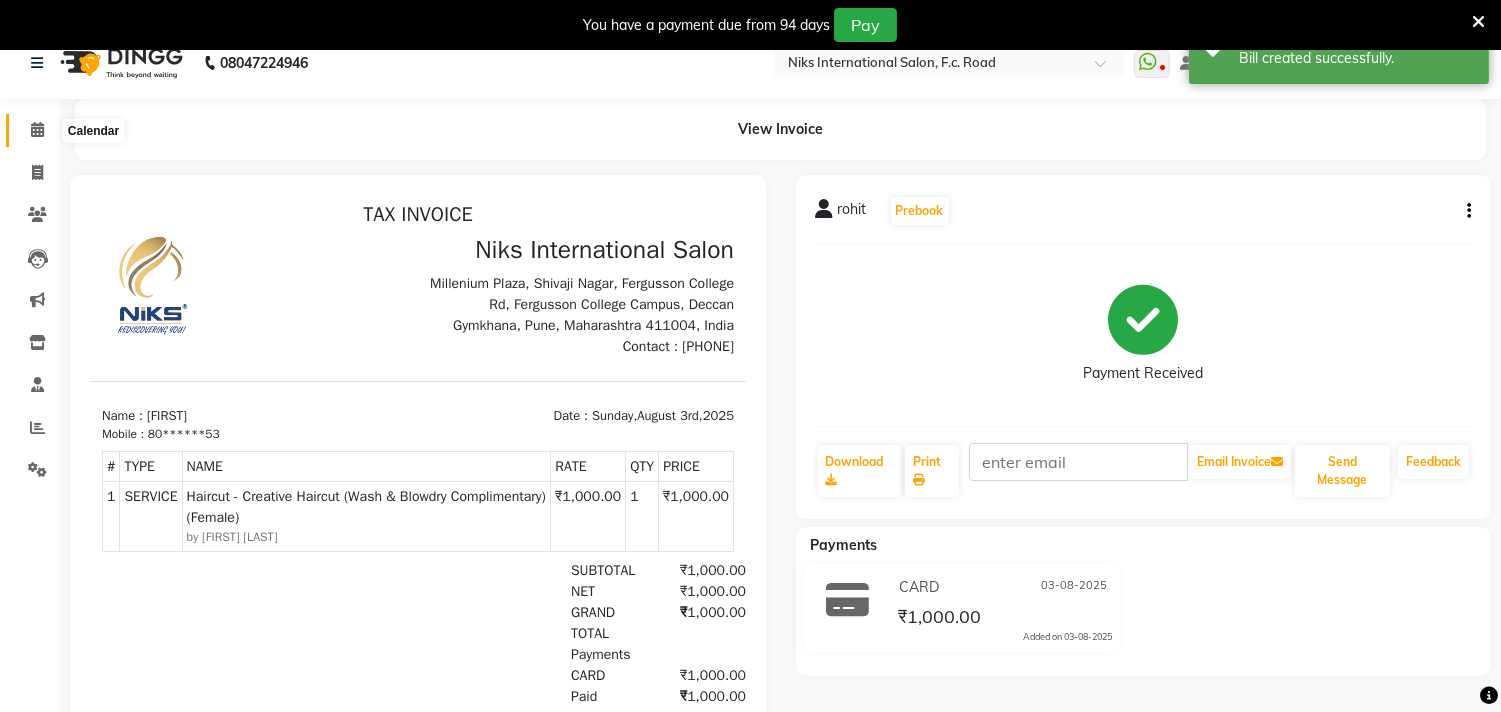 click 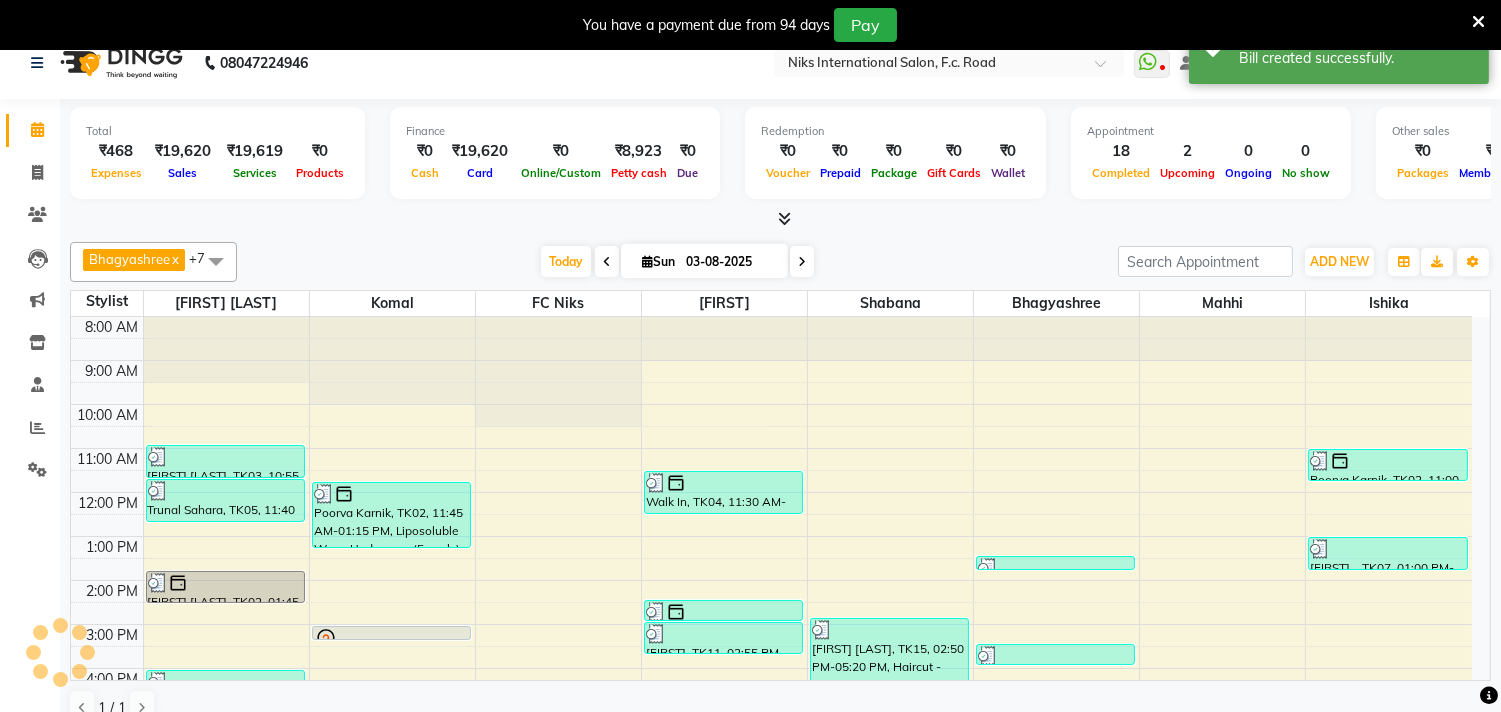 scroll, scrollTop: 0, scrollLeft: 0, axis: both 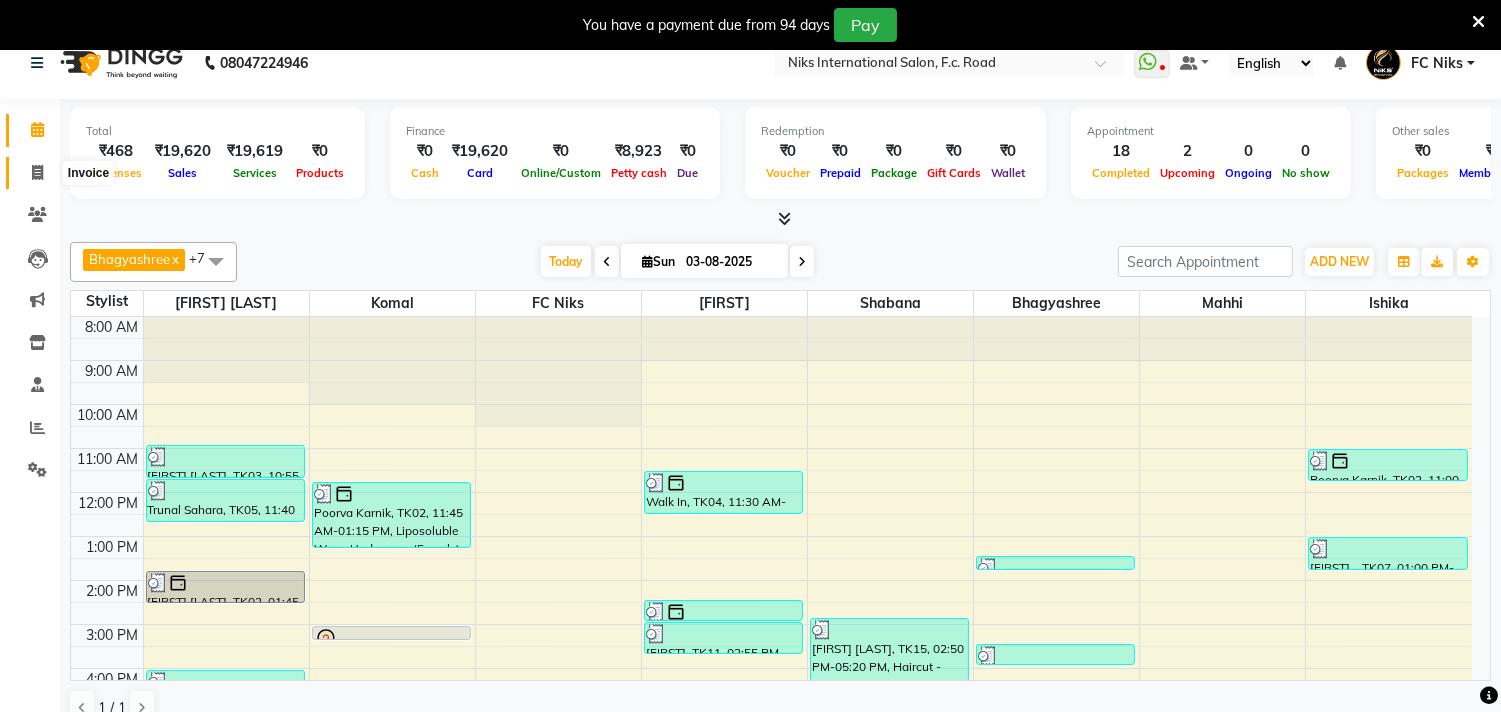 click 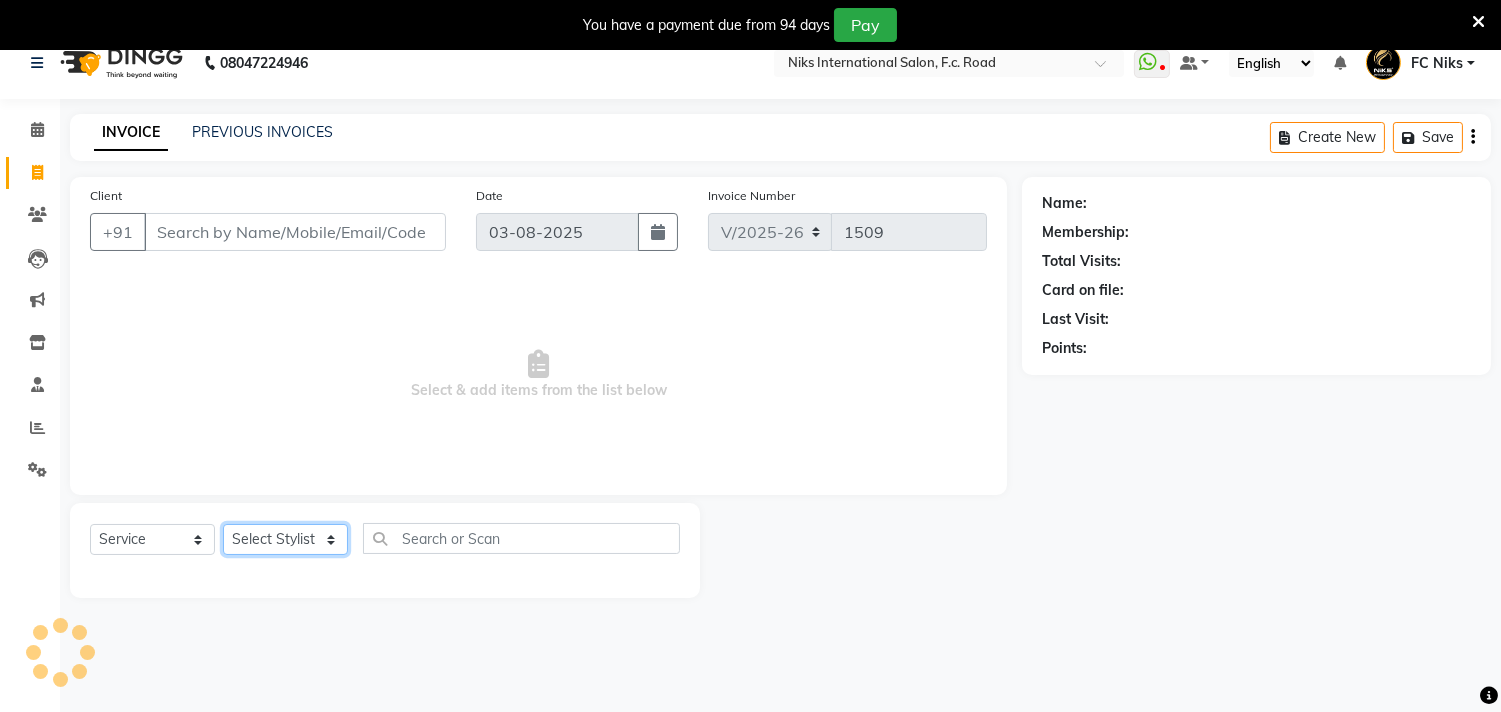 click on "Select Stylist" 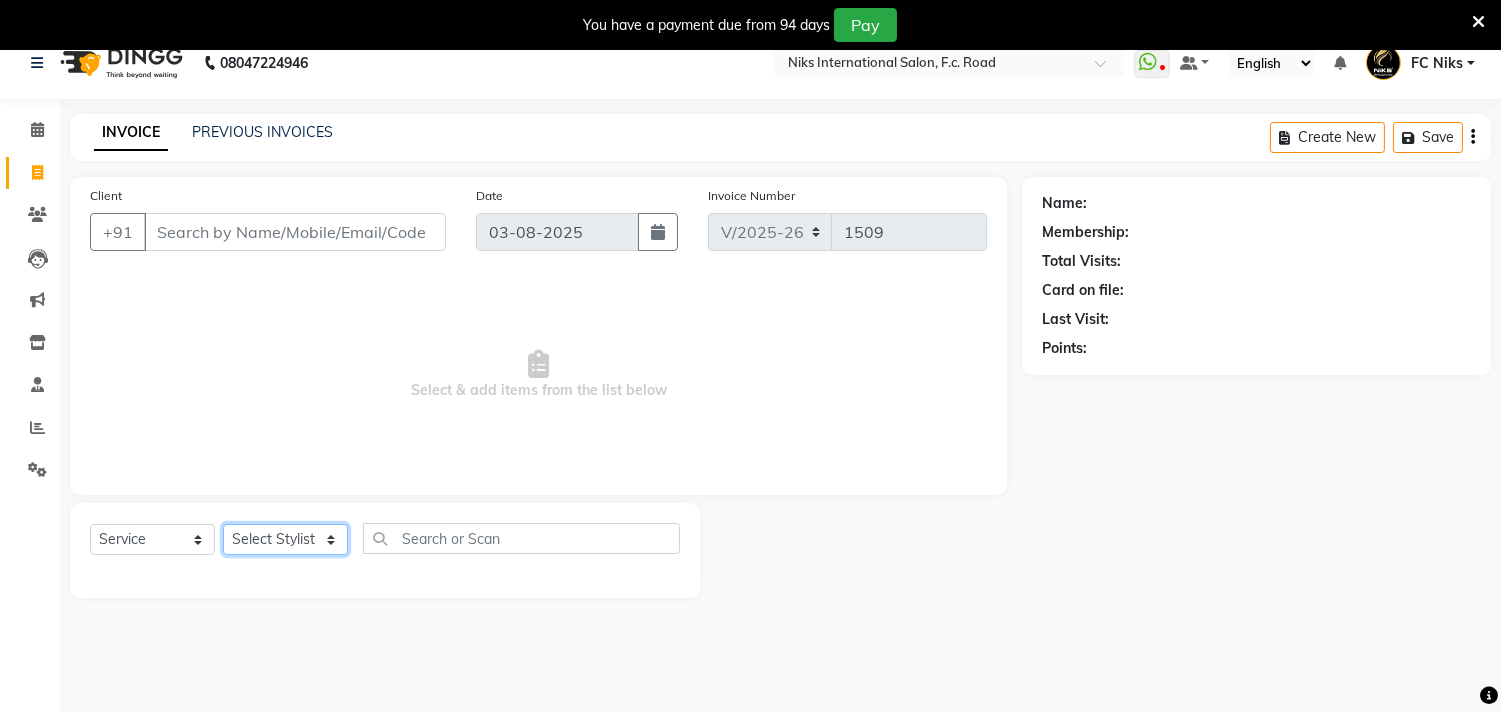 select on "160" 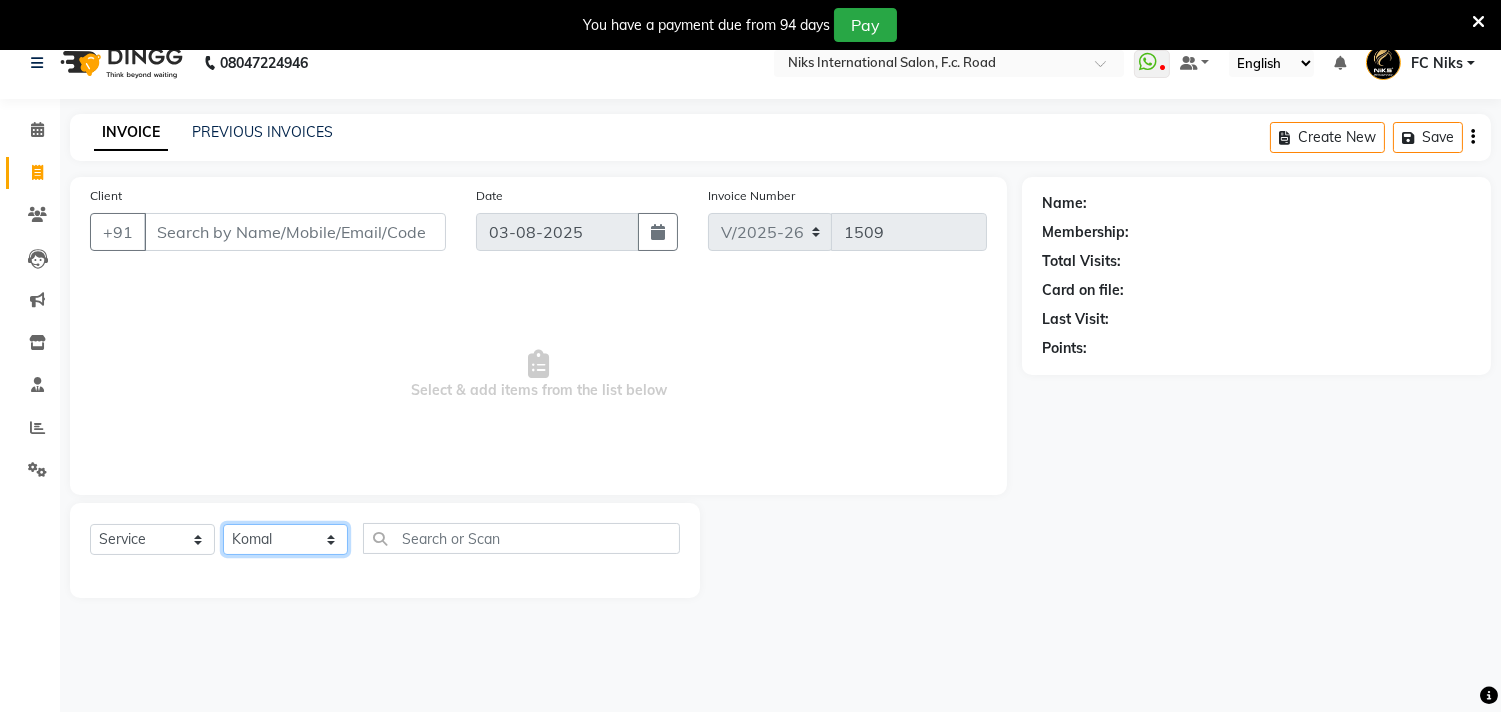 click on "Select Stylist Abhishek Amruta Bhagyashree CA Devkar FC Niks Ishika Kirti Komal Krishi Mahhi Nakshatra Nikhil Rajesh Savita Shabana Shrikant Gaikwad Soham" 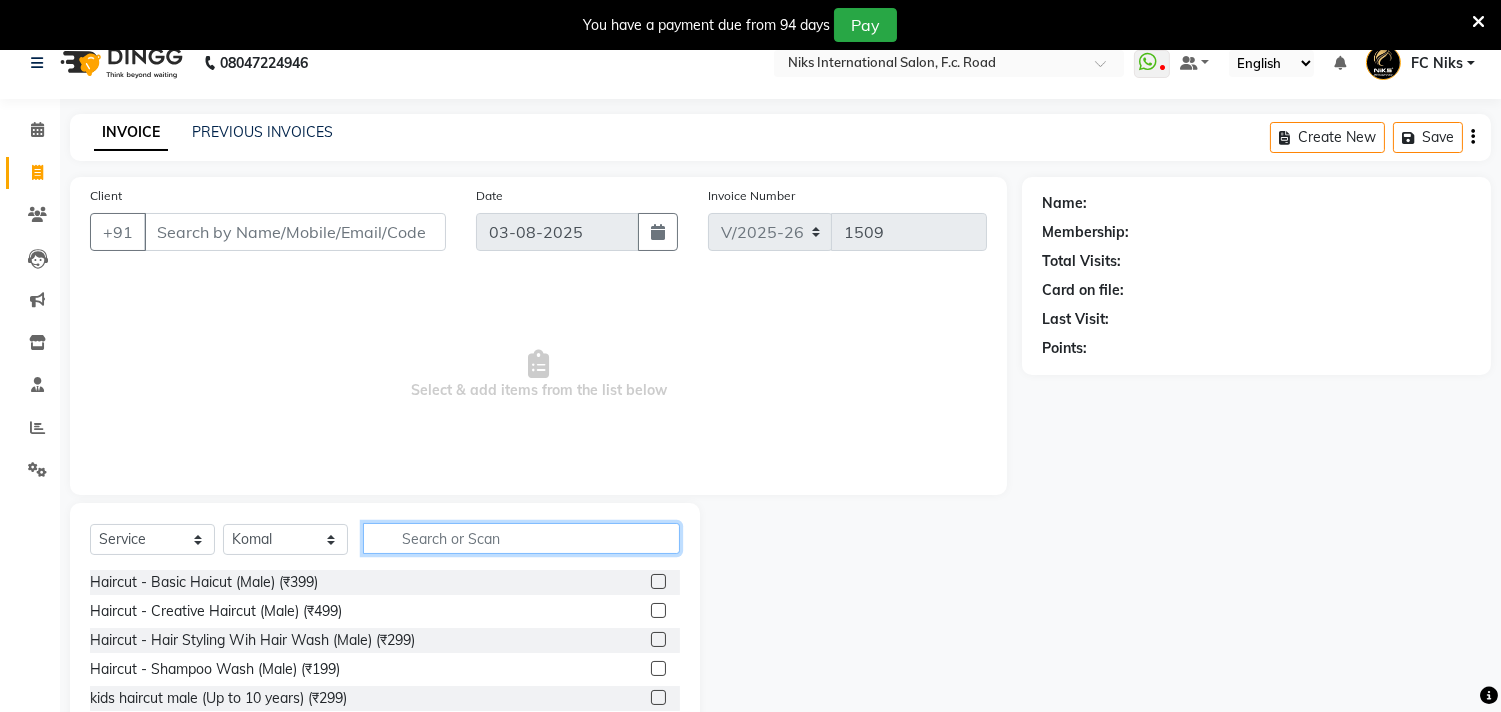 click 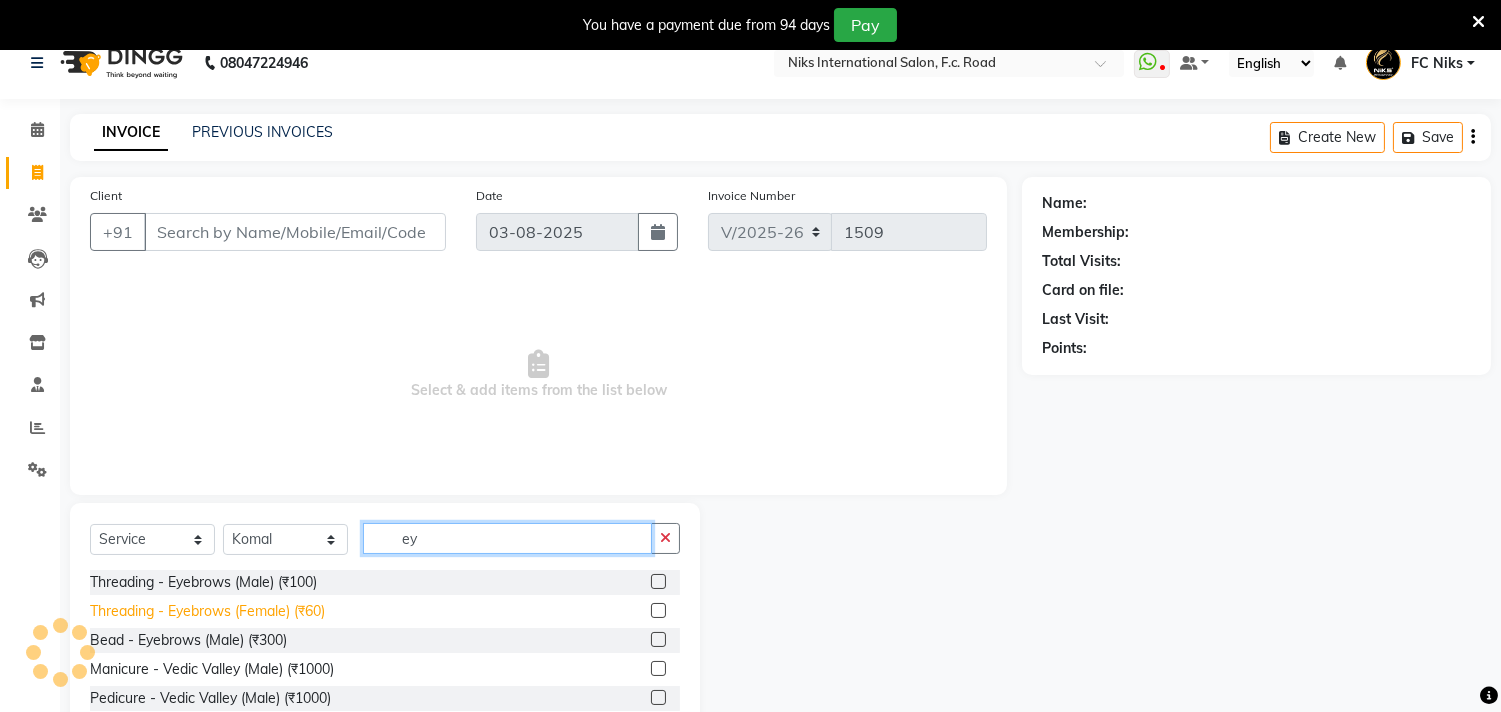 type on "ey" 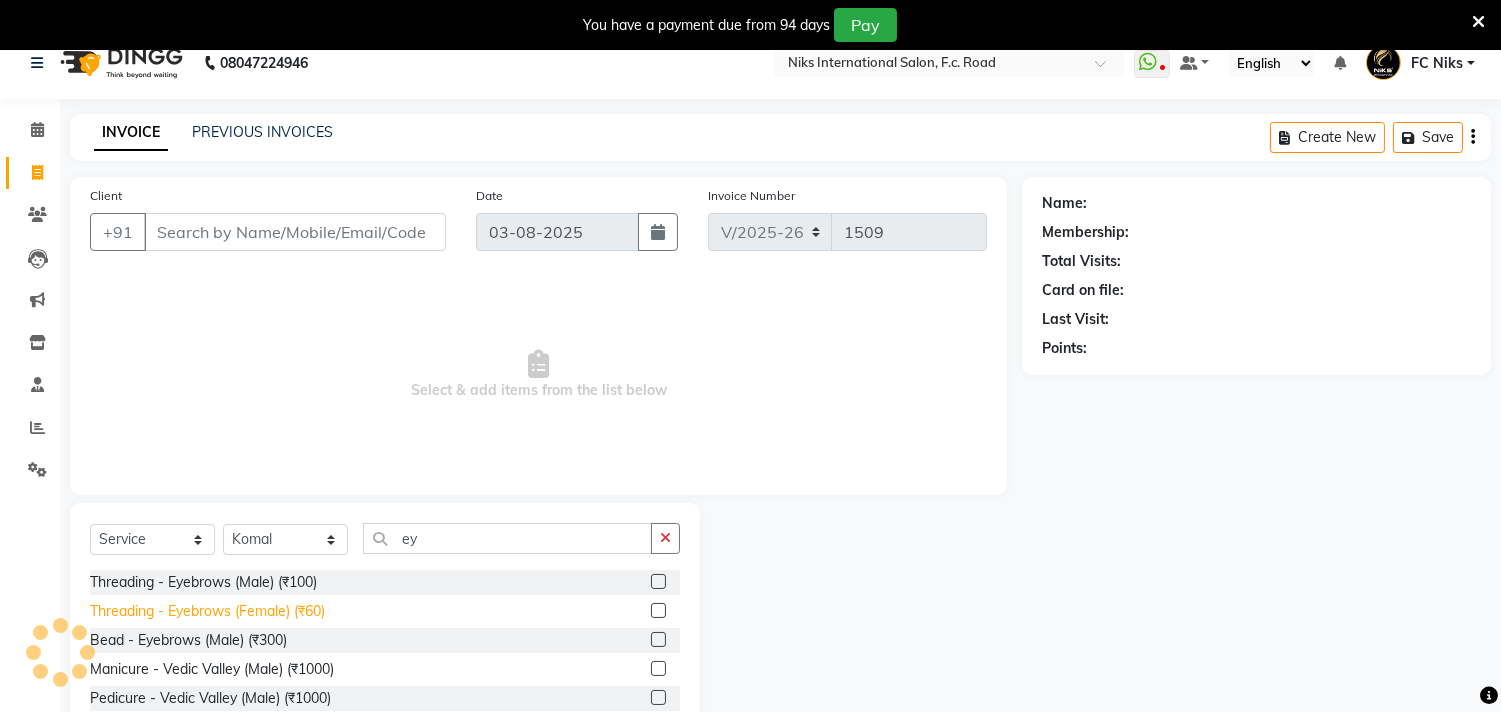 click on "Threading - Eyebrows (Female) (₹60)" 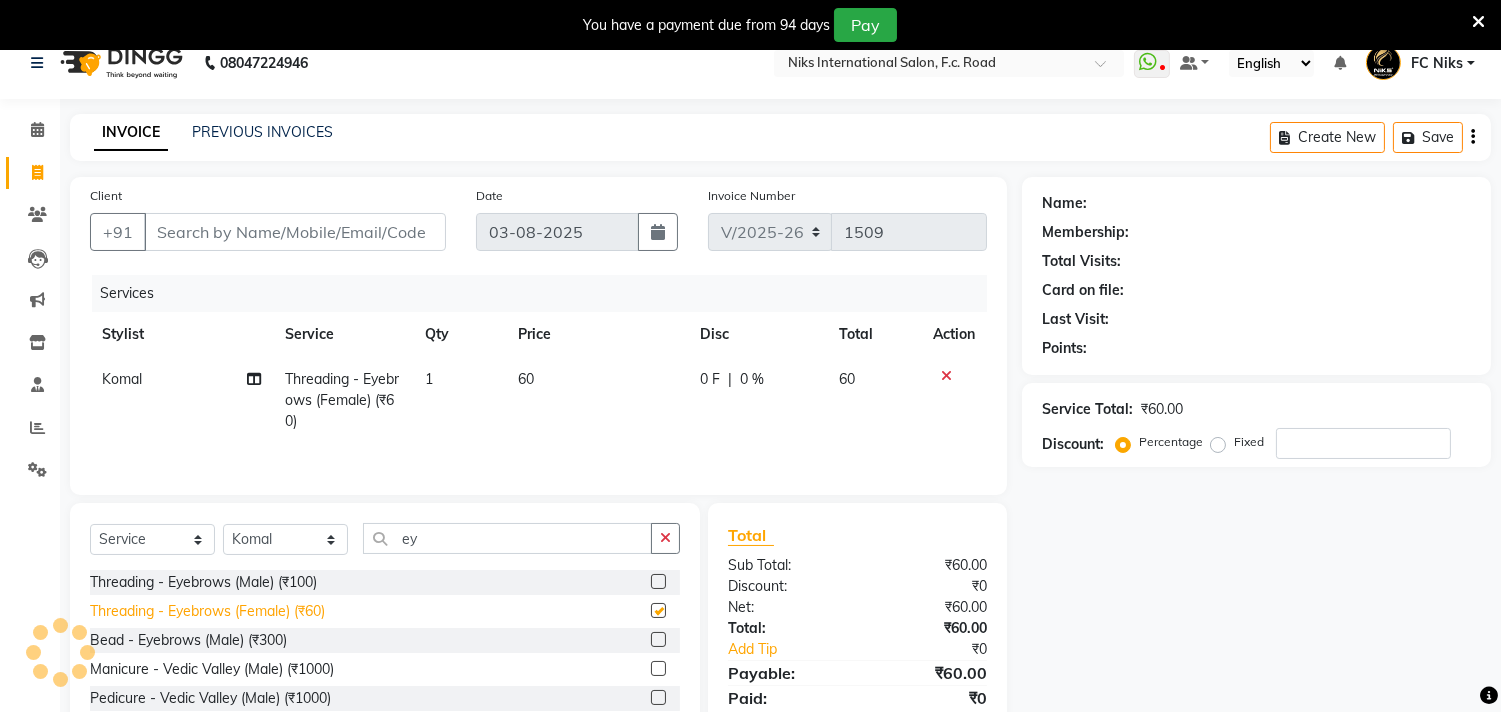 checkbox on "false" 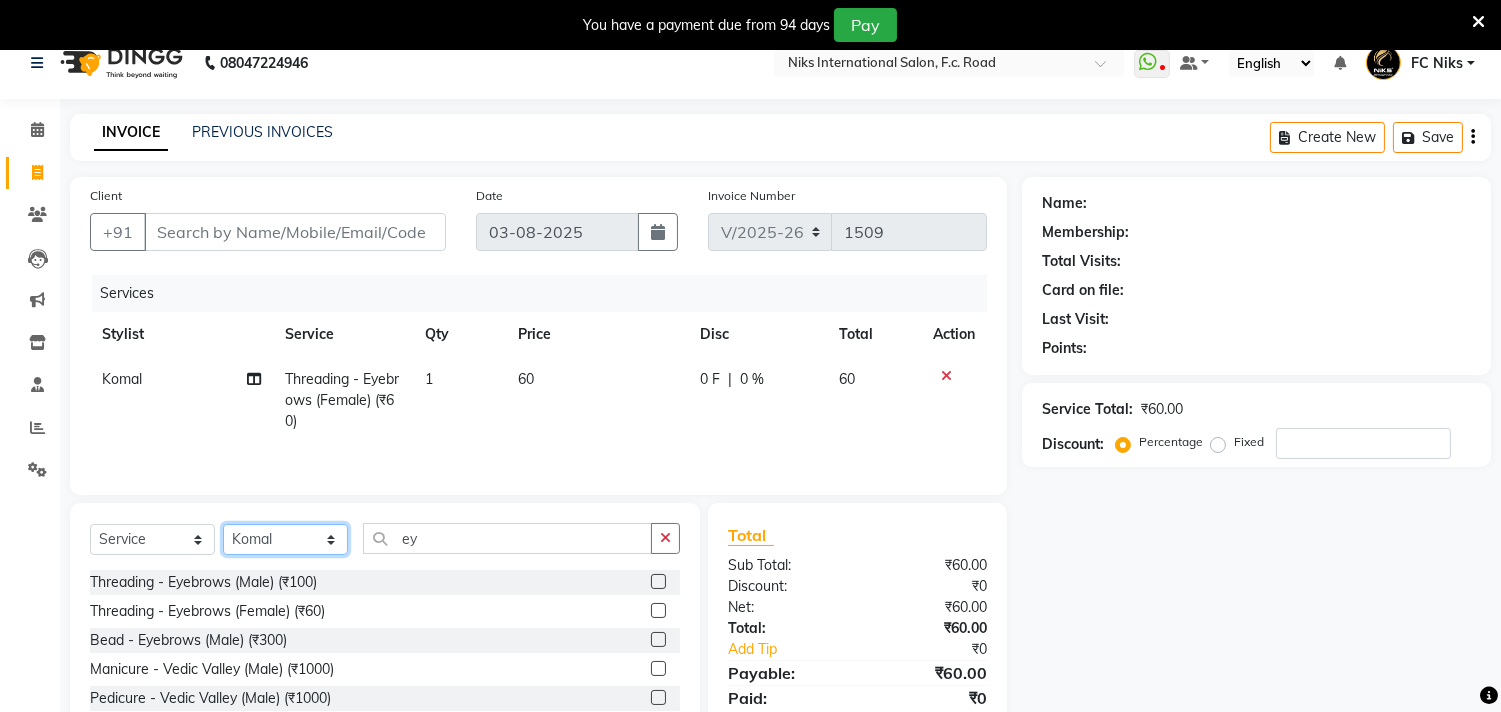 click on "Select Stylist Abhishek Amruta Bhagyashree CA Devkar FC Niks Ishika Kirti Komal Krishi Mahhi Nakshatra Nikhil Rajesh Savita Shabana Shrikant Gaikwad Soham" 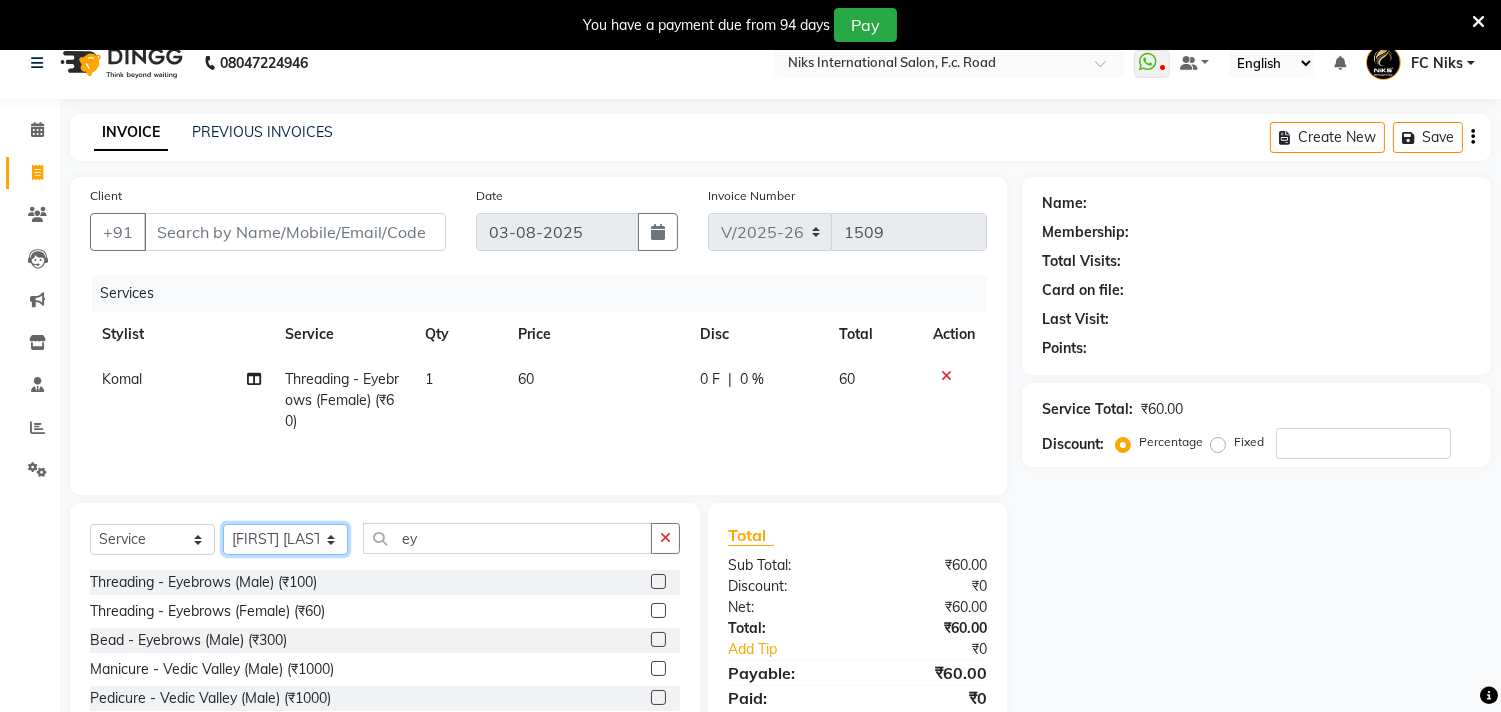 click on "Select Stylist Abhishek Amruta Bhagyashree CA Devkar FC Niks Ishika Kirti Komal Krishi Mahhi Nakshatra Nikhil Rajesh Savita Shabana Shrikant Gaikwad Soham" 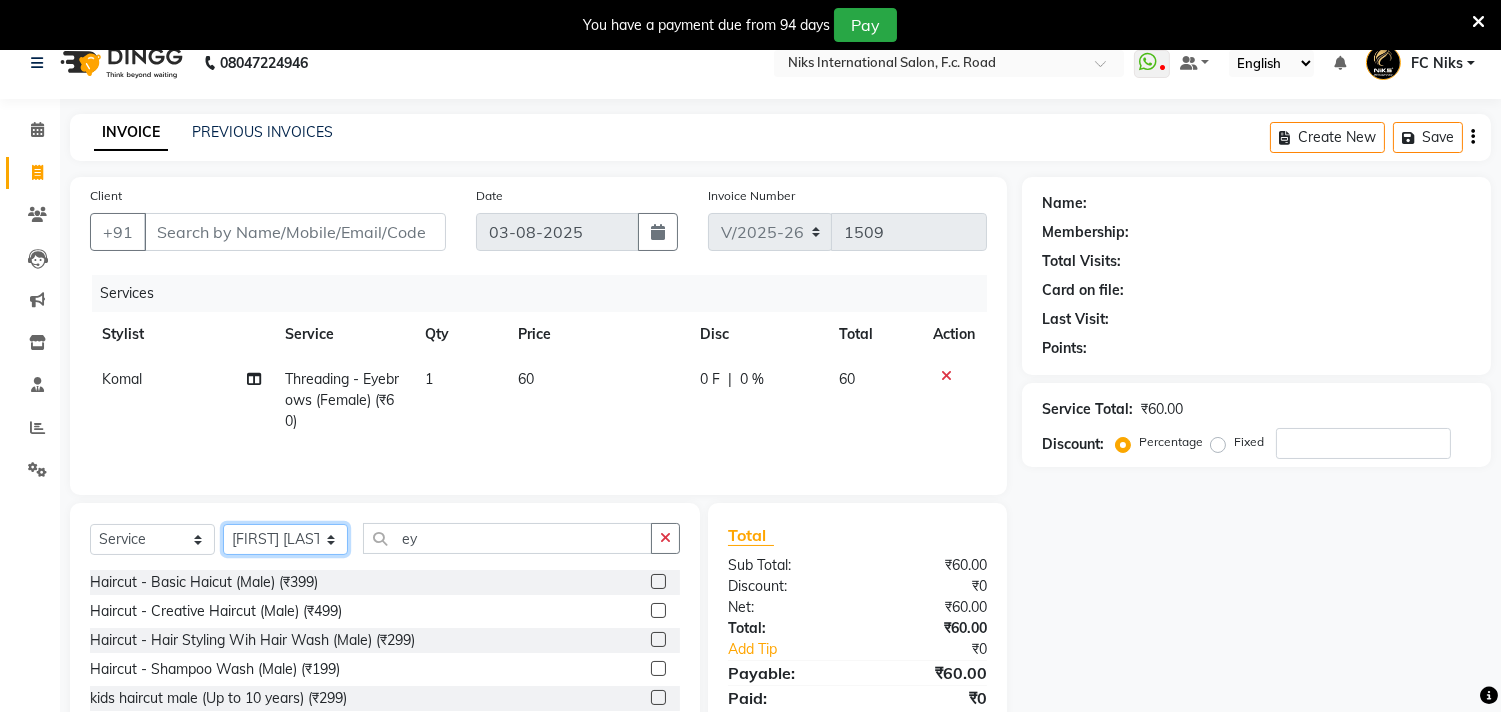scroll, scrollTop: 141, scrollLeft: 0, axis: vertical 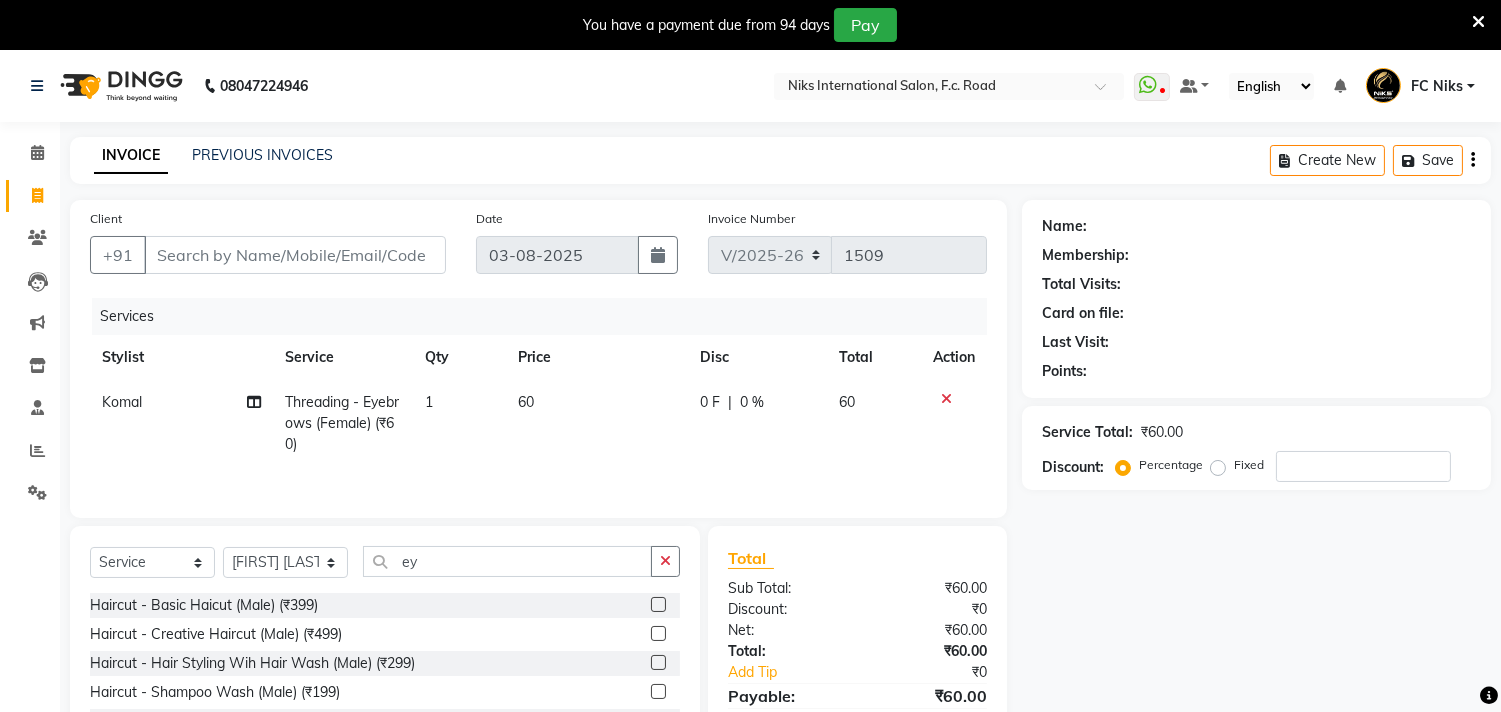 click at bounding box center [1478, 22] 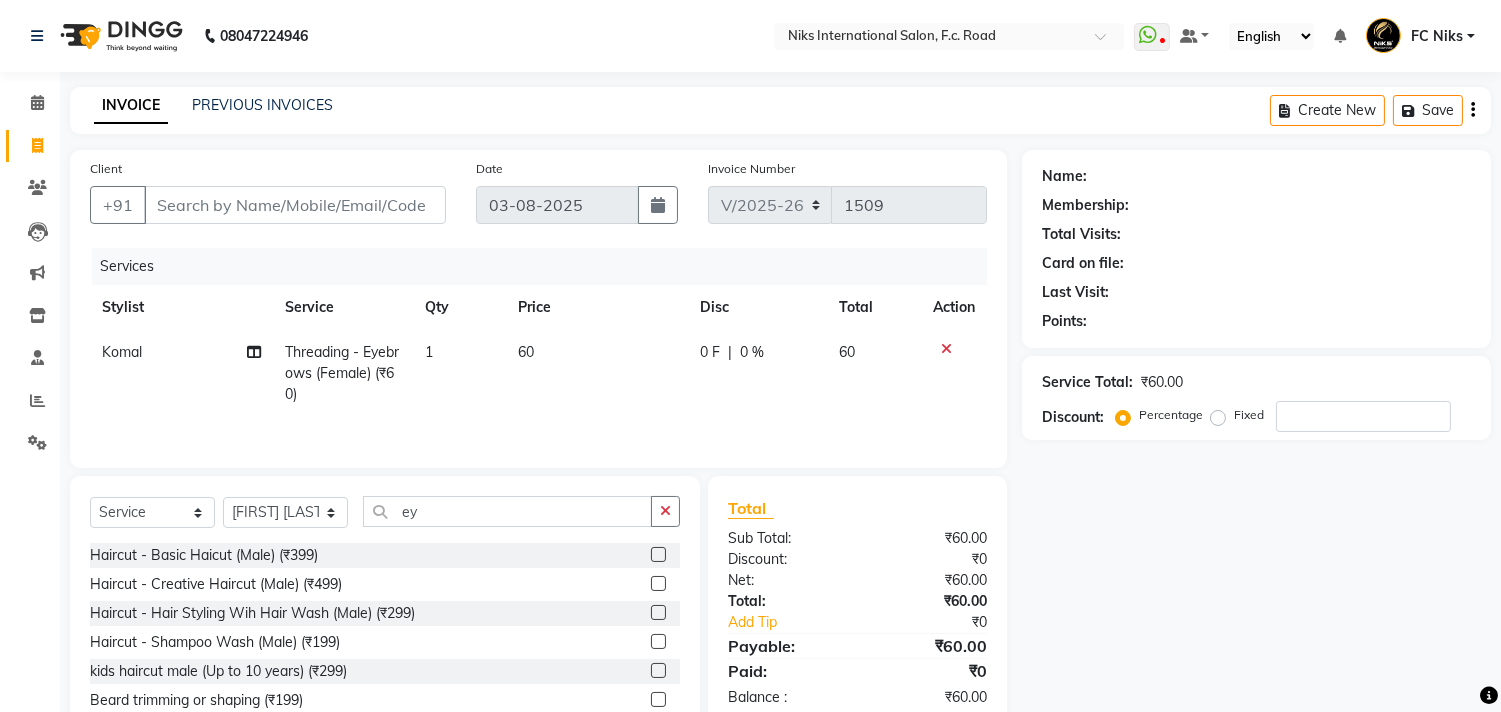 scroll, scrollTop: 91, scrollLeft: 0, axis: vertical 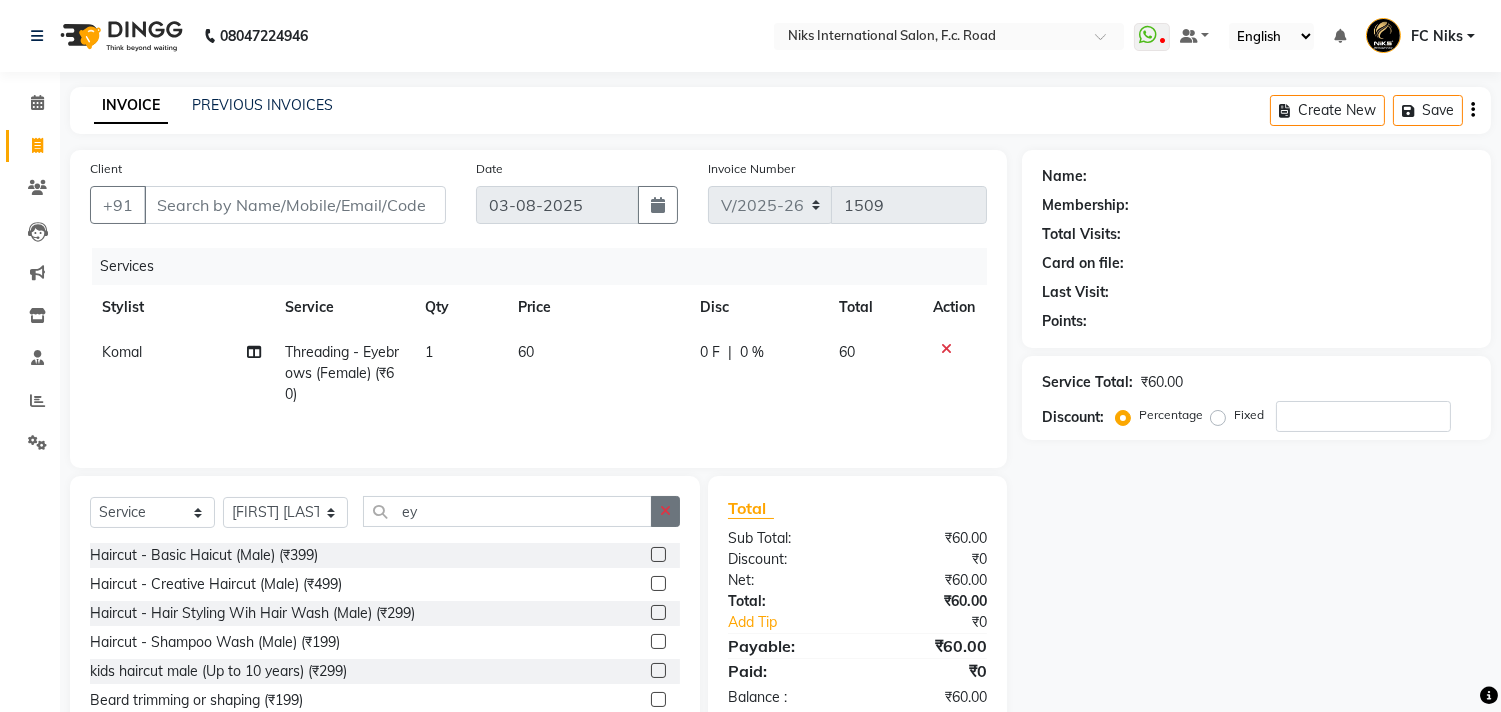 click 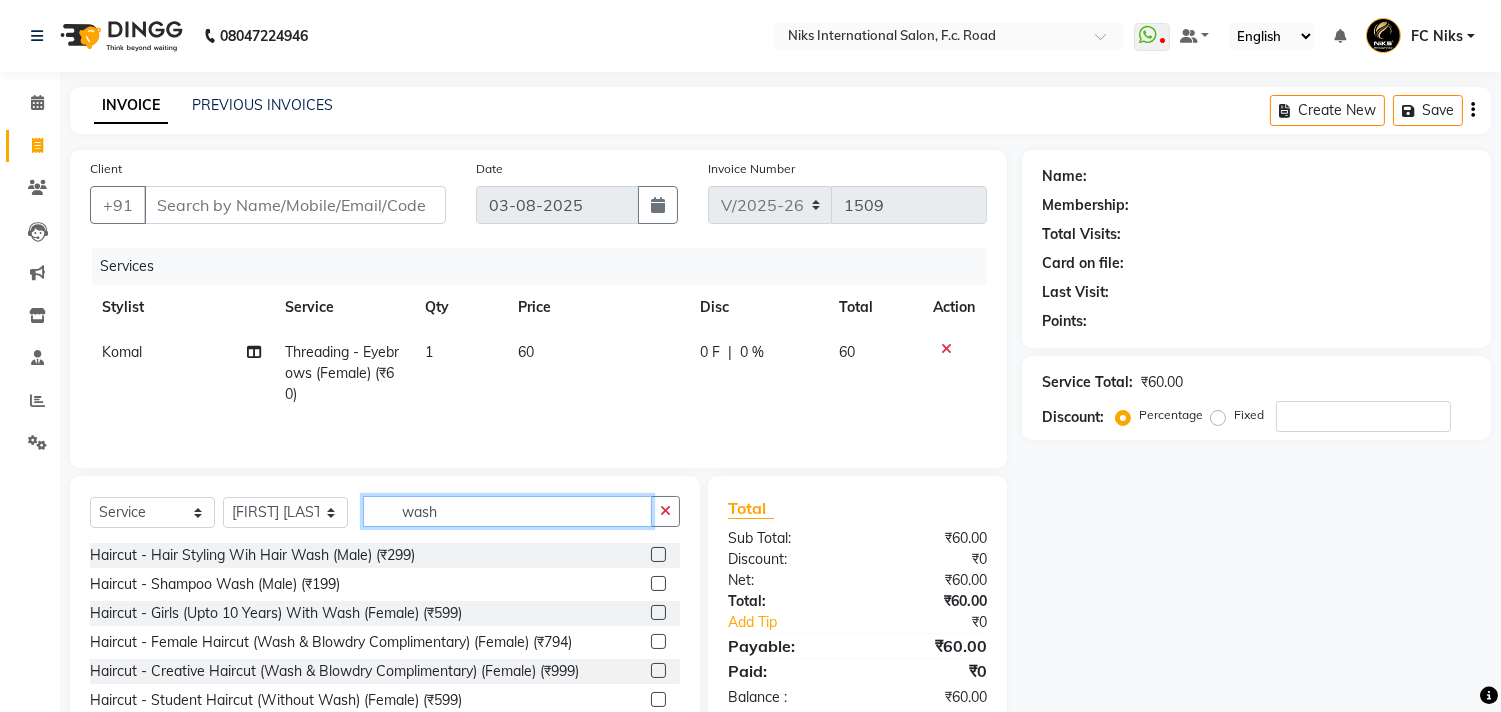 type on "wash" 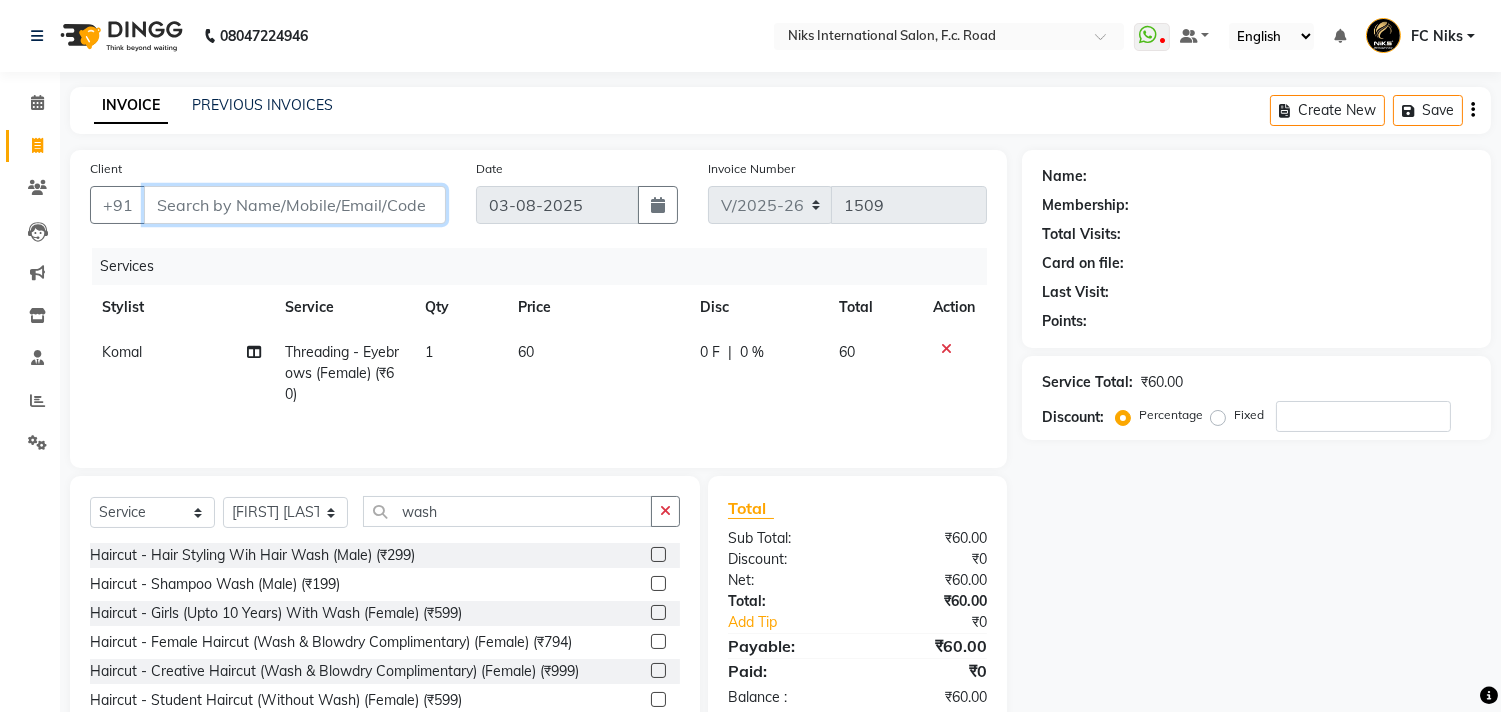 click on "Client" at bounding box center [295, 205] 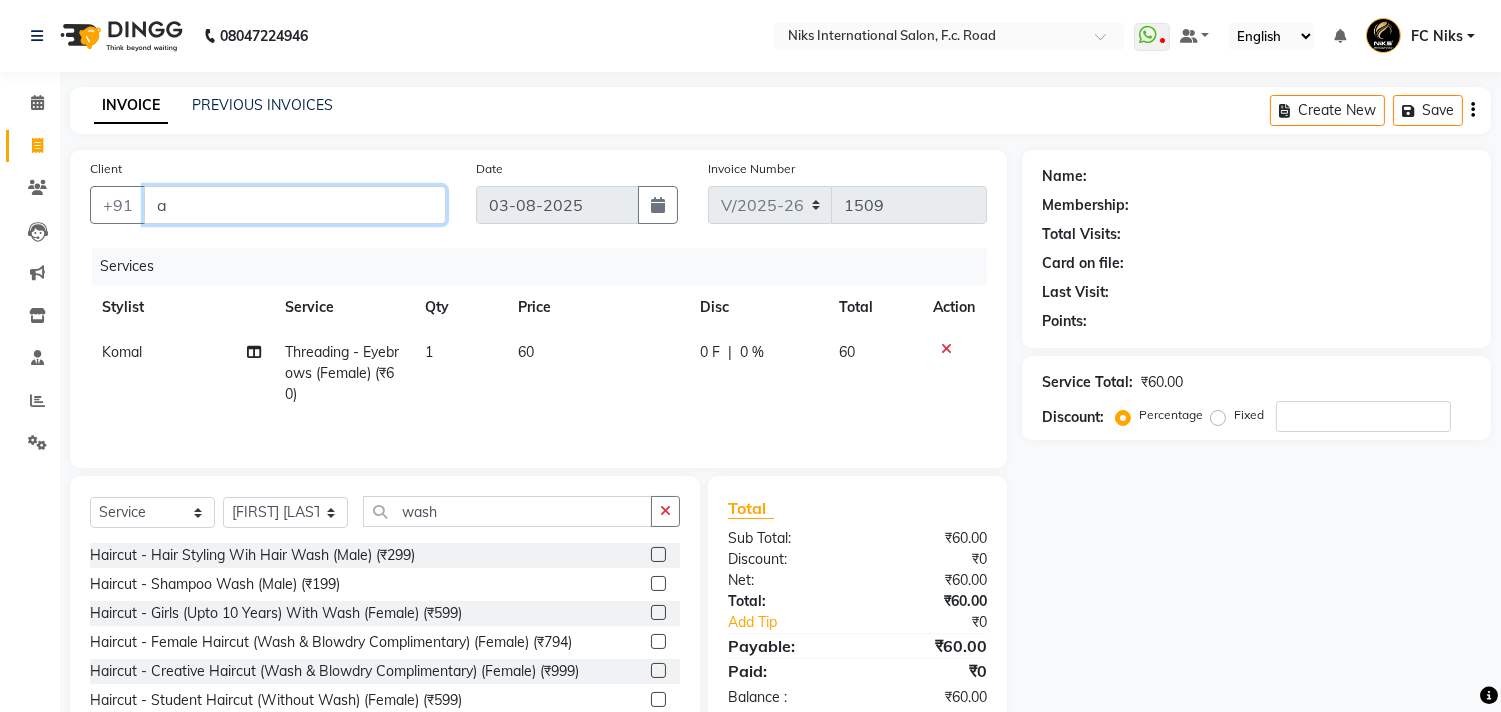 type on "0" 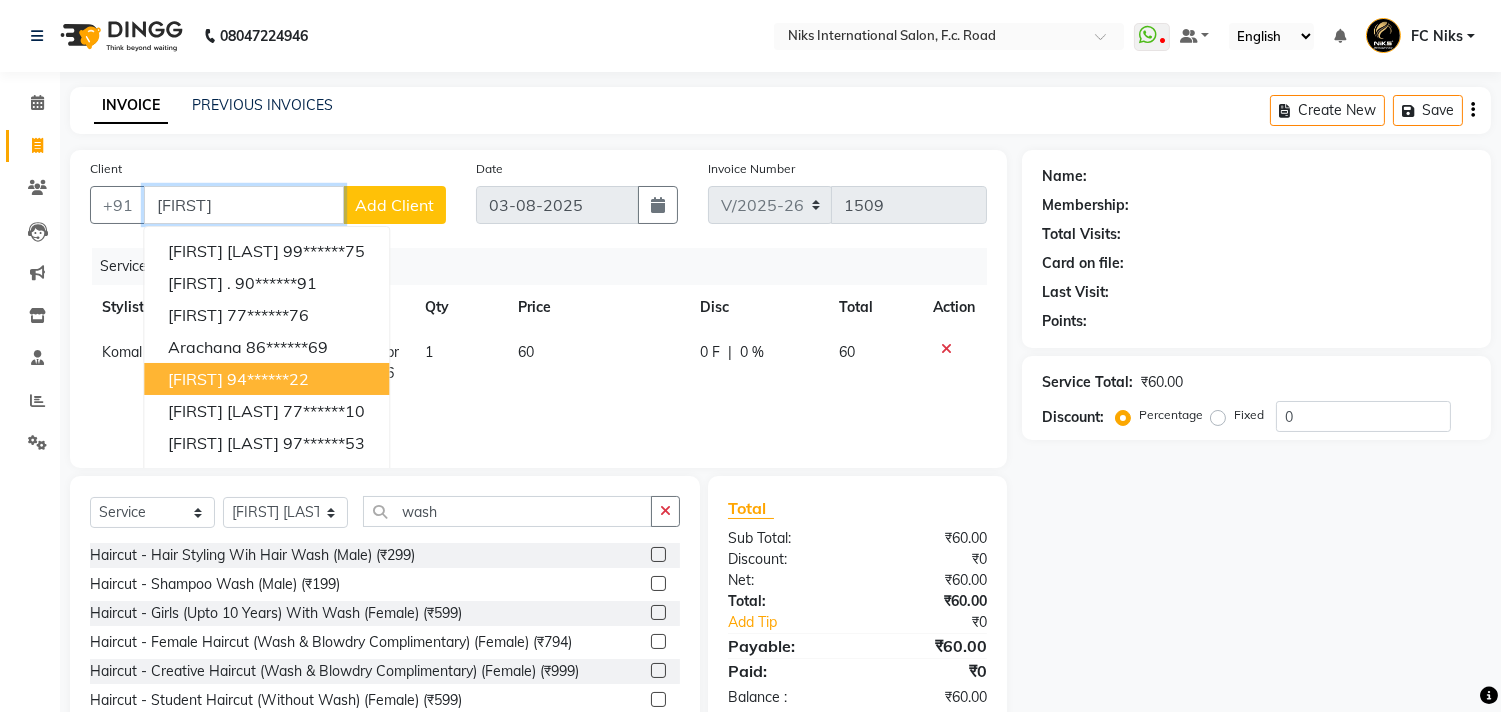 scroll, scrollTop: 74, scrollLeft: 0, axis: vertical 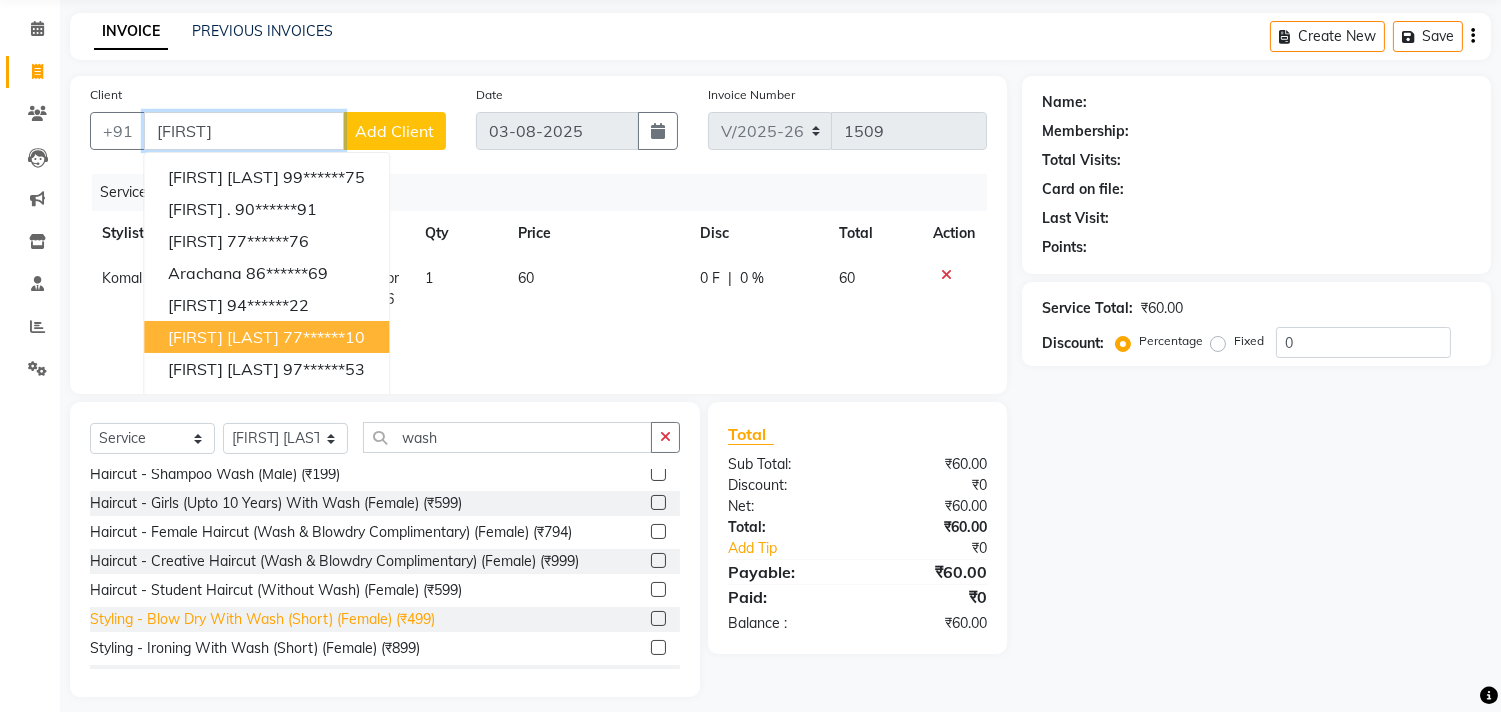 type on "achana" 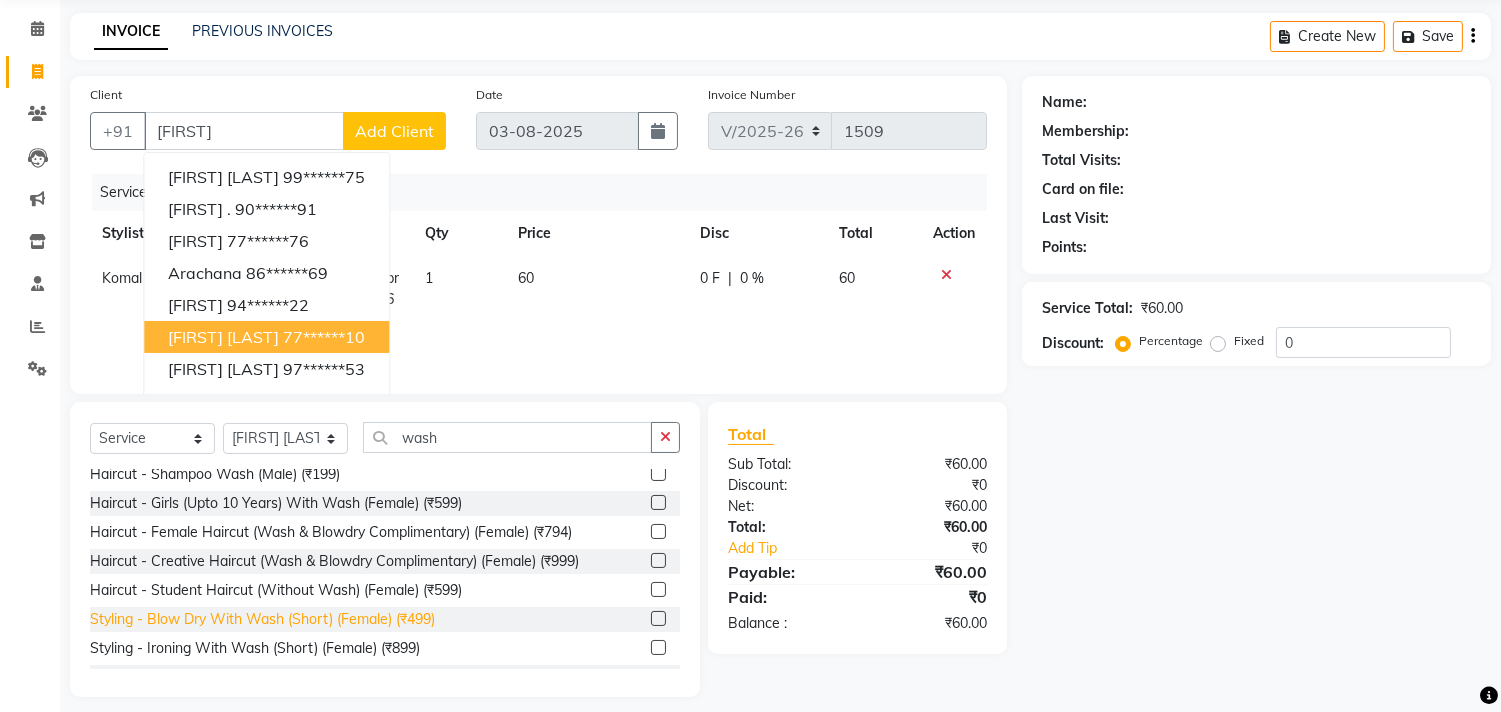 click on "Styling  - Blow Dry With Wash  (Short) (Female) (₹499)" 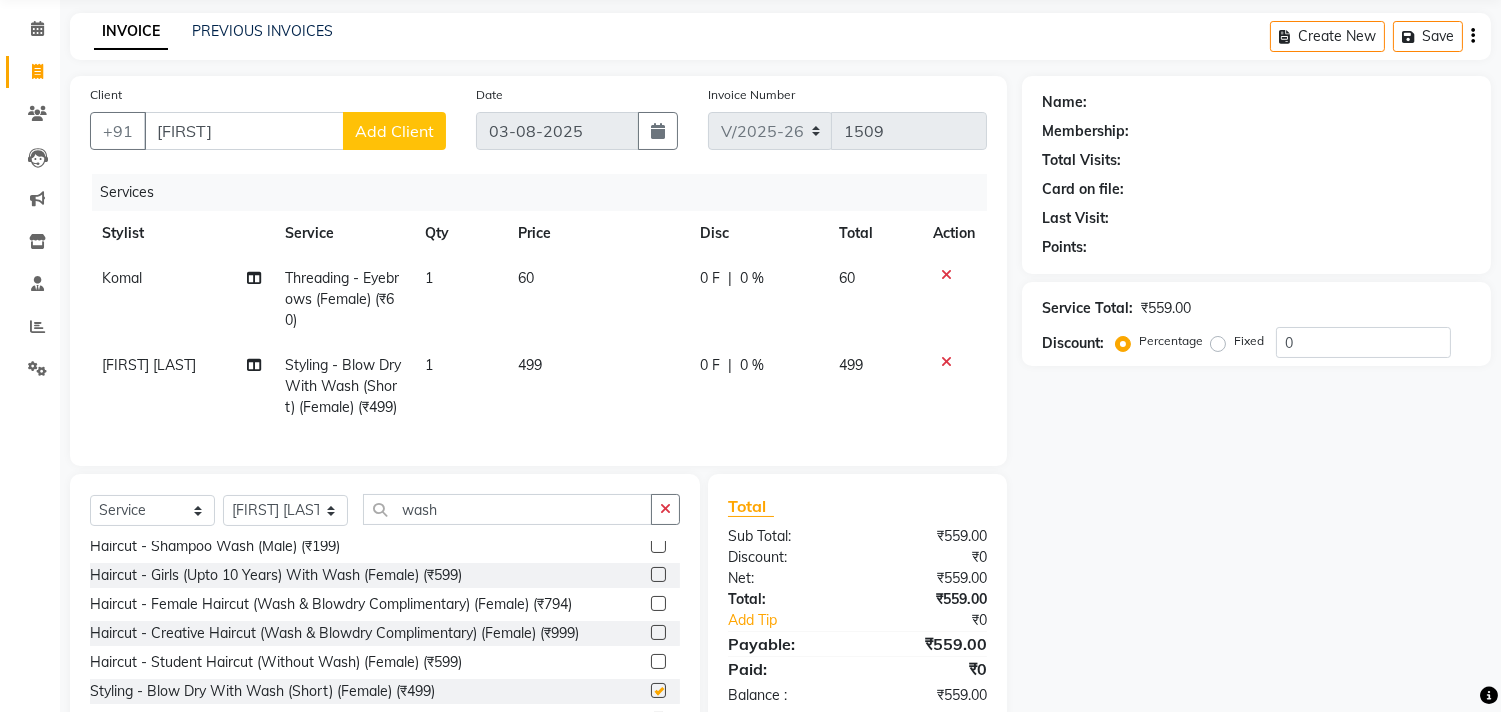checkbox on "false" 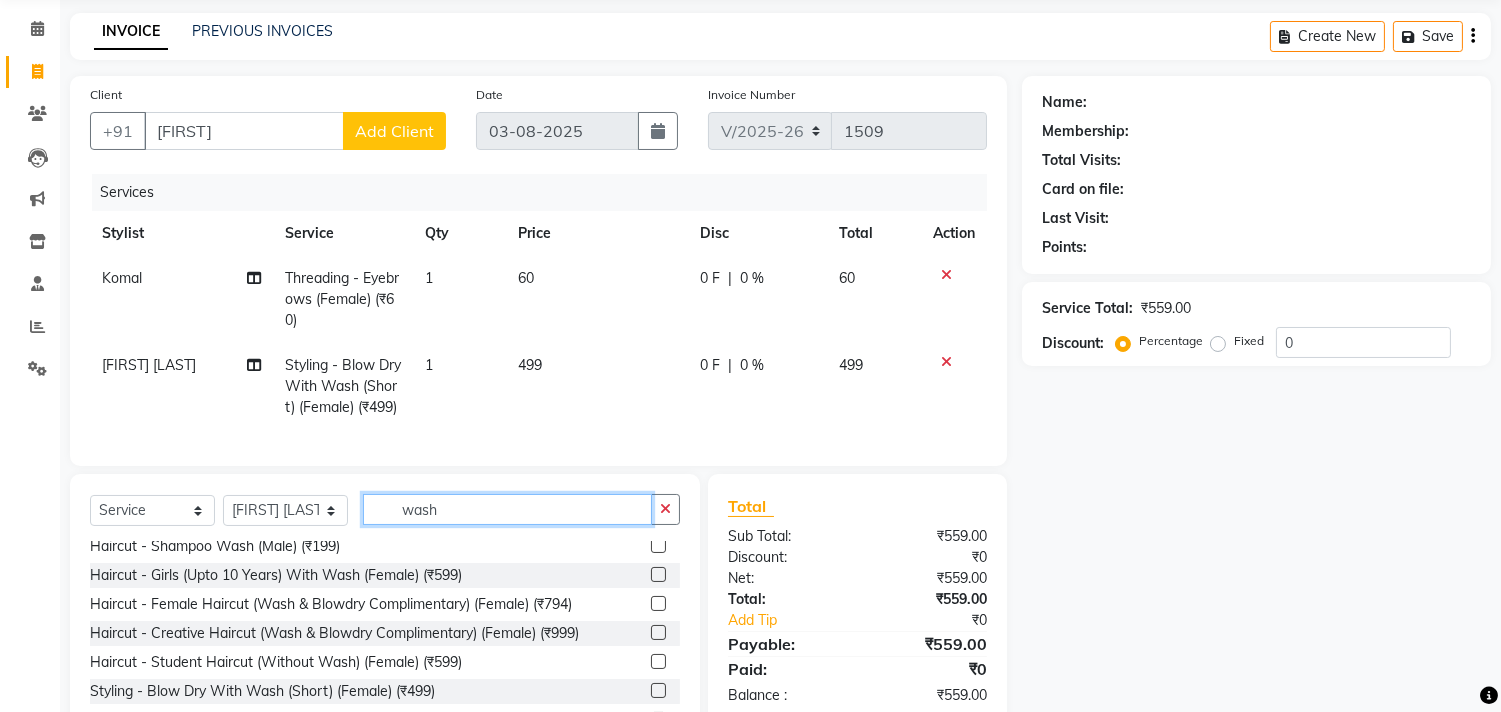 click on "wash" 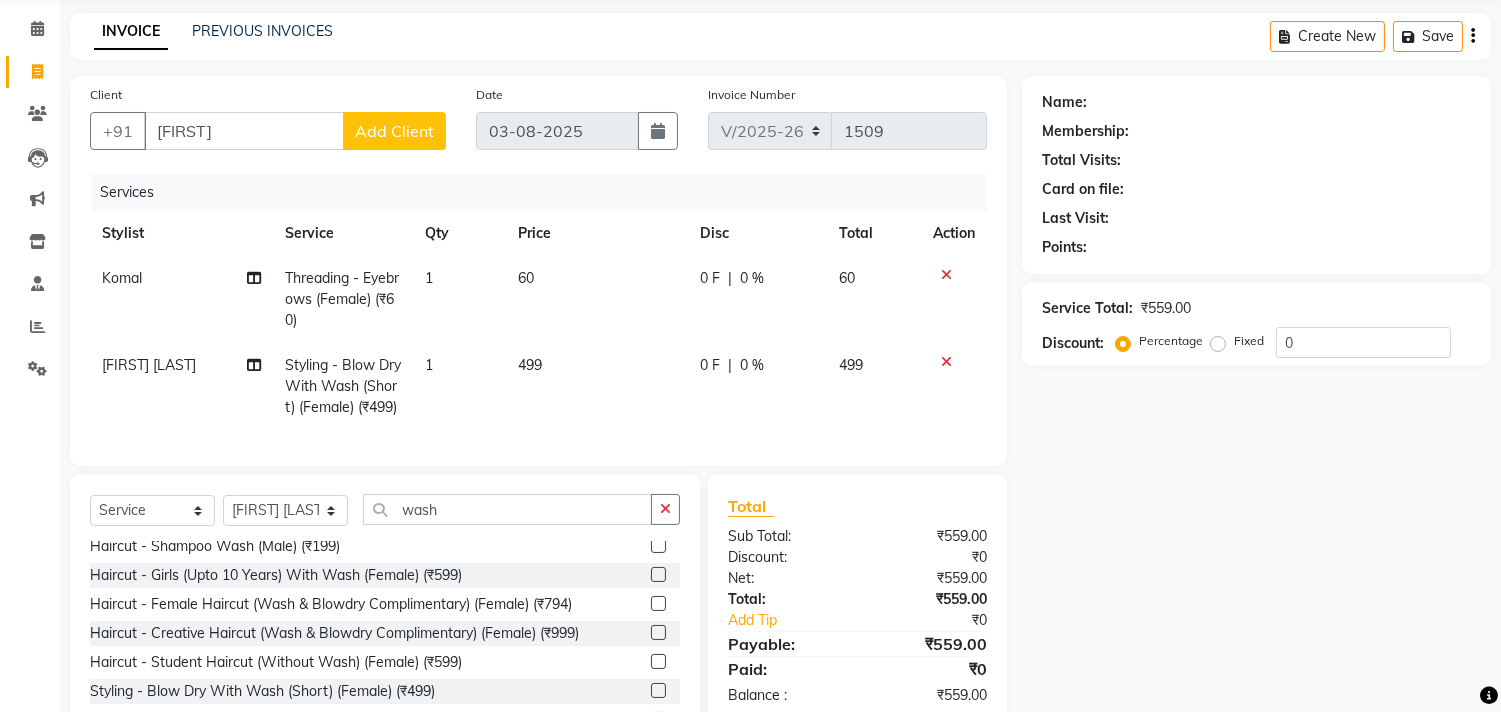 click on "499" 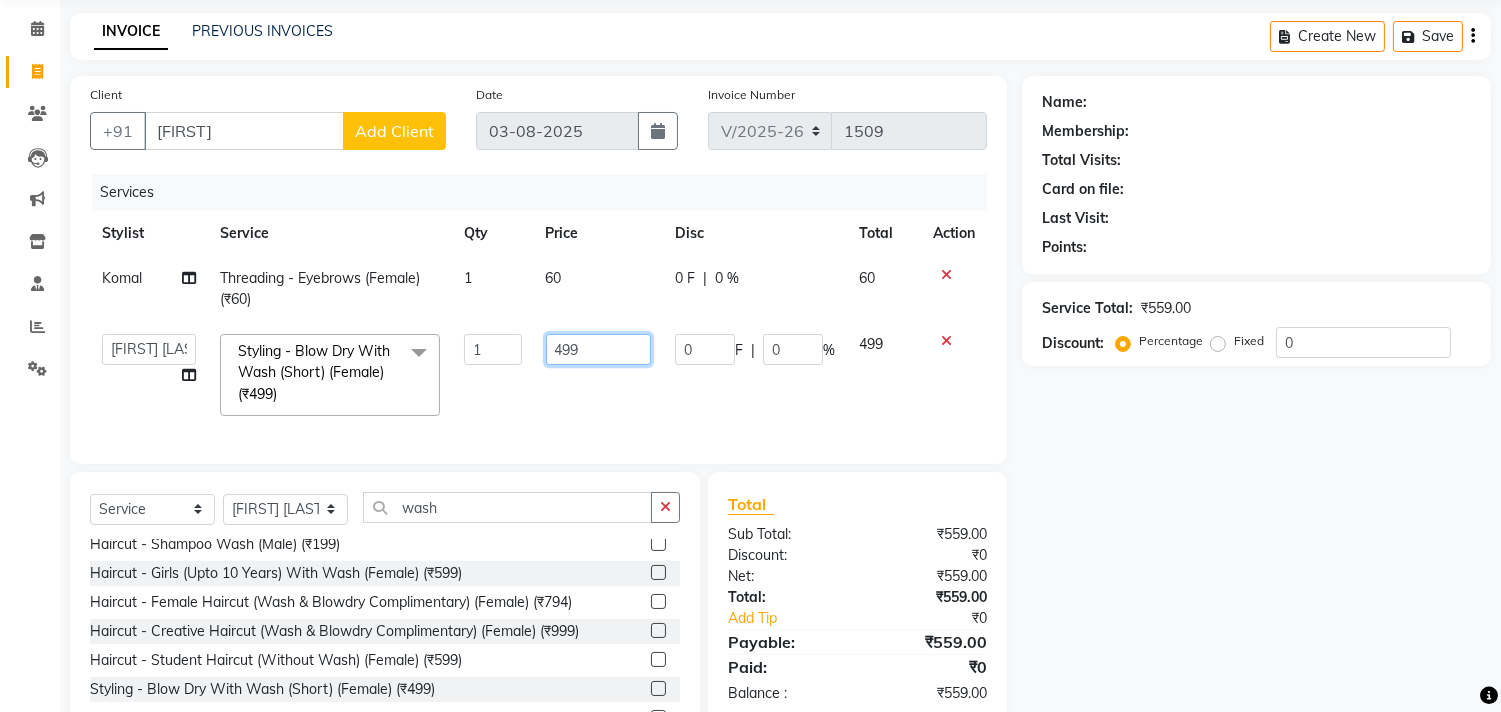 click on "499" 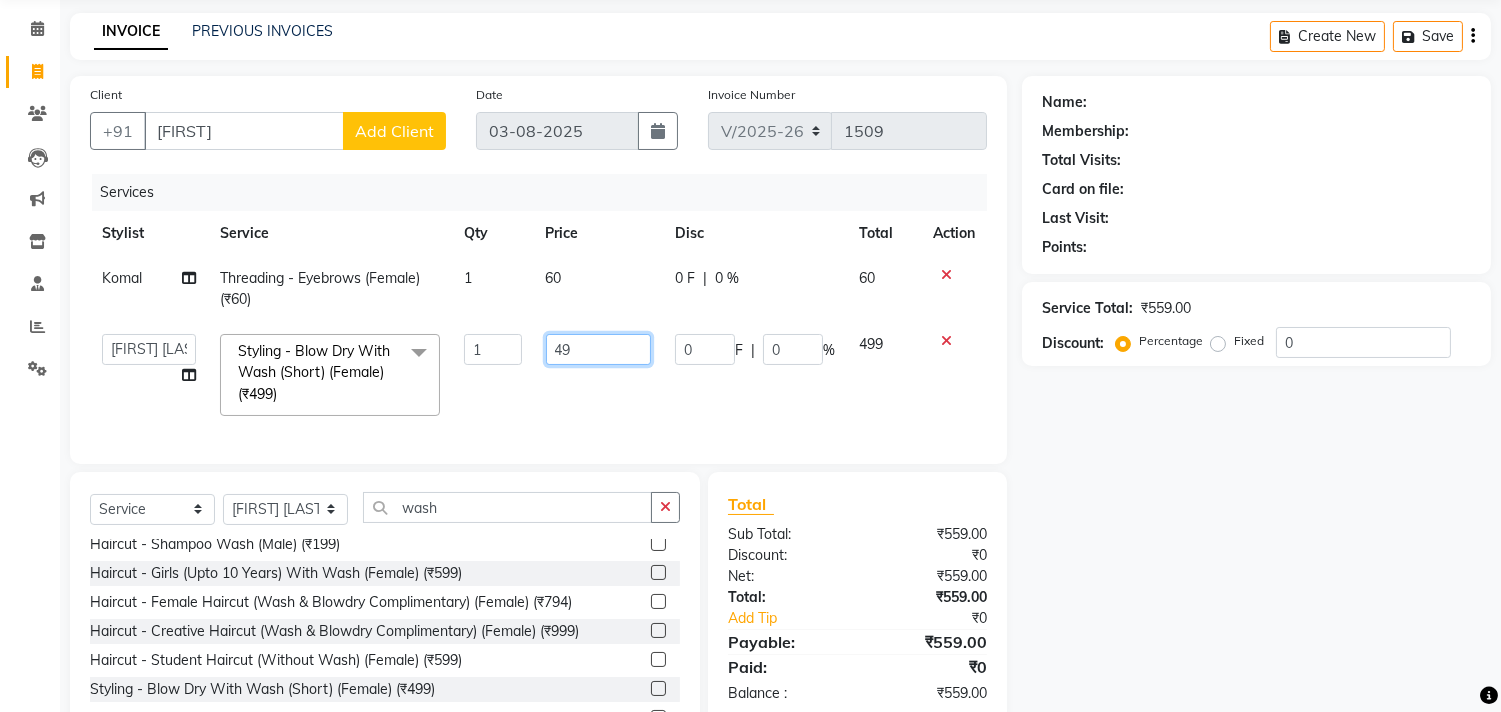 type on "4" 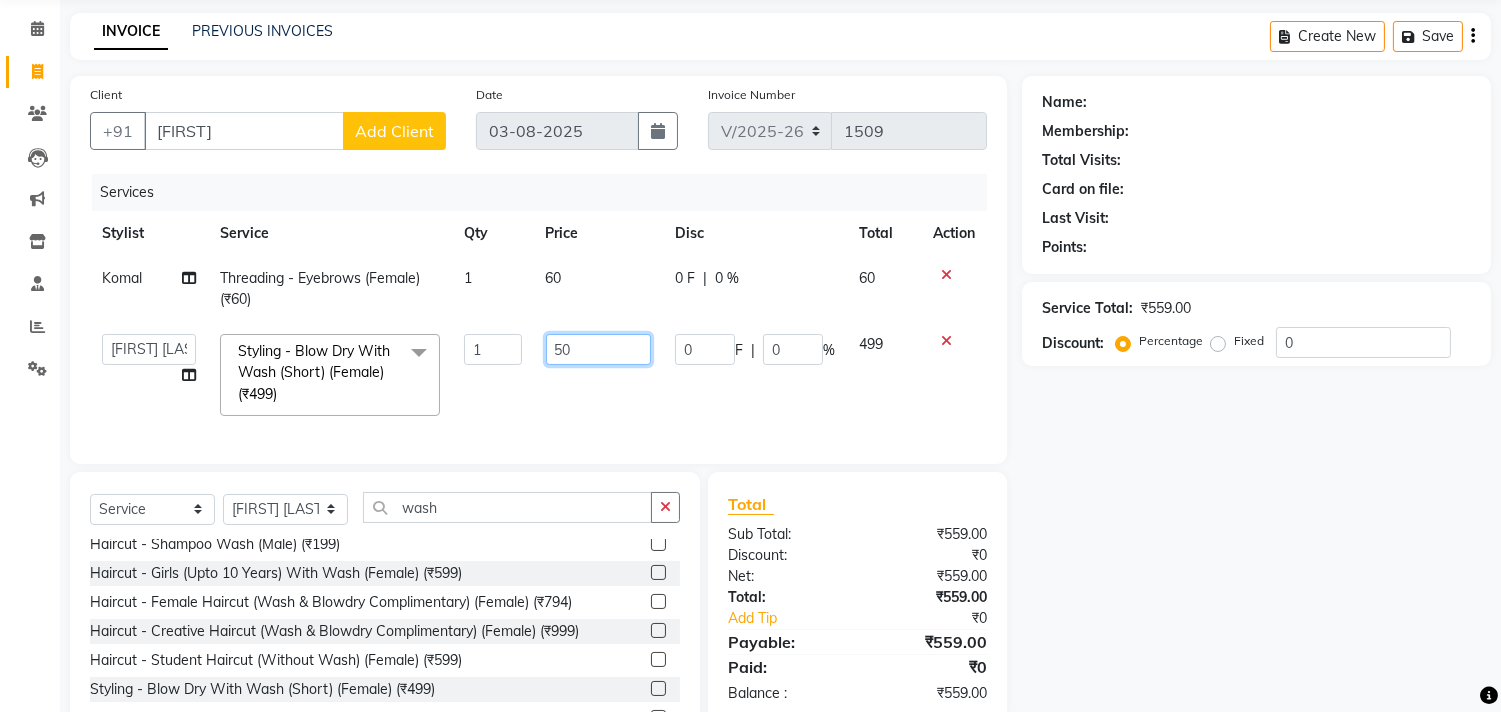 type on "500" 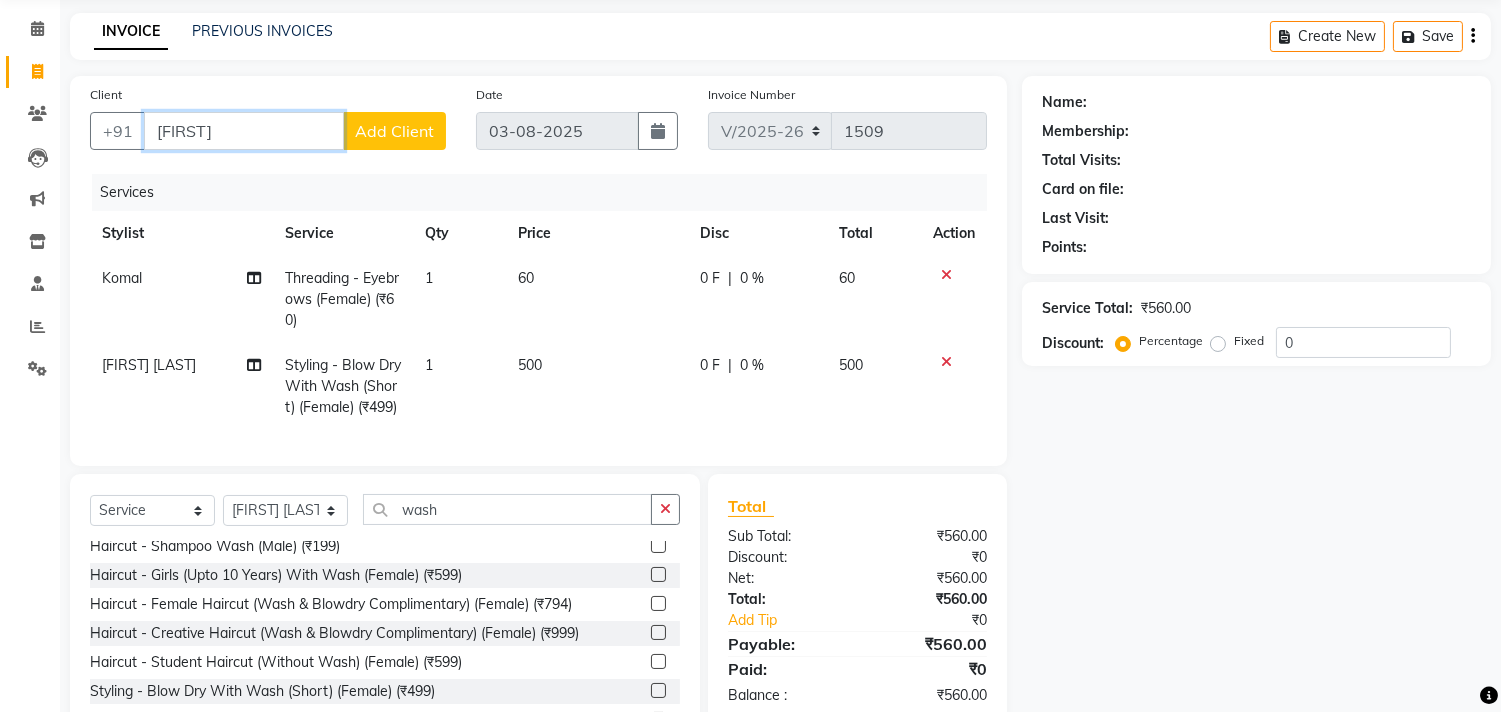 click on "achana" at bounding box center (244, 131) 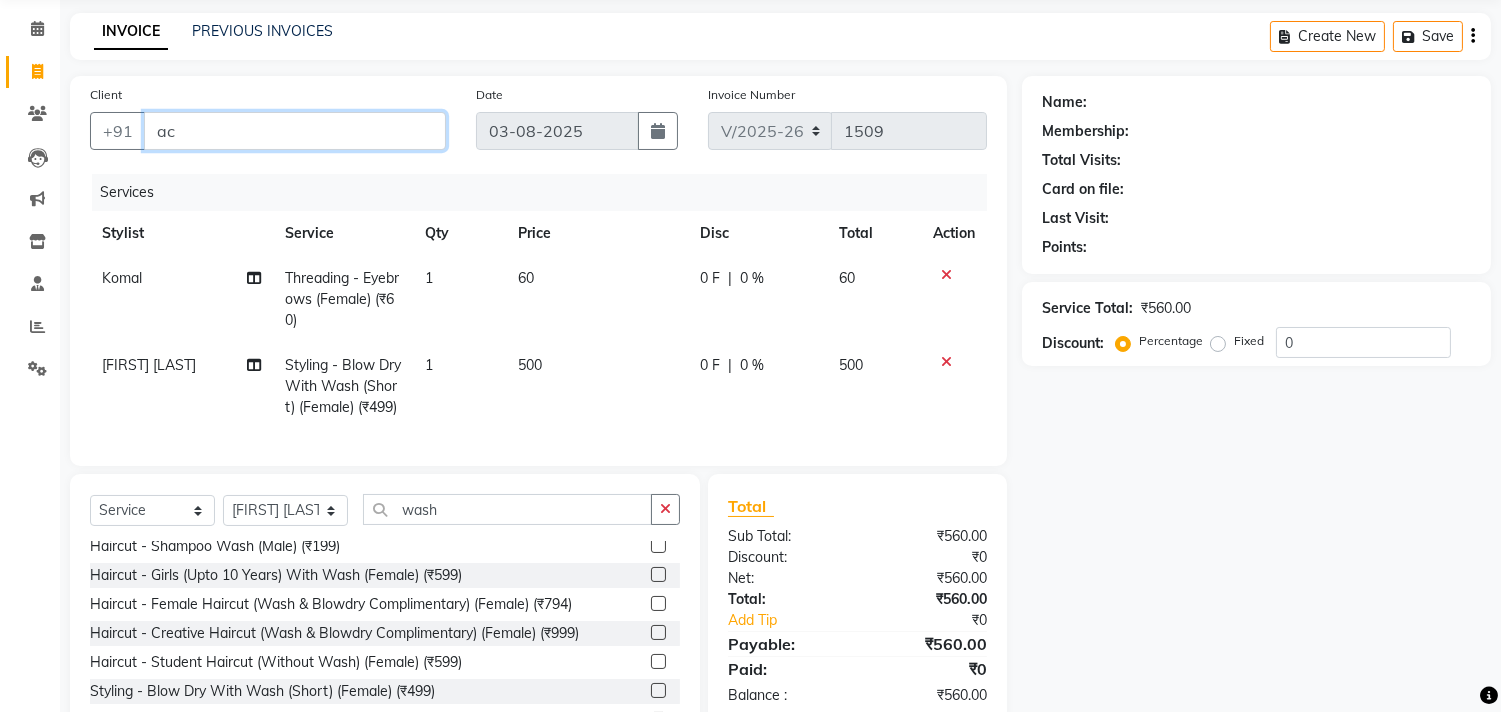type on "a" 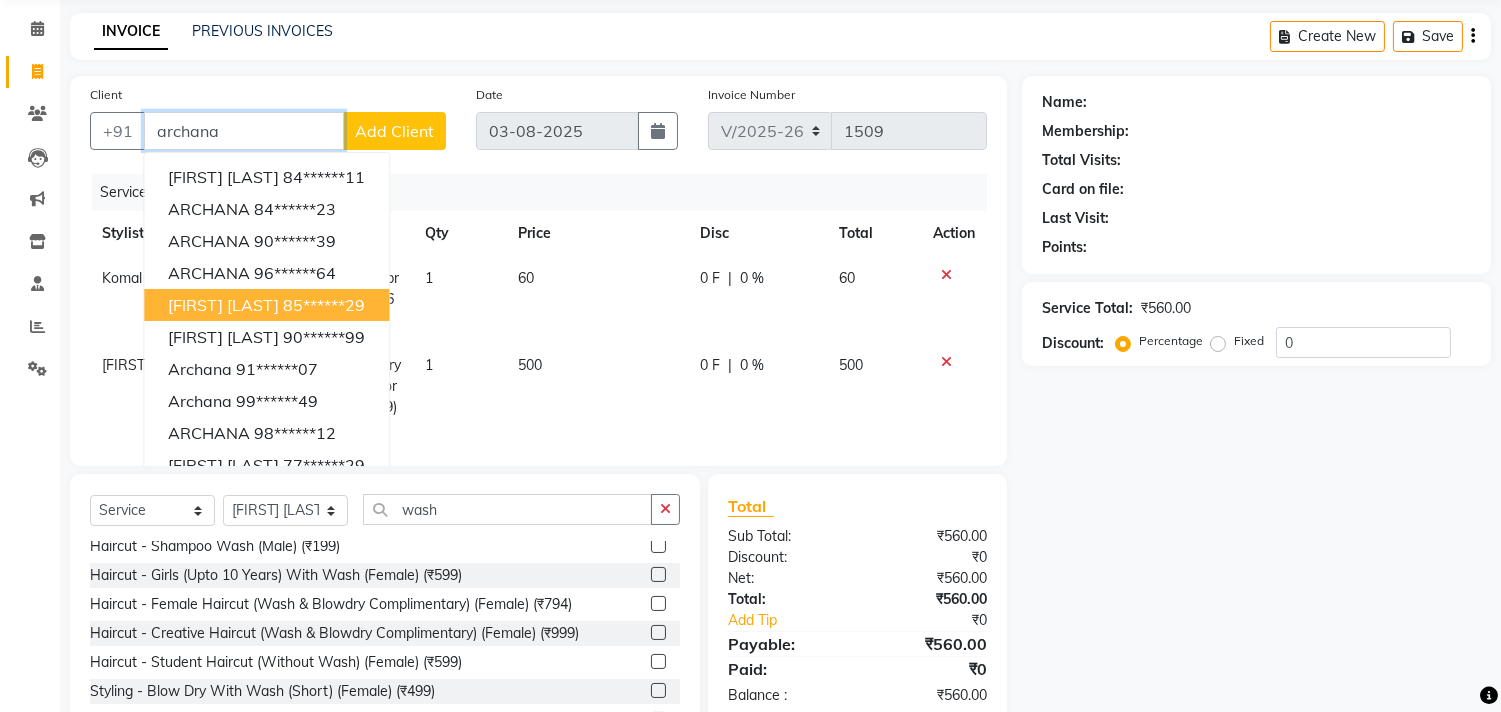 click on "Archana Venkataraman" at bounding box center [223, 305] 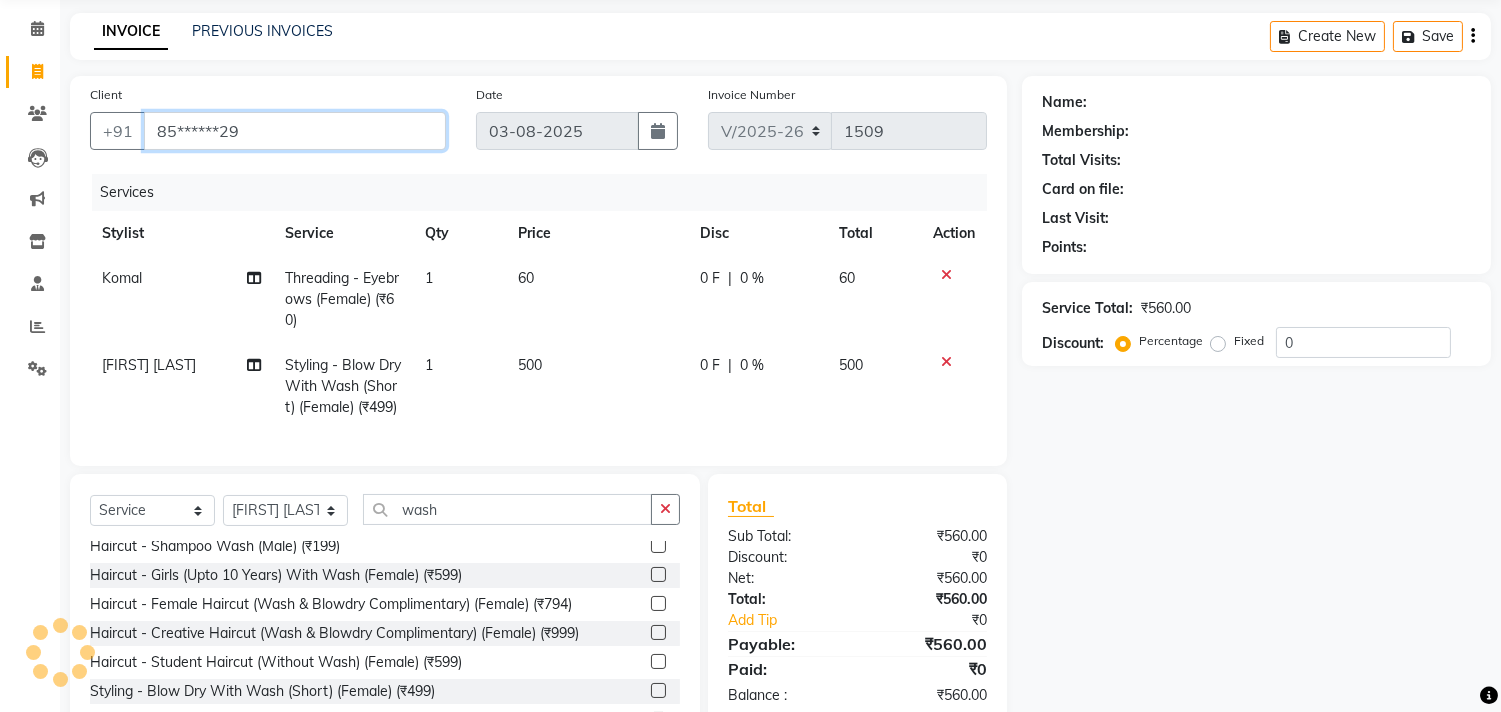 type on "85******29" 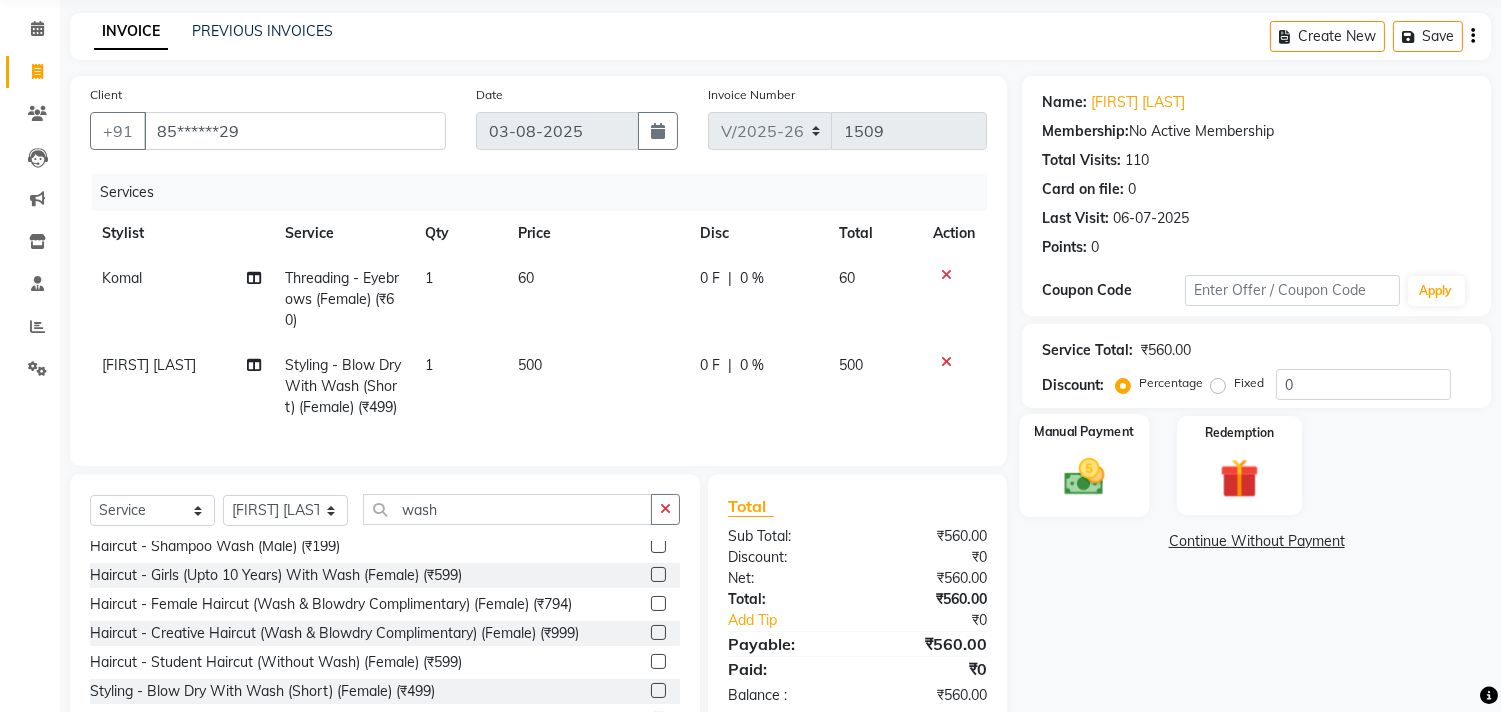 click 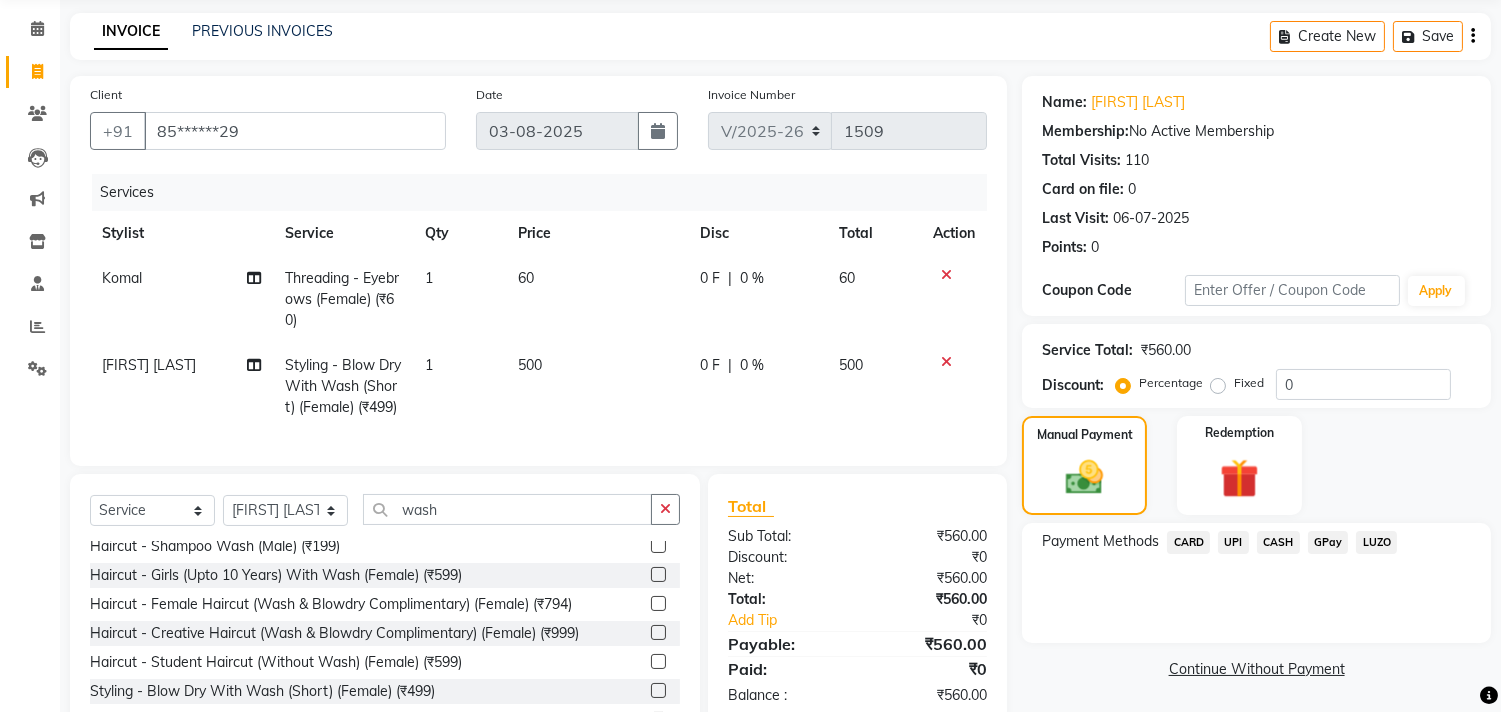 click on "CARD" 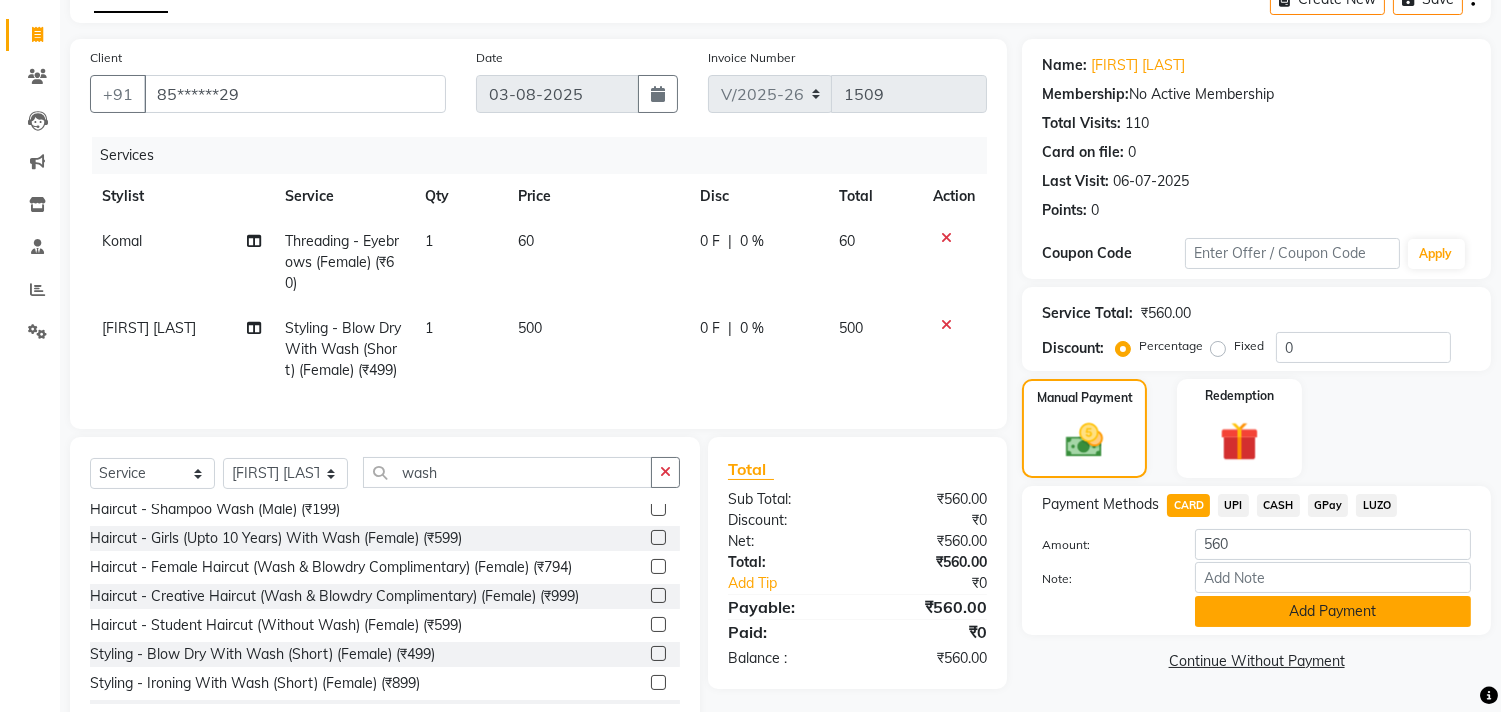 click on "Add Payment" 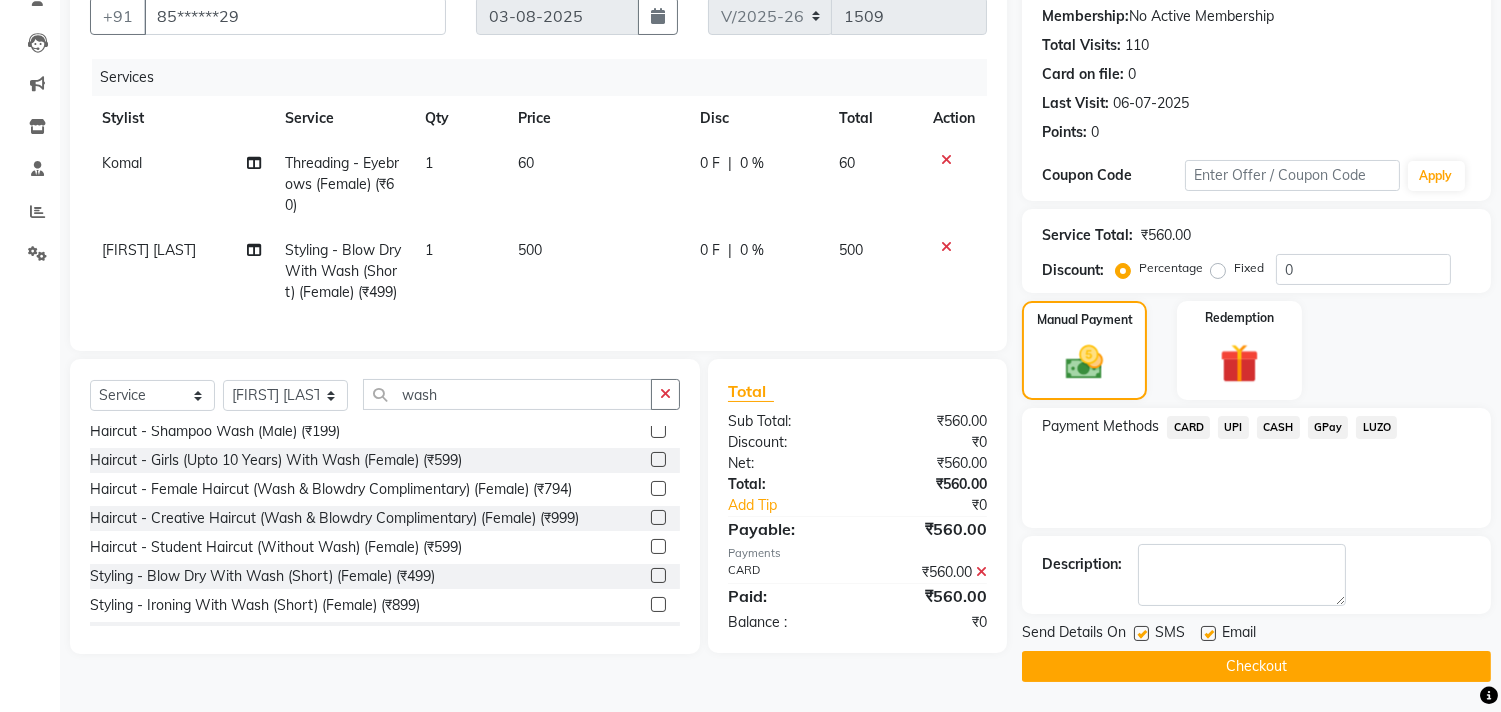scroll, scrollTop: 198, scrollLeft: 0, axis: vertical 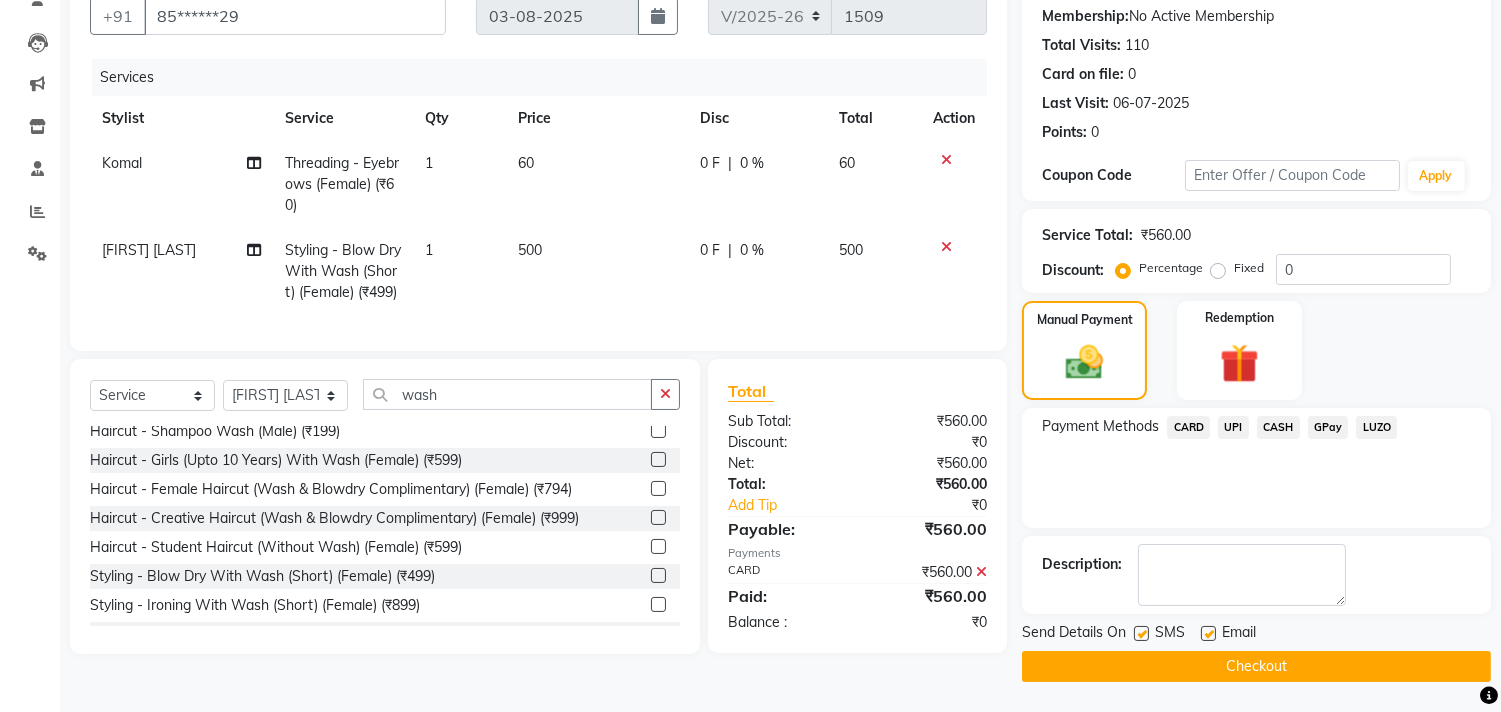 click on "Checkout" 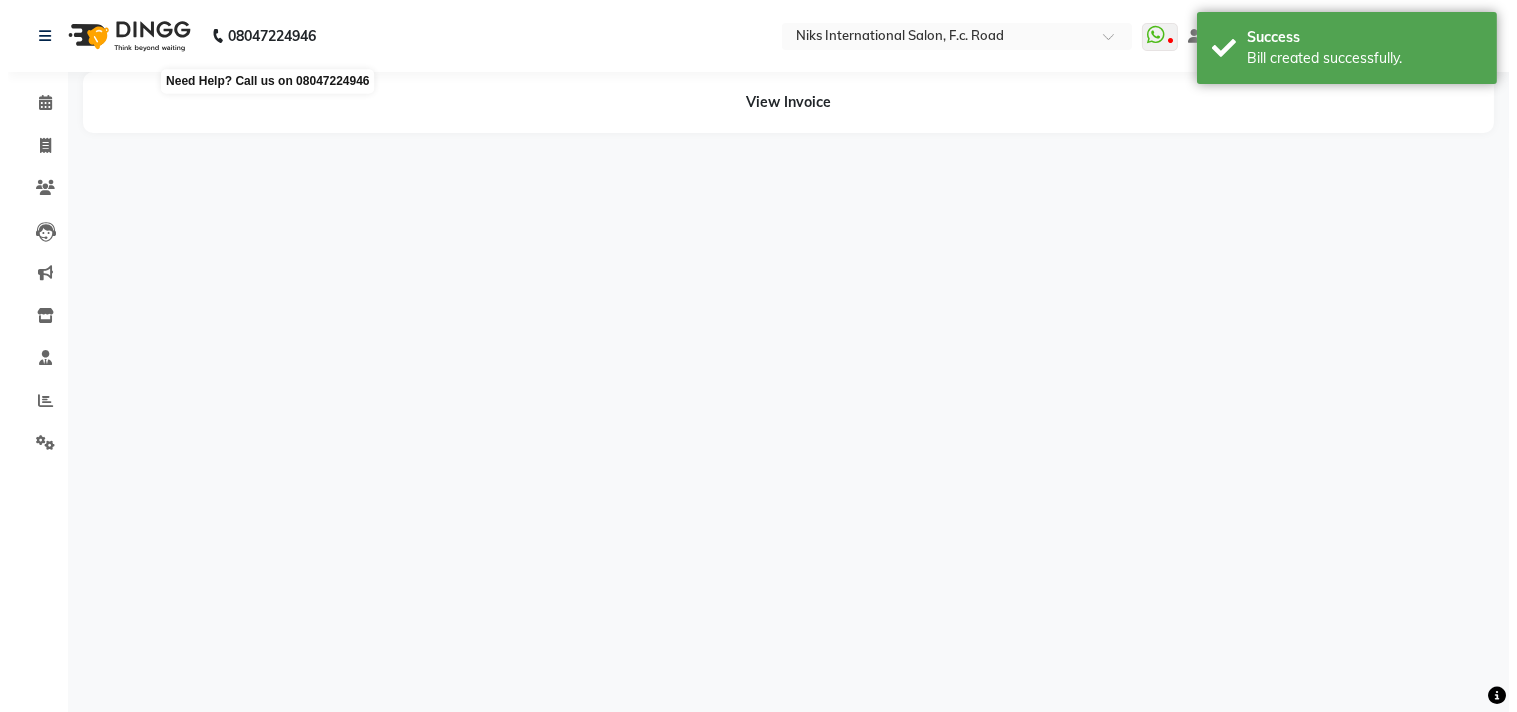 scroll, scrollTop: 0, scrollLeft: 0, axis: both 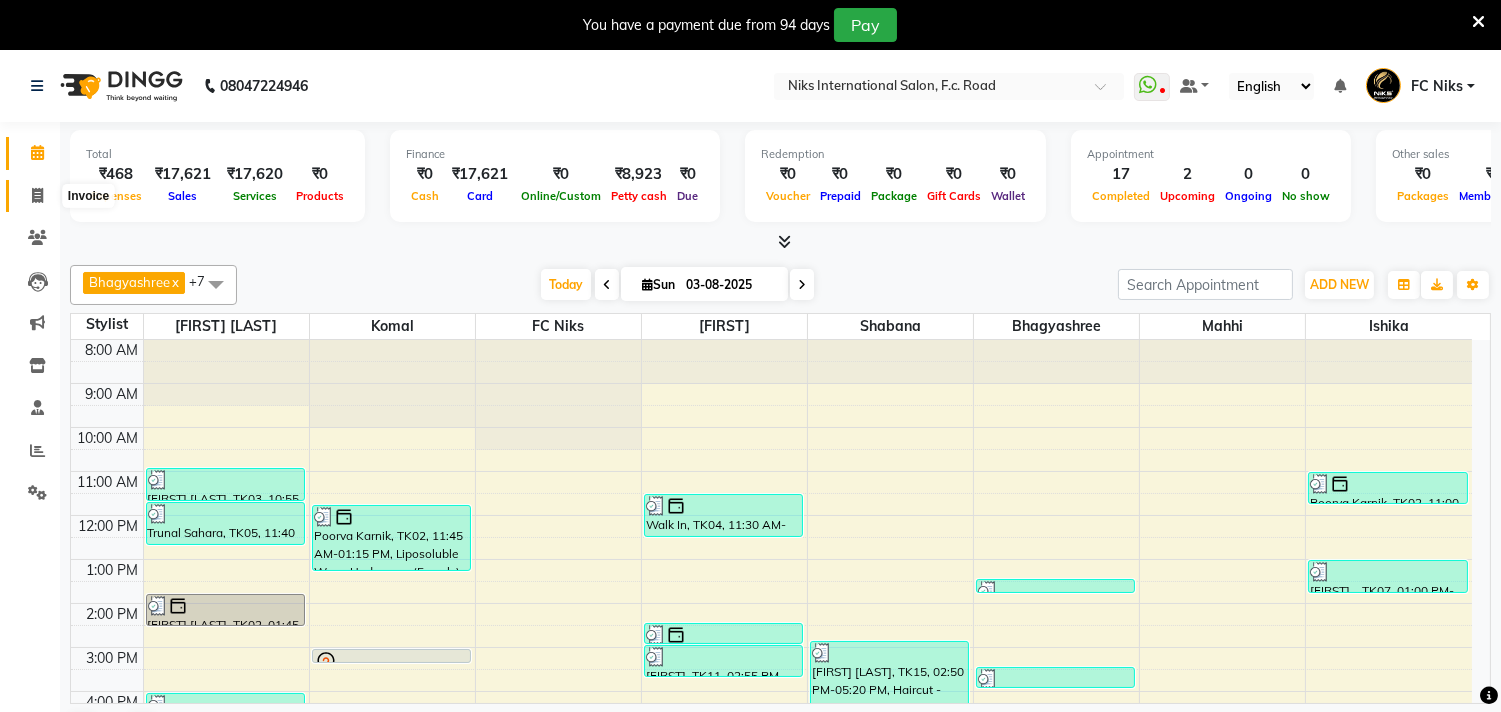 click 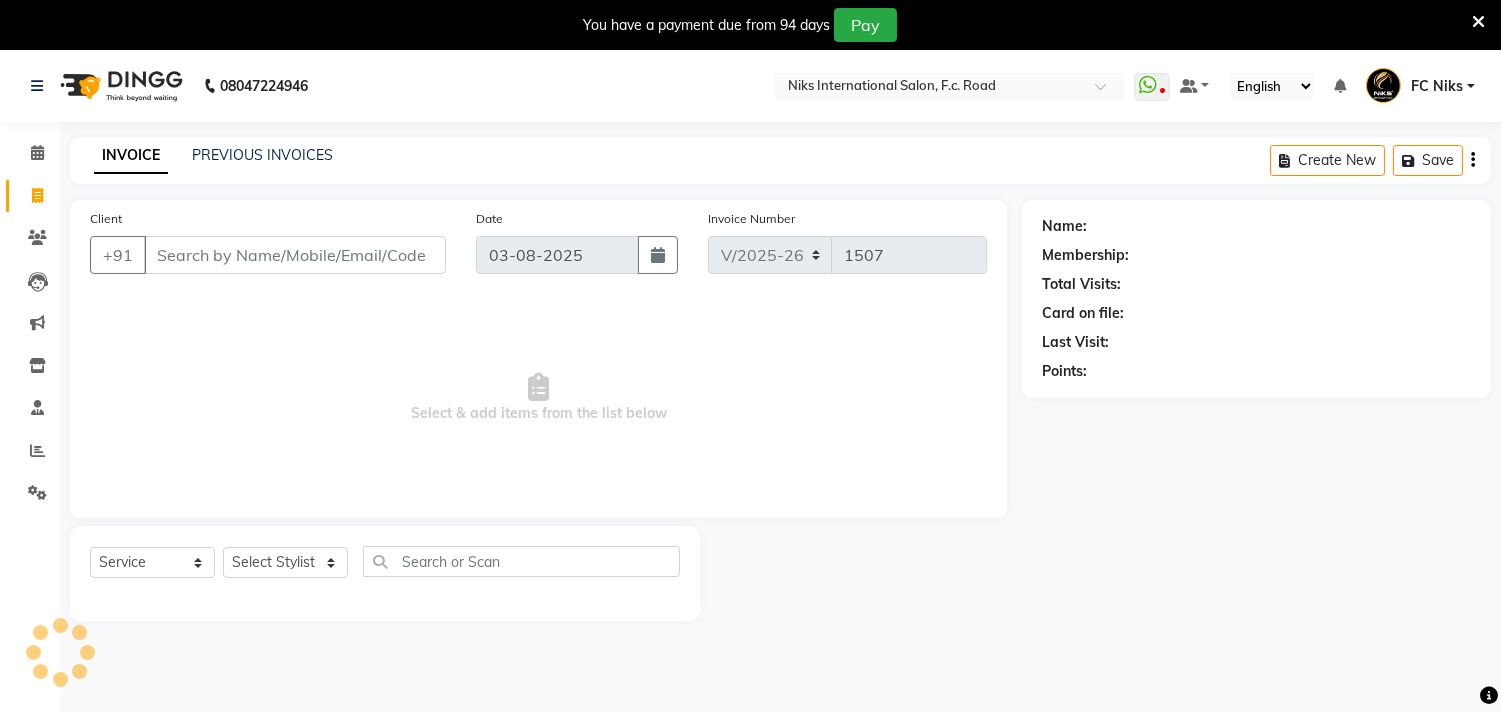 scroll, scrollTop: 0, scrollLeft: 0, axis: both 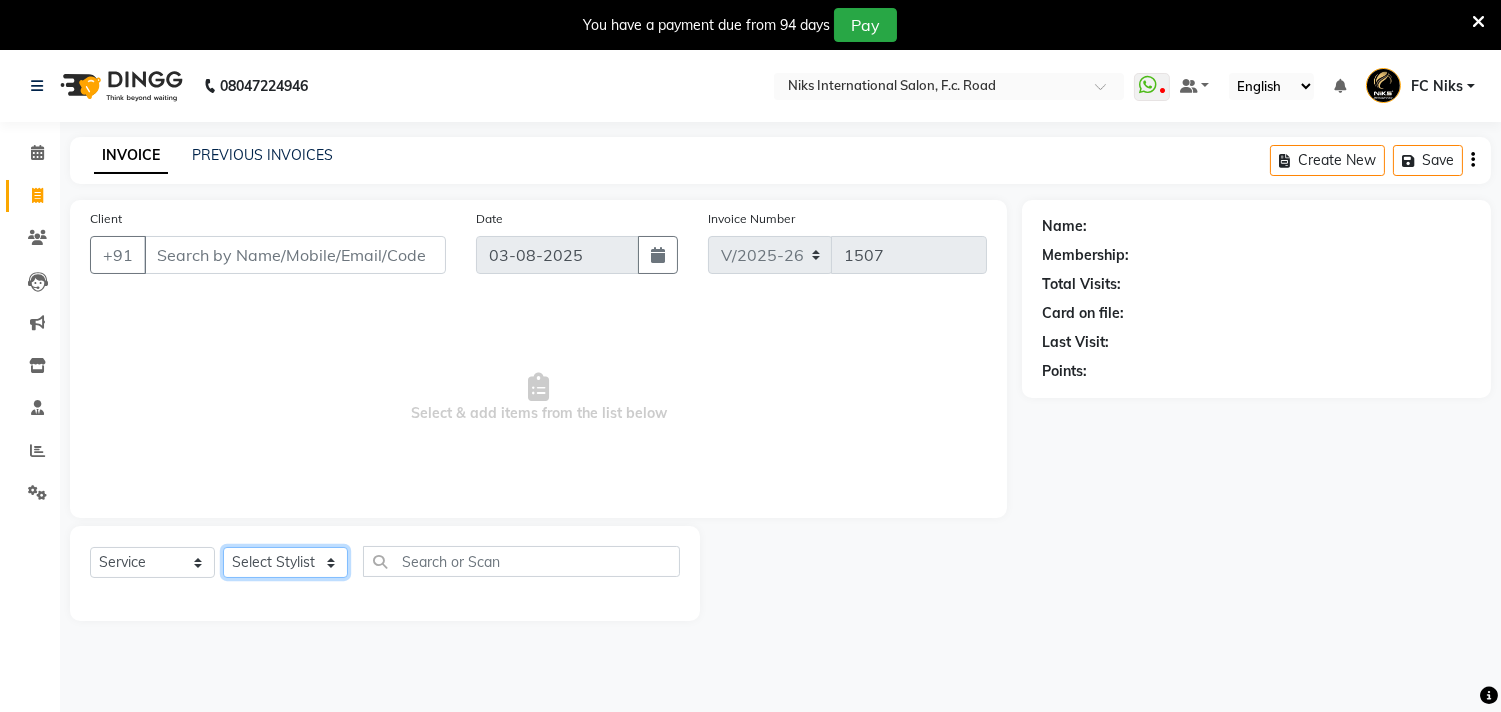 click on "Select Stylist Abhishek Amruta Bhagyashree CA Devkar FC Niks Ishika Kirti Komal Krishi Mahhi Nakshatra Nikhil Rajesh Savita Shabana Shrikant Gaikwad Soham" 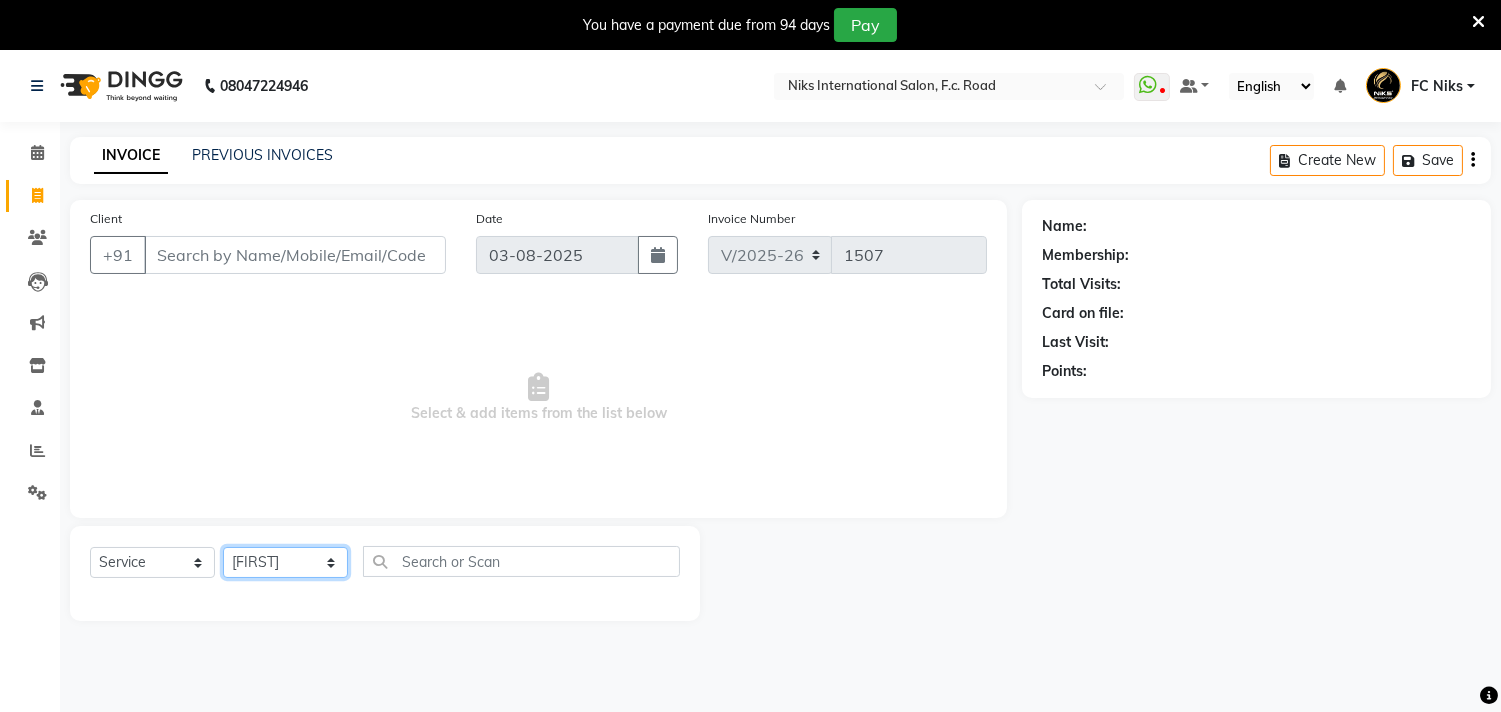click on "Select Stylist Abhishek Amruta Bhagyashree CA Devkar FC Niks Ishika Kirti Komal Krishi Mahhi Nakshatra Nikhil Rajesh Savita Shabana Shrikant Gaikwad Soham" 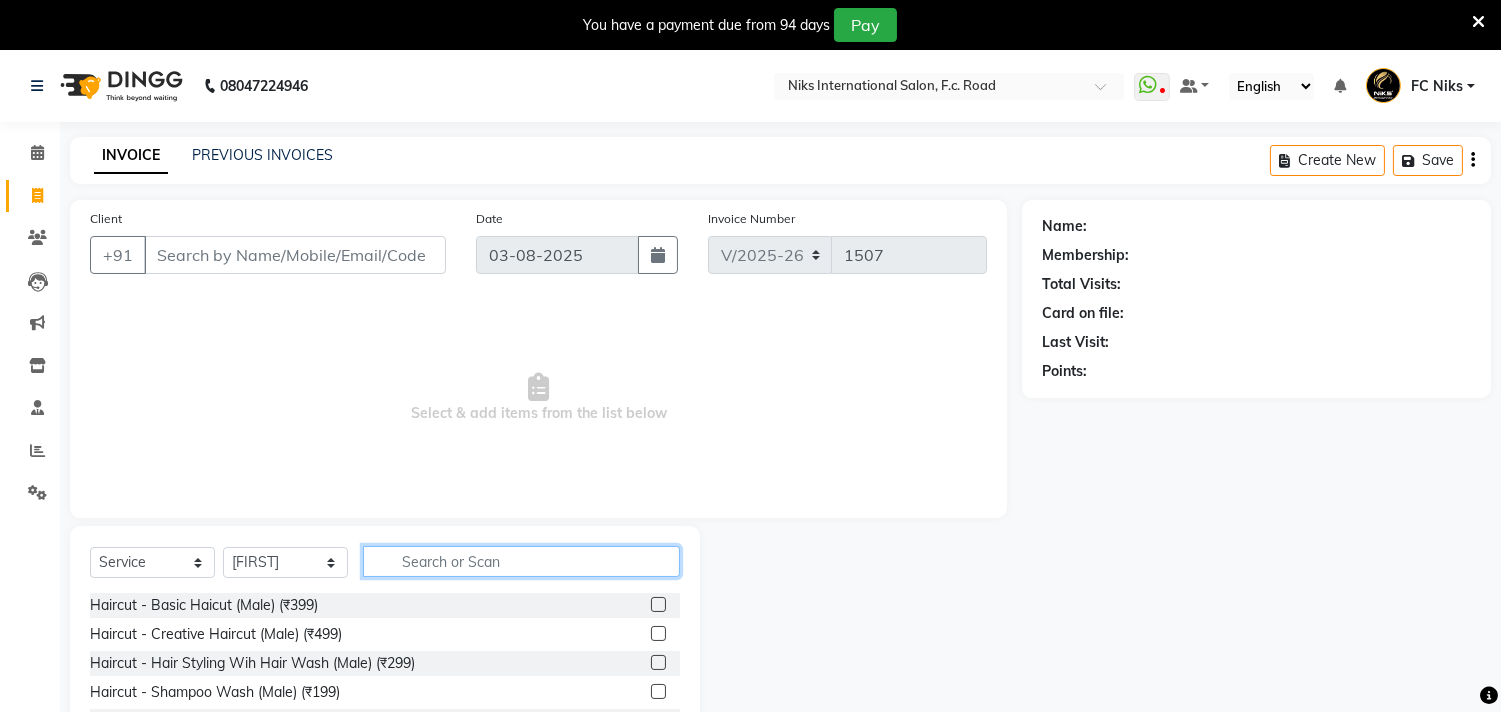 click 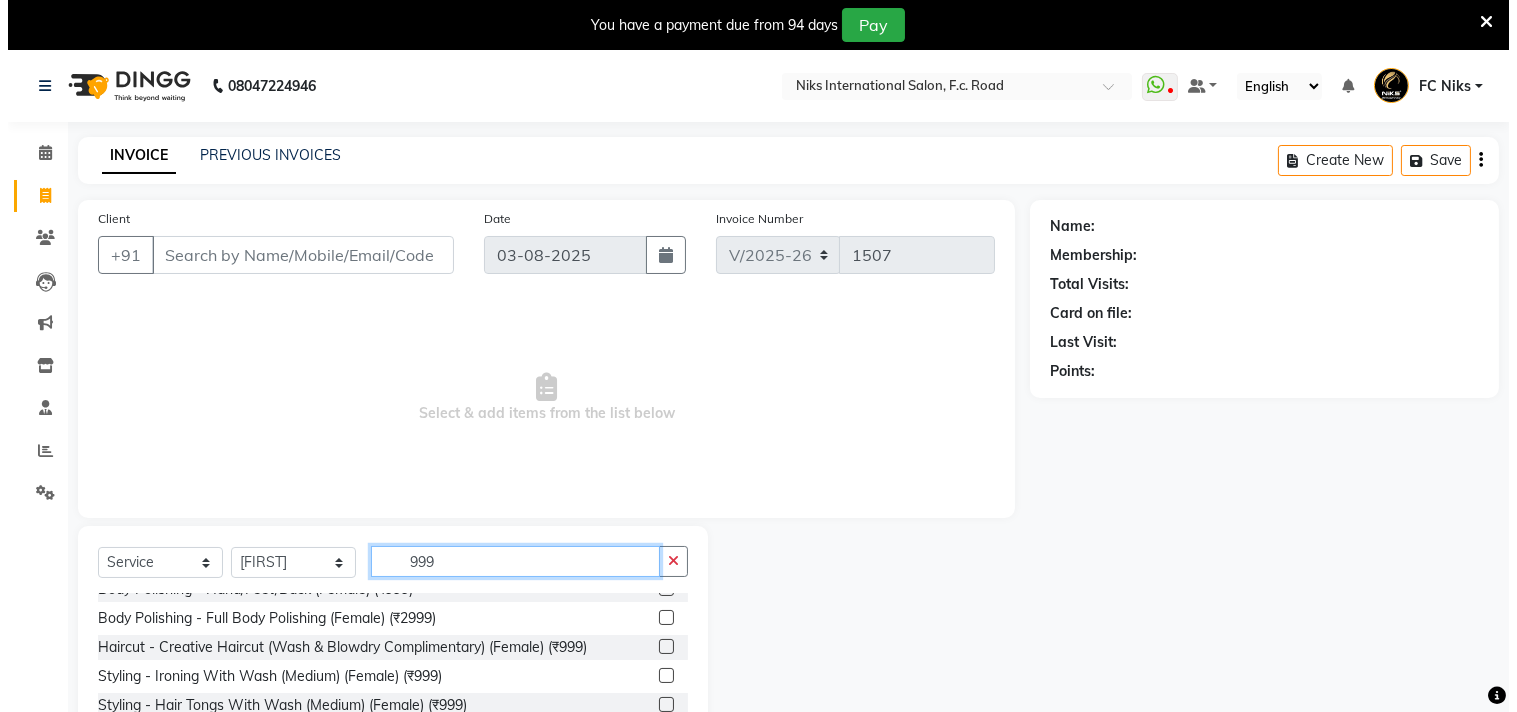 scroll, scrollTop: 333, scrollLeft: 0, axis: vertical 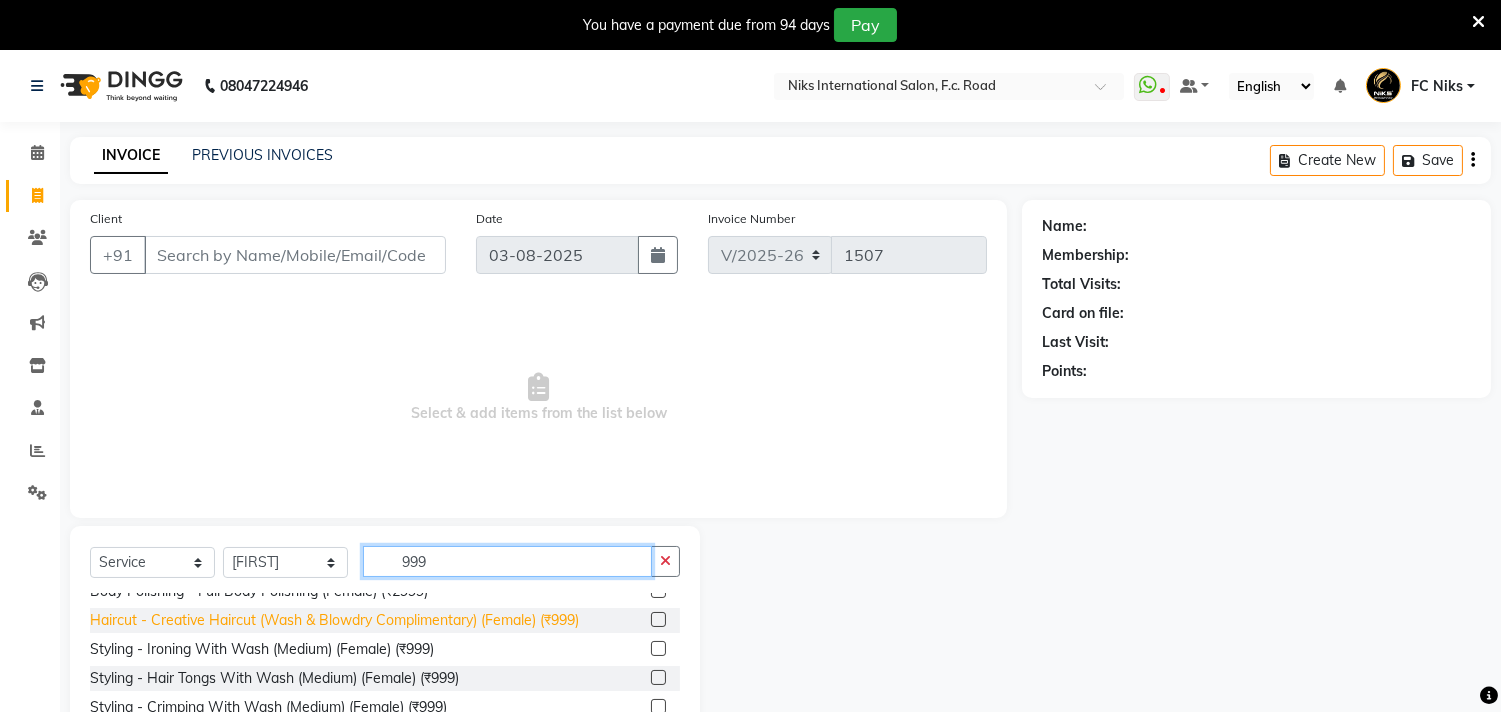 type on "999" 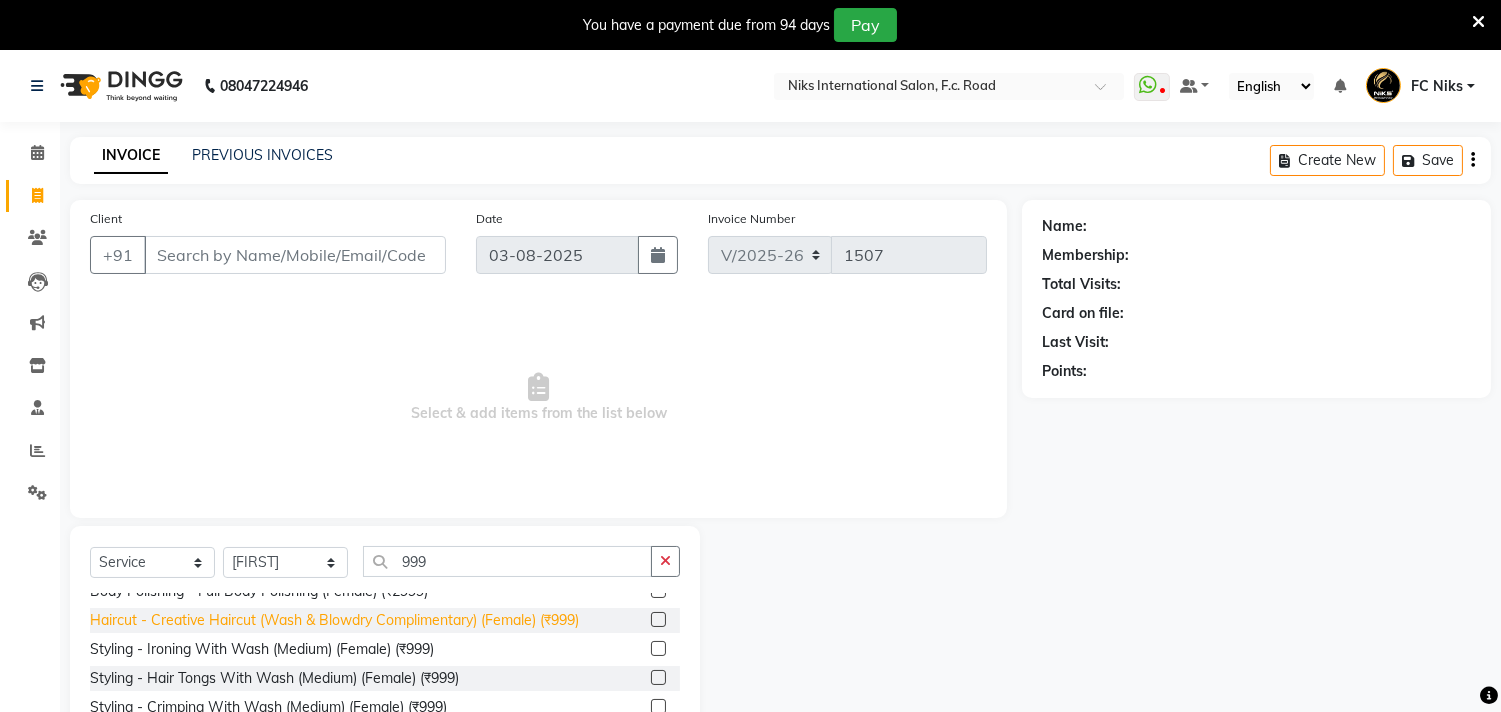 click on "Haircut - Creative Haircut (Wash & Blowdry Complimentary) (Female) (₹999)" 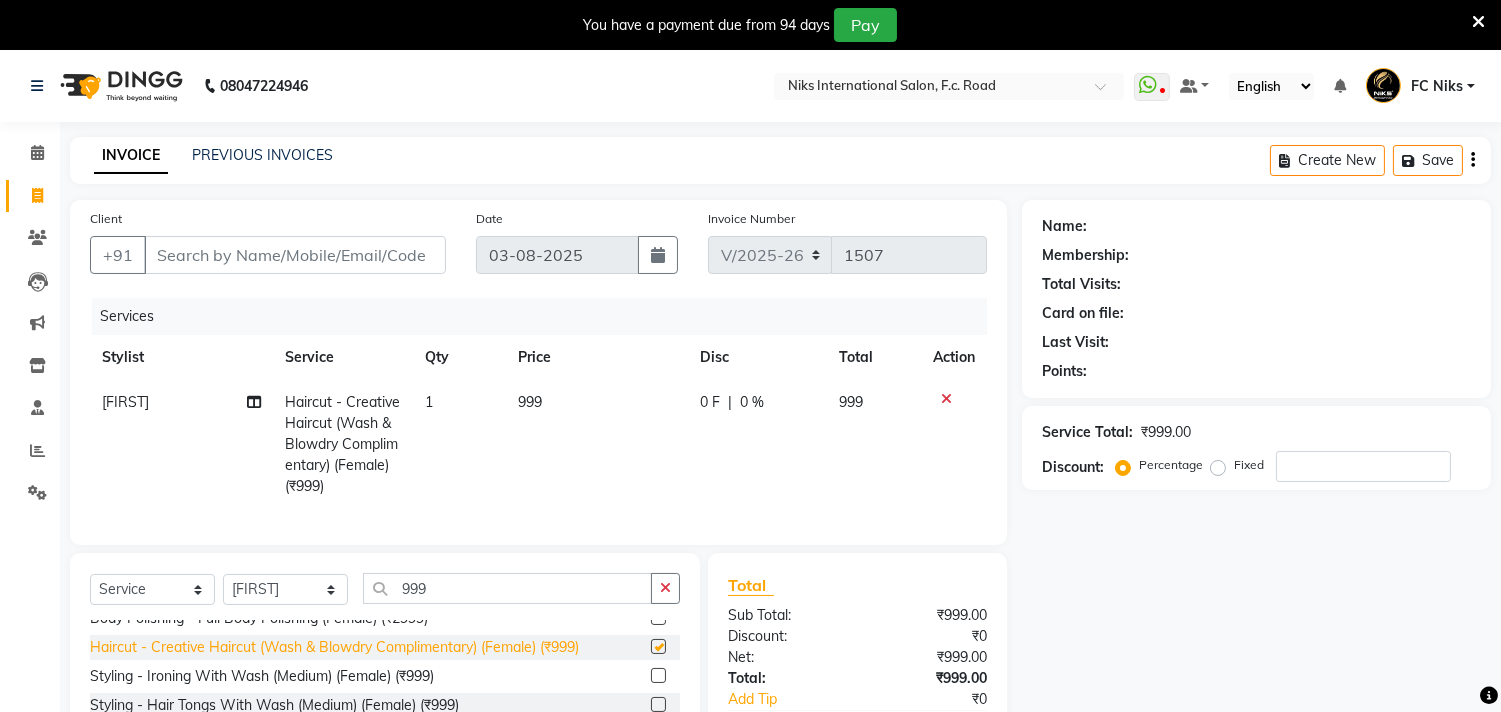 checkbox on "false" 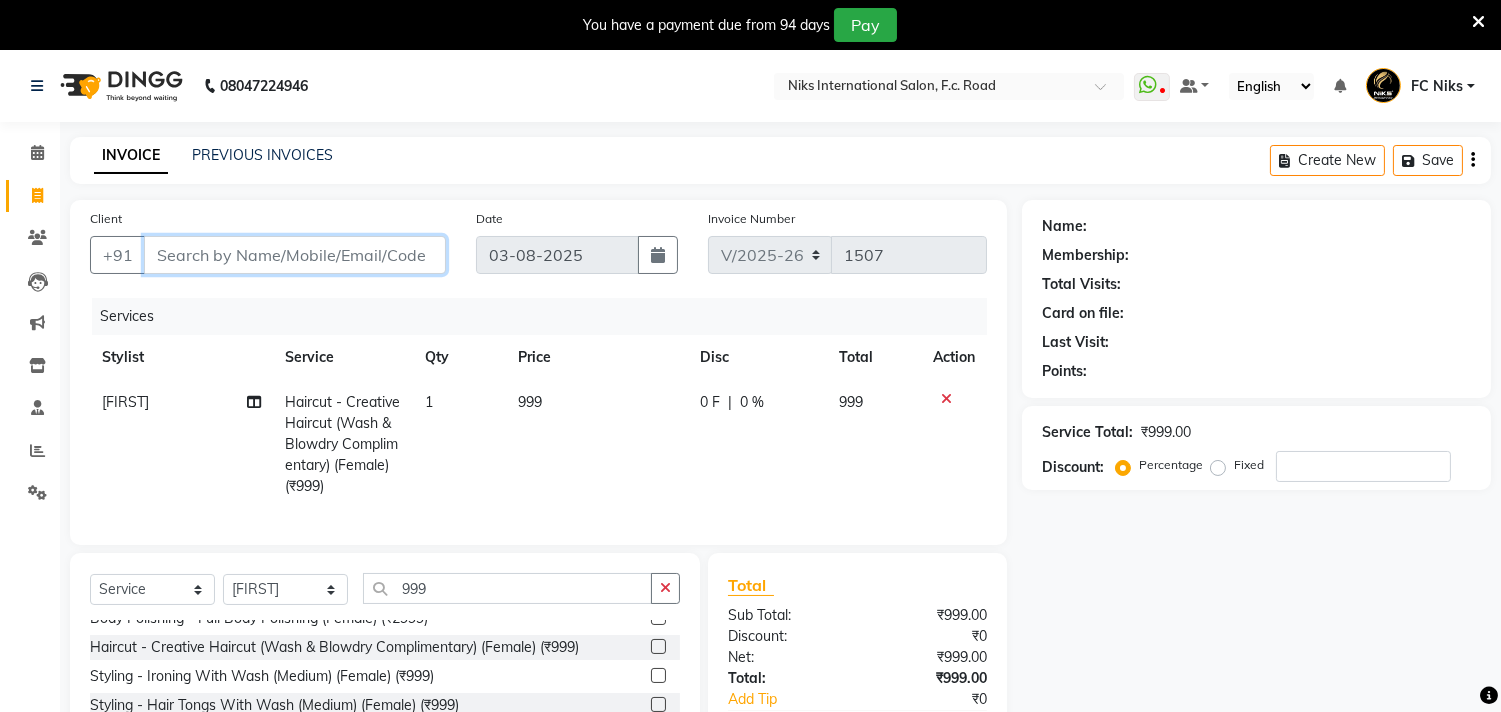 click on "Client" at bounding box center [295, 255] 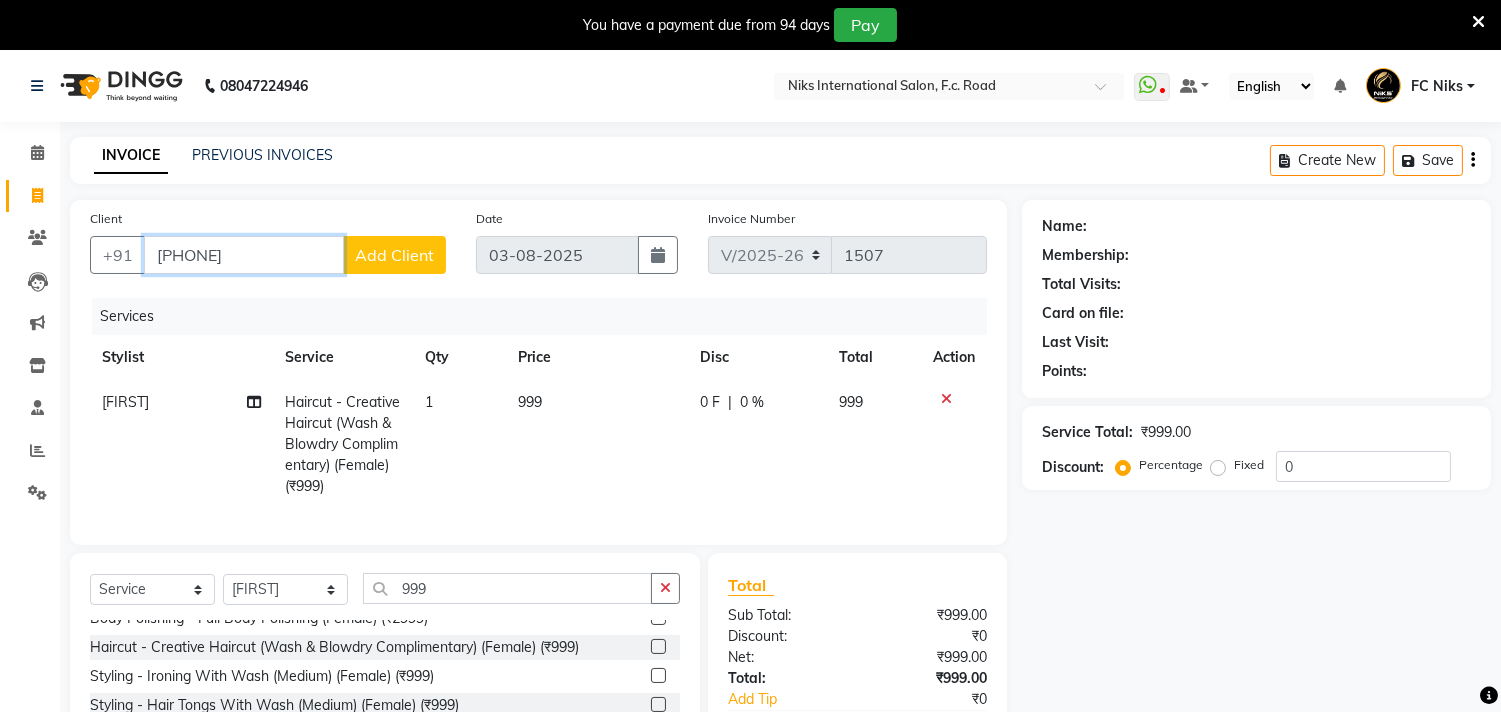 type on "8530173101" 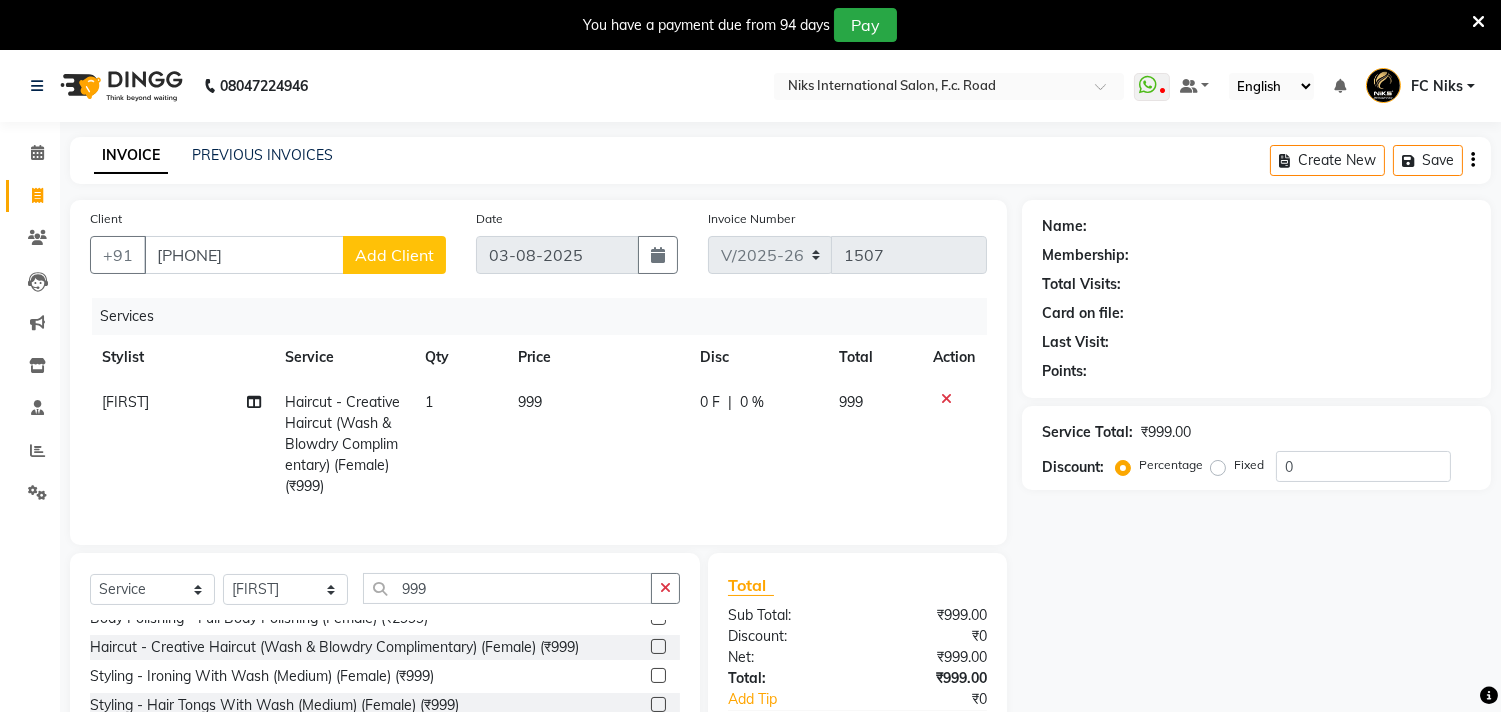 click on "Add Client" 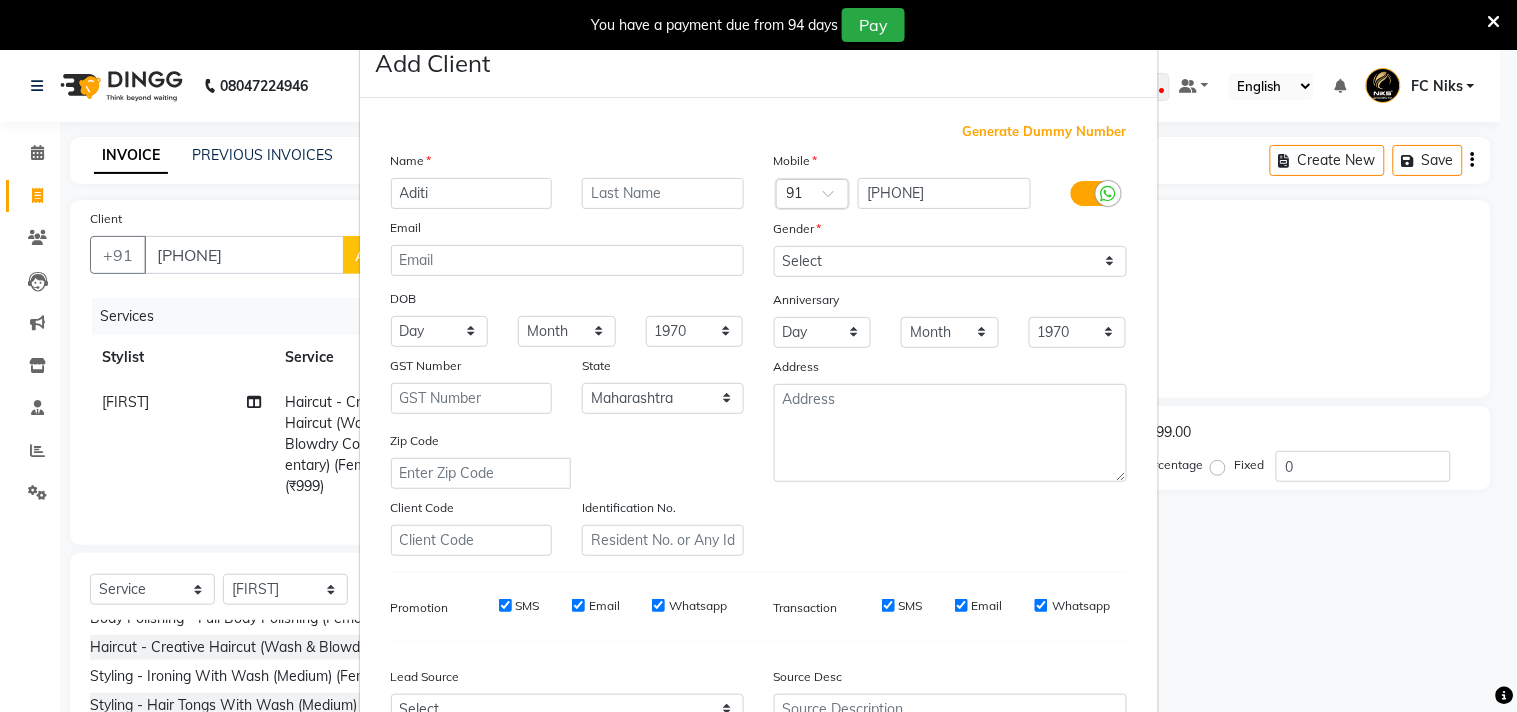 type on "Aditi" 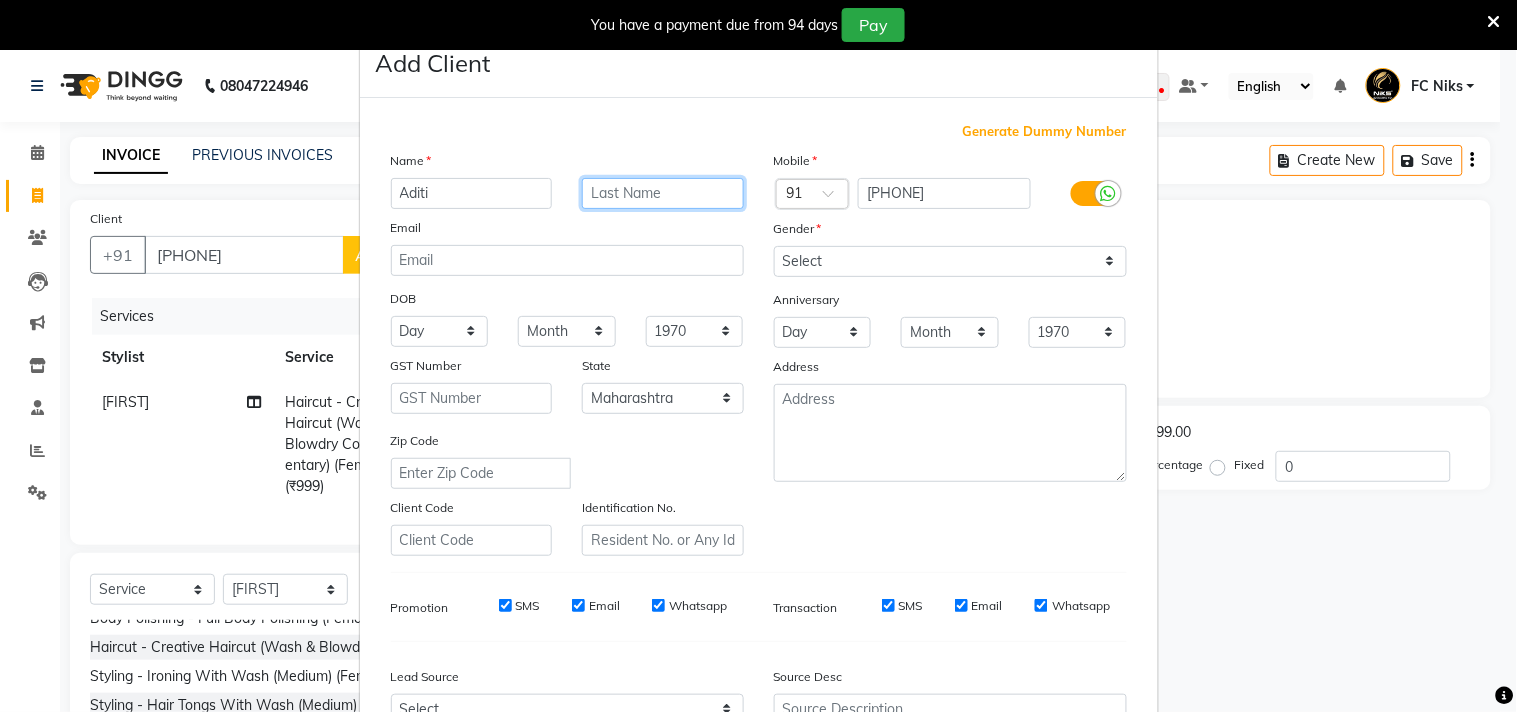 click at bounding box center [663, 193] 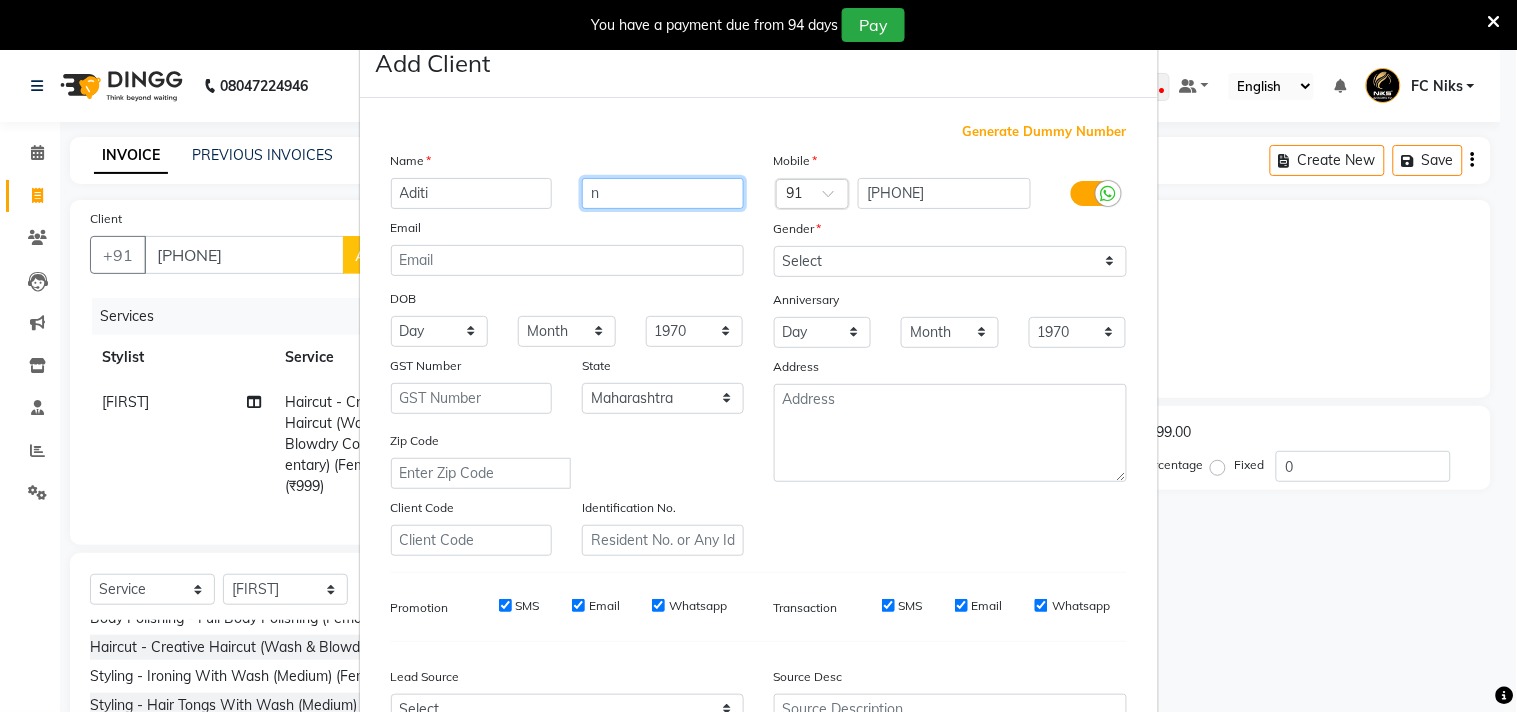 type on "n" 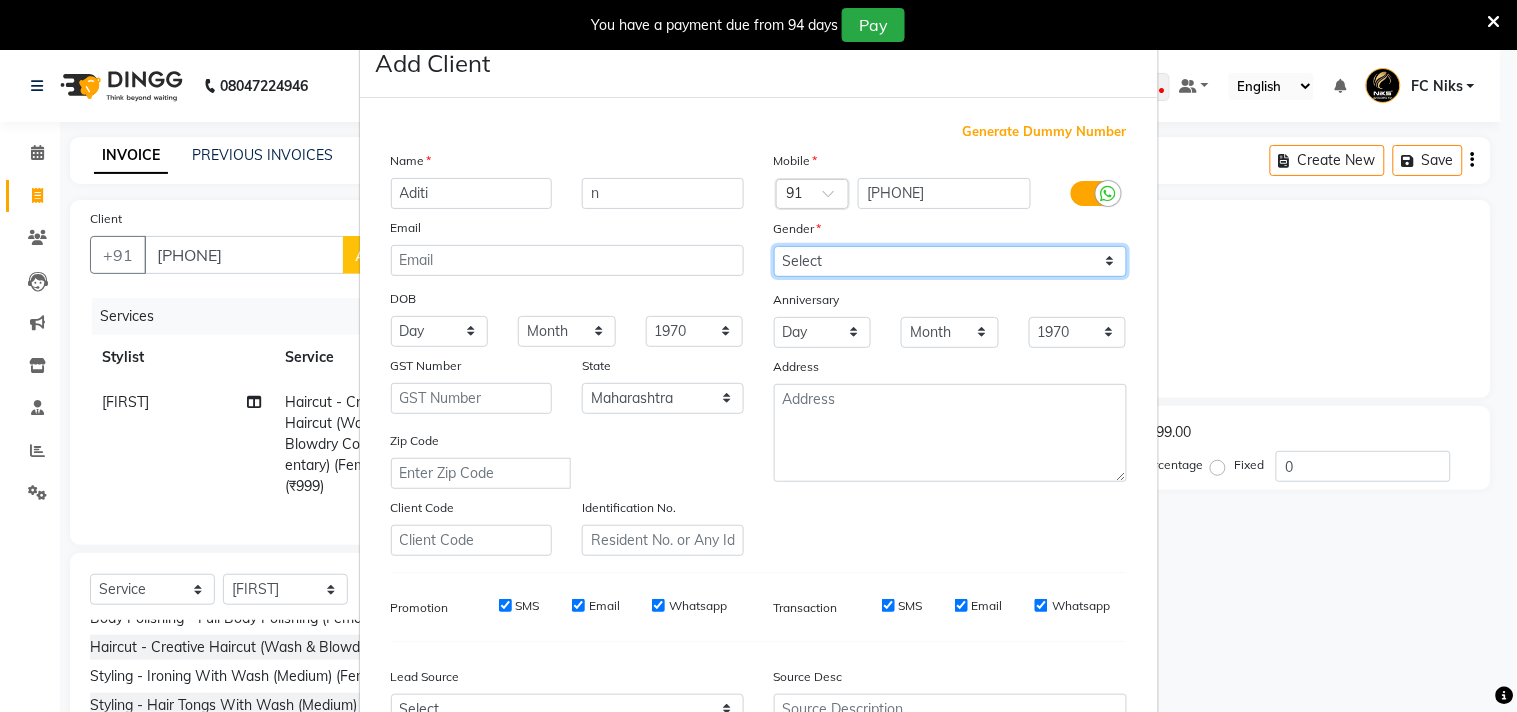 click on "Select Male Female Other Prefer Not To Say" at bounding box center (950, 261) 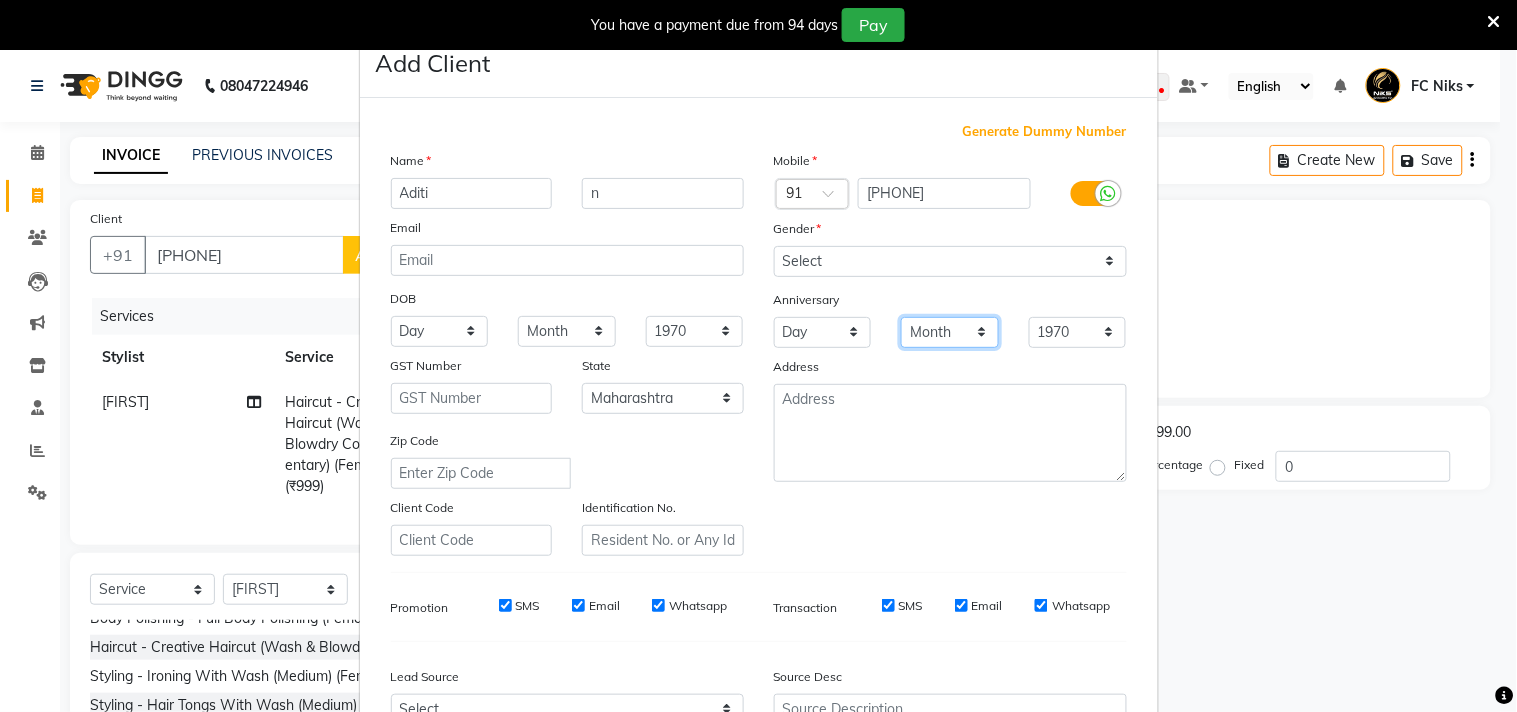drag, startPoint x: 987, startPoint y: 251, endPoint x: 895, endPoint y: 317, distance: 113.22544 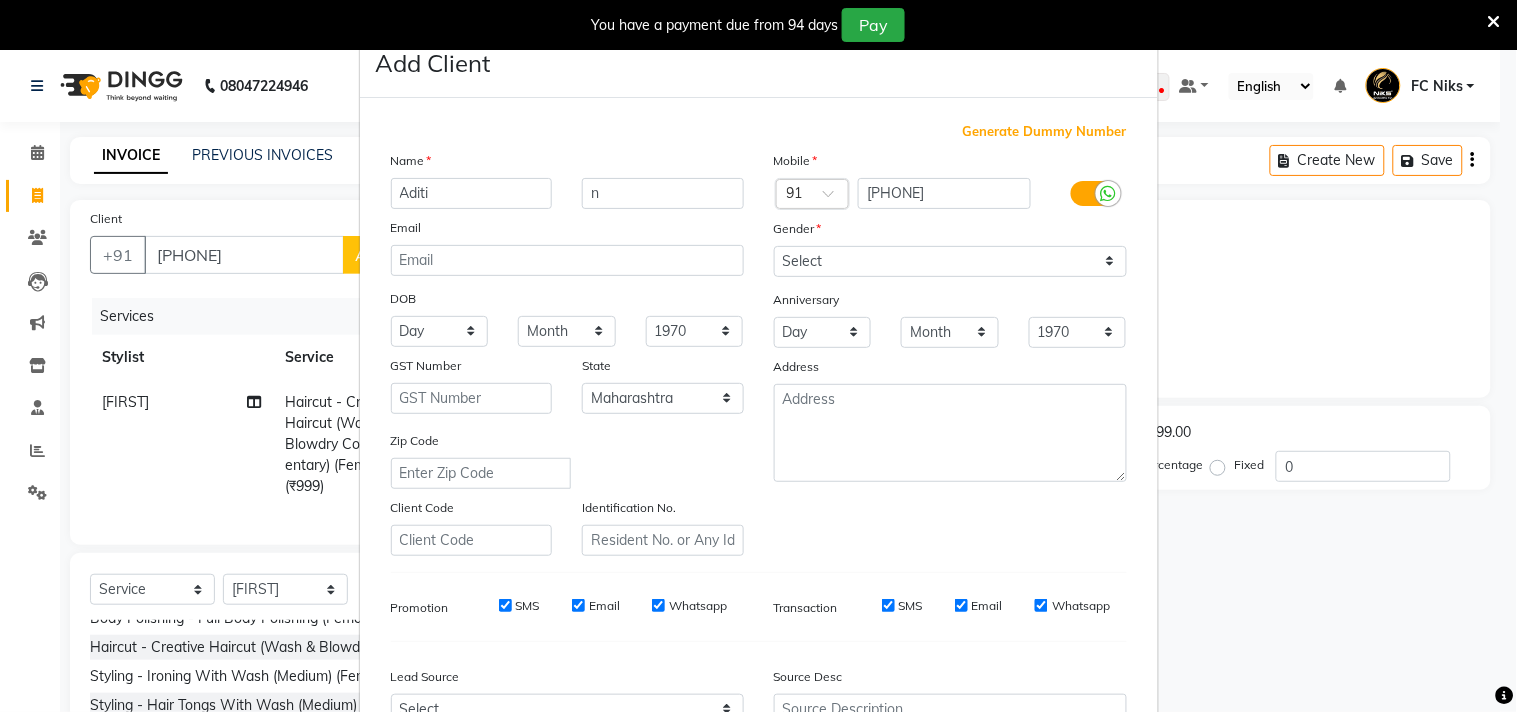 click on "Gender" at bounding box center (950, 232) 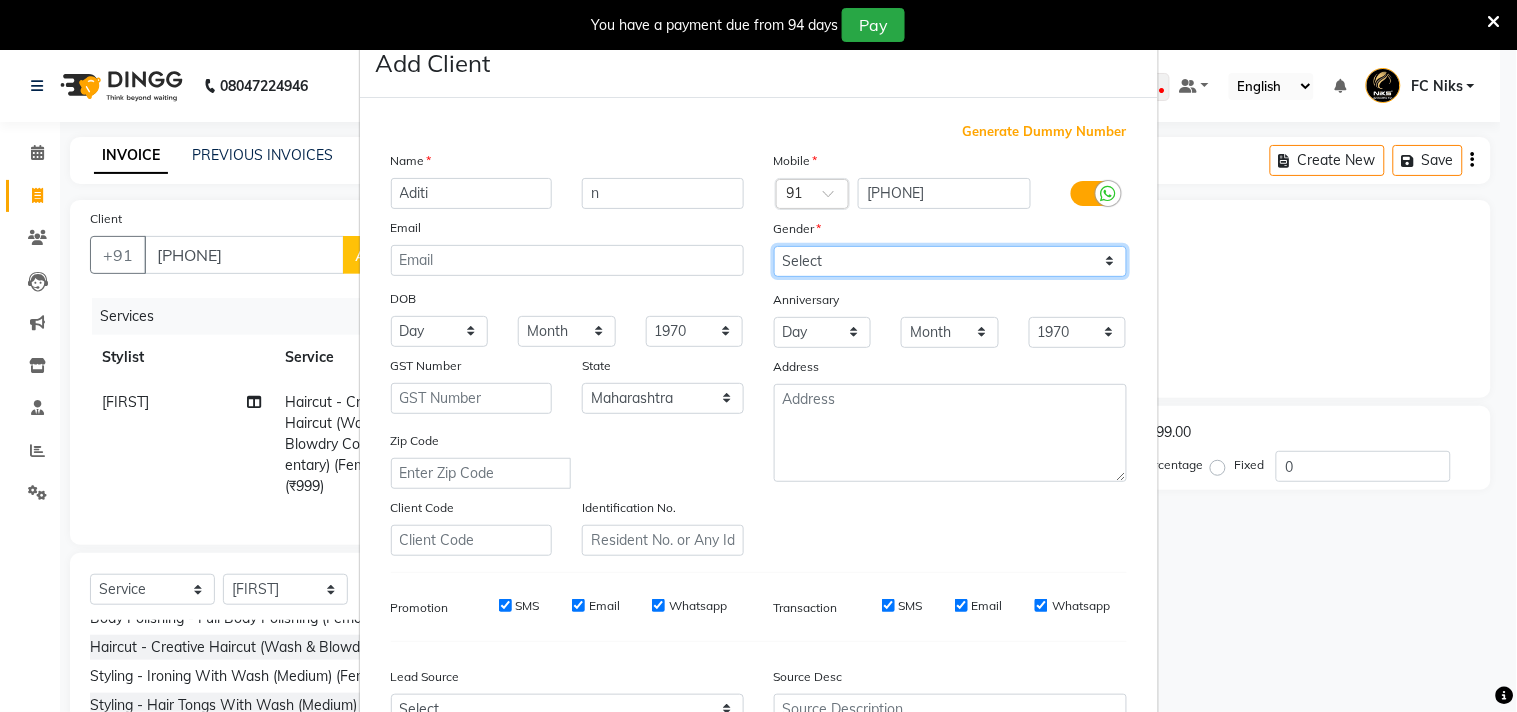 click on "Select Male Female Other Prefer Not To Say" at bounding box center (950, 261) 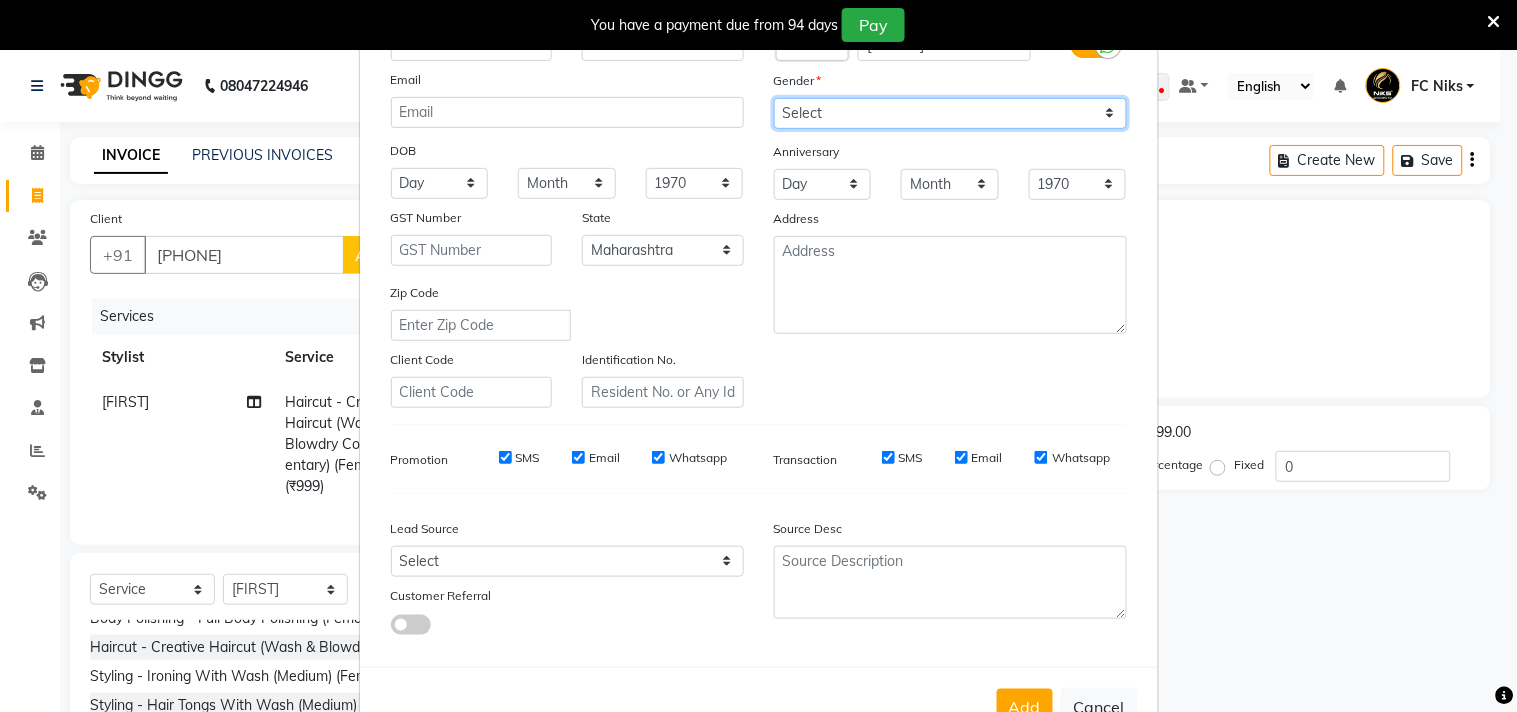 scroll, scrollTop: 185, scrollLeft: 0, axis: vertical 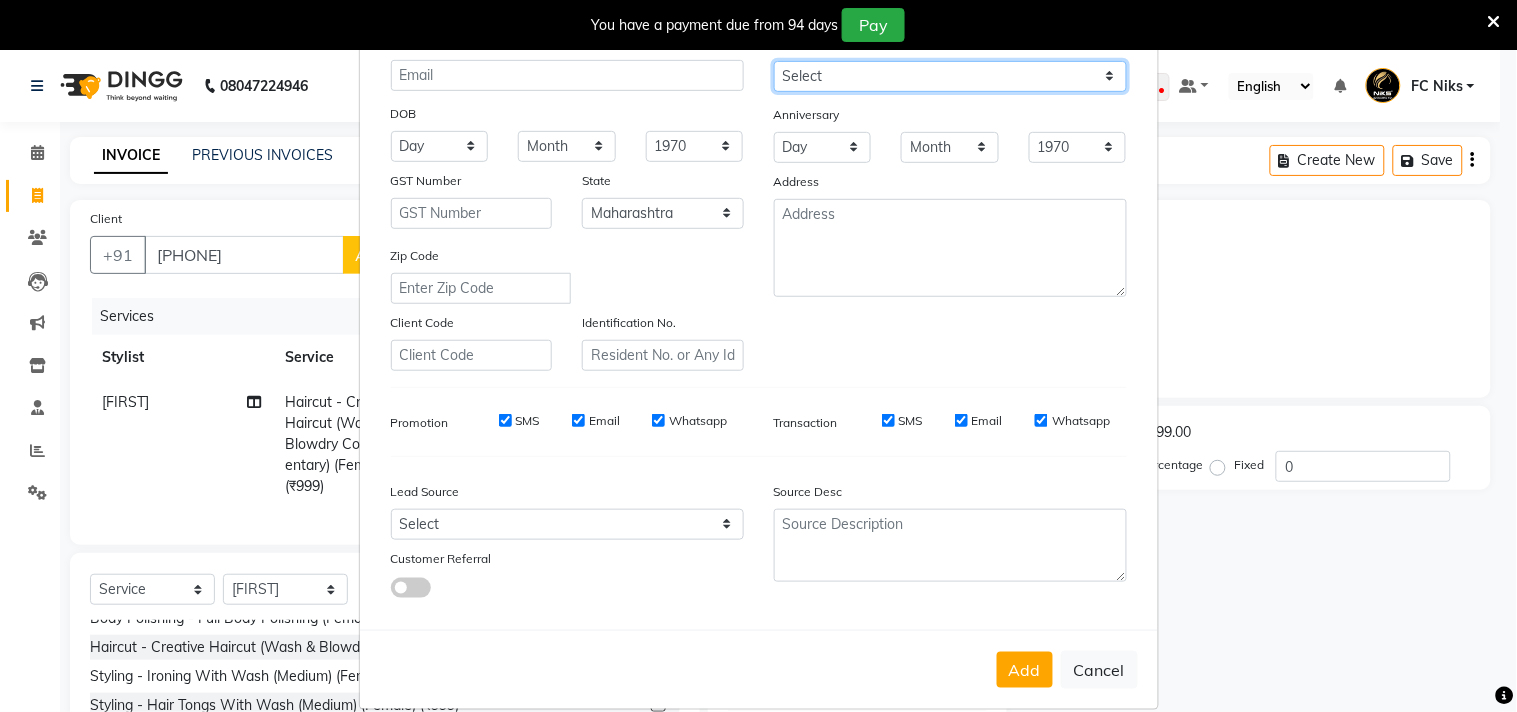 click on "Select Male Female Other Prefer Not To Say" at bounding box center (950, 76) 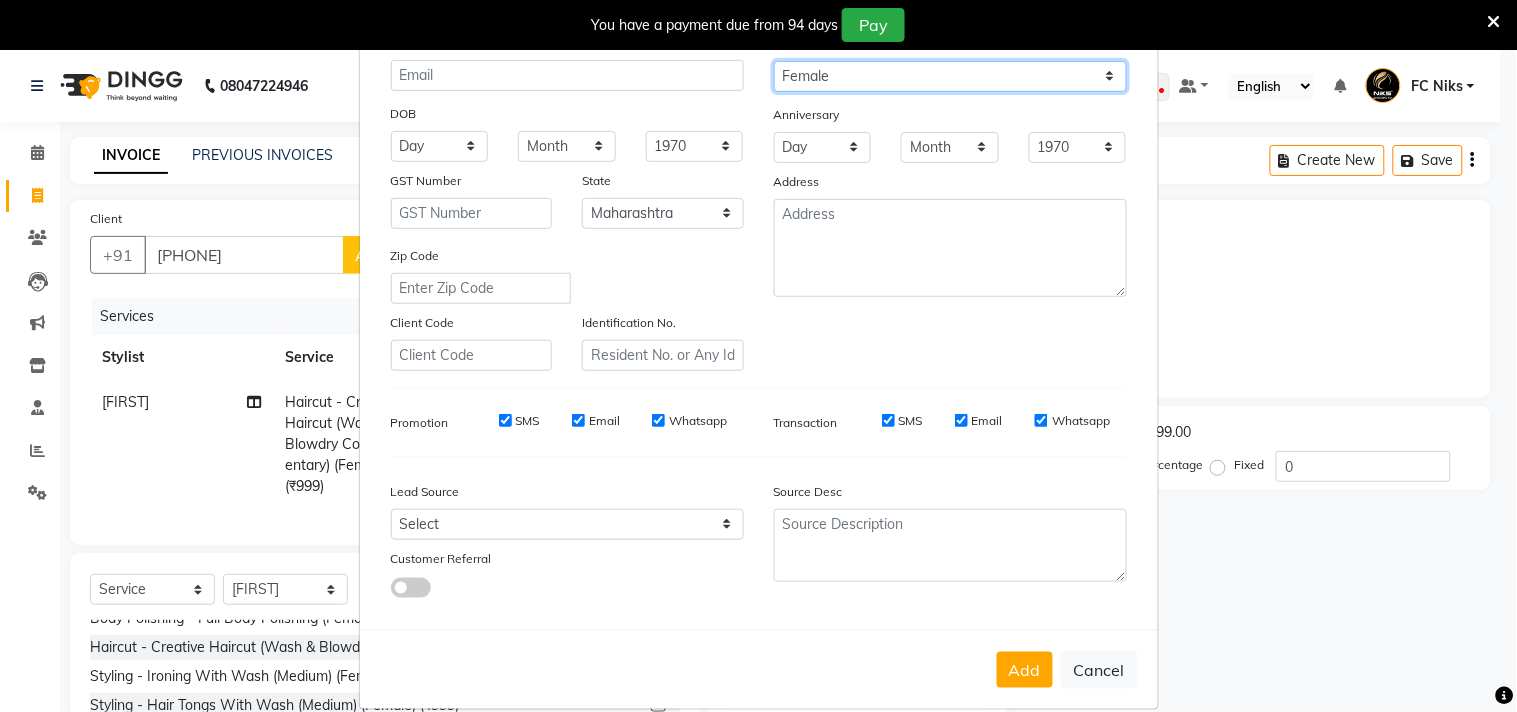 click on "Select Male Female Other Prefer Not To Say" at bounding box center (950, 76) 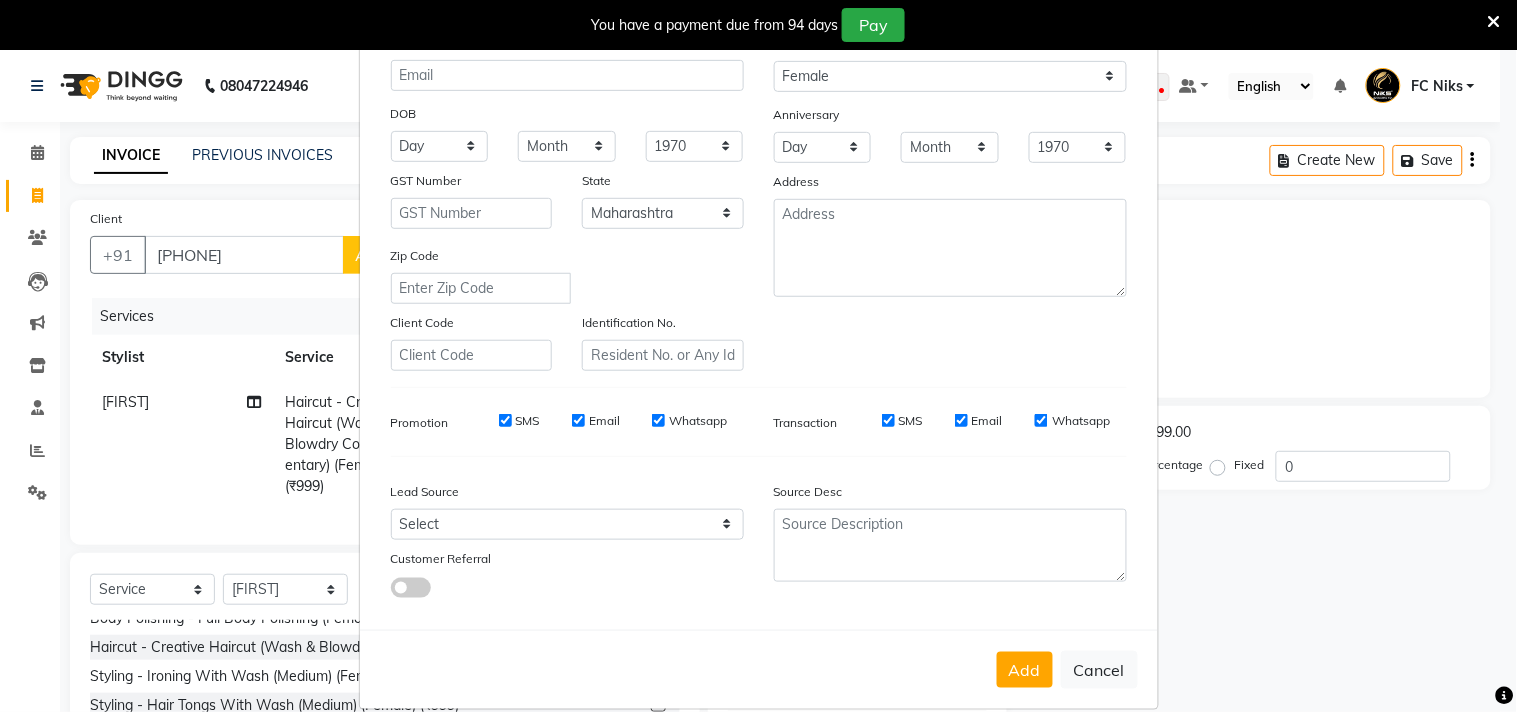 click on "Add" at bounding box center (1025, 670) 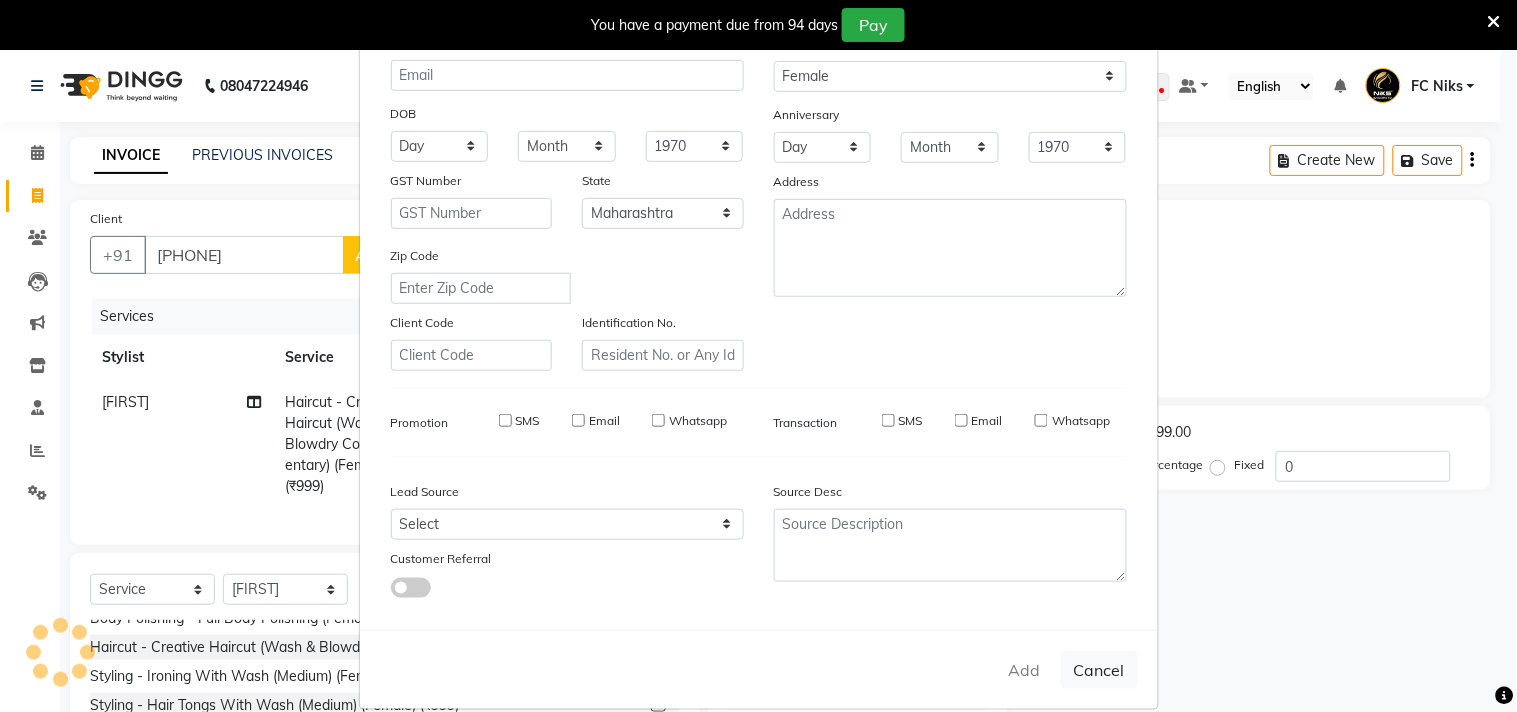 type on "85******01" 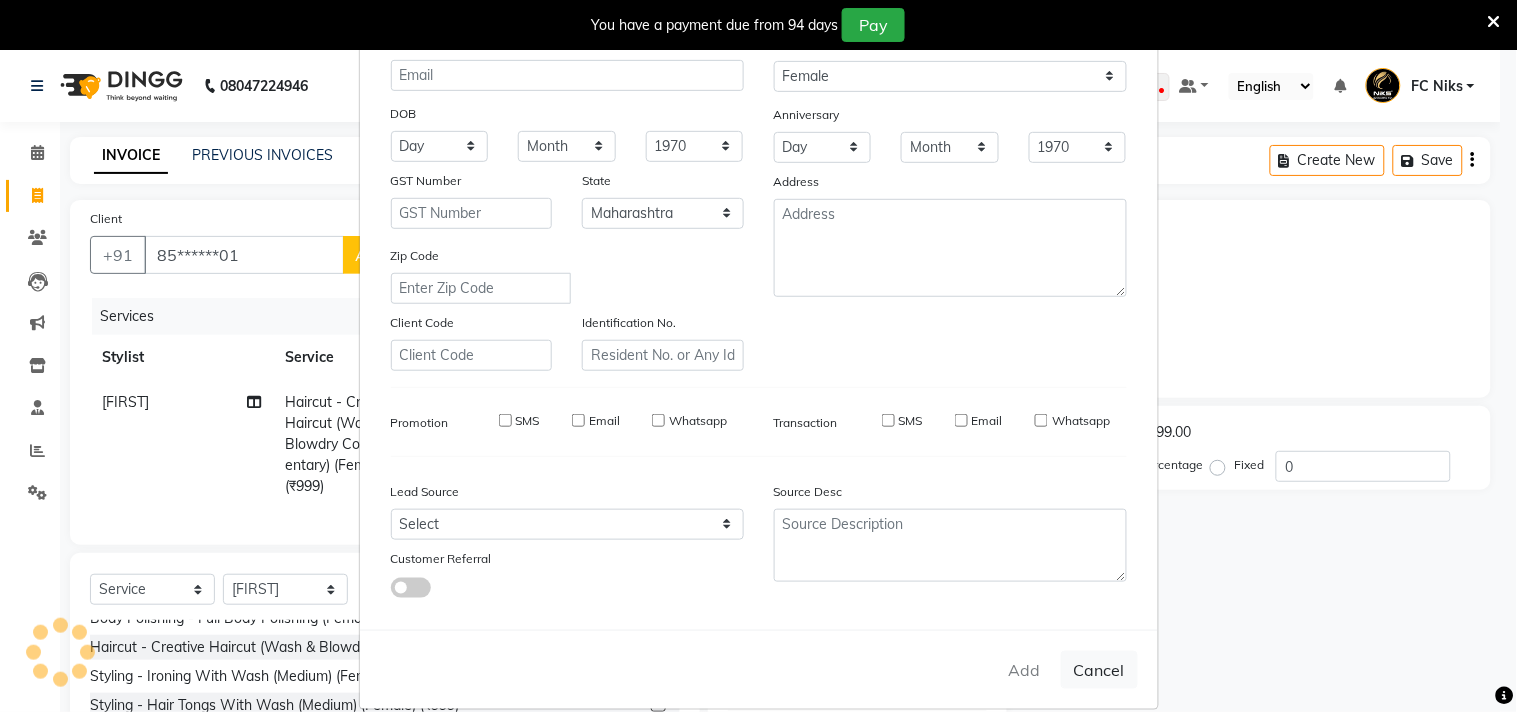 type 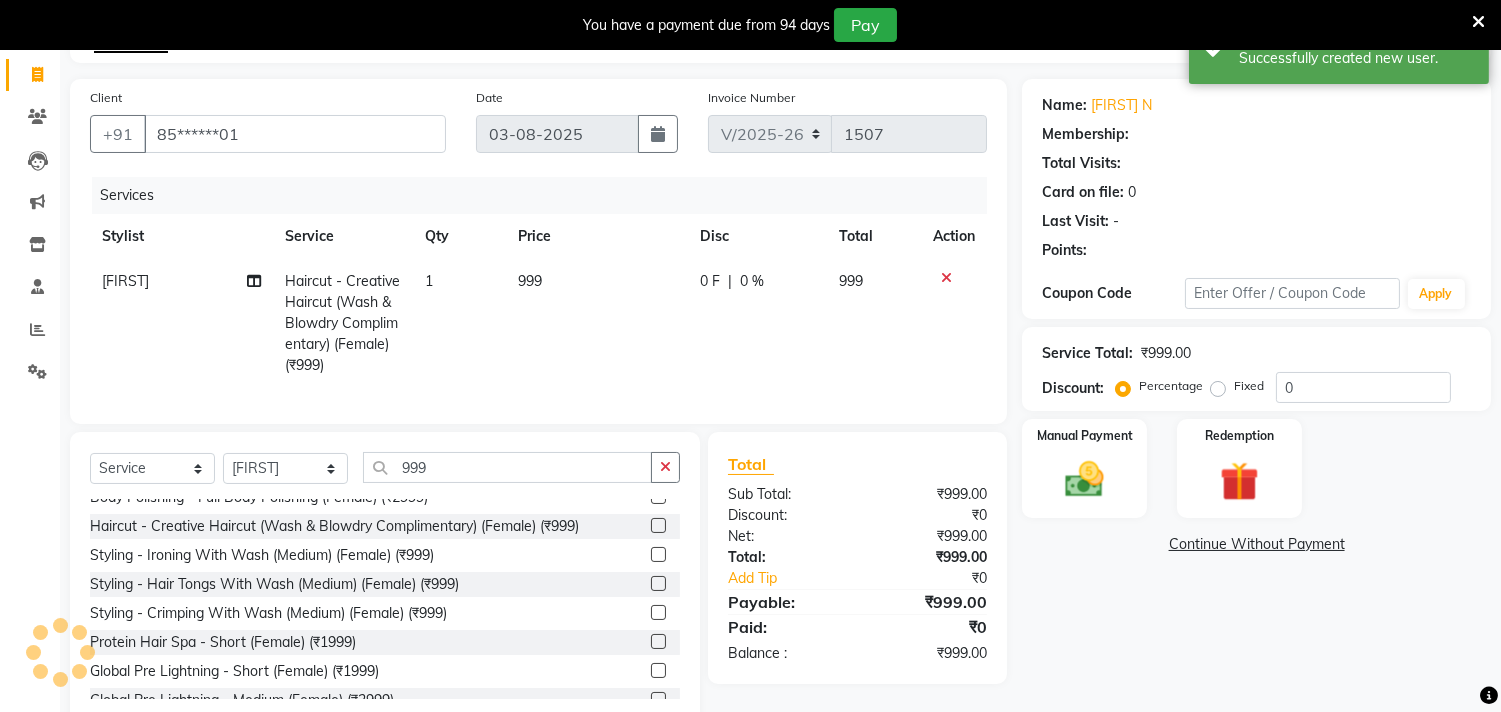 scroll, scrollTop: 182, scrollLeft: 0, axis: vertical 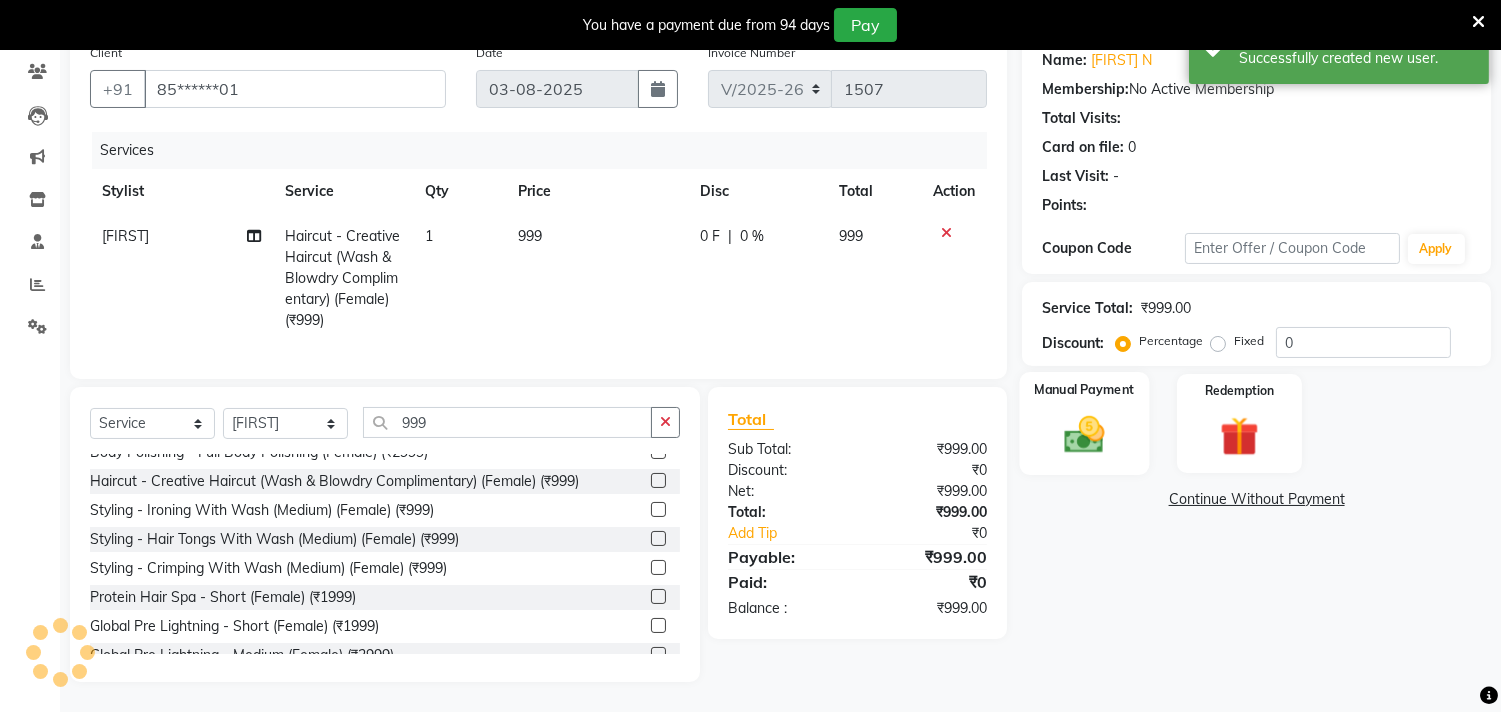 click on "Manual Payment" 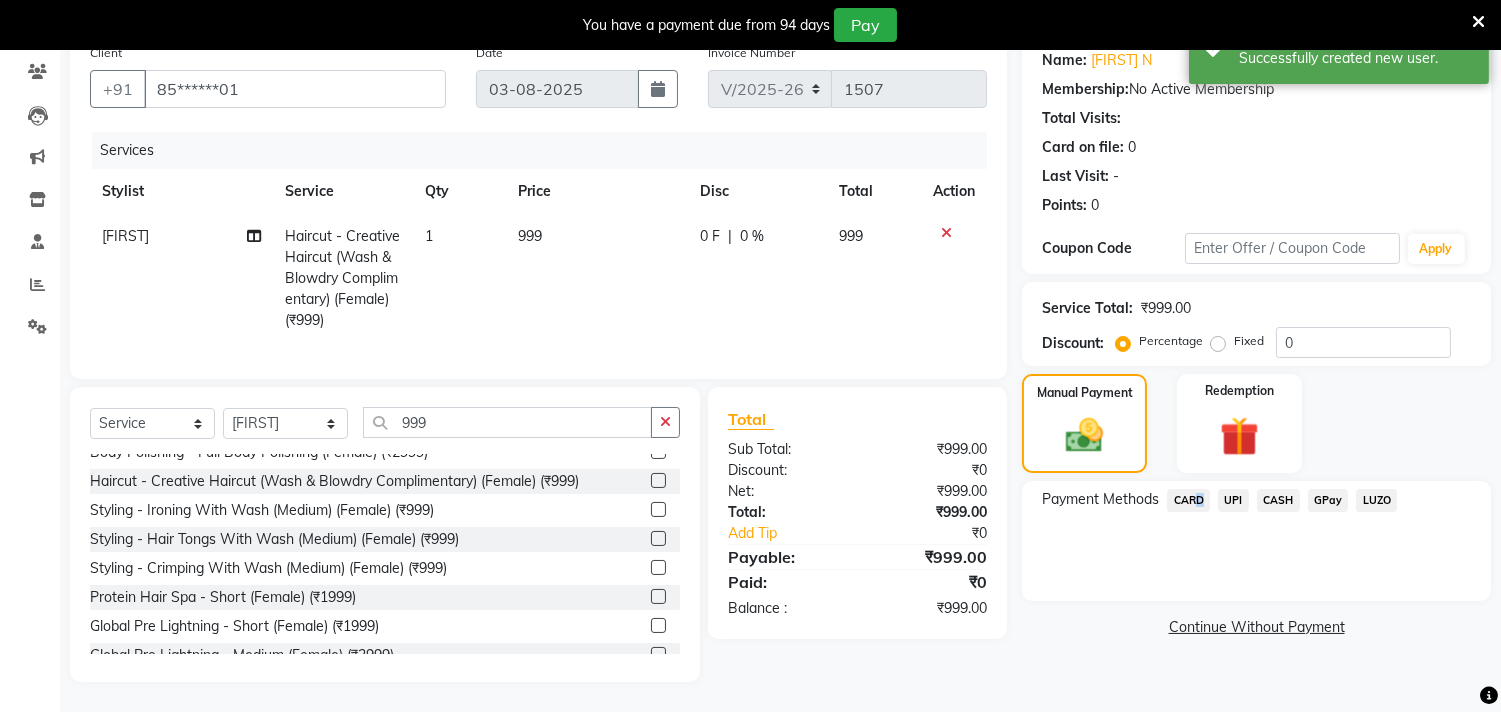 click on "CARD" 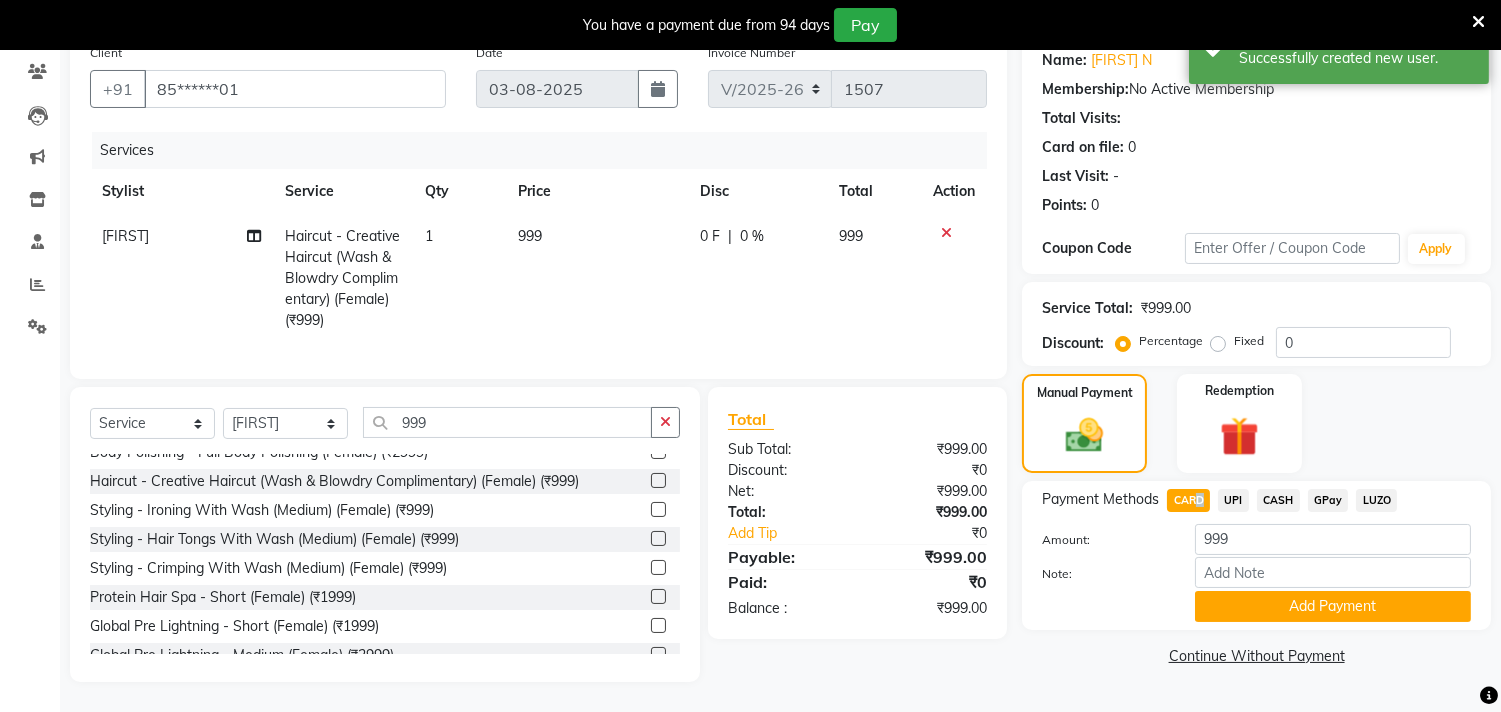 scroll, scrollTop: 182, scrollLeft: 0, axis: vertical 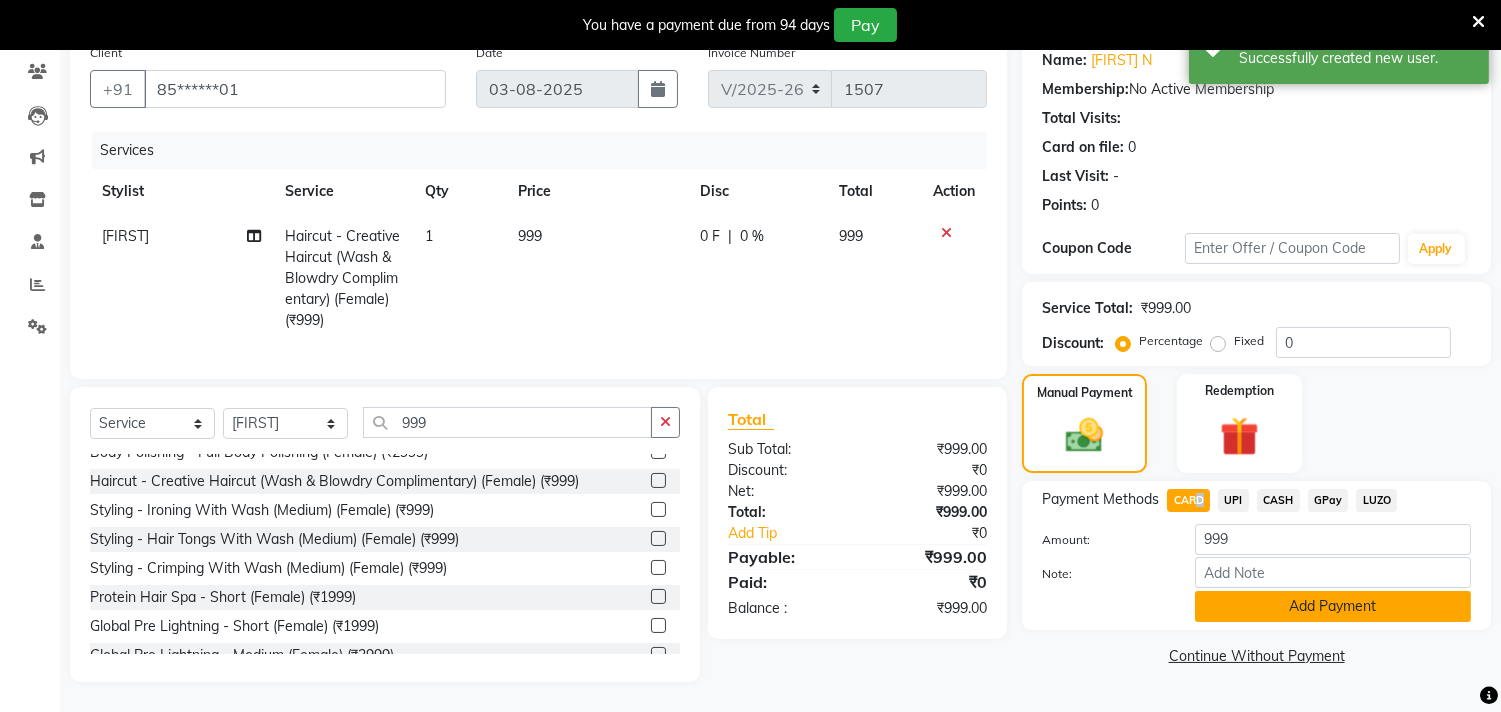 click on "Add Payment" 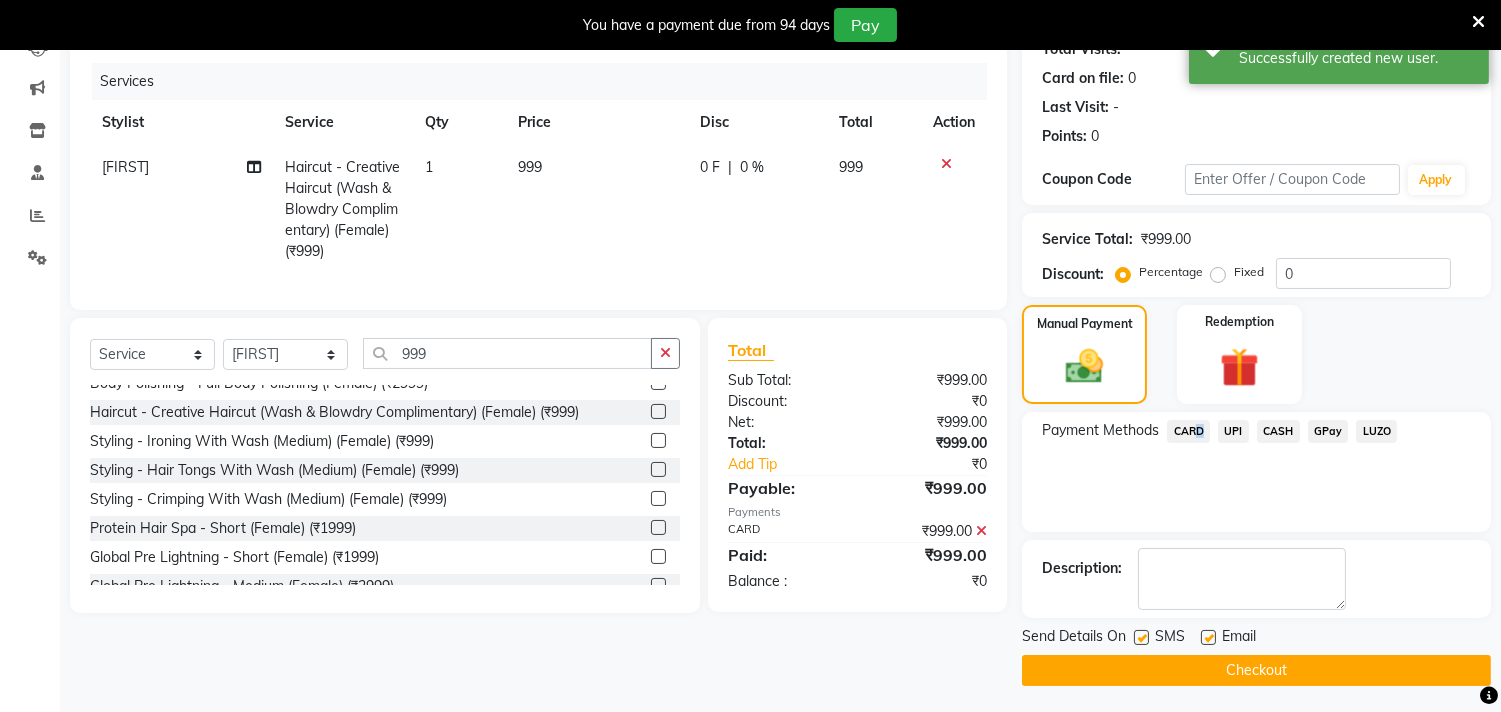 scroll, scrollTop: 237, scrollLeft: 0, axis: vertical 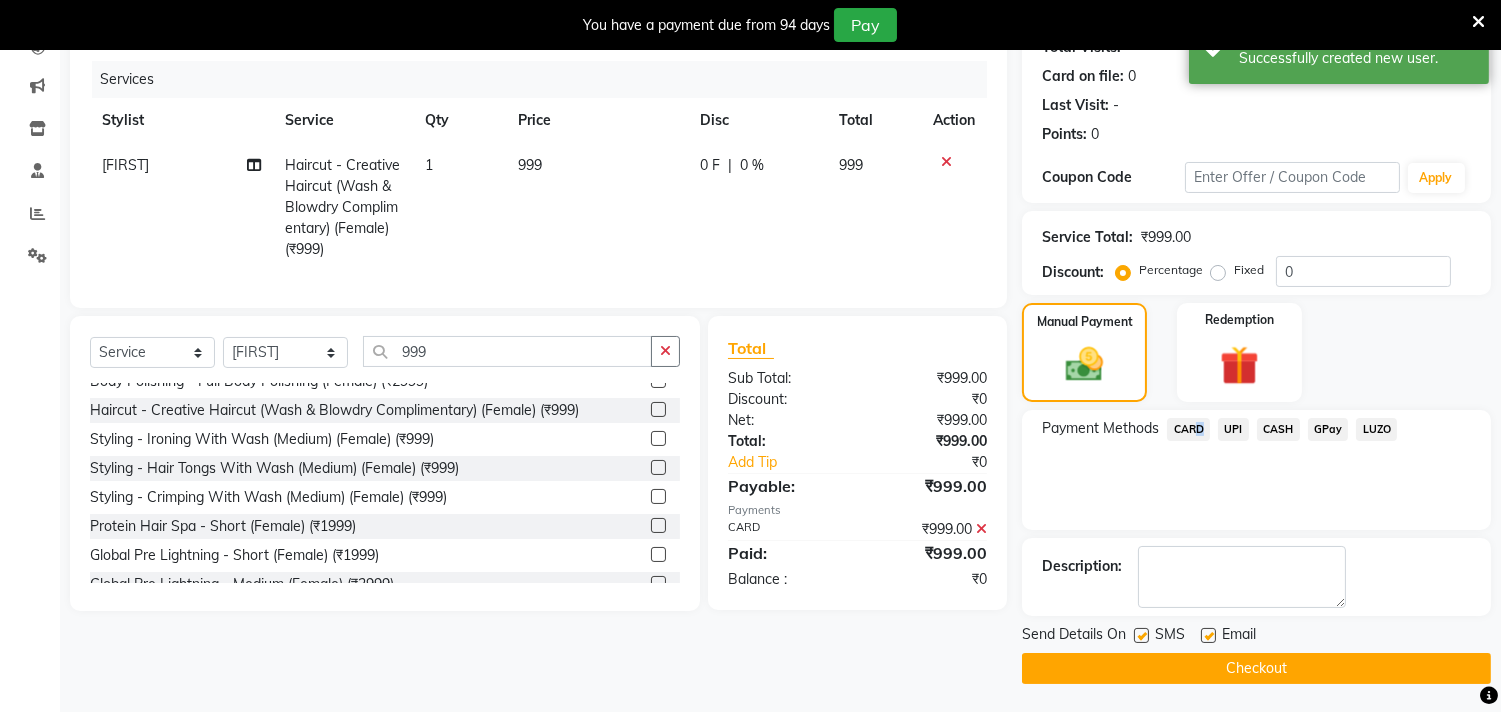 click on "Checkout" 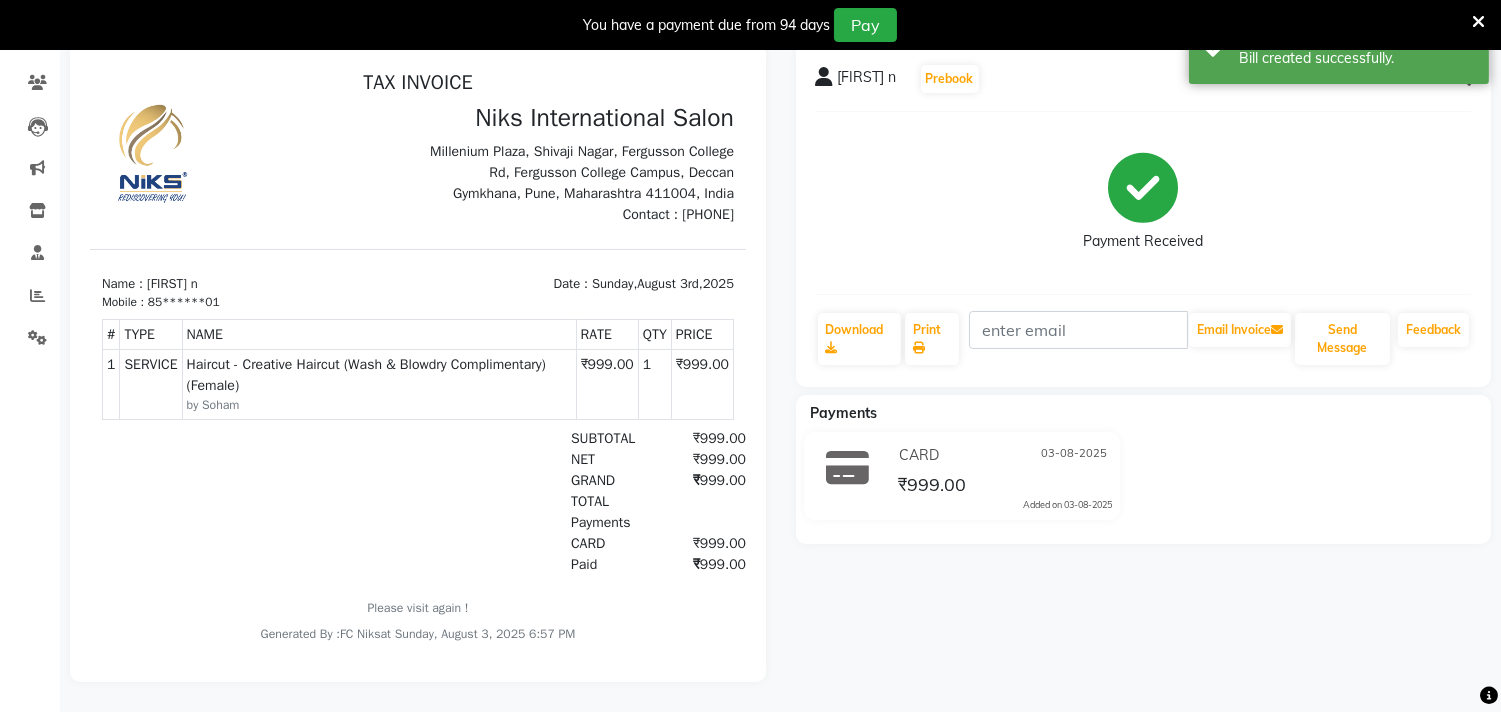 scroll, scrollTop: 0, scrollLeft: 0, axis: both 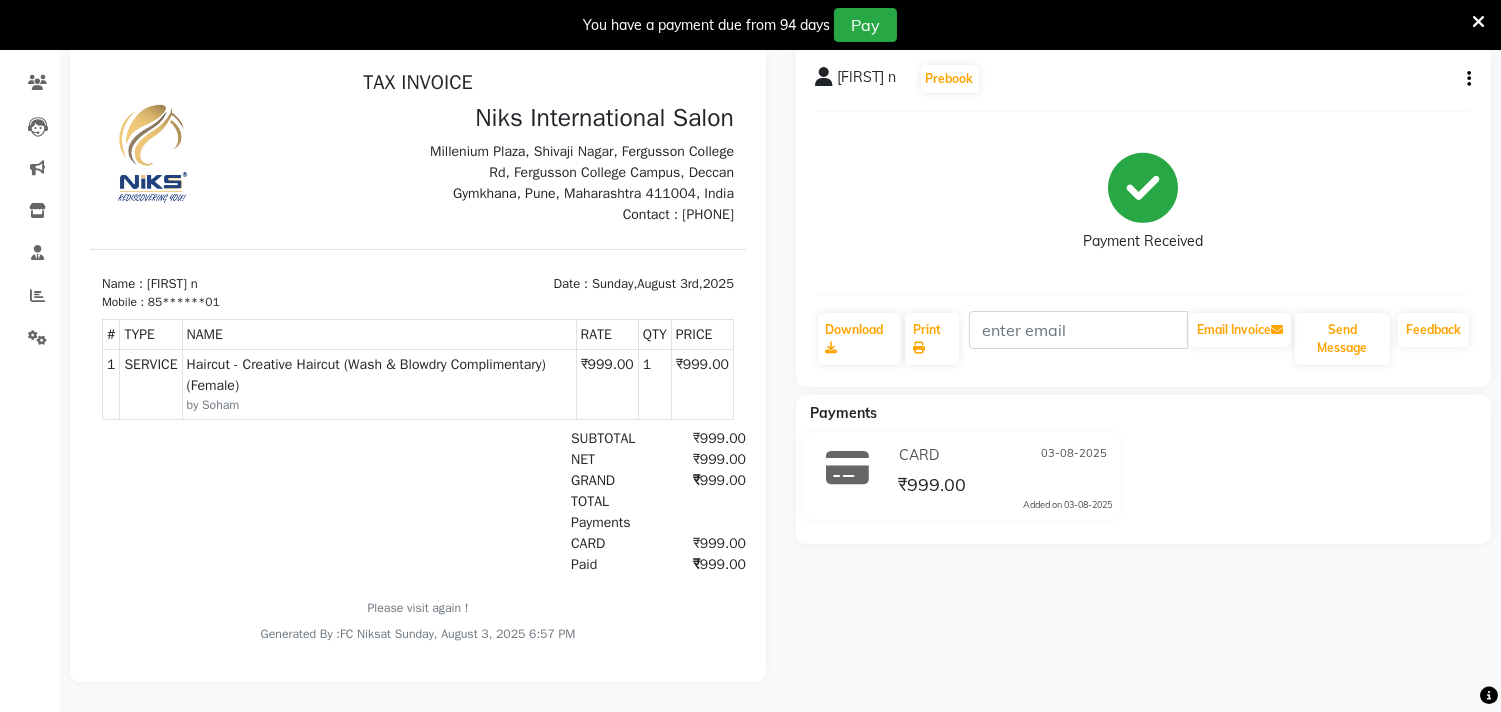 click at bounding box center [1478, 22] 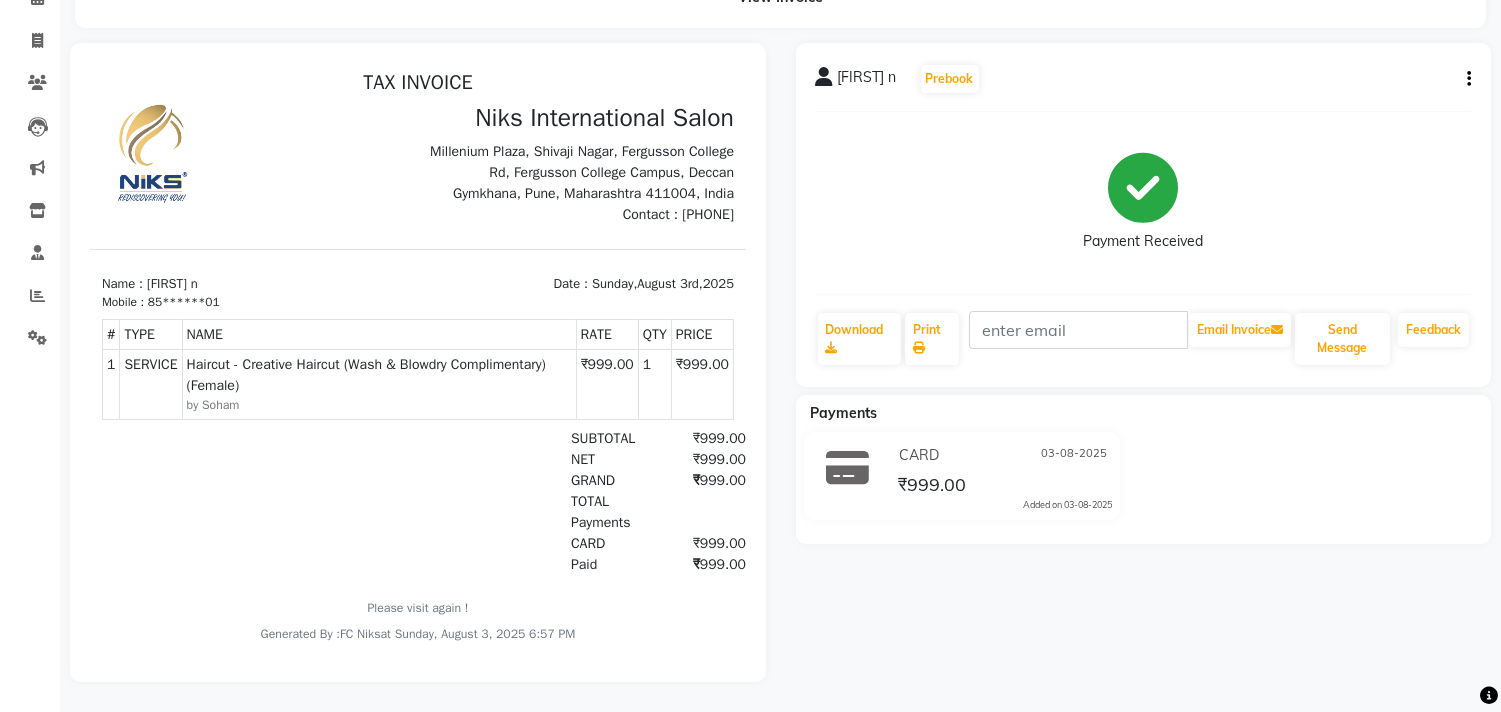 scroll, scrollTop: 0, scrollLeft: 0, axis: both 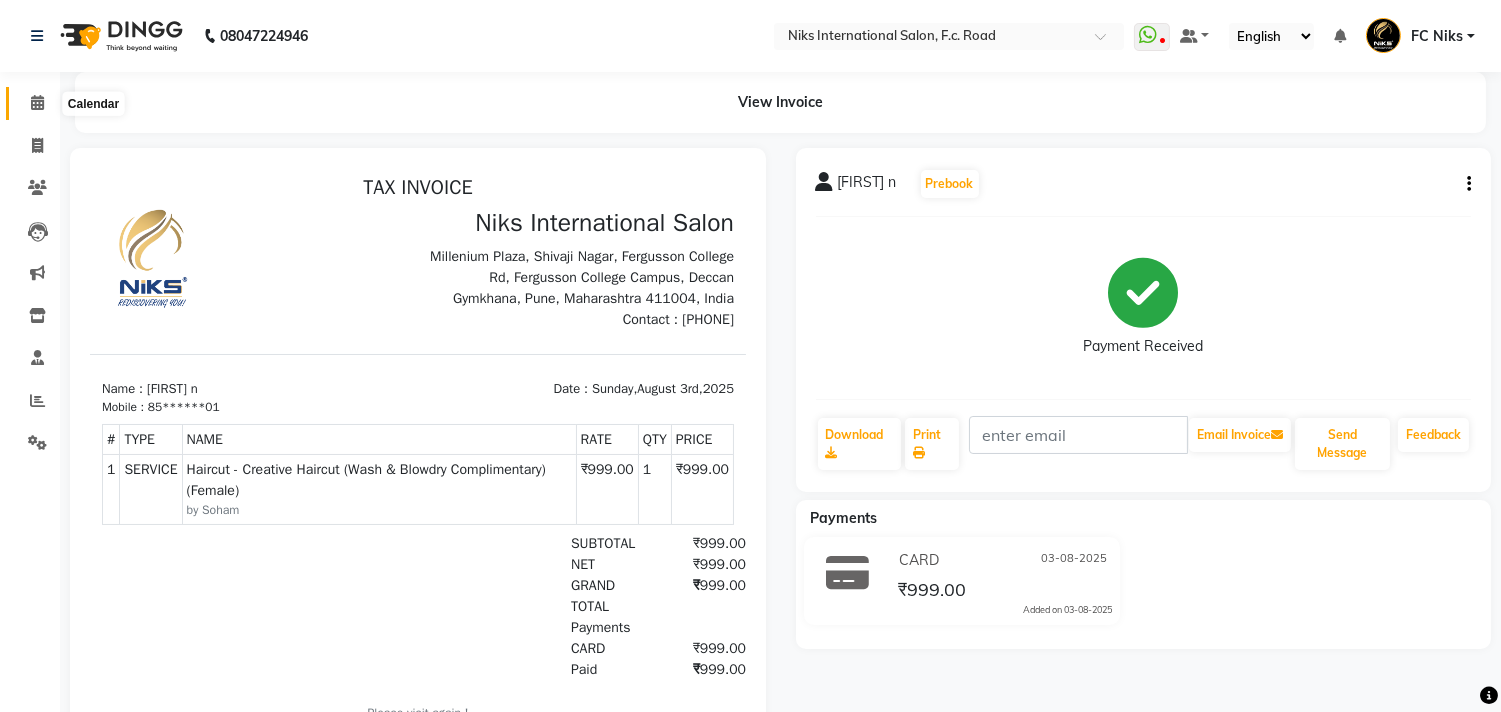 click 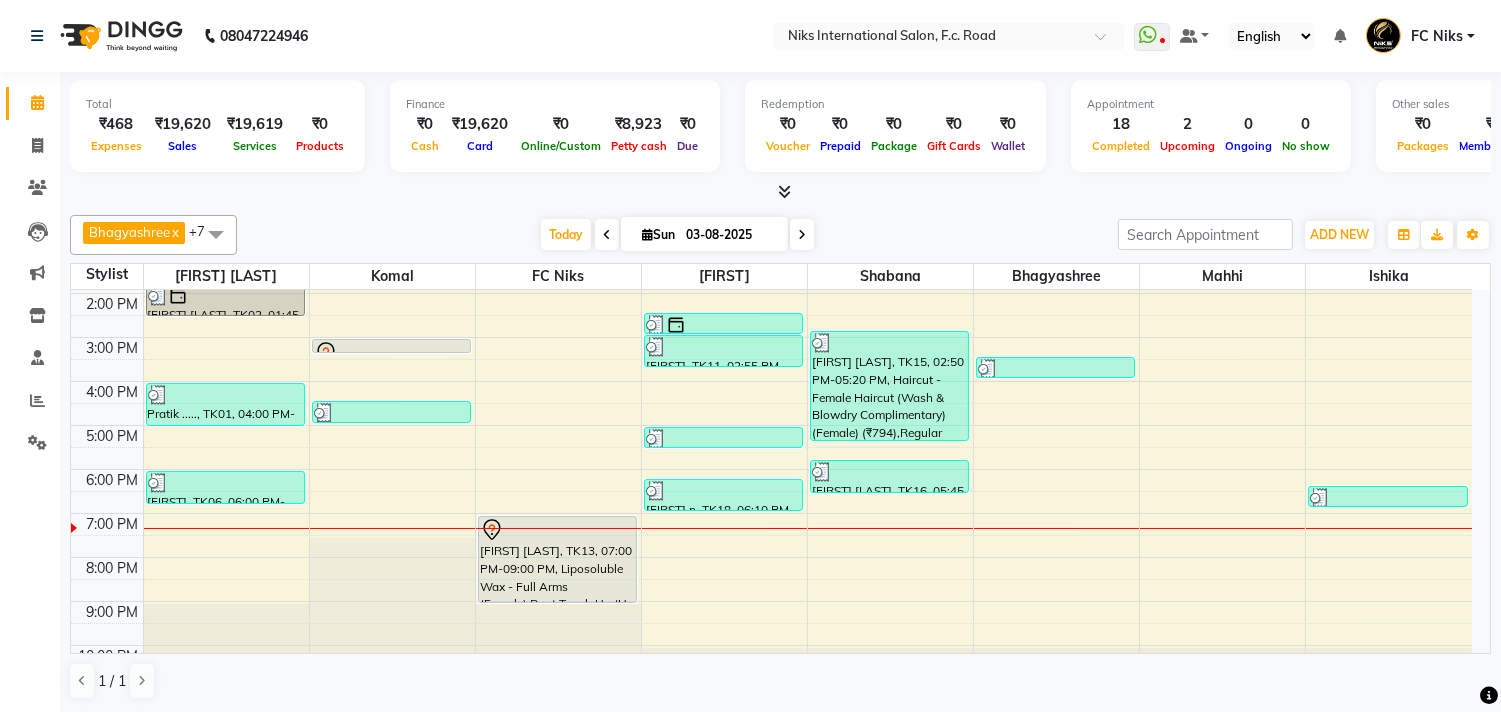 scroll, scrollTop: 298, scrollLeft: 0, axis: vertical 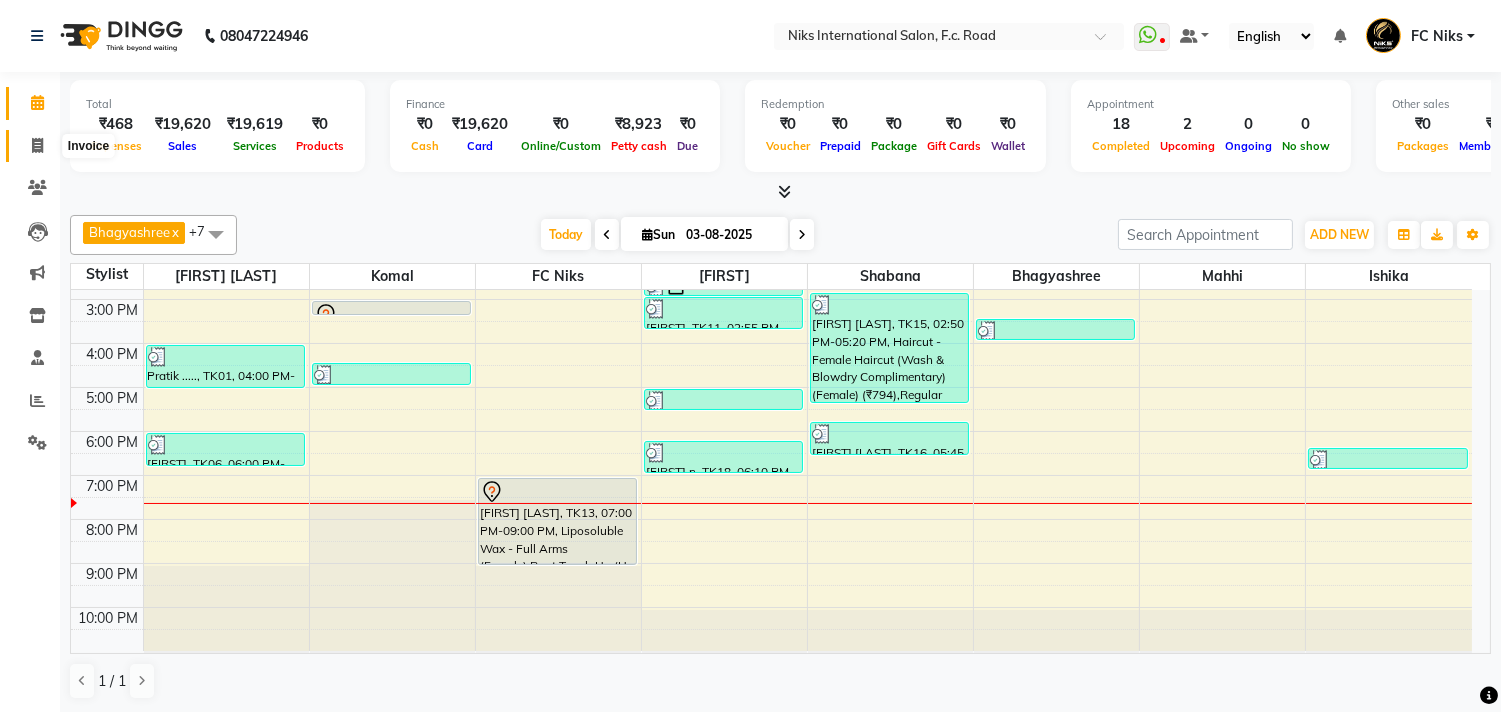 click 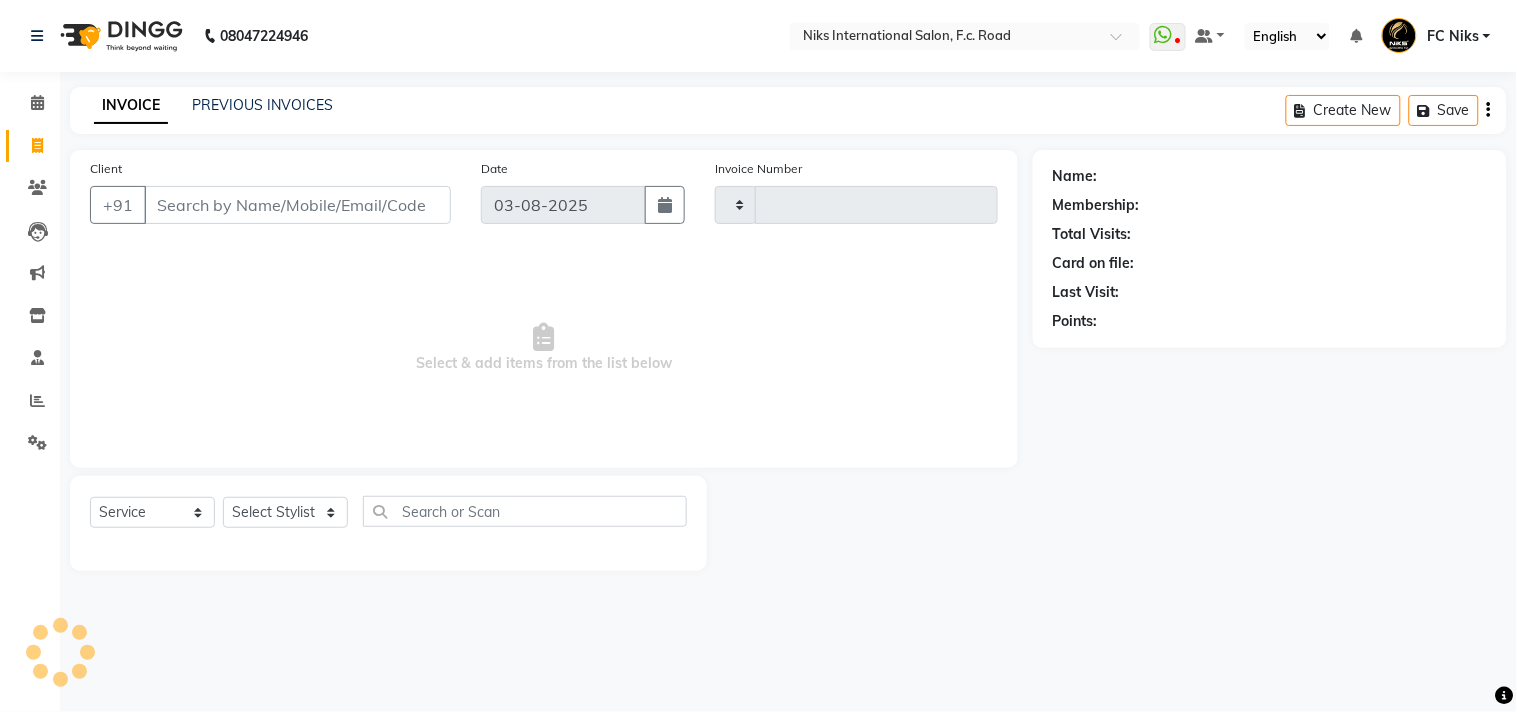 type on "1509" 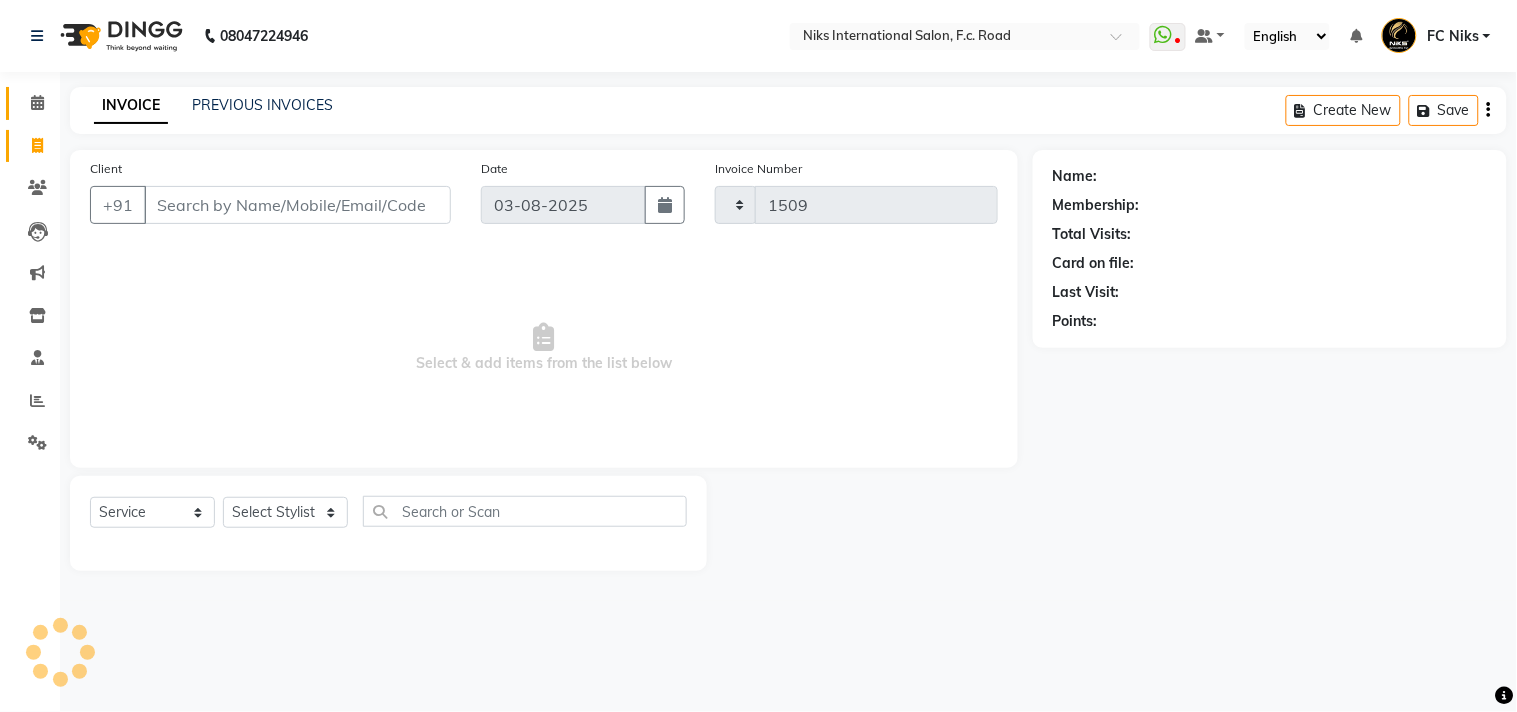 select on "7" 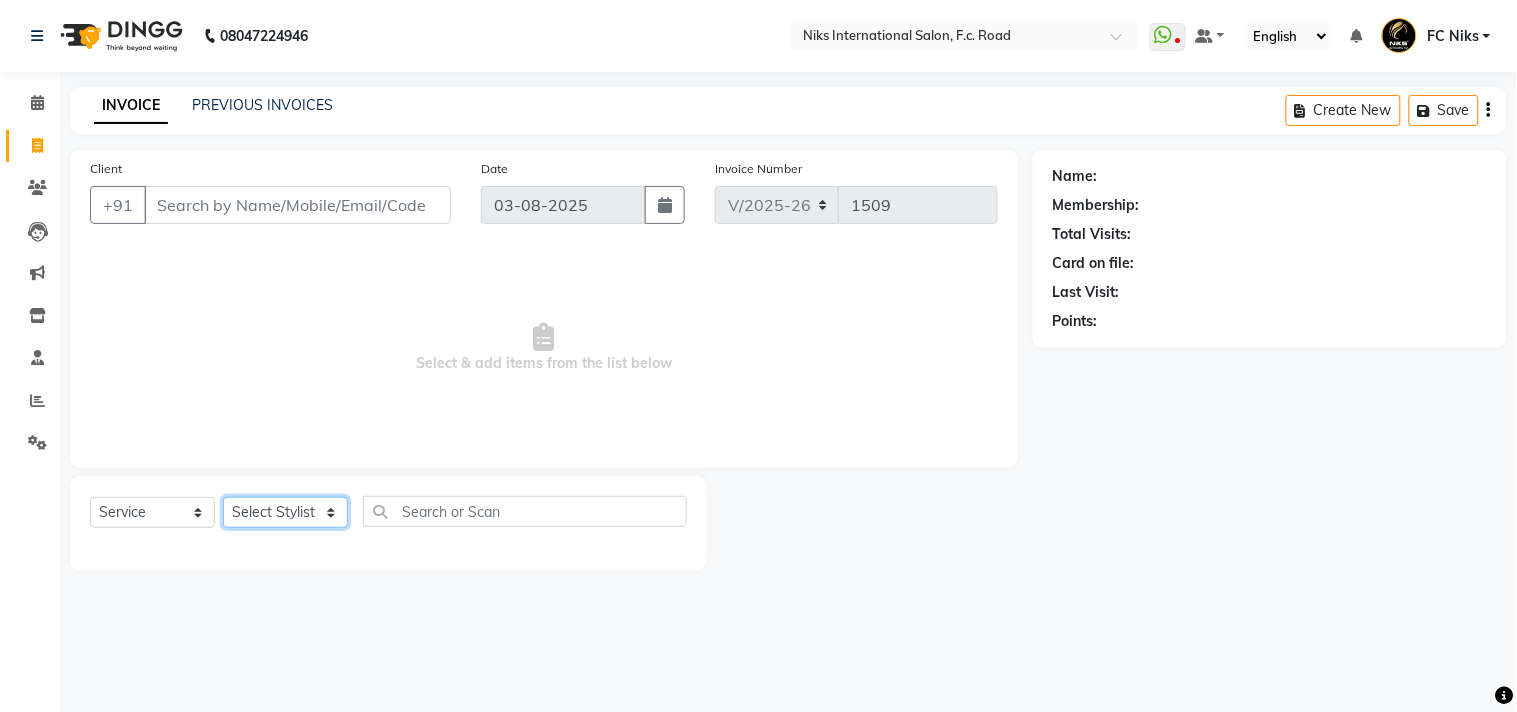 click on "Select Stylist Abhishek Amruta Bhagyashree CA Devkar FC Niks Ishika Kirti Komal Krishi Mahhi Nakshatra Nikhil Rajesh Savita Shabana Shrikant Gaikwad Soham" 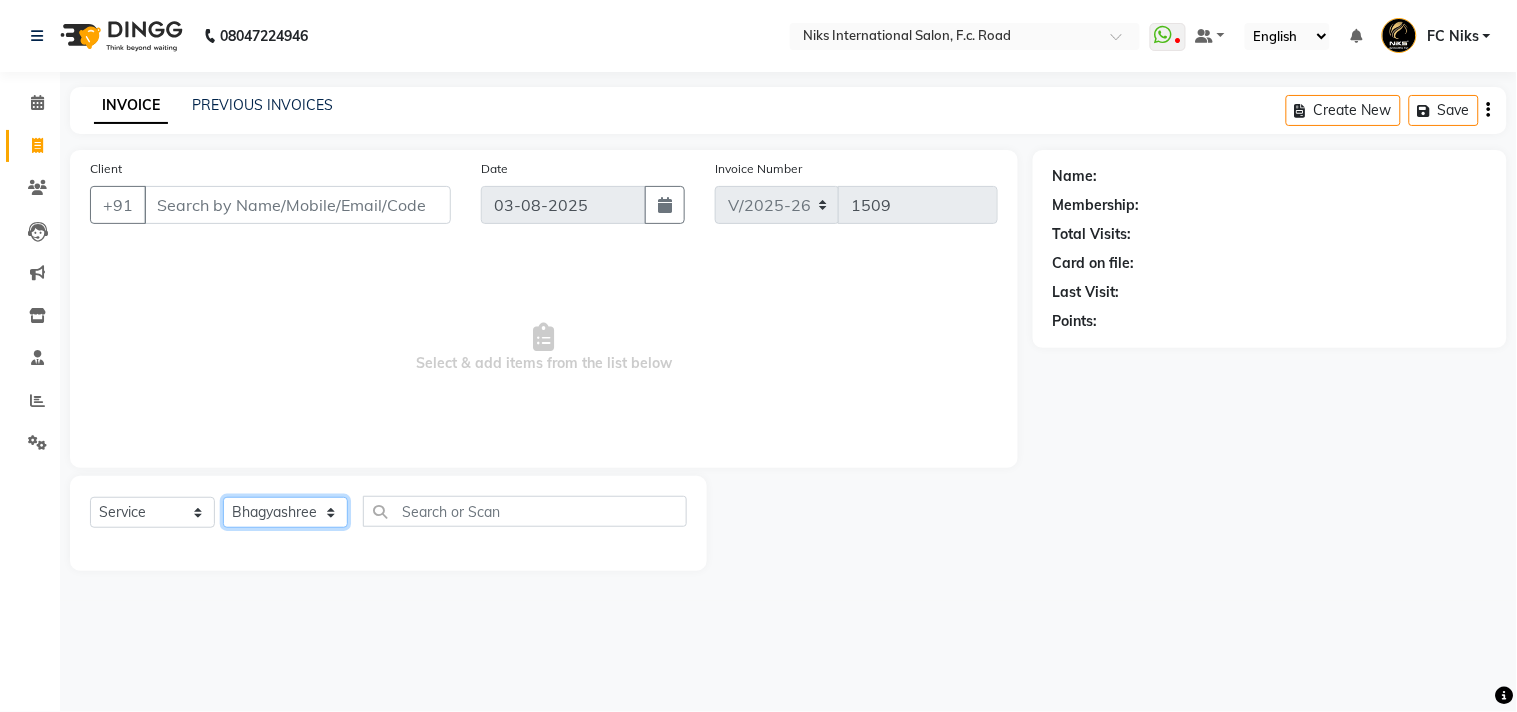 click on "Select Stylist Abhishek Amruta Bhagyashree CA Devkar FC Niks Ishika Kirti Komal Krishi Mahhi Nakshatra Nikhil Rajesh Savita Shabana Shrikant Gaikwad Soham" 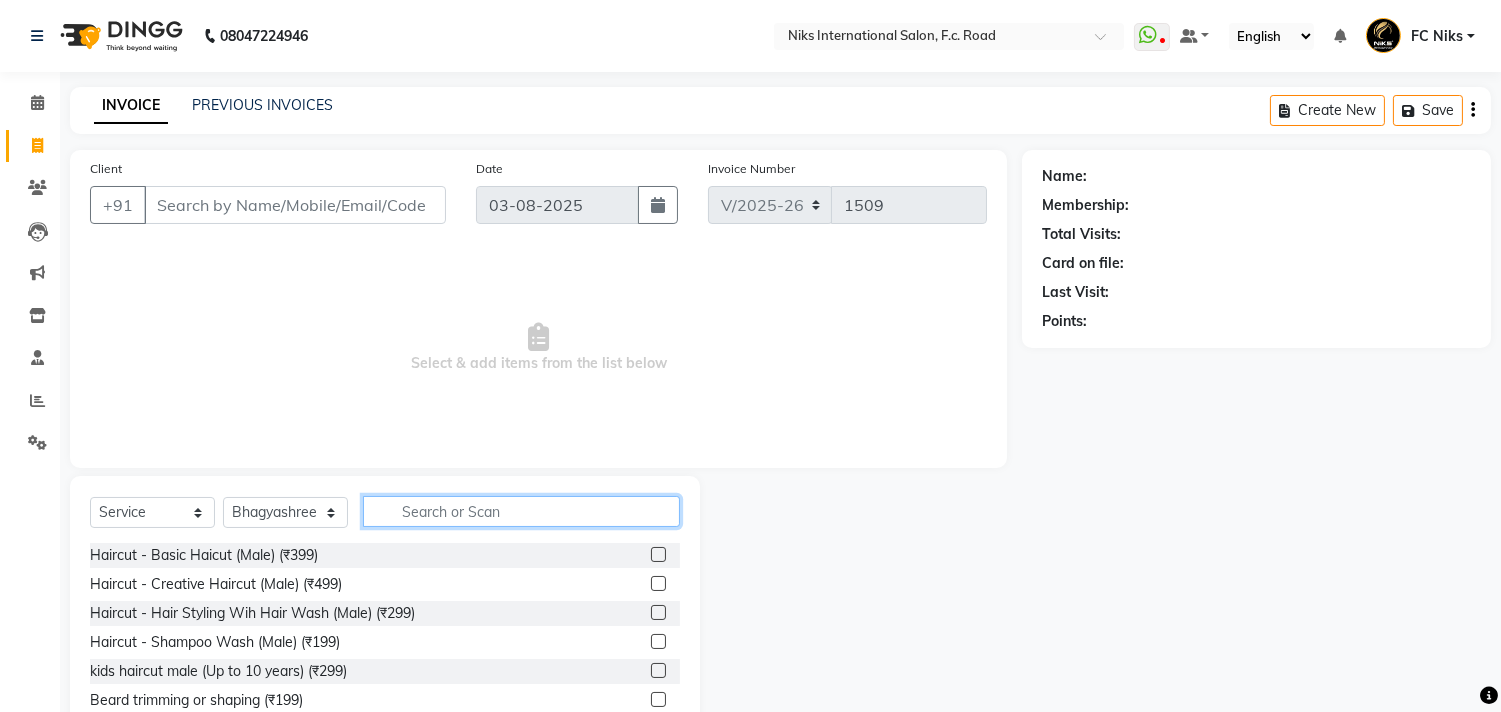 click 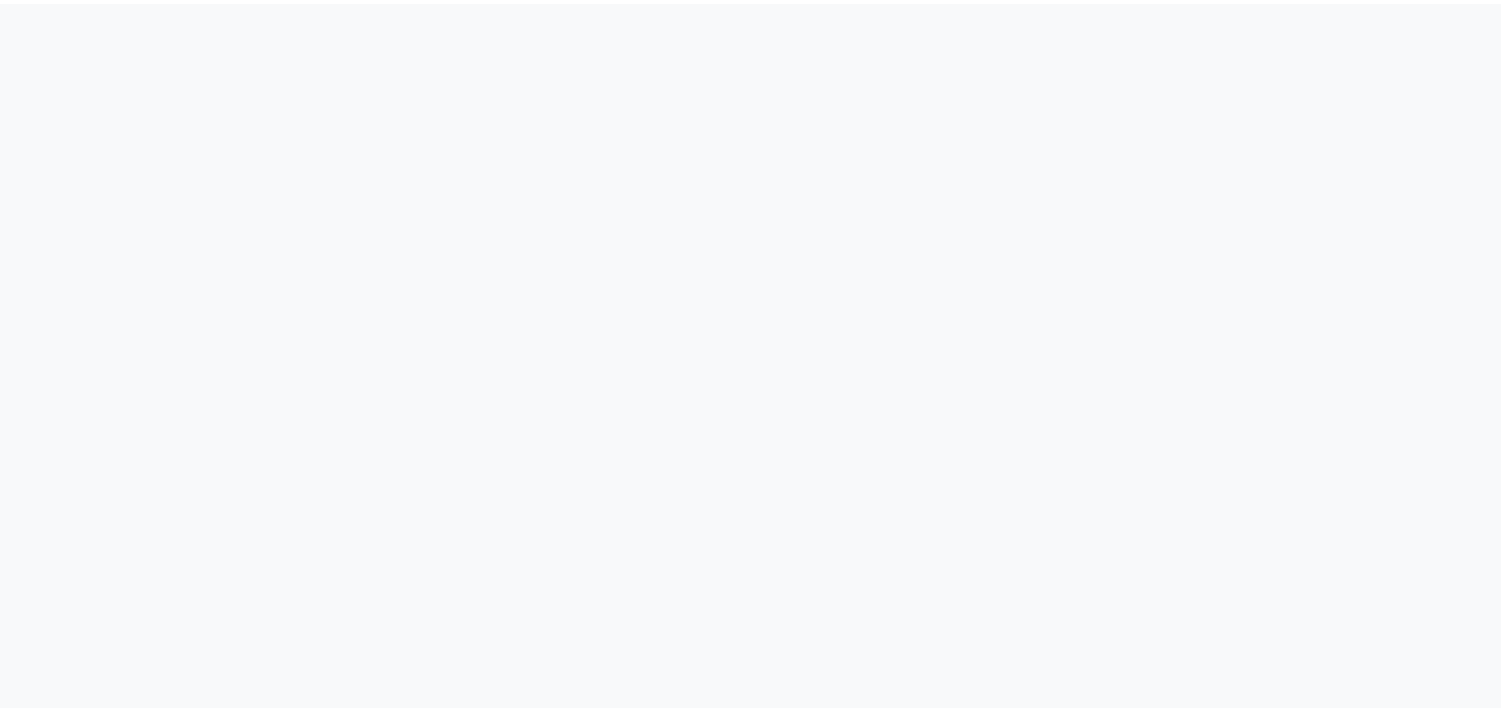scroll, scrollTop: 0, scrollLeft: 0, axis: both 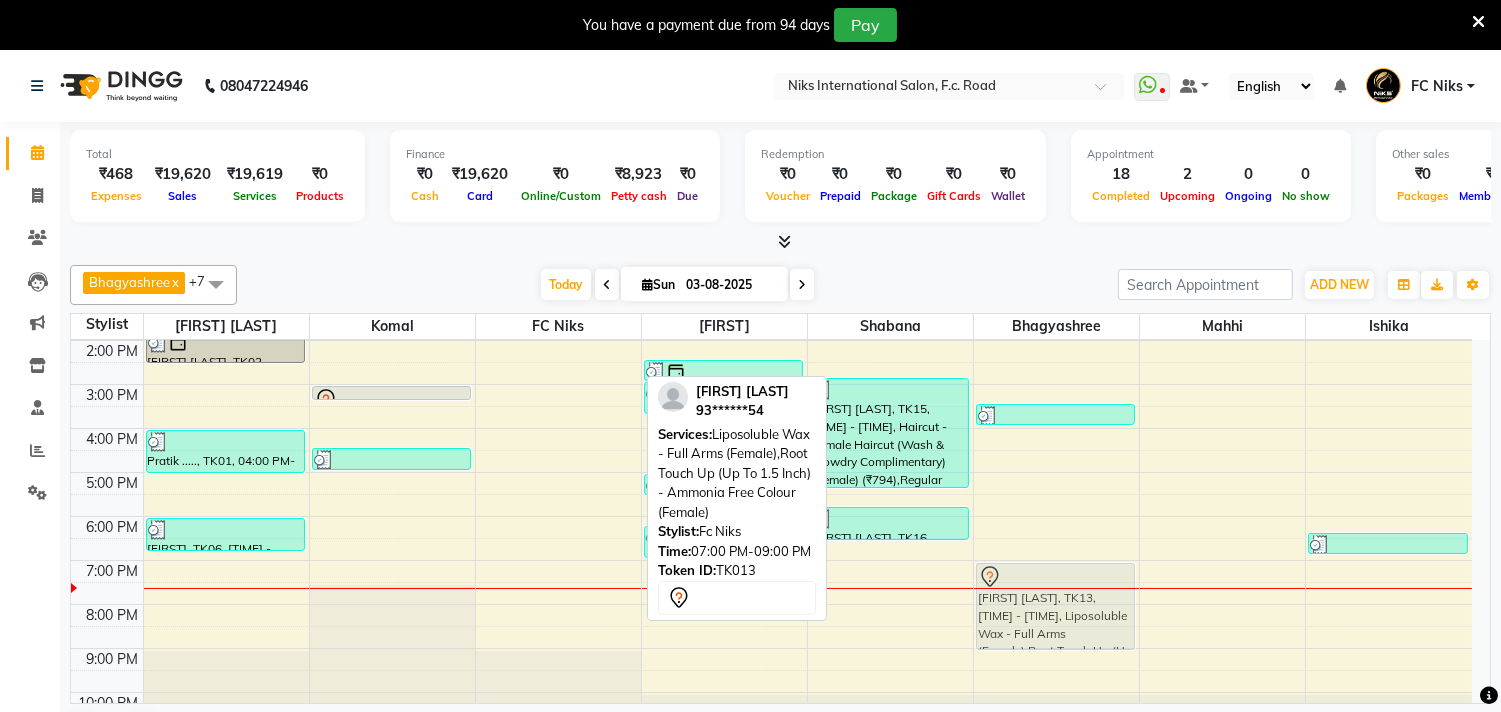 drag, startPoint x: 587, startPoint y: 651, endPoint x: 1033, endPoint y: 610, distance: 447.88055 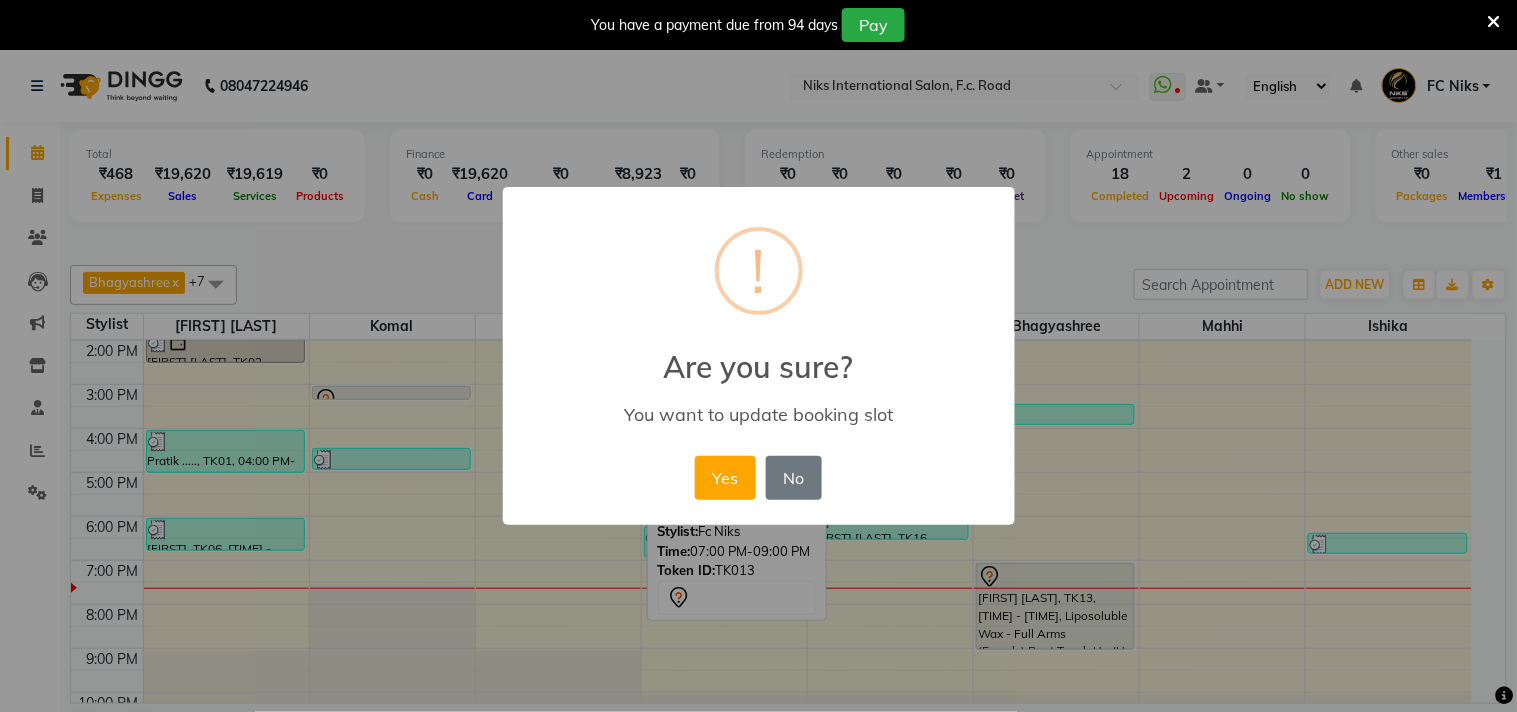 drag, startPoint x: 708, startPoint y: 472, endPoint x: 720, endPoint y: 472, distance: 12 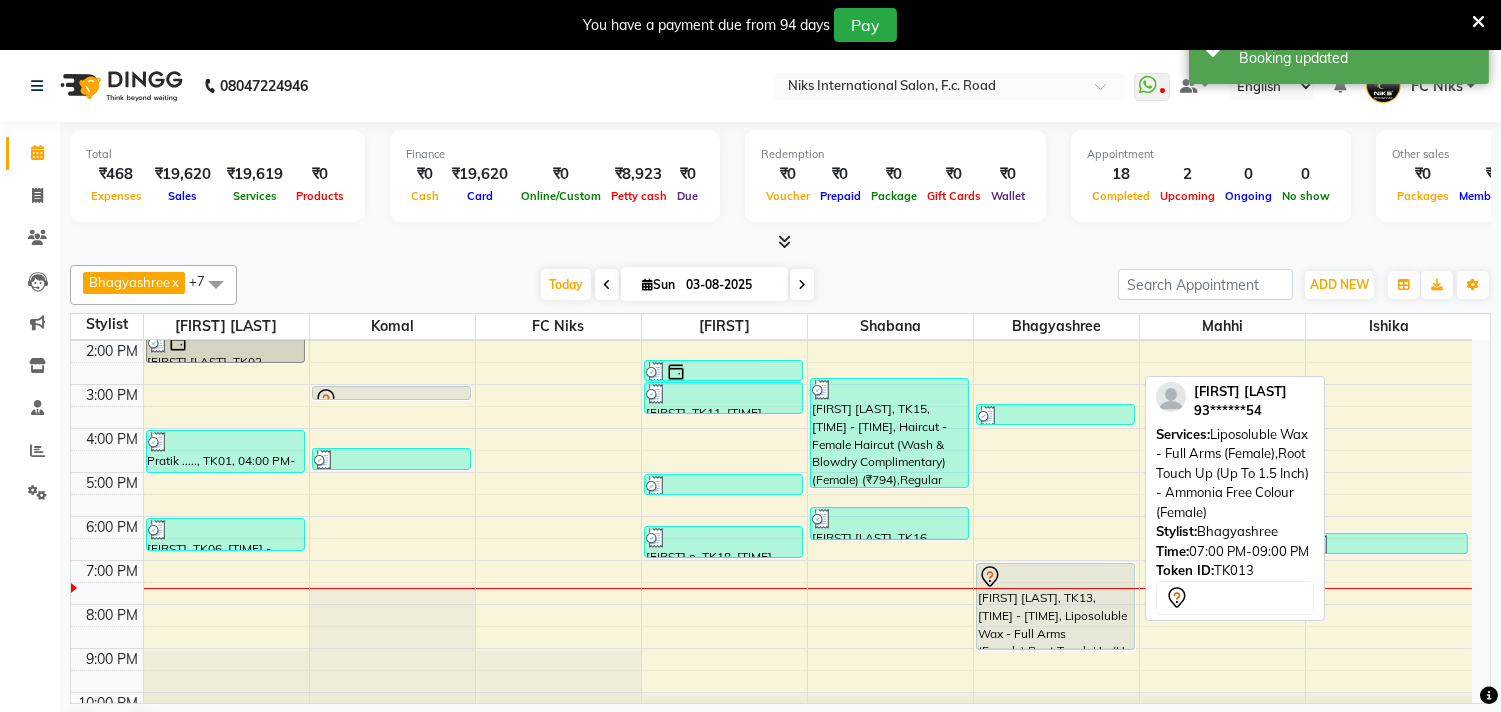 click on "[FIRST] [LAST], TK13, [TIME] - [TIME], Liposoluble Wax - Full Arms (Female),Root Touch Up (Up To 1.5 Inch)  - Ammonia Free Colour  (Female)" at bounding box center [1055, 606] 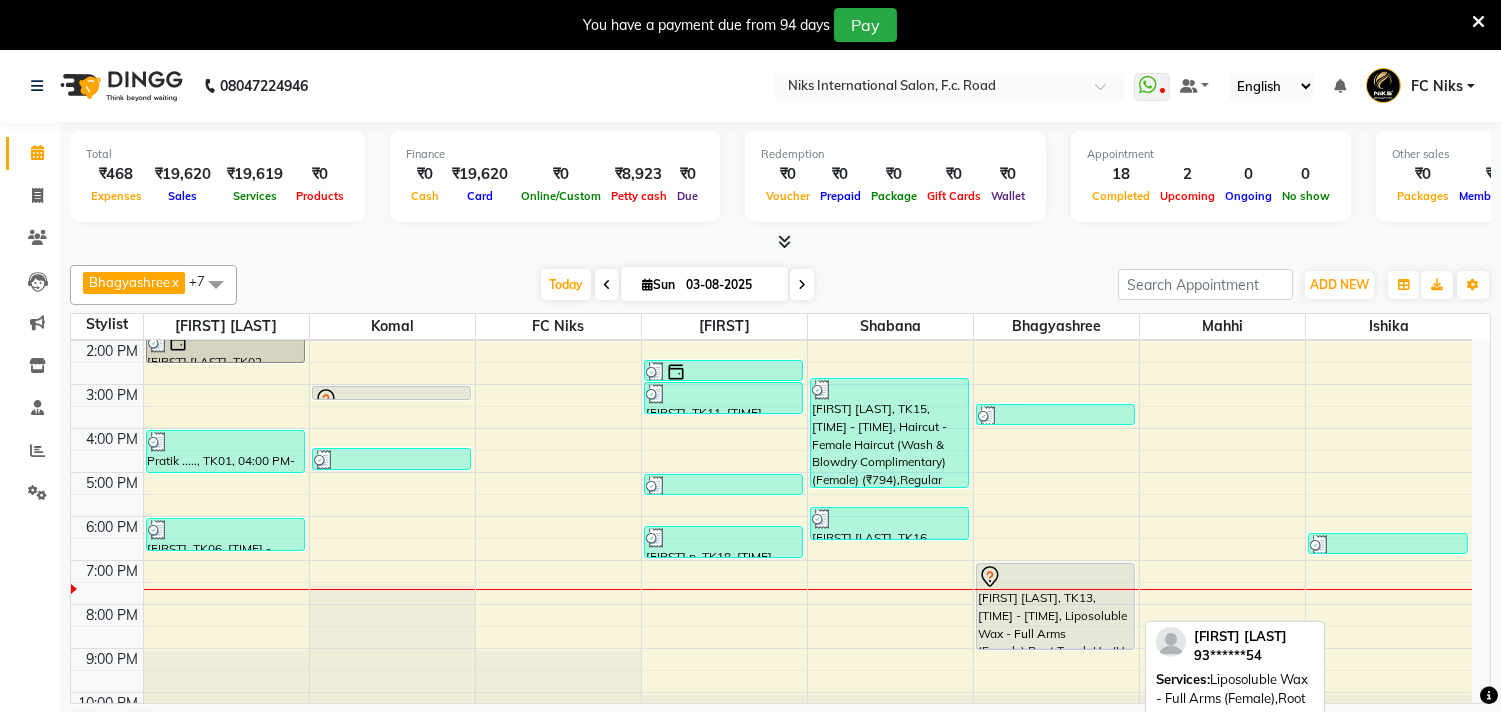 click on "[FIRST] [LAST], TK13, [TIME] - [TIME], Liposoluble Wax - Full Arms (Female),Root Touch Up (Up To 1.5 Inch)  - Ammonia Free Colour  (Female)" at bounding box center [1055, 606] 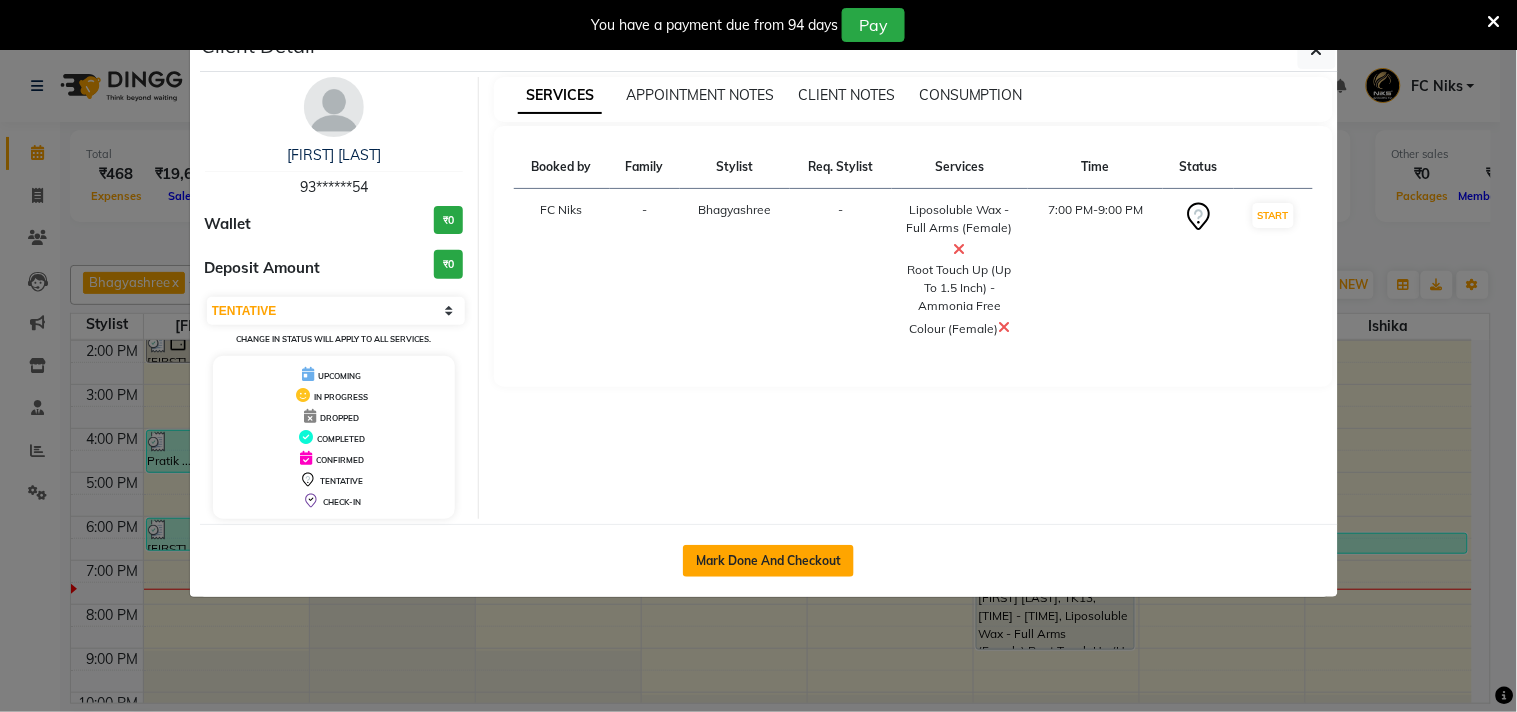 click on "Mark Done And Checkout" 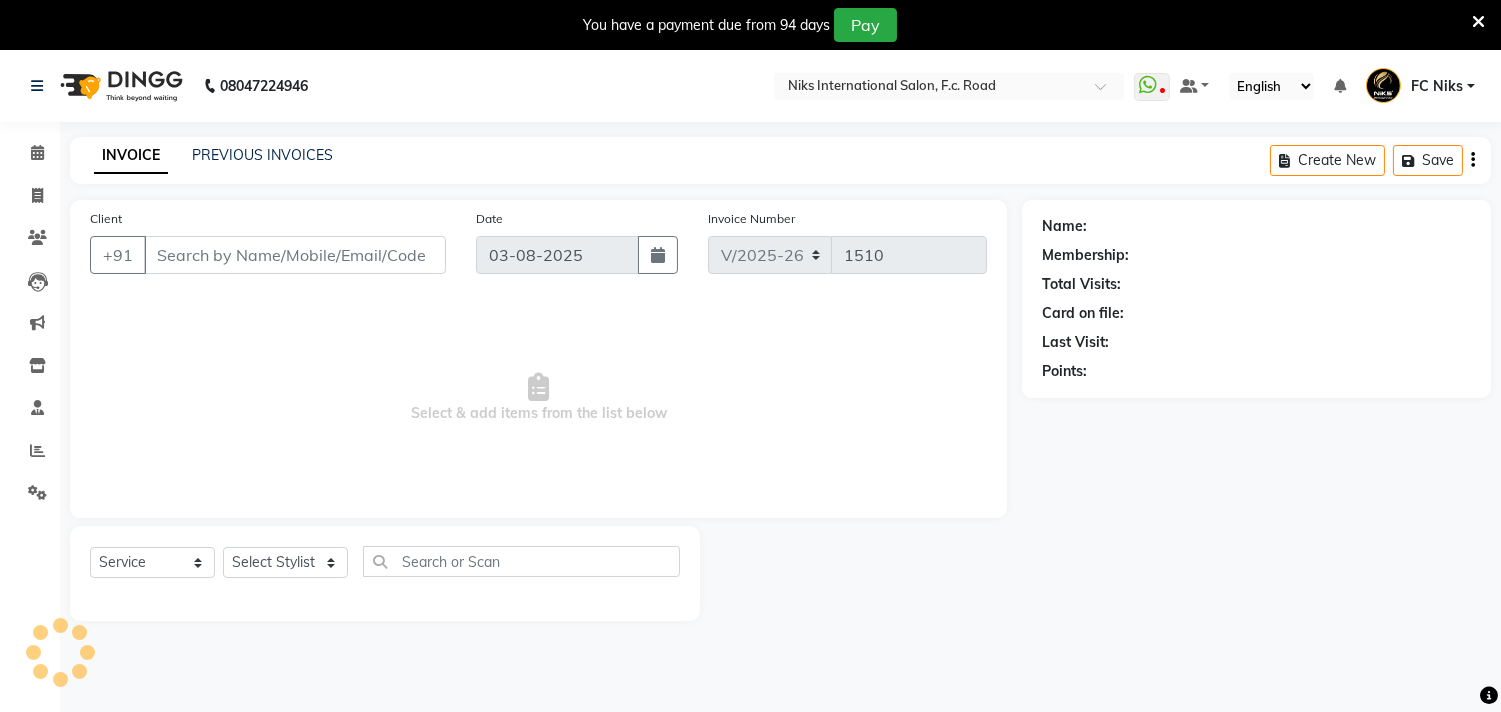 type on "93******54" 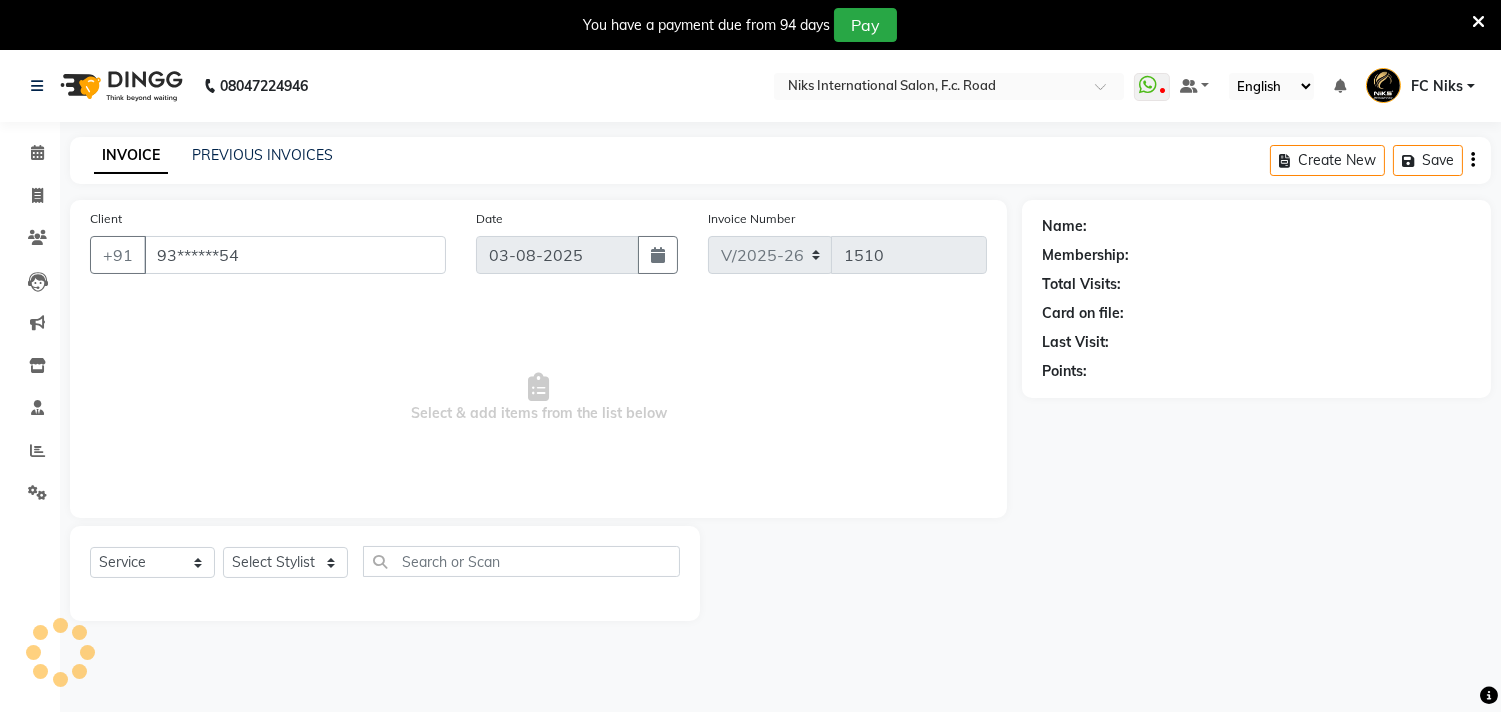 select on "63217" 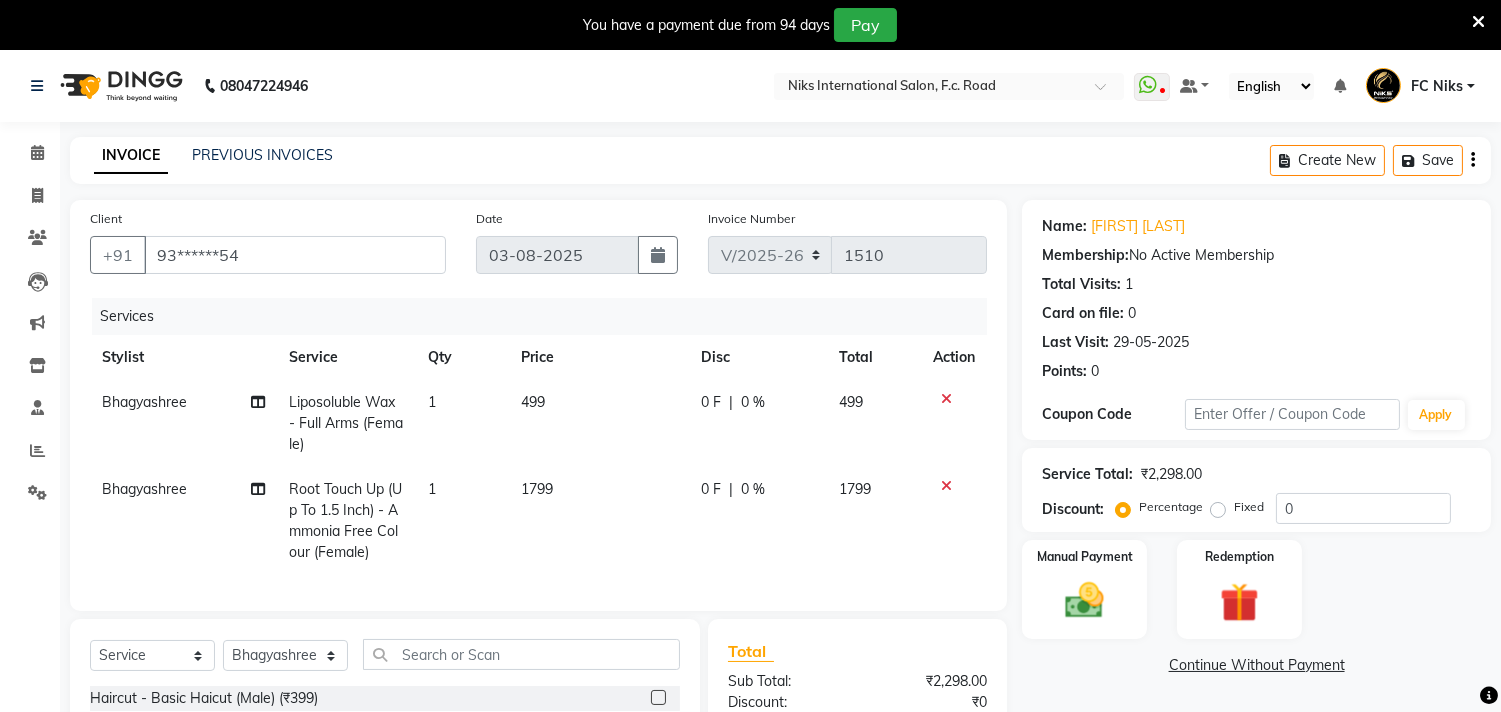 click 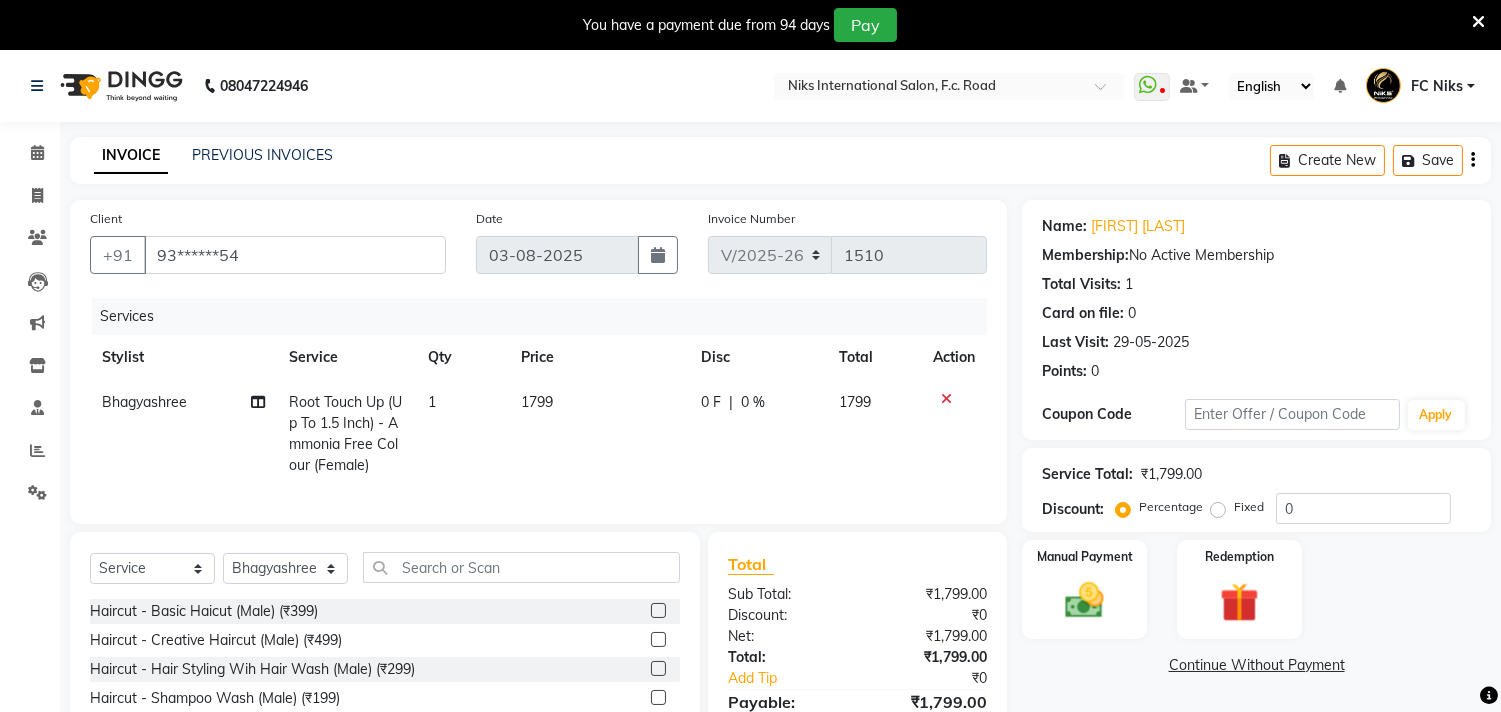 click 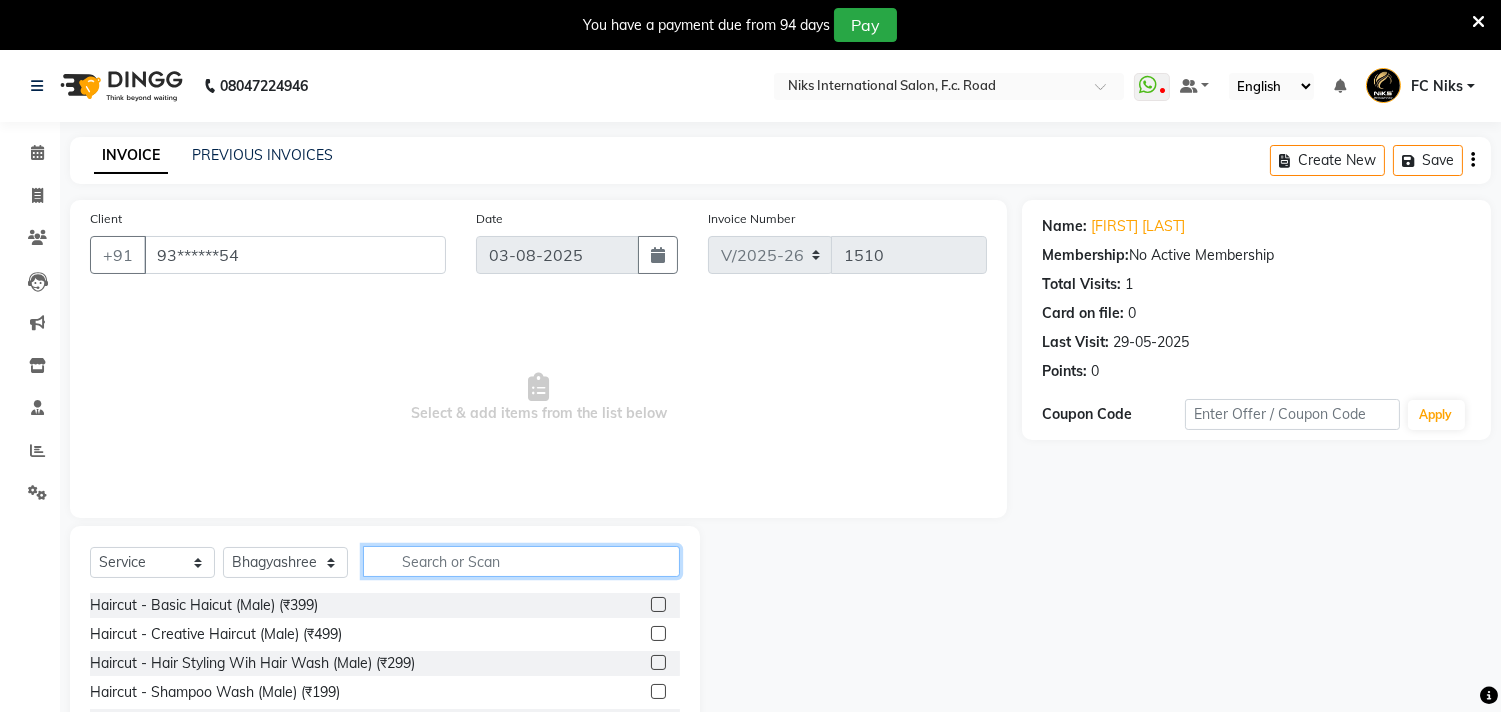 click 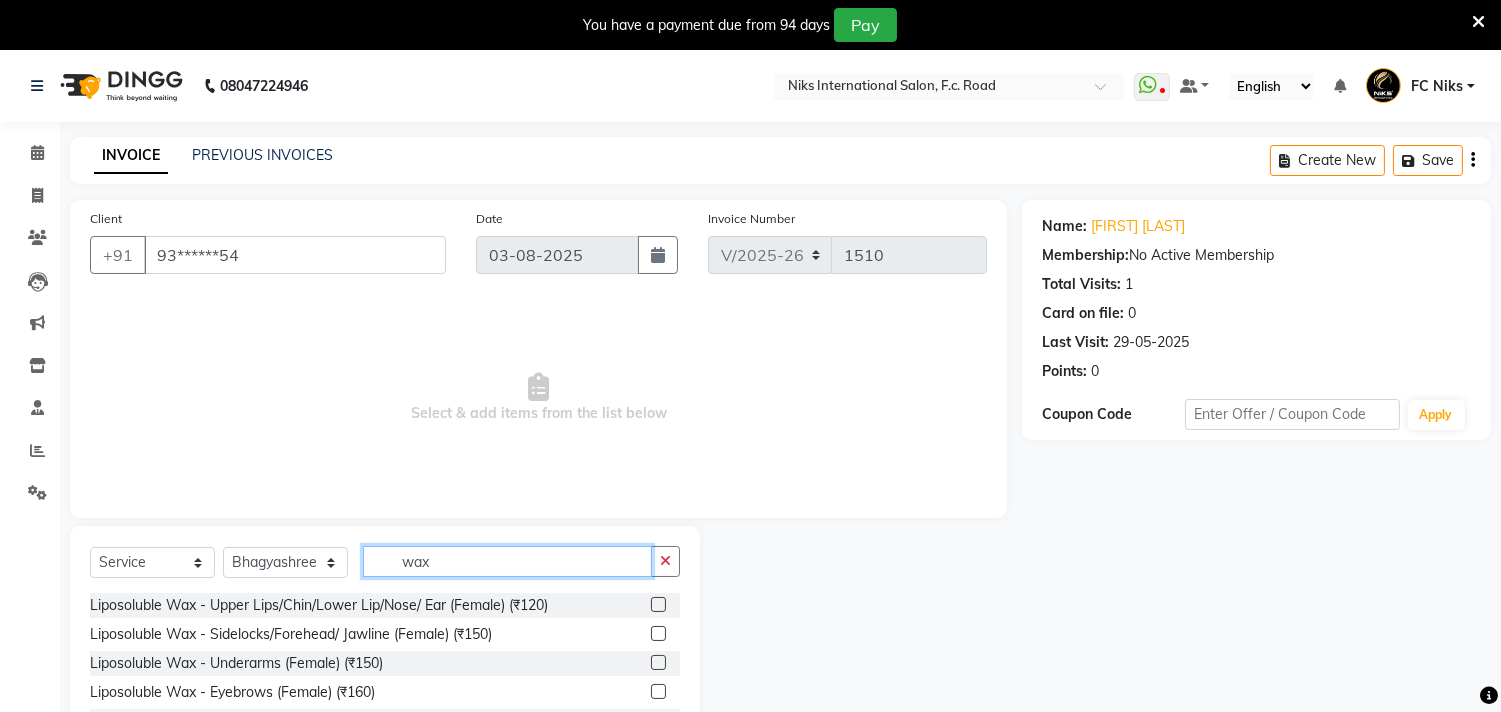 type on "wax" 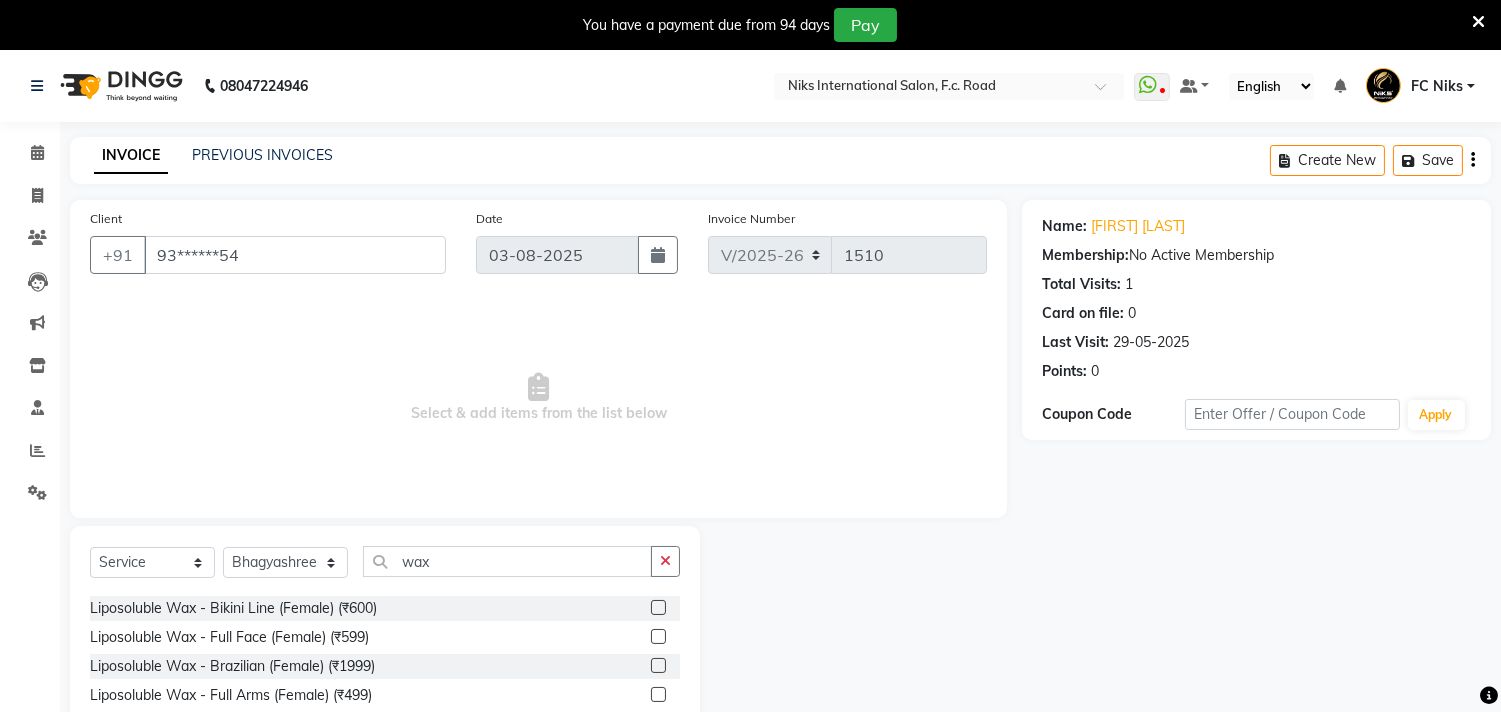 scroll, scrollTop: 147, scrollLeft: 0, axis: vertical 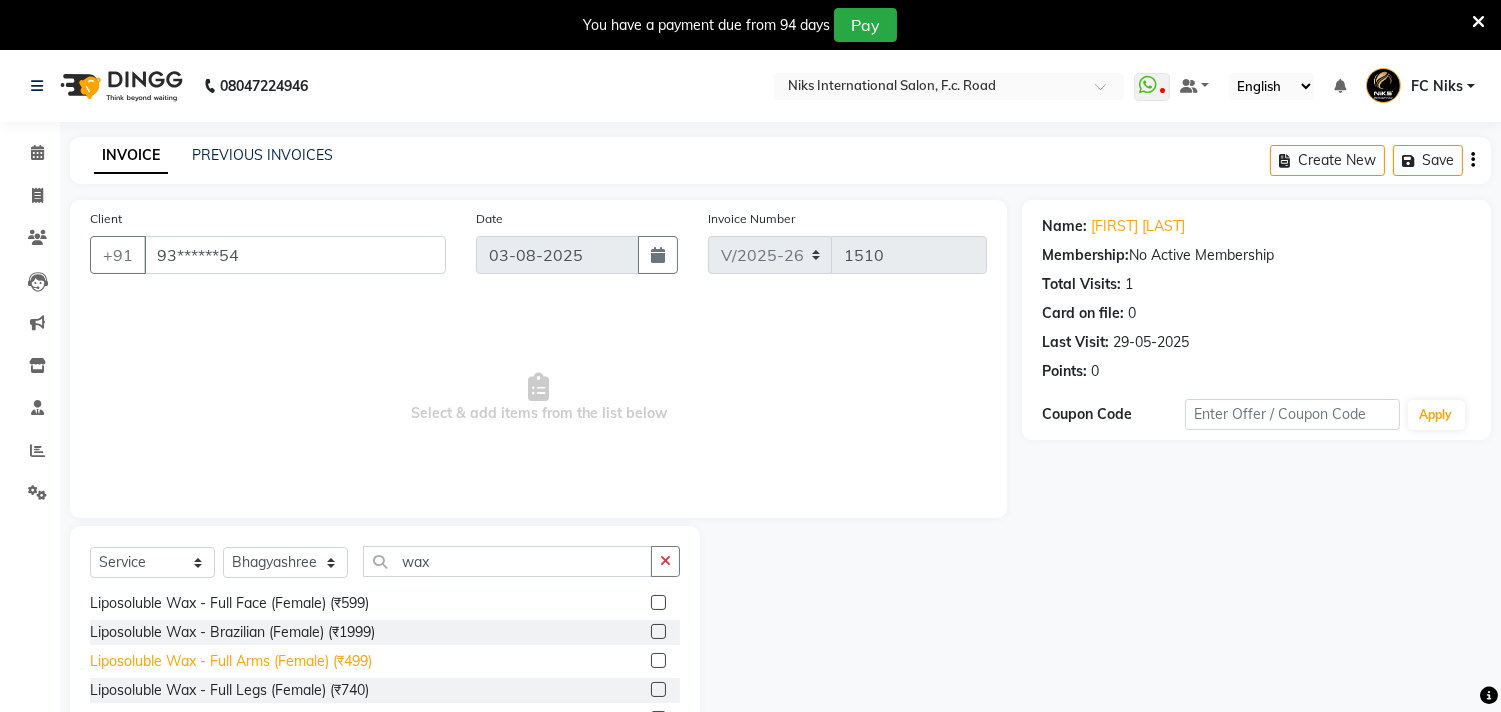 click on "Liposoluble Wax - Full Arms (Female) (₹499)" 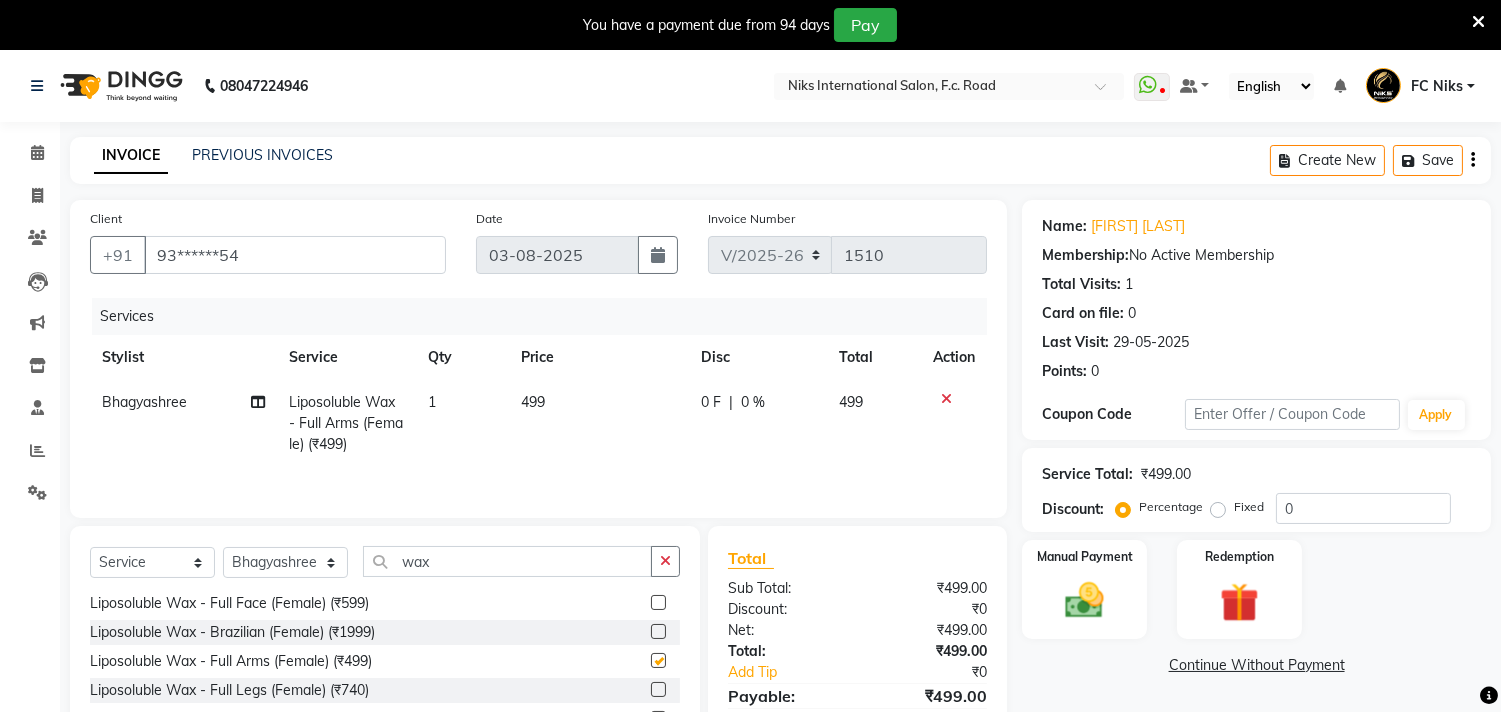checkbox on "false" 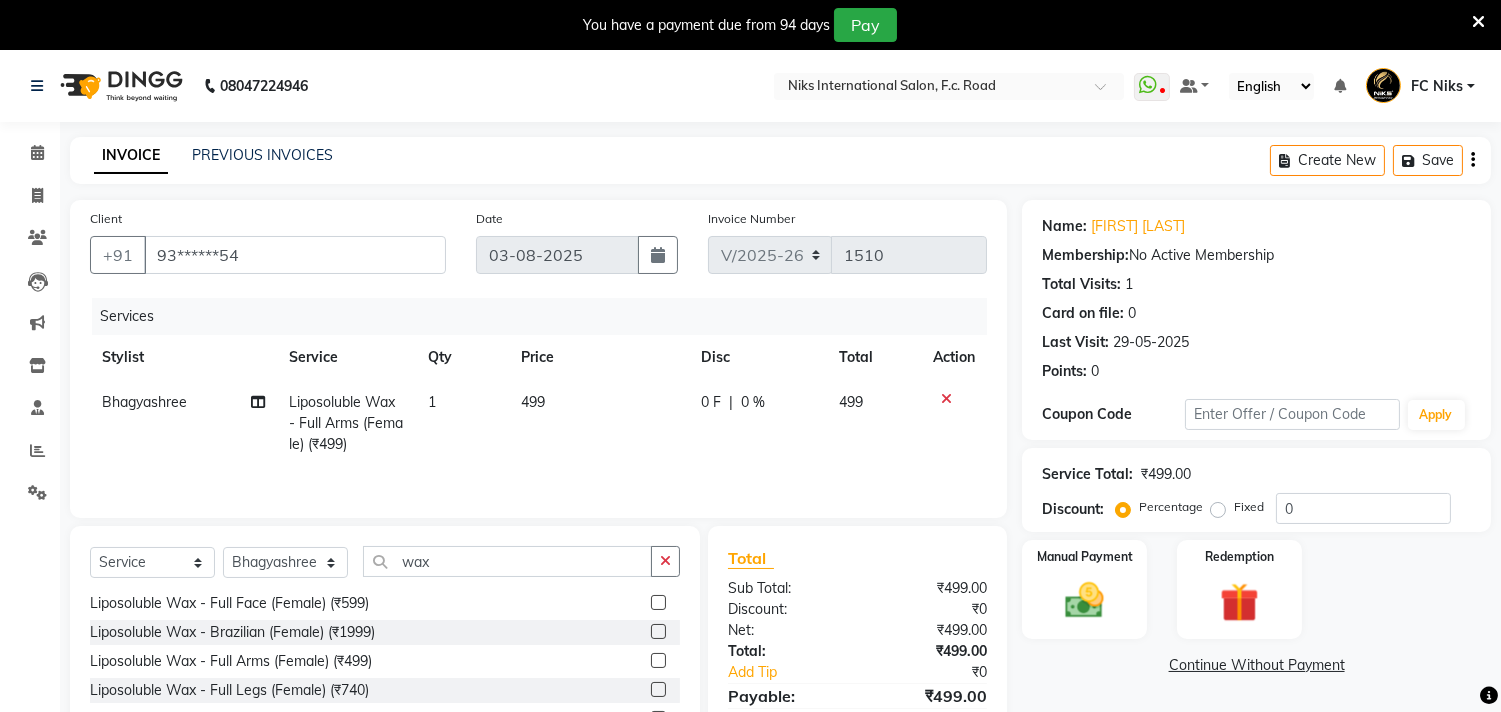 click on "499" 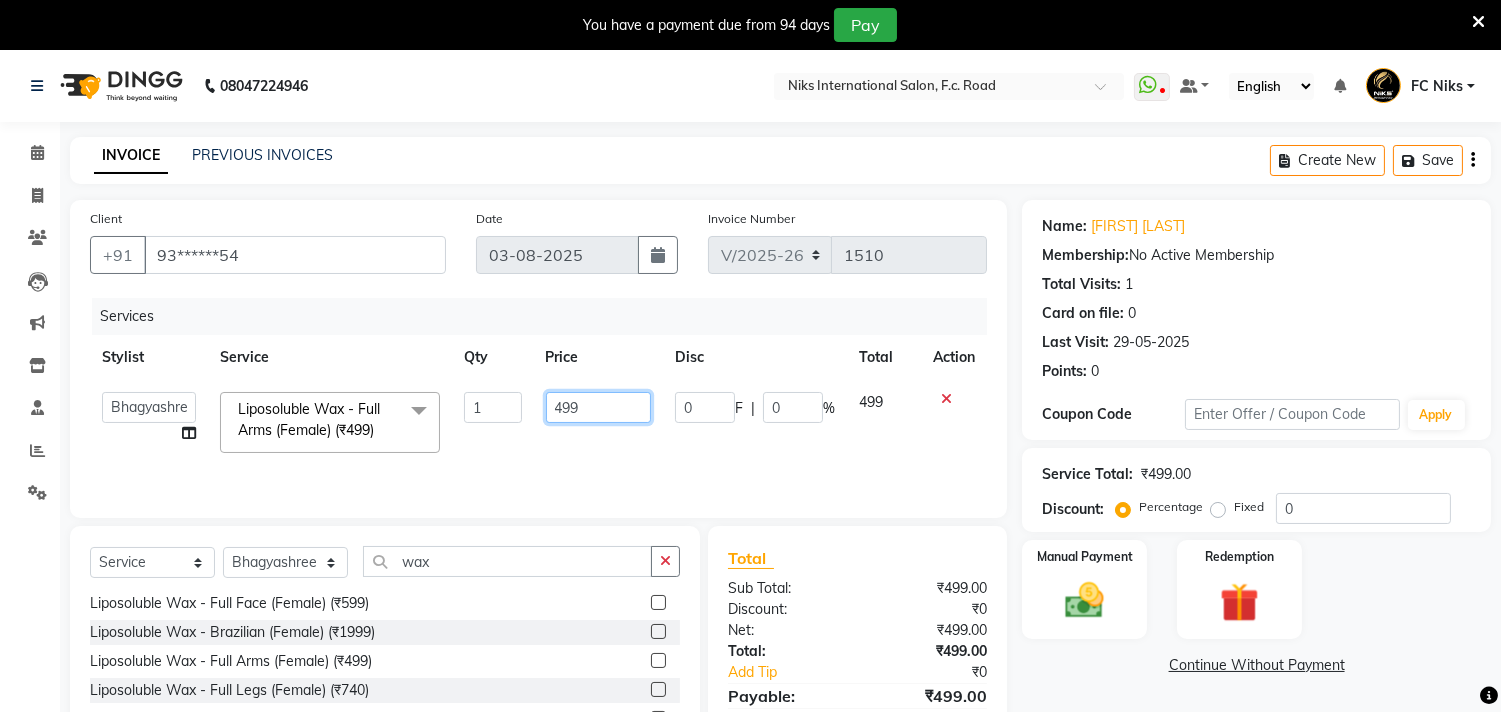 click on "499" 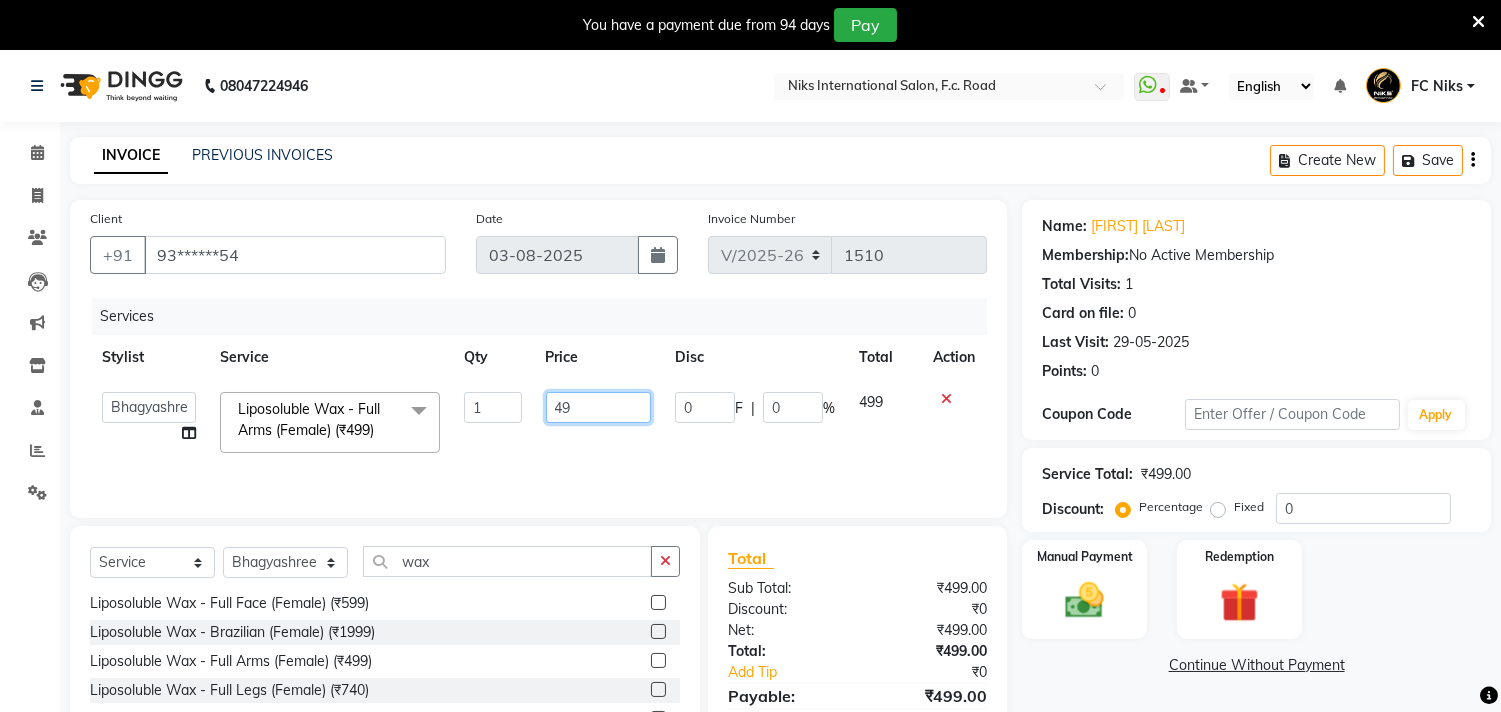 type on "4" 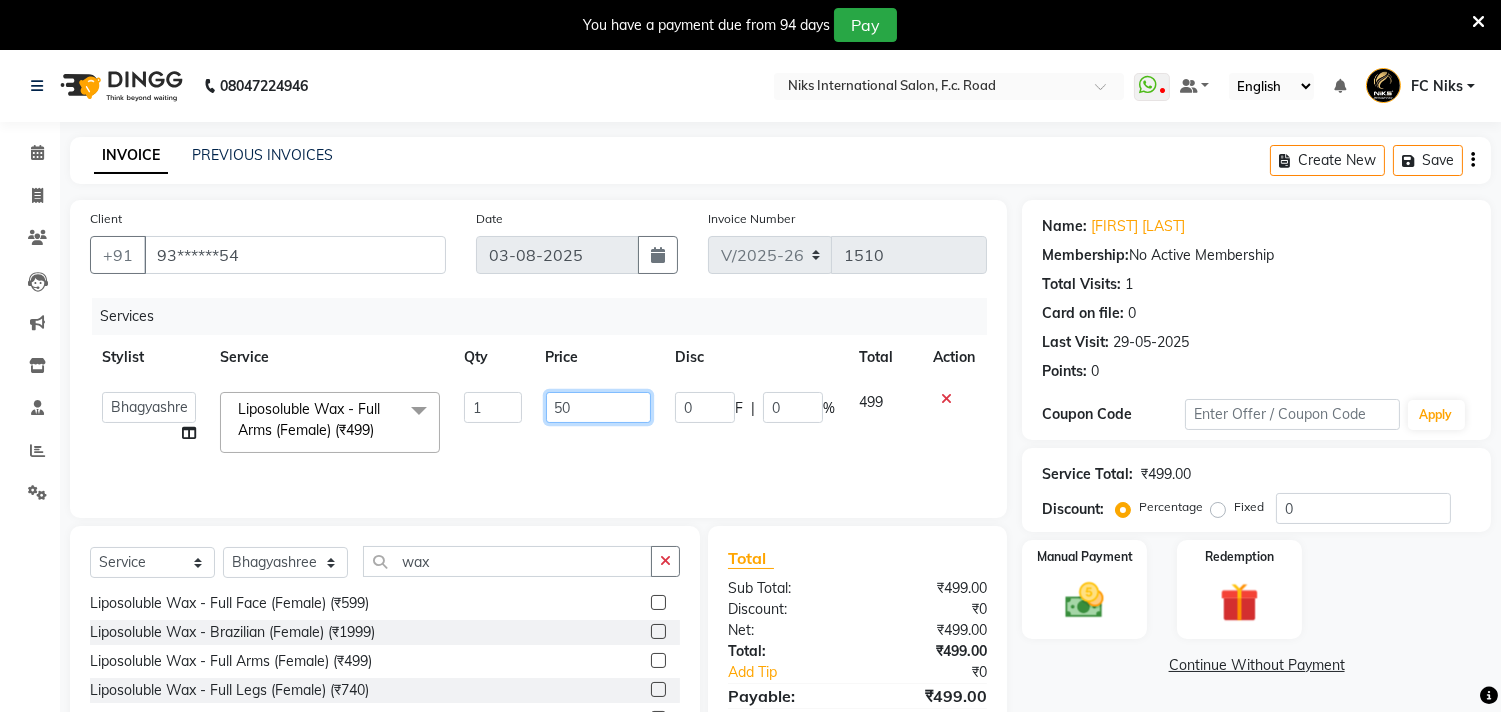 type on "500" 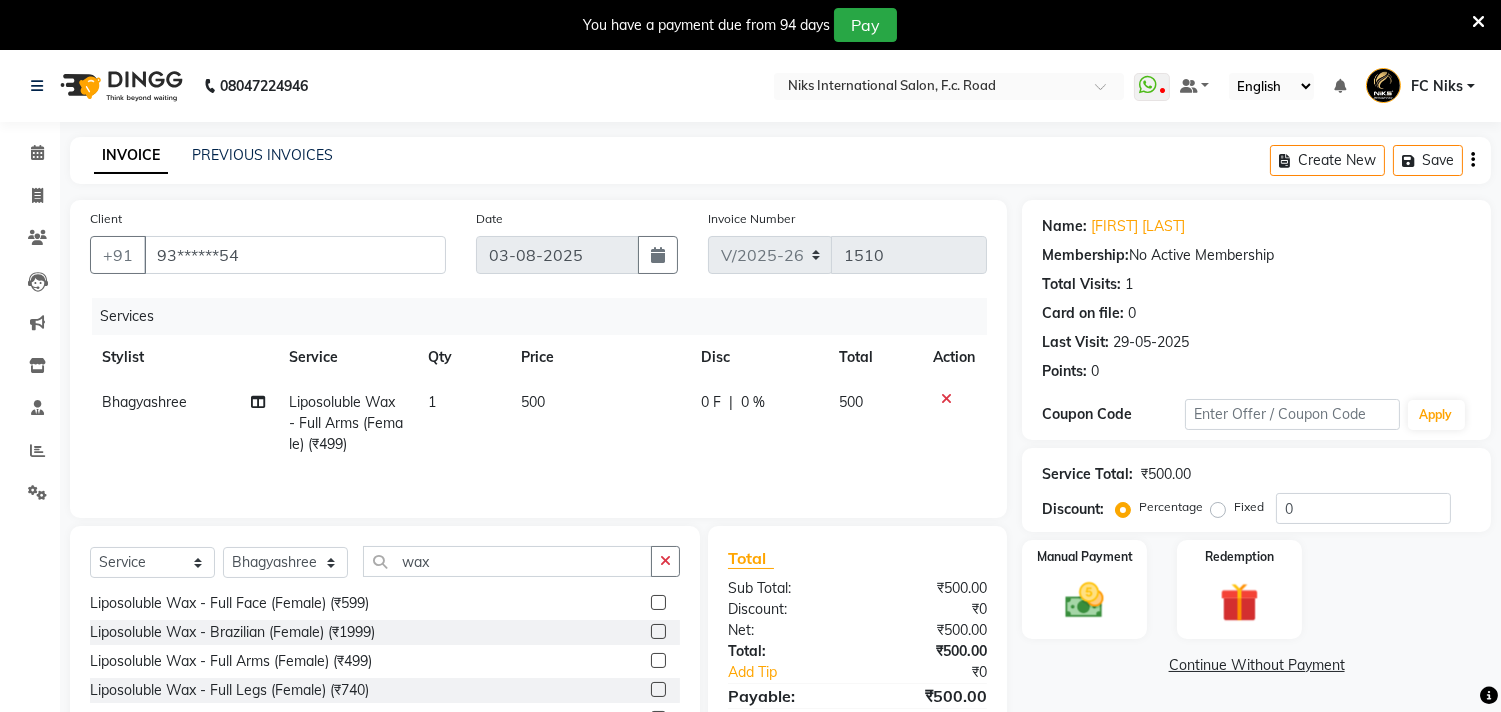 click on "500" 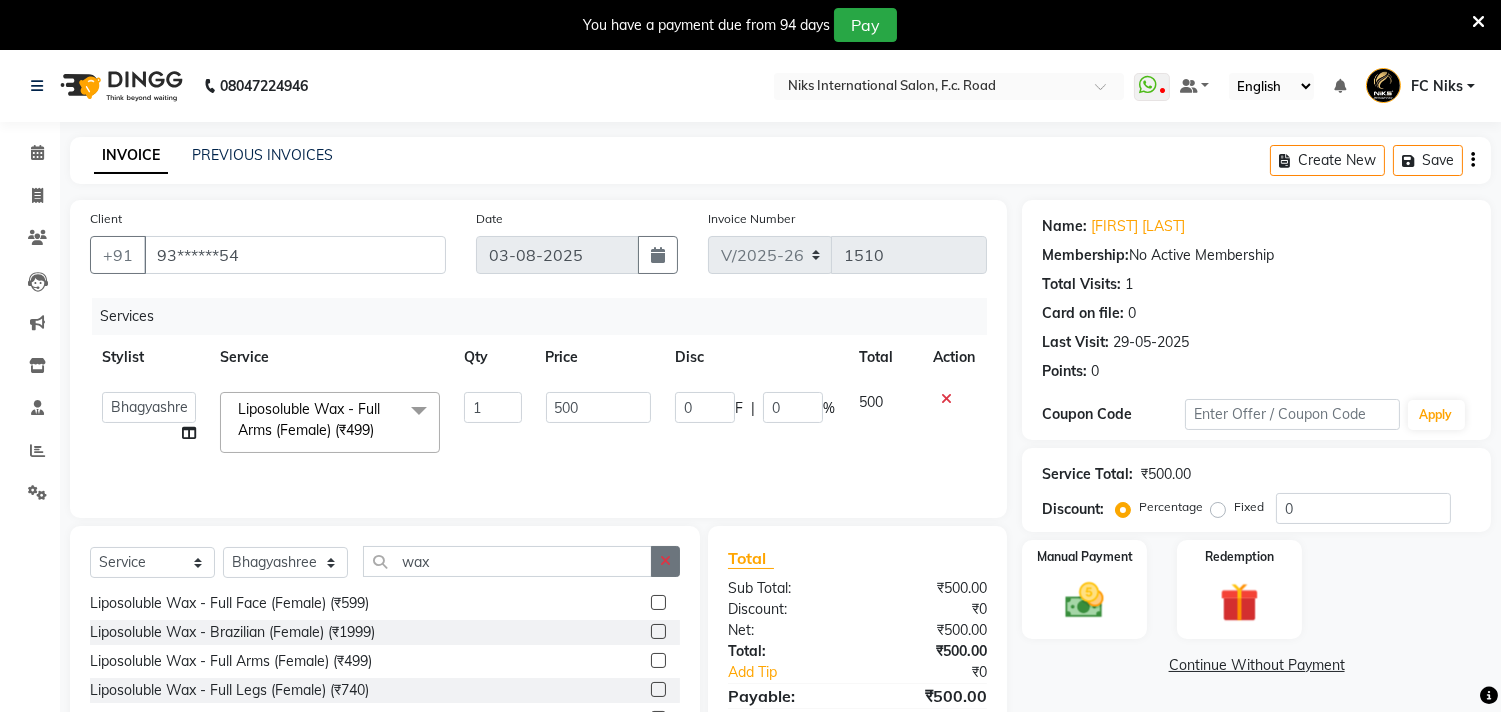 click 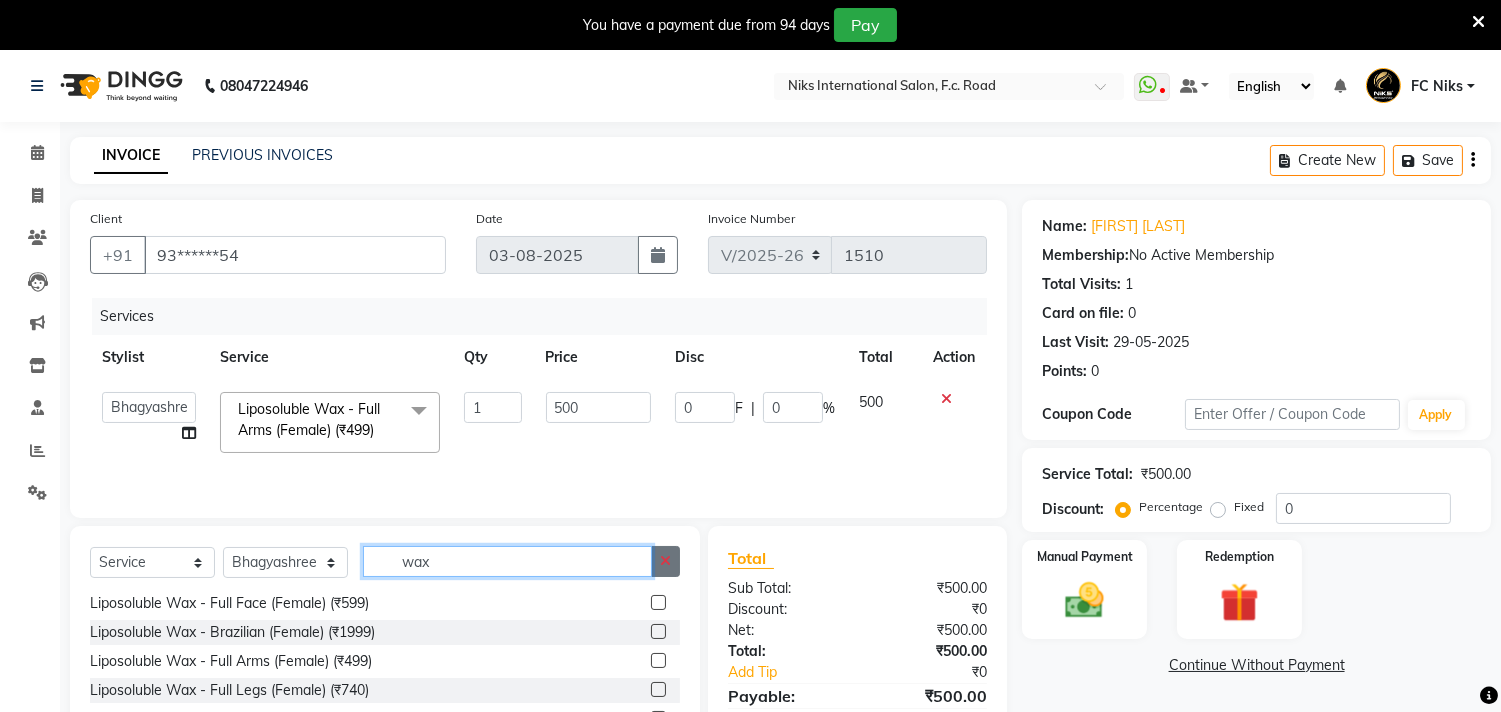 type 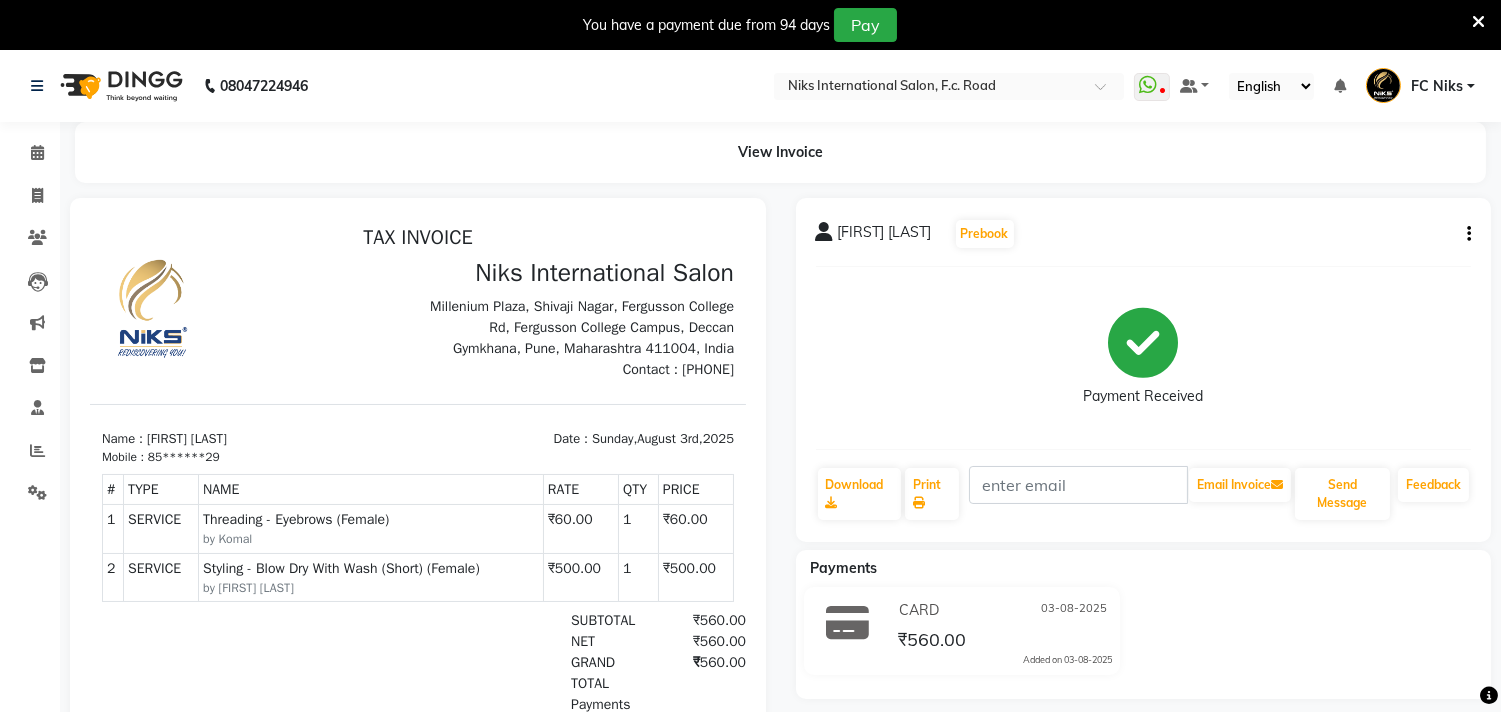scroll, scrollTop: 0, scrollLeft: 0, axis: both 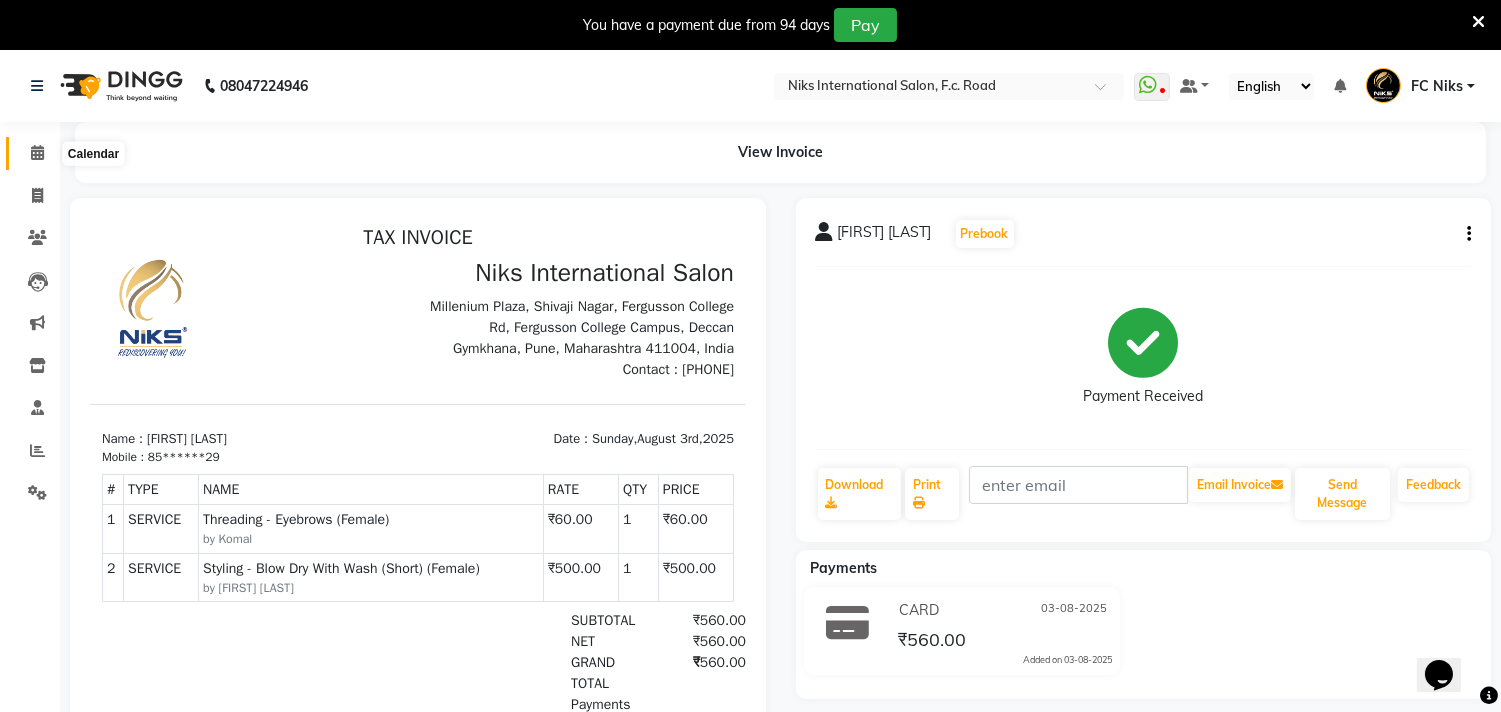 click 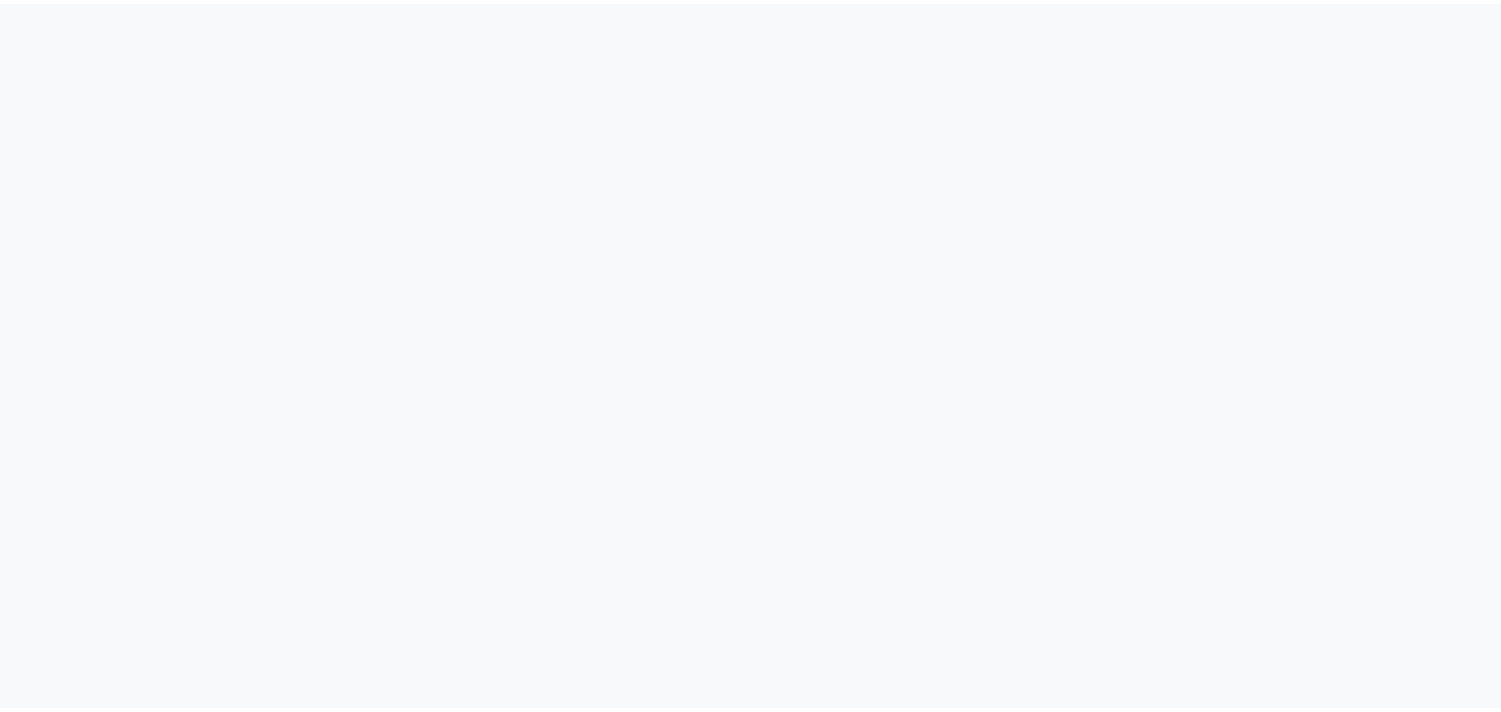 scroll, scrollTop: 0, scrollLeft: 0, axis: both 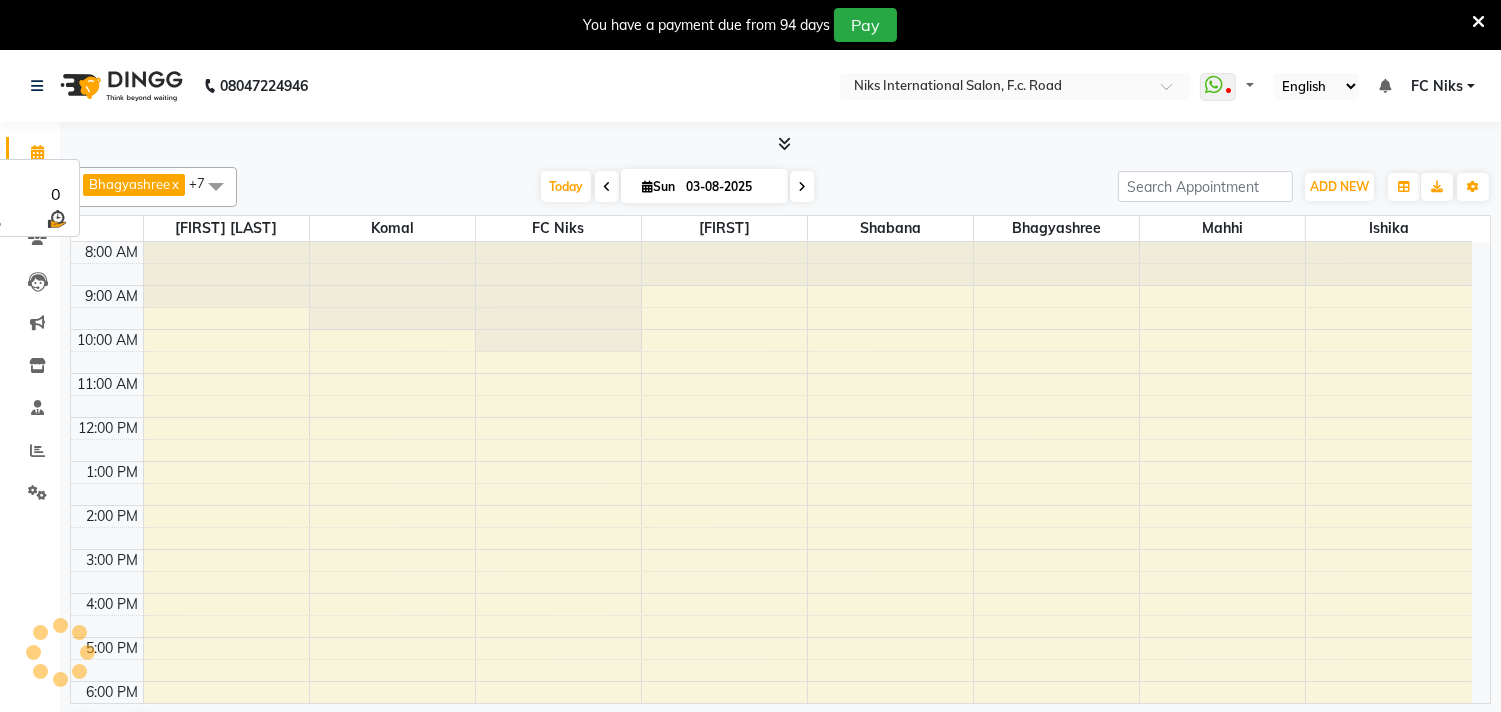 select on "en" 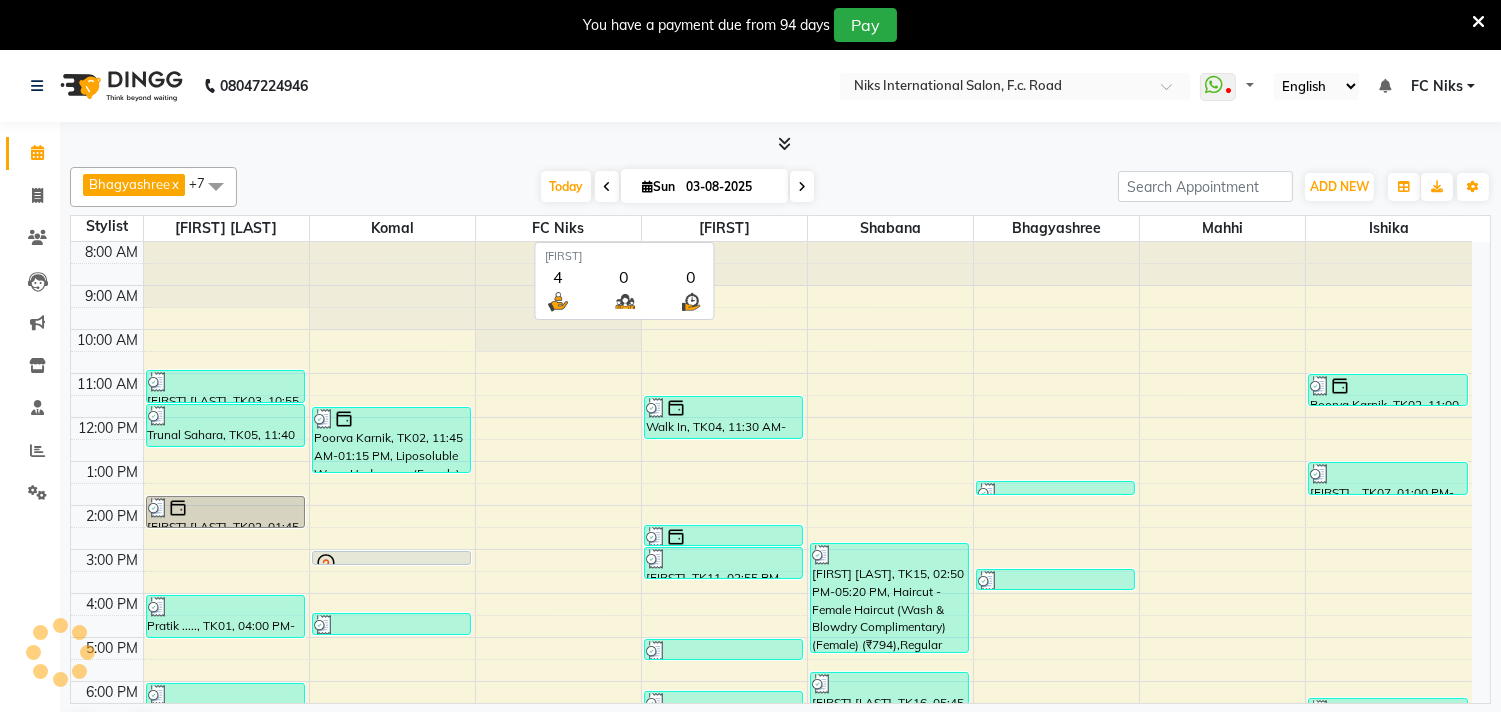 scroll, scrollTop: 0, scrollLeft: 0, axis: both 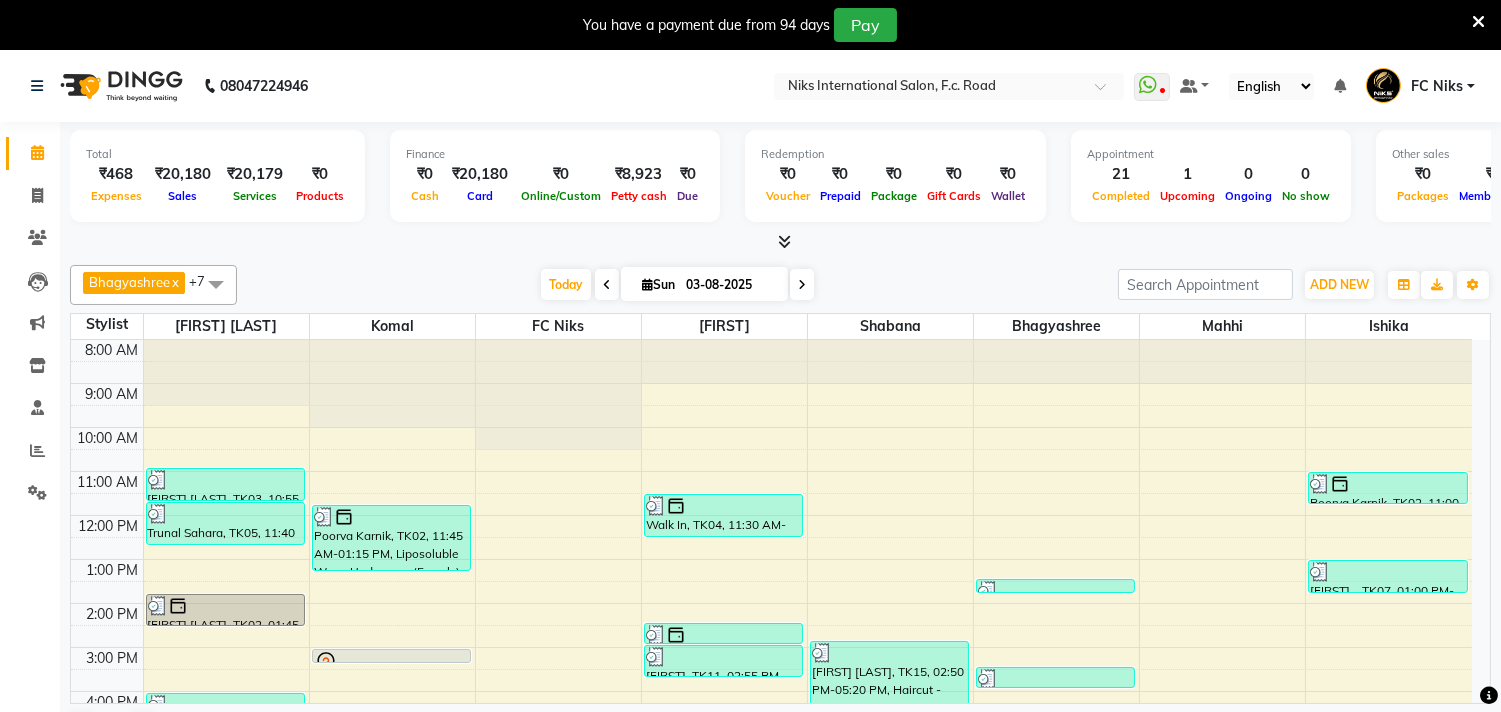 click at bounding box center [1478, 22] 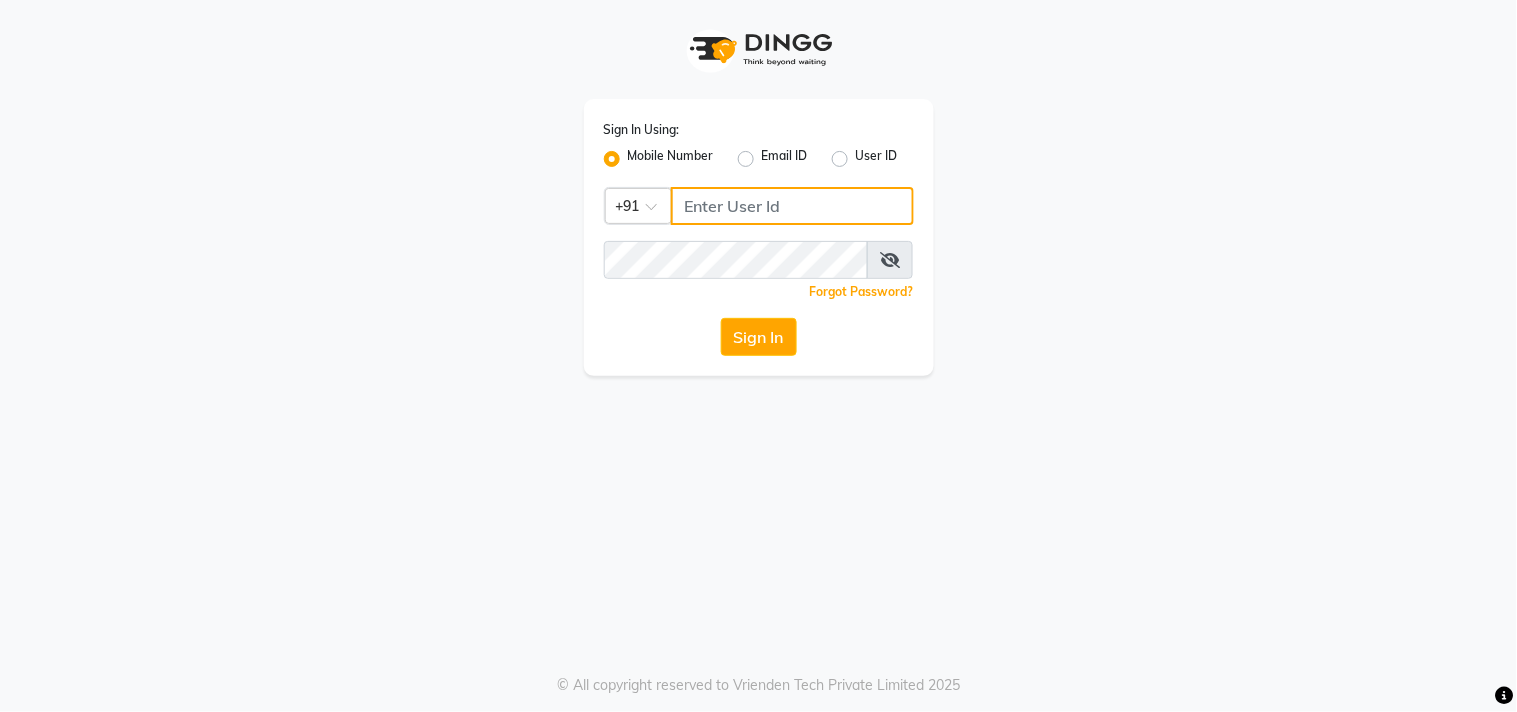 type on "8530086780" 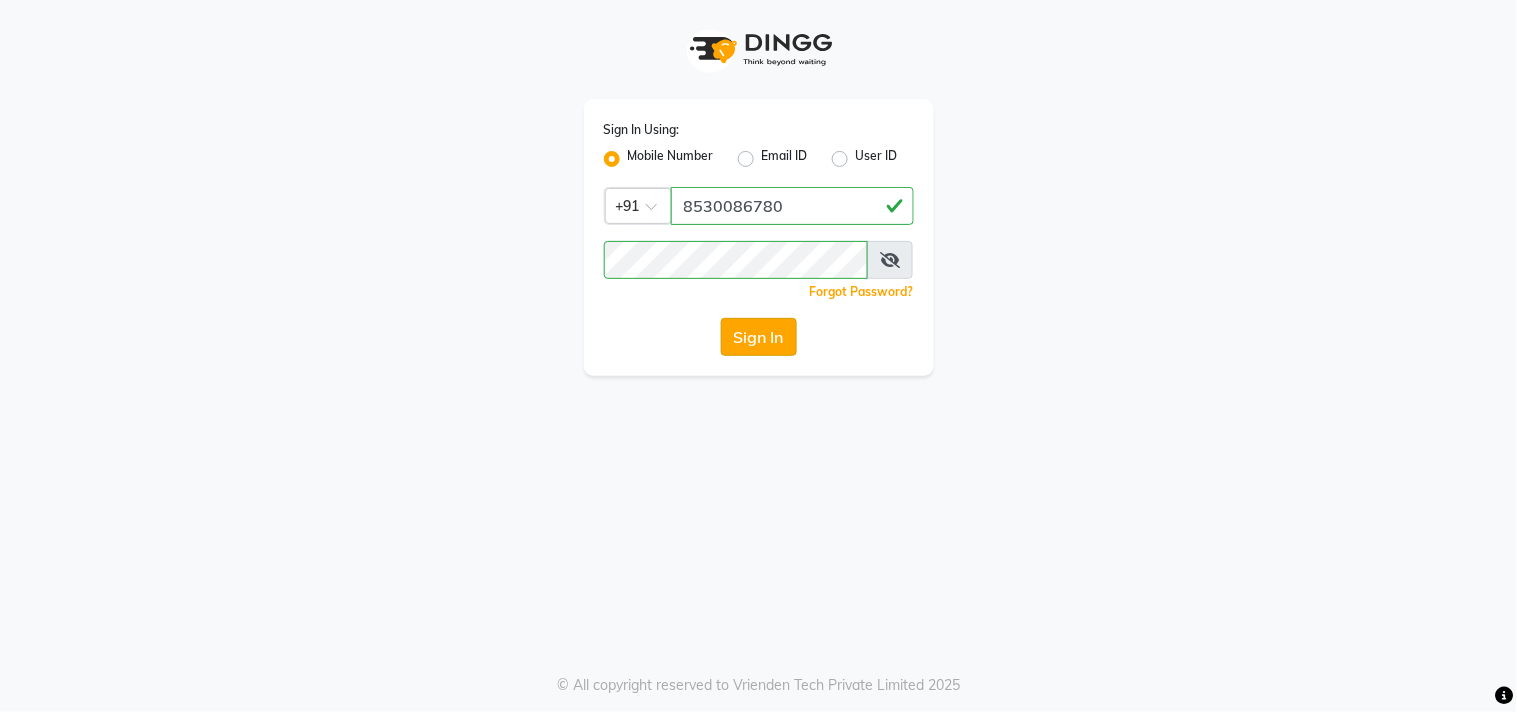 click on "Sign In" 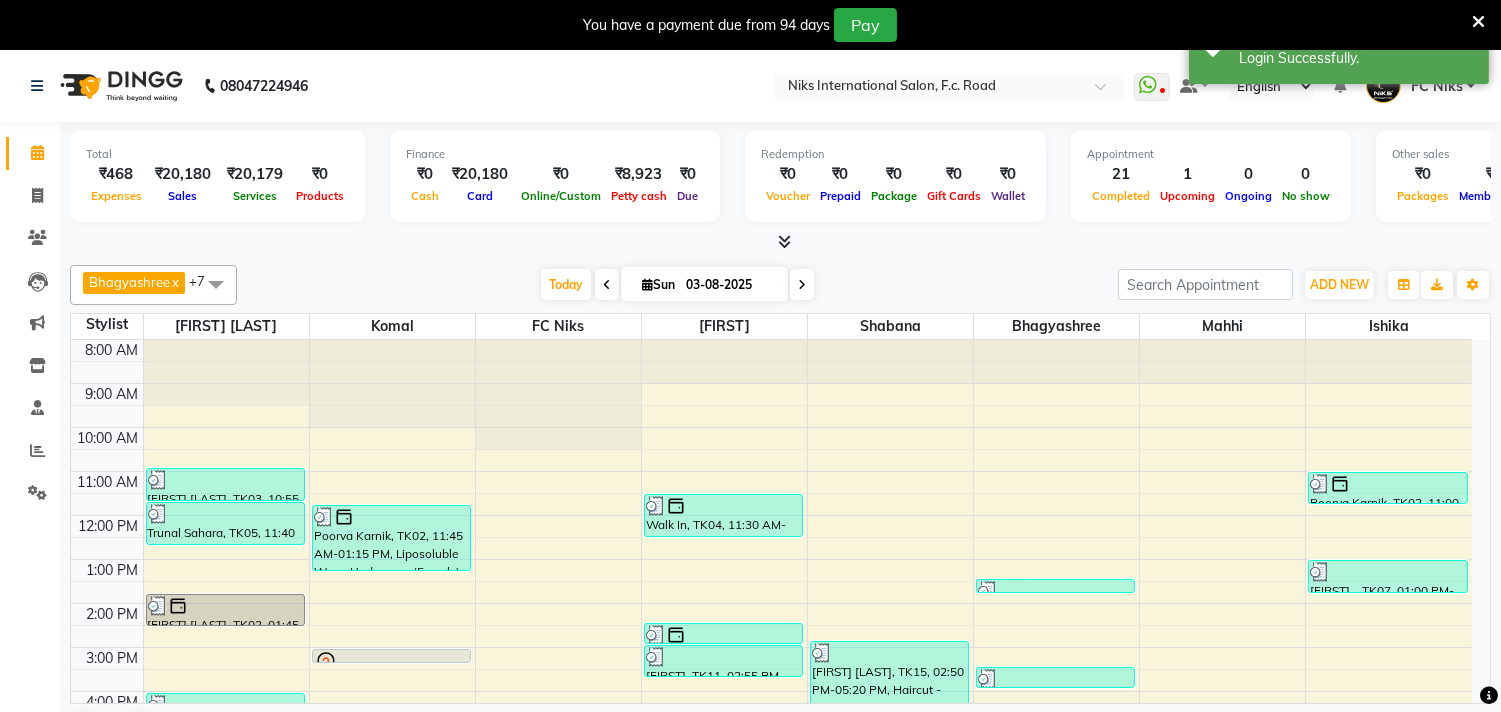 scroll, scrollTop: 261, scrollLeft: 0, axis: vertical 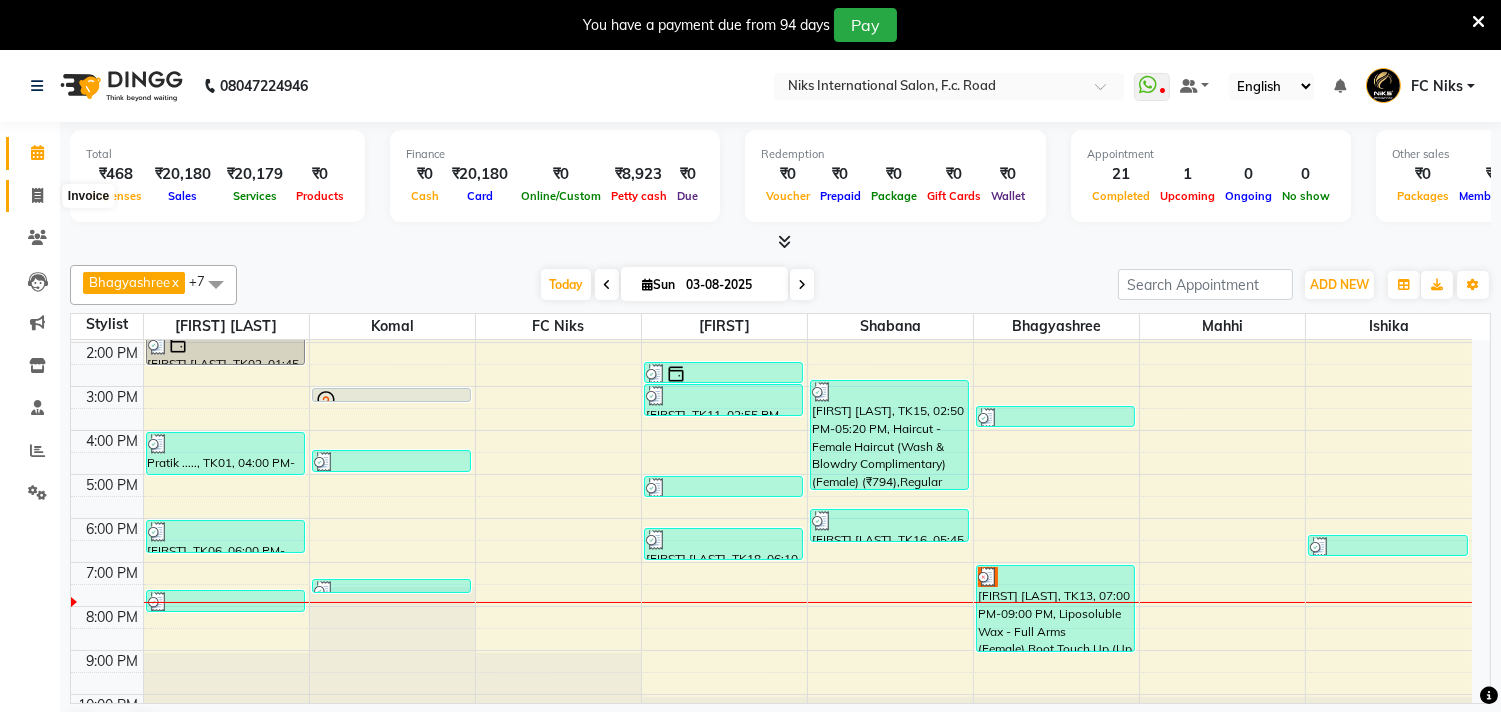 click 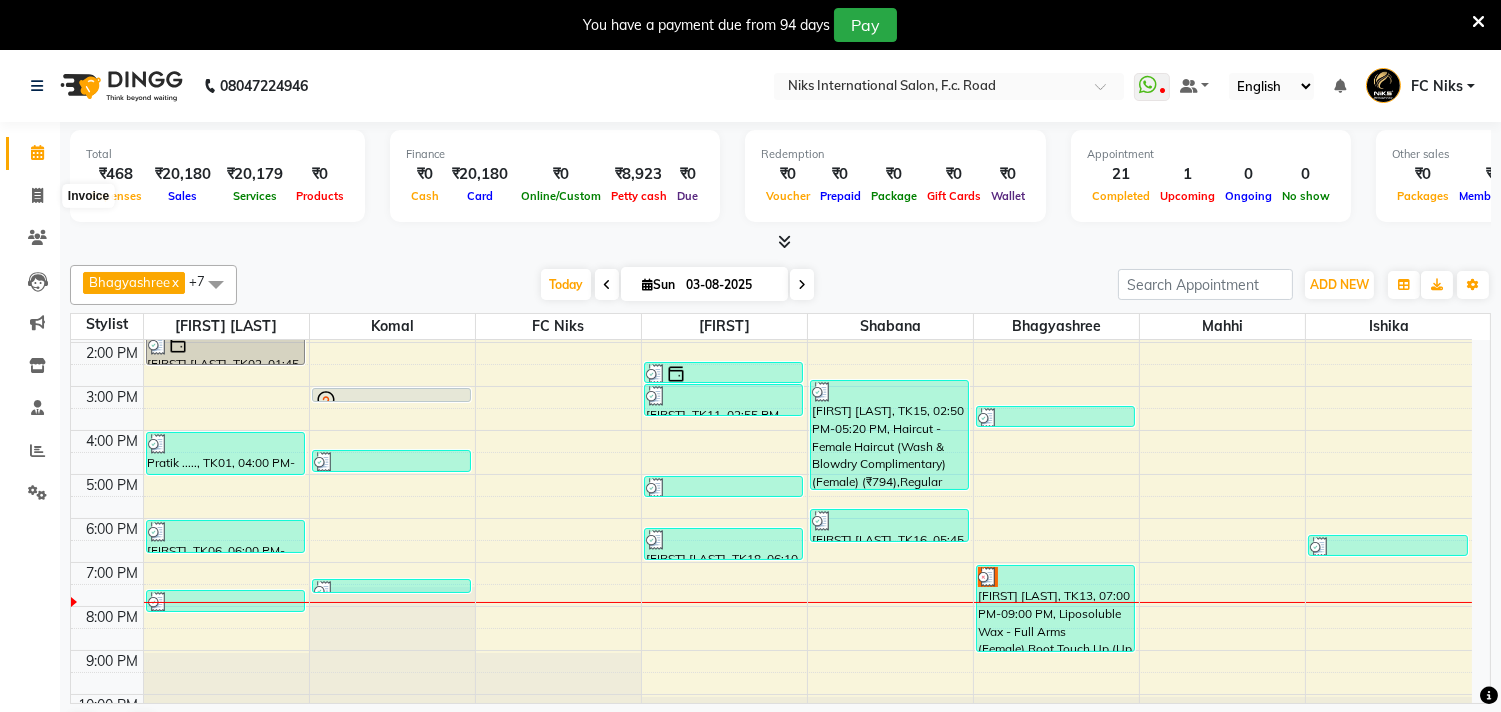 select on "service" 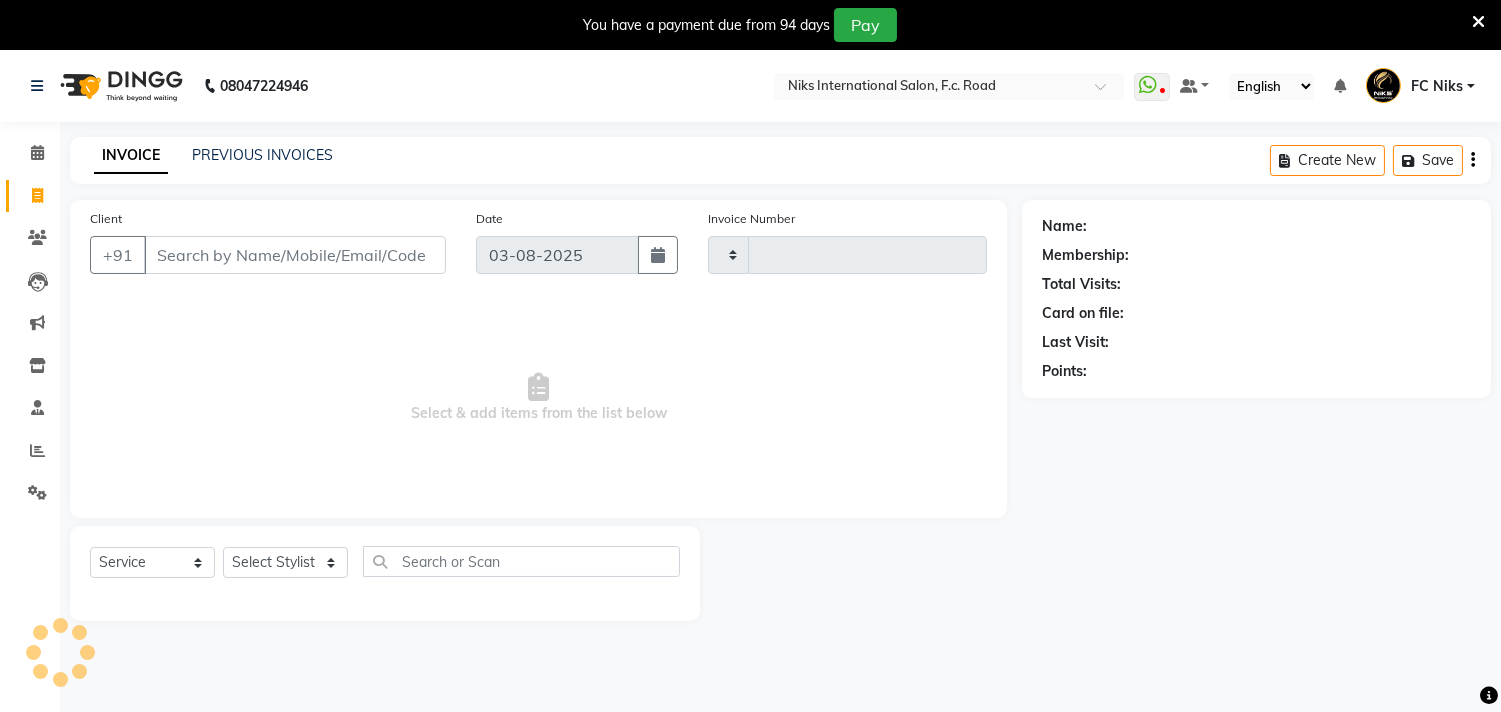 type on "1510" 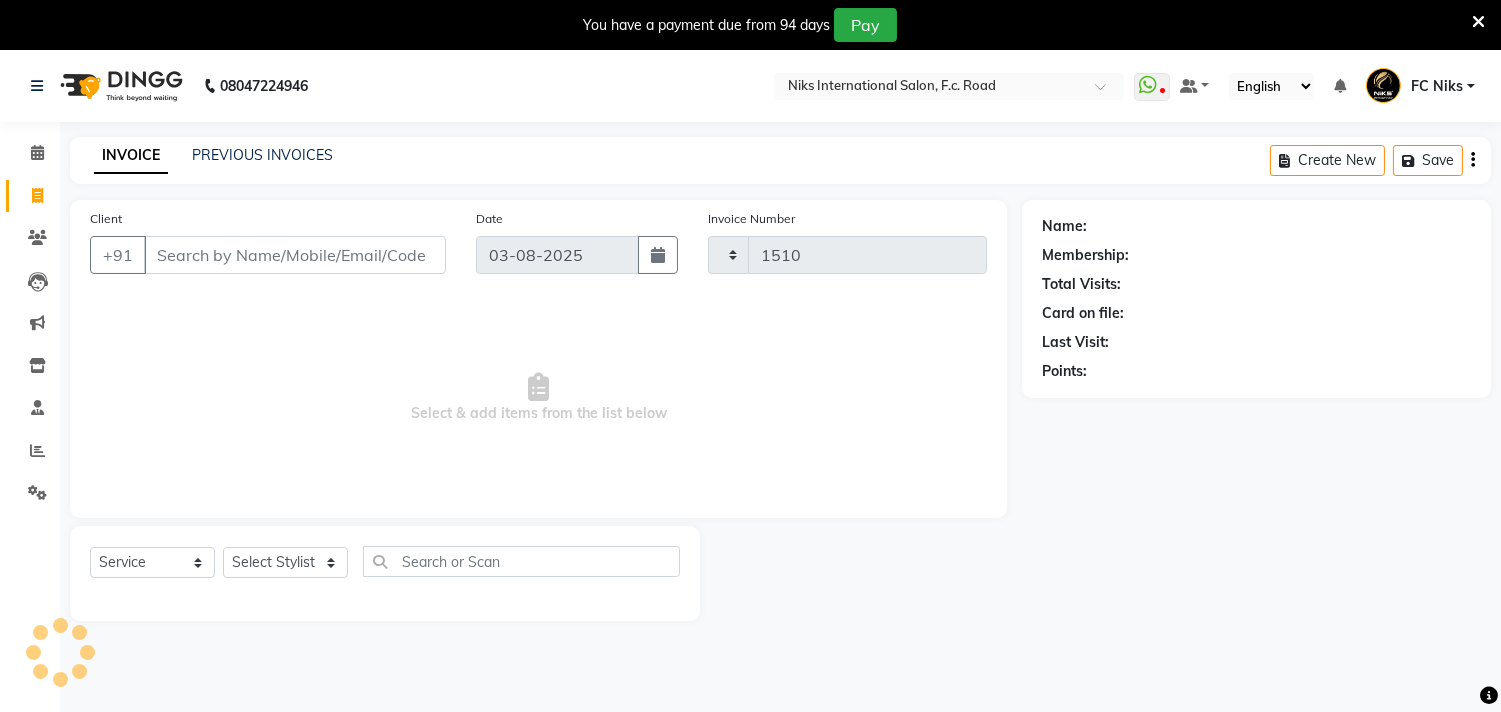 select on "7" 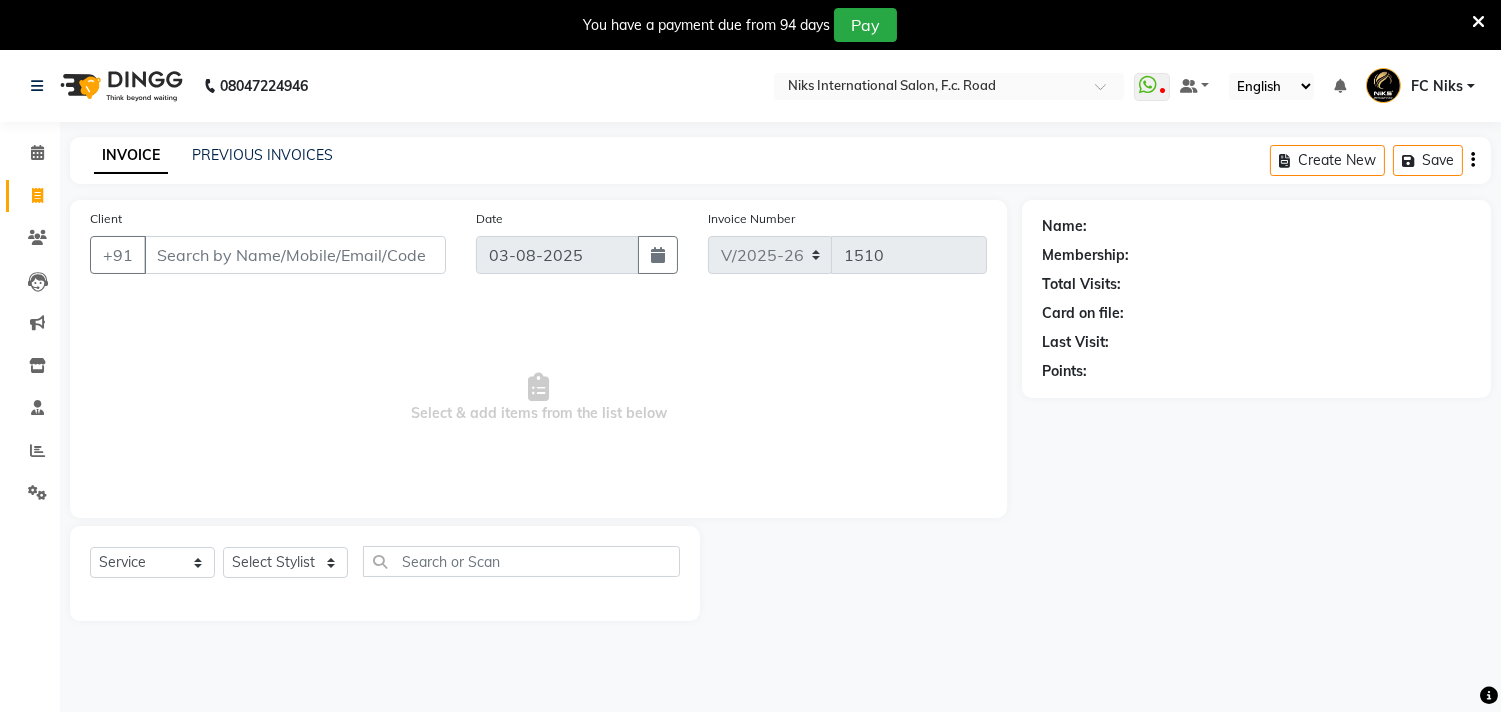 drag, startPoint x: 265, startPoint y: 588, endPoint x: 276, endPoint y: 564, distance: 26.400757 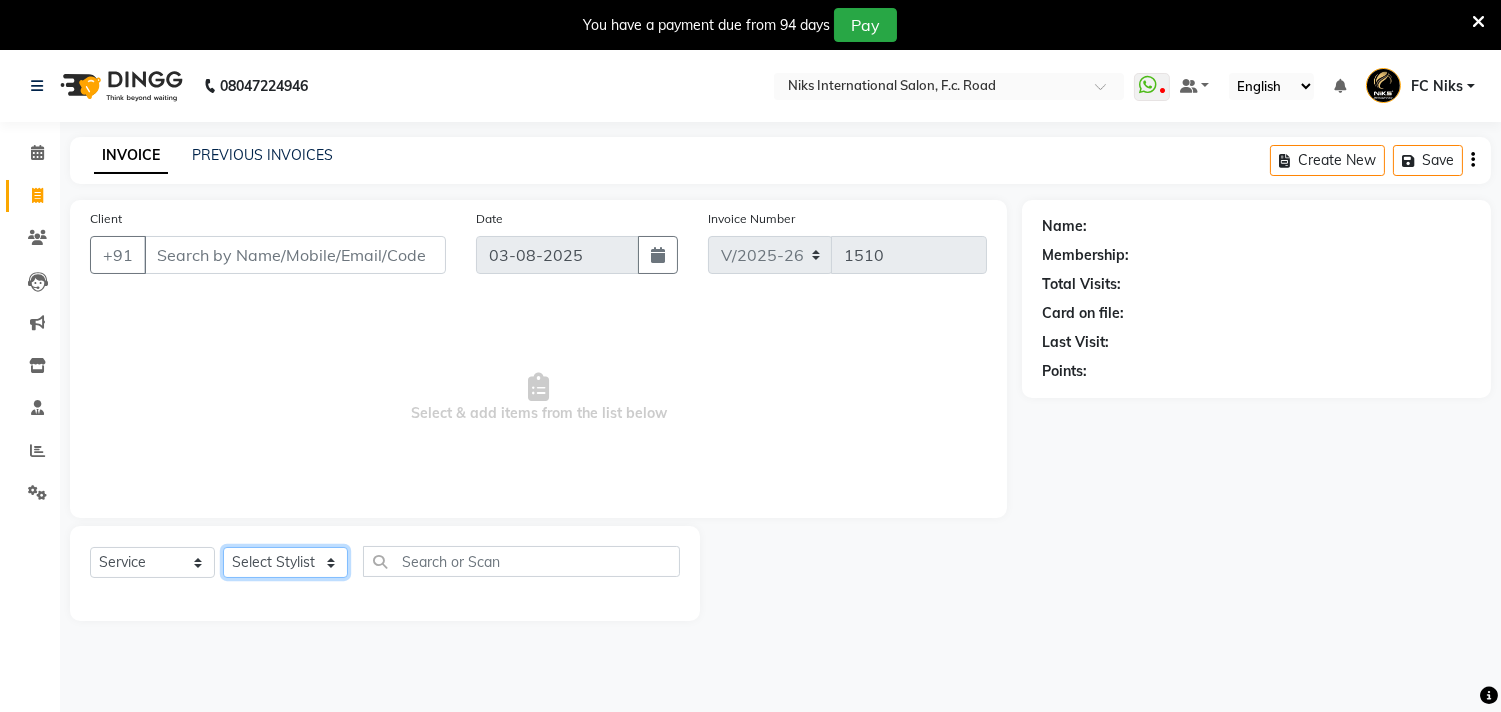click on "Select Stylist Abhishek Amruta Bhagyashree CA Devkar FC Niks Ishika Kirti Komal Krishi Mahhi Nakshatra Nikhil Rajesh Savita Shabana Shrikant Gaikwad Soham" 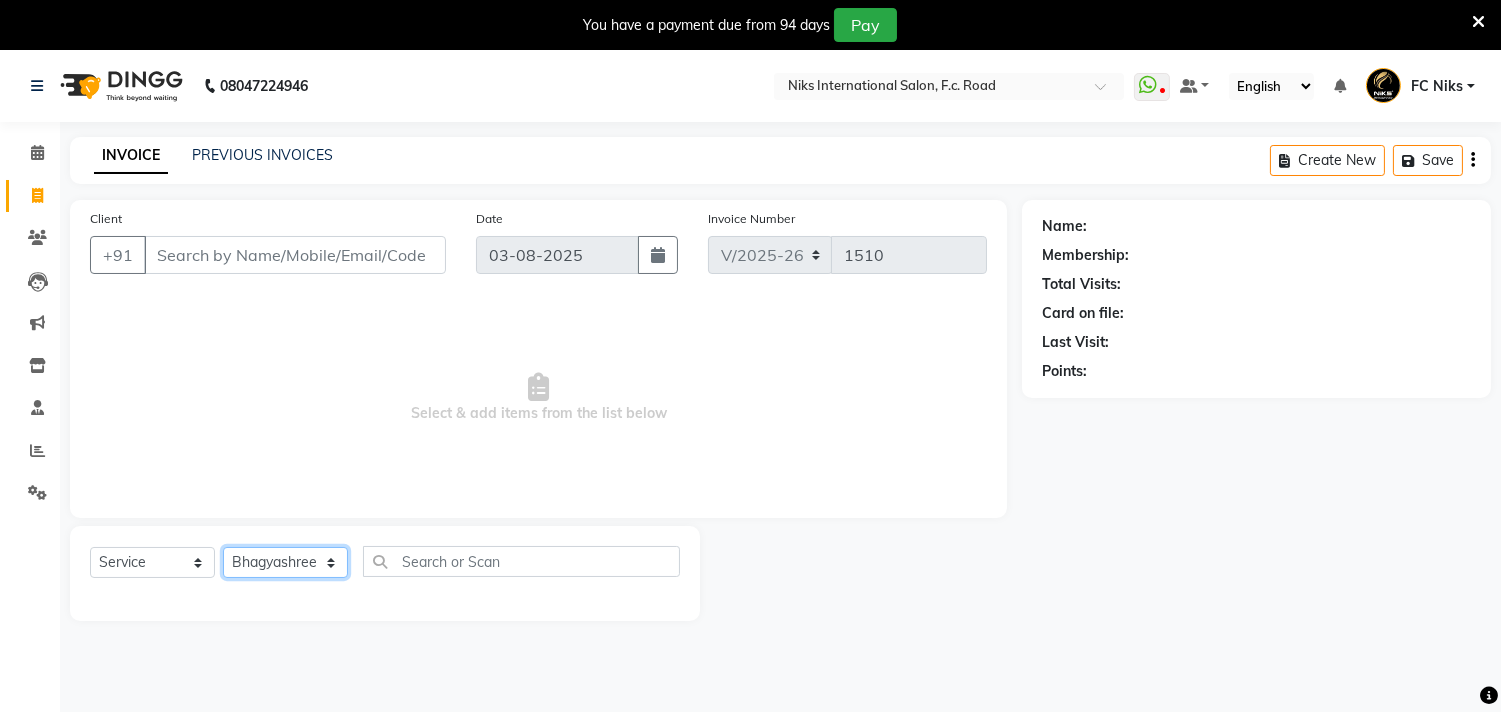 click on "Select Stylist Abhishek Amruta Bhagyashree CA Devkar FC Niks Ishika Kirti Komal Krishi Mahhi Nakshatra Nikhil Rajesh Savita Shabana Shrikant Gaikwad Soham" 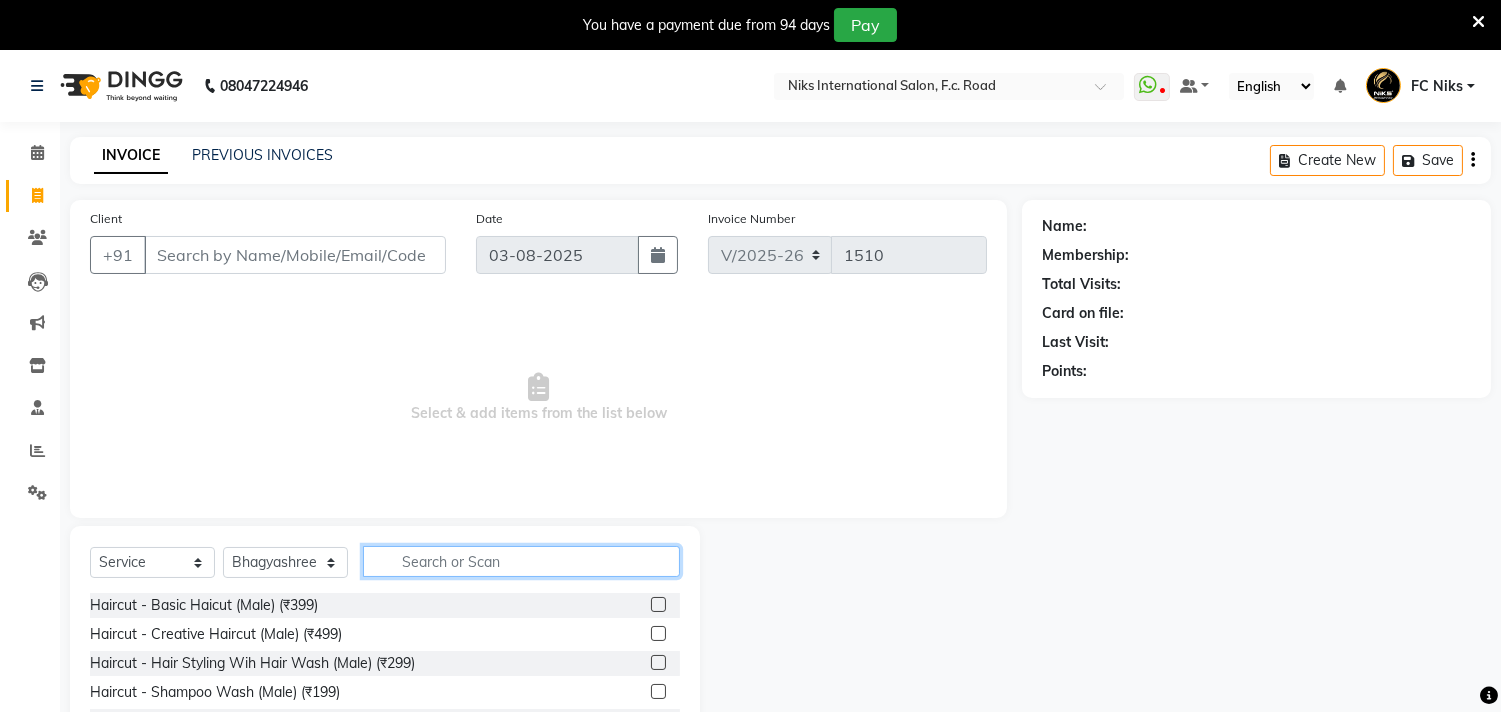 click 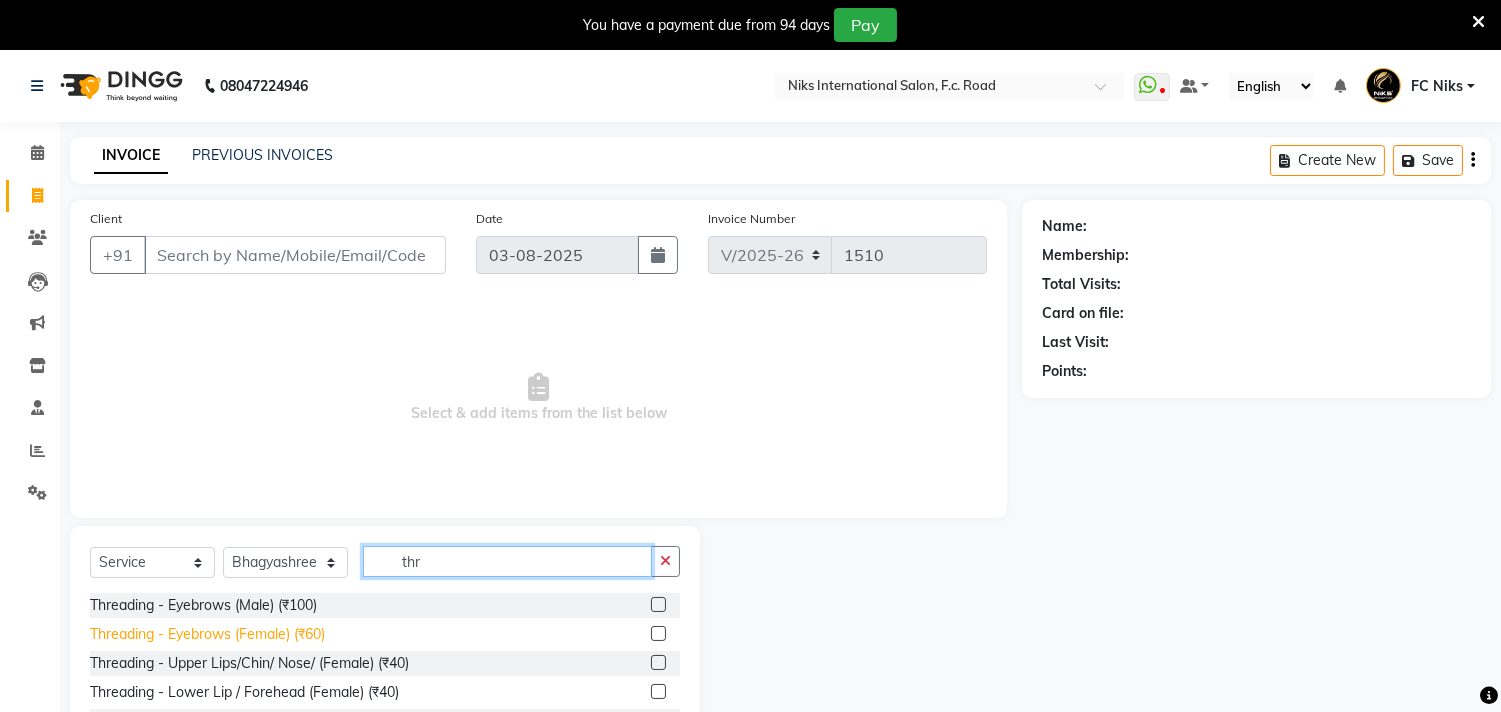 type on "thr" 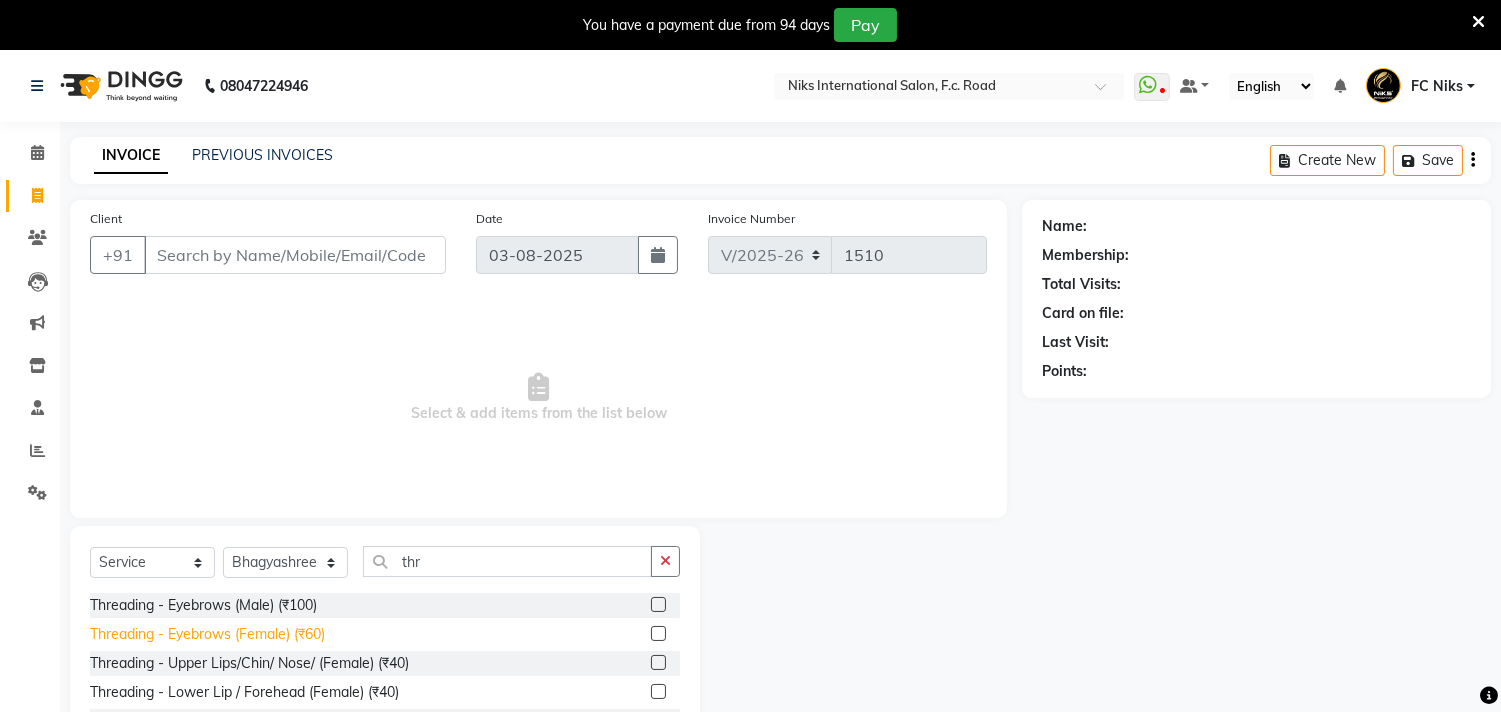 click on "Threading - Eyebrows (Female) (₹60)" 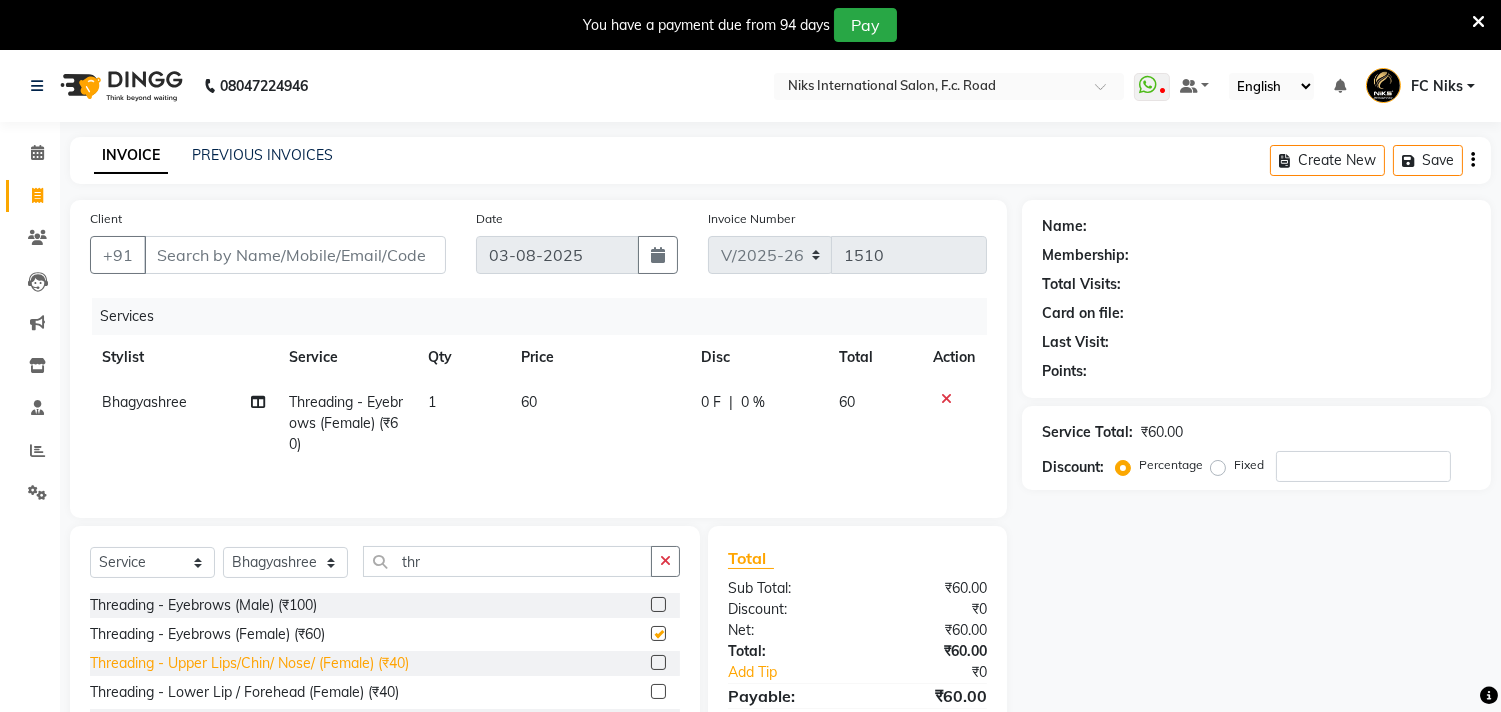 checkbox on "false" 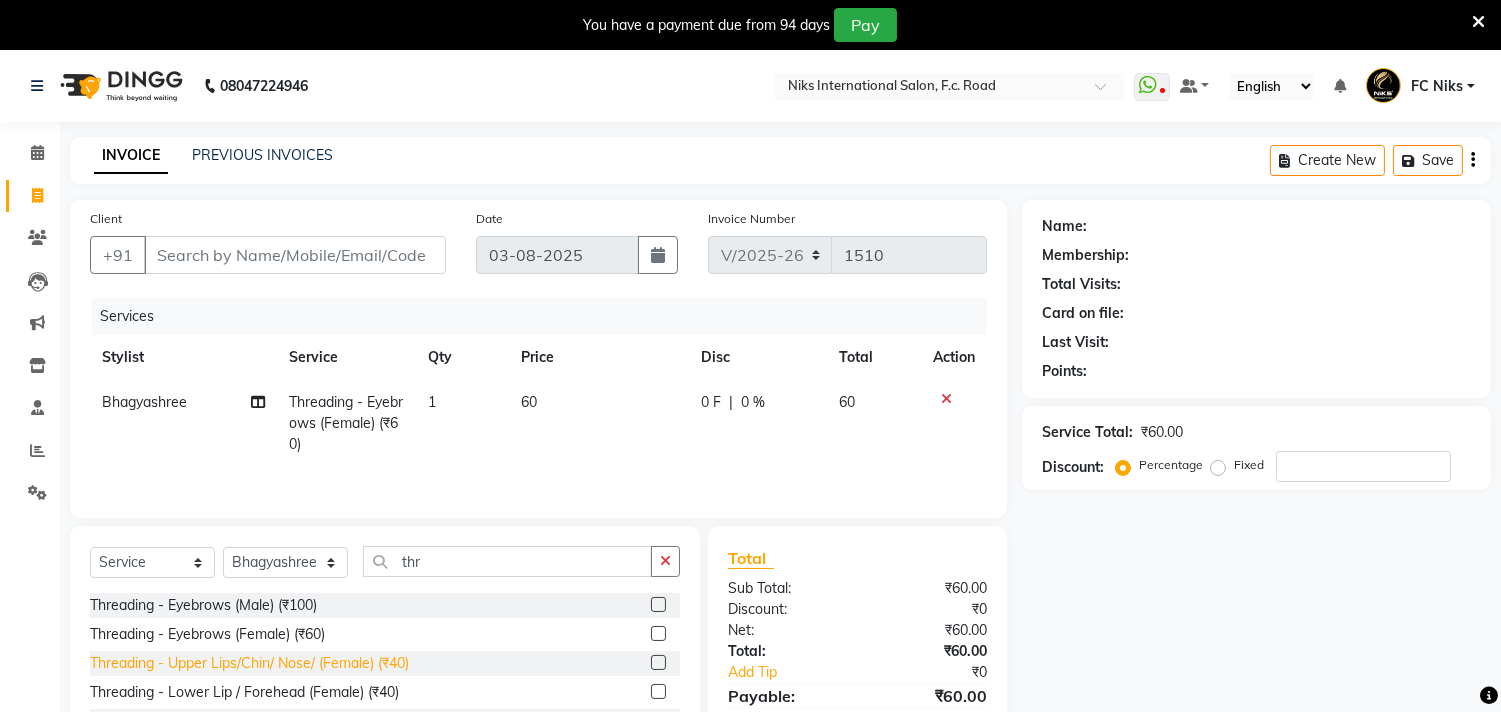 click on "Threading - Upper Lips/Chin/ Nose/ (Female) (₹40)" 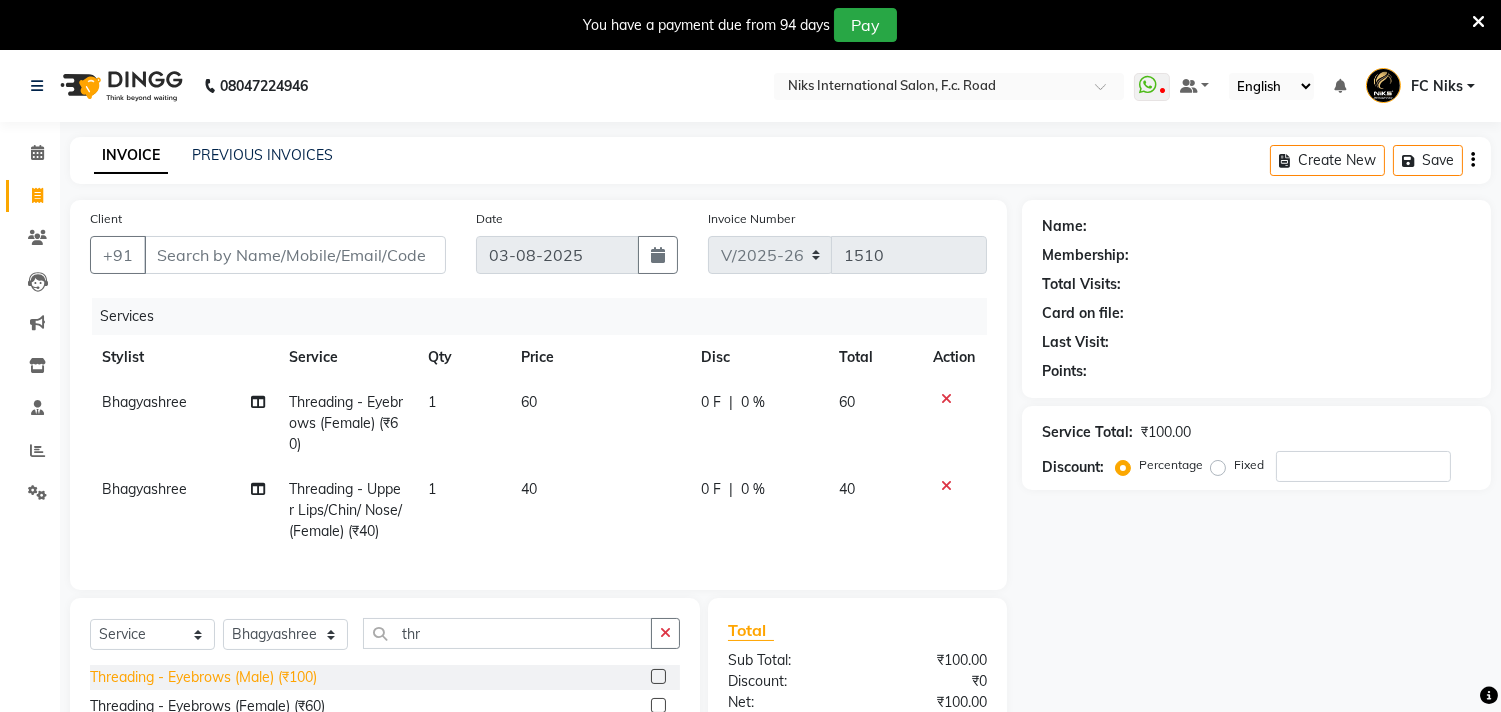 checkbox on "false" 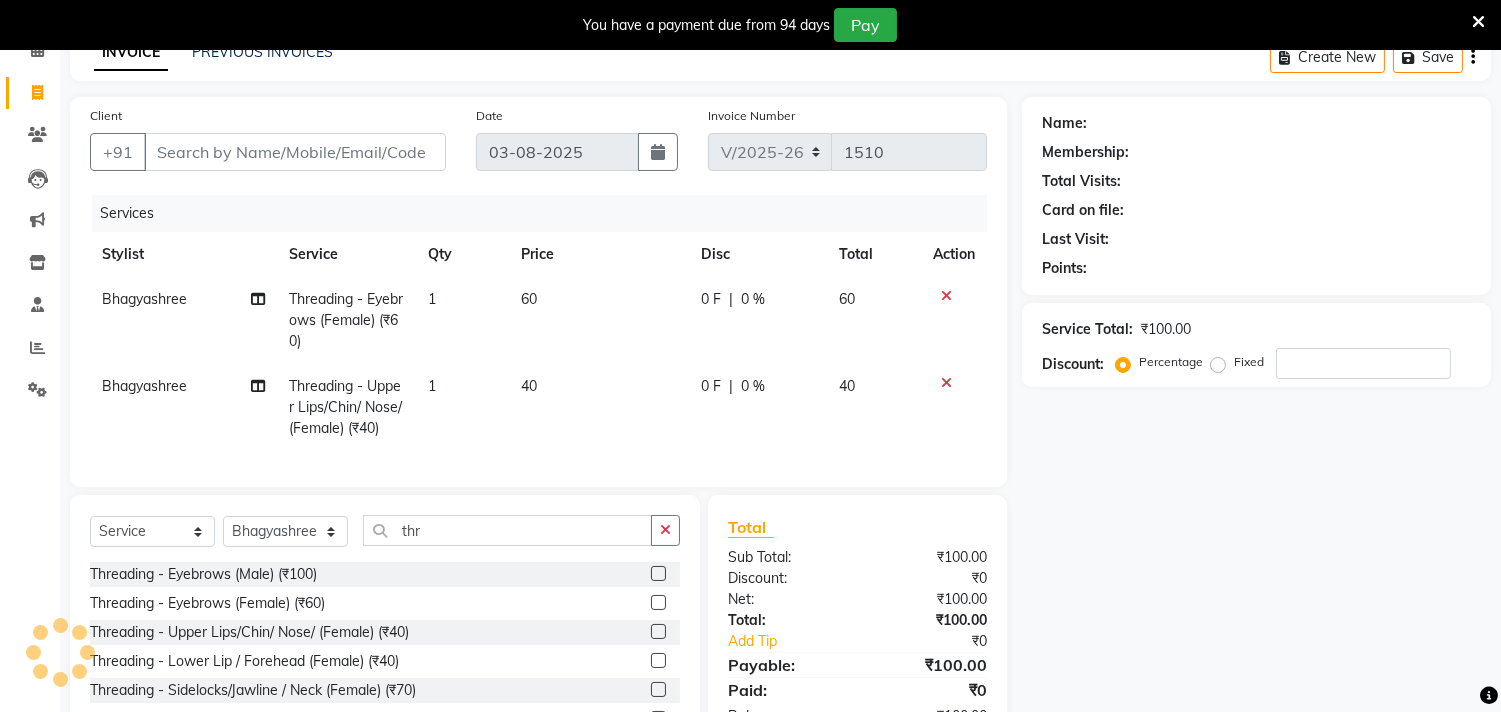 scroll, scrollTop: 111, scrollLeft: 0, axis: vertical 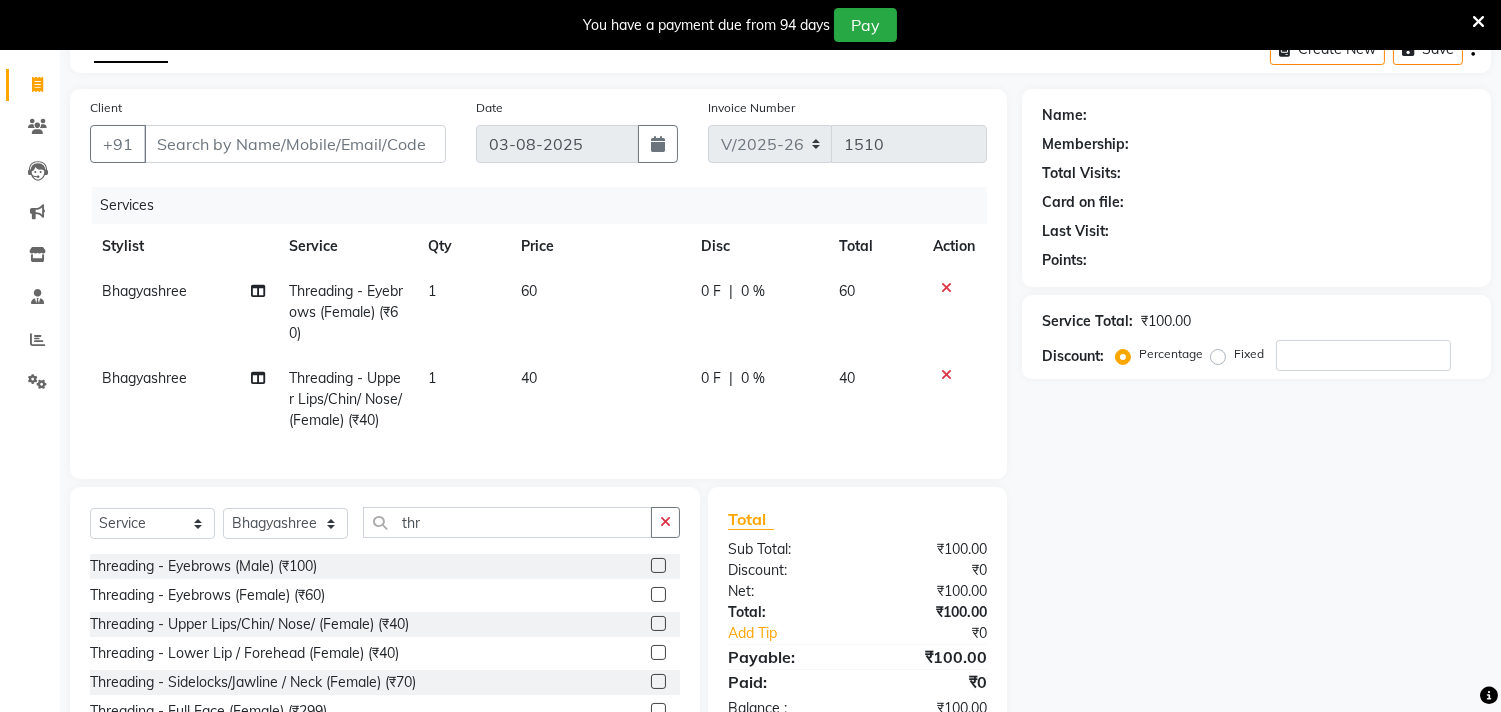 click on "Threading - Lower Lip / Forehead (Female) (₹40)" 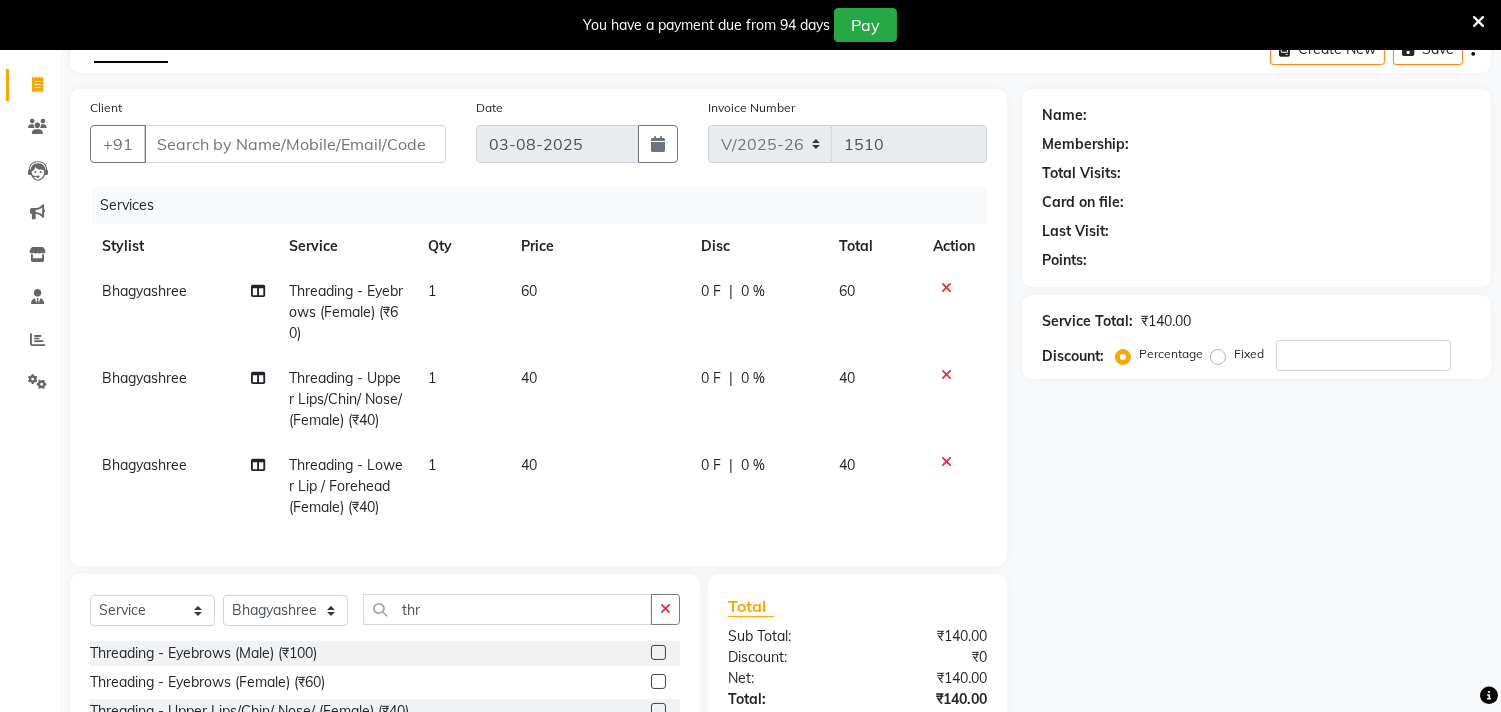 checkbox on "false" 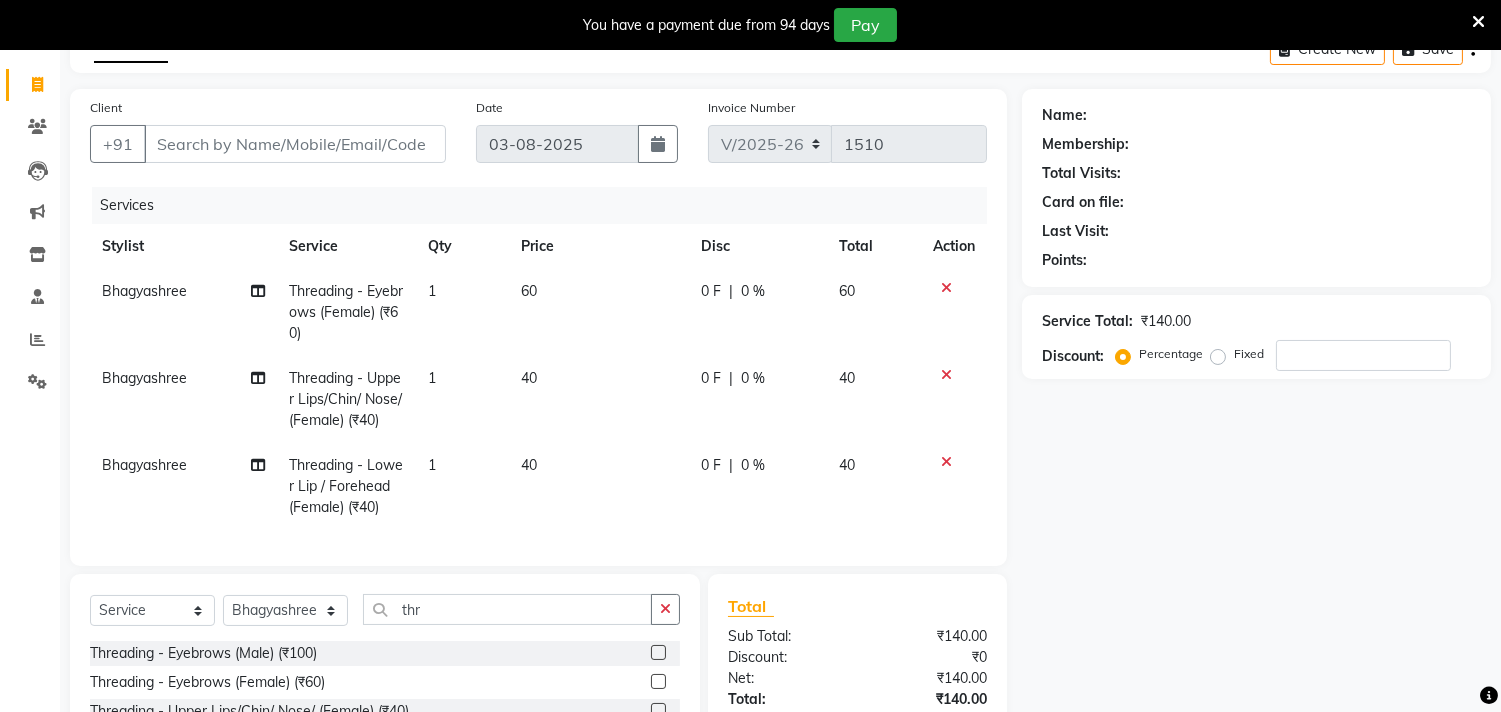 click on "Client +91" 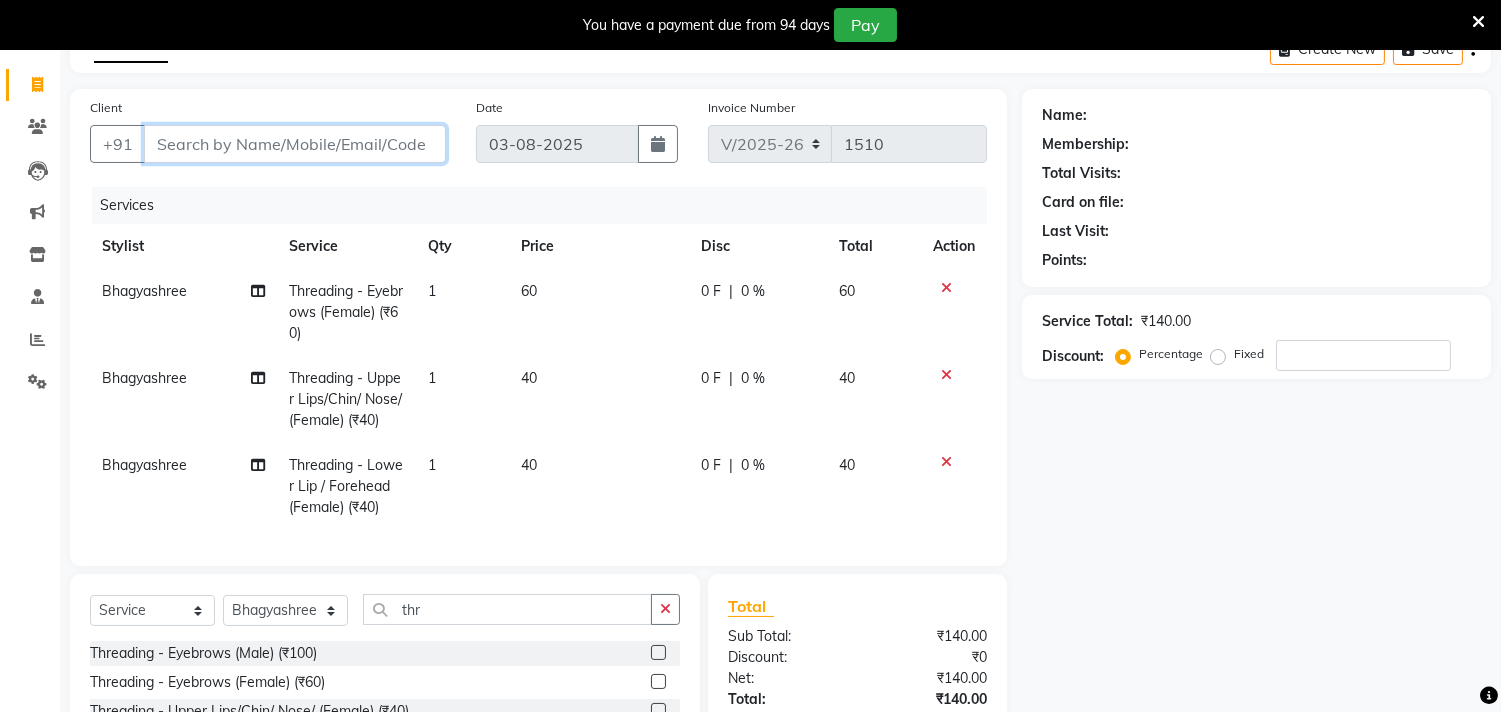 click on "Client" at bounding box center (295, 144) 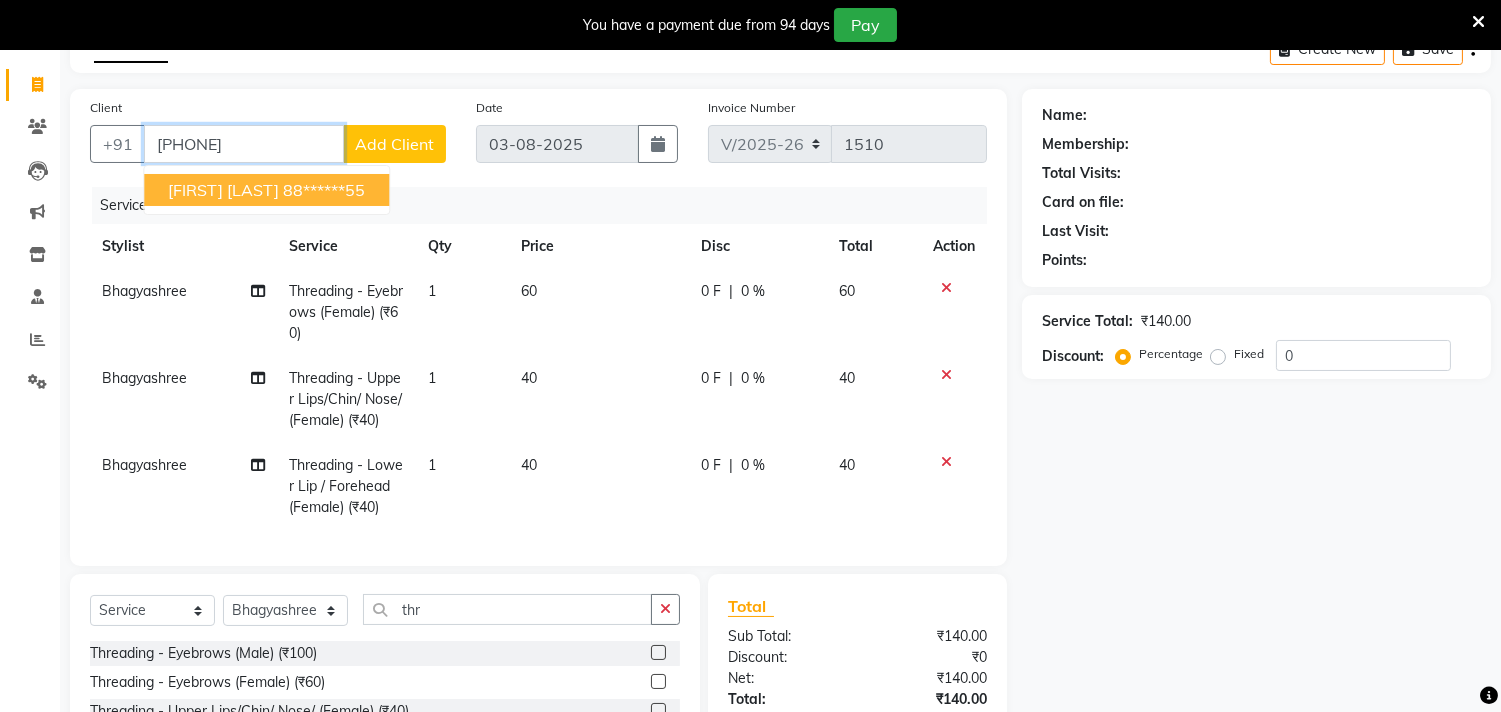 click on "Kashmira Mavdikar" at bounding box center (223, 190) 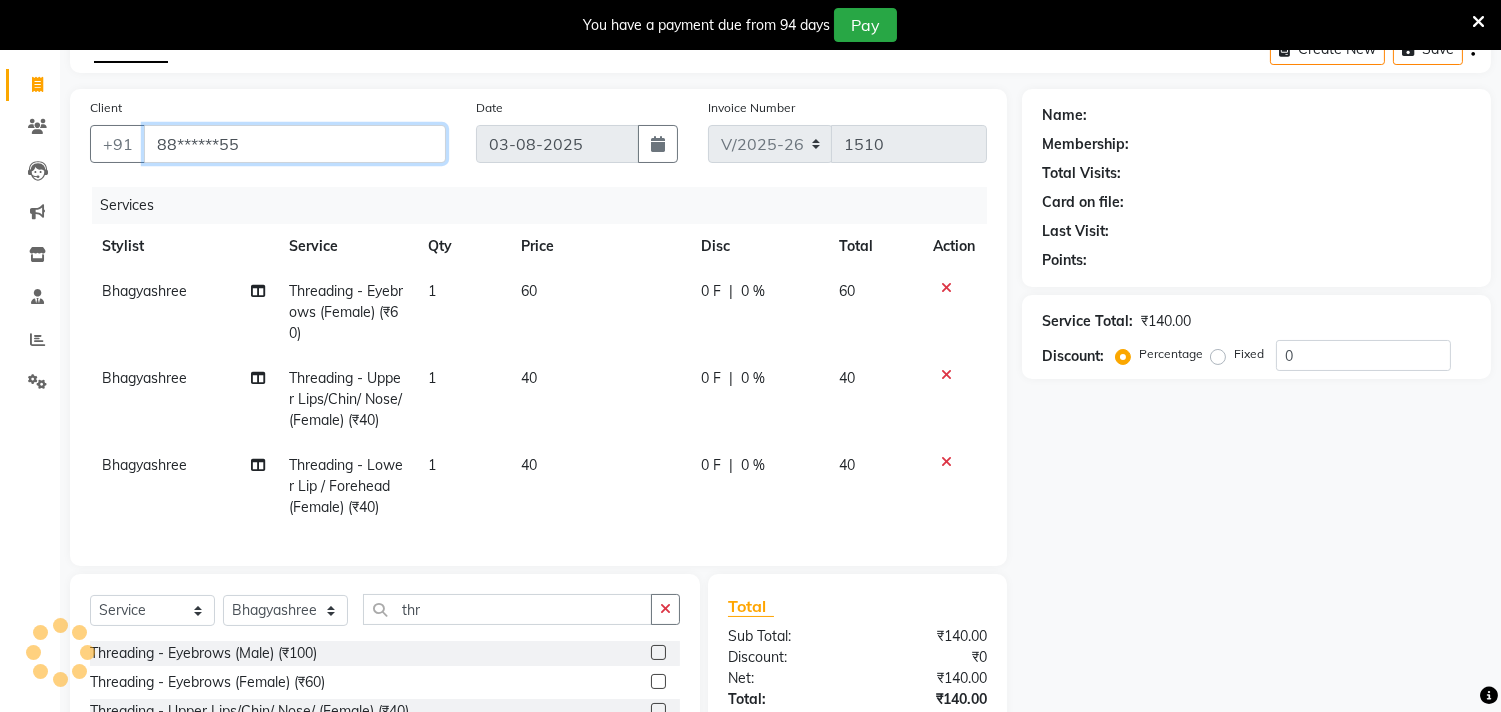type on "88******55" 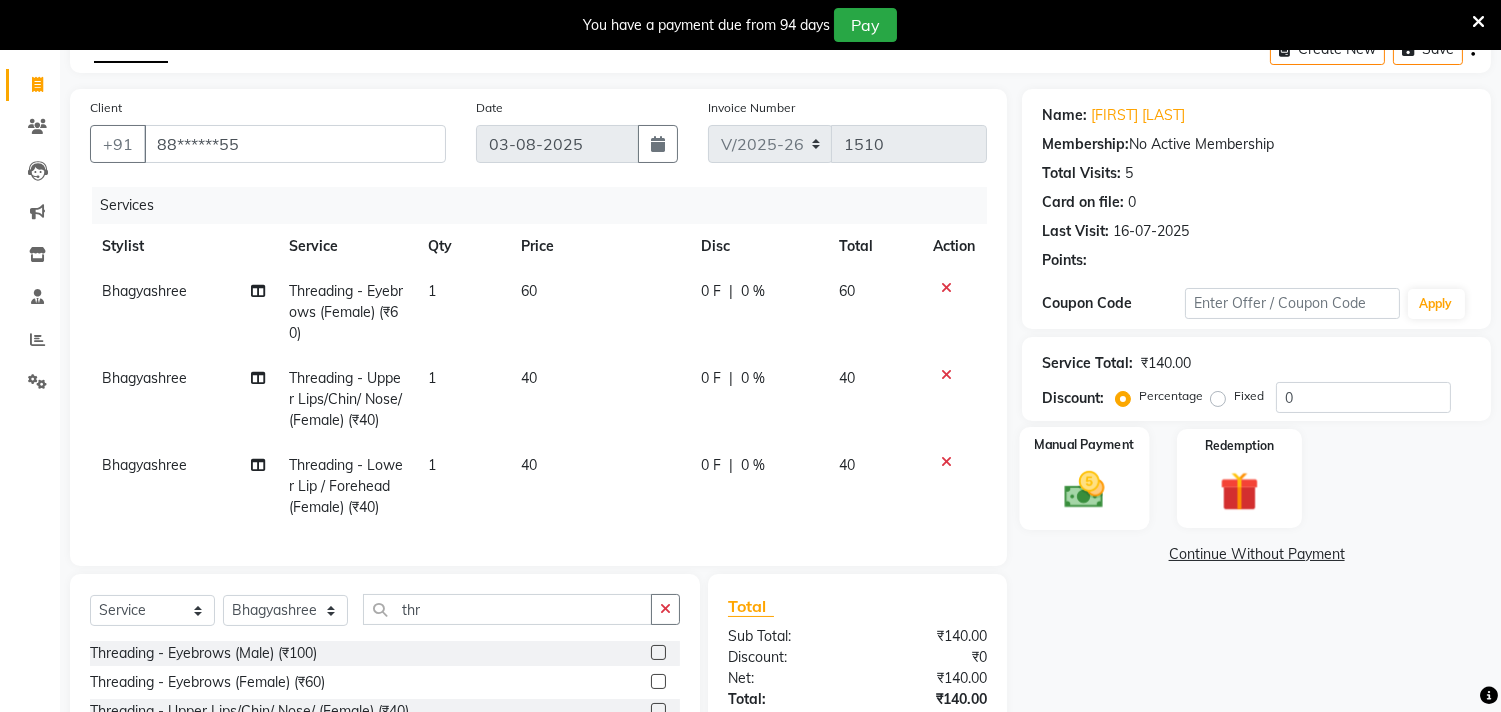 click 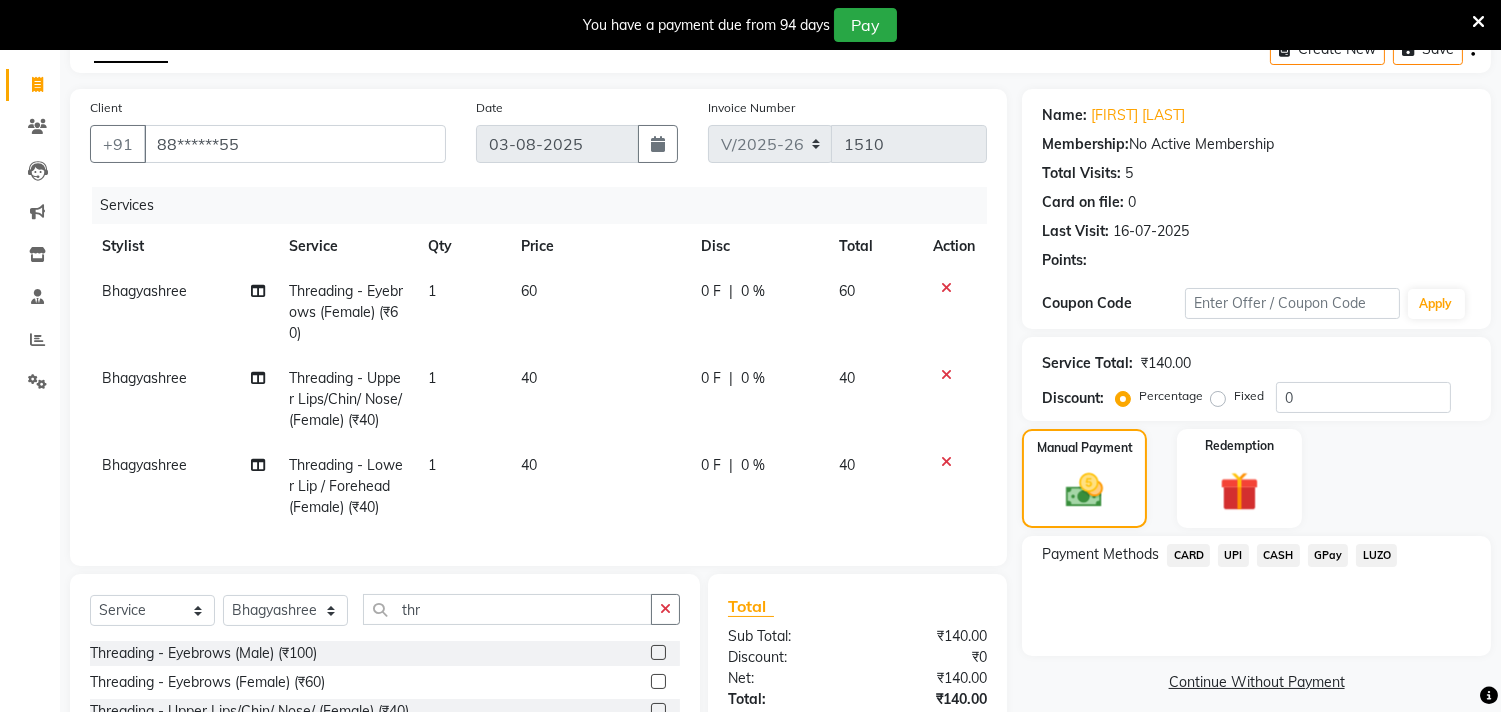 click on "CASH" 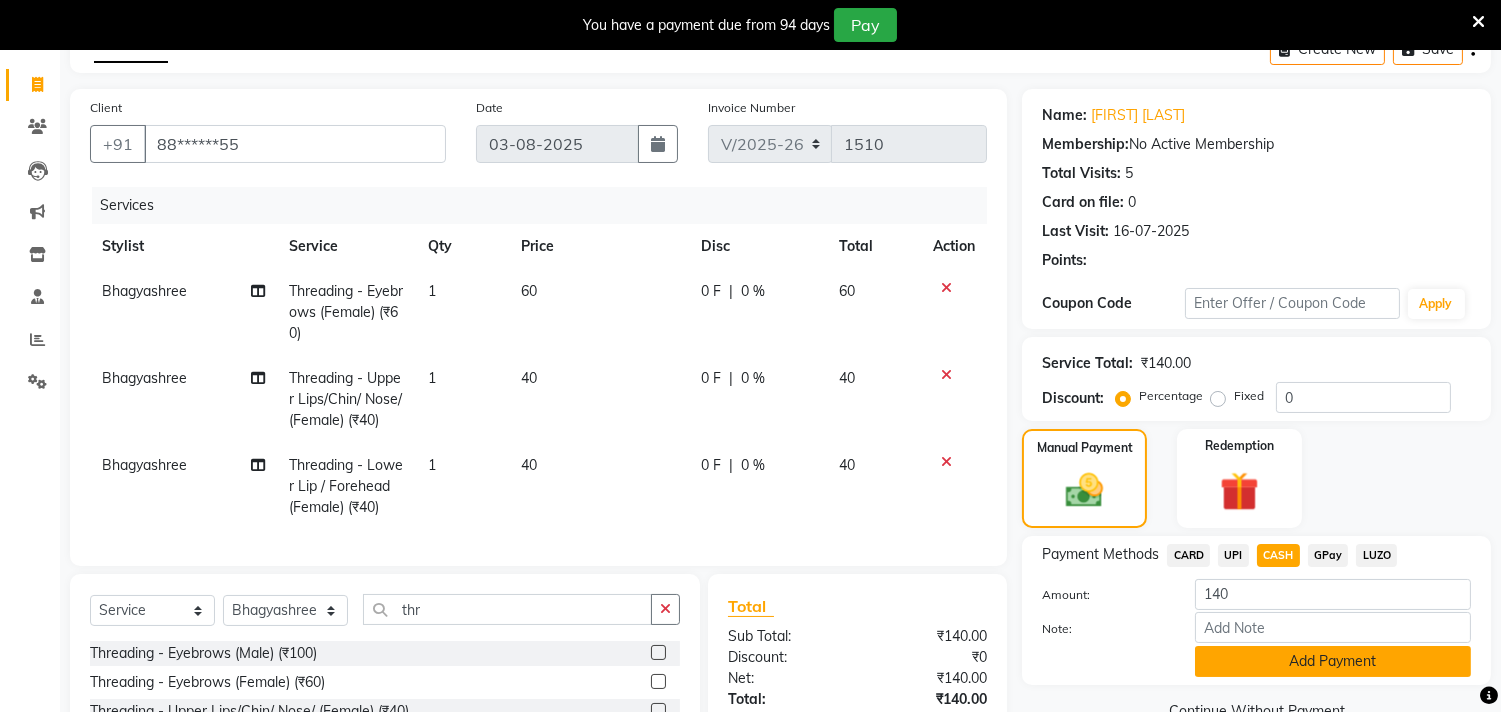 click on "Add Payment" 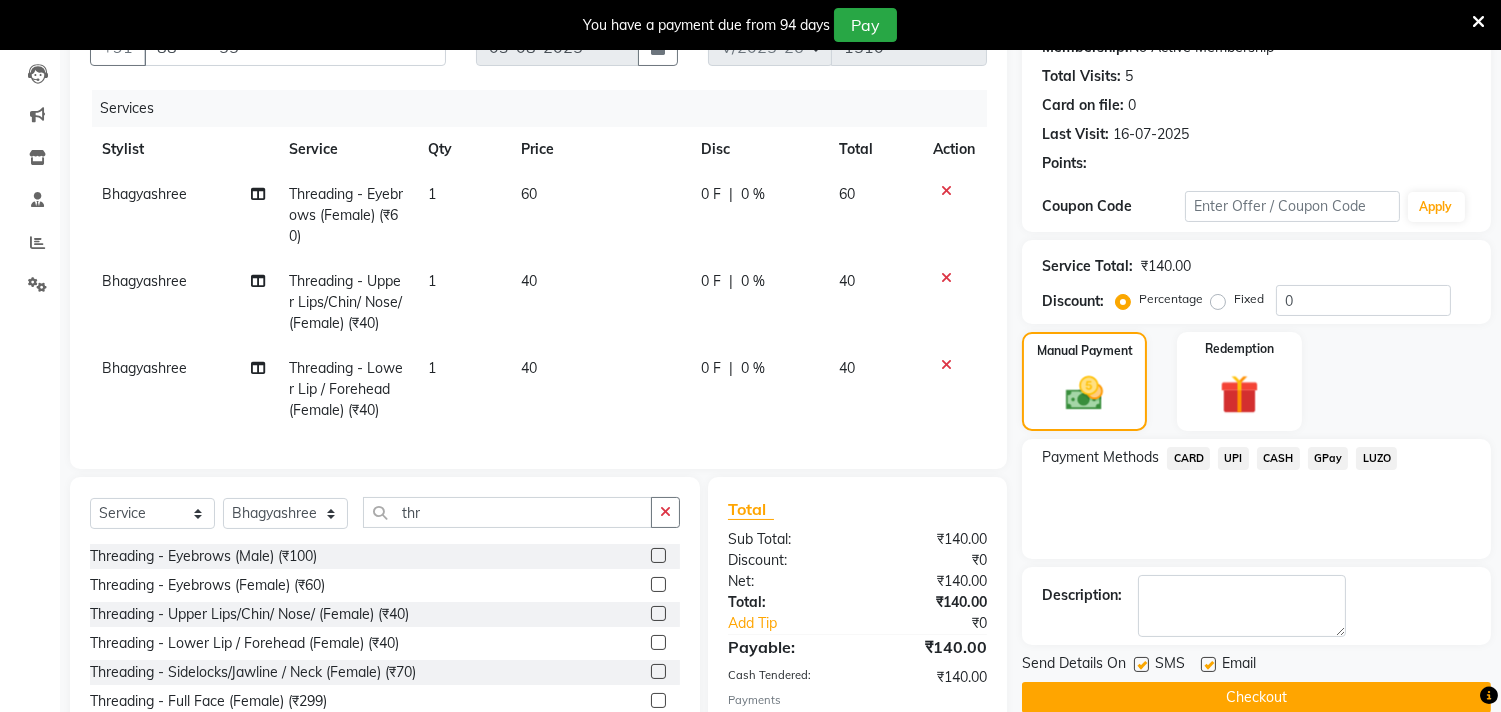 scroll, scrollTop: 222, scrollLeft: 0, axis: vertical 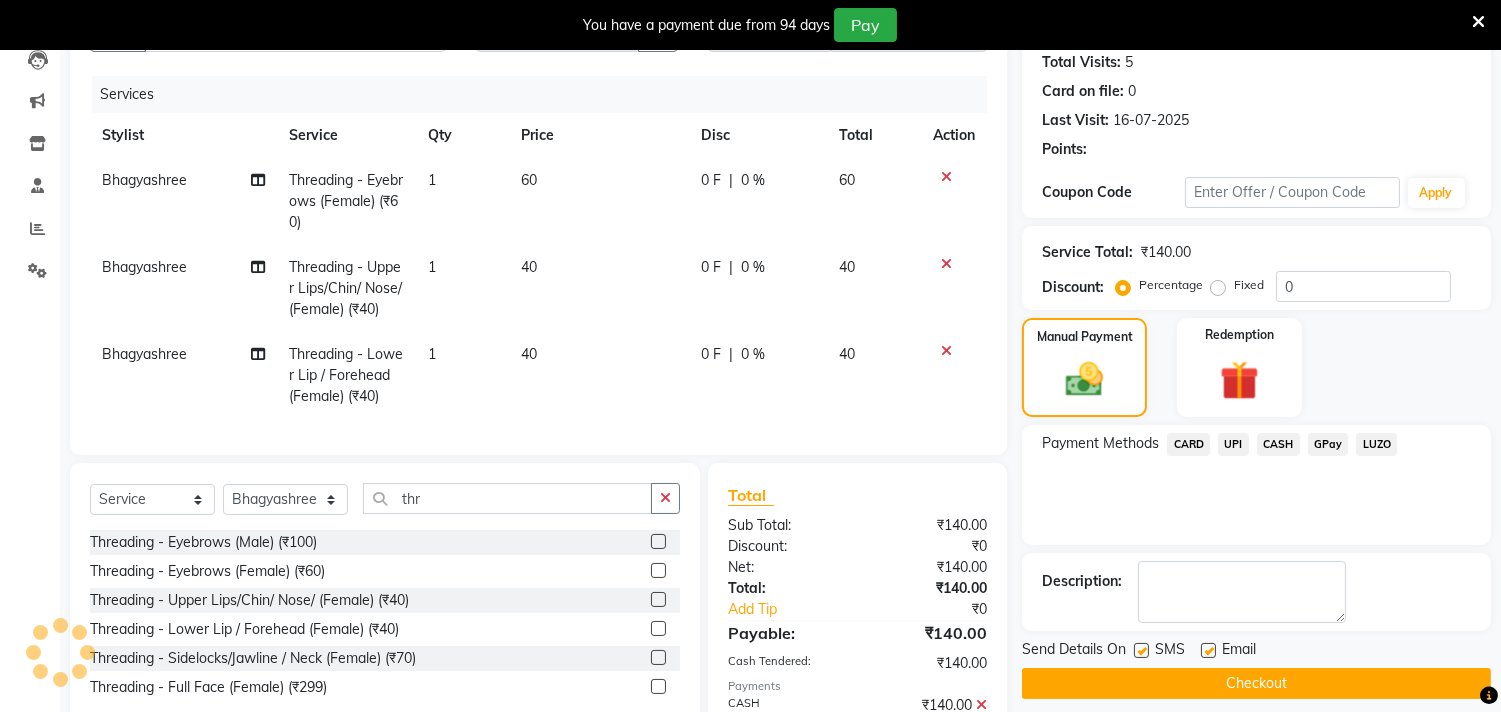 click on "Checkout" 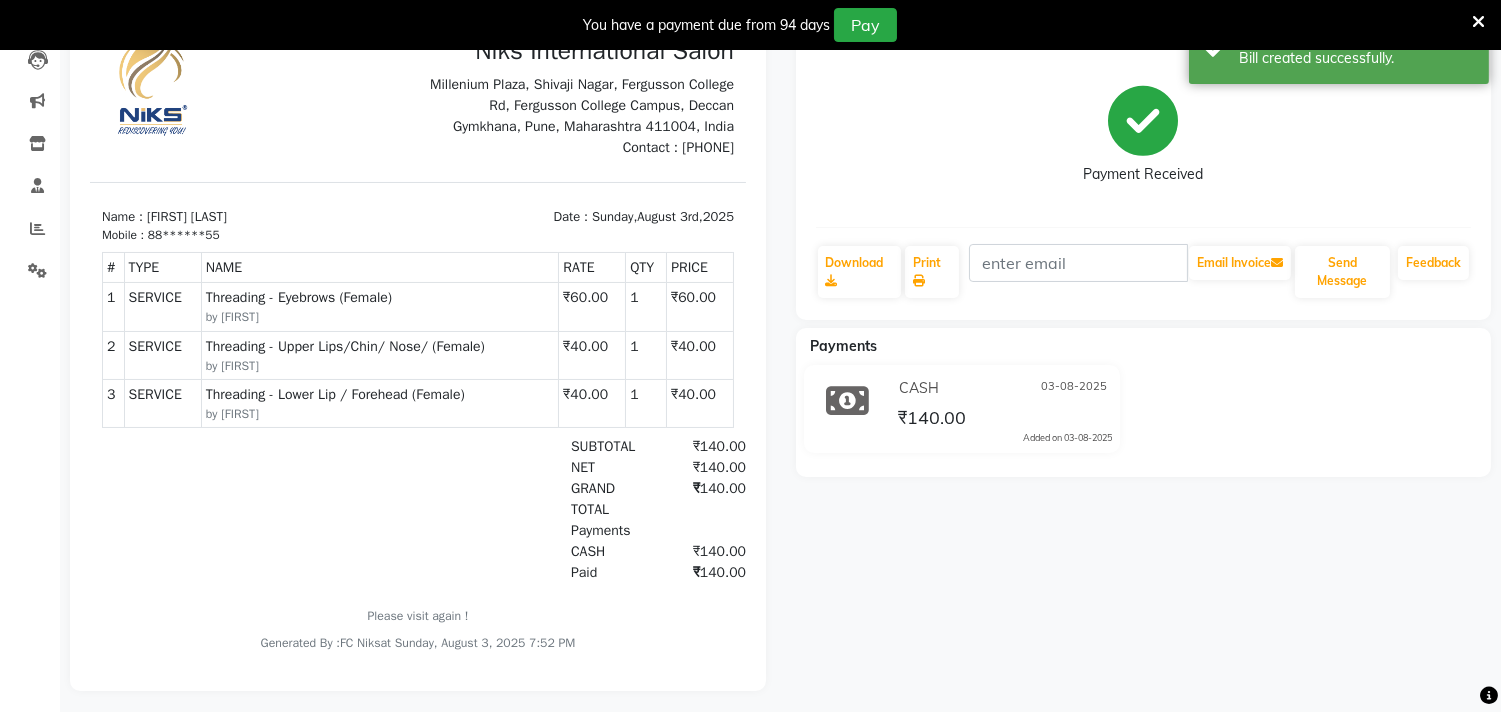 scroll, scrollTop: 0, scrollLeft: 0, axis: both 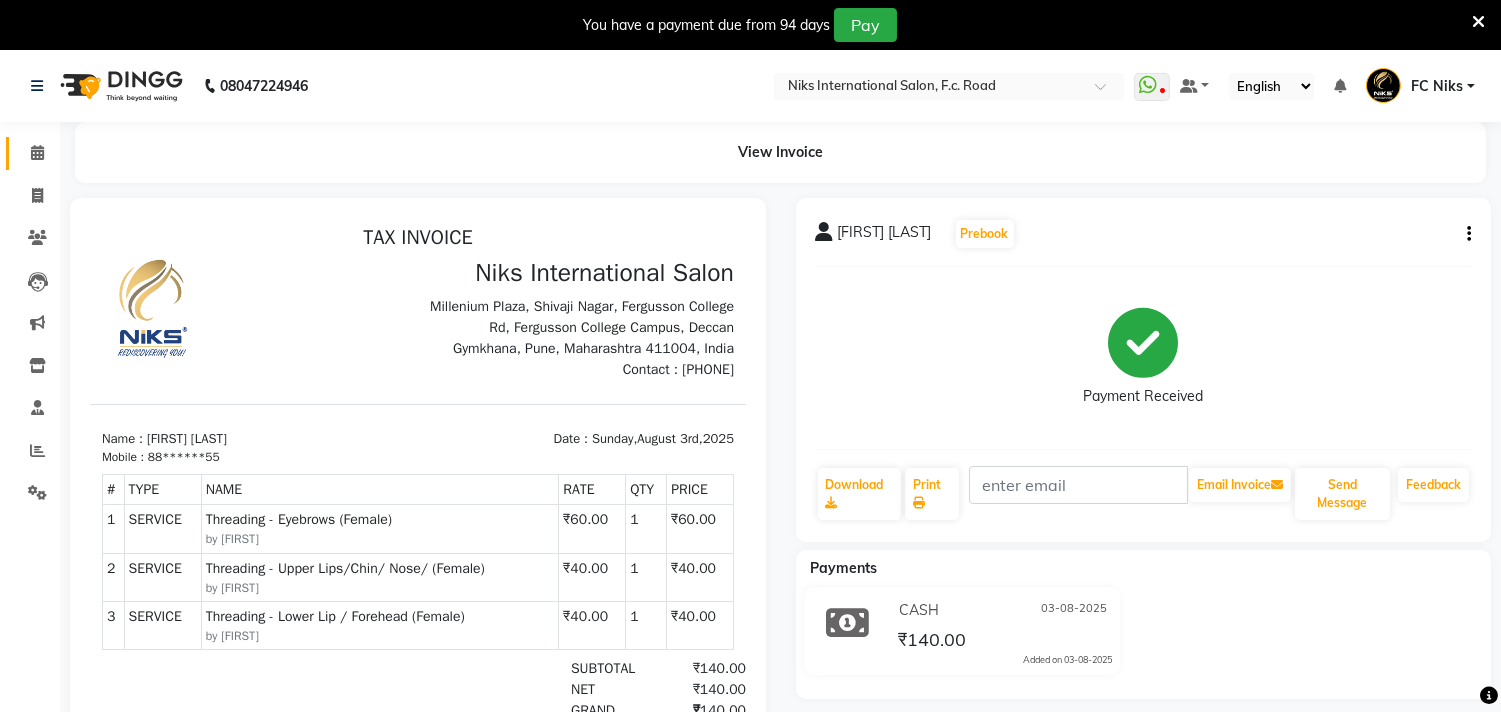 click on "Calendar" 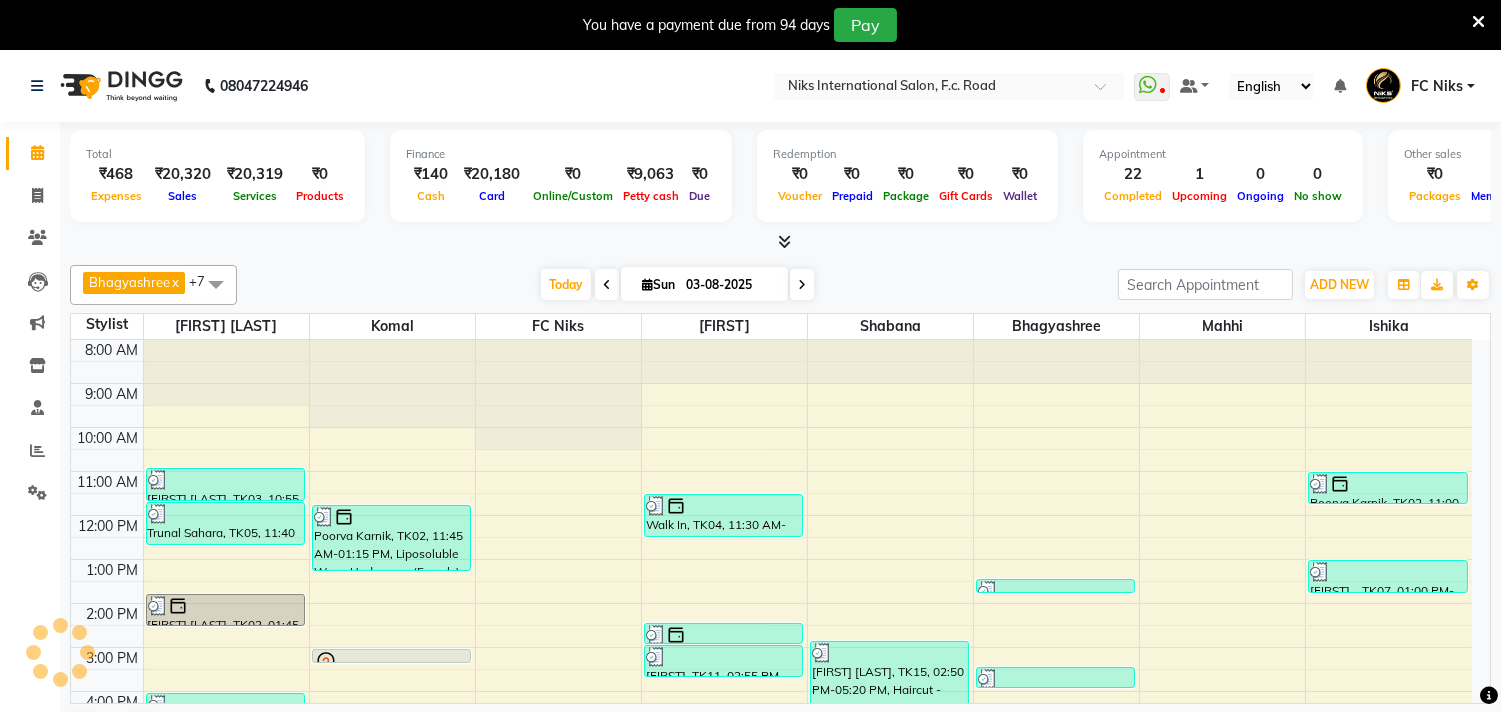 scroll, scrollTop: 0, scrollLeft: 0, axis: both 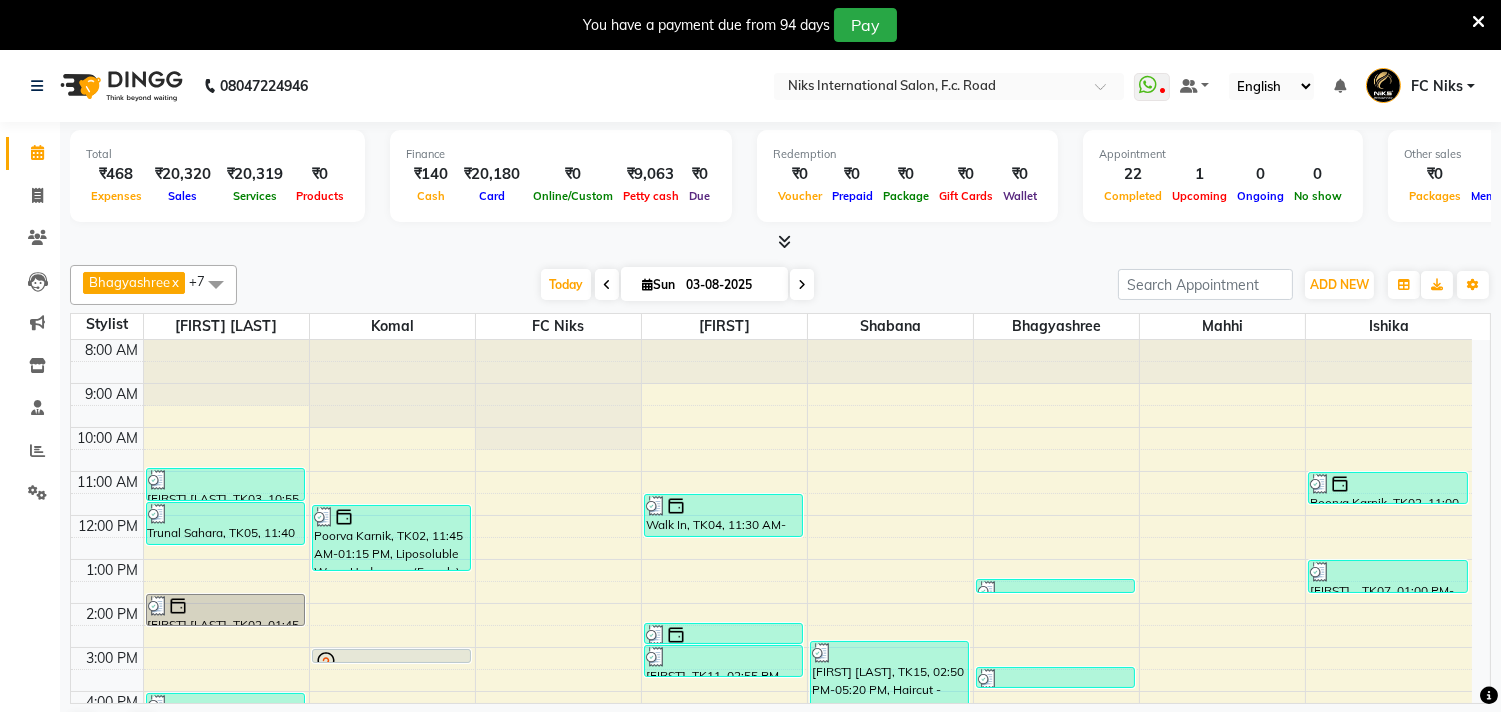 click at bounding box center [1478, 22] 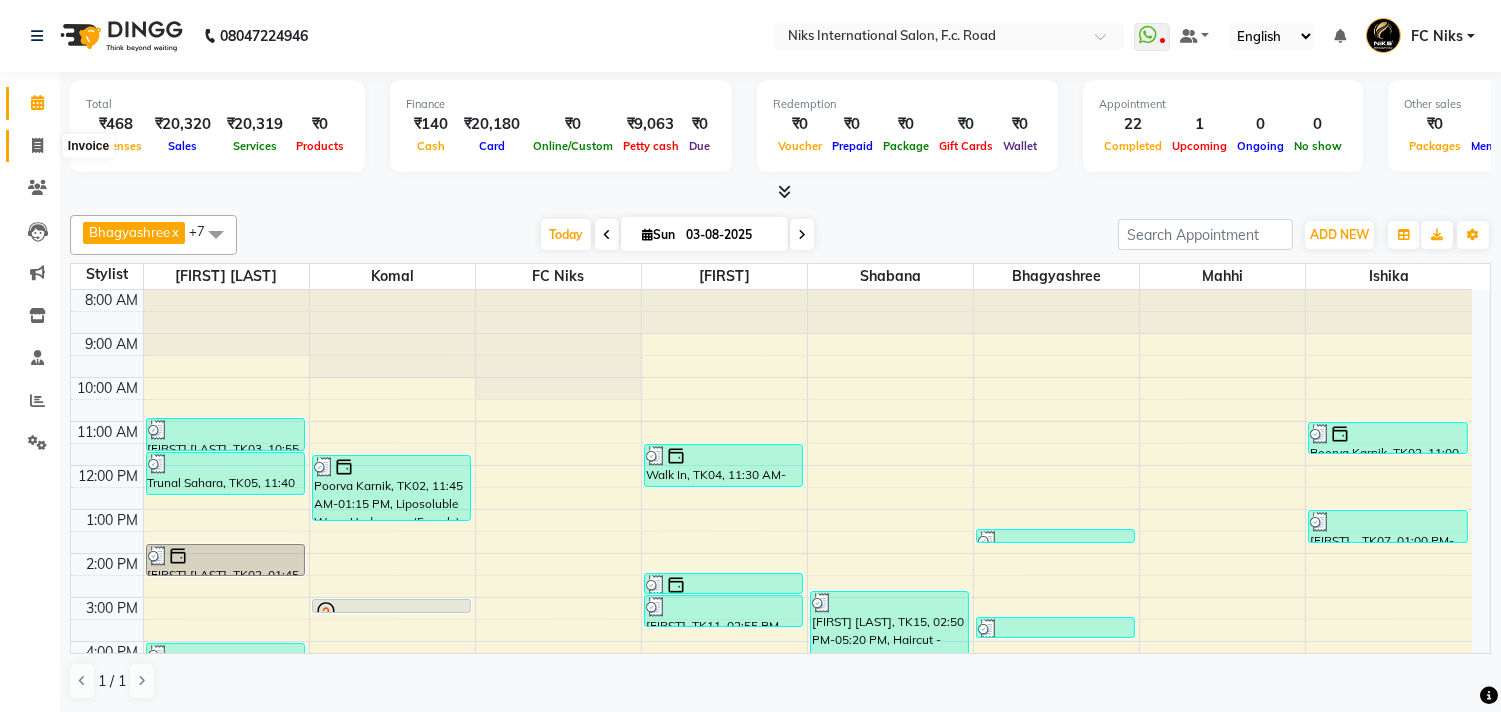 click 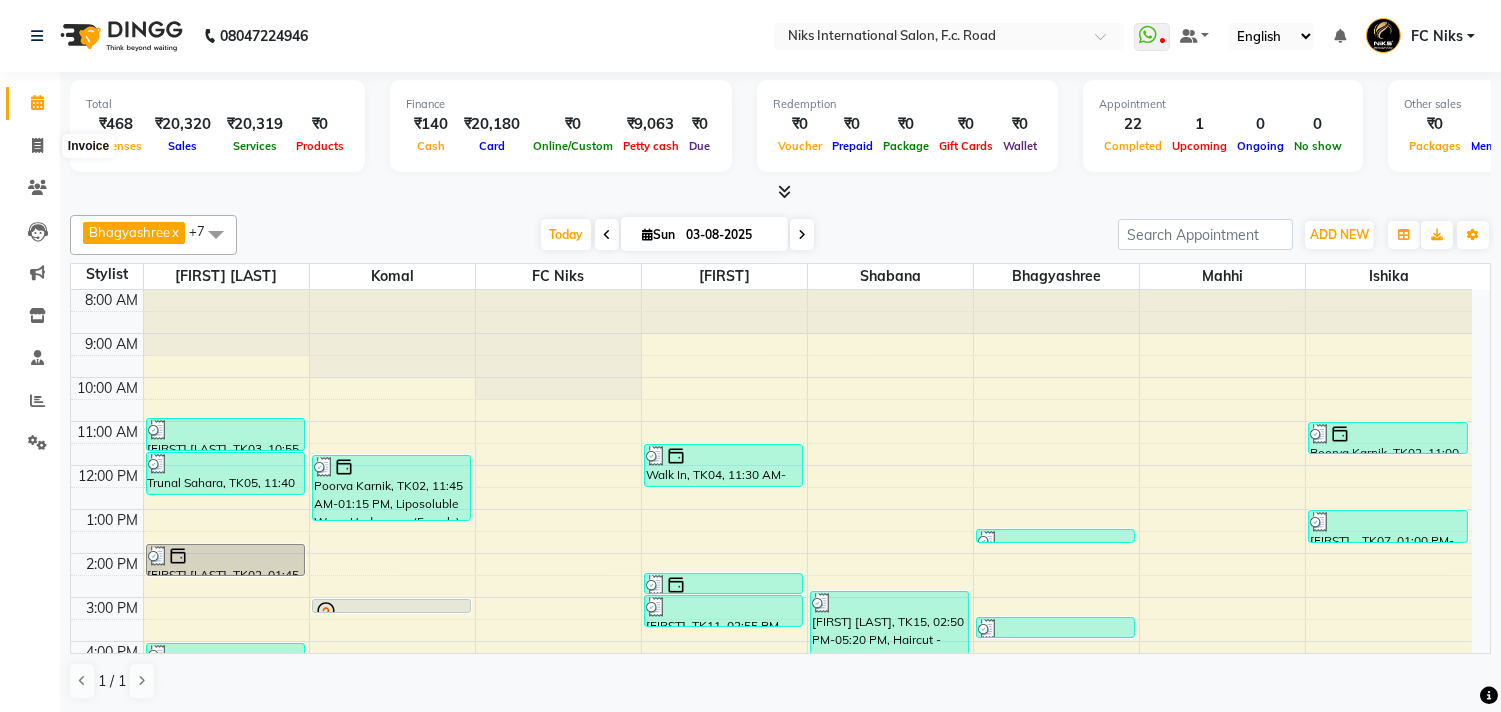 select on "7" 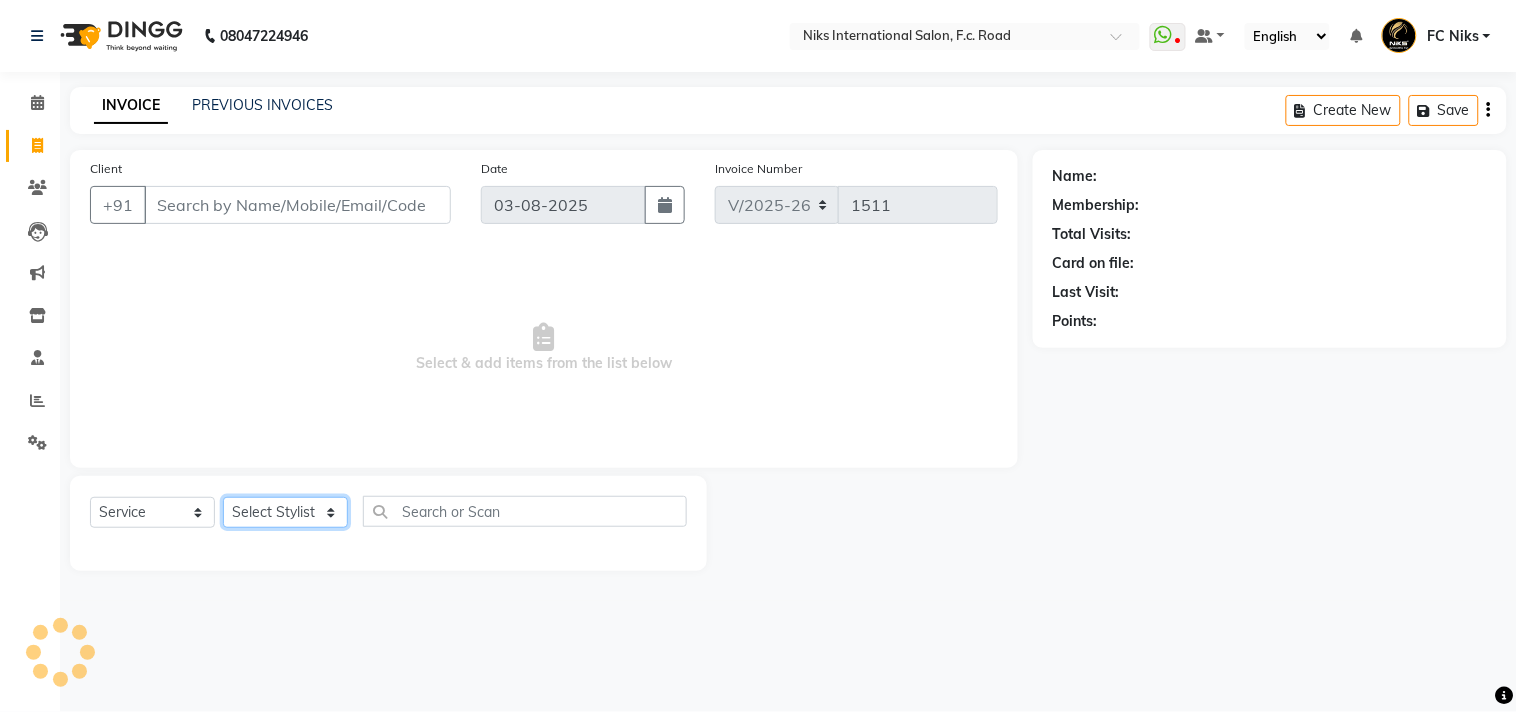 click on "Select Stylist" 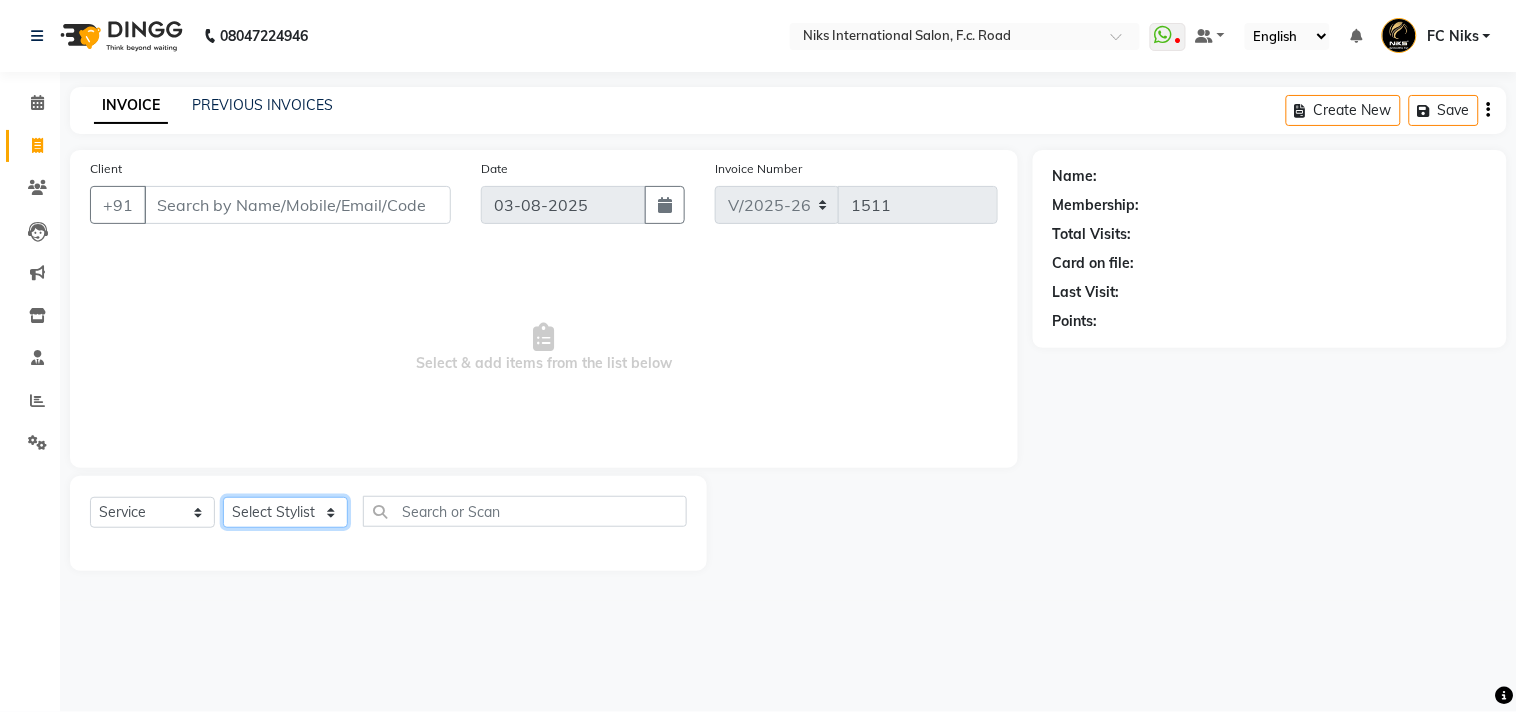 select on "82852" 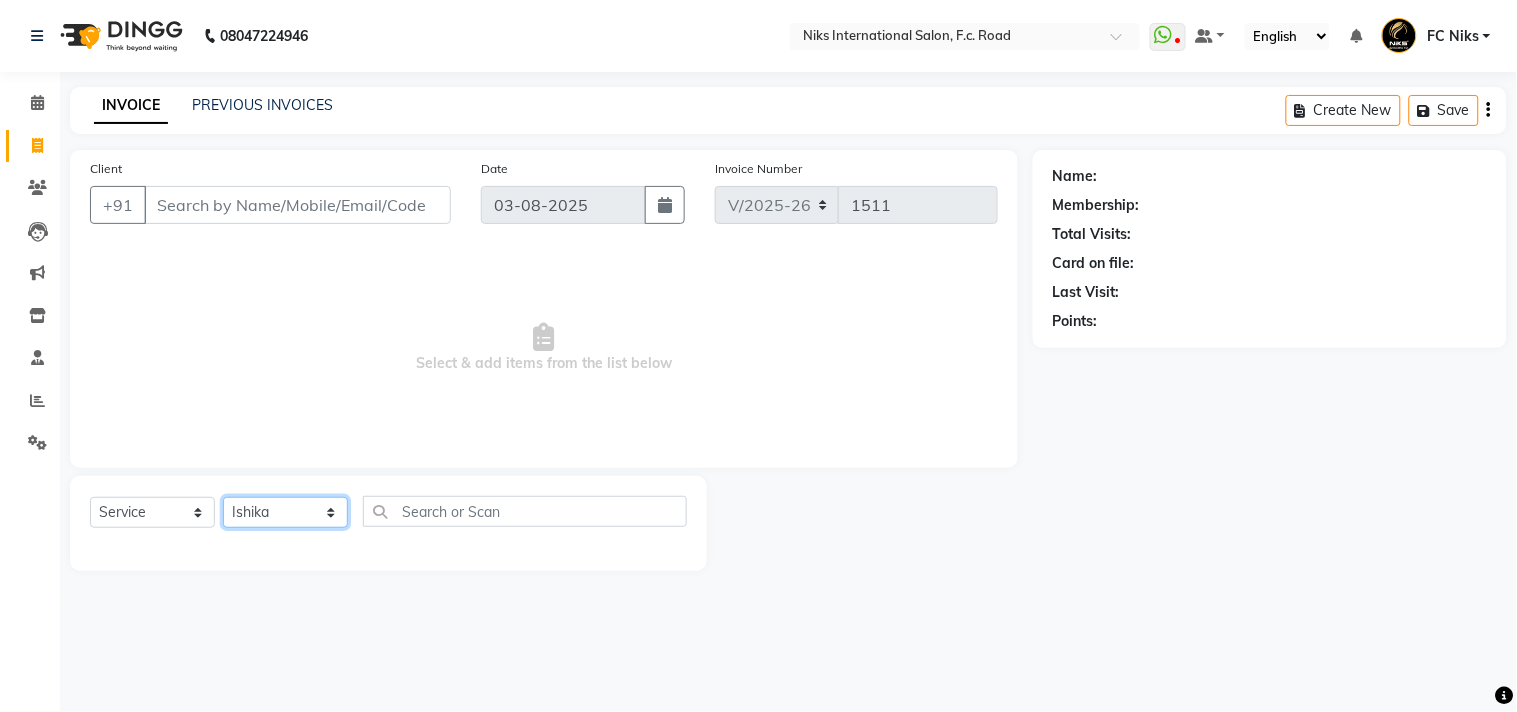 click on "Select Stylist Abhishek Amruta Bhagyashree CA Devkar FC Niks Ishika Kirti Komal Krishi Mahhi Nakshatra Nikhil Rajesh Savita Shabana Shrikant Gaikwad Soham" 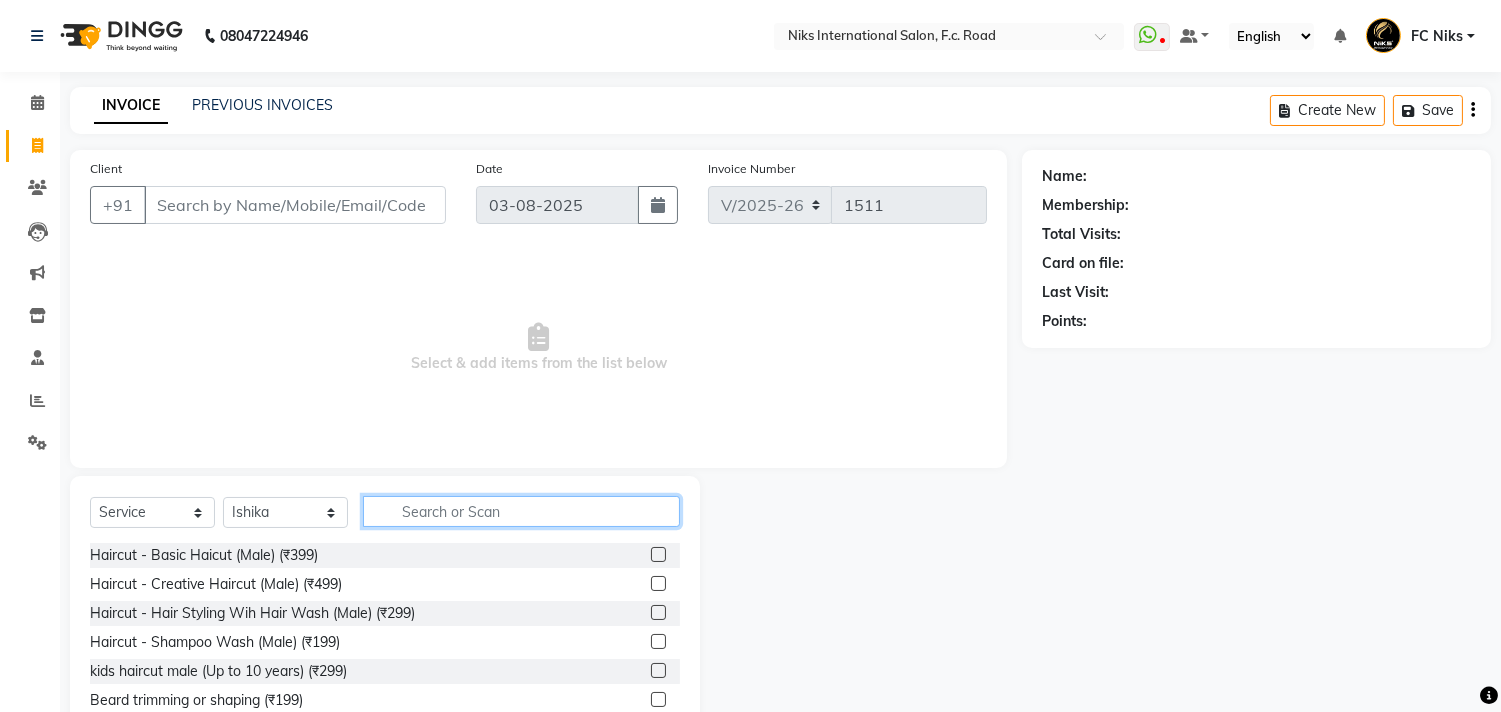 click 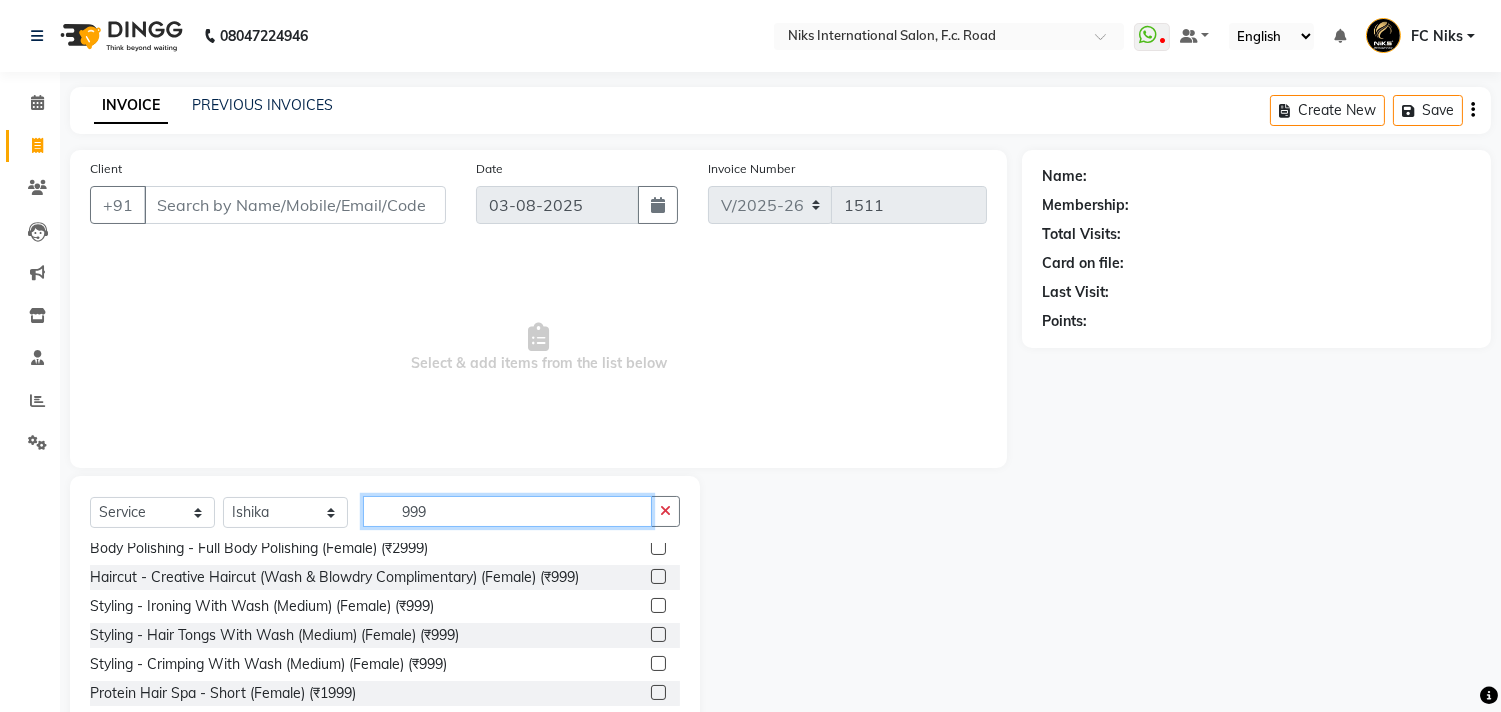 scroll, scrollTop: 333, scrollLeft: 0, axis: vertical 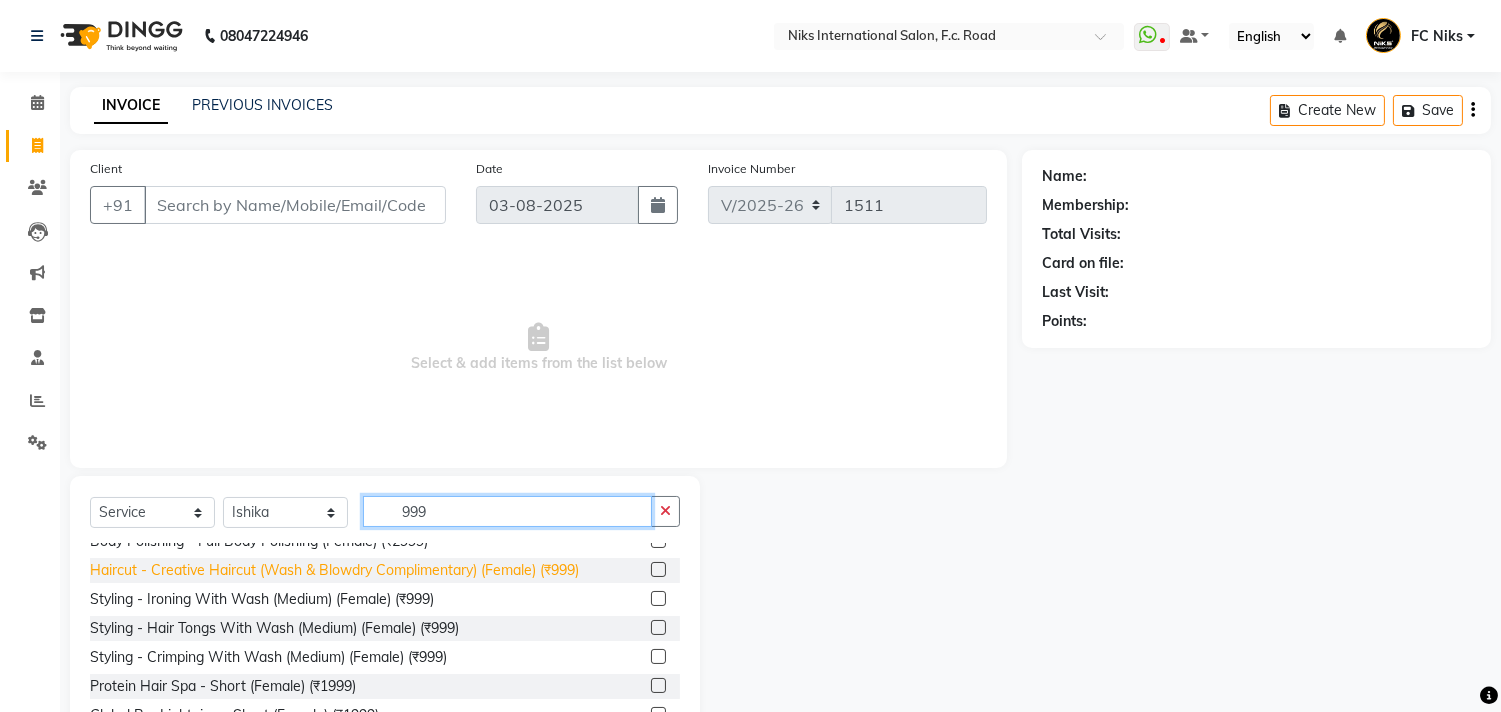 type on "999" 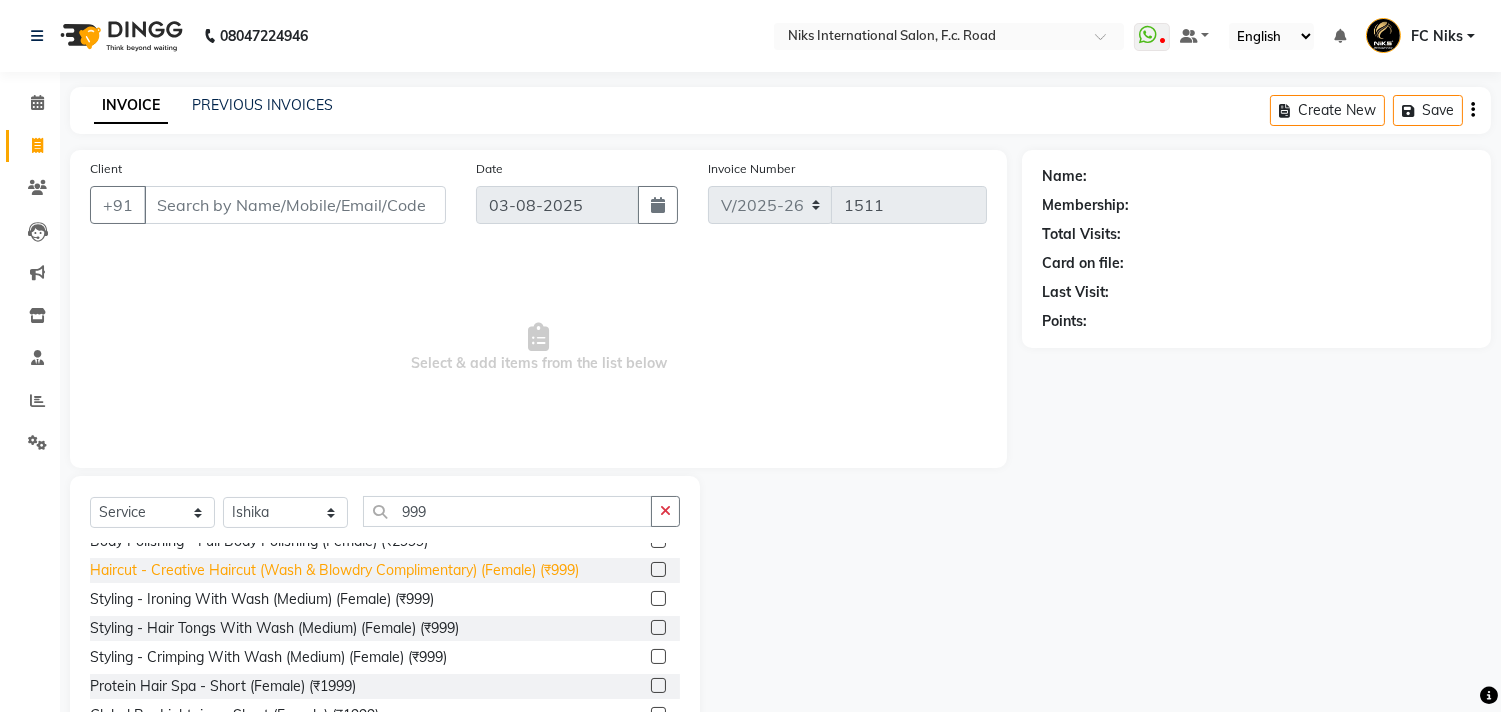 click on "Haircut - Creative Haircut (Wash & Blowdry Complimentary) (Female) (₹999)" 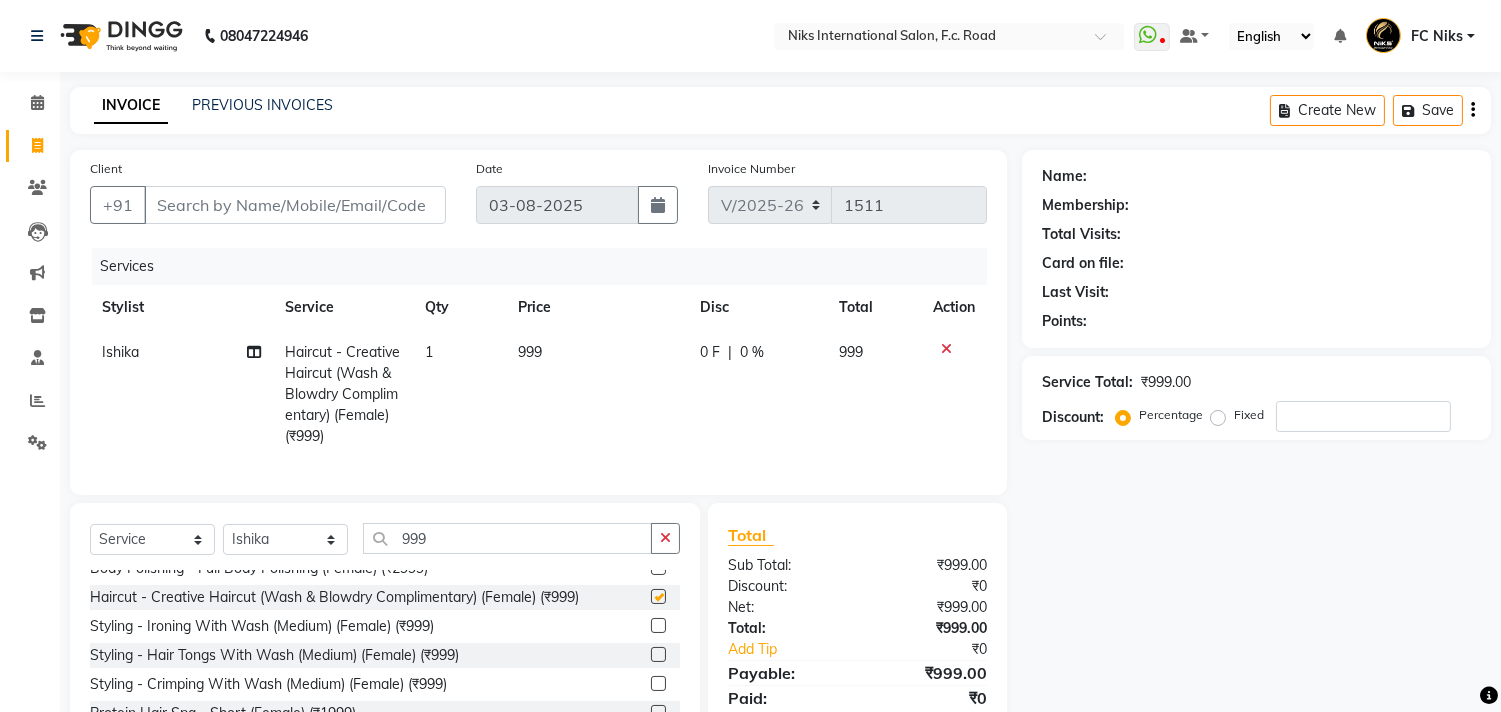 checkbox on "false" 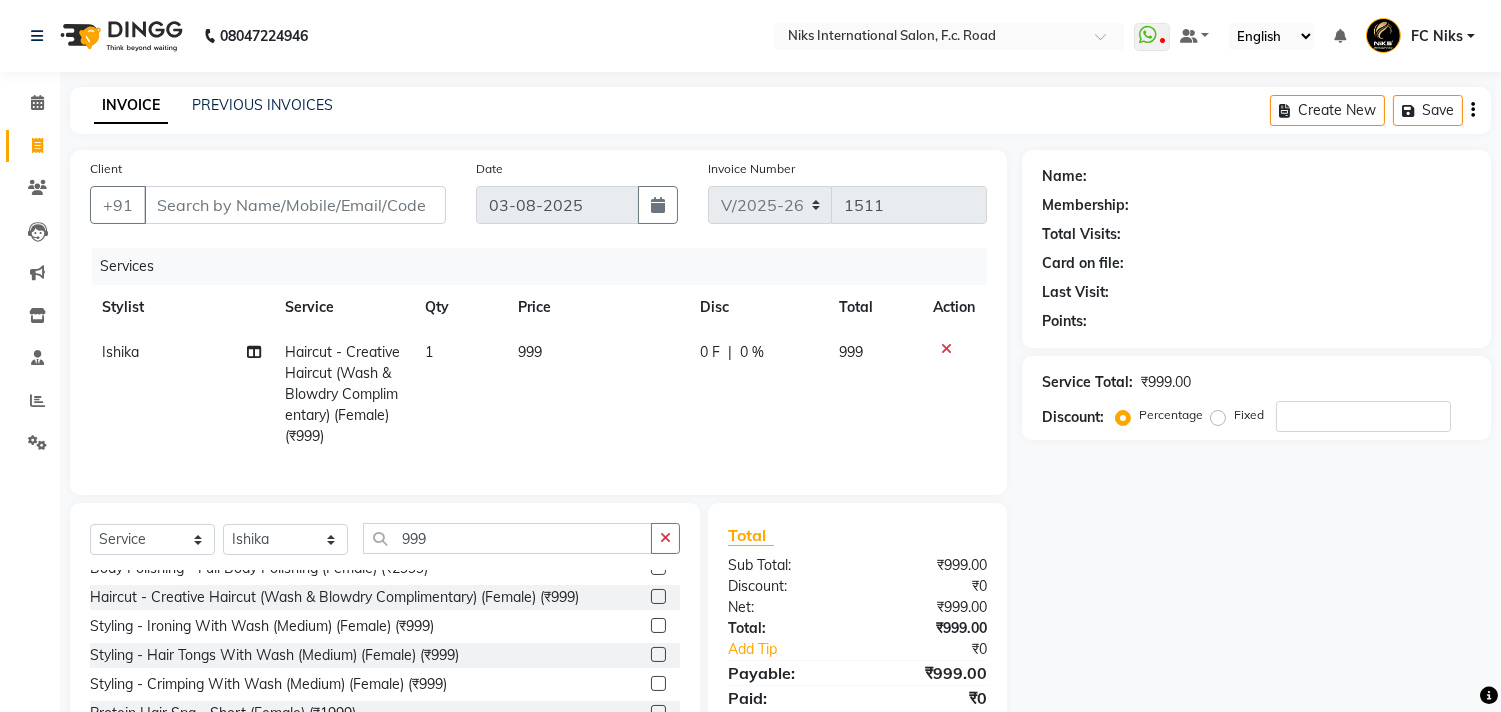 click on "999" 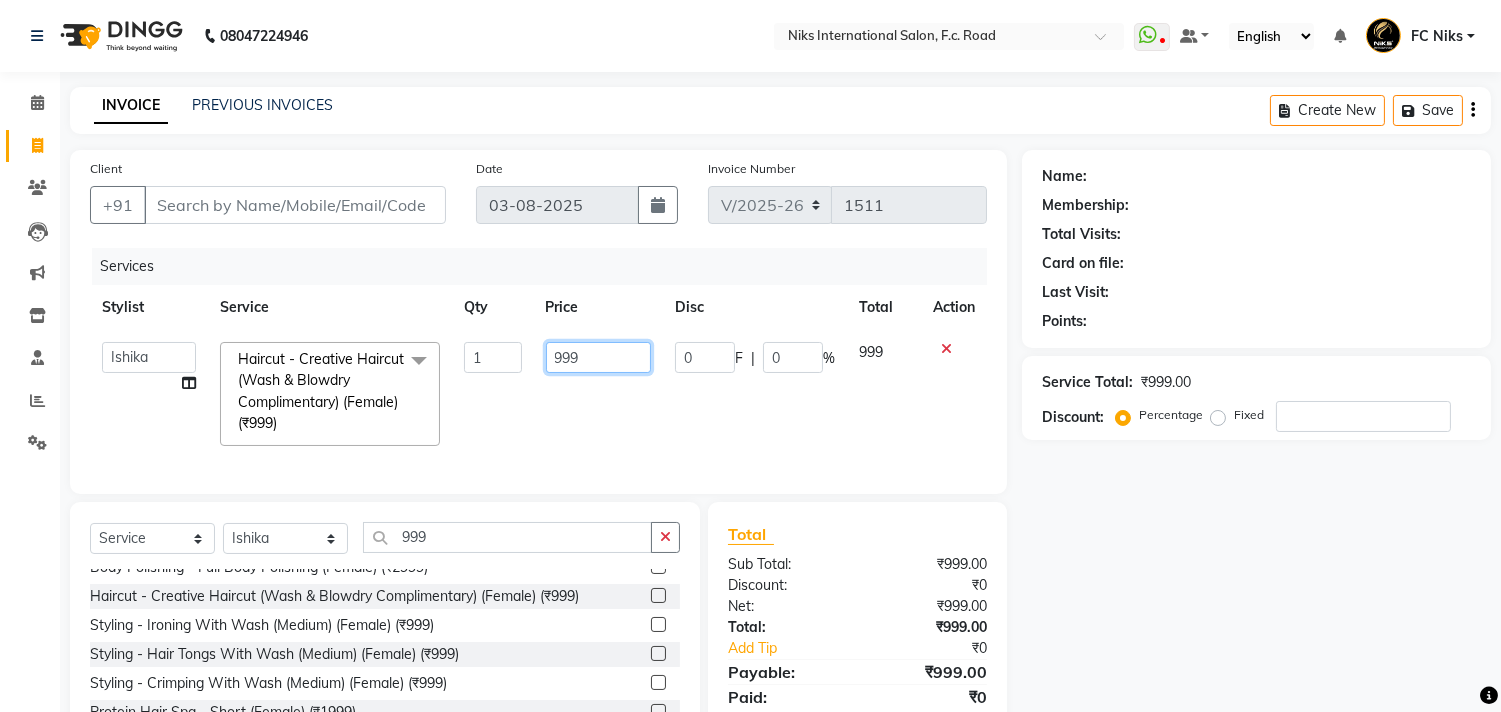 click on "999" 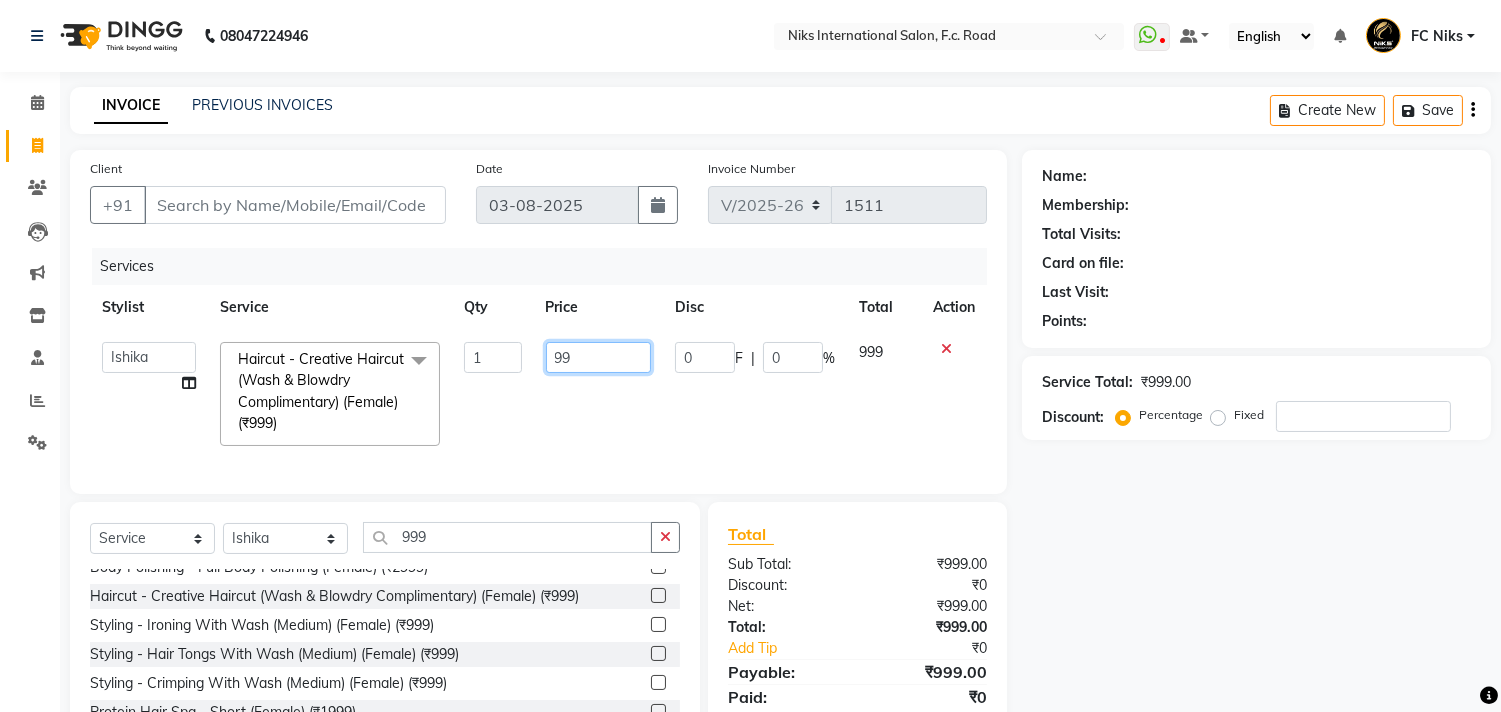 type on "9" 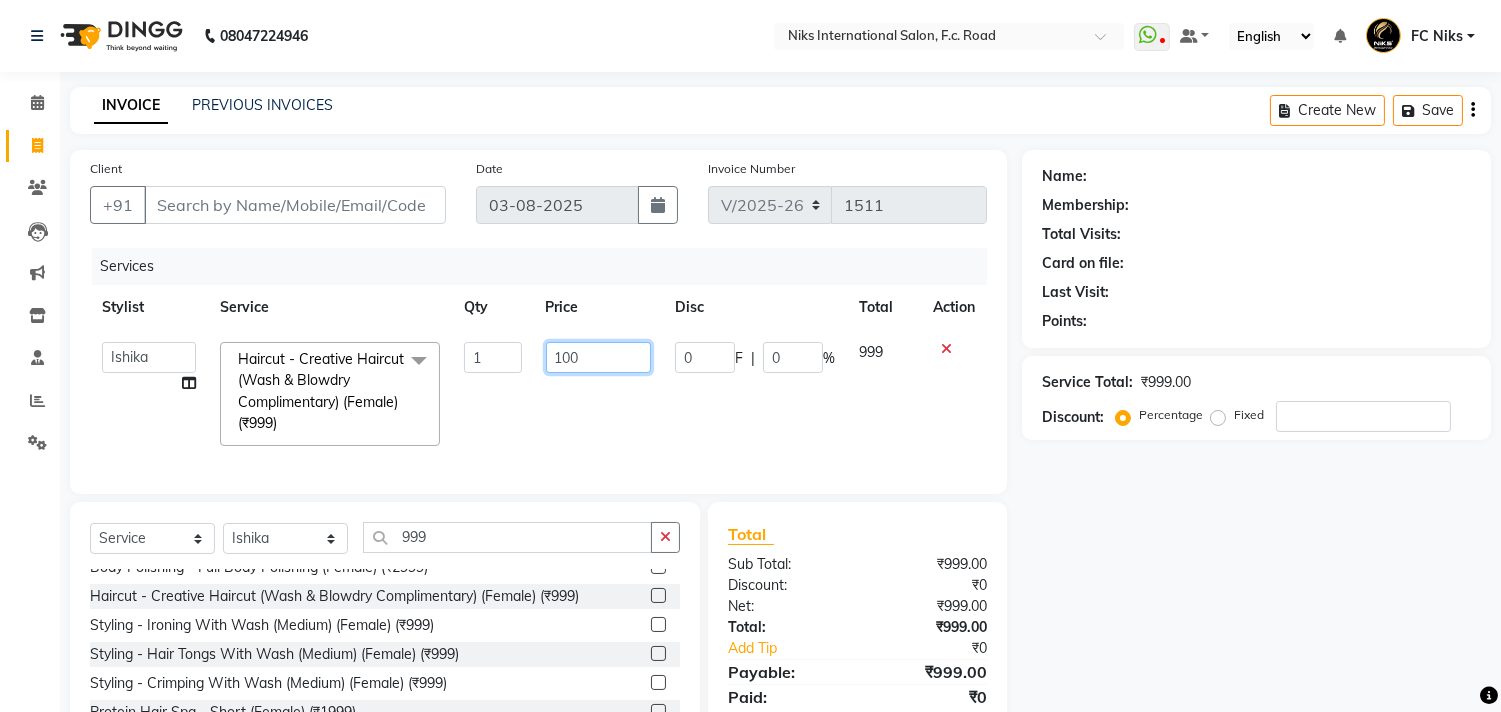 type on "1000" 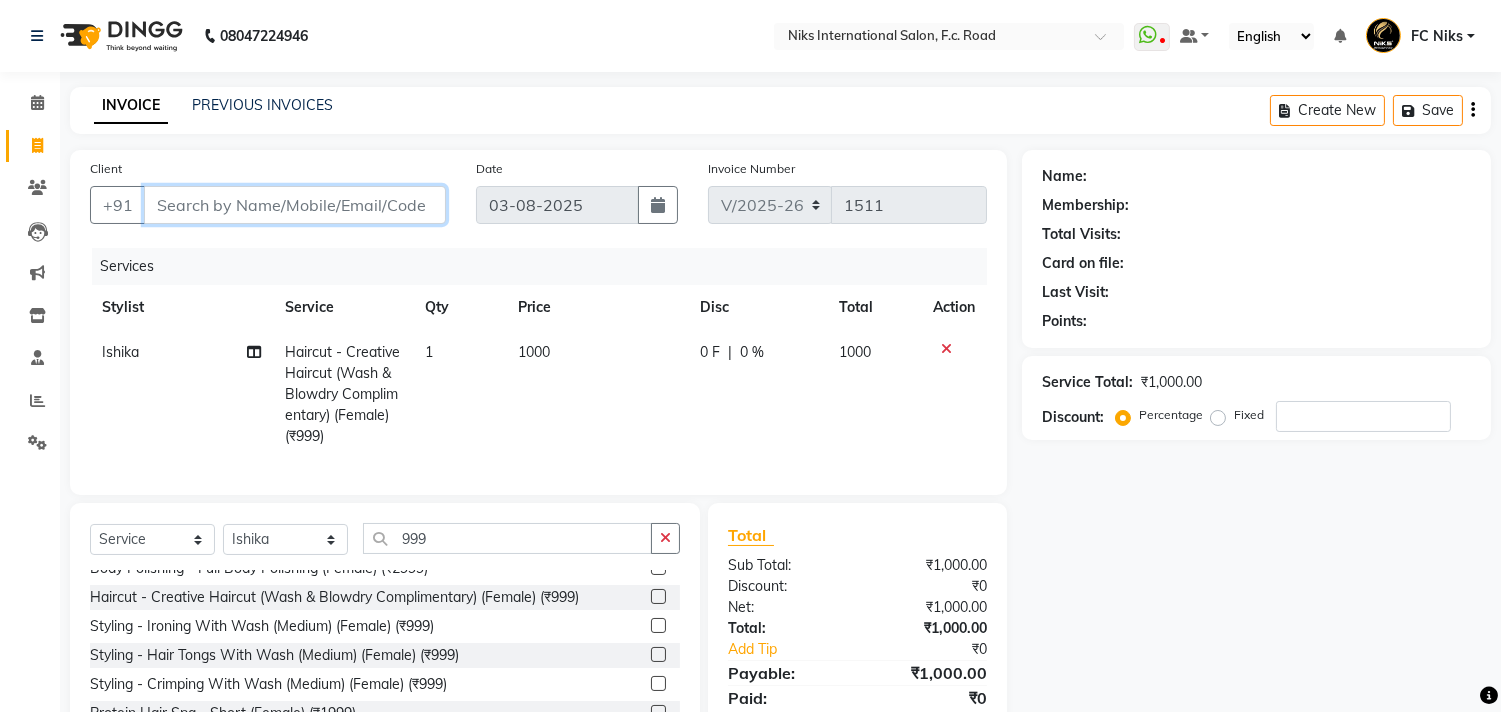 click on "Client" at bounding box center (295, 205) 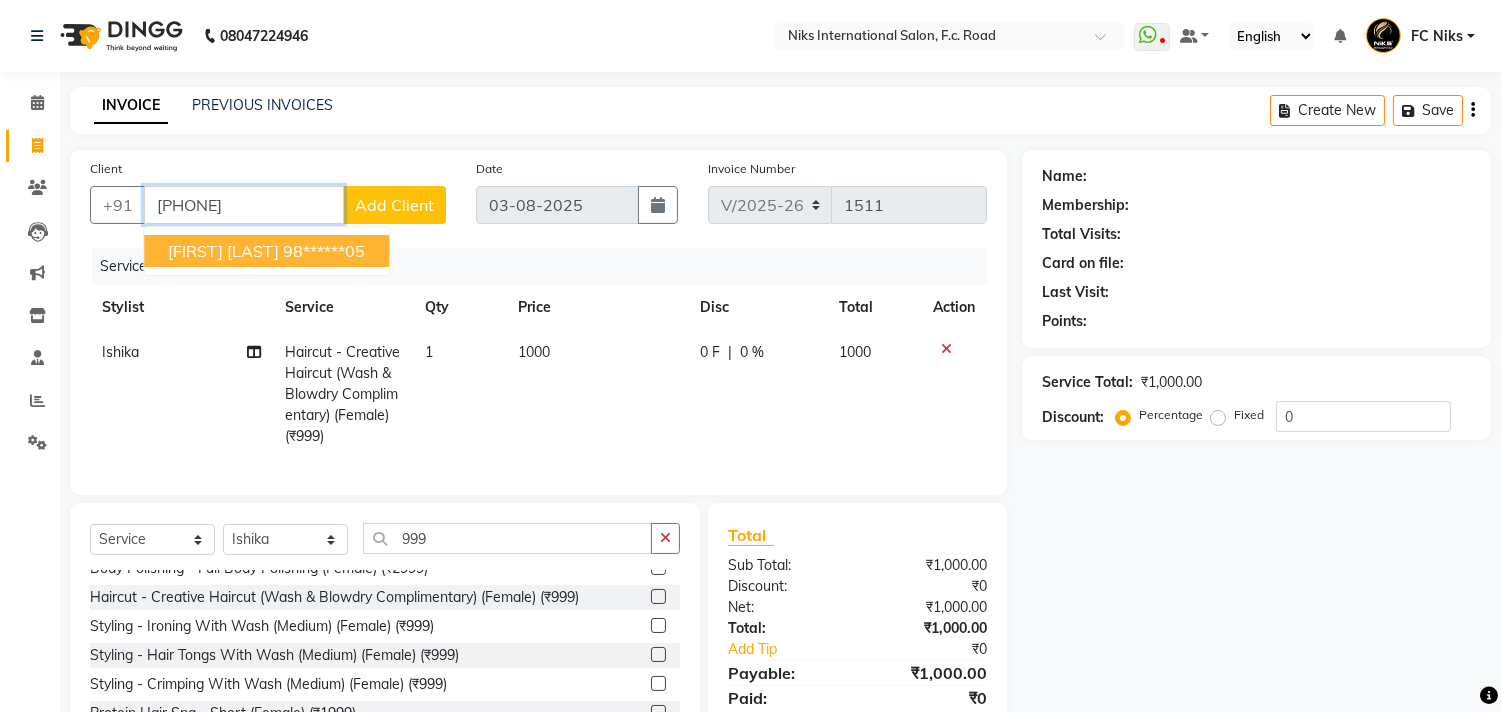 click on "[FIRST] [LAST]" at bounding box center (223, 251) 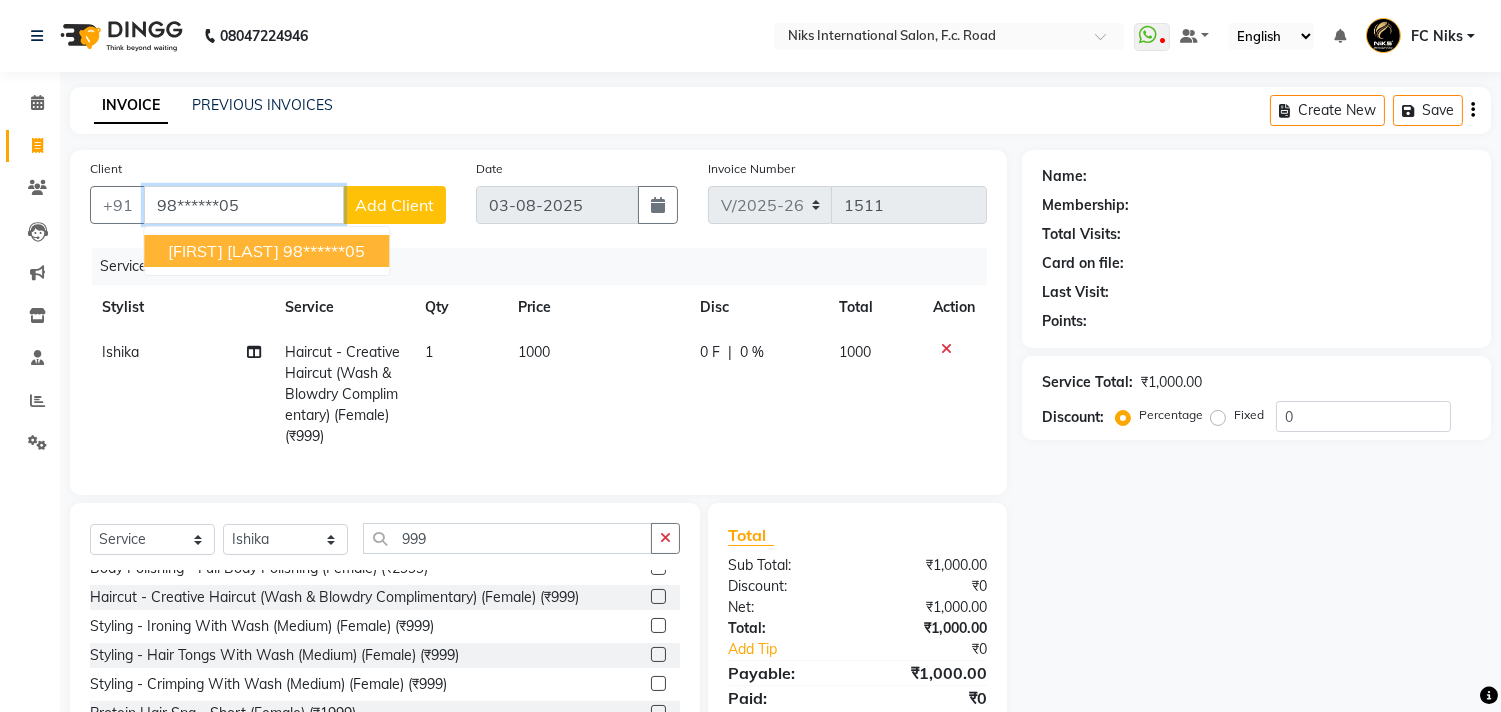 type on "98******05" 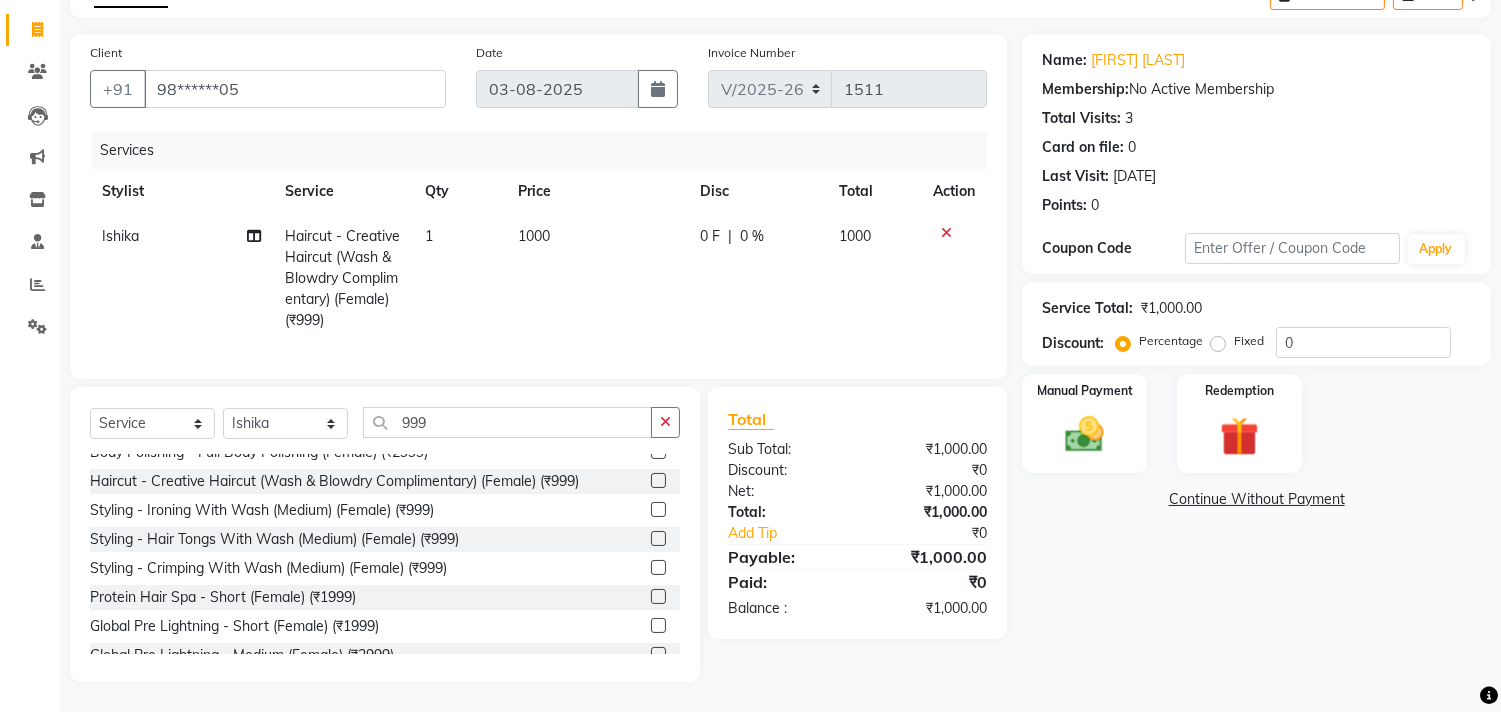 scroll, scrollTop: 132, scrollLeft: 0, axis: vertical 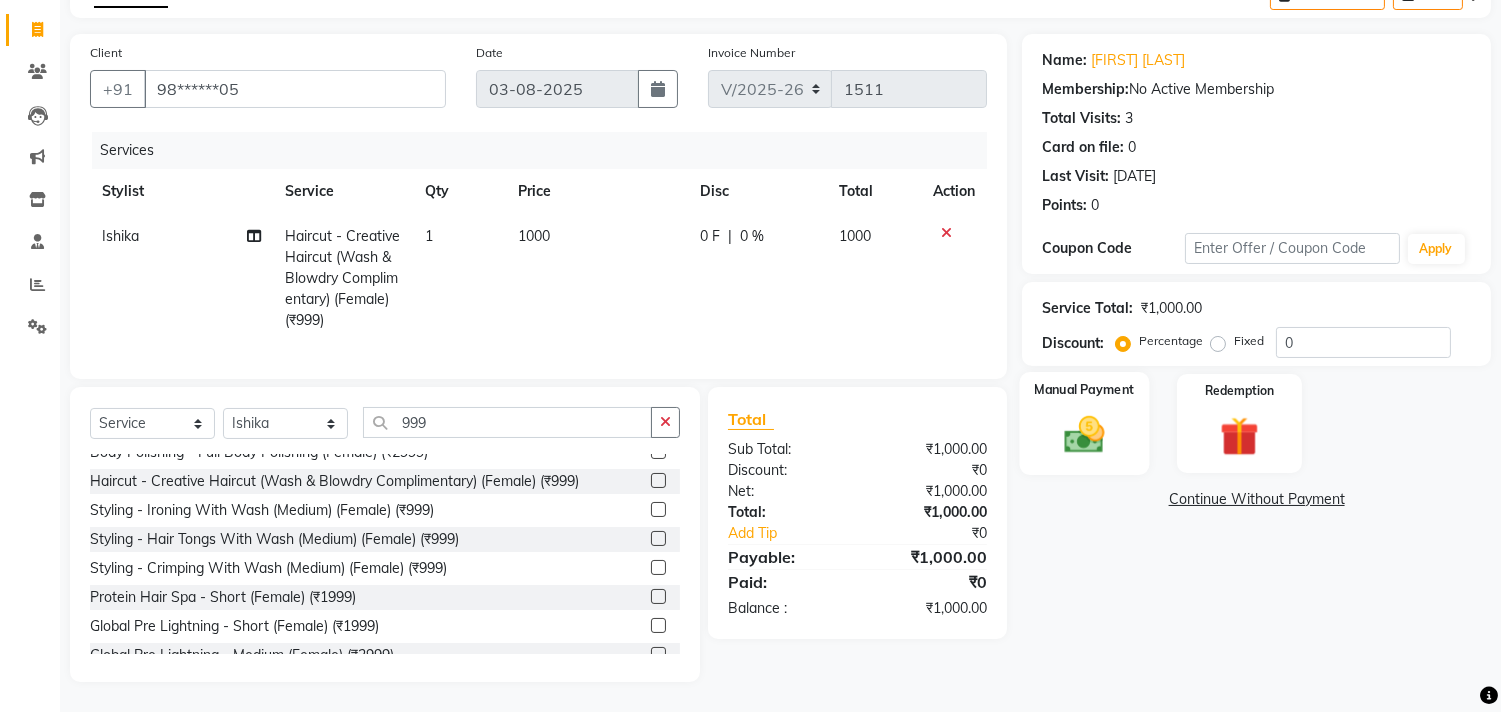 click on "Manual Payment" 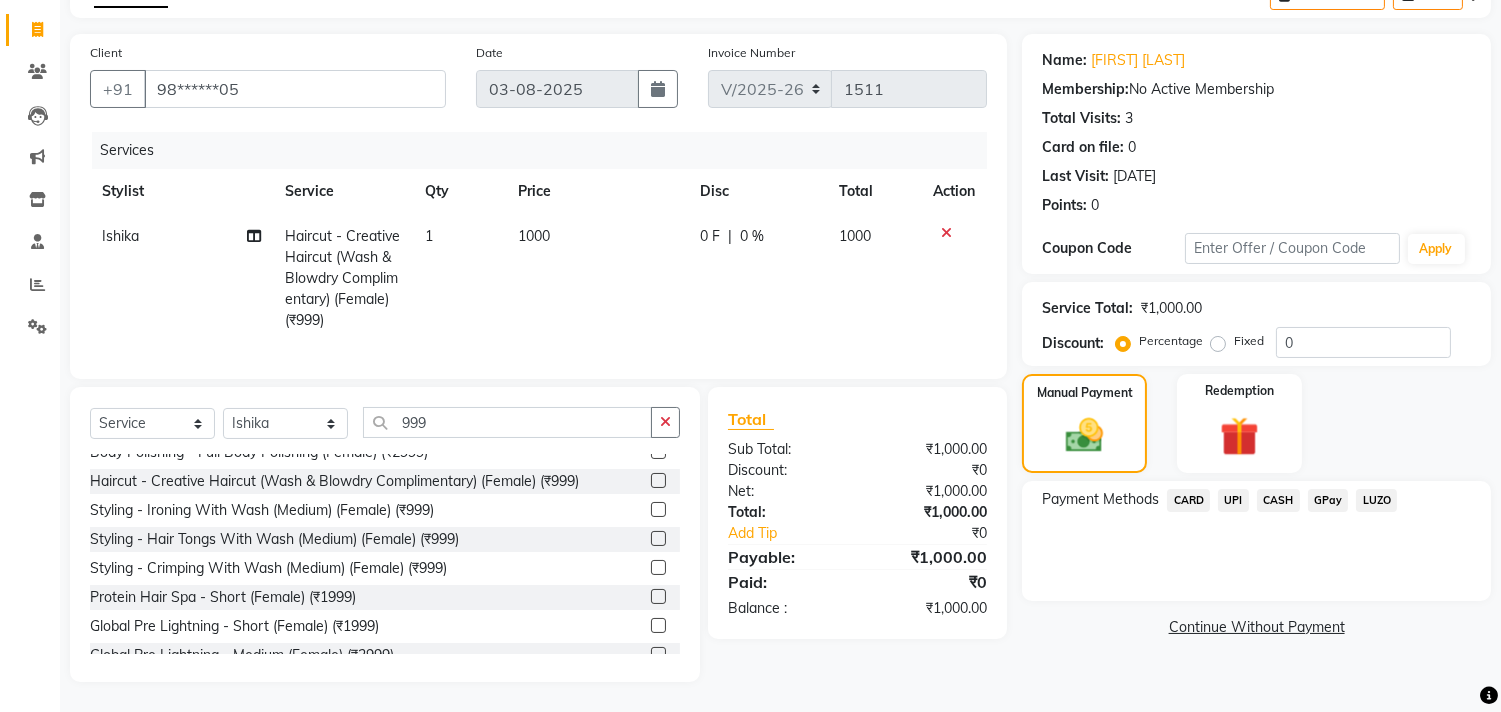 click on "CARD" 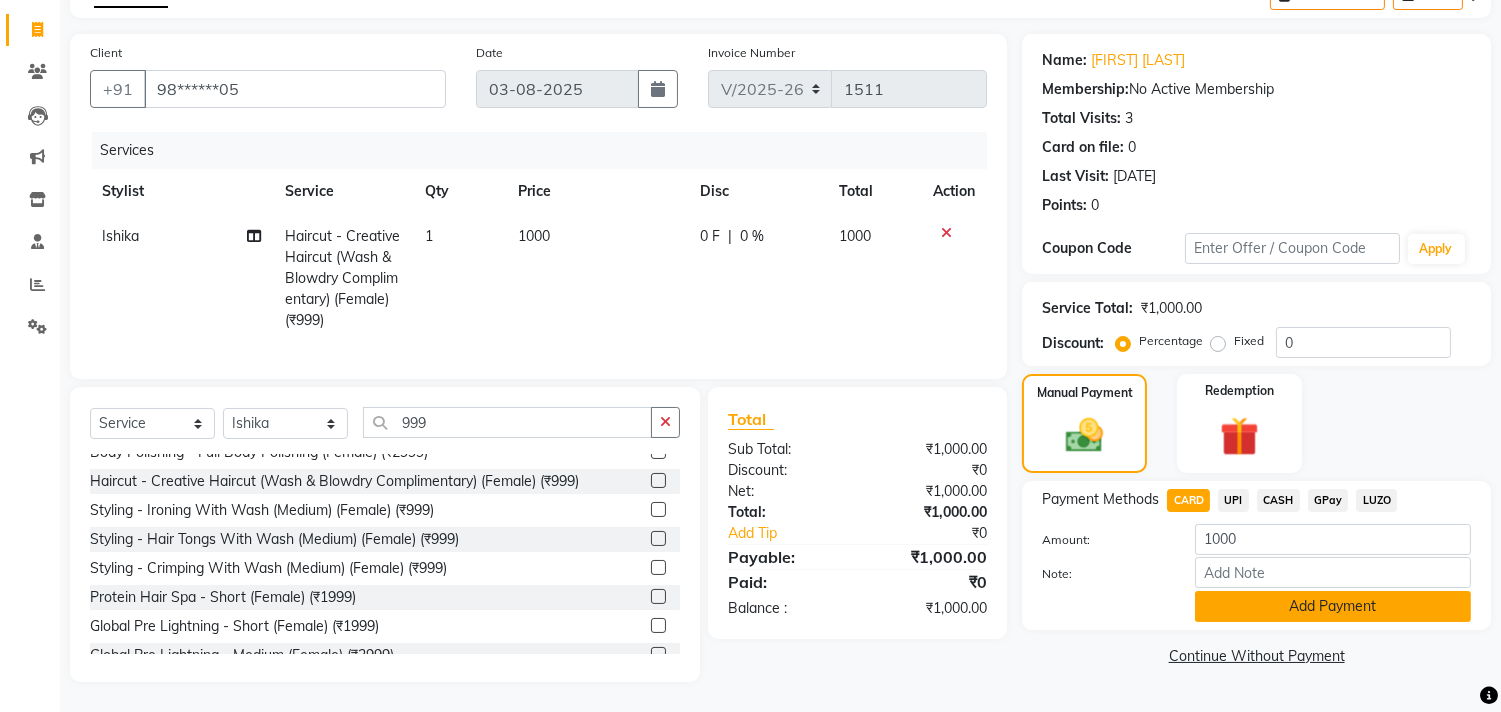 click on "Add Payment" 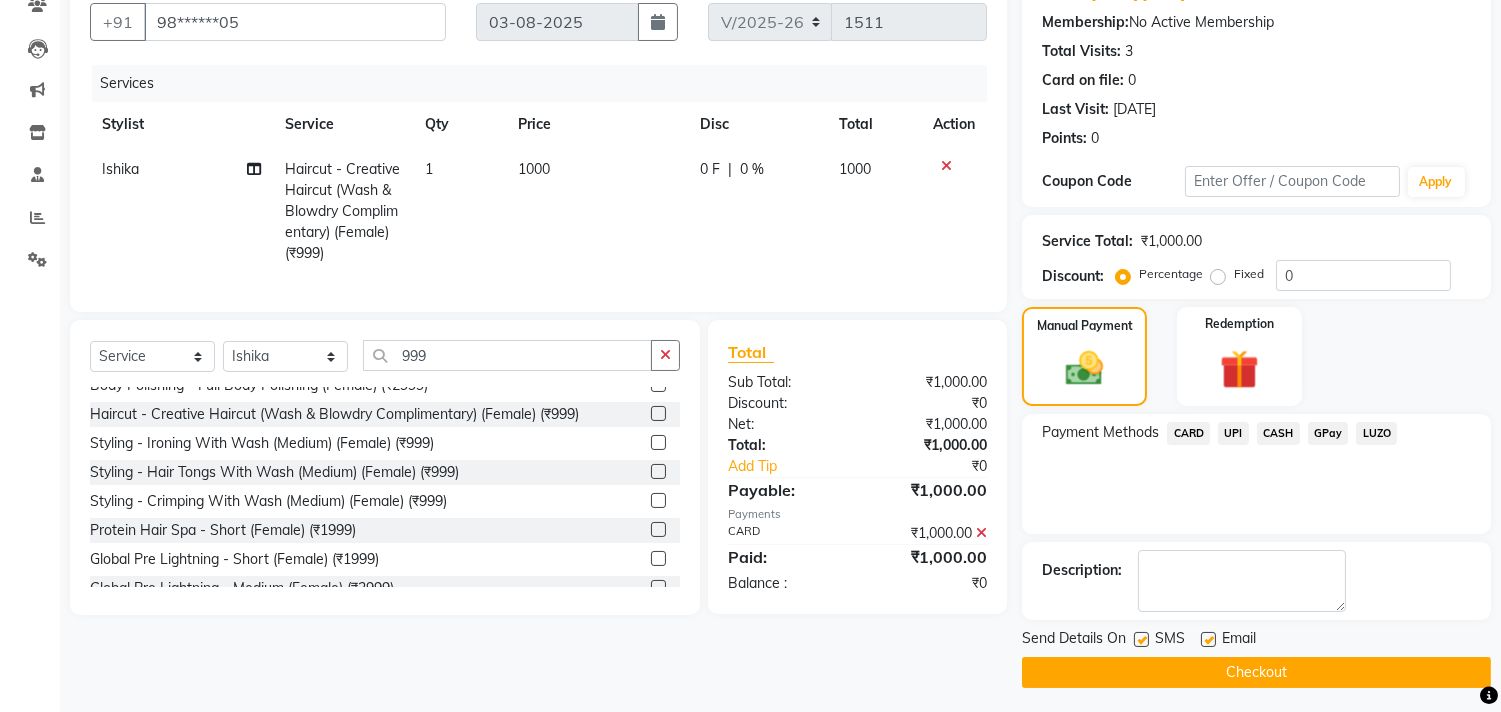 scroll, scrollTop: 187, scrollLeft: 0, axis: vertical 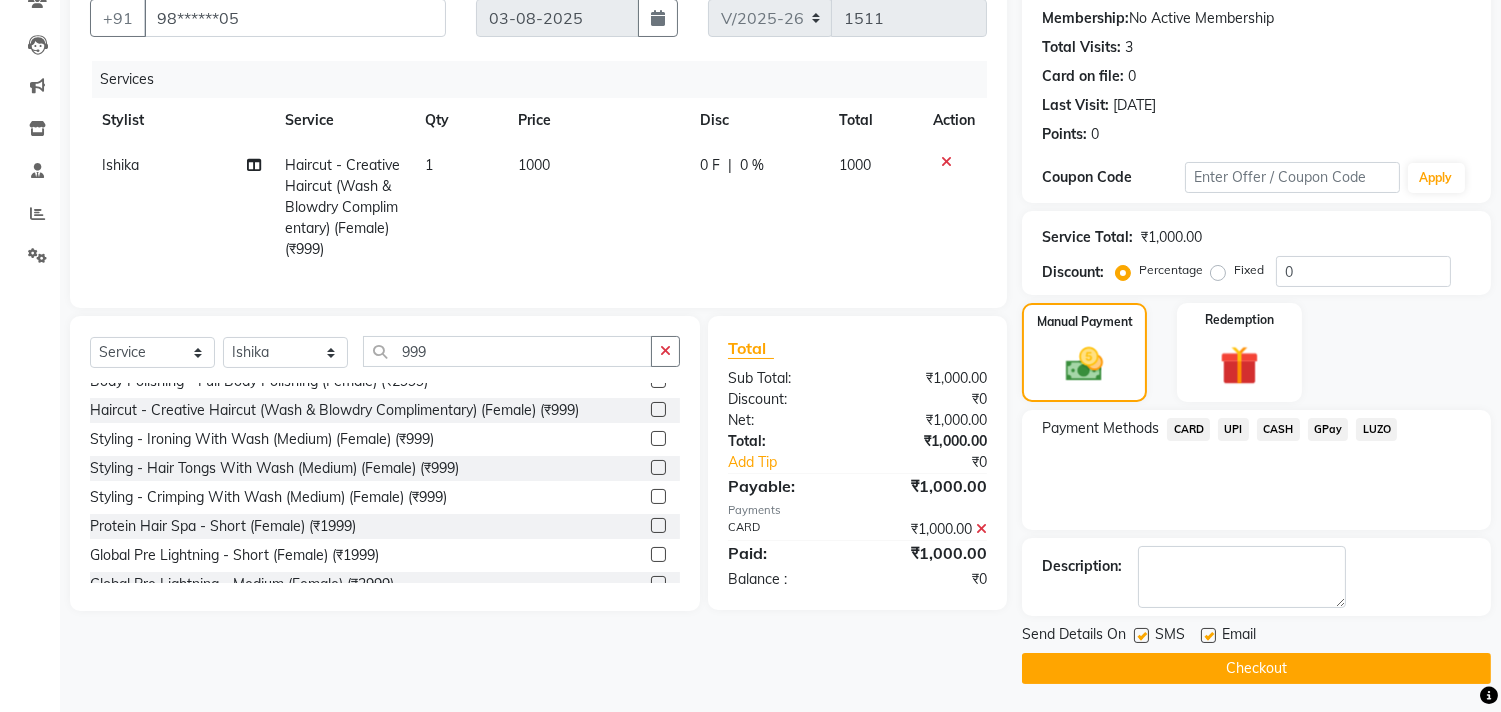 click on "Checkout" 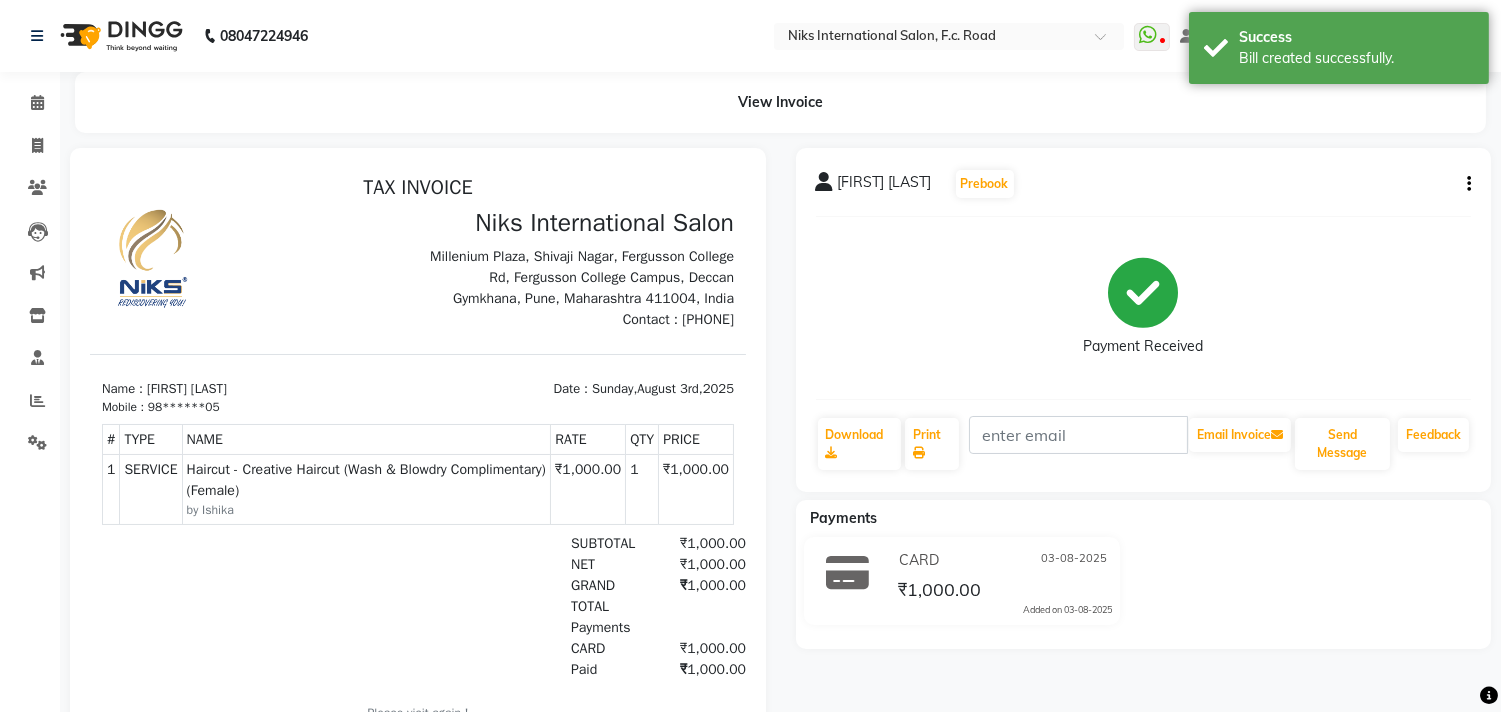 scroll, scrollTop: 0, scrollLeft: 0, axis: both 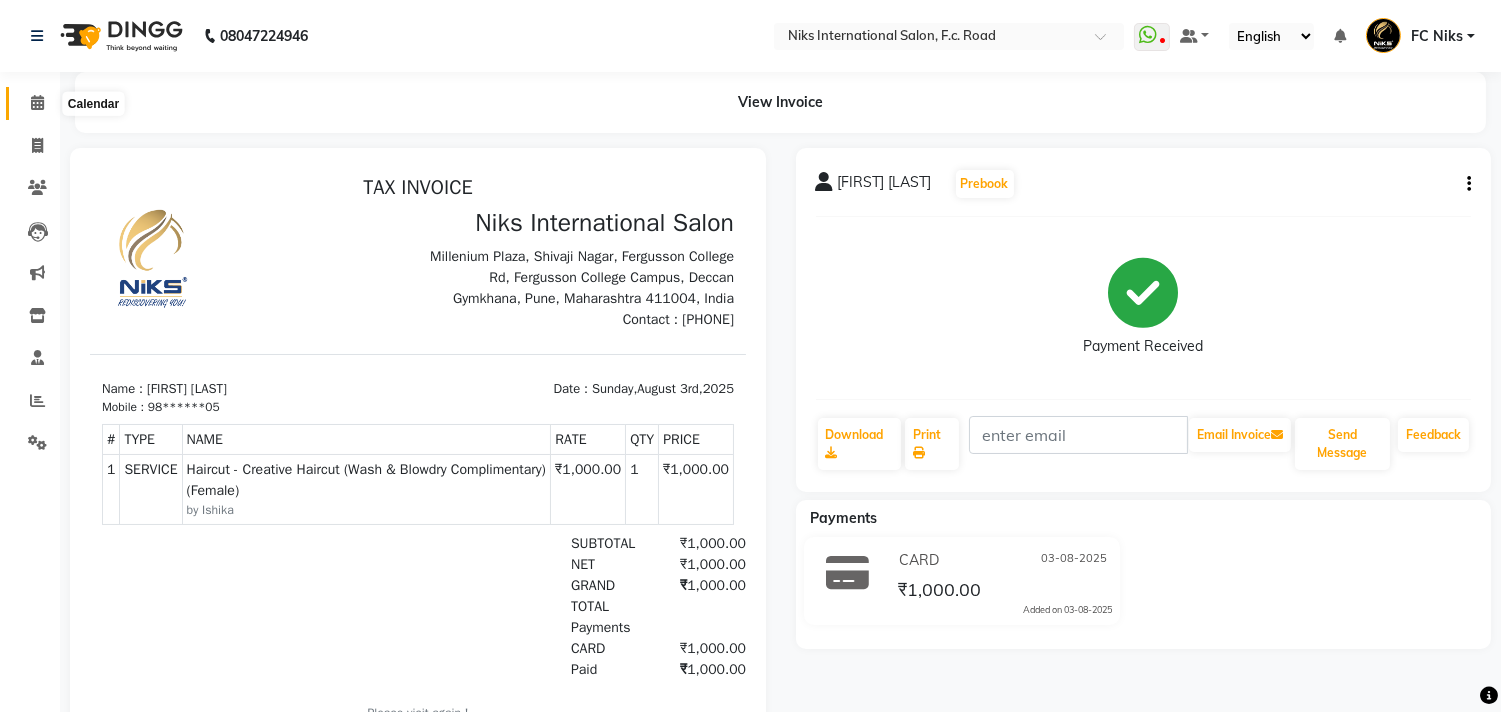 click 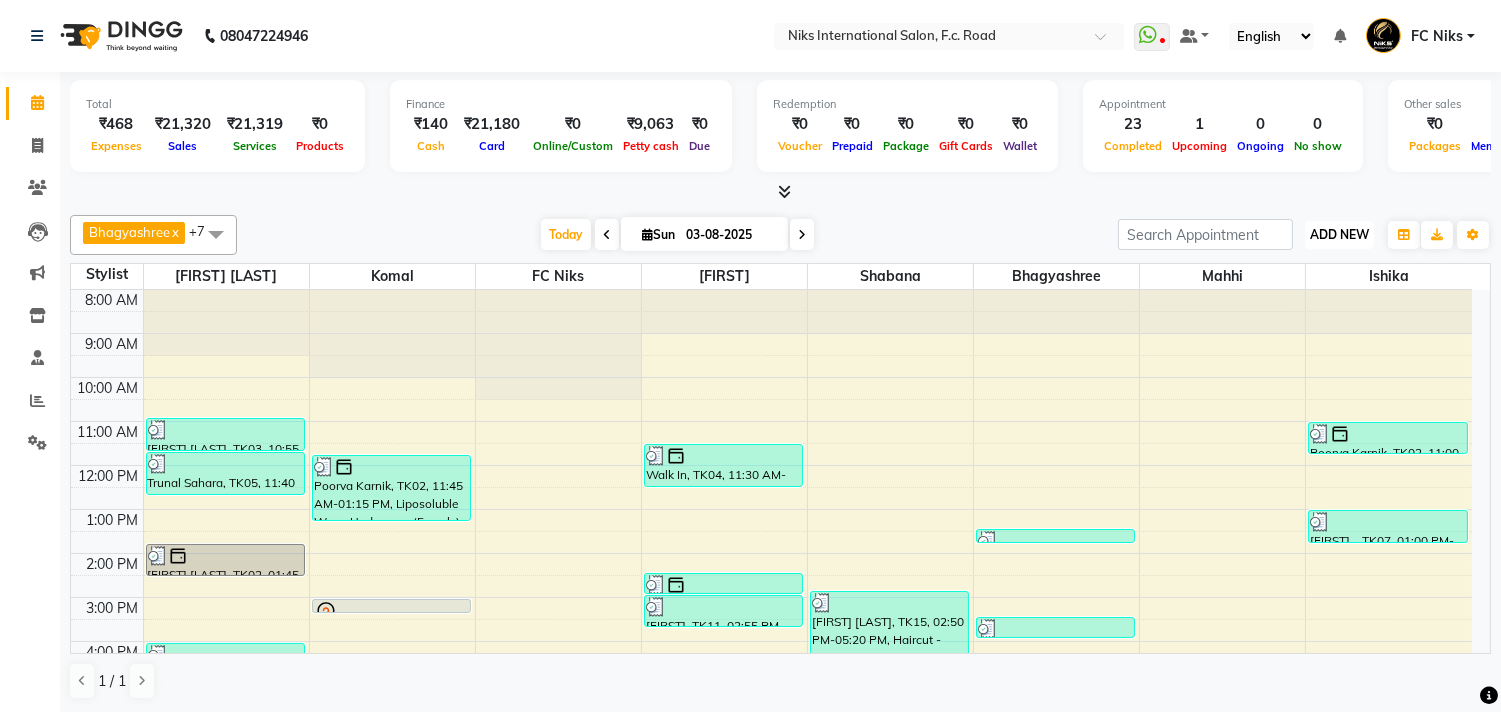 click on "ADD NEW" at bounding box center (1339, 234) 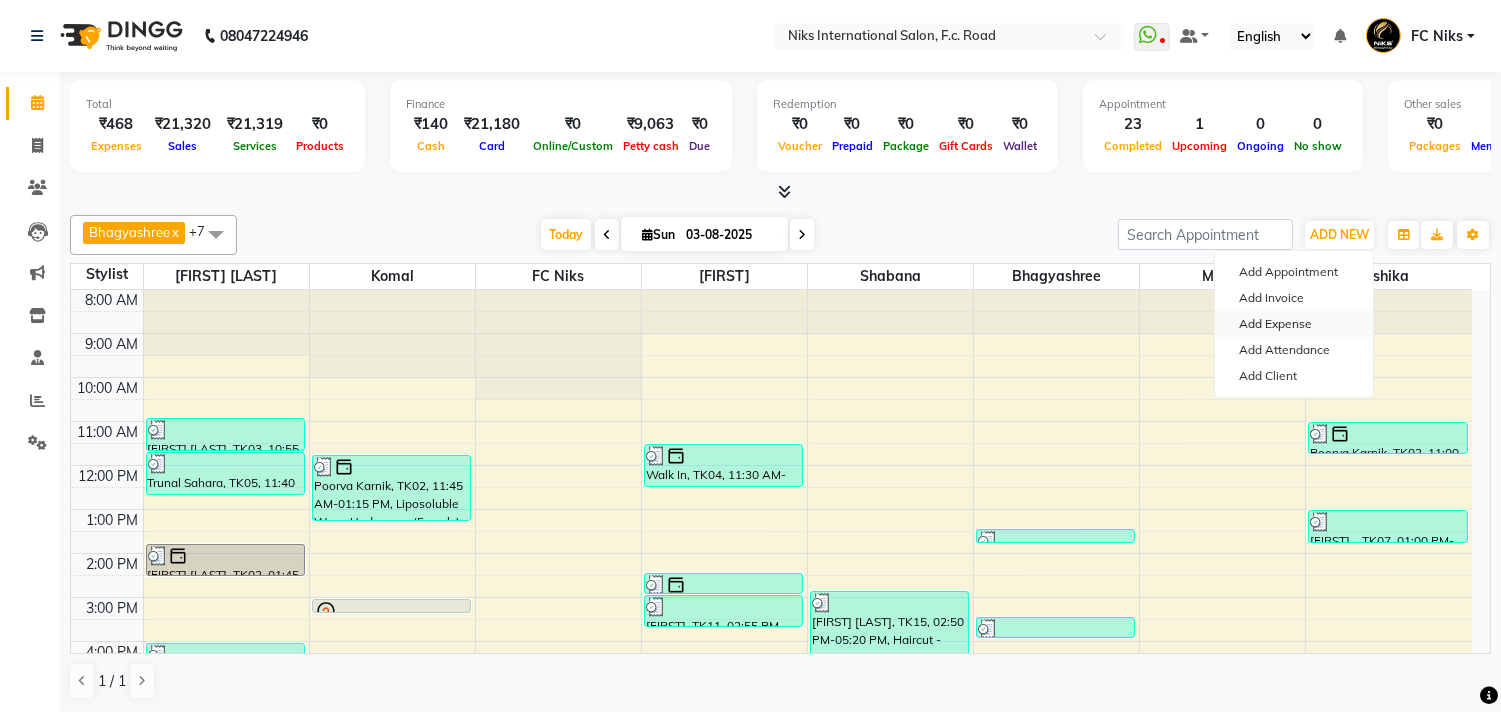 click on "Add Expense" at bounding box center (1294, 324) 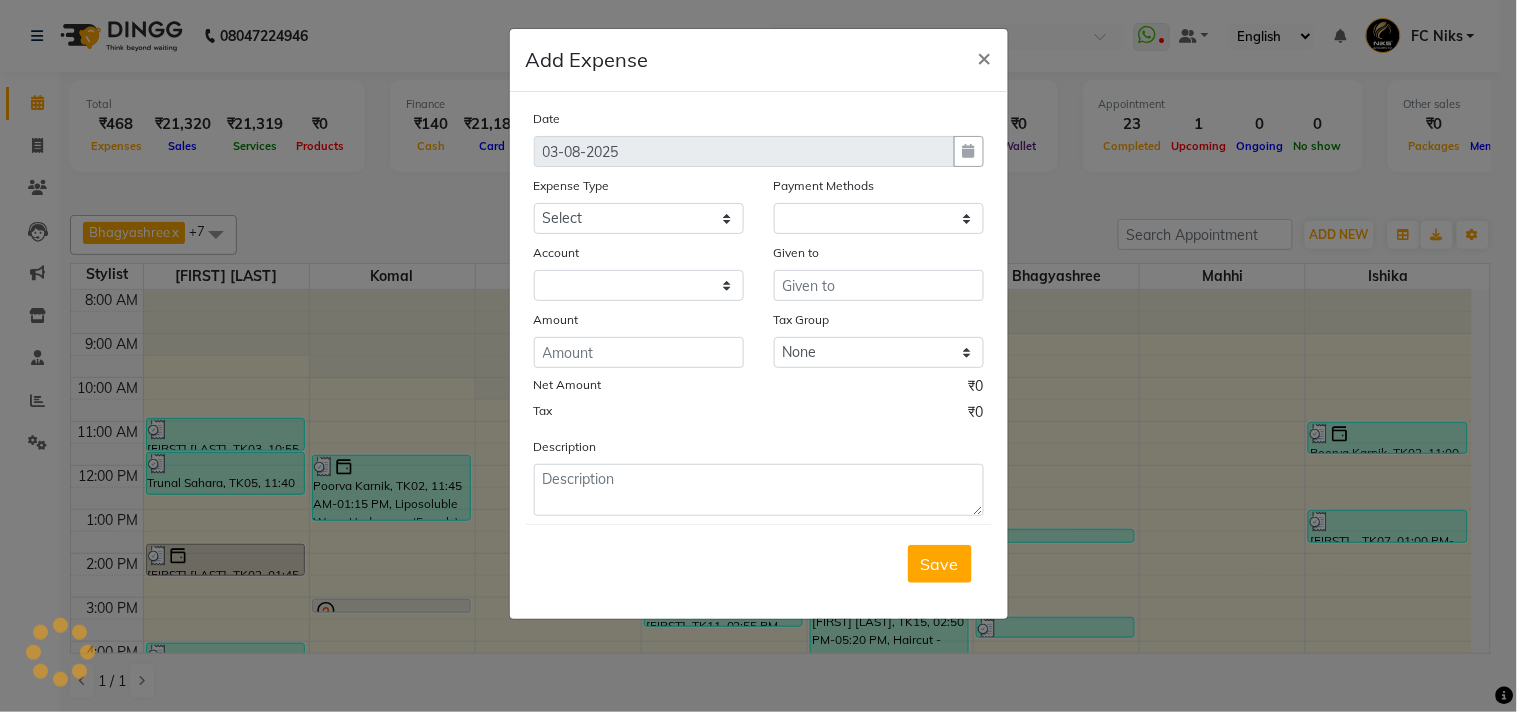 select on "1" 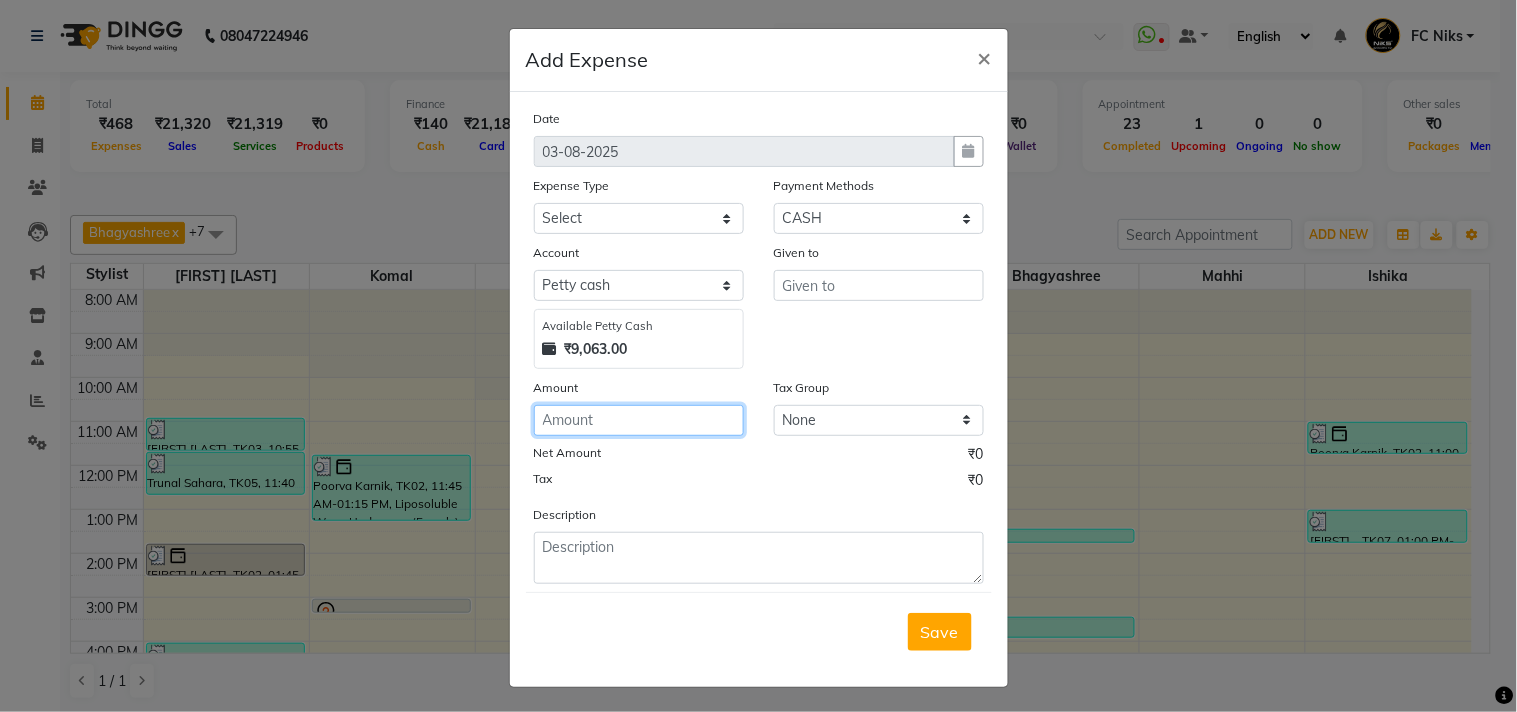 click 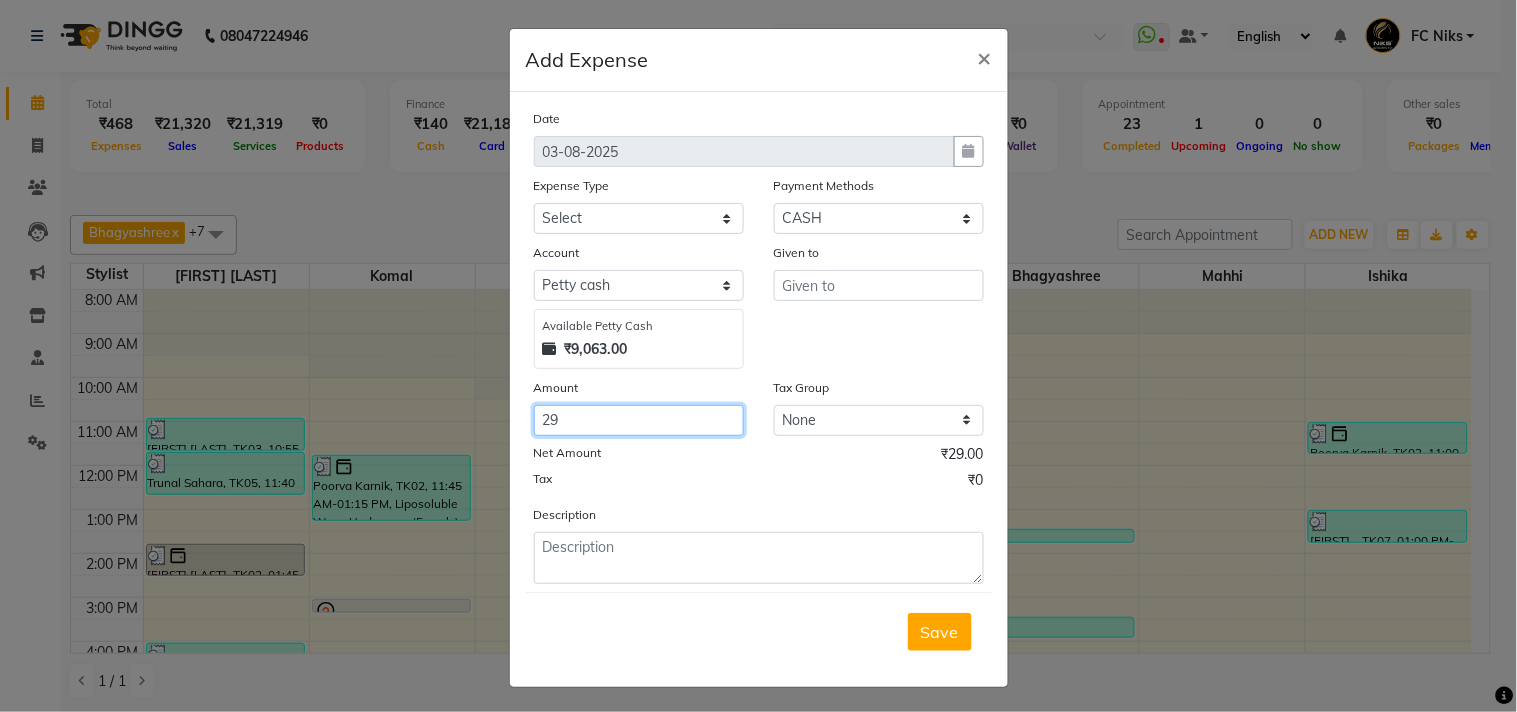 type on "29" 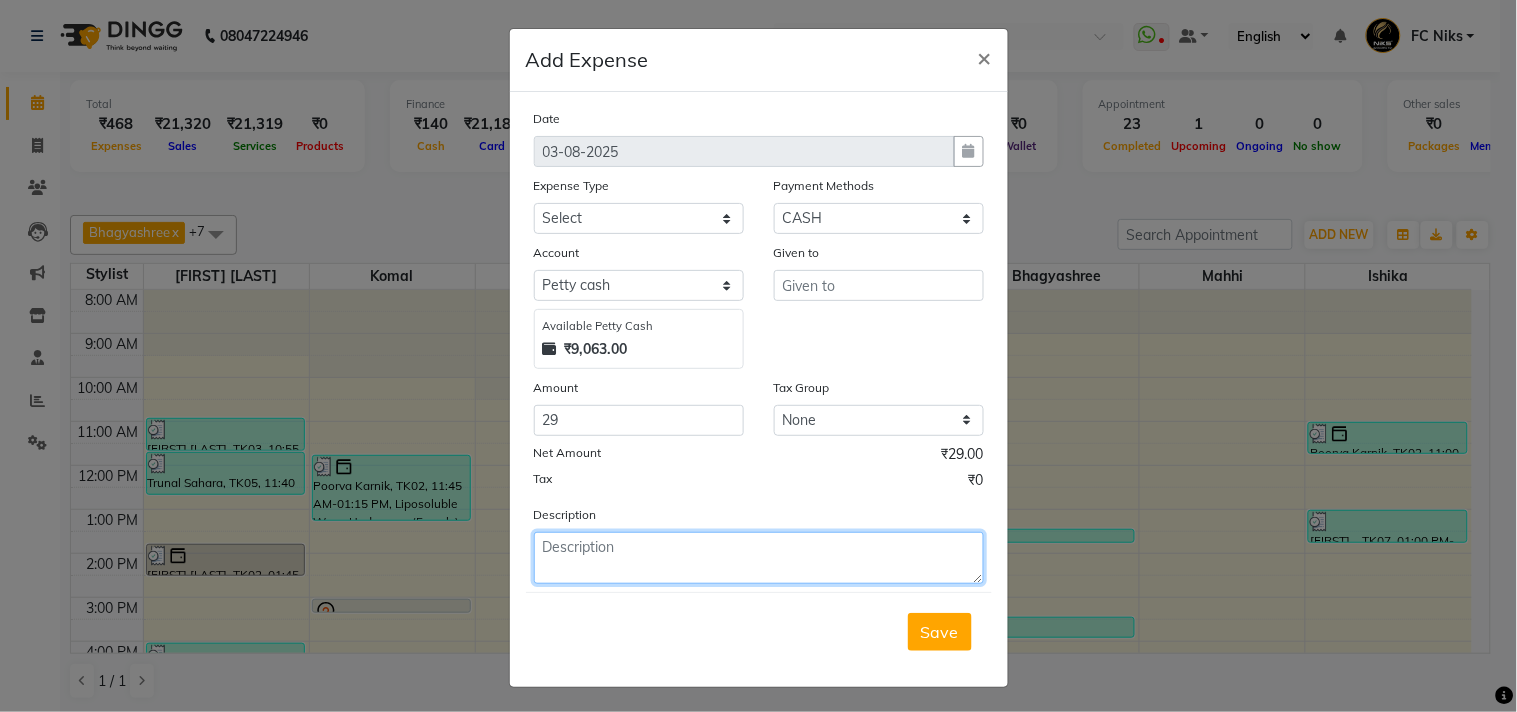 click 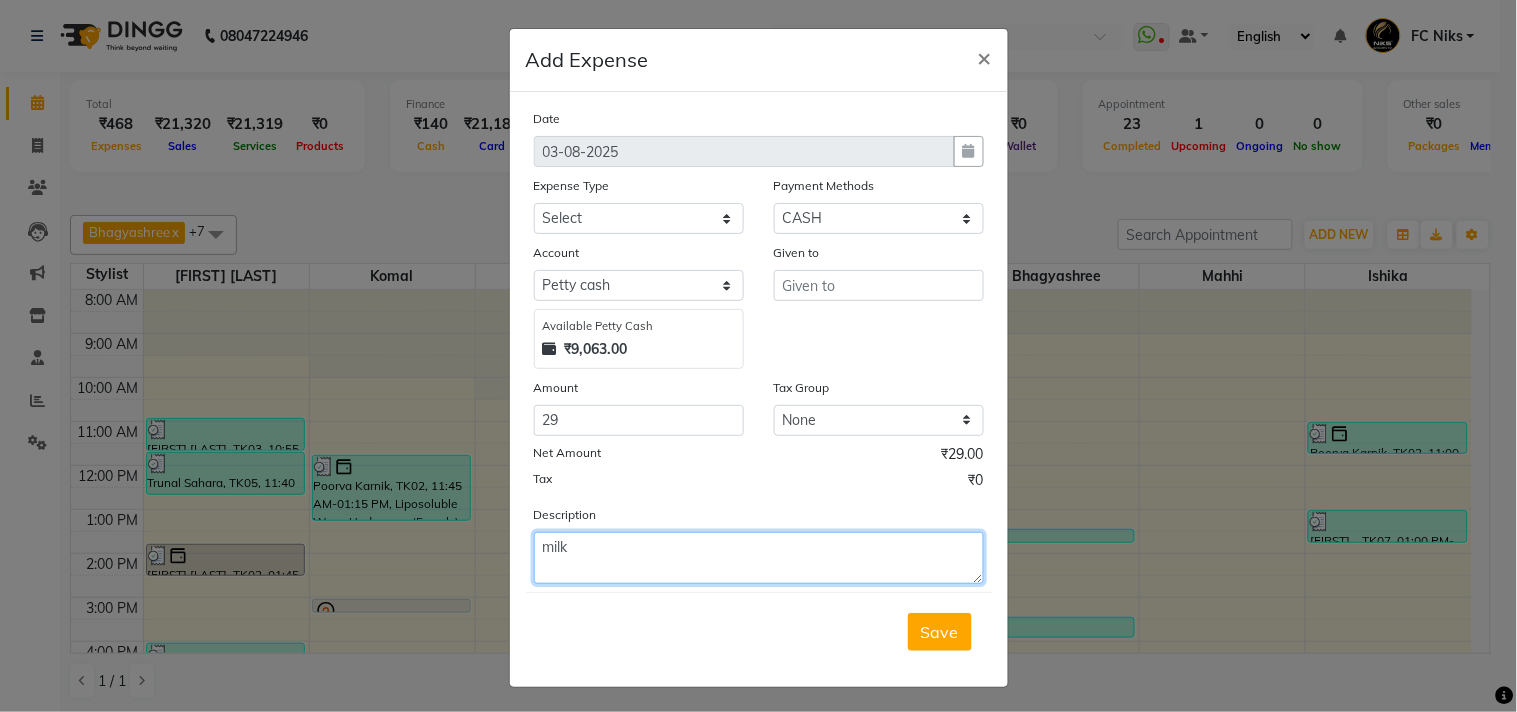 type on "milk" 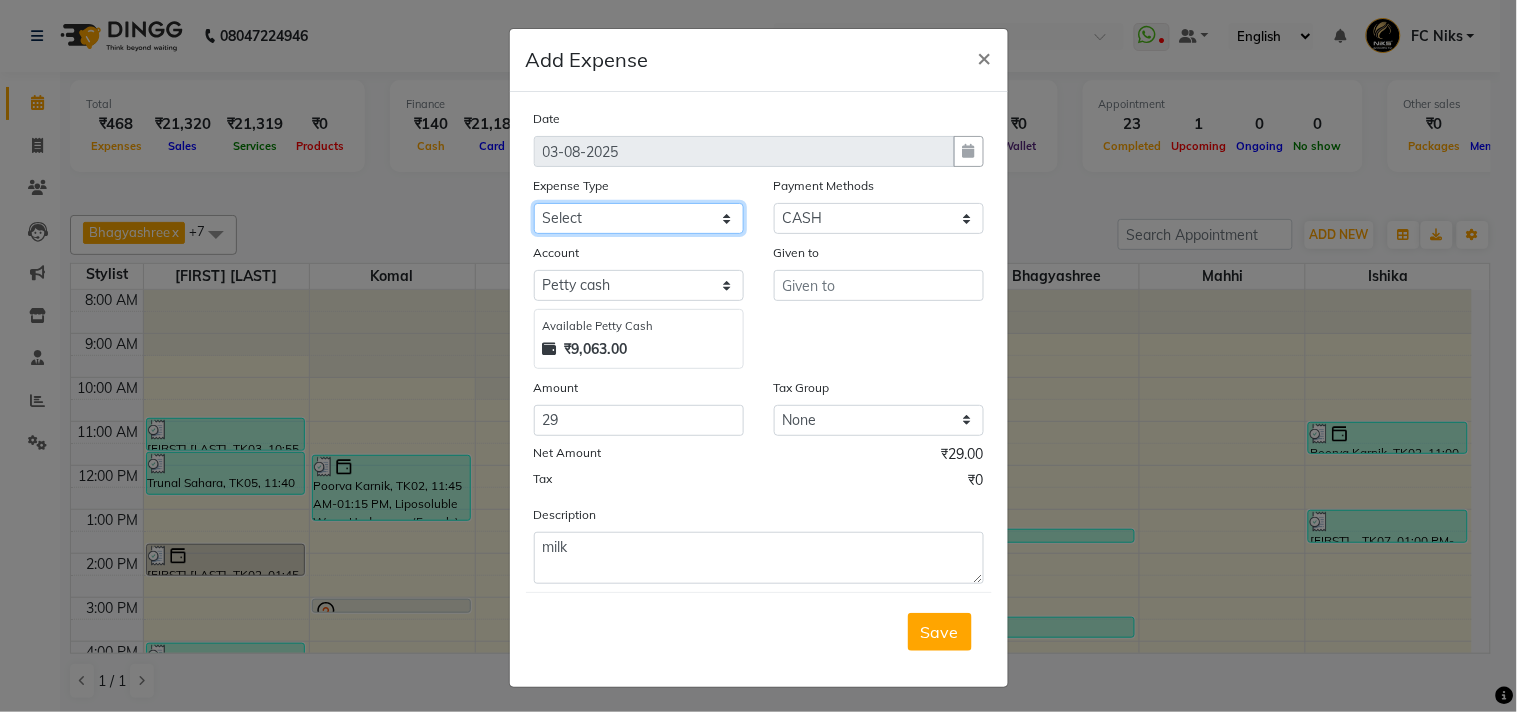 click on "Select Cash transfer to hub Client Snacks Donation Equipment Maintenance Miscellaneous Other Pantry Product Salary Staff Refreshment Tea & Refreshment Travalling" 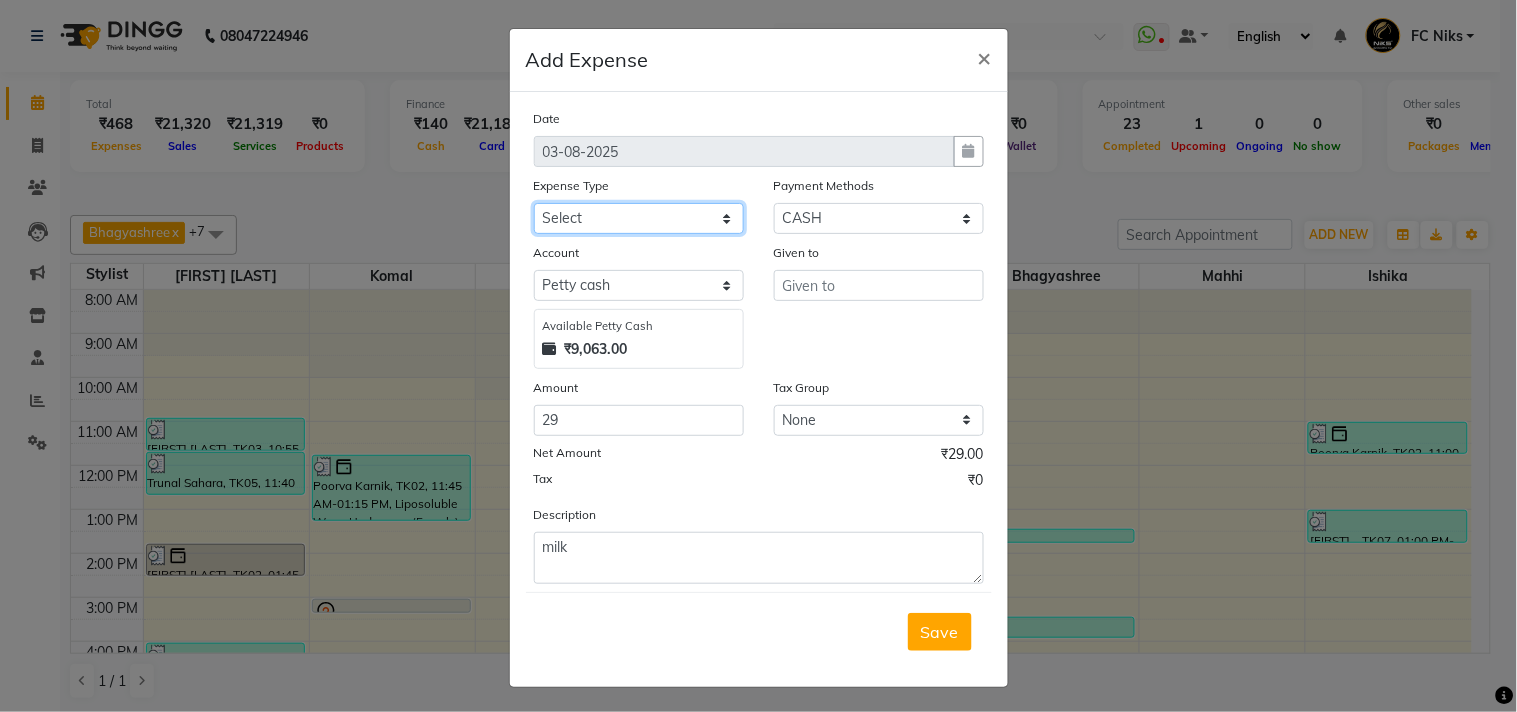 select on "954" 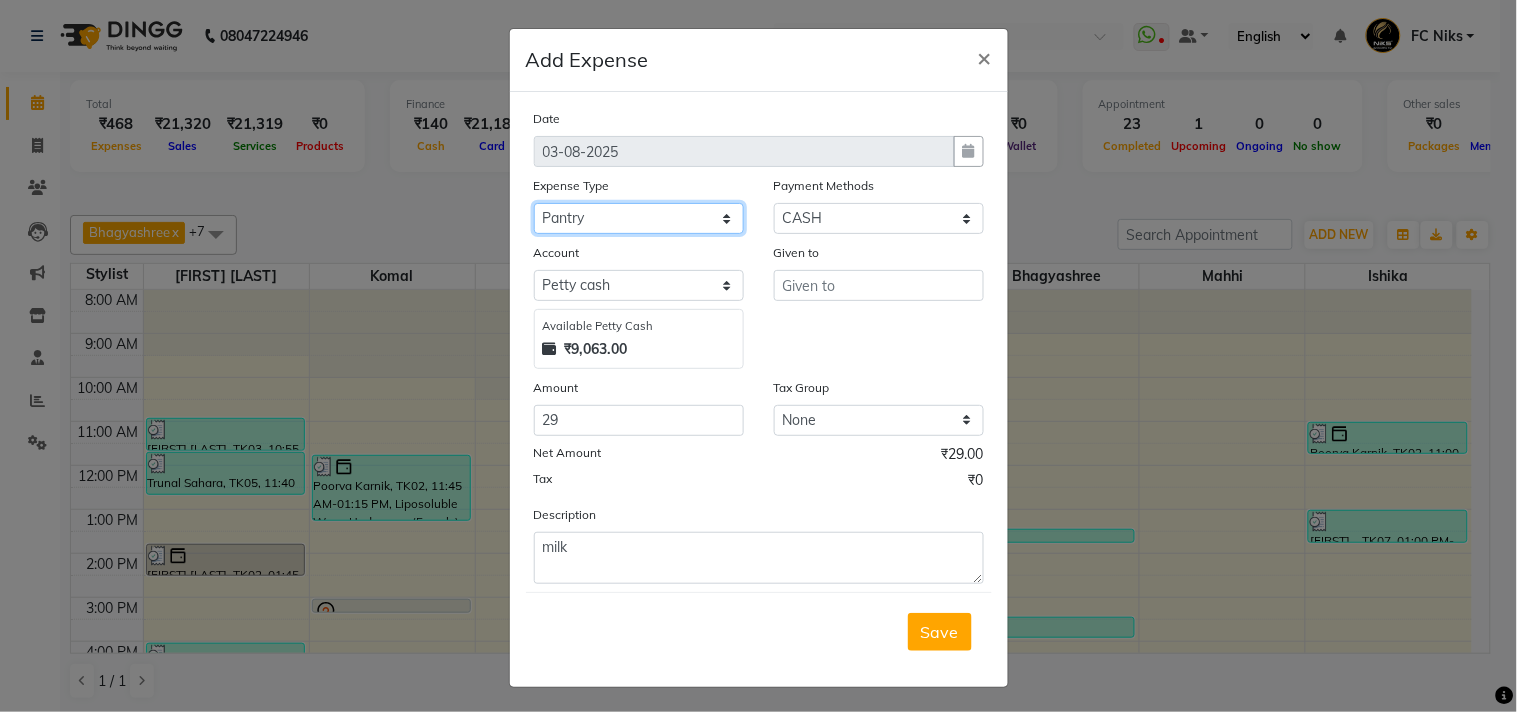 click on "Select Cash transfer to hub Client Snacks Donation Equipment Maintenance Miscellaneous Other Pantry Product Salary Staff Refreshment Tea & Refreshment Travalling" 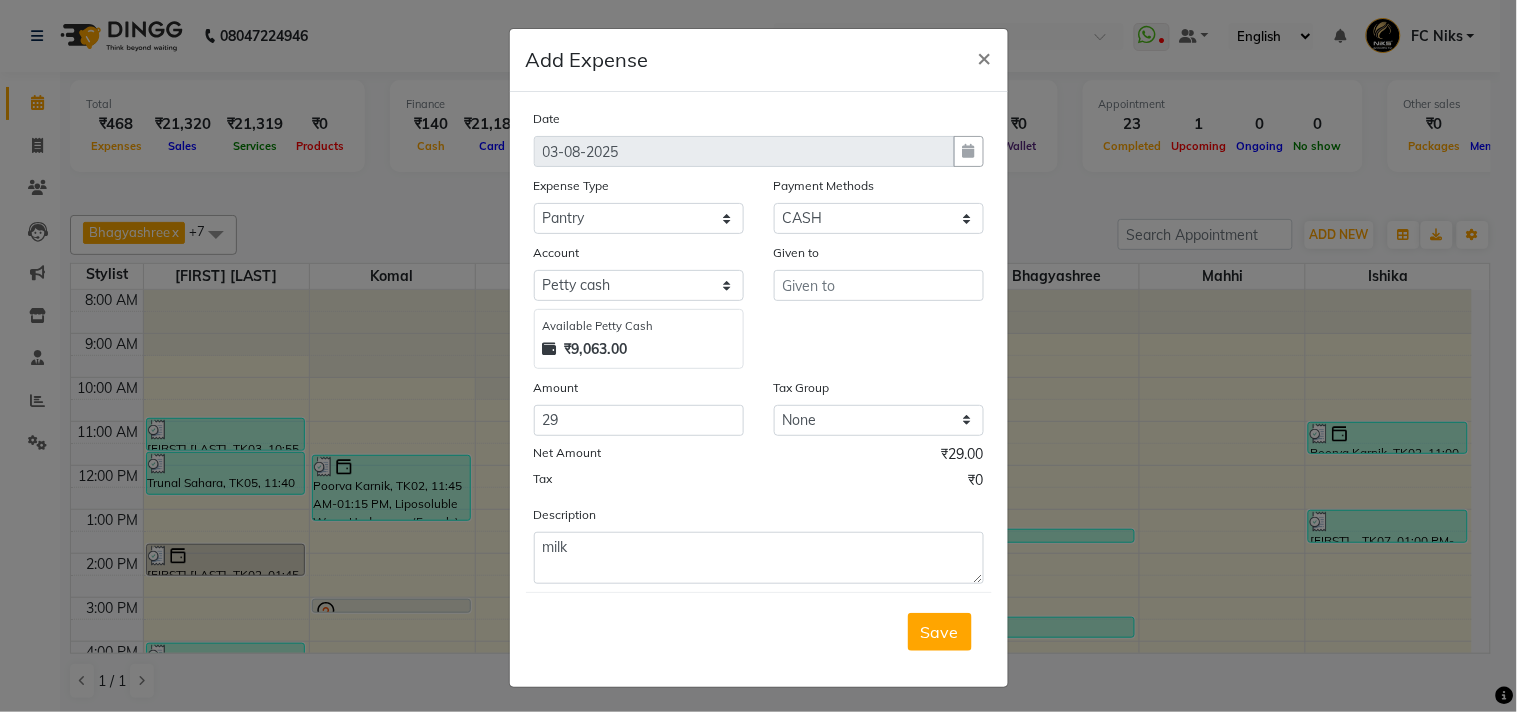 click on "Given to" 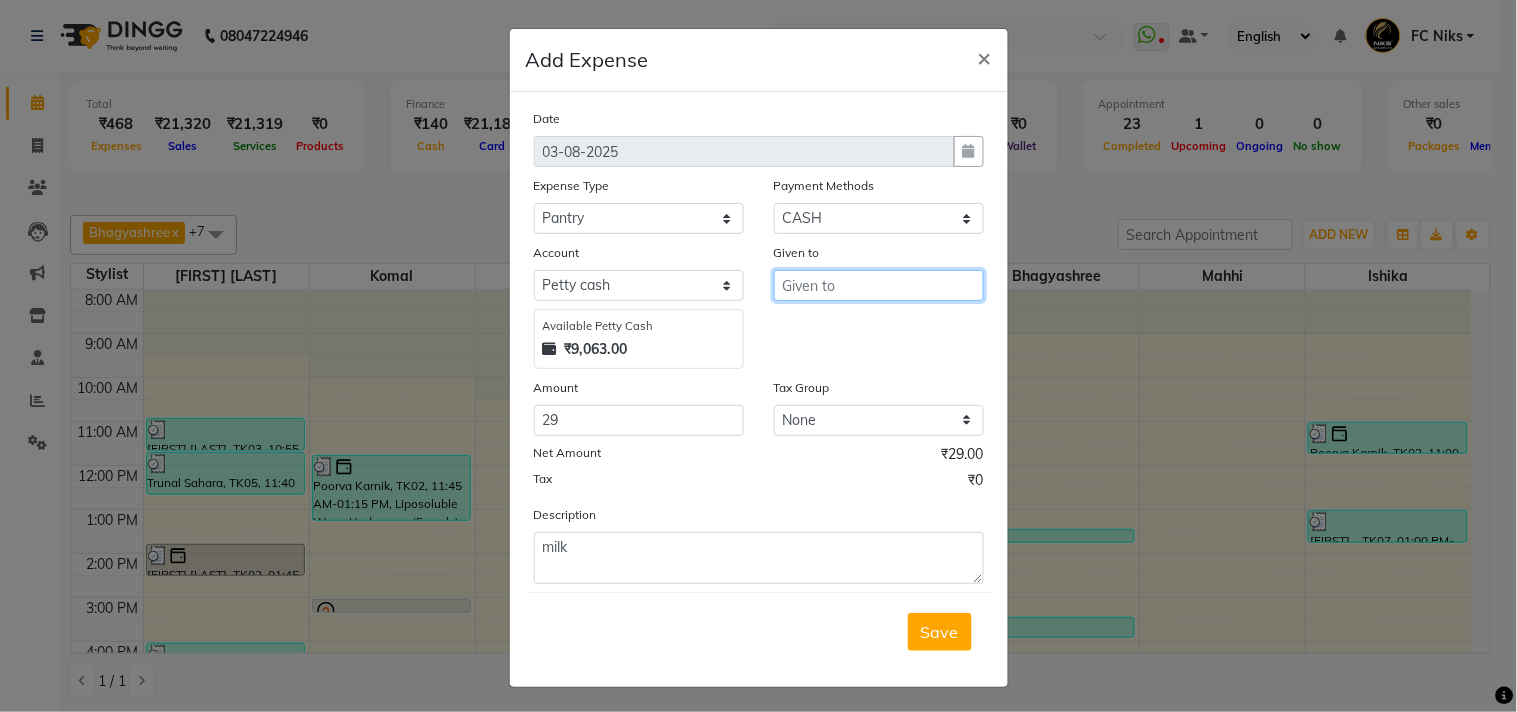 click at bounding box center [879, 285] 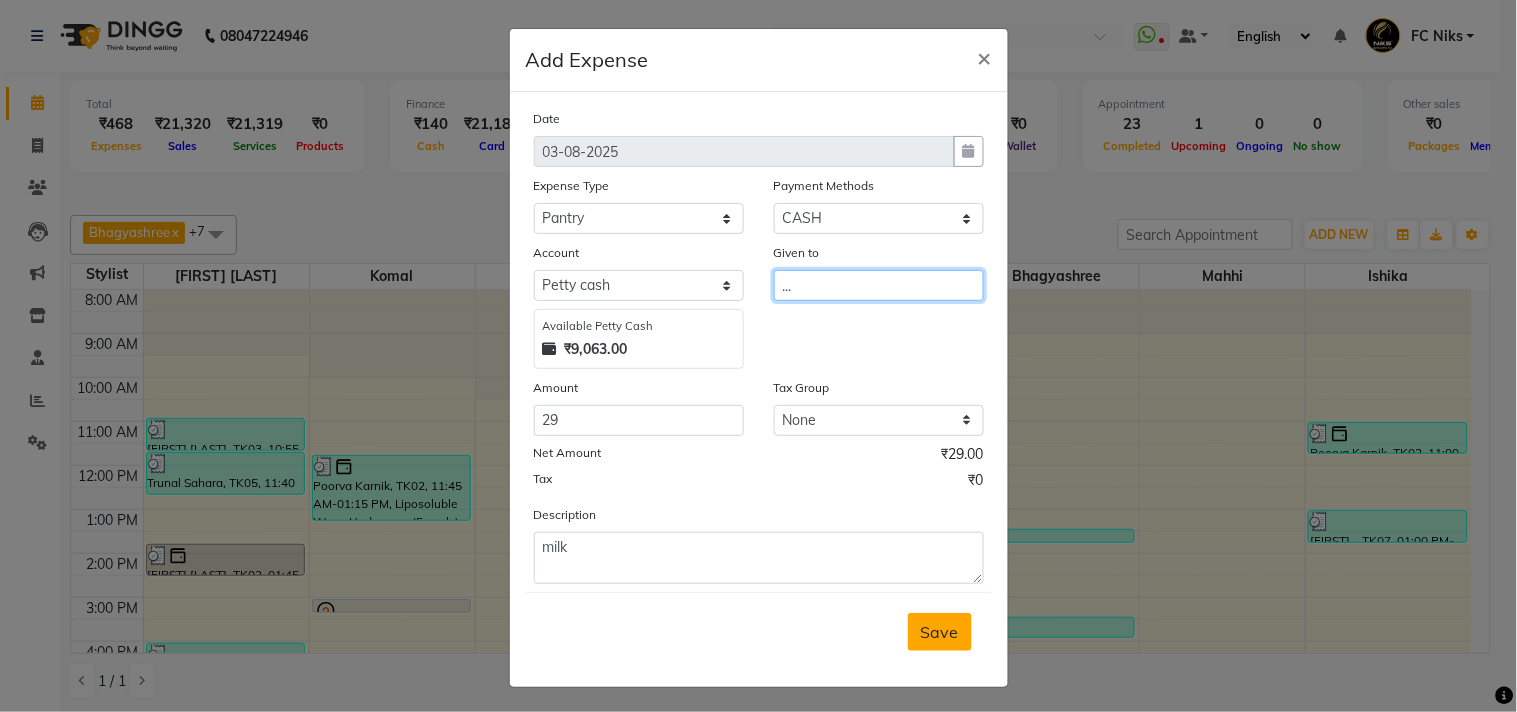 type on "..." 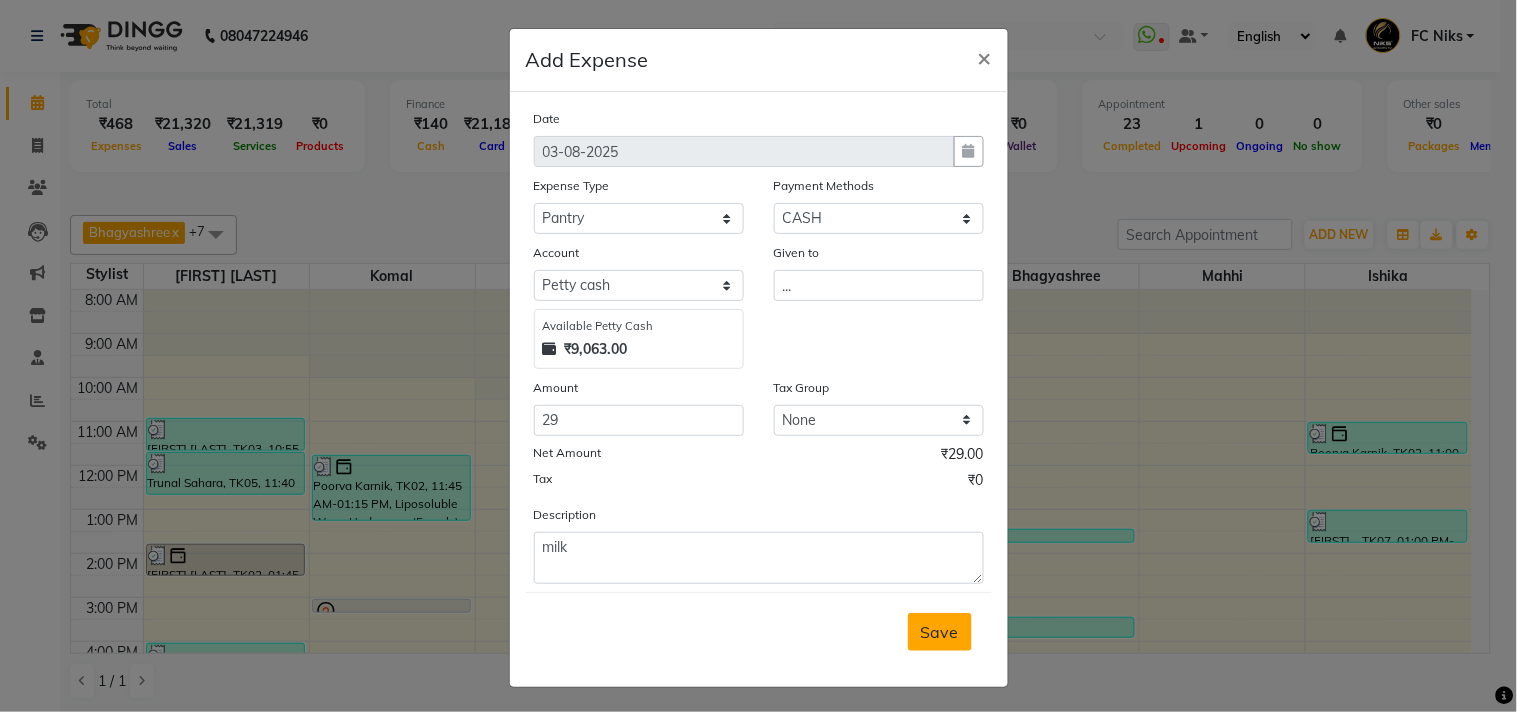 click on "Save" at bounding box center (940, 632) 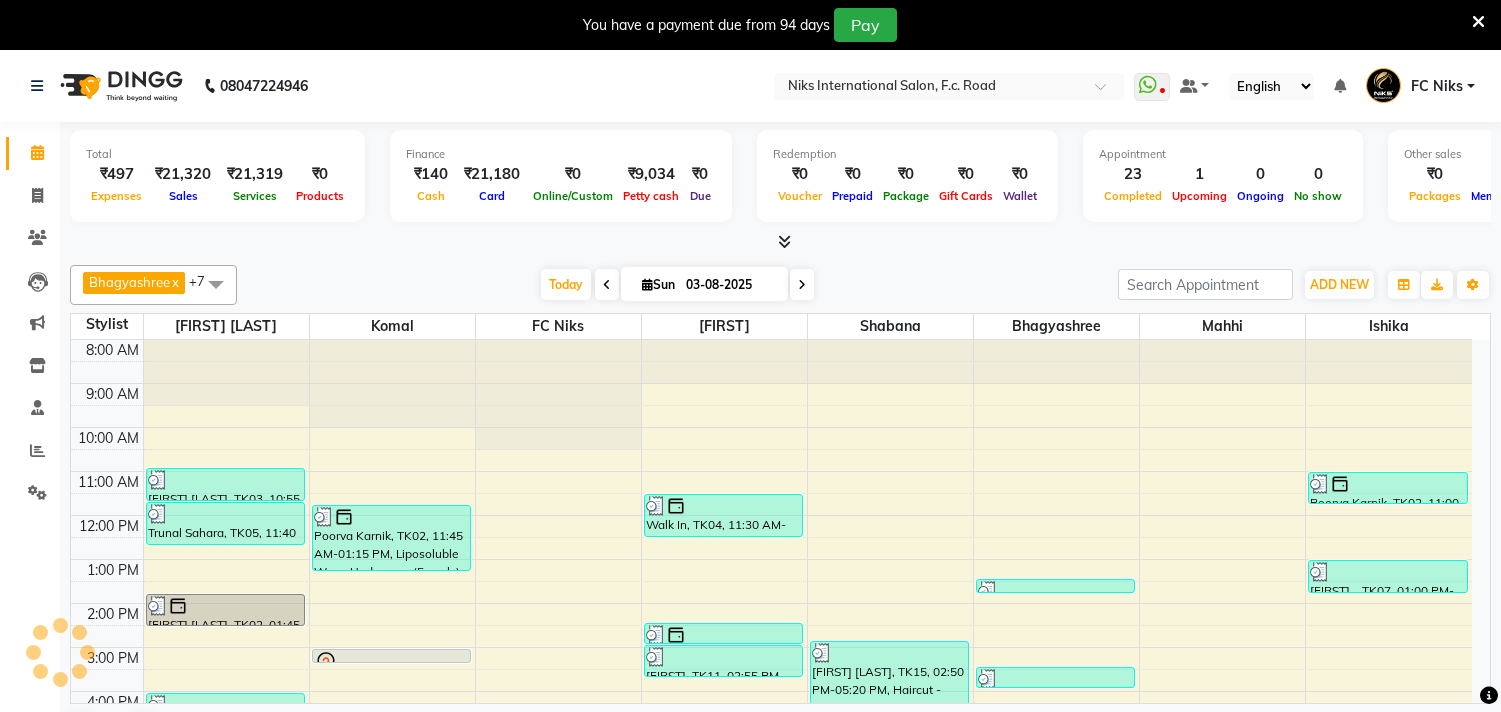 scroll, scrollTop: 0, scrollLeft: 0, axis: both 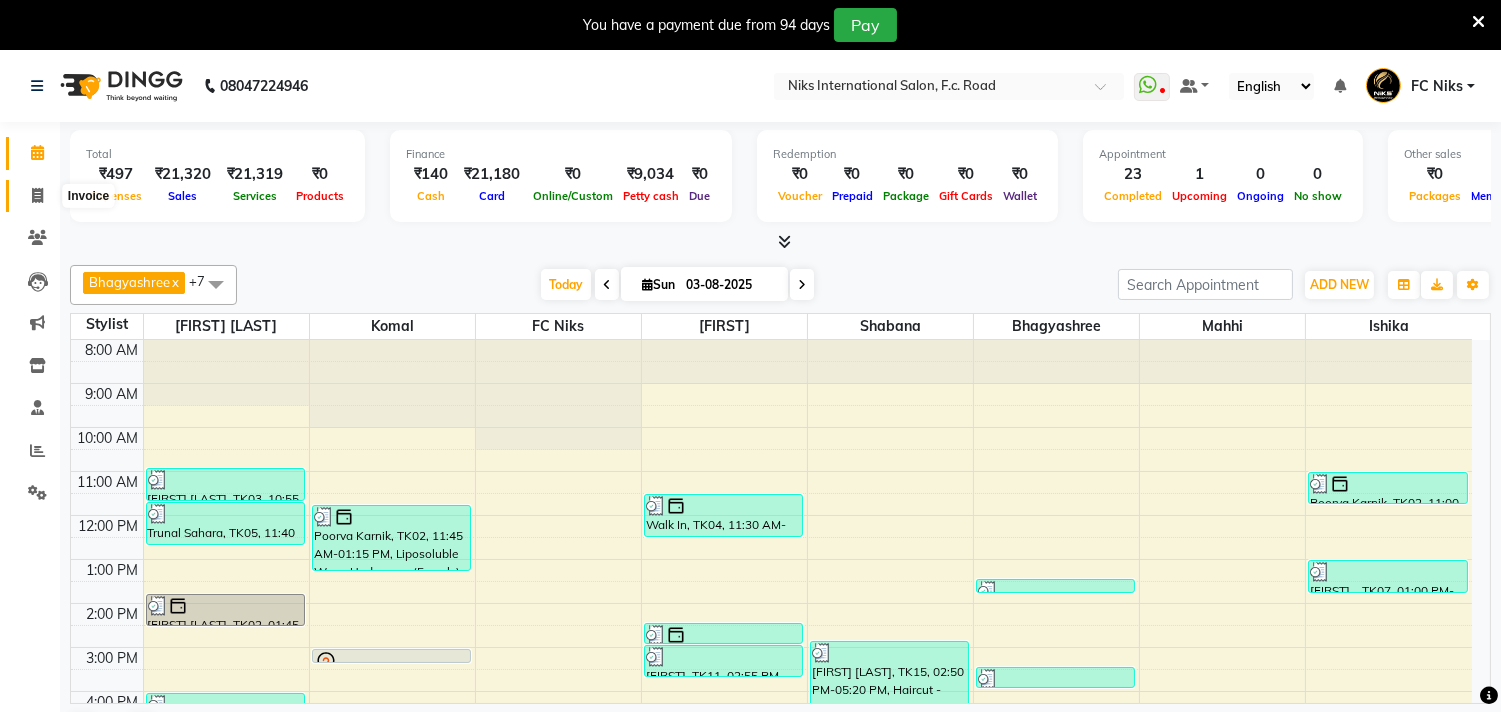 click 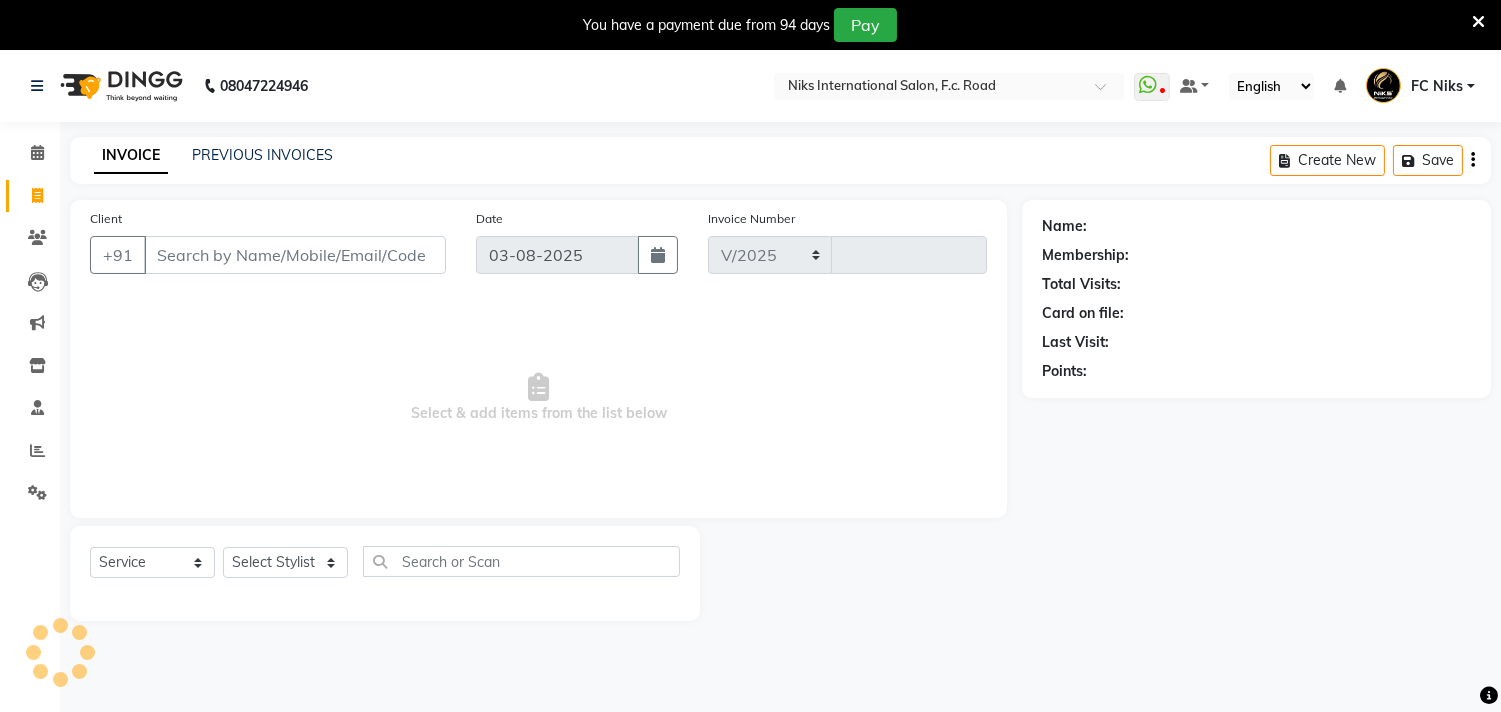 select on "7" 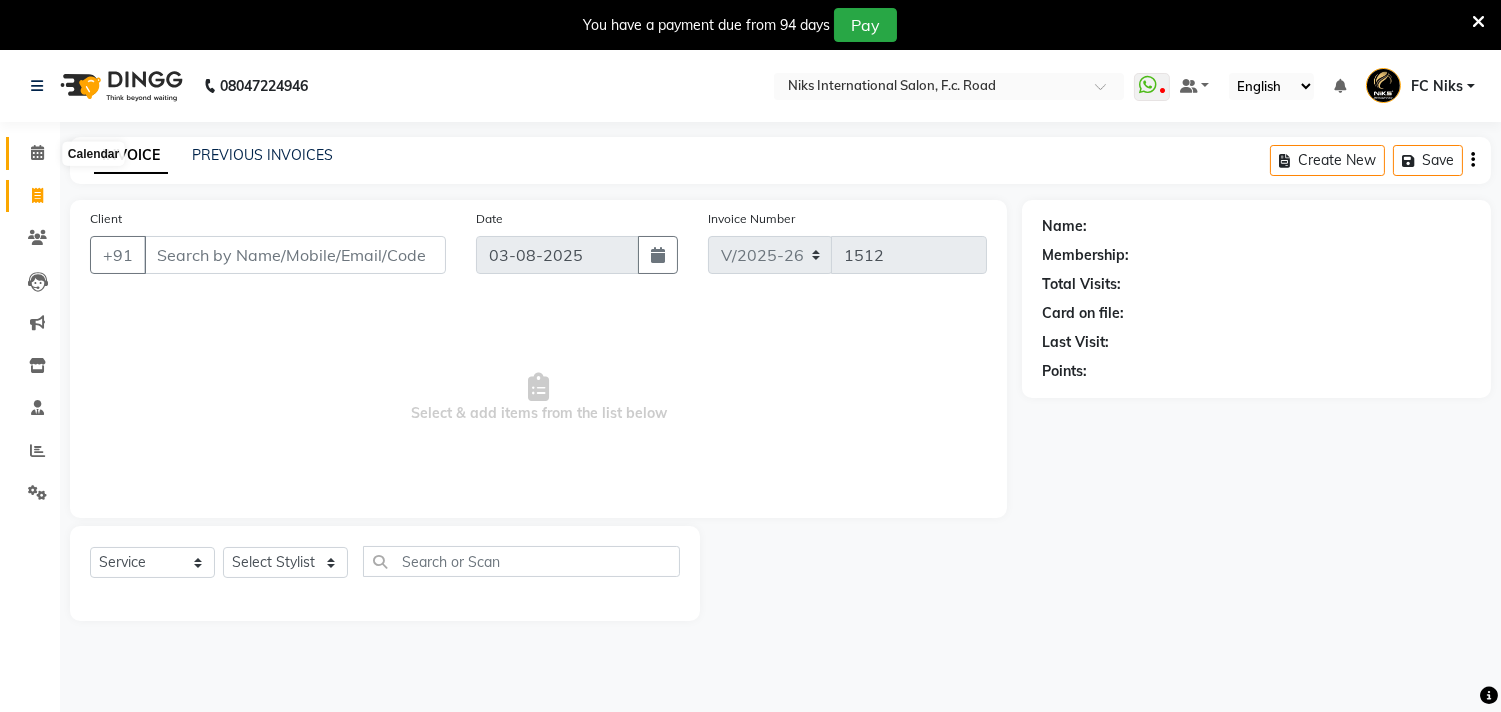 click 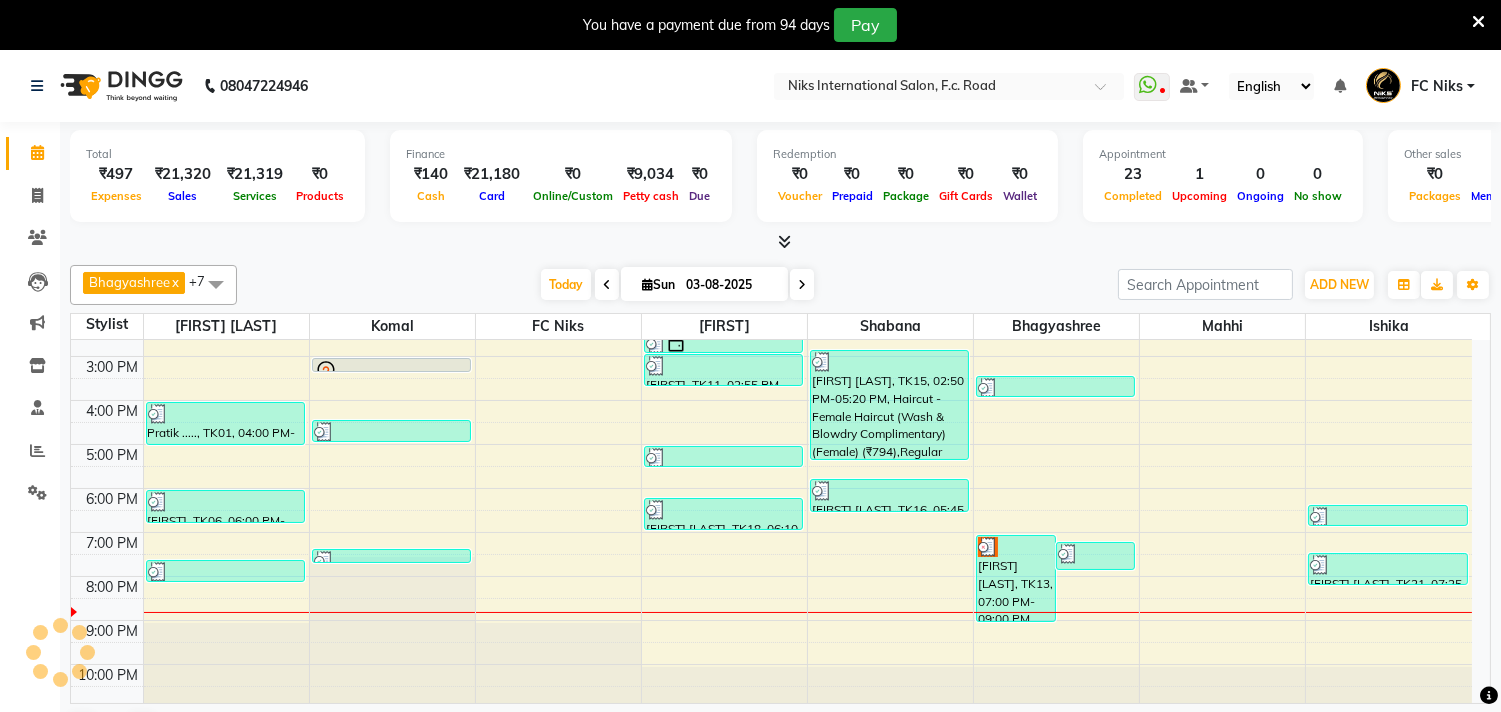 scroll, scrollTop: 298, scrollLeft: 0, axis: vertical 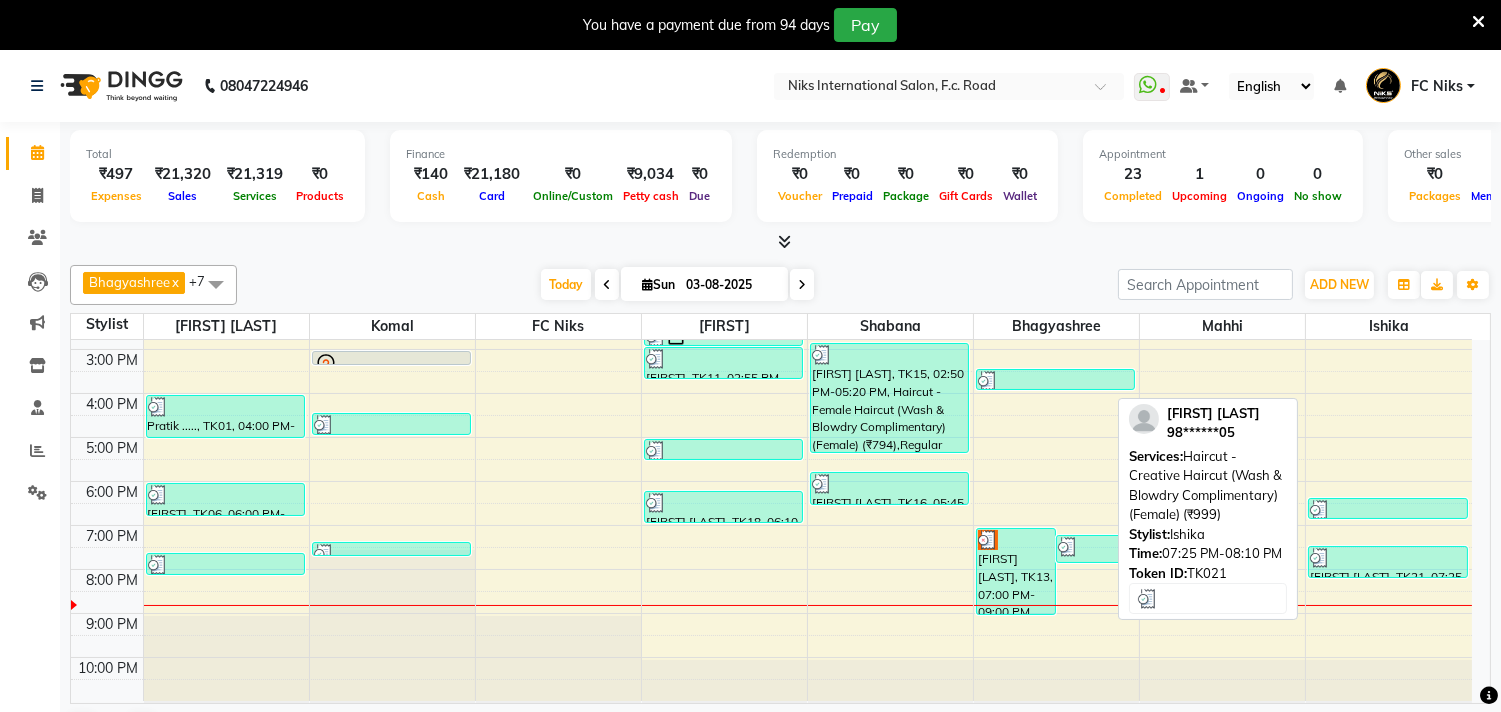 click on "[FIRST] [LAST], TK21, 07:25 PM-08:10 PM, Haircut - Creative Haircut (Wash & Blowdry Complimentary) (Female) (₹999)" at bounding box center [1387, 562] 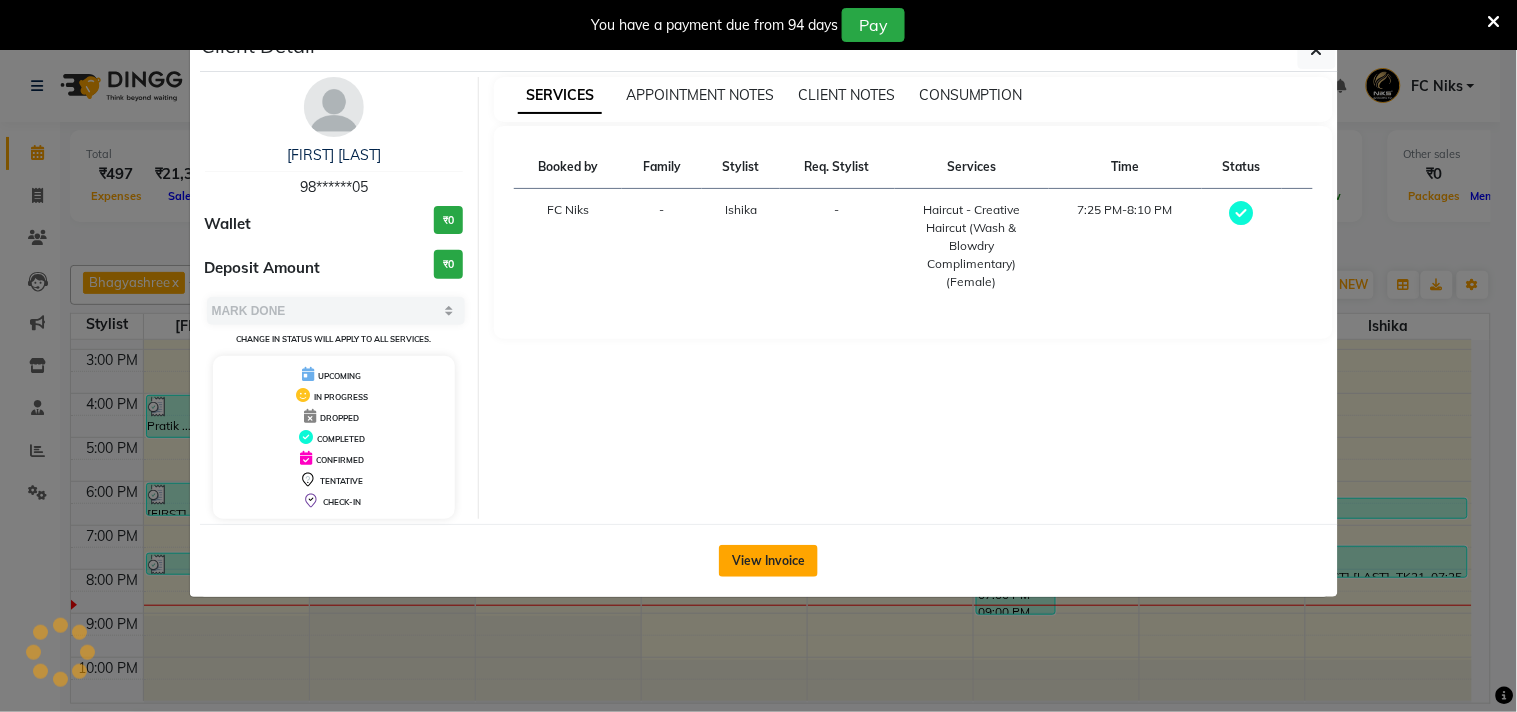 click on "View Invoice" 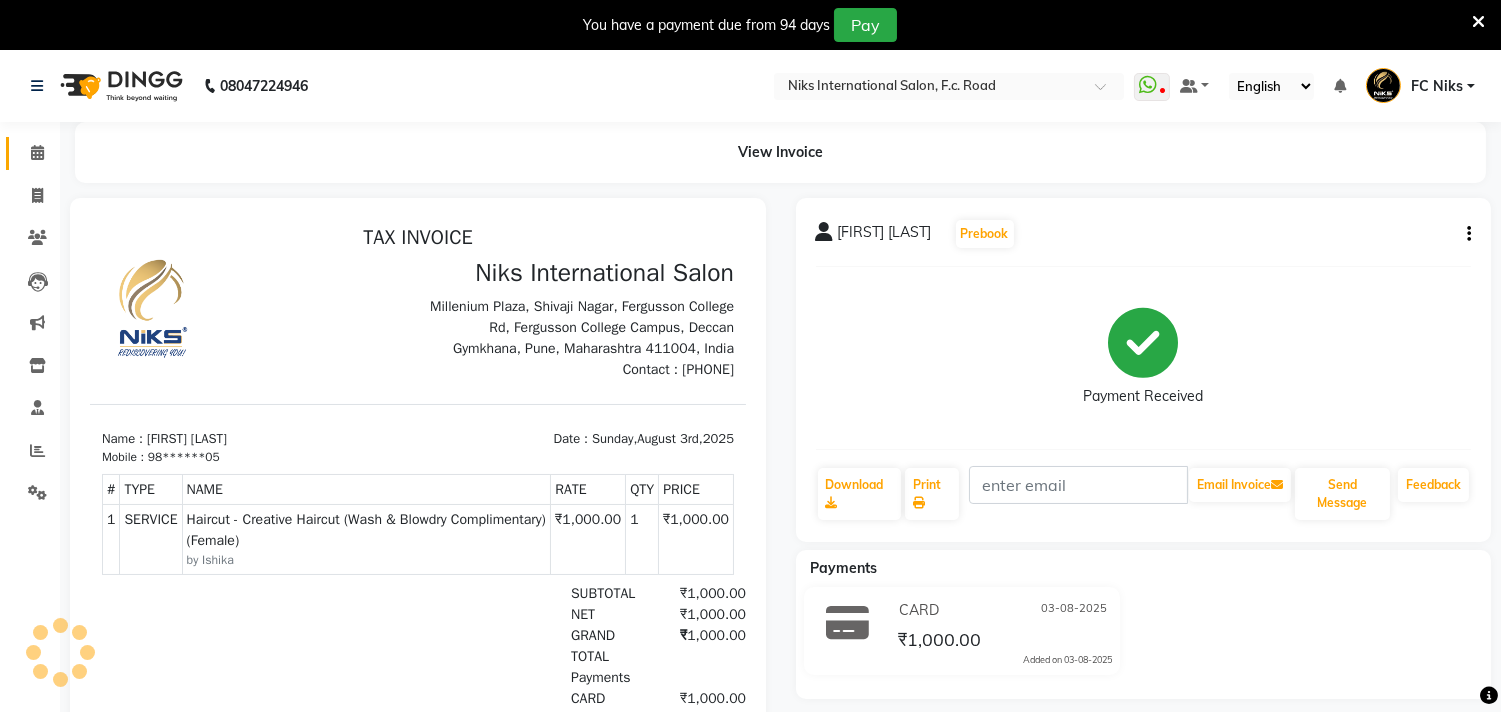 scroll, scrollTop: 0, scrollLeft: 0, axis: both 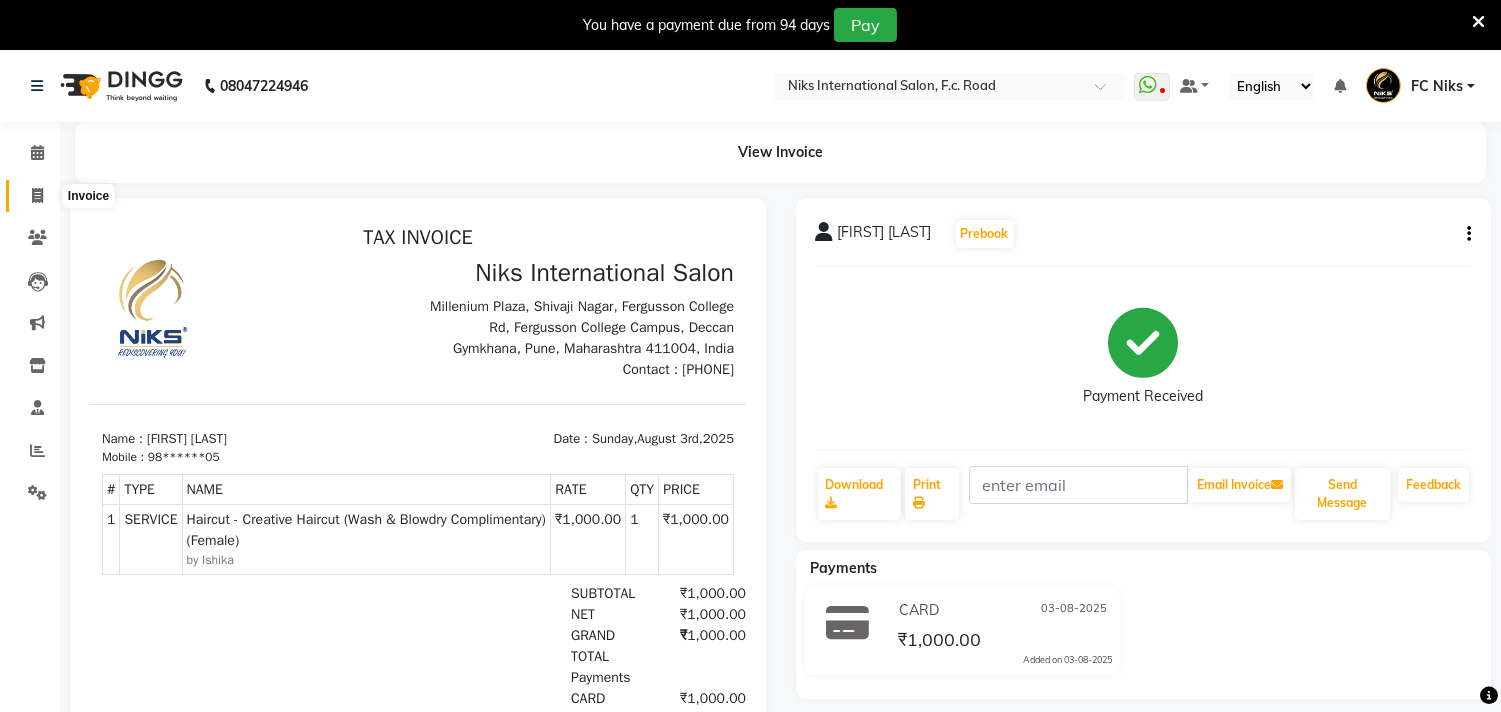 click 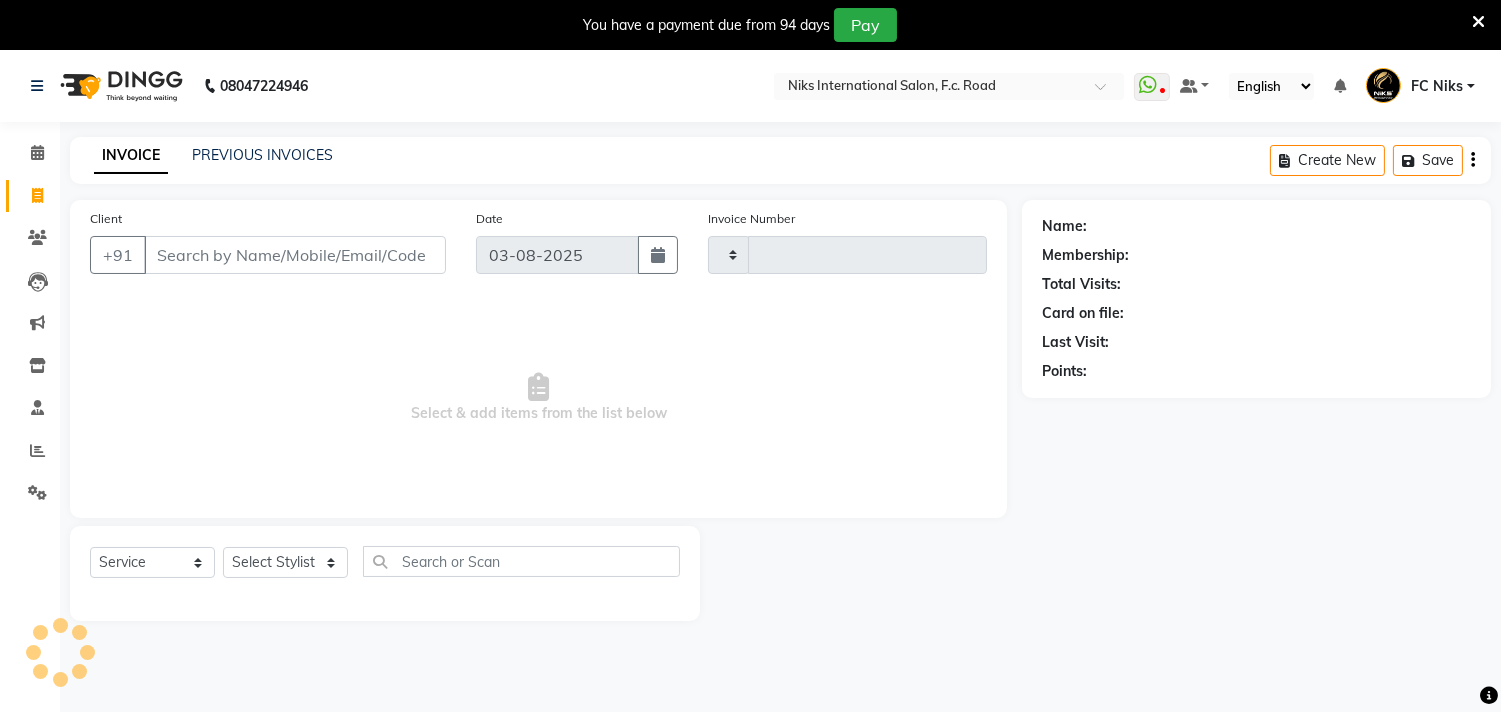 type on "1512" 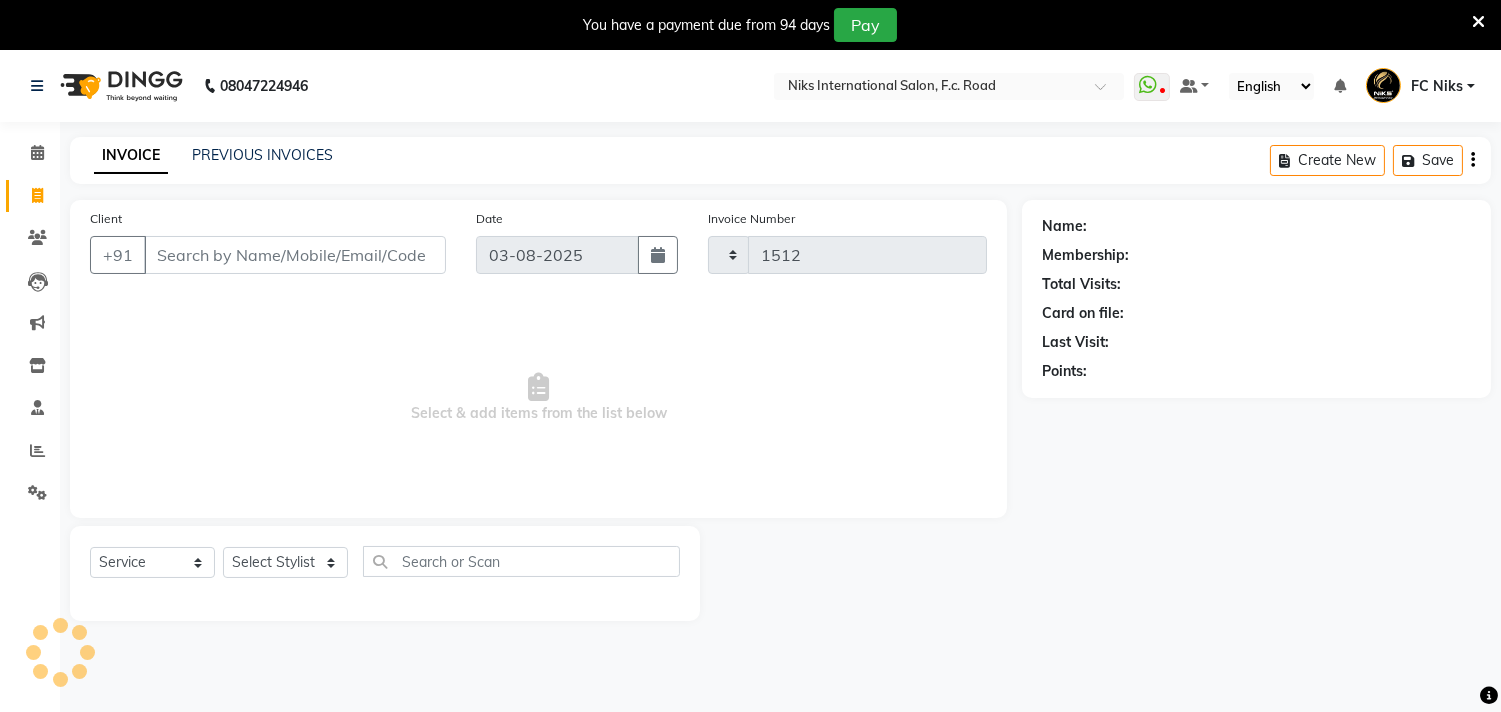 scroll, scrollTop: 50, scrollLeft: 0, axis: vertical 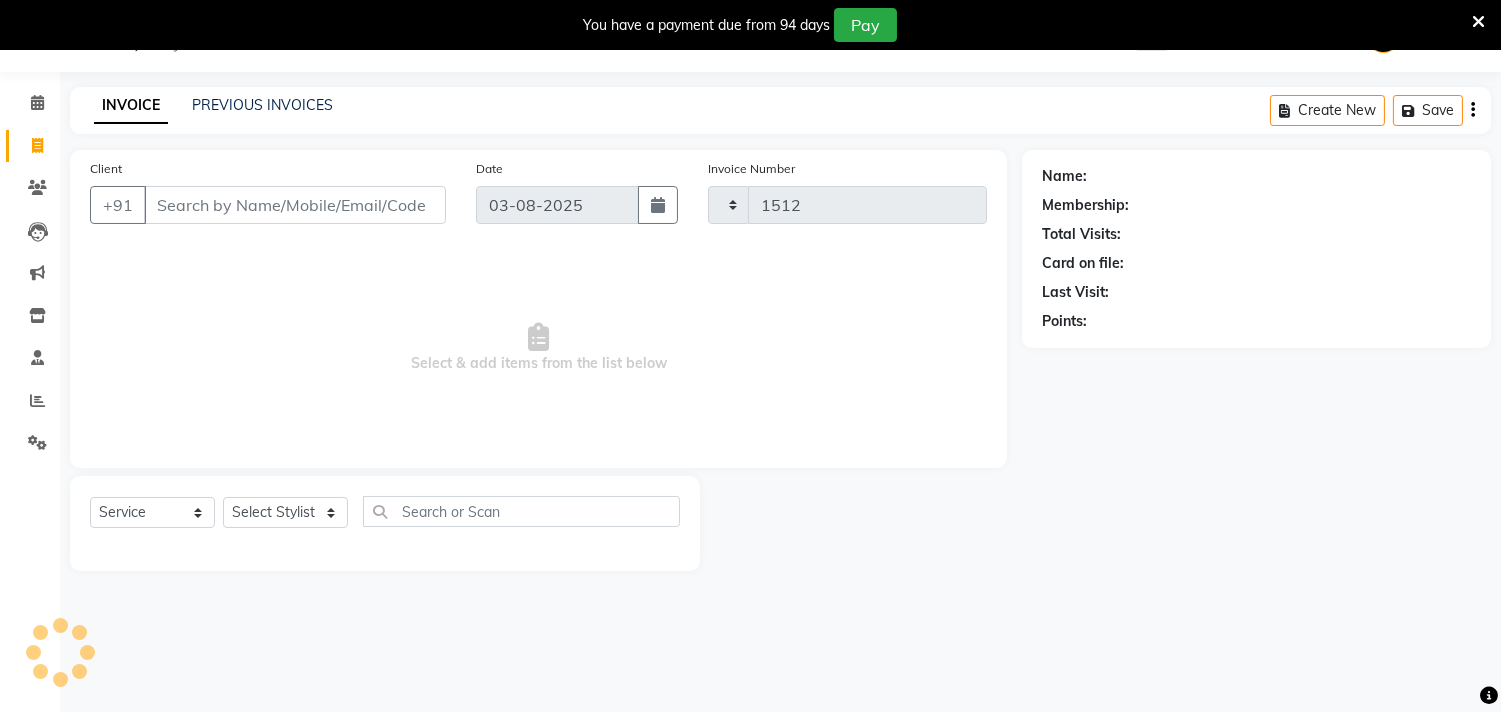 select on "7" 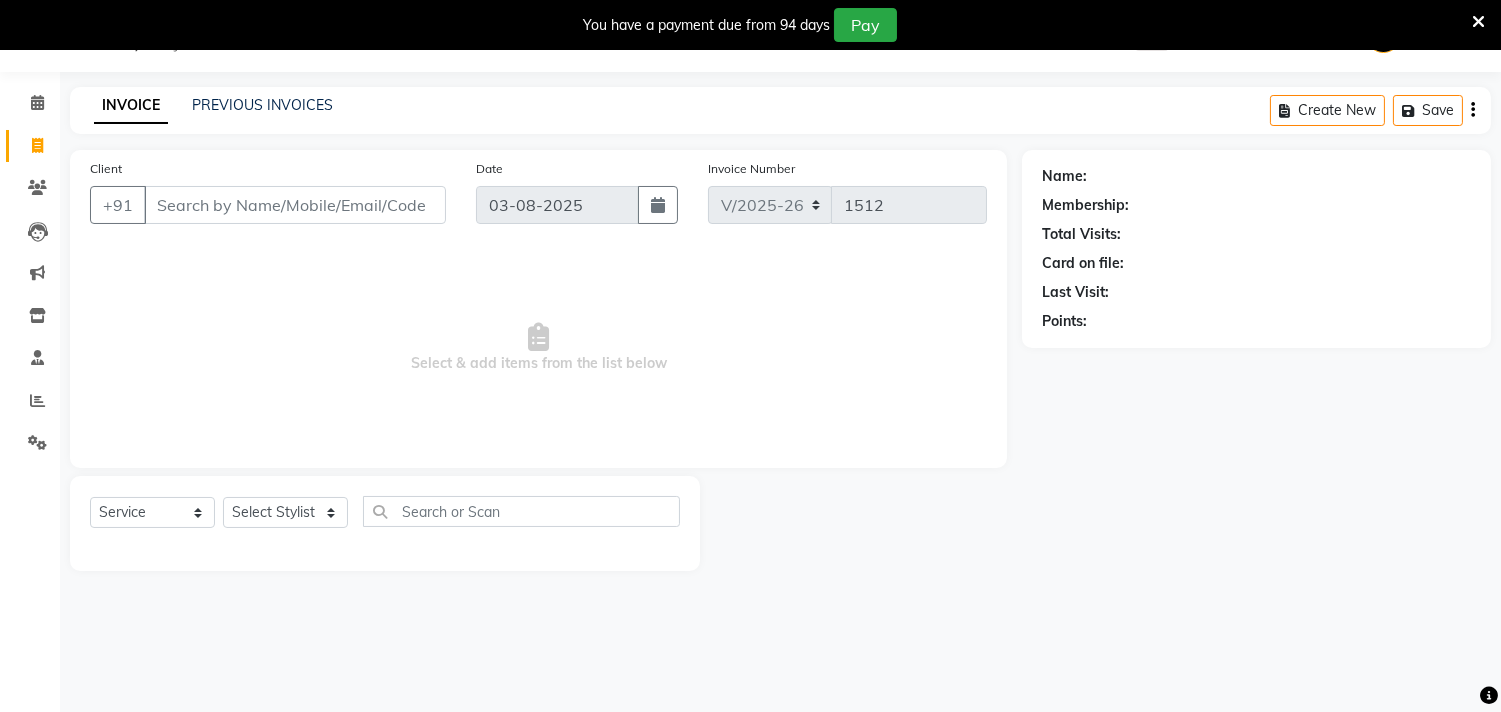 click on "Select  Service  Product  Membership  Package Voucher Prepaid Gift Card  Select Stylist Abhishek Amruta Bhagyashree CA Devkar FC Niks Ishika Kirti Komal Krishi Mahhi Nakshatra Nikhil Rajesh Savita Shabana Shrikant Gaikwad Soham" 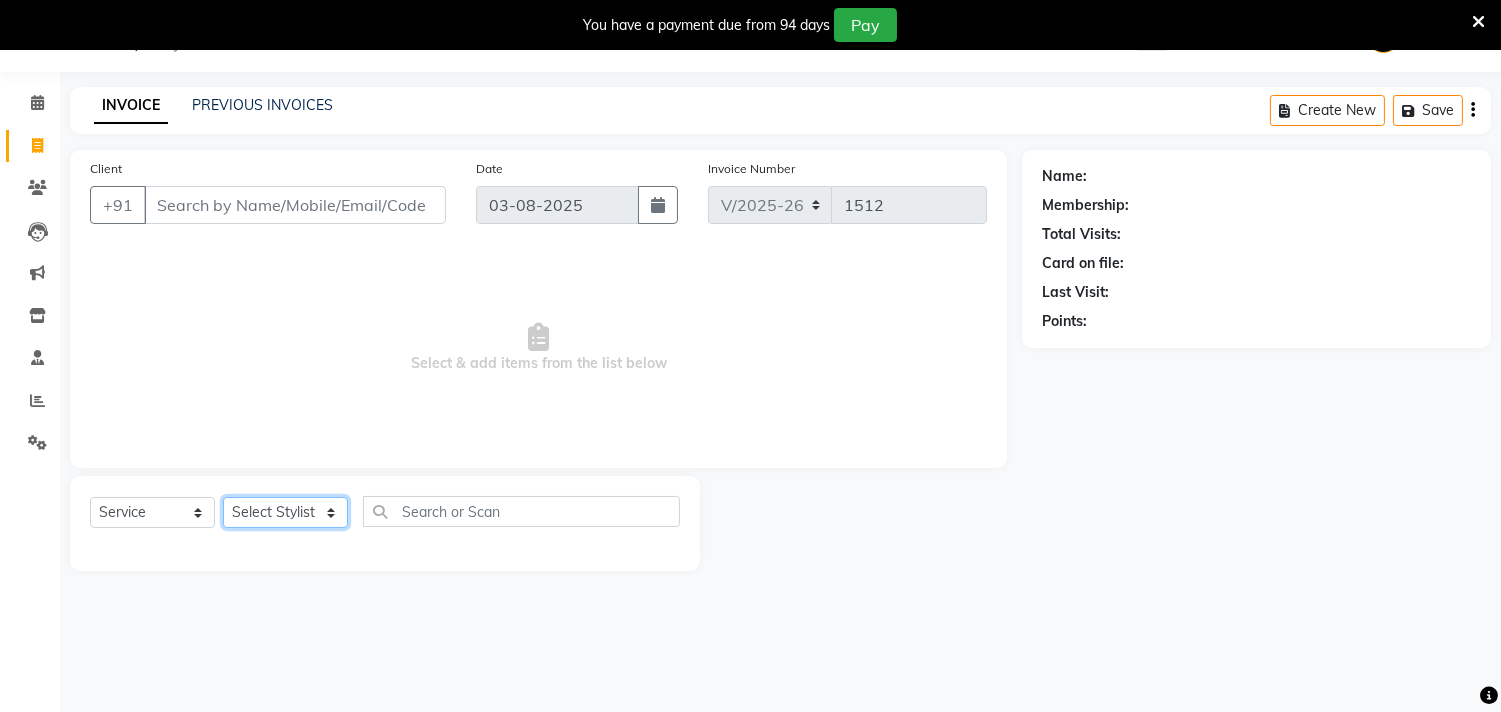 click on "Select Stylist Abhishek Amruta Bhagyashree CA Devkar FC Niks Ishika Kirti Komal Krishi Mahhi Nakshatra Nikhil Rajesh Savita Shabana Shrikant Gaikwad Soham" 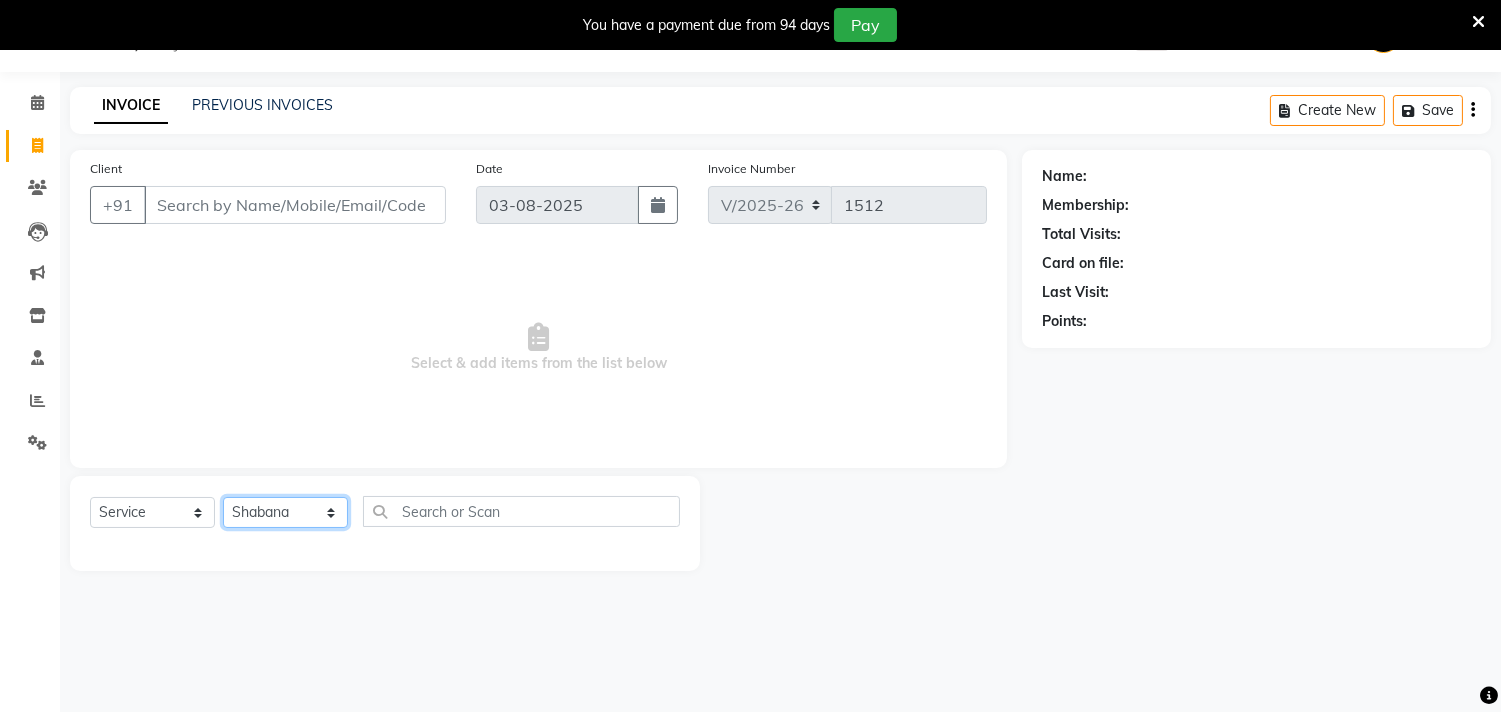 click on "Select Stylist Abhishek Amruta Bhagyashree CA Devkar FC Niks Ishika Kirti Komal Krishi Mahhi Nakshatra Nikhil Rajesh Savita Shabana Shrikant Gaikwad Soham" 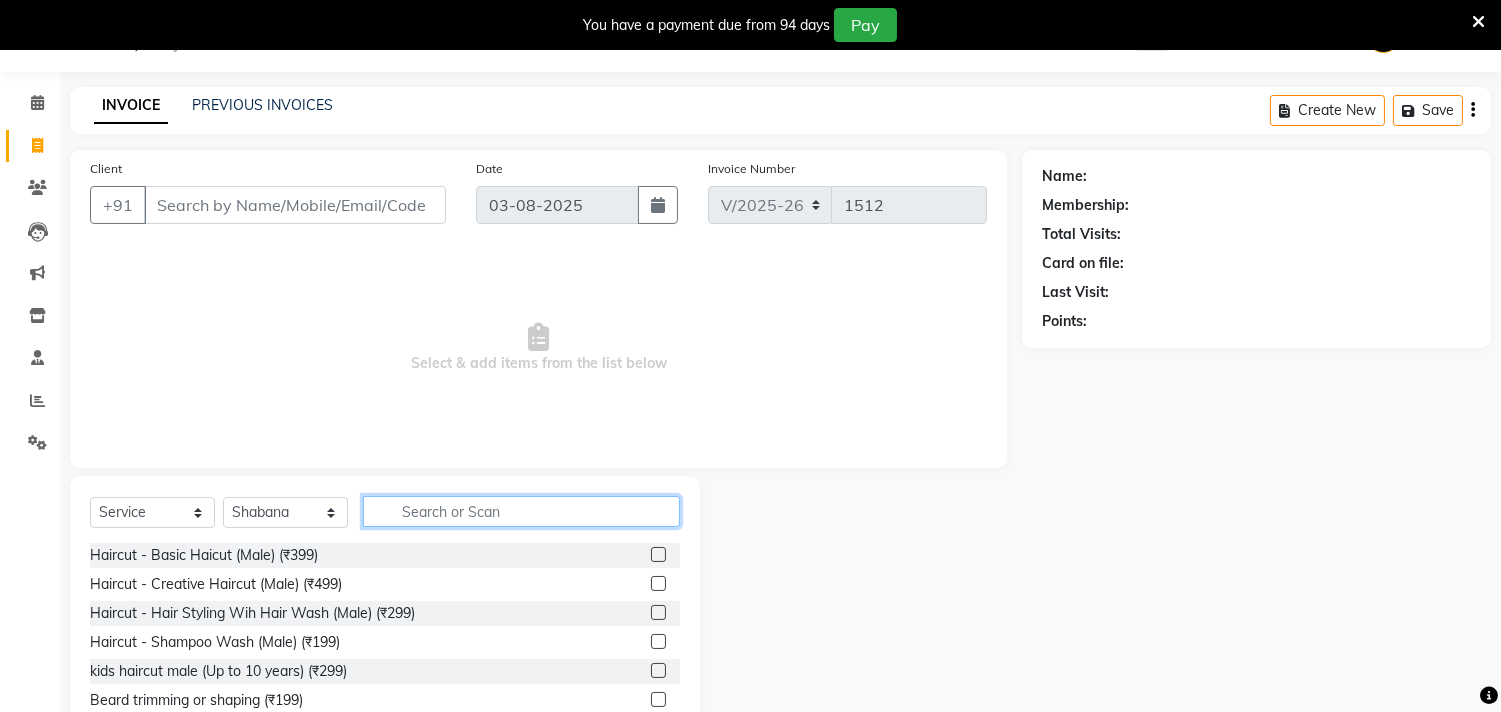 click 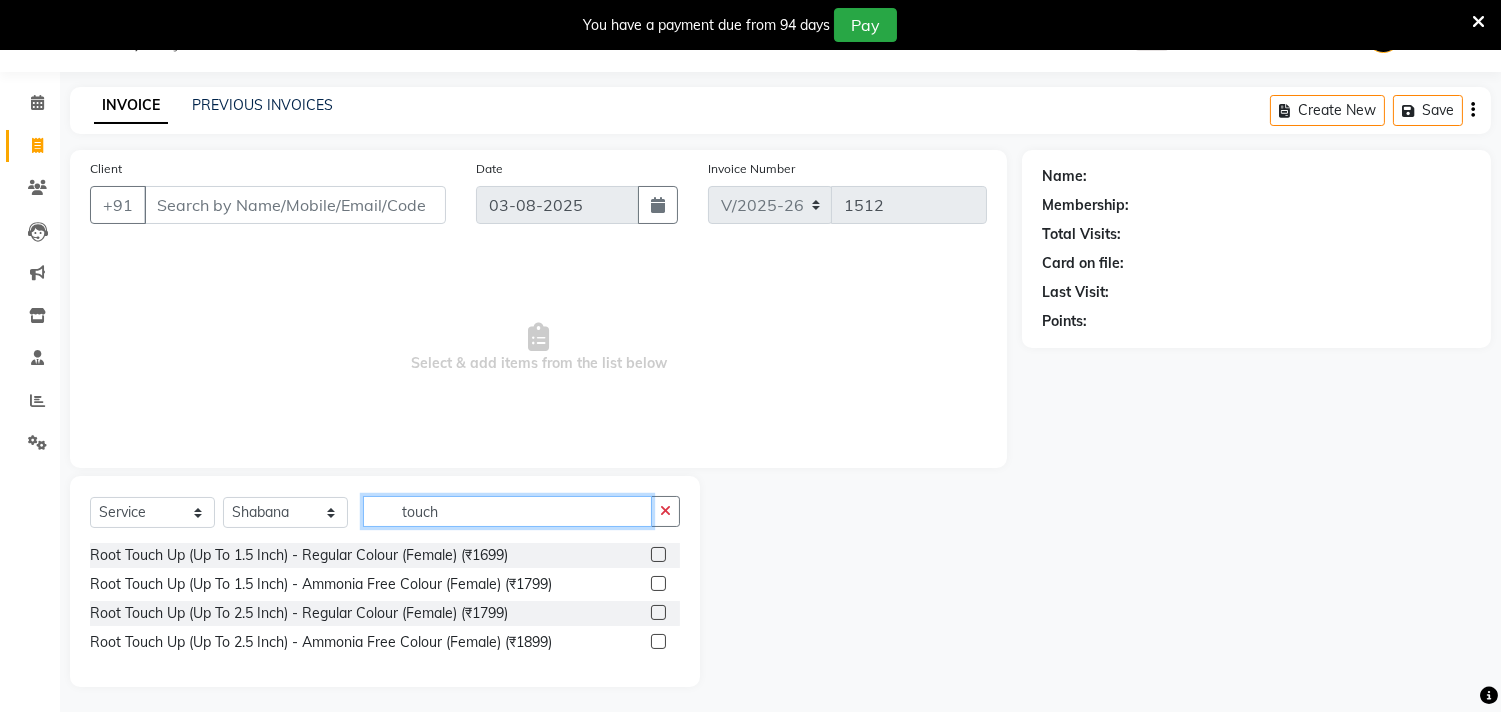 type on "touch" 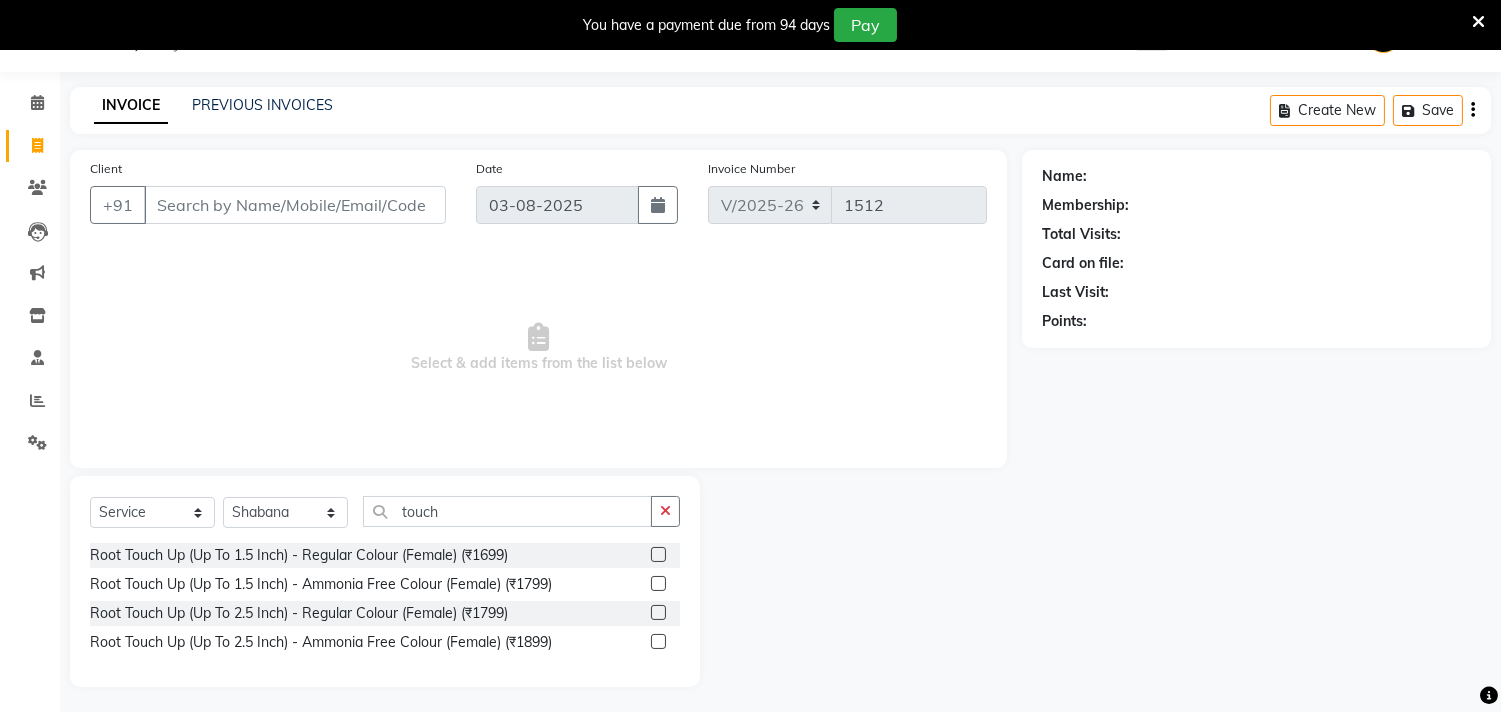 click 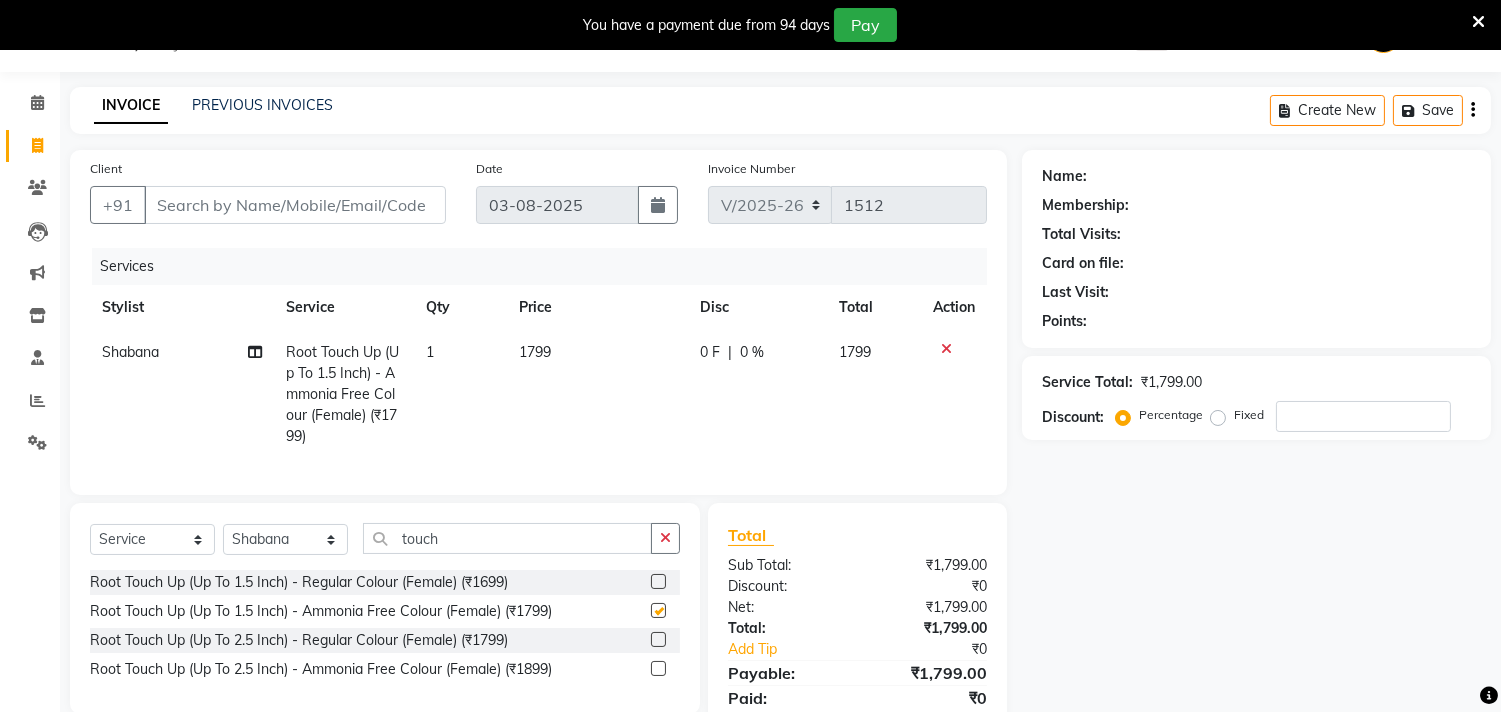 checkbox on "false" 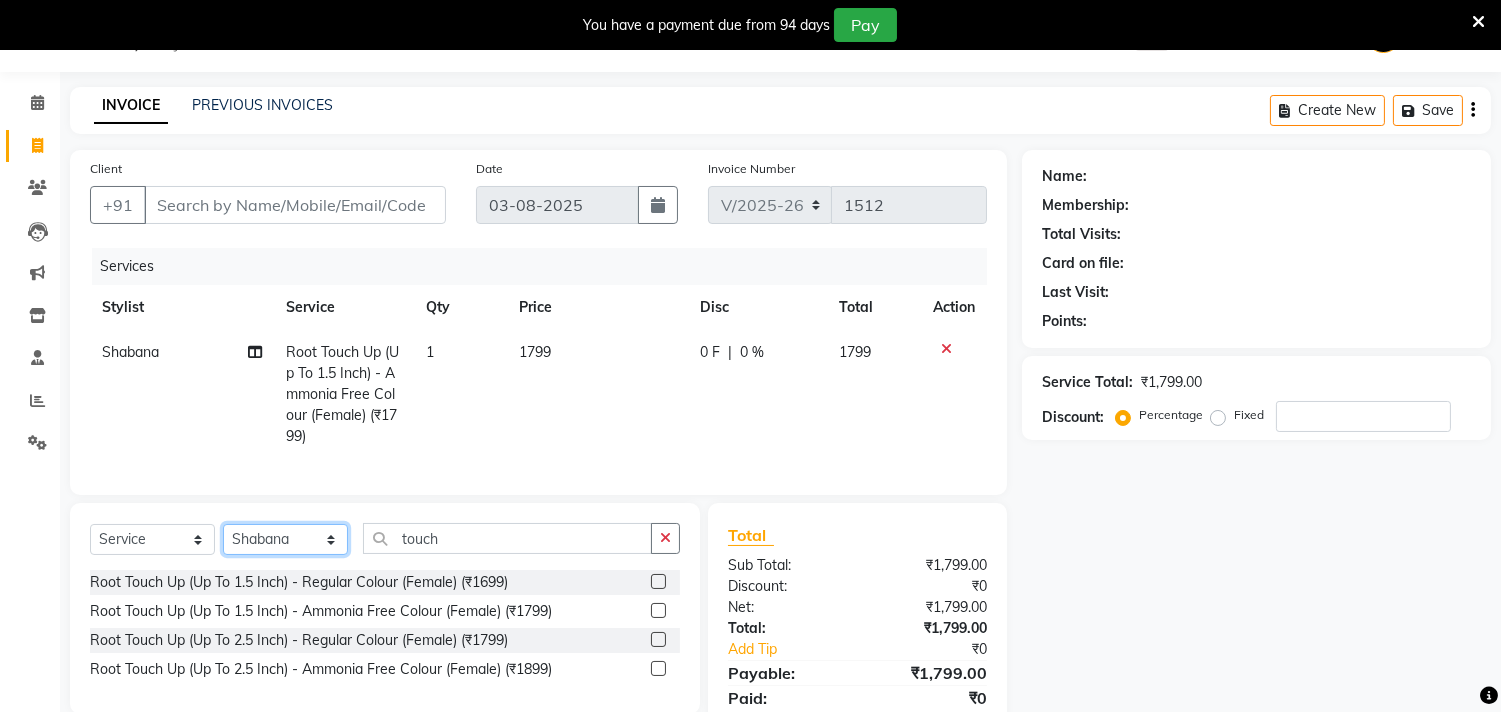 click on "Select Stylist Abhishek Amruta Bhagyashree CA Devkar FC Niks Ishika Kirti Komal Krishi Mahhi Nakshatra Nikhil Rajesh Savita Shabana Shrikant Gaikwad Soham" 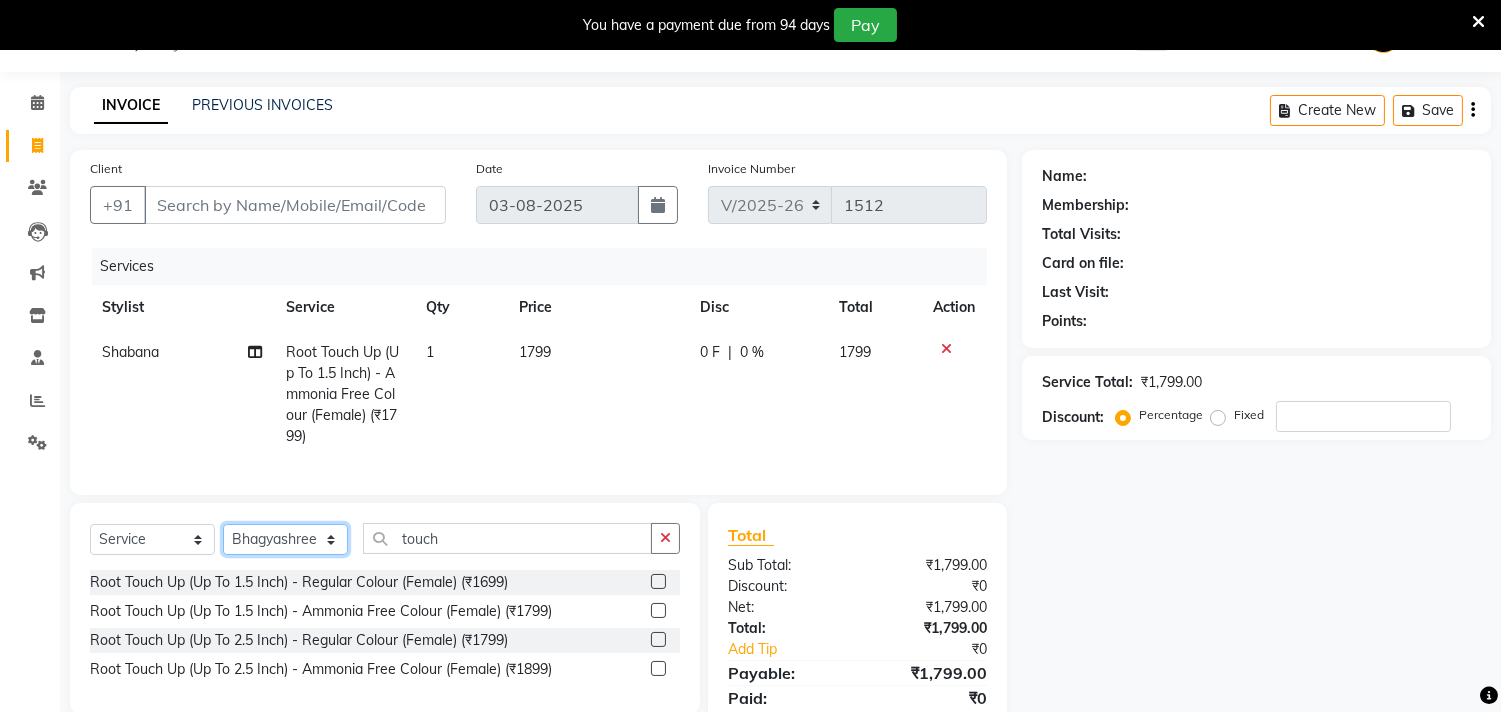 click on "Select Stylist Abhishek Amruta Bhagyashree CA Devkar FC Niks Ishika Kirti Komal Krishi Mahhi Nakshatra Nikhil Rajesh Savita Shabana Shrikant Gaikwad Soham" 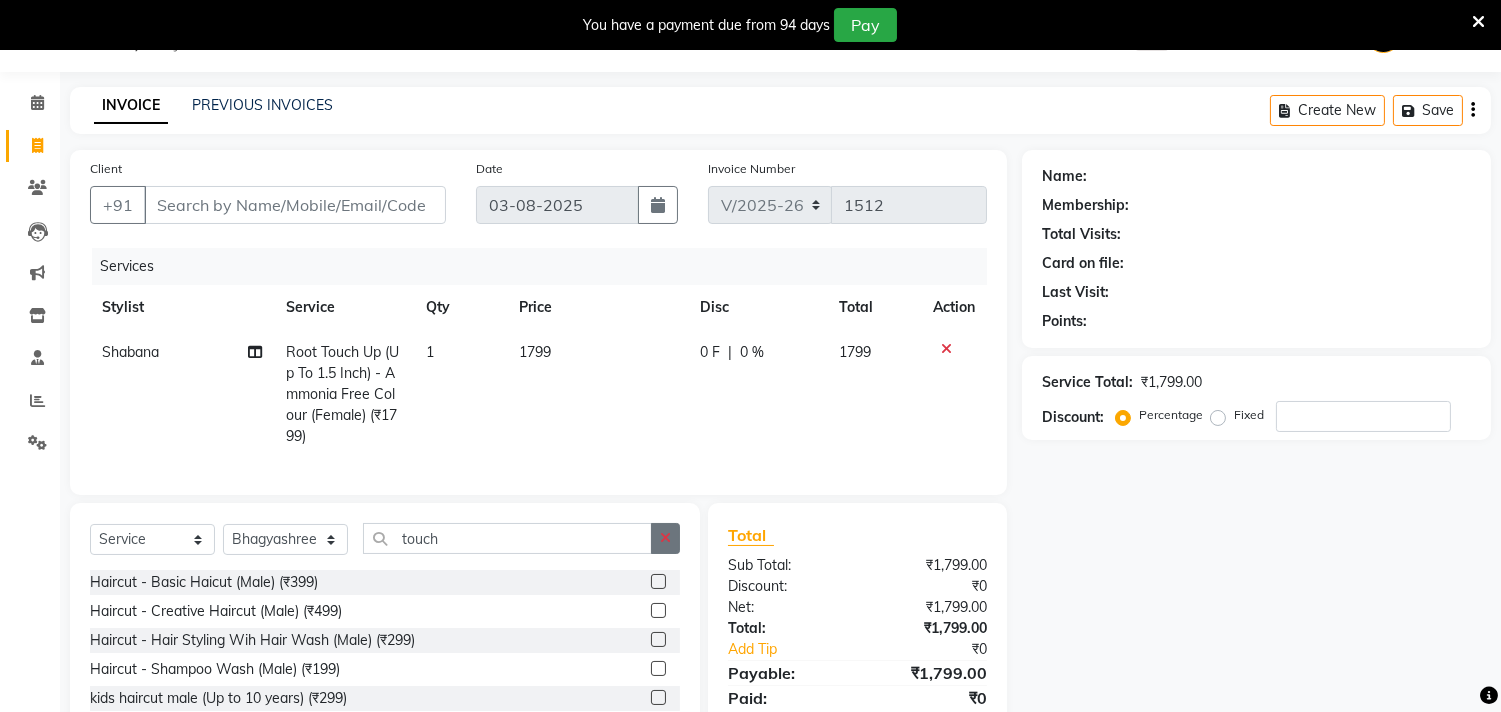 click 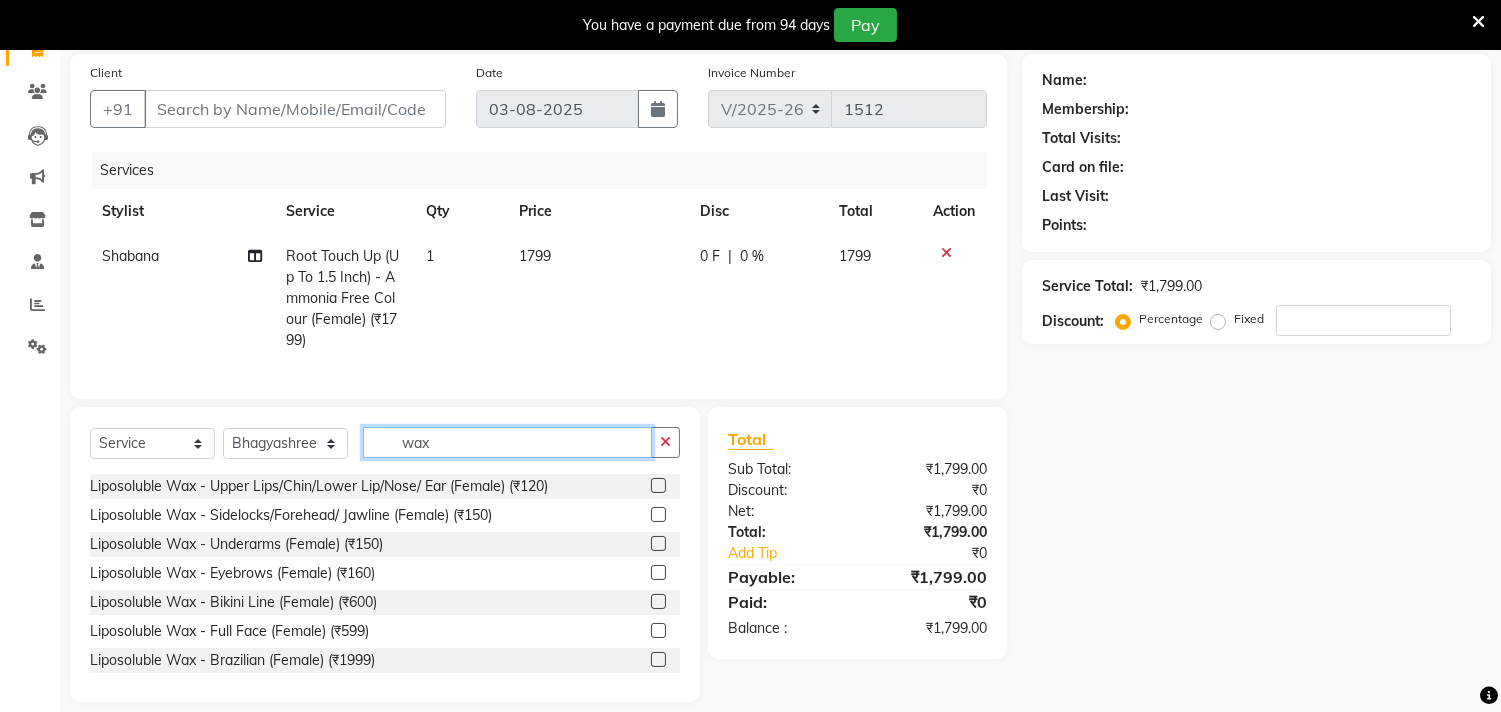 scroll, scrollTop: 182, scrollLeft: 0, axis: vertical 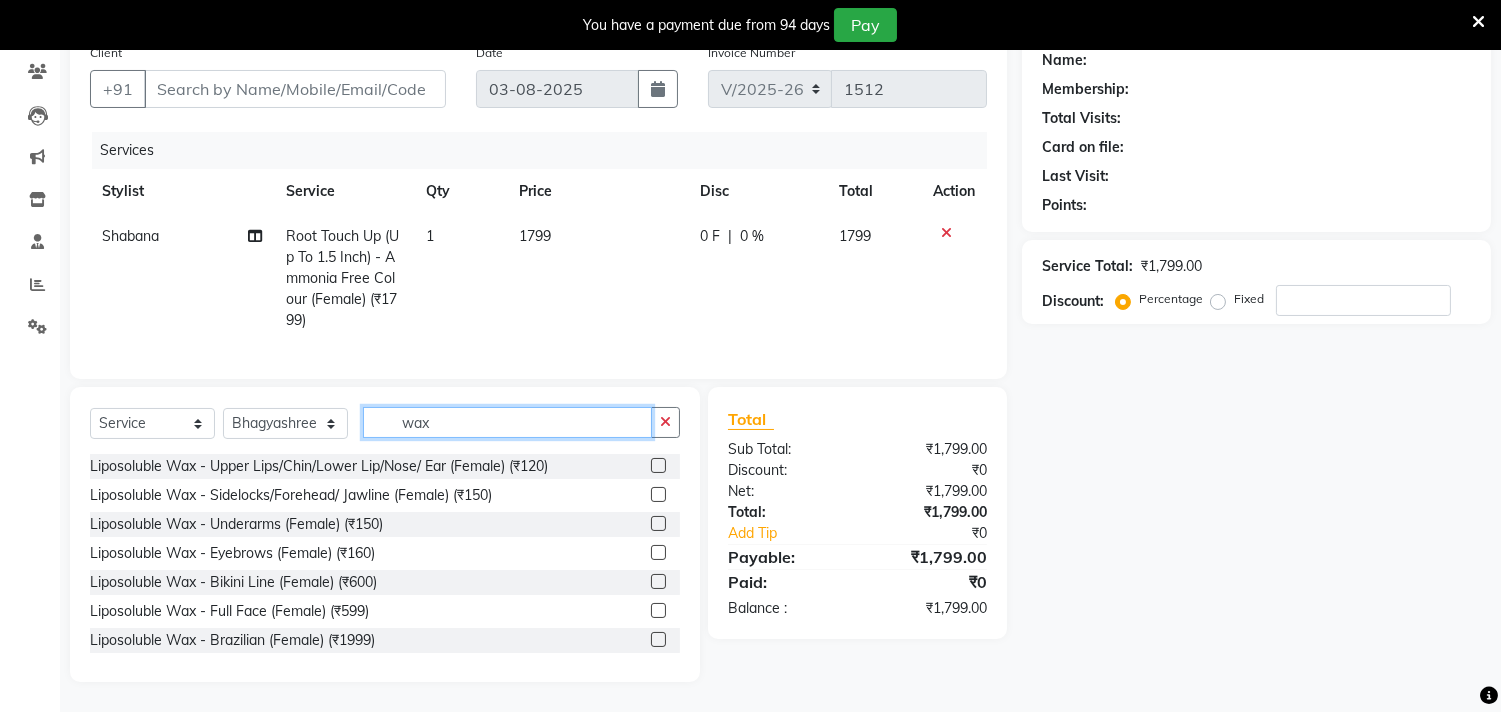 type on "wax" 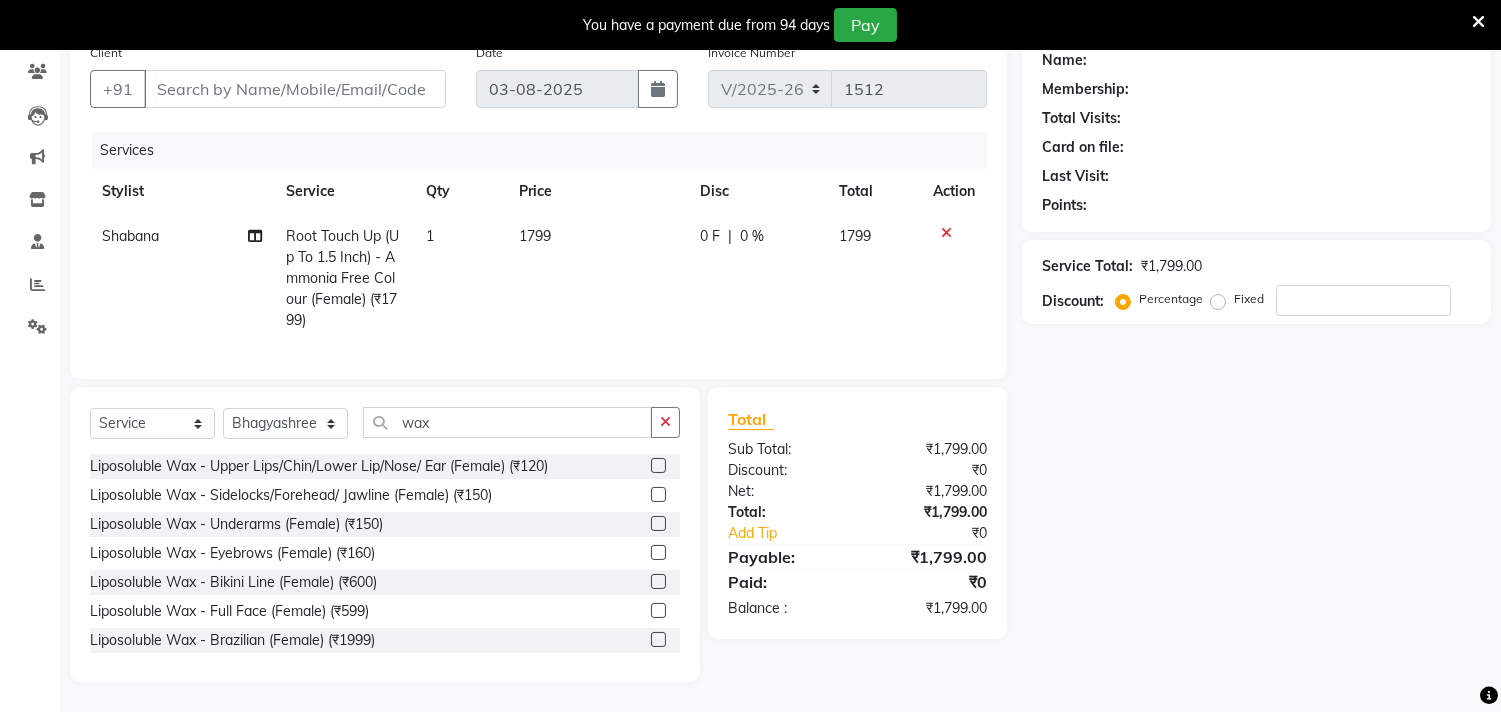click 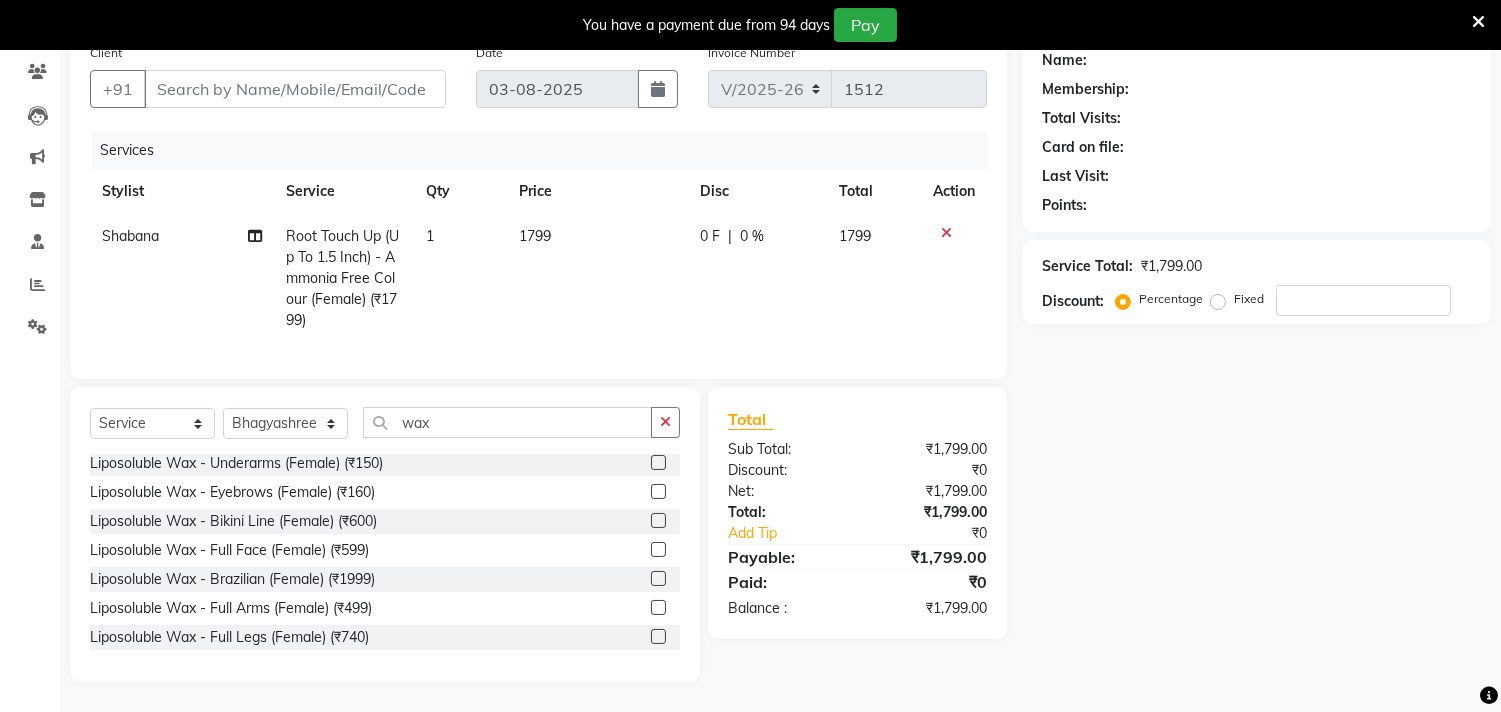 scroll, scrollTop: 88, scrollLeft: 0, axis: vertical 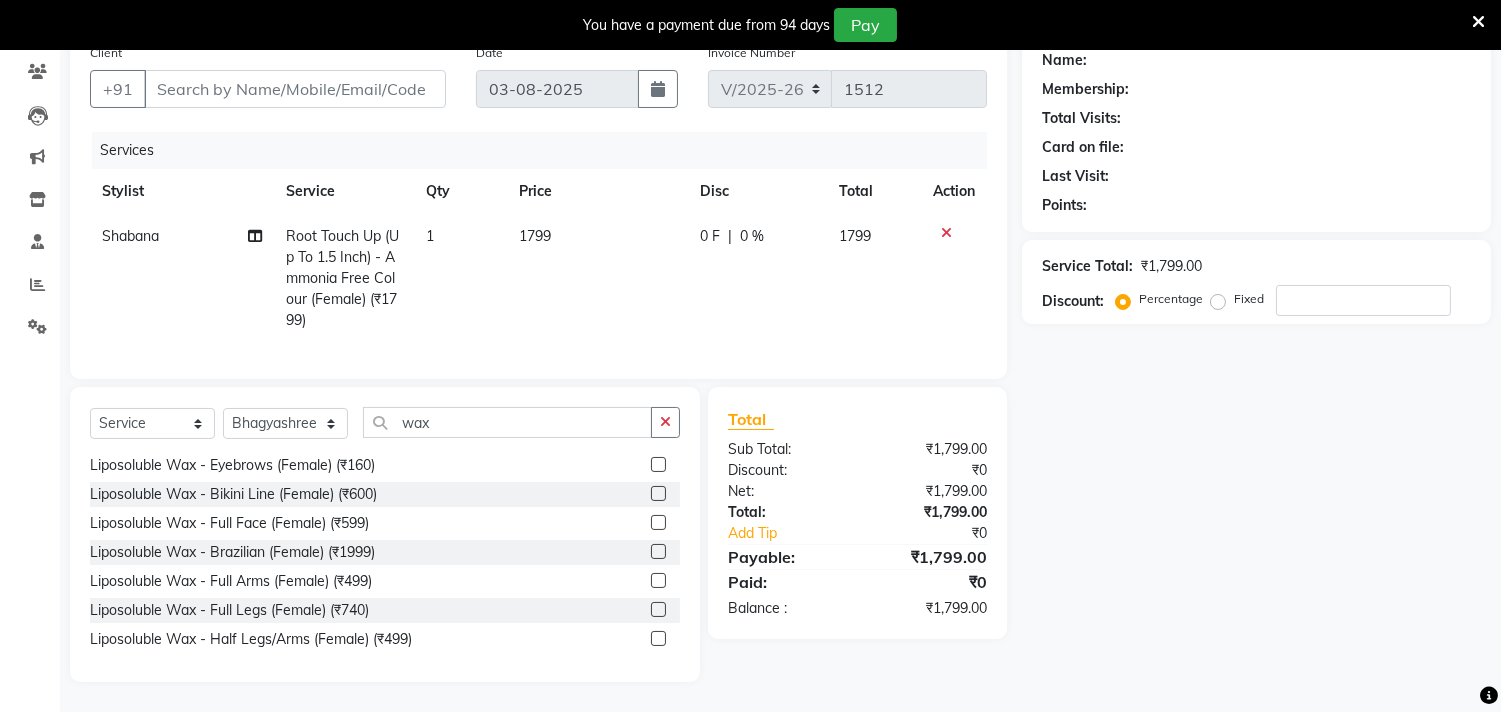 click 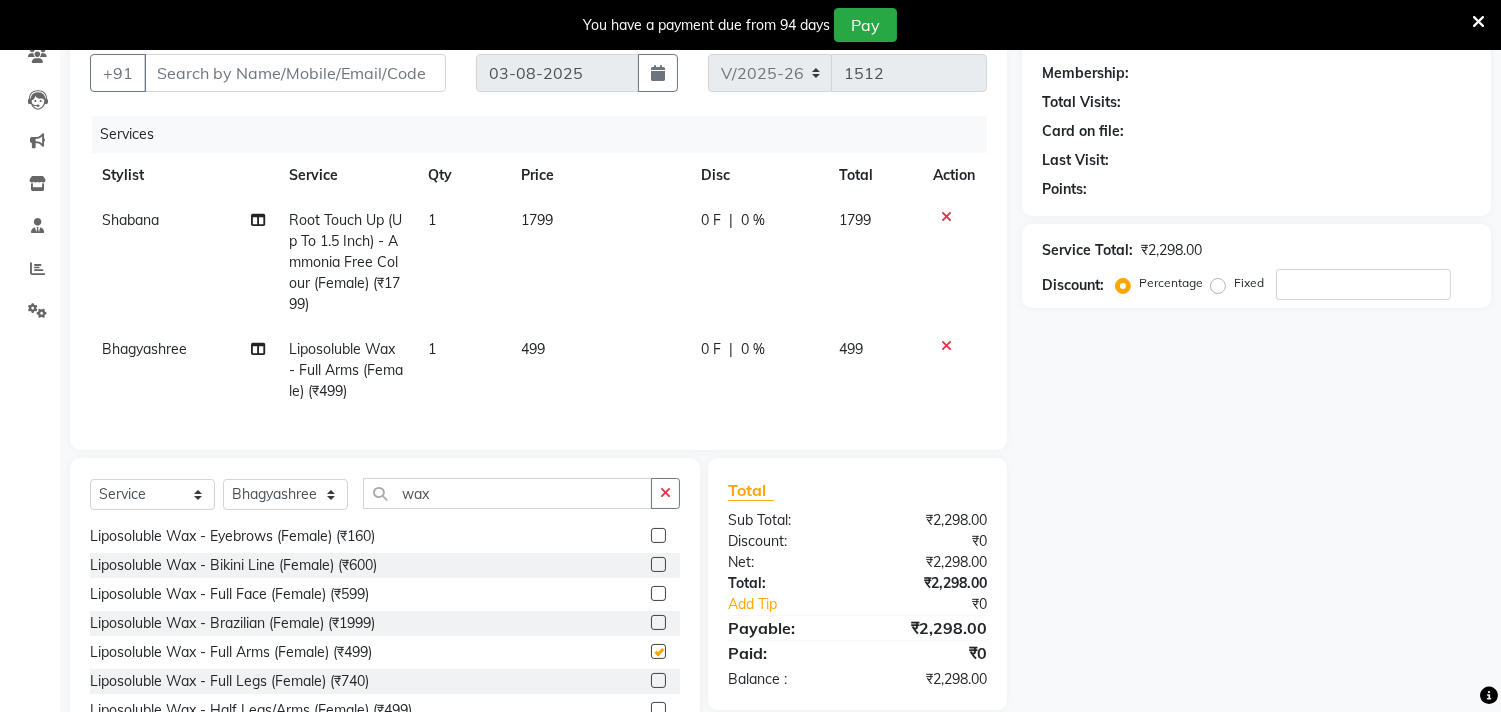 checkbox on "false" 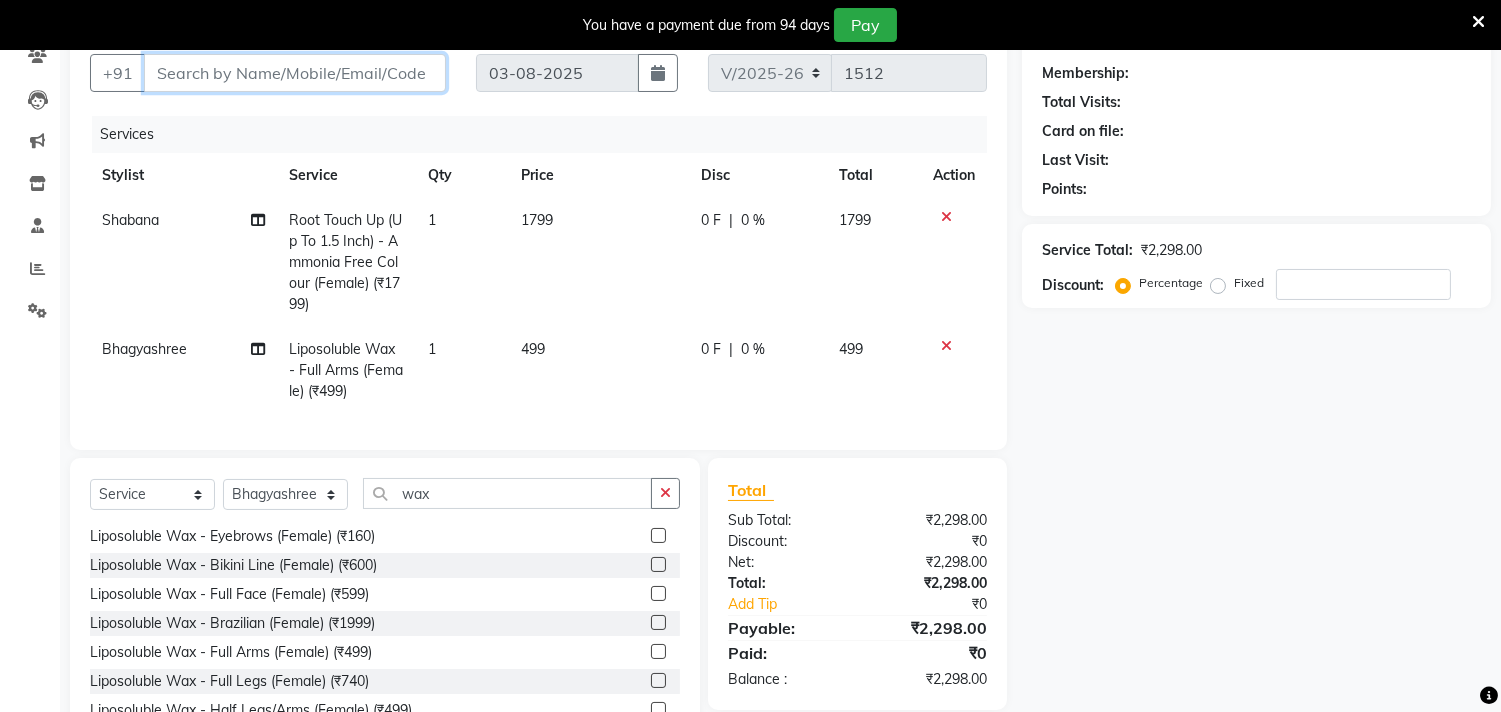 click on "Client" at bounding box center [295, 73] 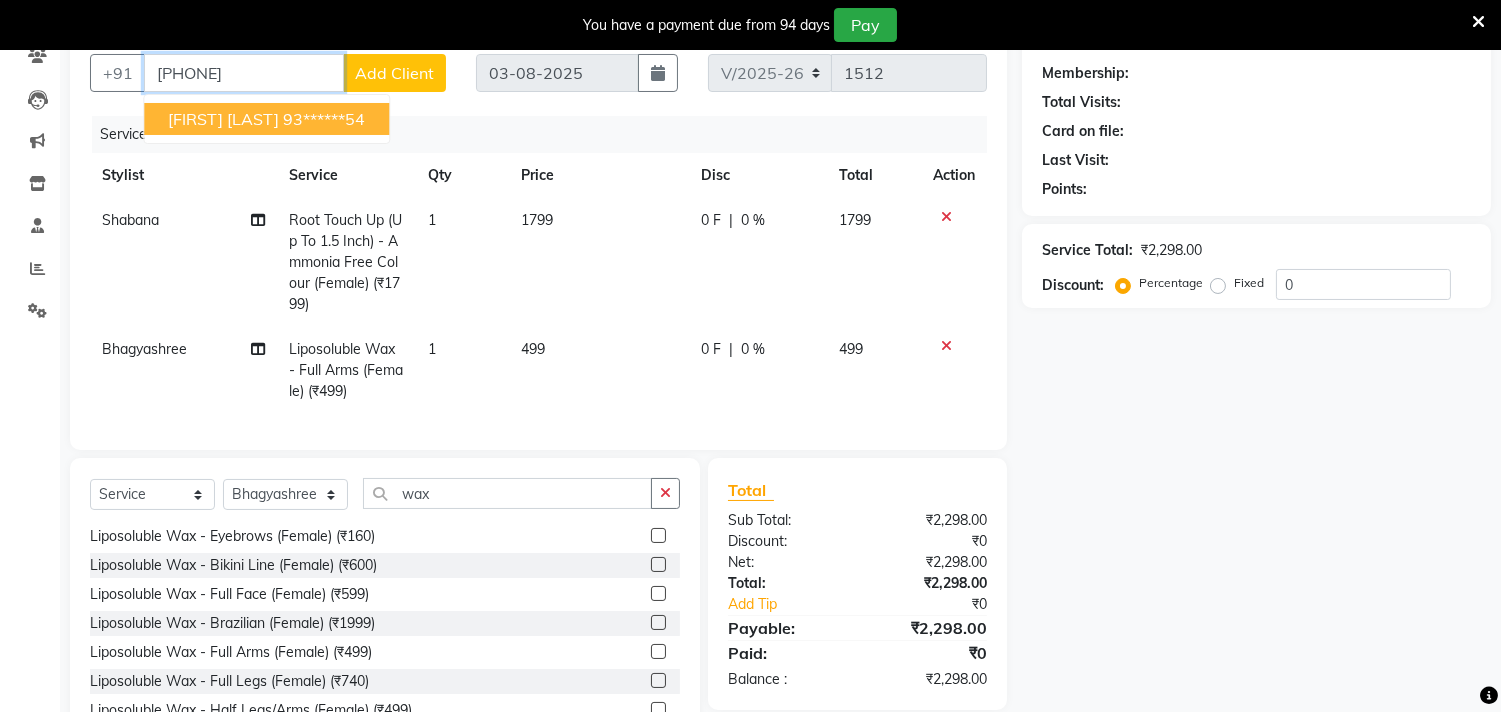 click on "93******54" at bounding box center [324, 119] 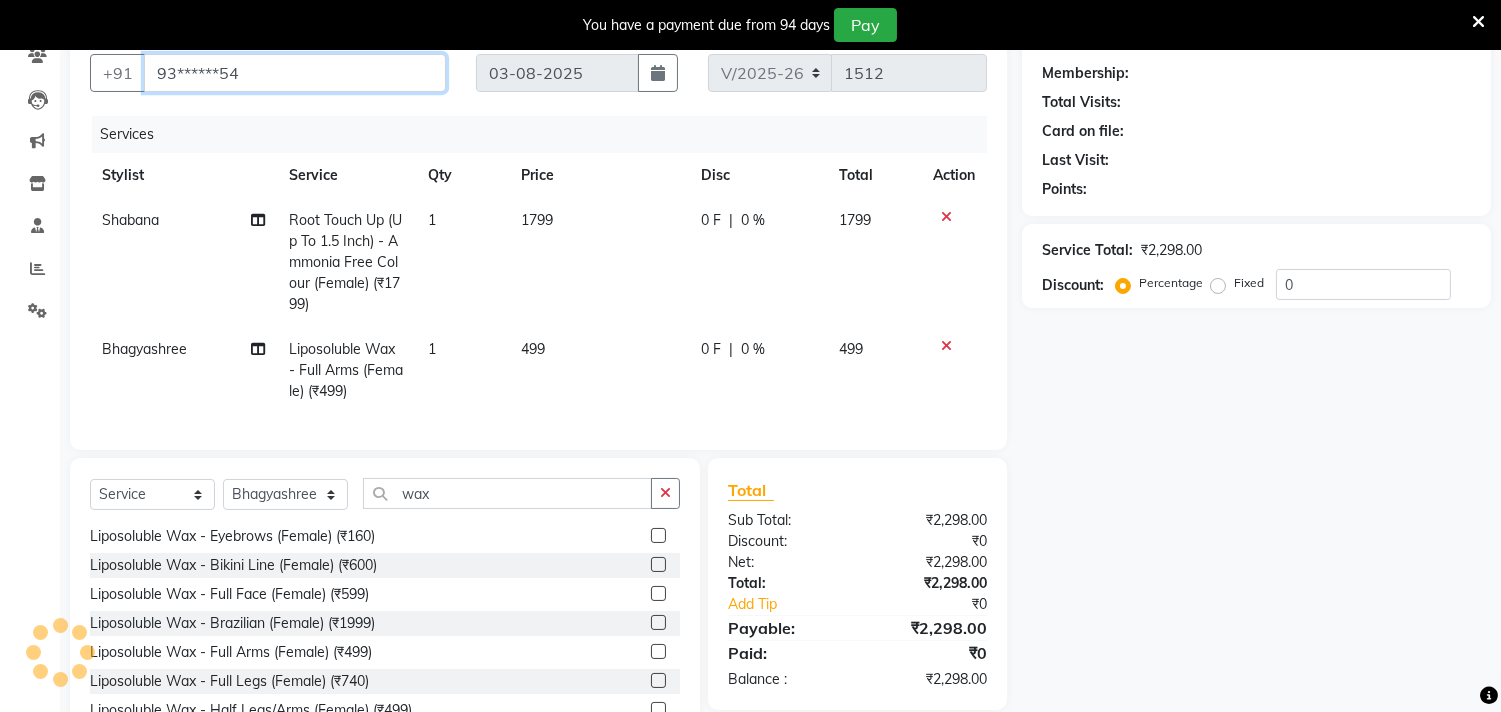 type on "93******54" 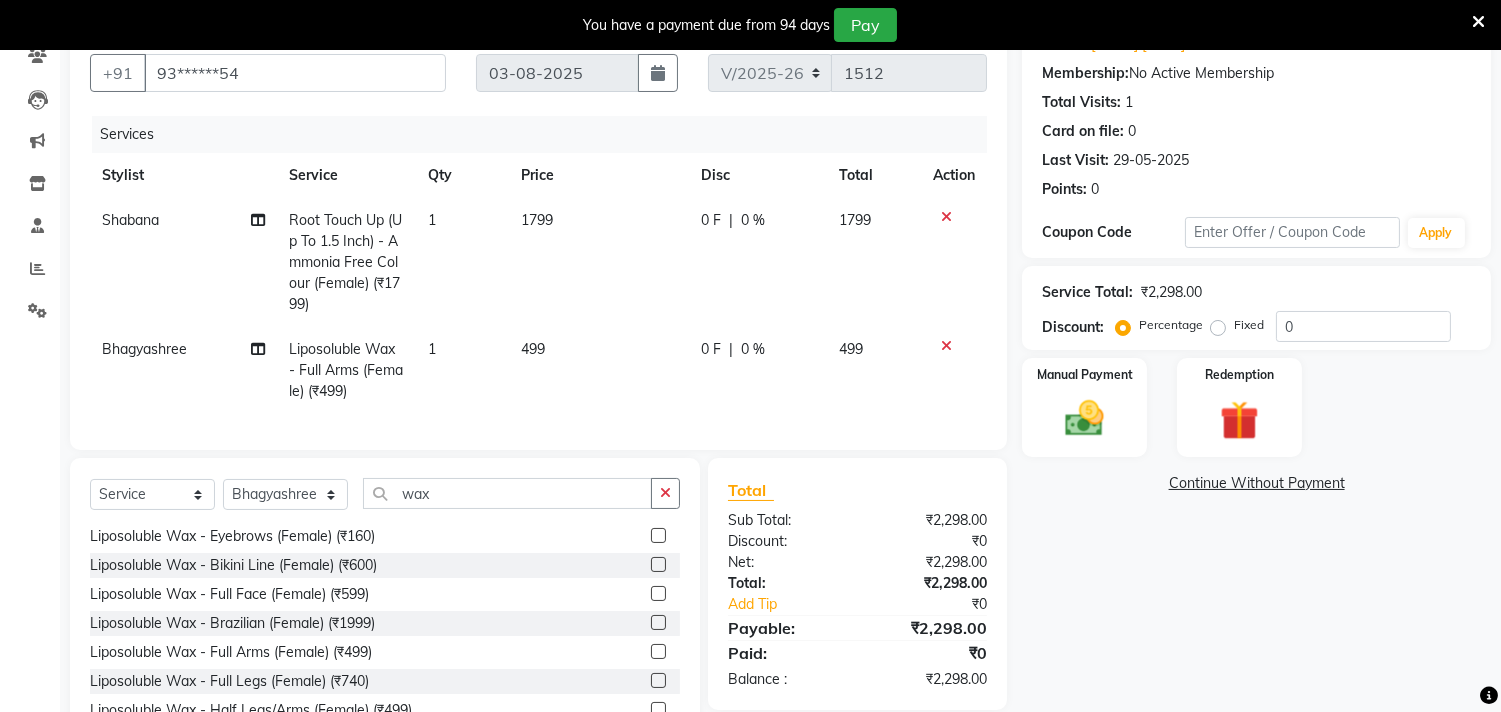 click on "499" 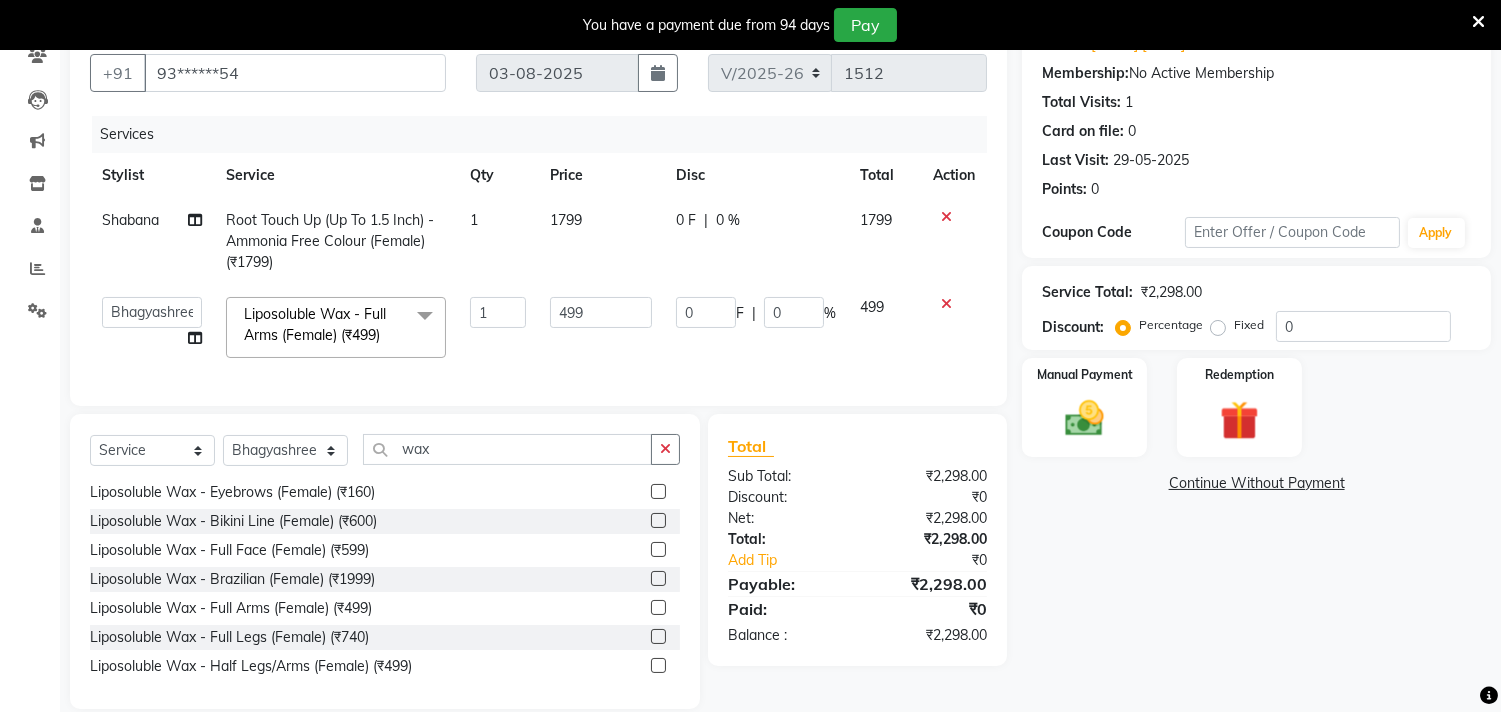 click on "499" 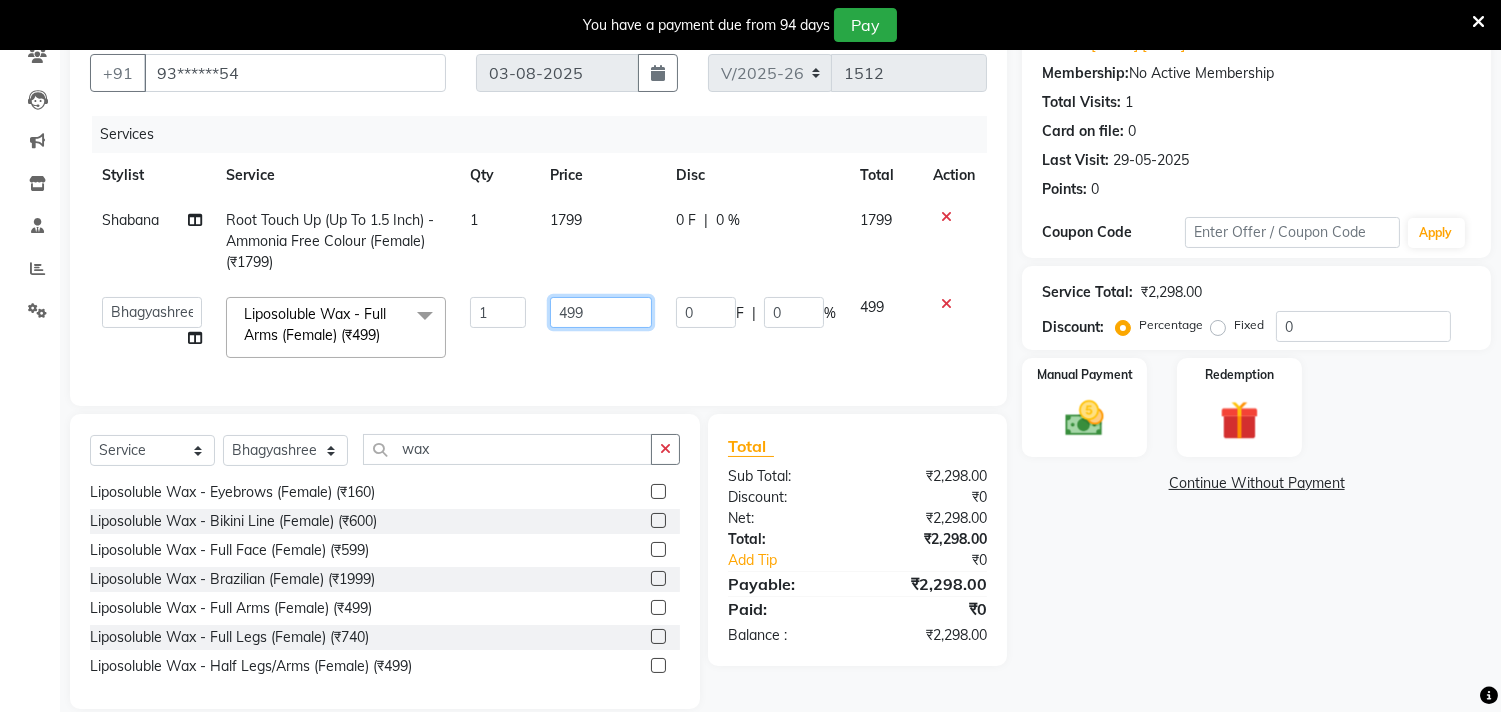 click on "499" 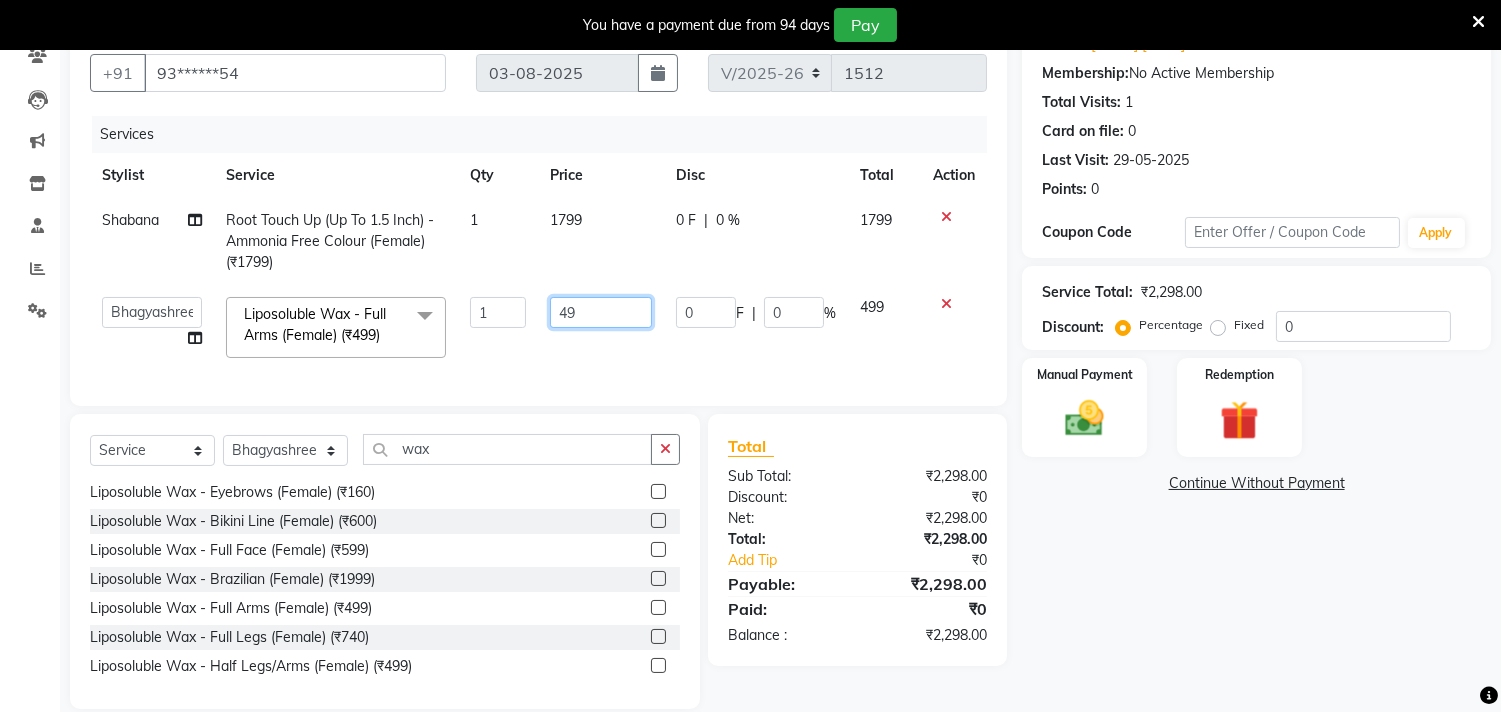 type on "4" 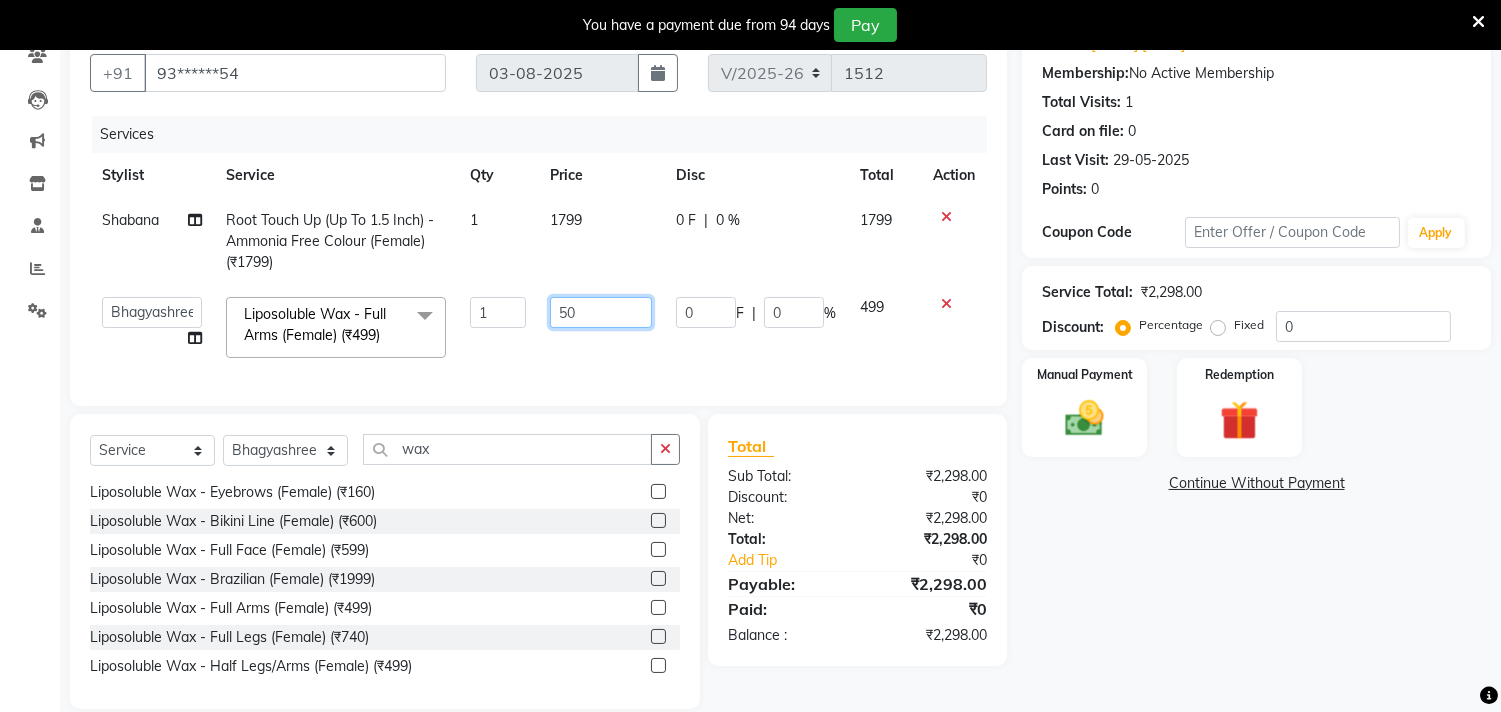 type on "500" 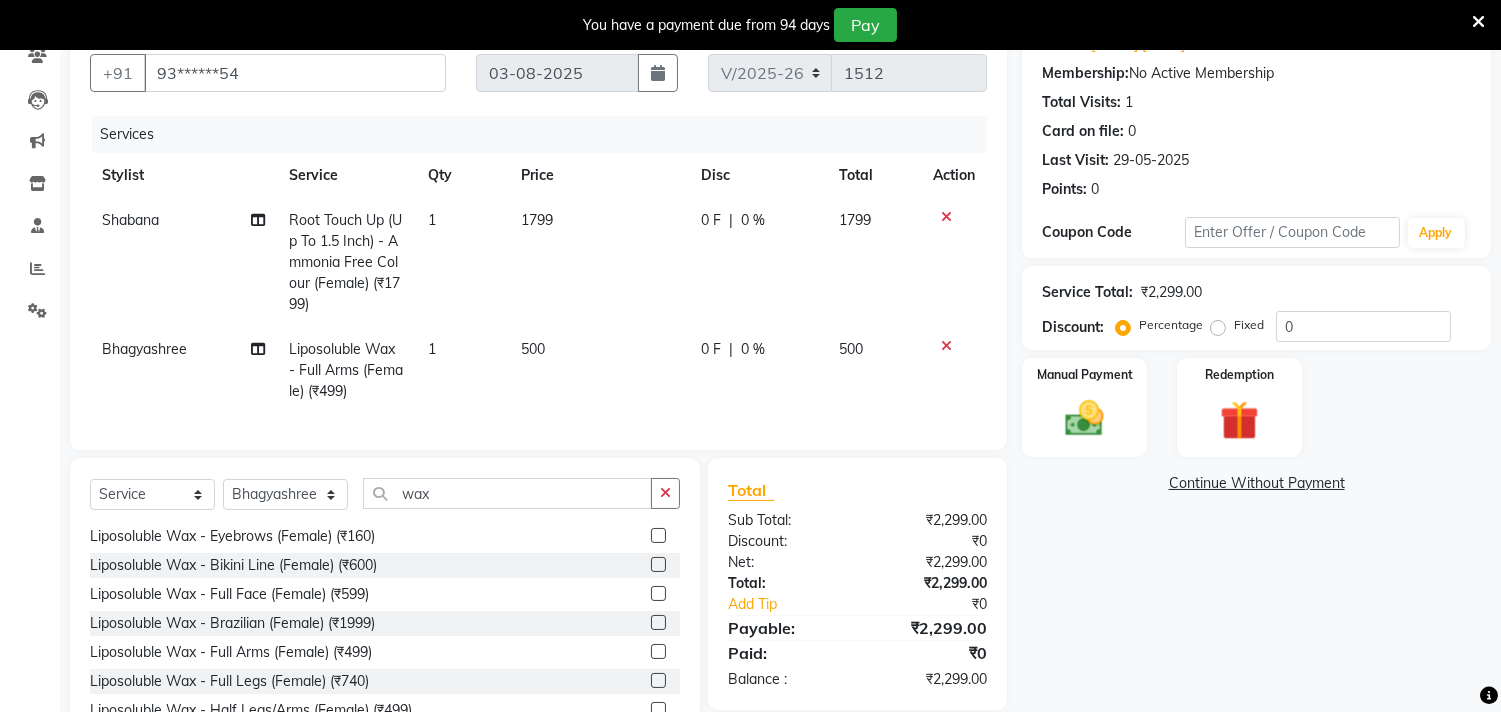 click on "1799" 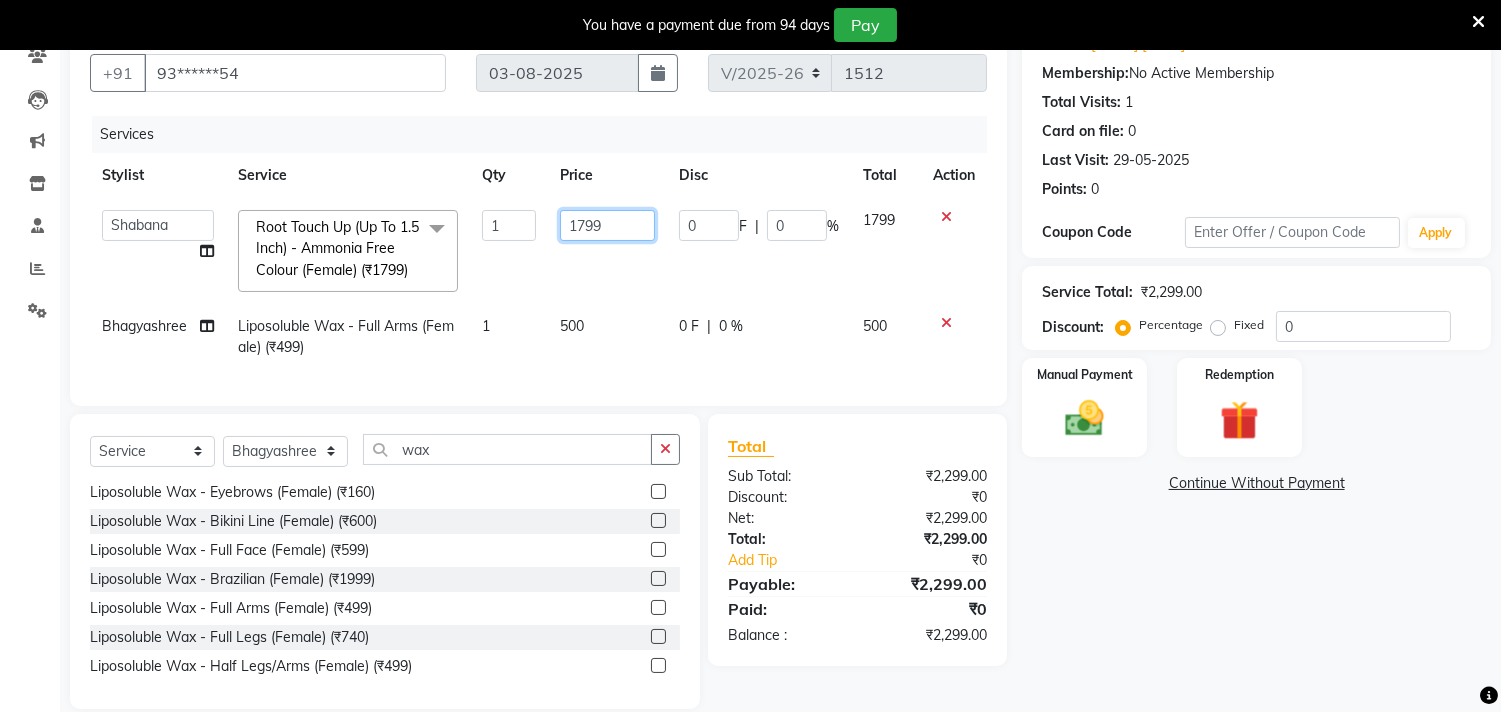click on "1799" 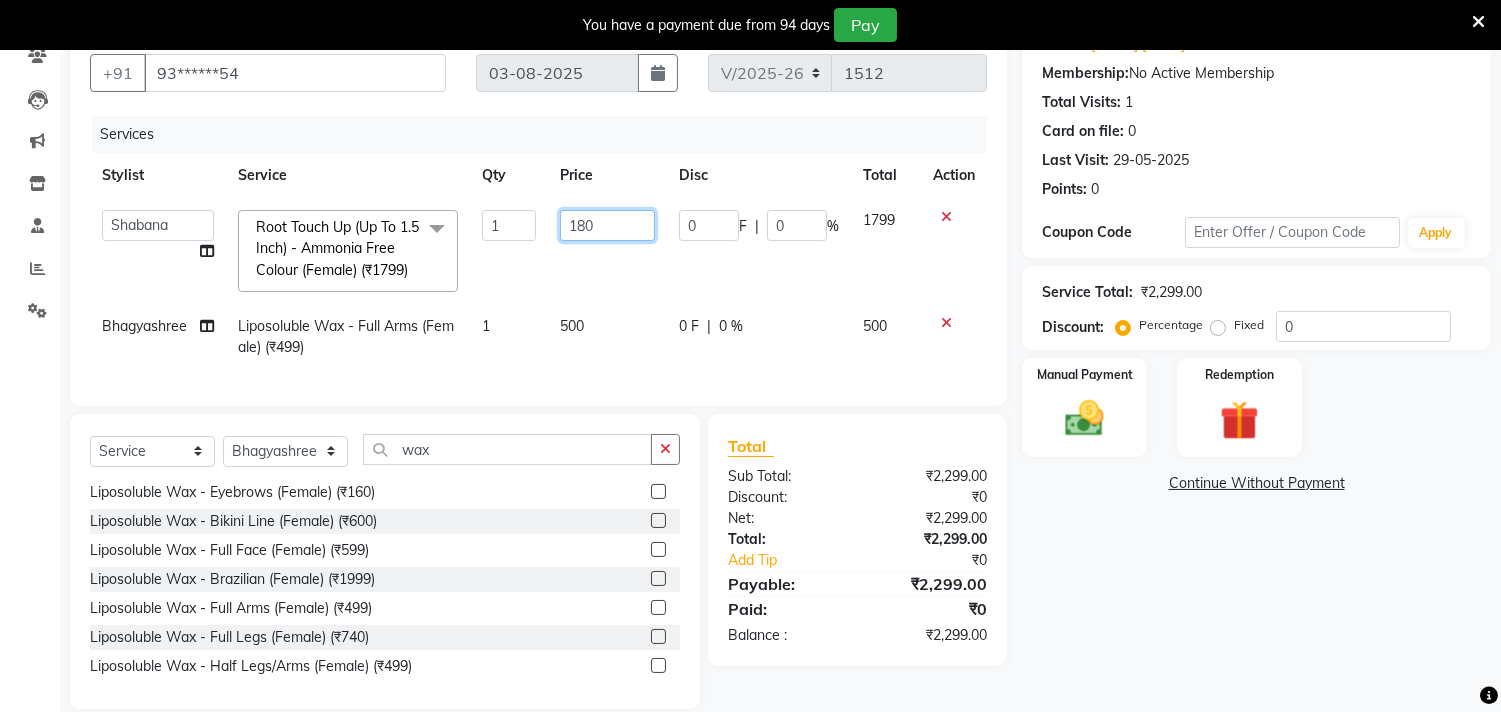 type on "1800" 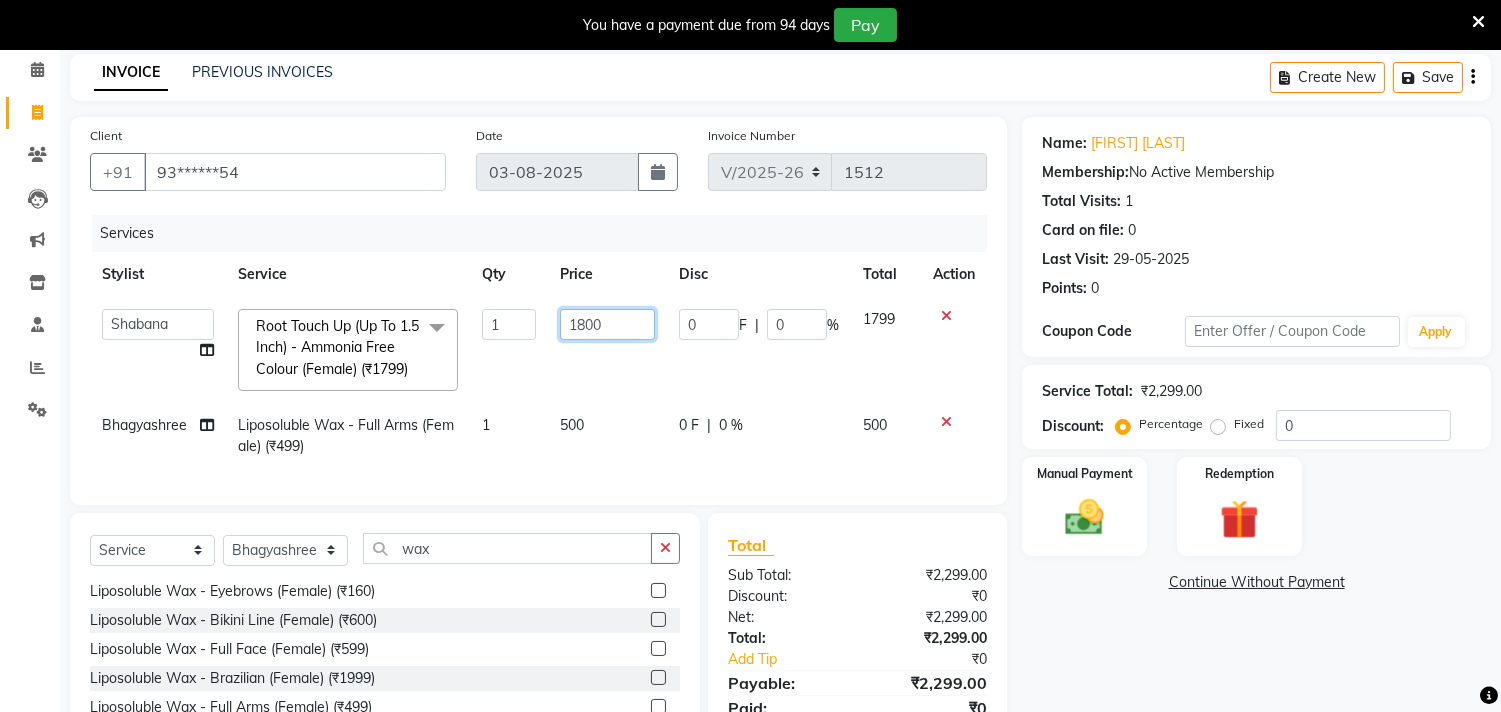 scroll, scrollTop: 71, scrollLeft: 0, axis: vertical 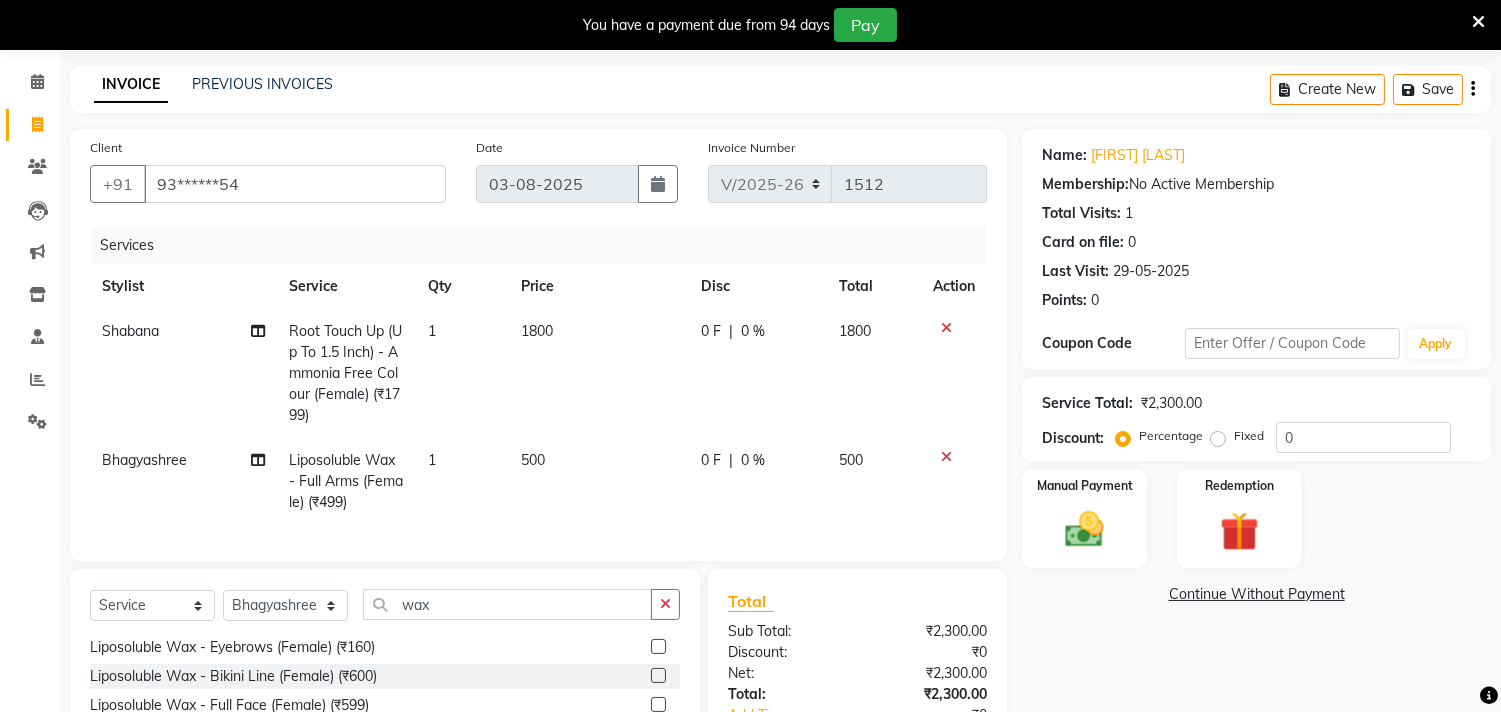click on "Name: [FIRST] [LAST] Membership:  No Active Membership  Total Visits:  1 Card on file:  0 Last Visit:   29-05-2025 Points:   0  Coupon Code Apply Service Total:  ₹2,300.00  Discount:  Percentage   Fixed  0 Manual Payment Redemption  Continue Without Payment" 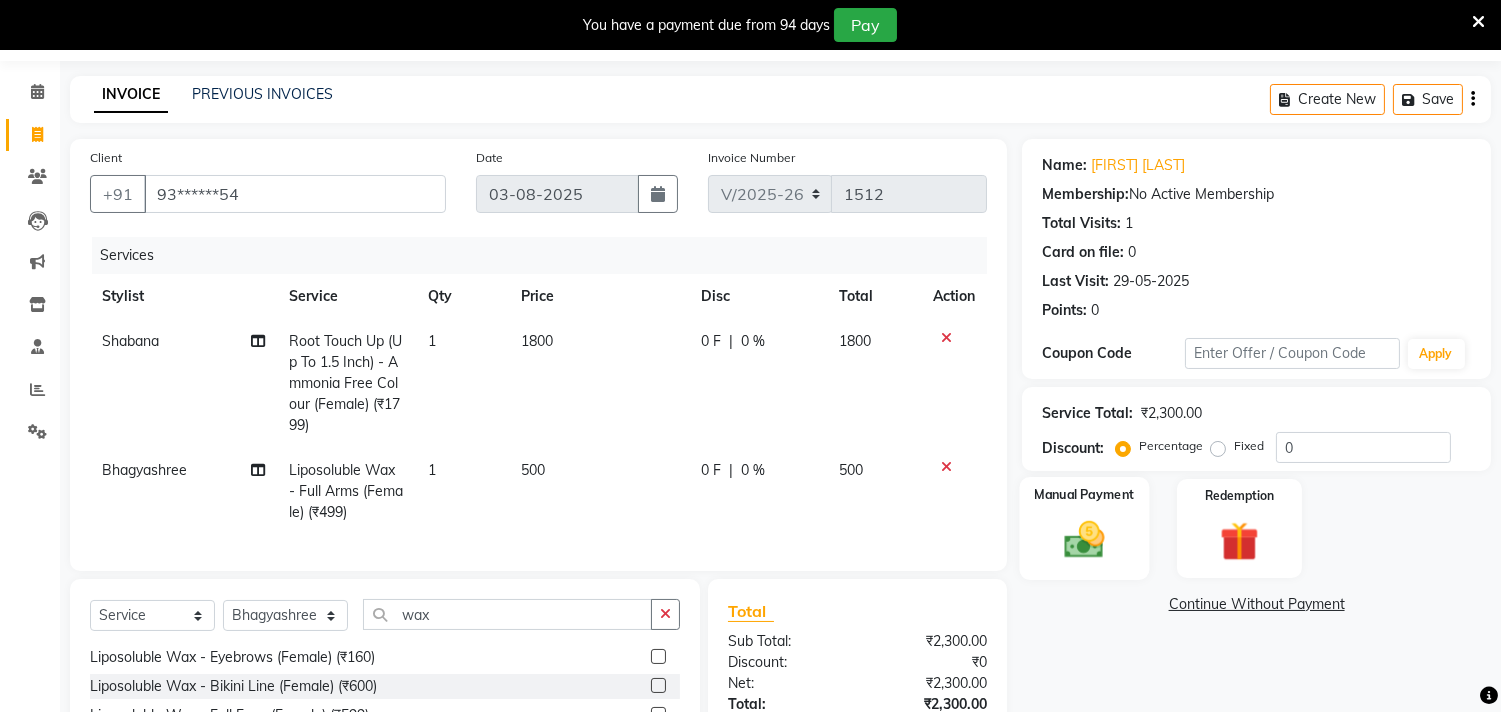 scroll, scrollTop: 74, scrollLeft: 0, axis: vertical 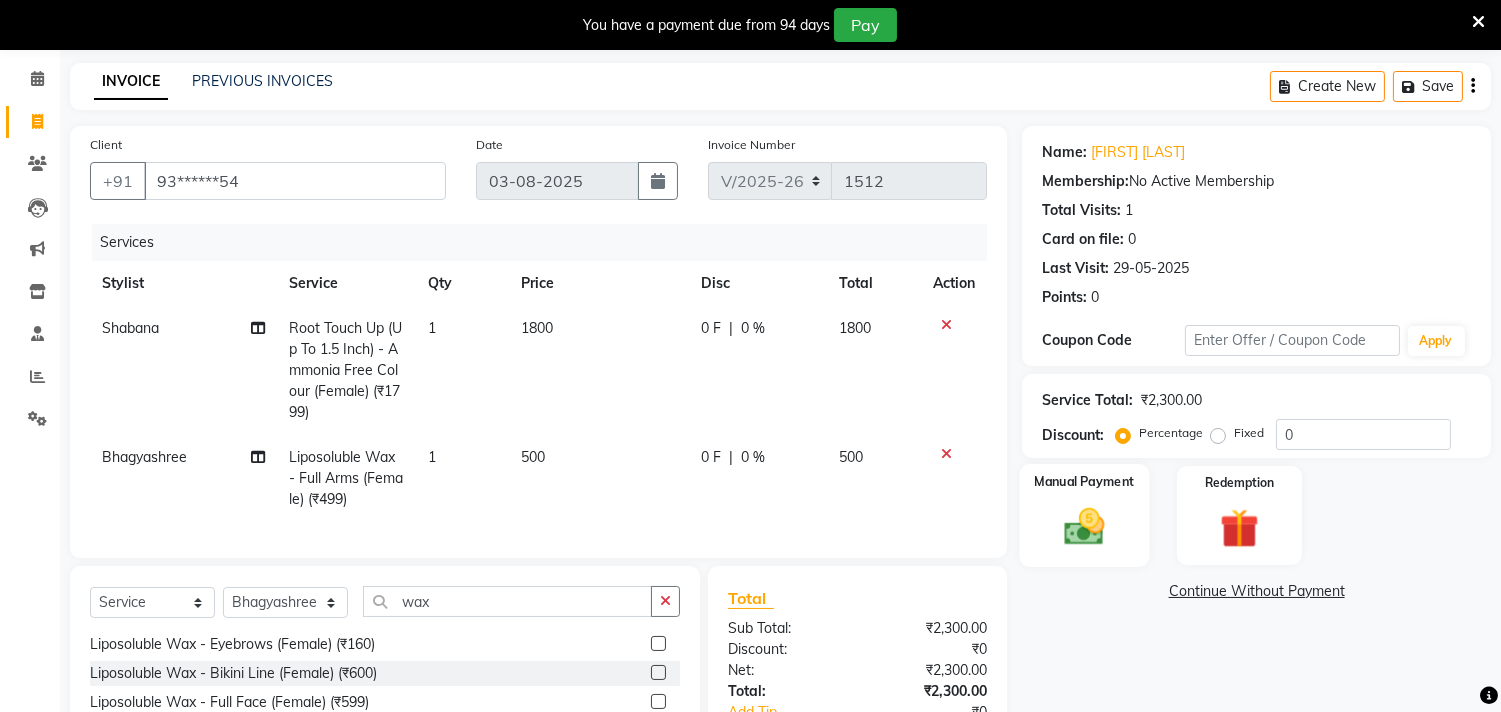 click 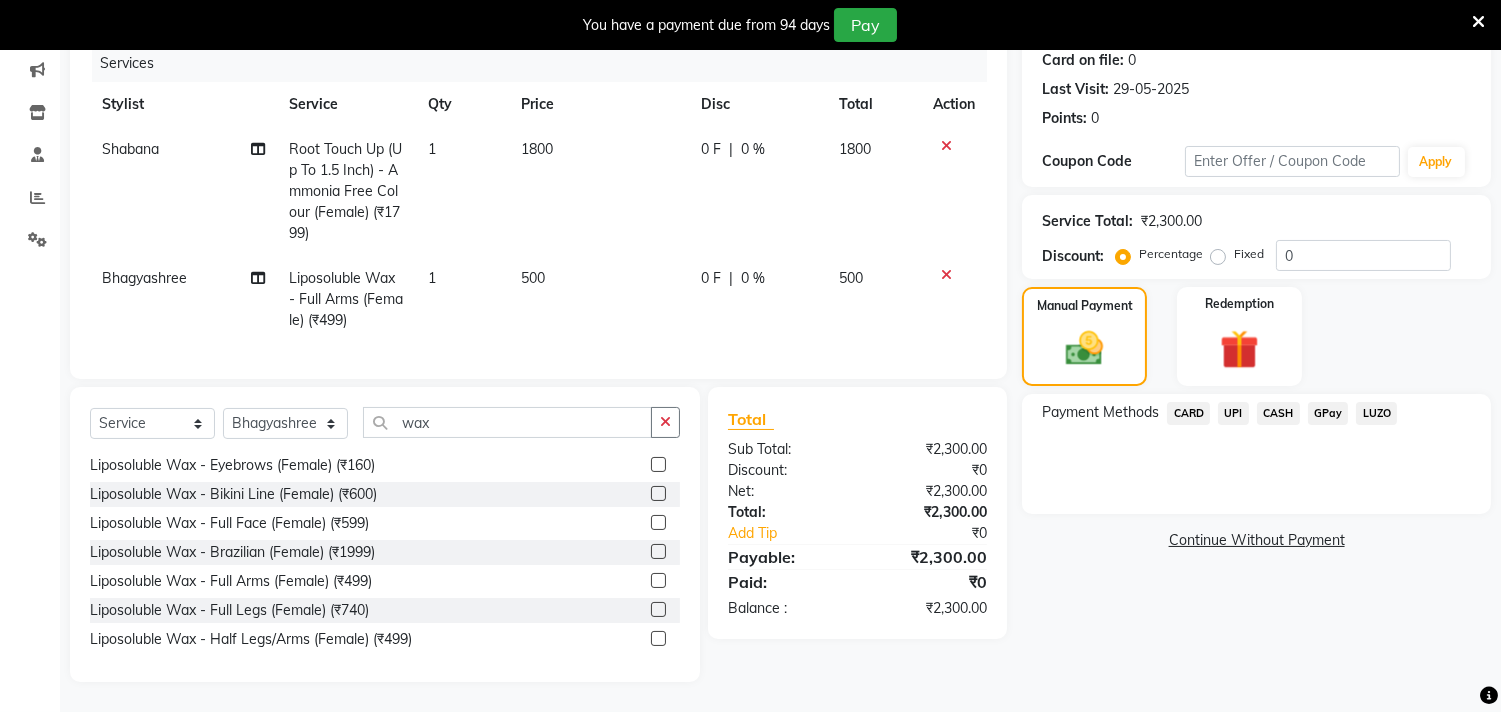 scroll, scrollTop: 258, scrollLeft: 0, axis: vertical 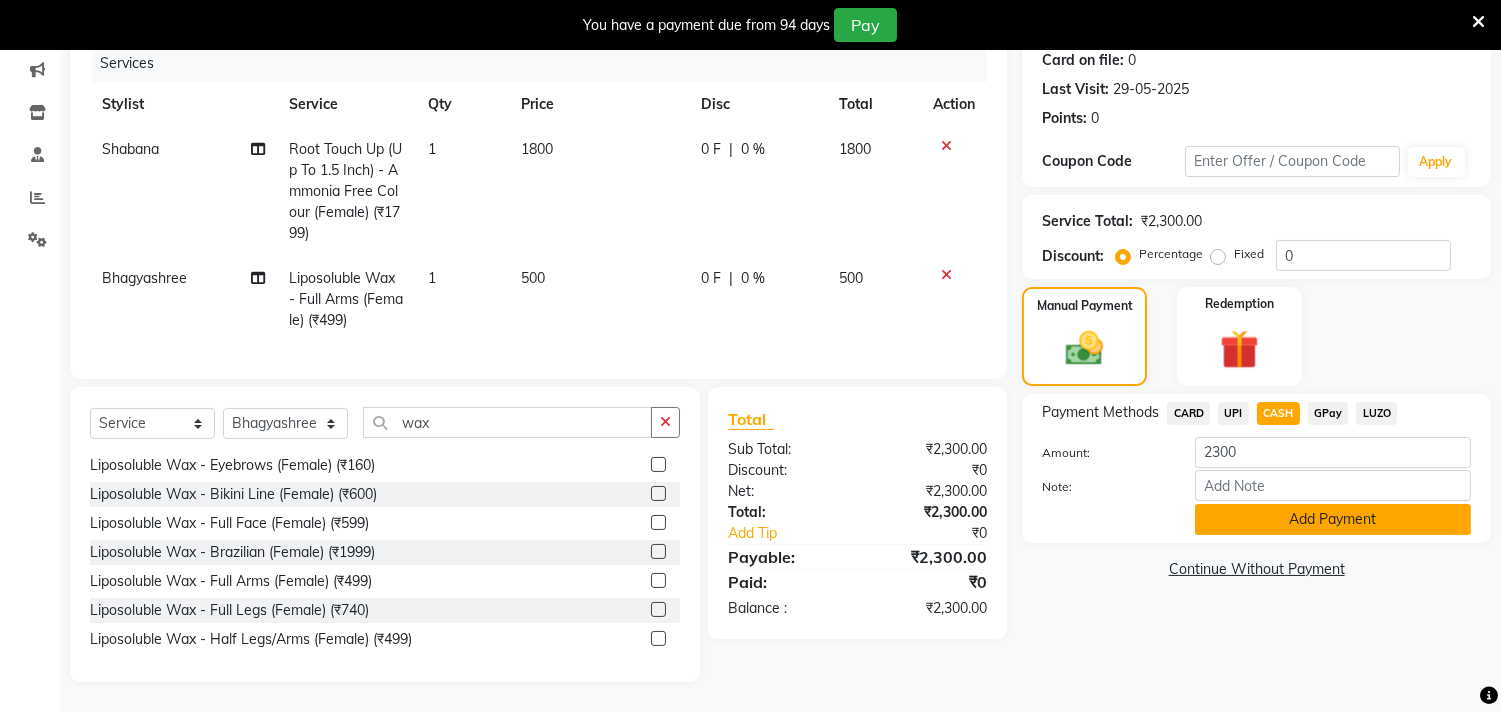 click on "Add Payment" 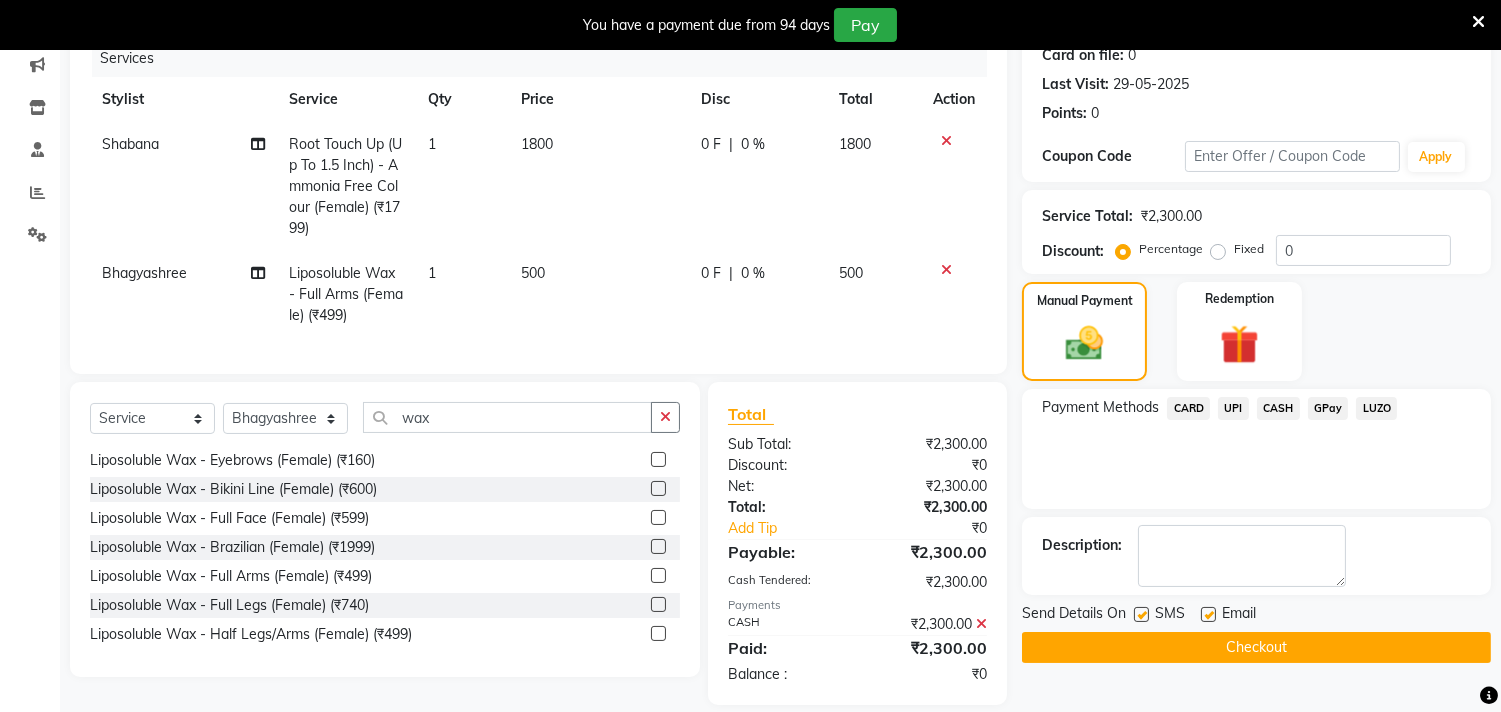 click on "Name: [FIRST] [LAST] Membership:  No Active Membership  Total Visits:  1 Card on file:  0 Last Visit:   29-05-2025 Points:   0  Coupon Code Apply Service Total:  ₹2,300.00  Discount:  Percentage   Fixed  0 Manual Payment Redemption Payment Methods  CARD   UPI   CASH   GPay   LUZO  Description:                  Send Details On SMS Email  Checkout" 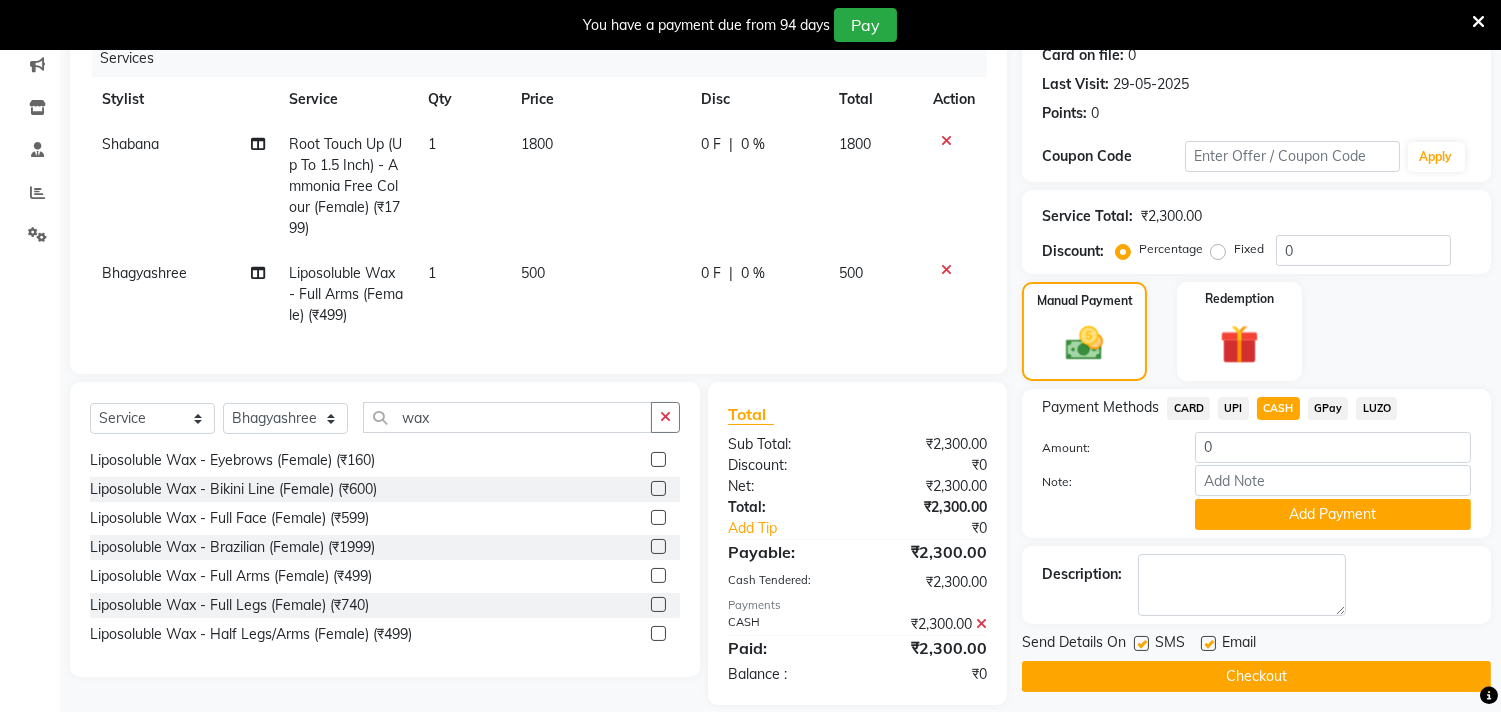 click on "Checkout" 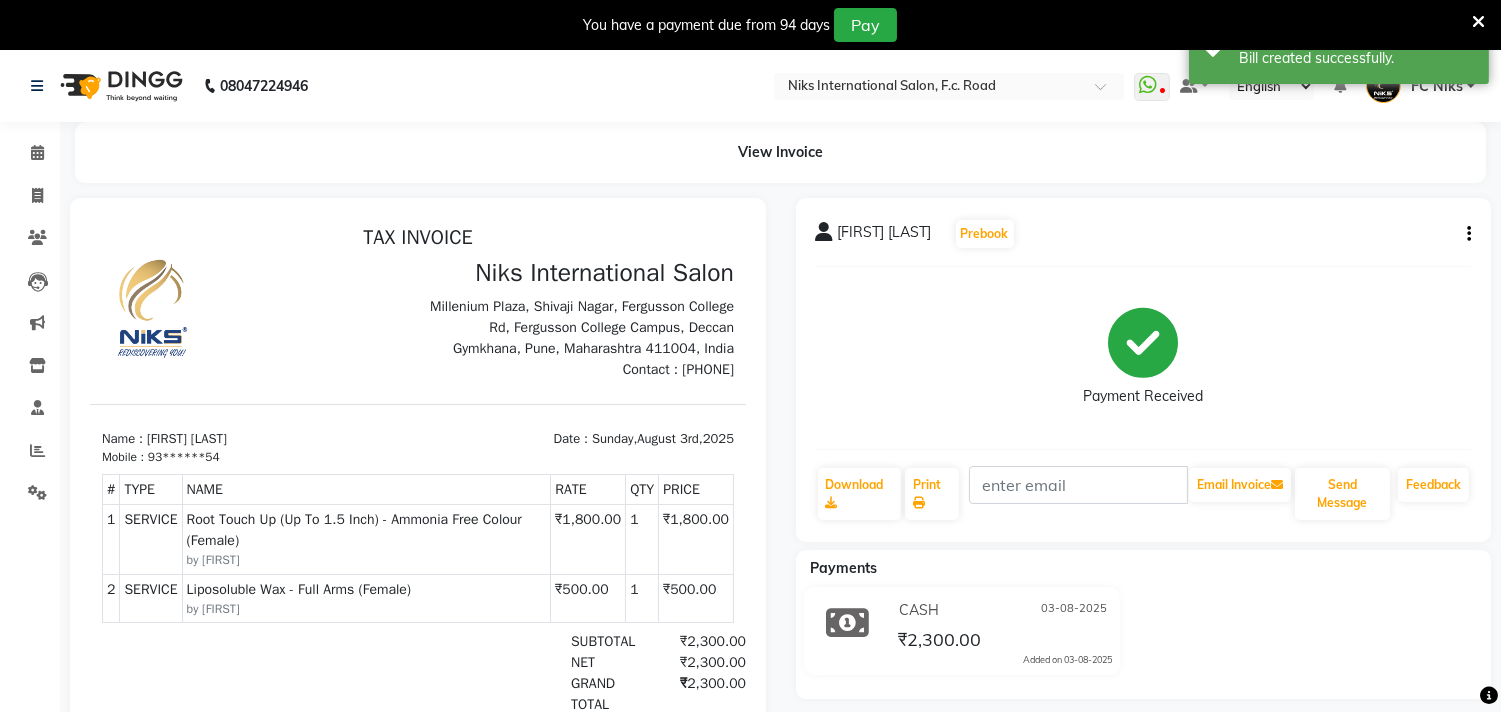 scroll, scrollTop: 0, scrollLeft: 0, axis: both 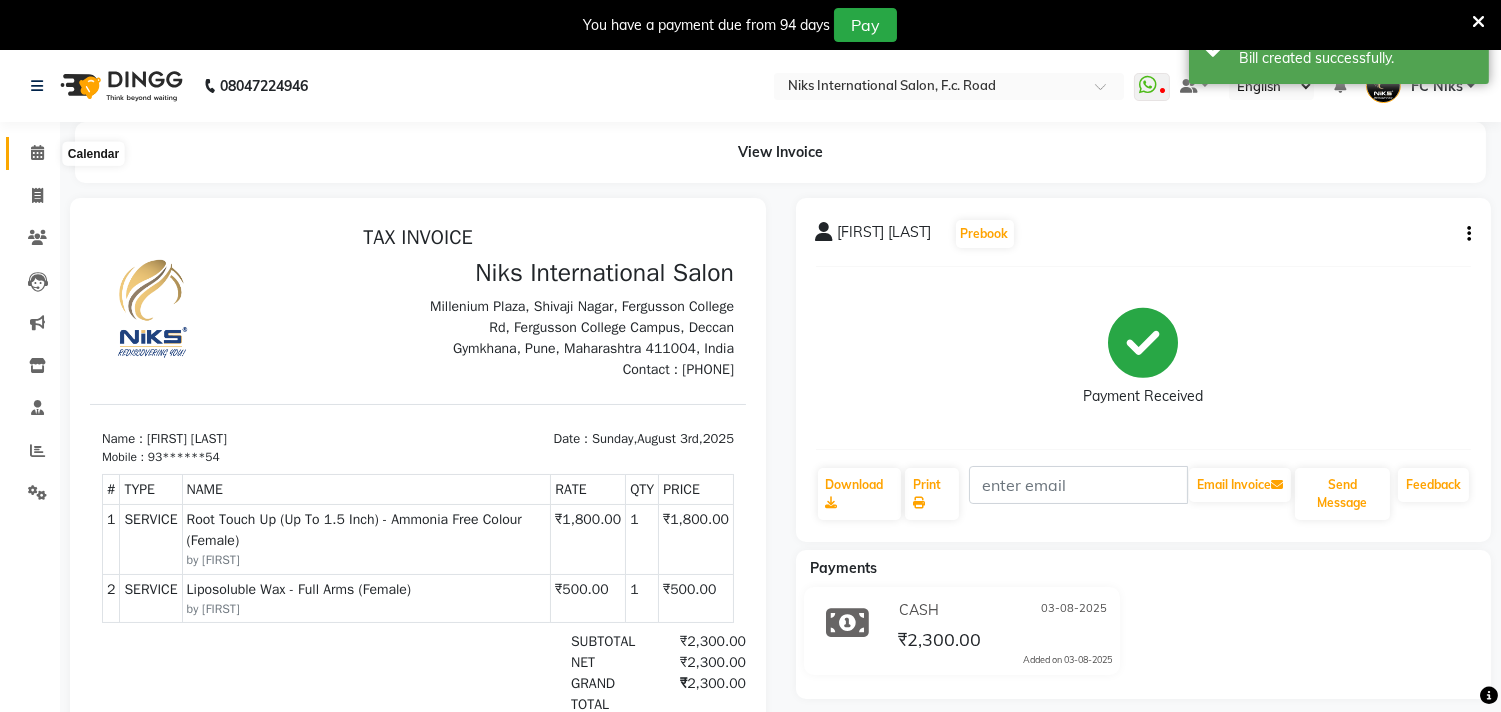 click 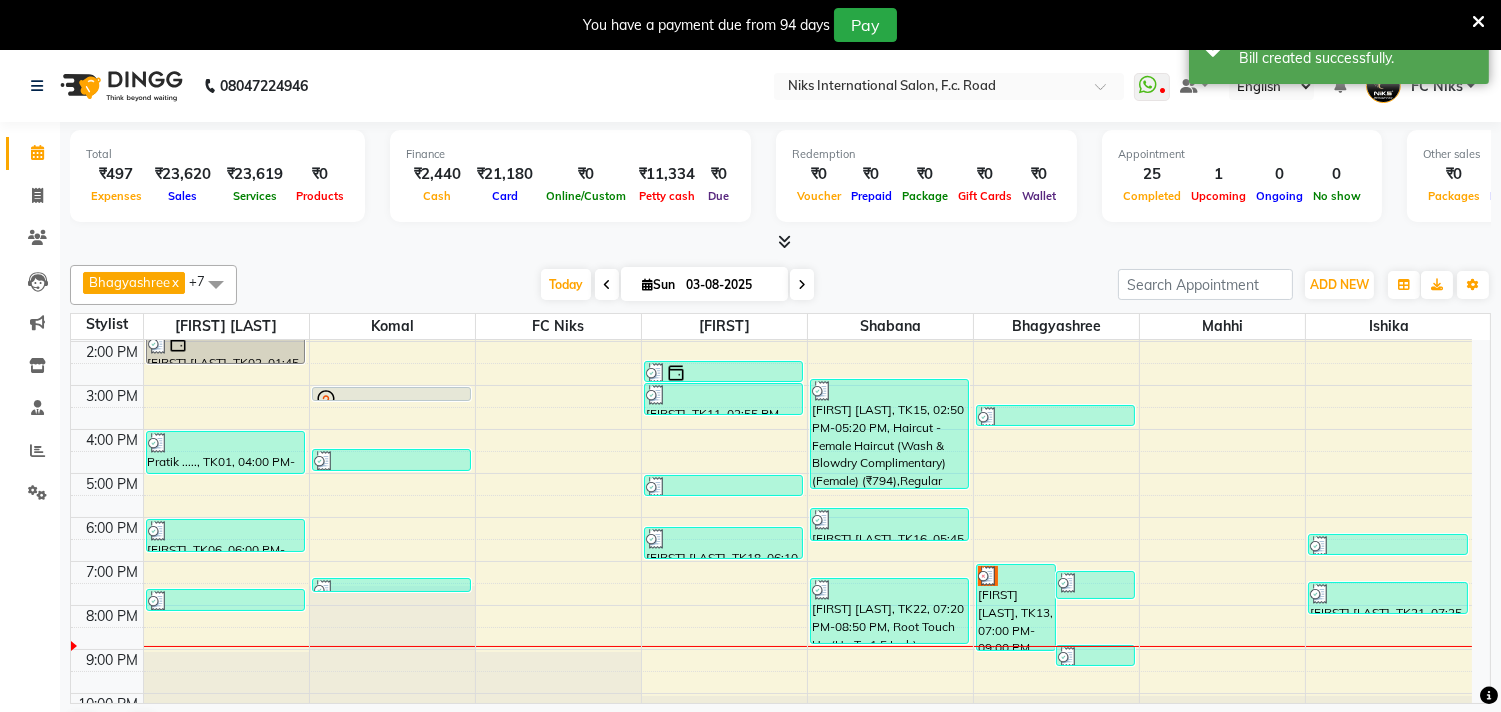 scroll, scrollTop: 298, scrollLeft: 0, axis: vertical 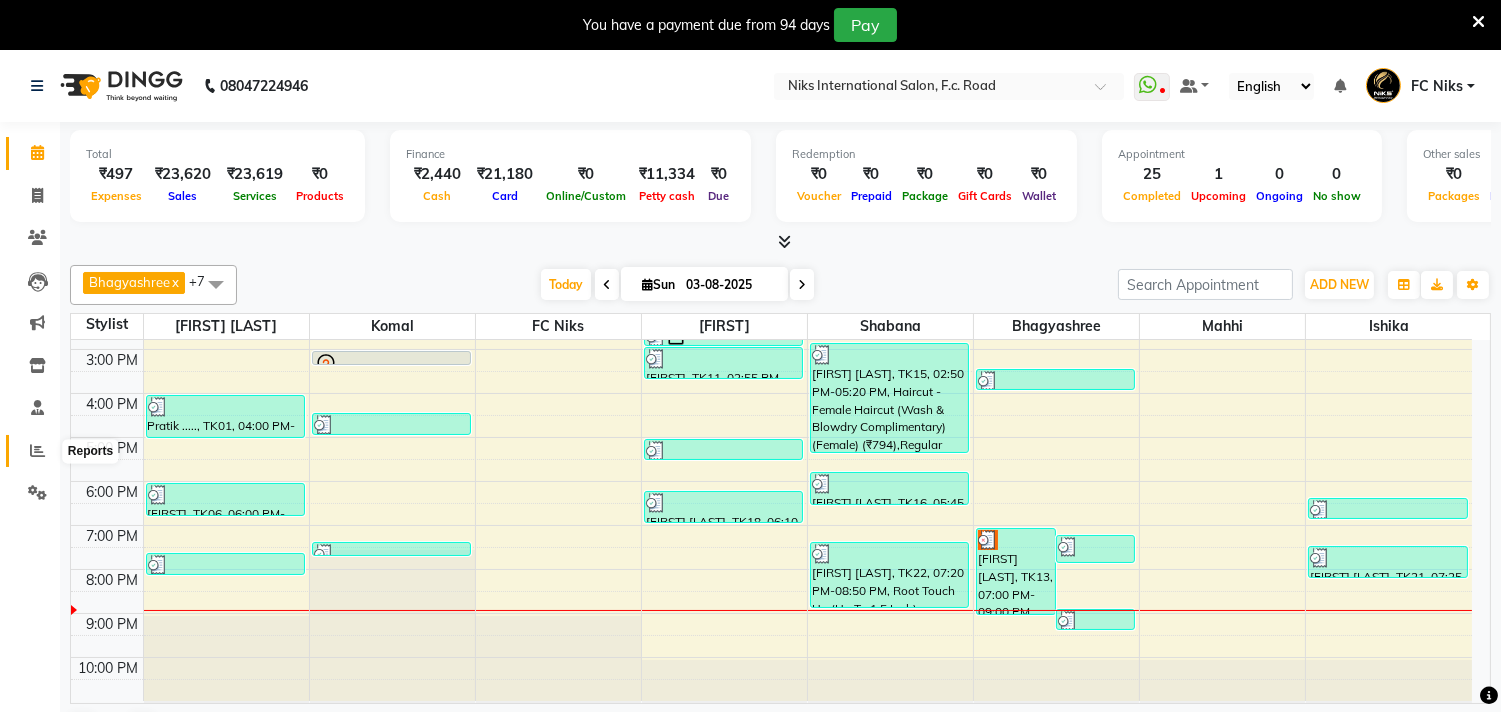 click 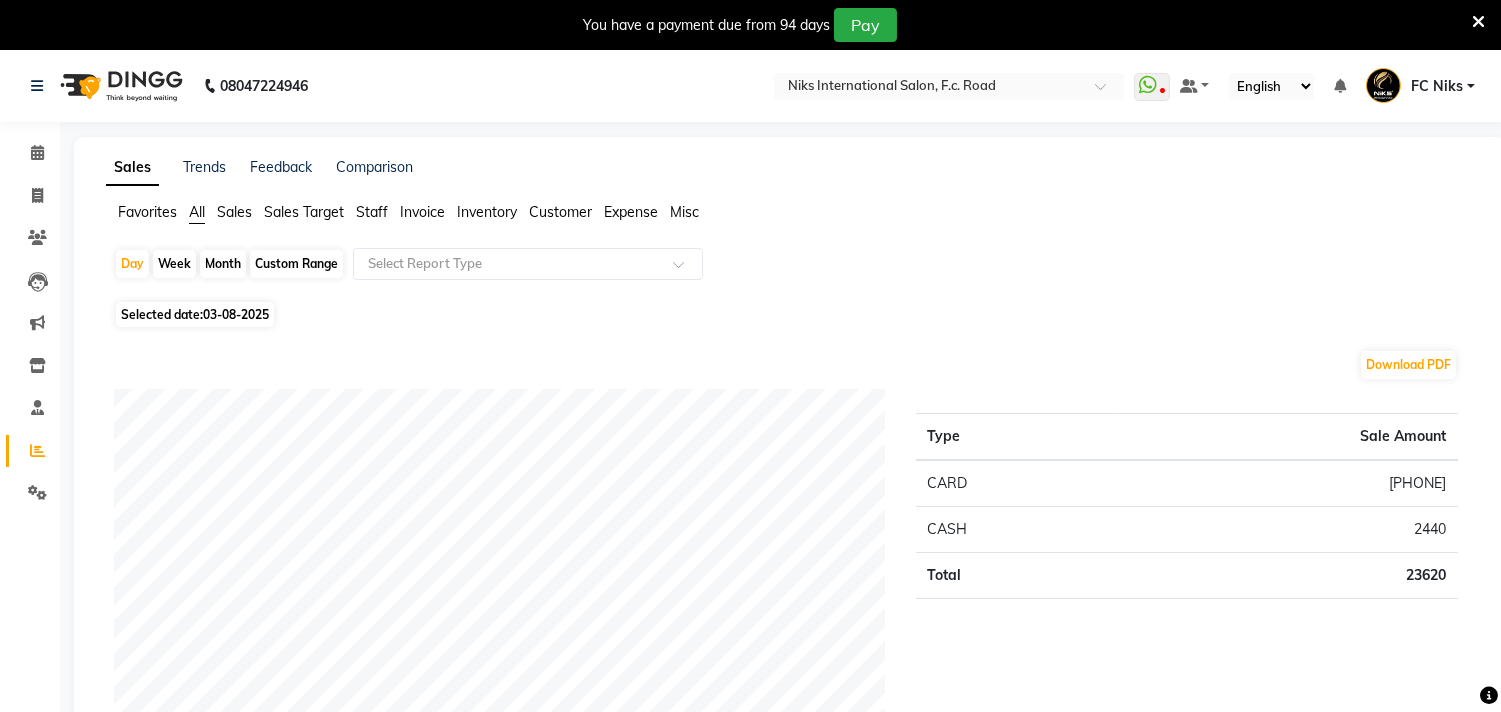 click on "Staff" 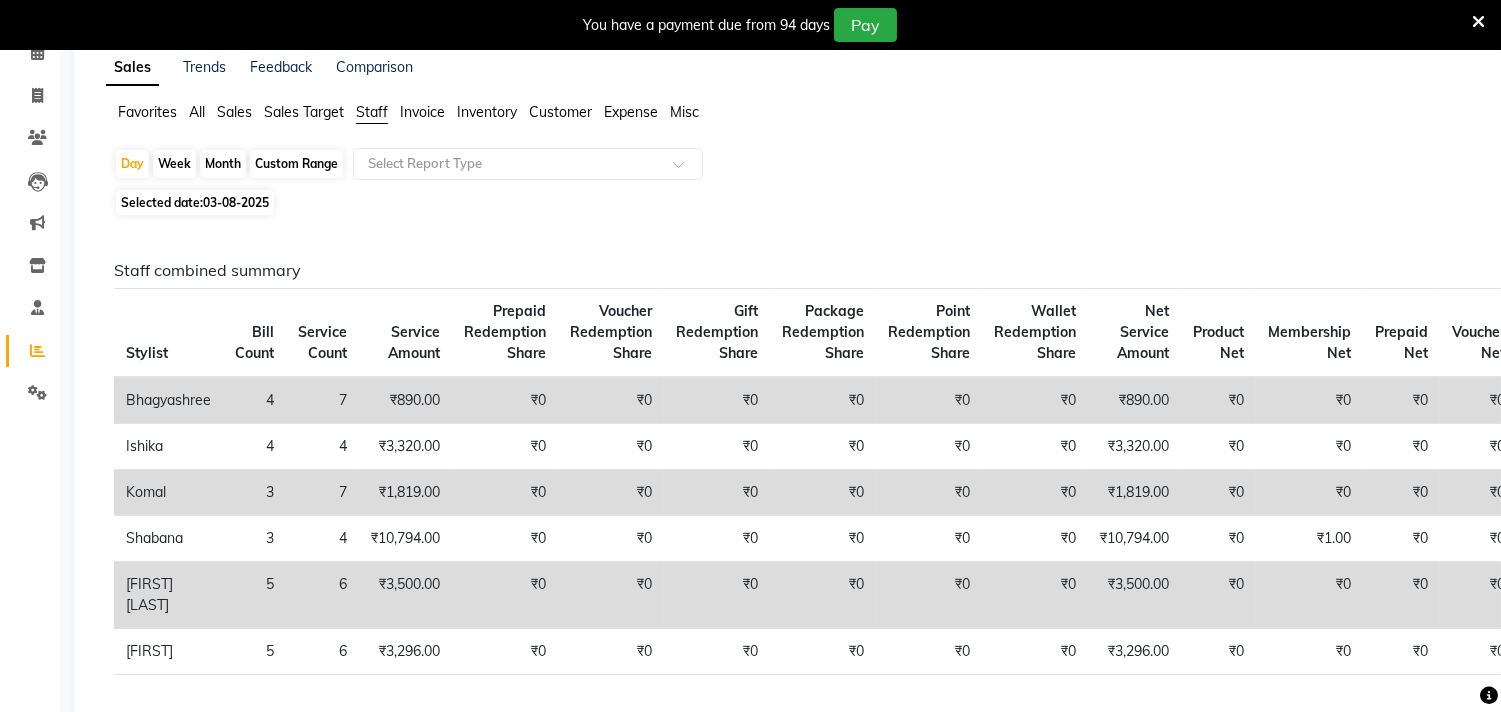 scroll, scrollTop: 111, scrollLeft: 0, axis: vertical 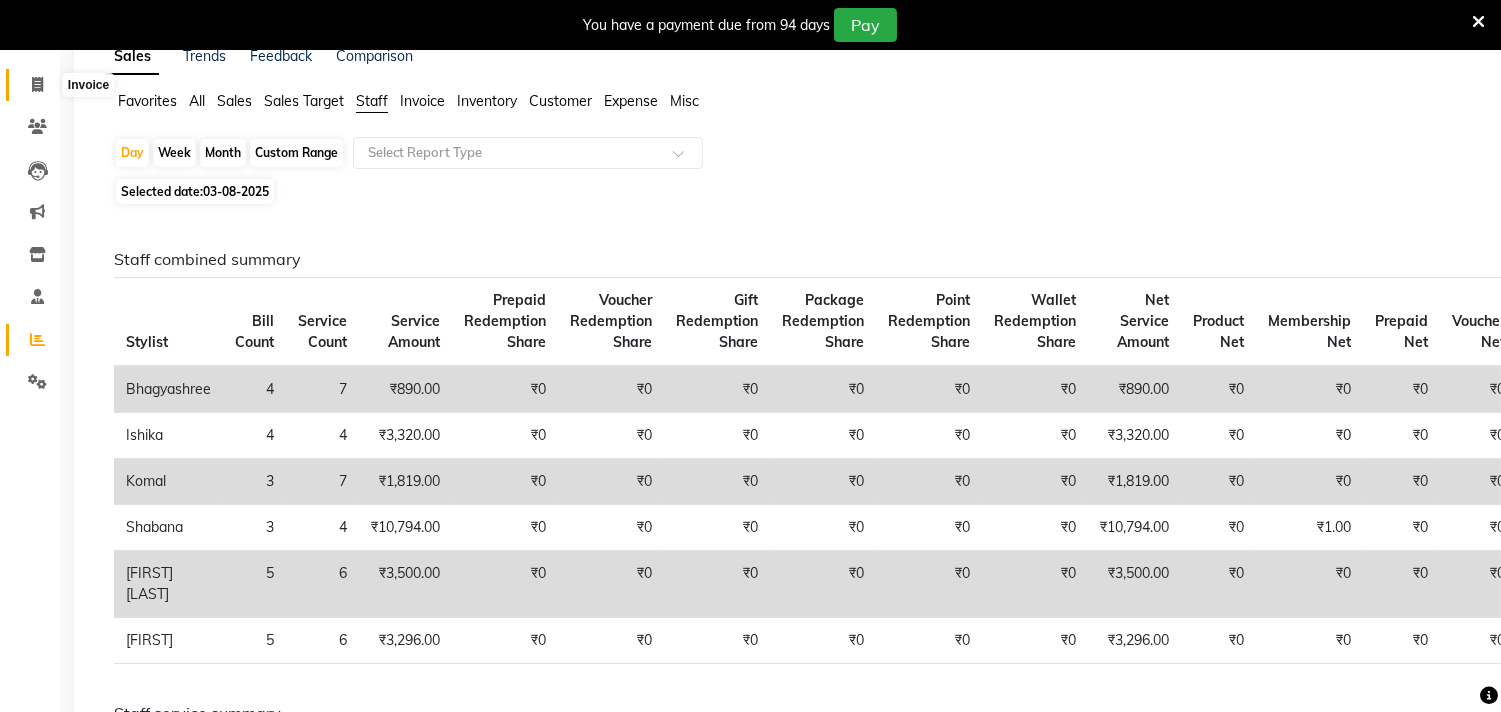 click 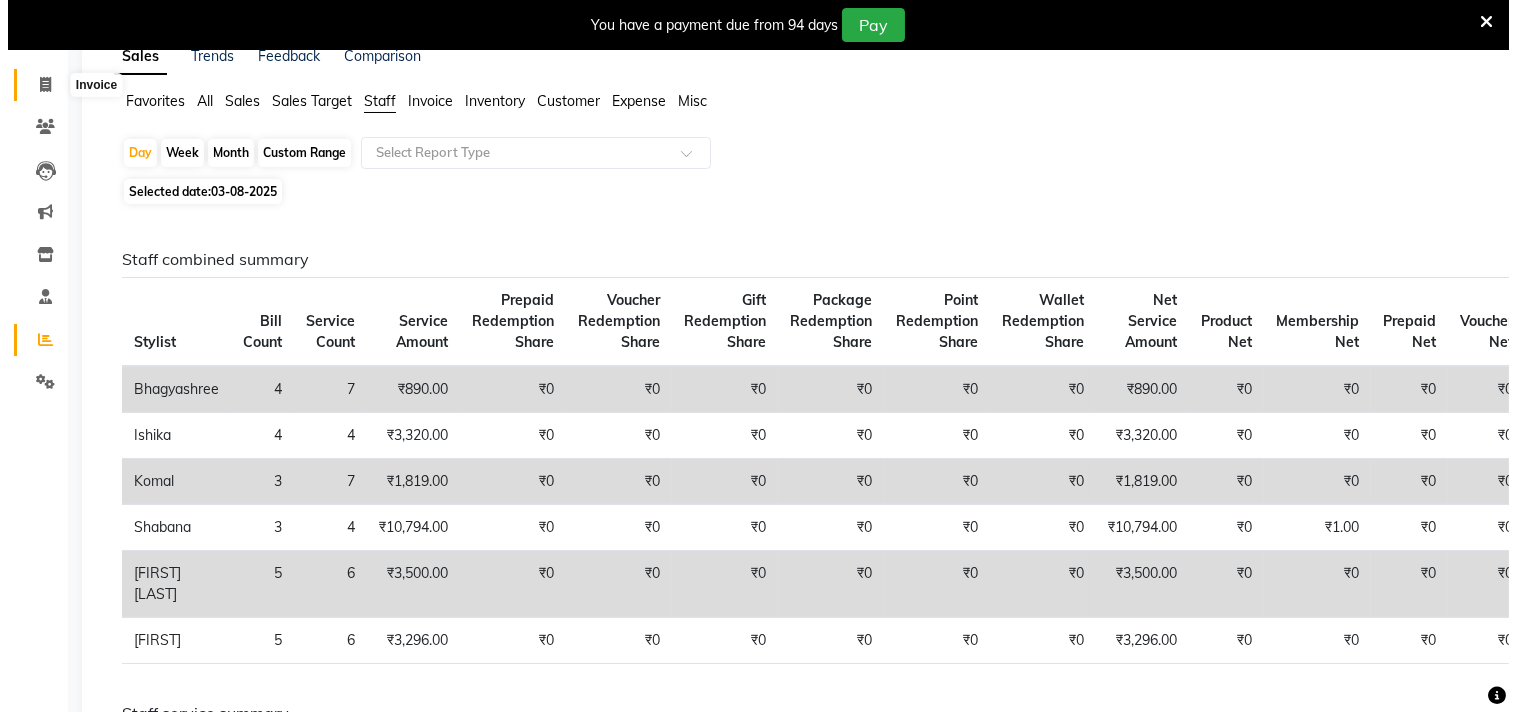 scroll, scrollTop: 50, scrollLeft: 0, axis: vertical 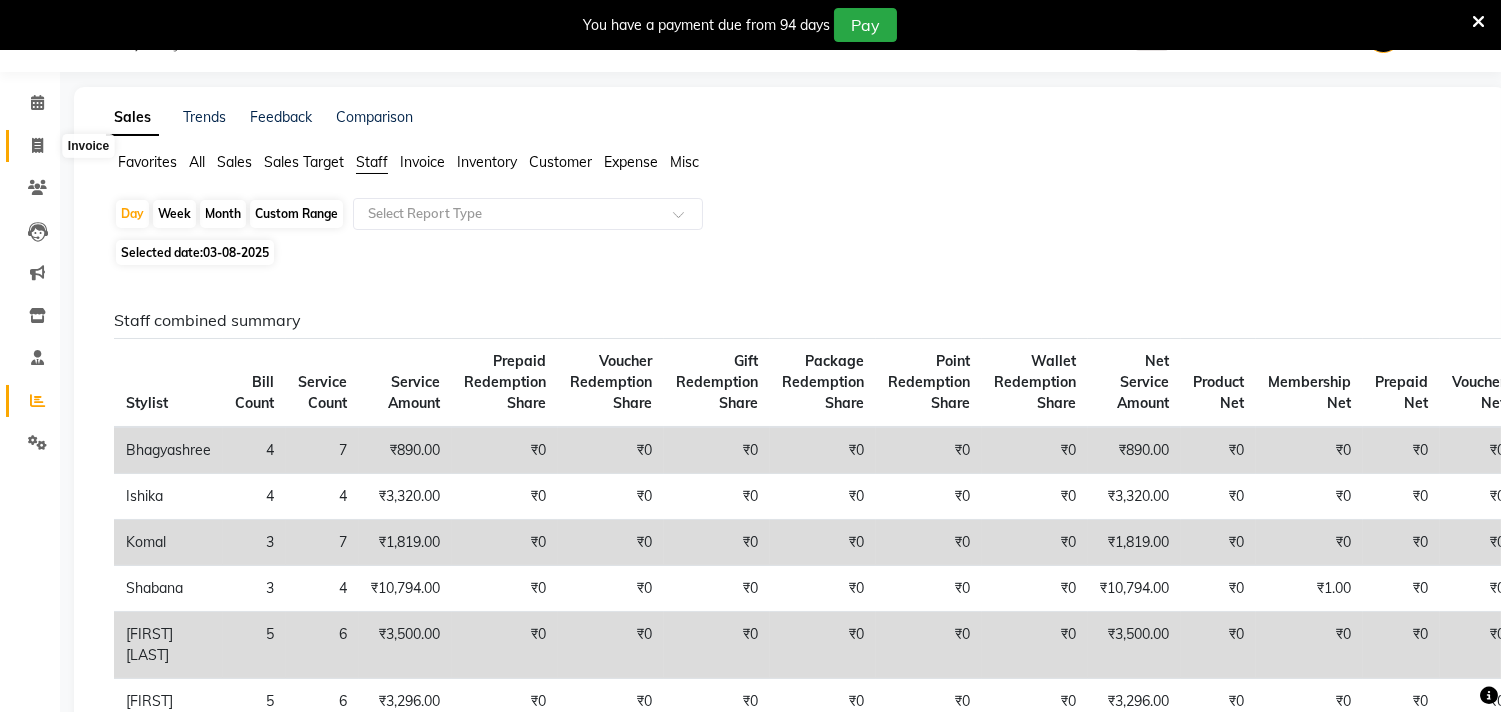 select on "service" 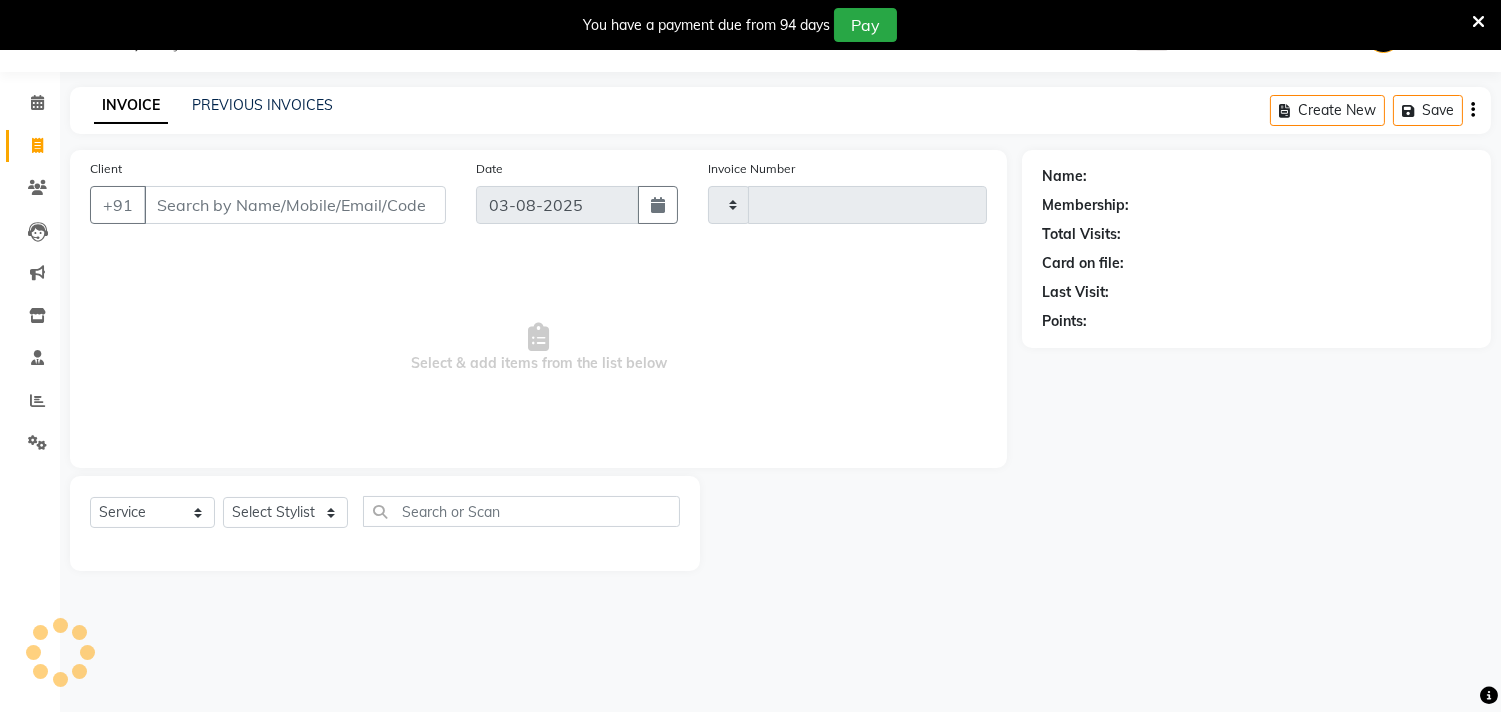 type on "1513" 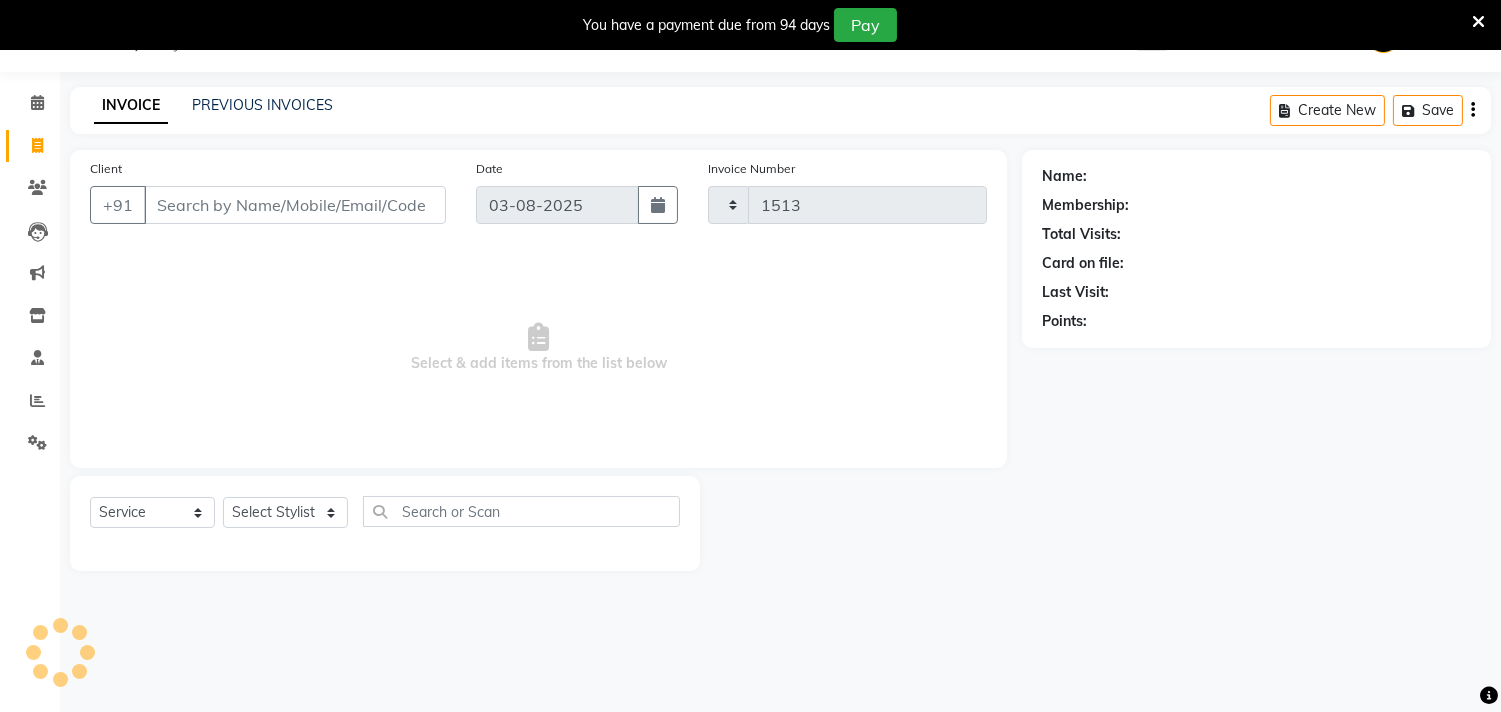 select on "7" 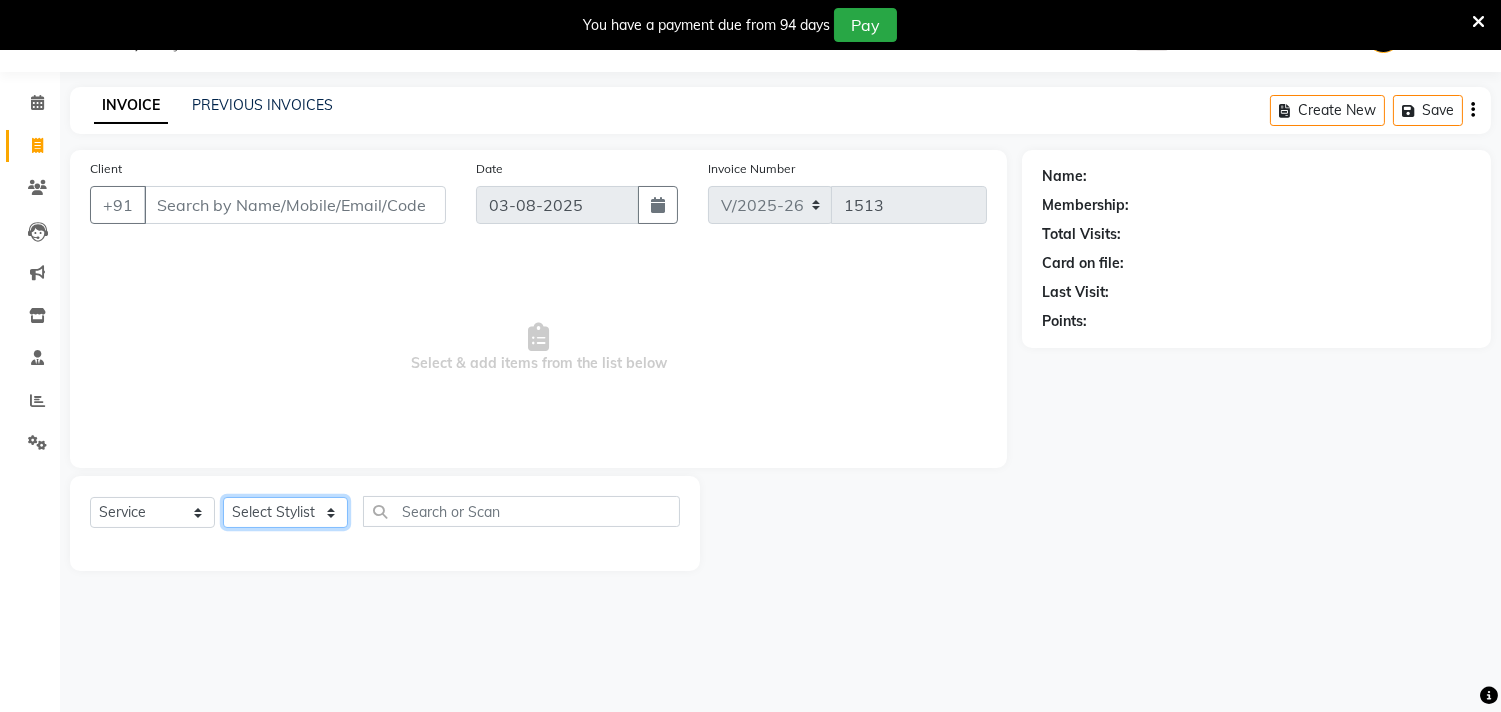 click on "Select Stylist Abhishek Amruta Bhagyashree CA Devkar FC Niks Ishika Kirti Komal Krishi Mahhi Nakshatra Nikhil Rajesh Savita Shabana Shrikant Gaikwad Soham" 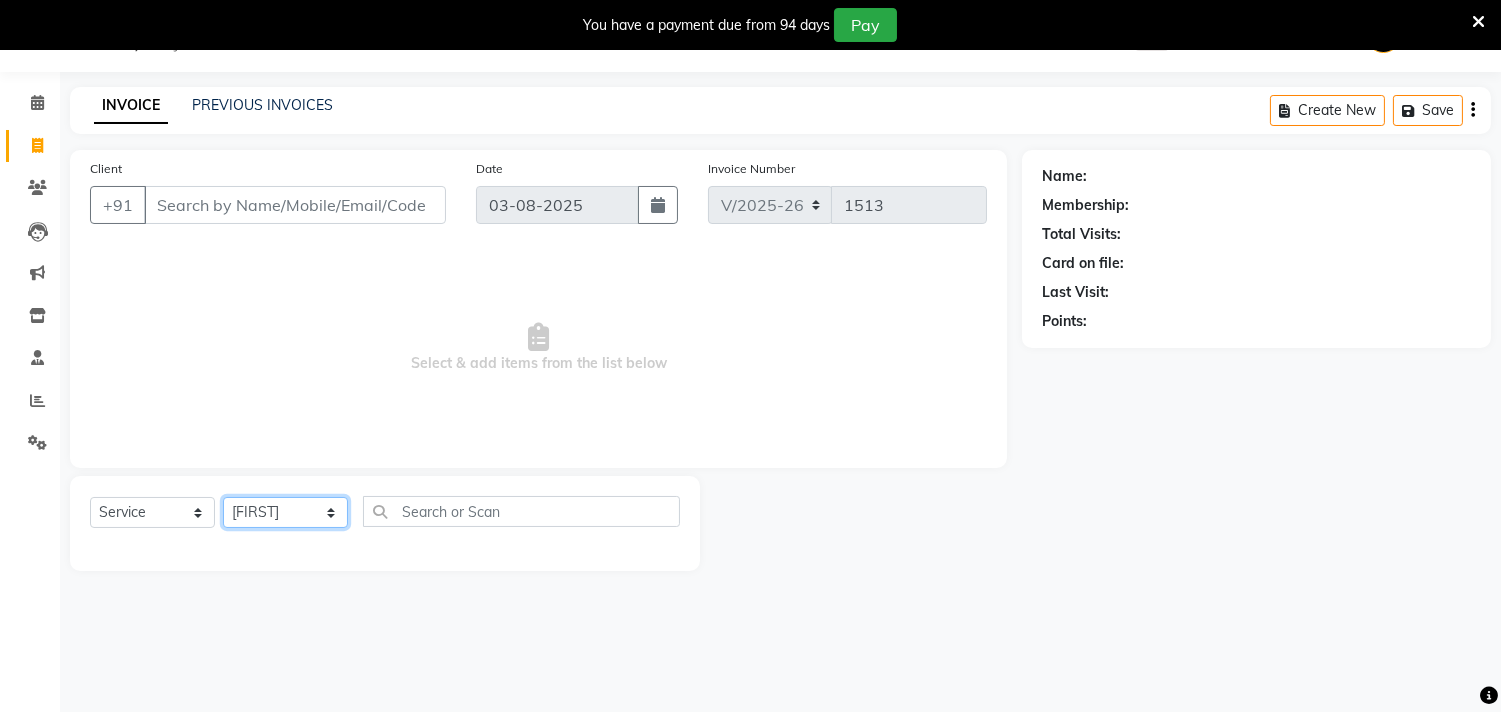 click on "Select Stylist Abhishek Amruta Bhagyashree CA Devkar FC Niks Ishika Kirti Komal Krishi Mahhi Nakshatra Nikhil Rajesh Savita Shabana Shrikant Gaikwad Soham" 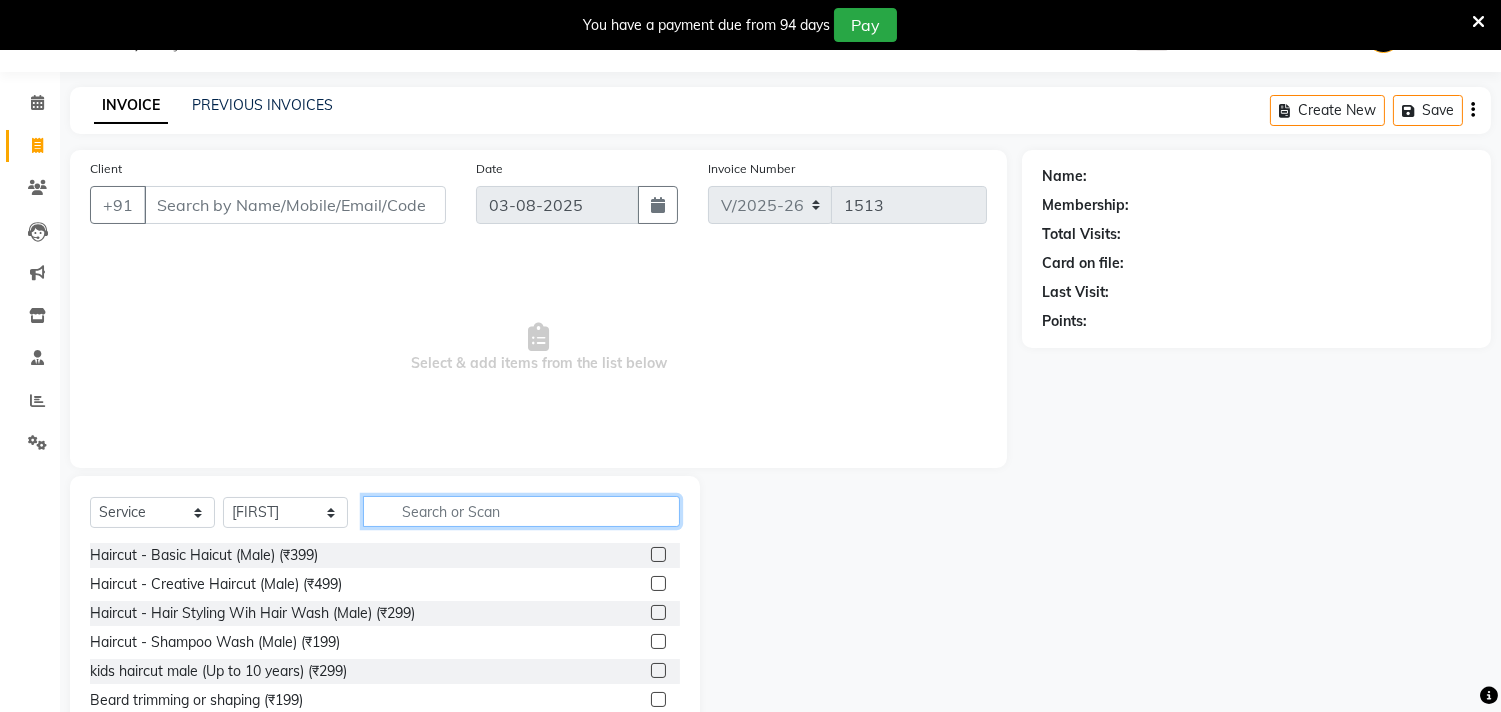 click 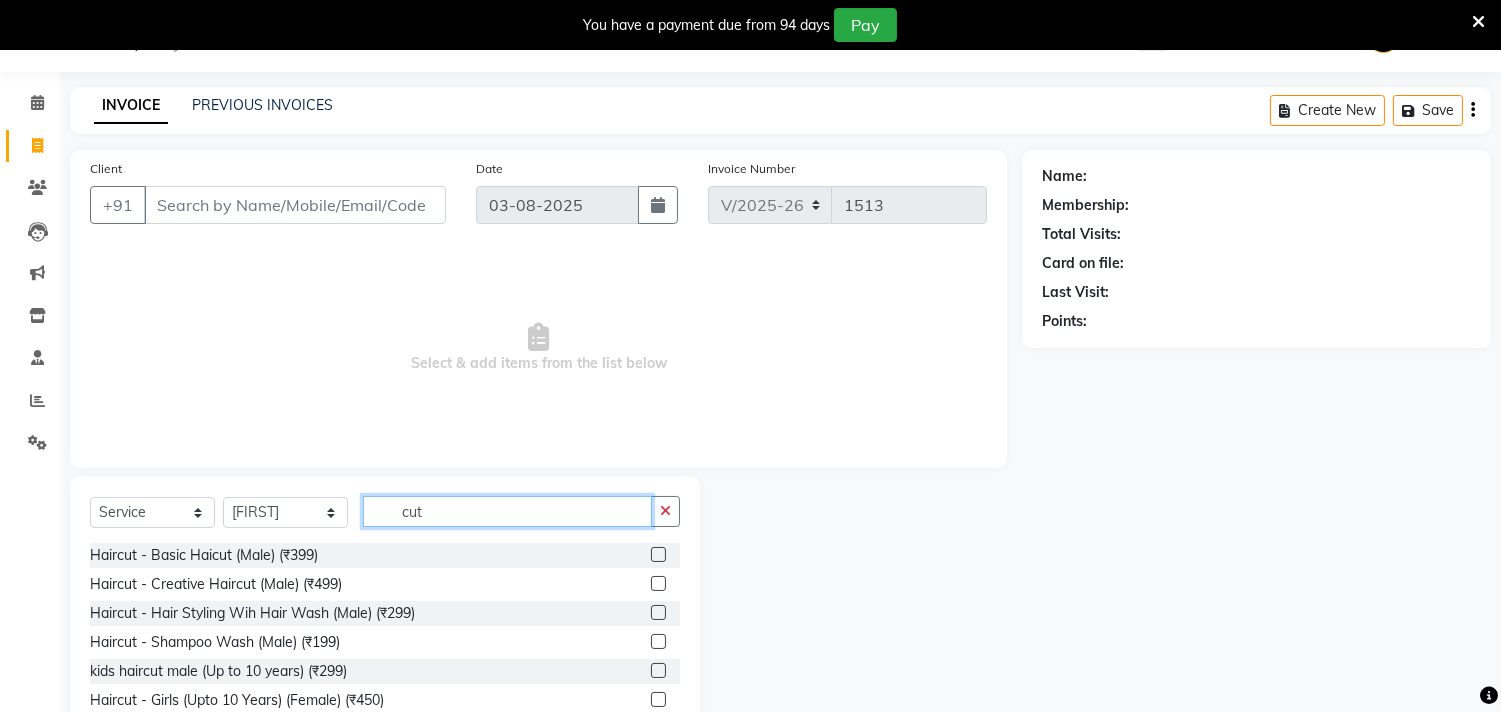 type on "cut" 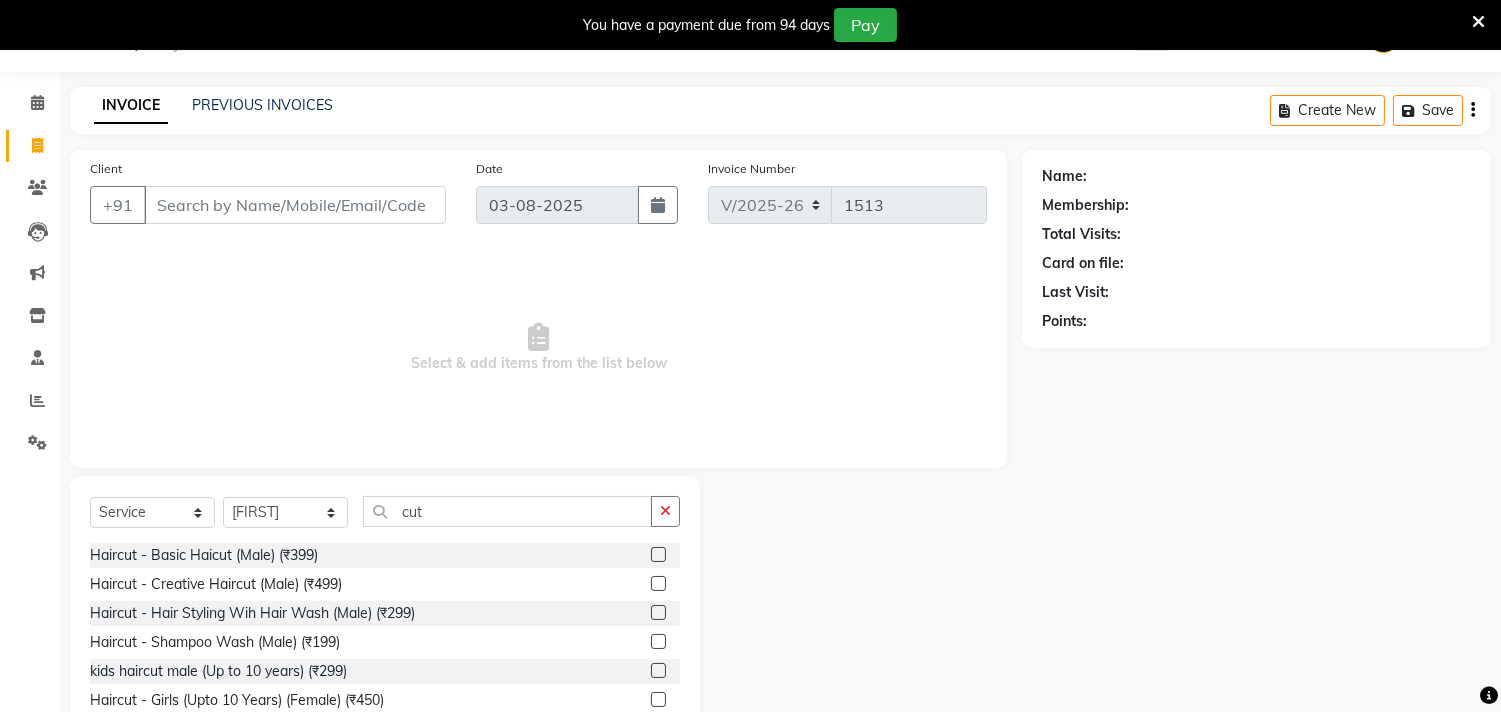 click 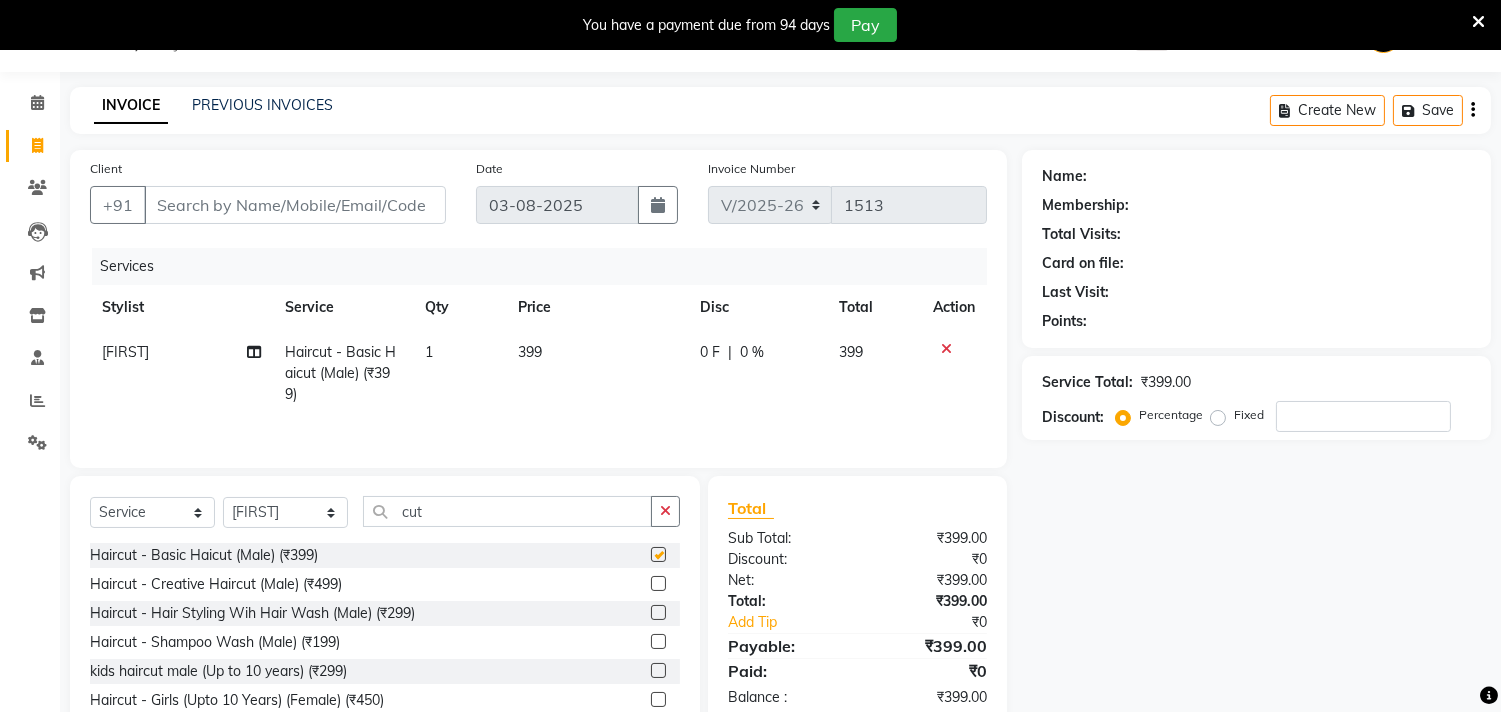 checkbox on "false" 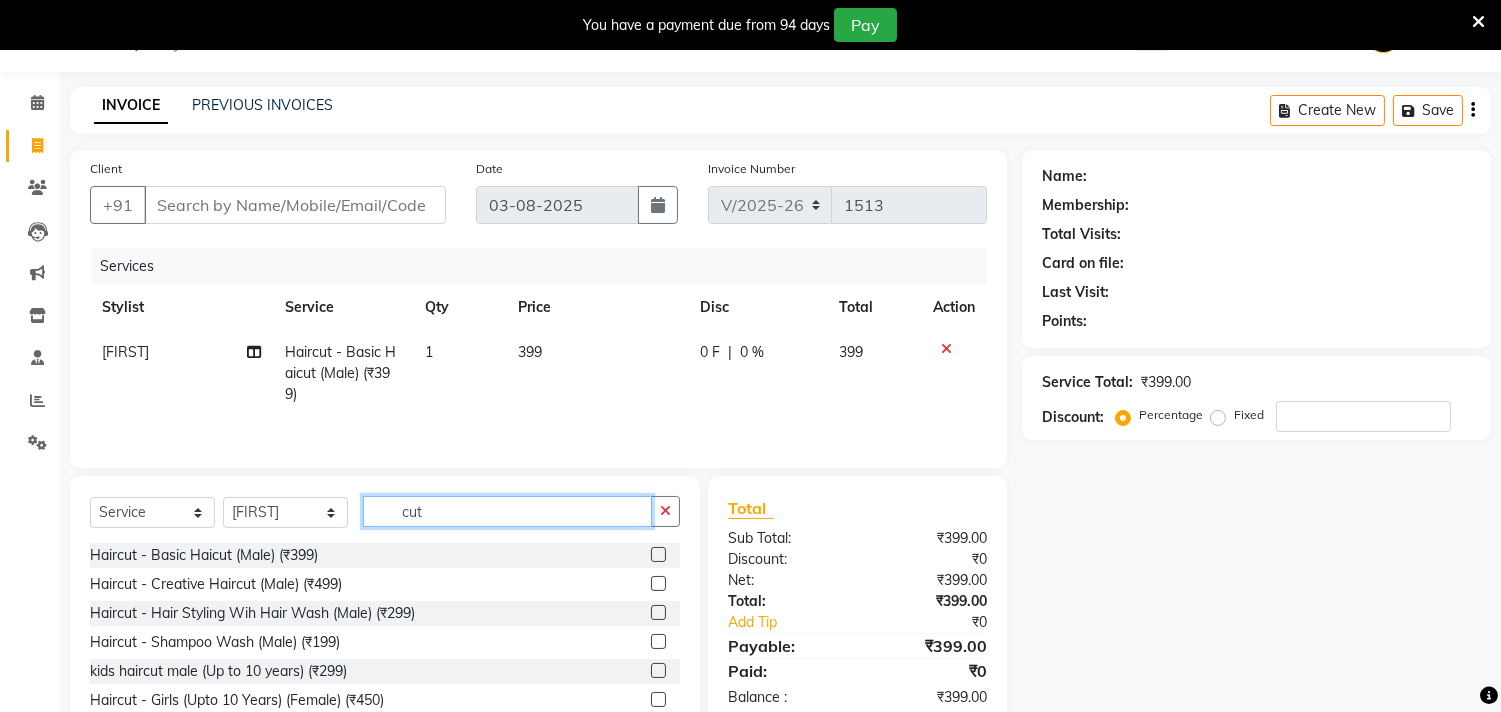click on "cut" 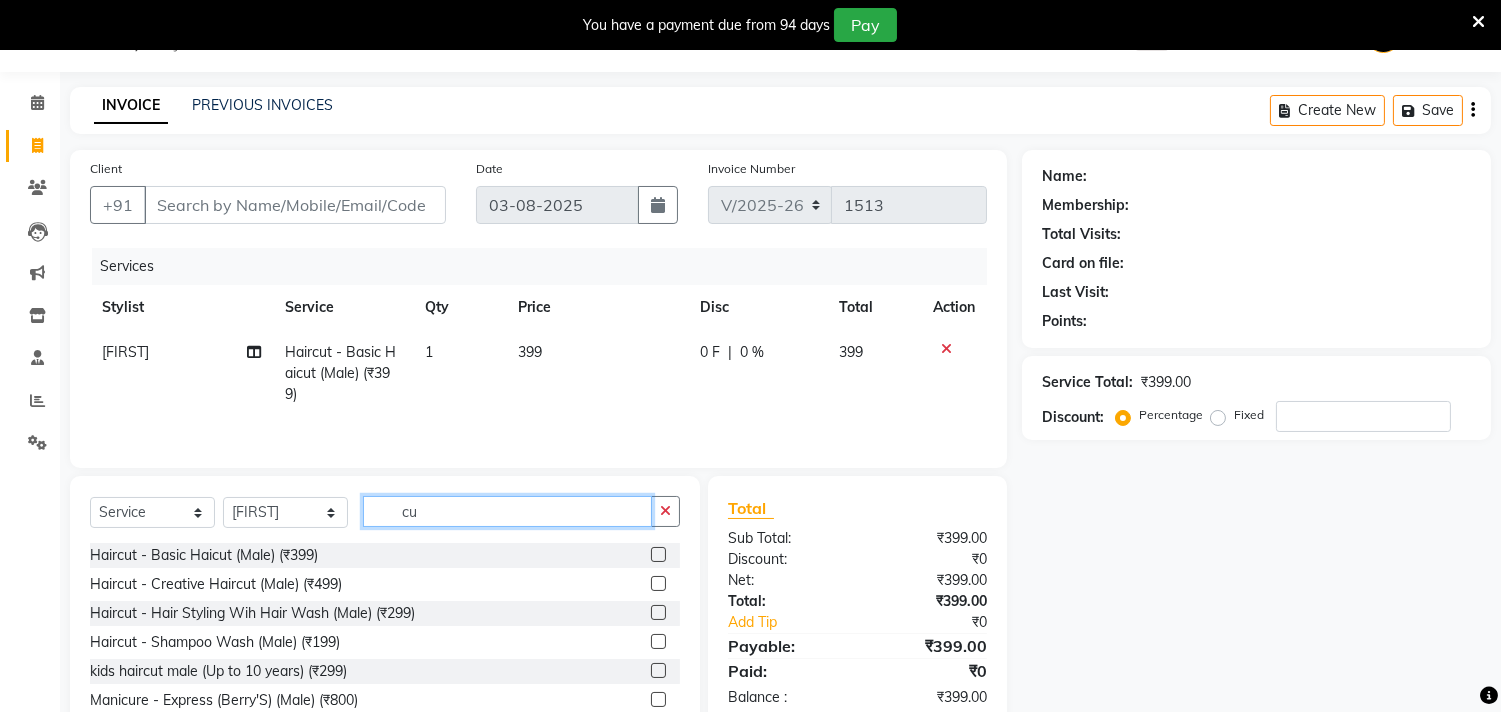 type on "c" 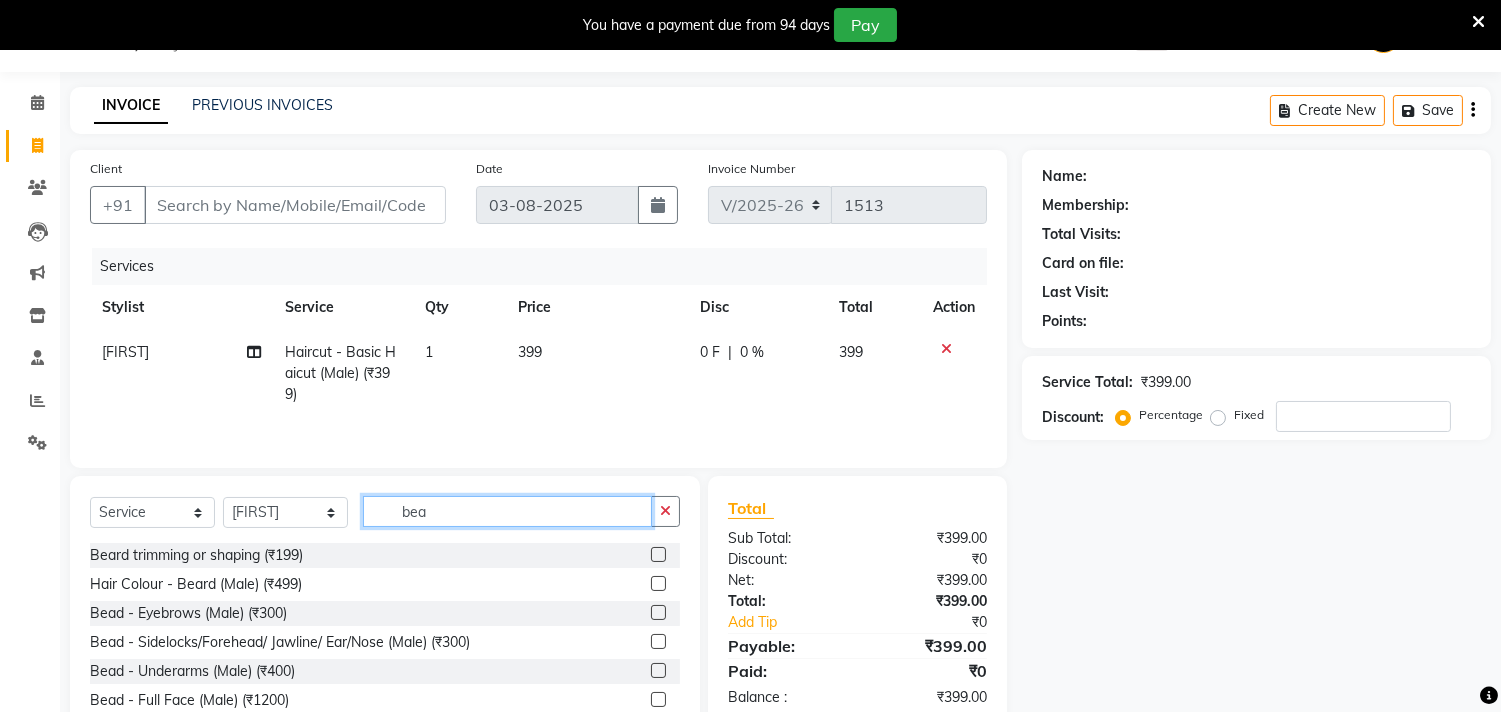 type on "bea" 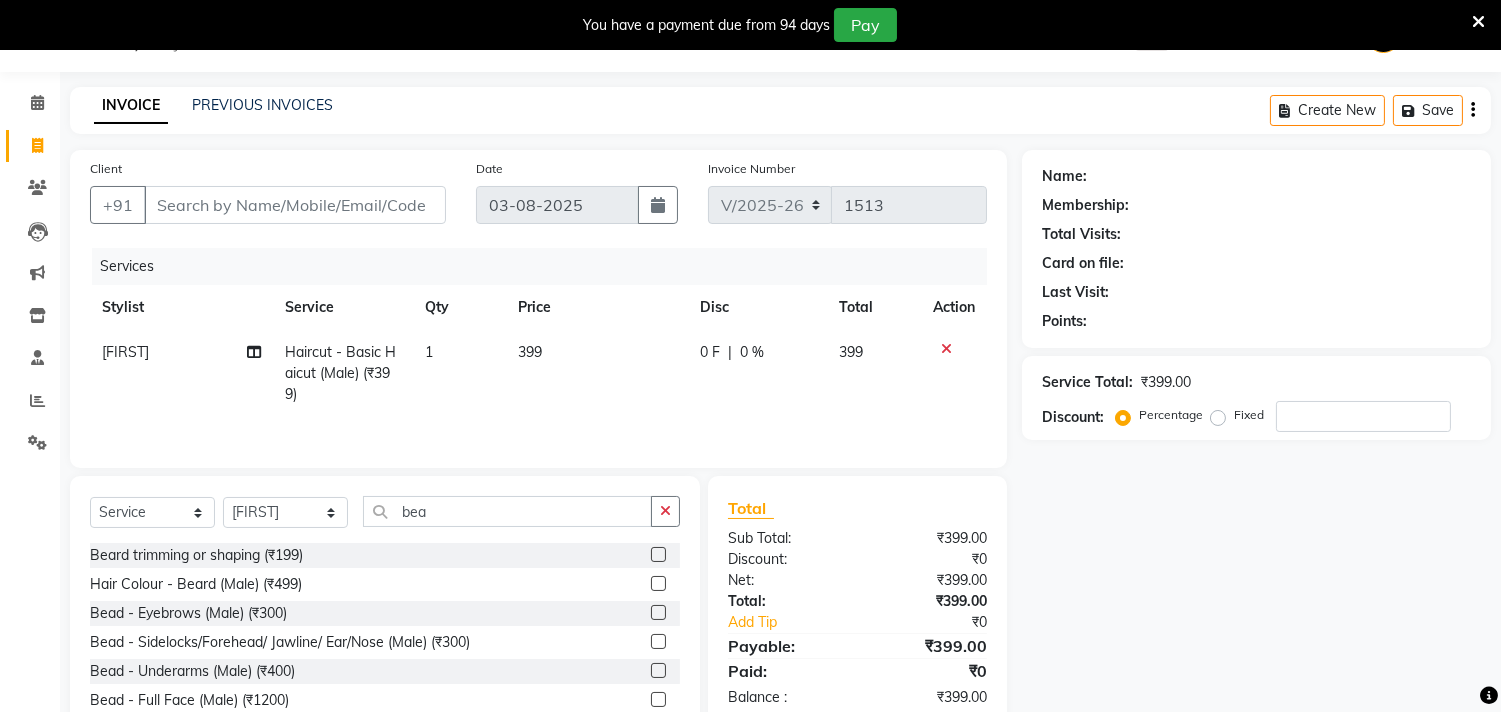 click 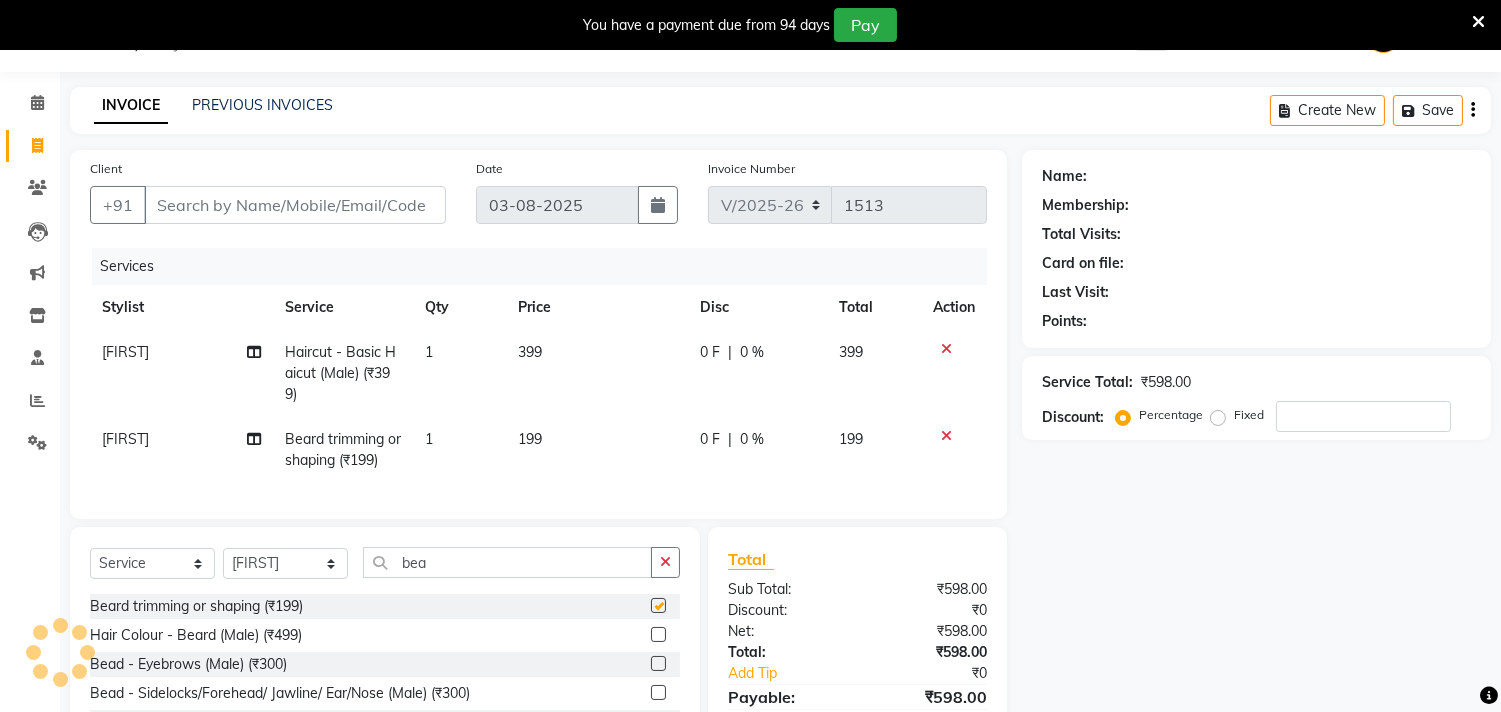 checkbox on "false" 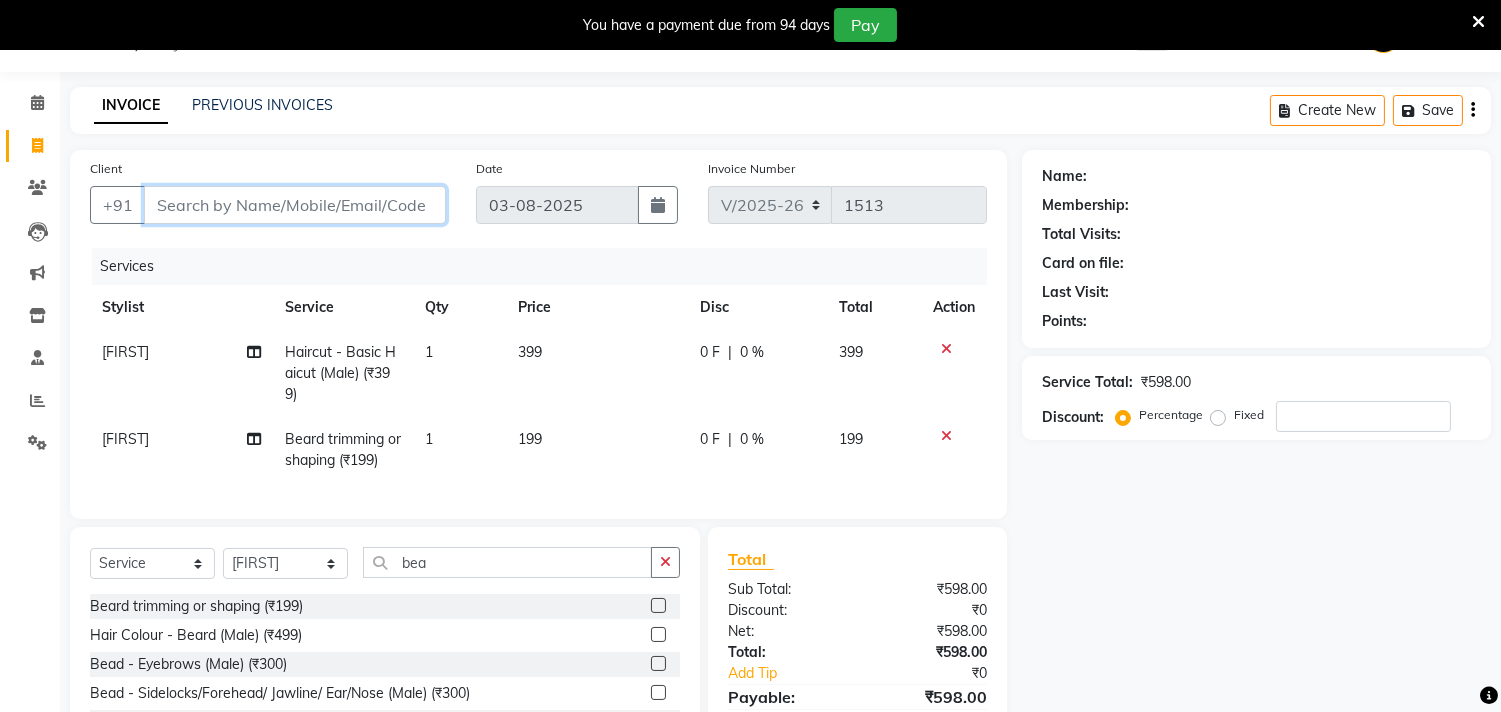 click on "Client" at bounding box center [295, 205] 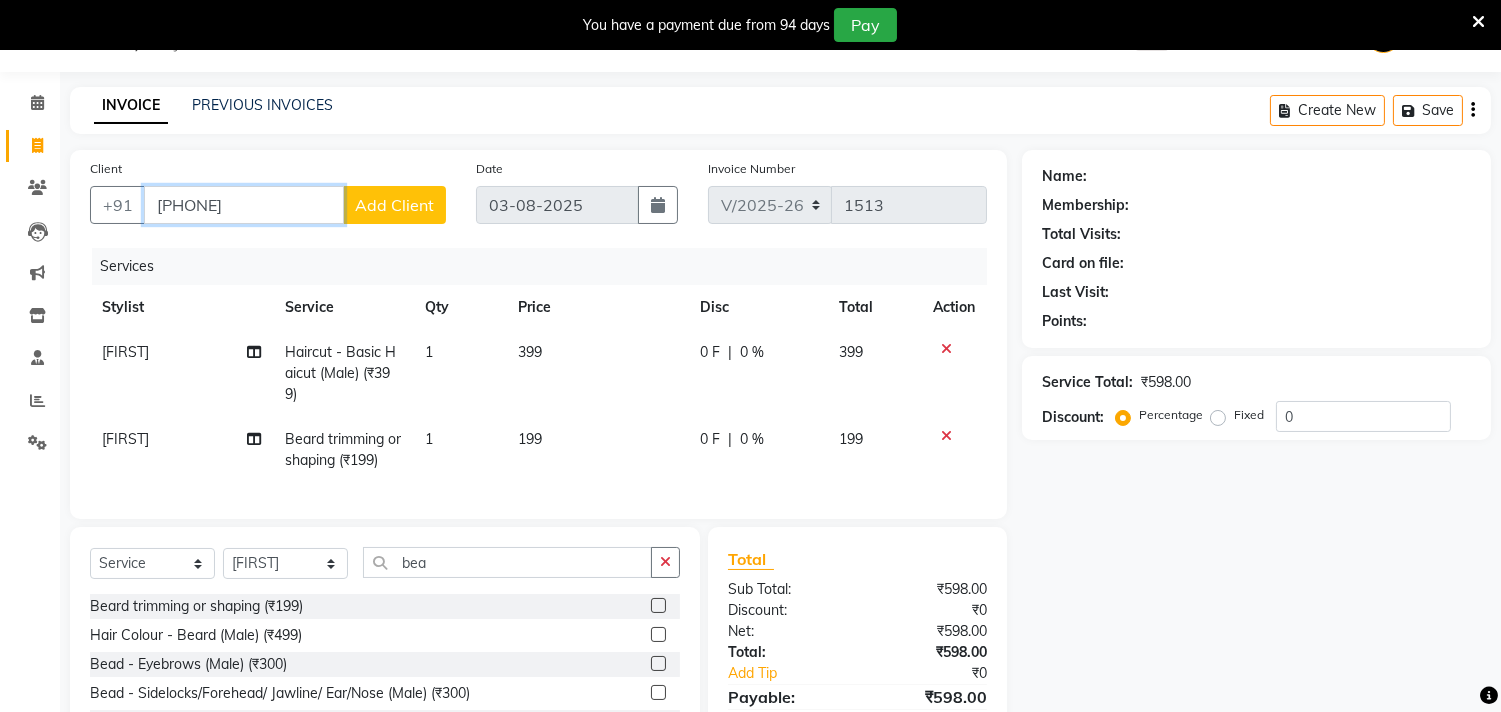 type on "[PHONE]" 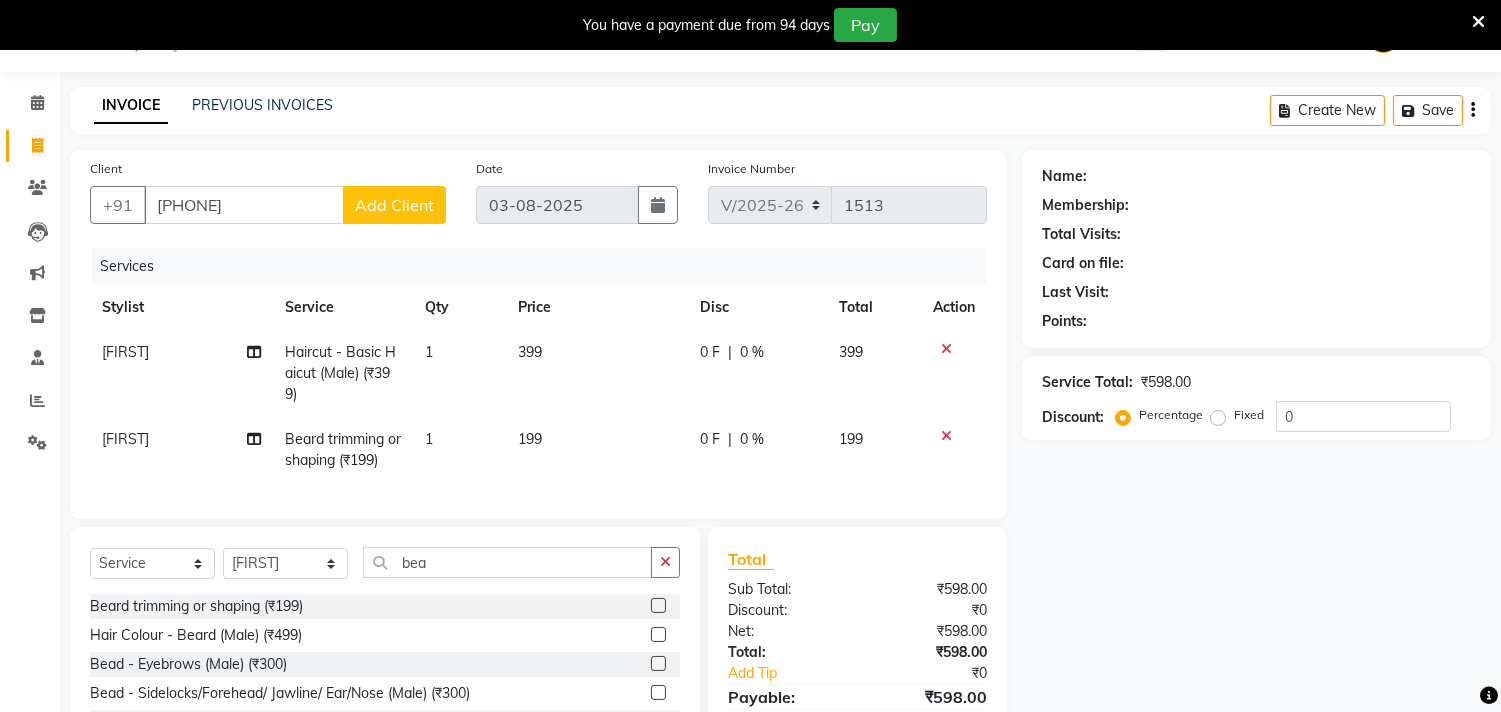 click on "Add Client" 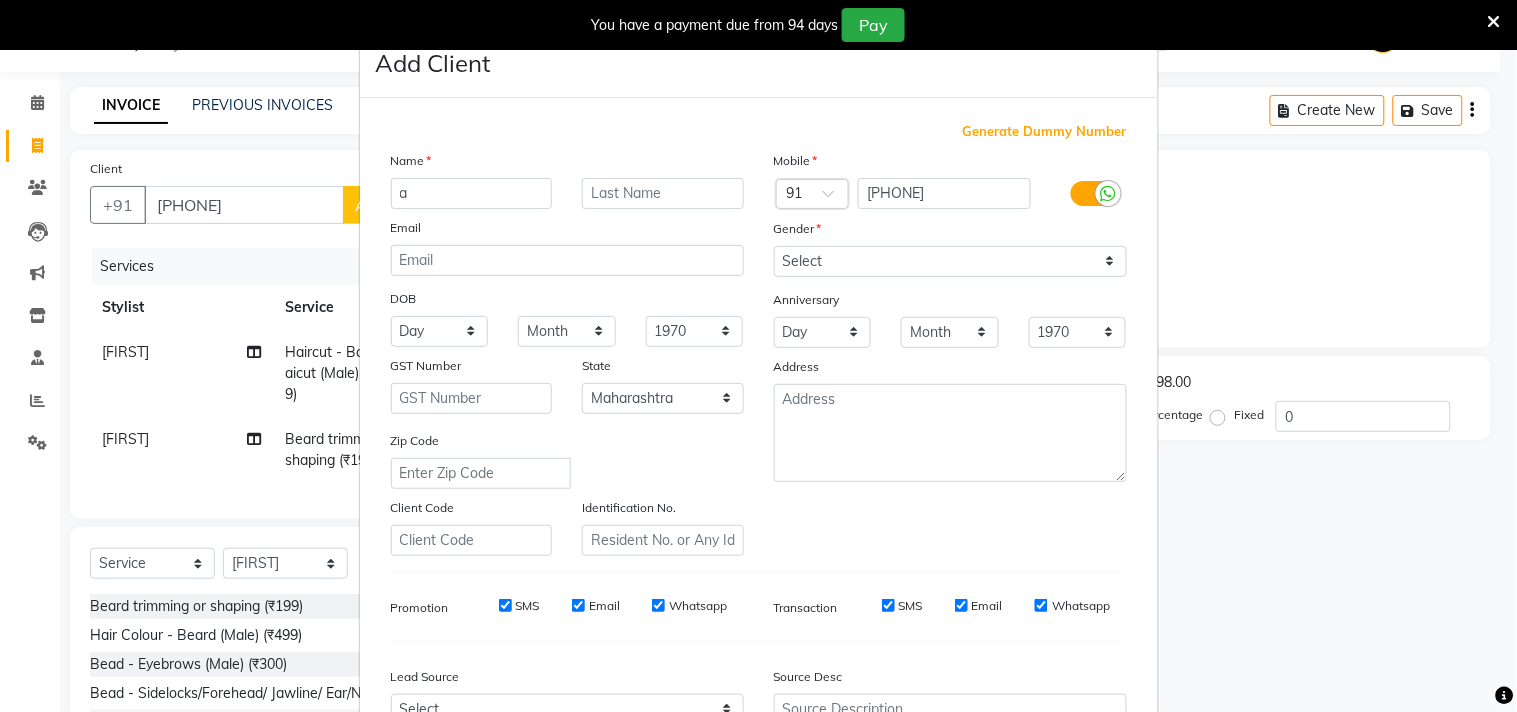 click on "a" at bounding box center (472, 193) 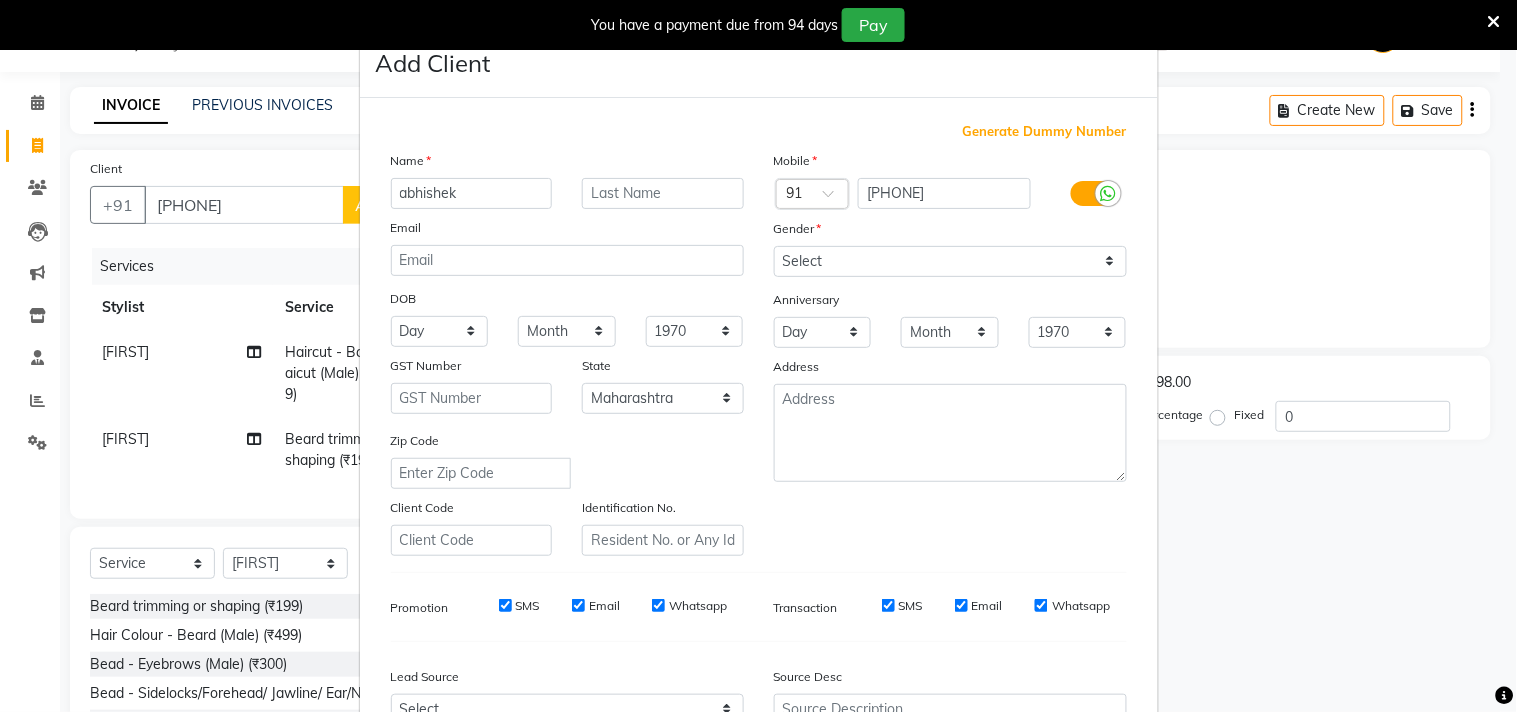 type on "abhishek" 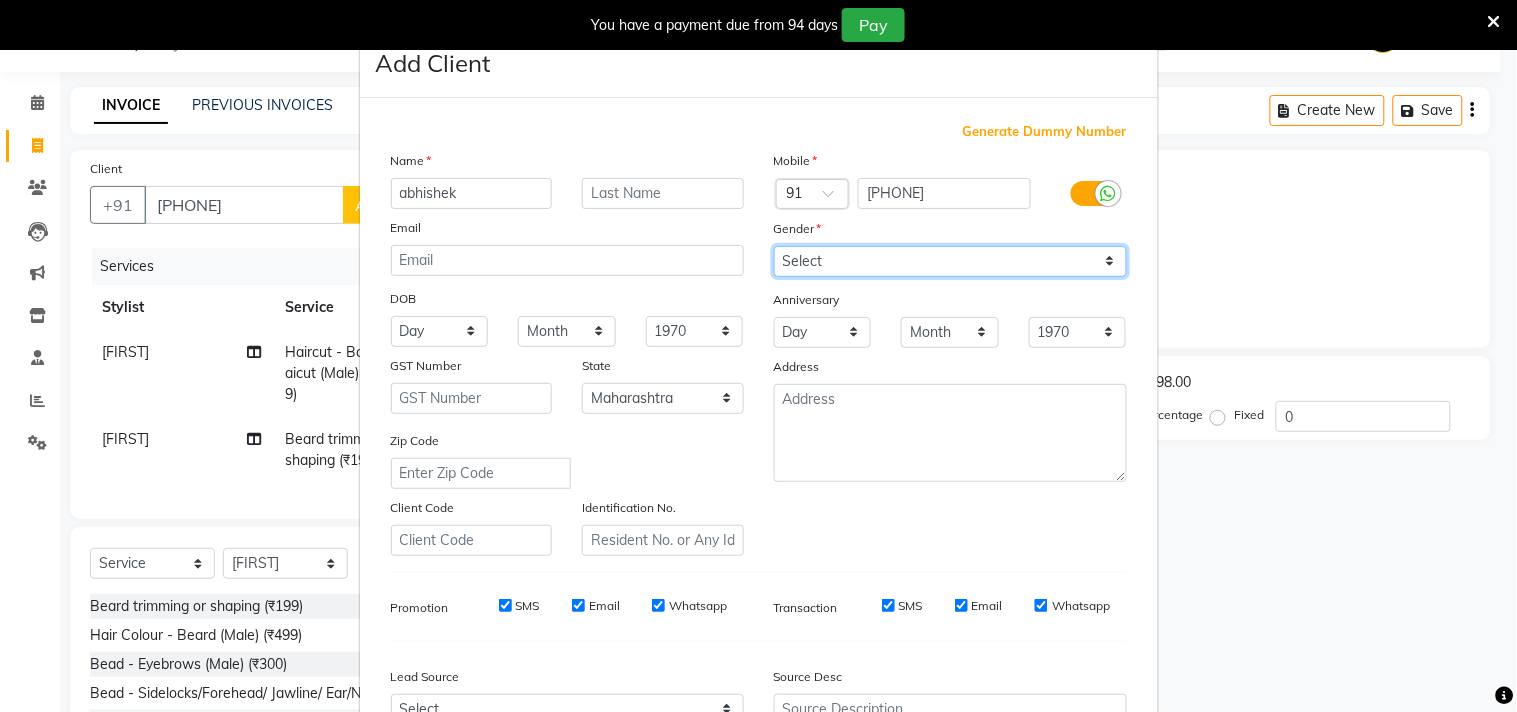 click on "Select Male Female Other Prefer Not To Say" at bounding box center (950, 261) 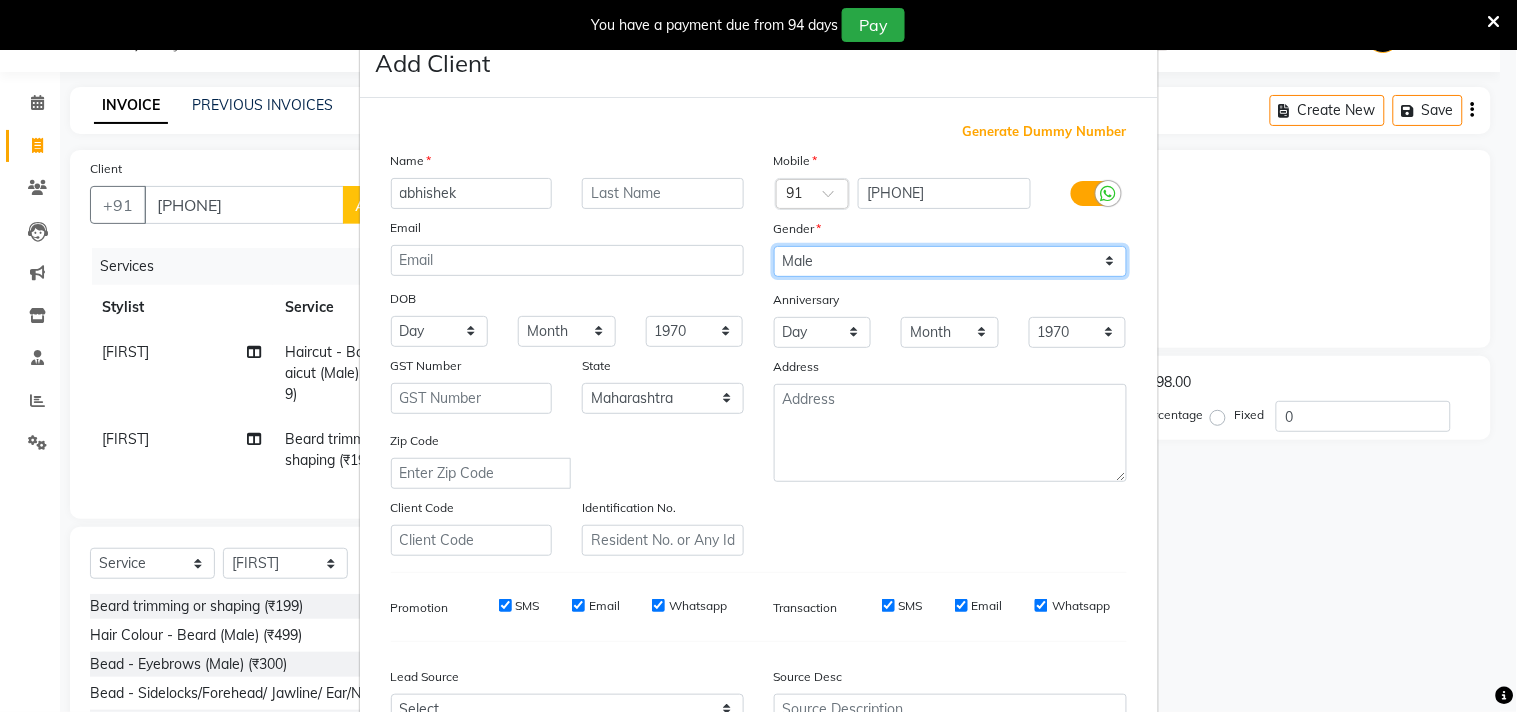 click on "Select Male Female Other Prefer Not To Say" at bounding box center (950, 261) 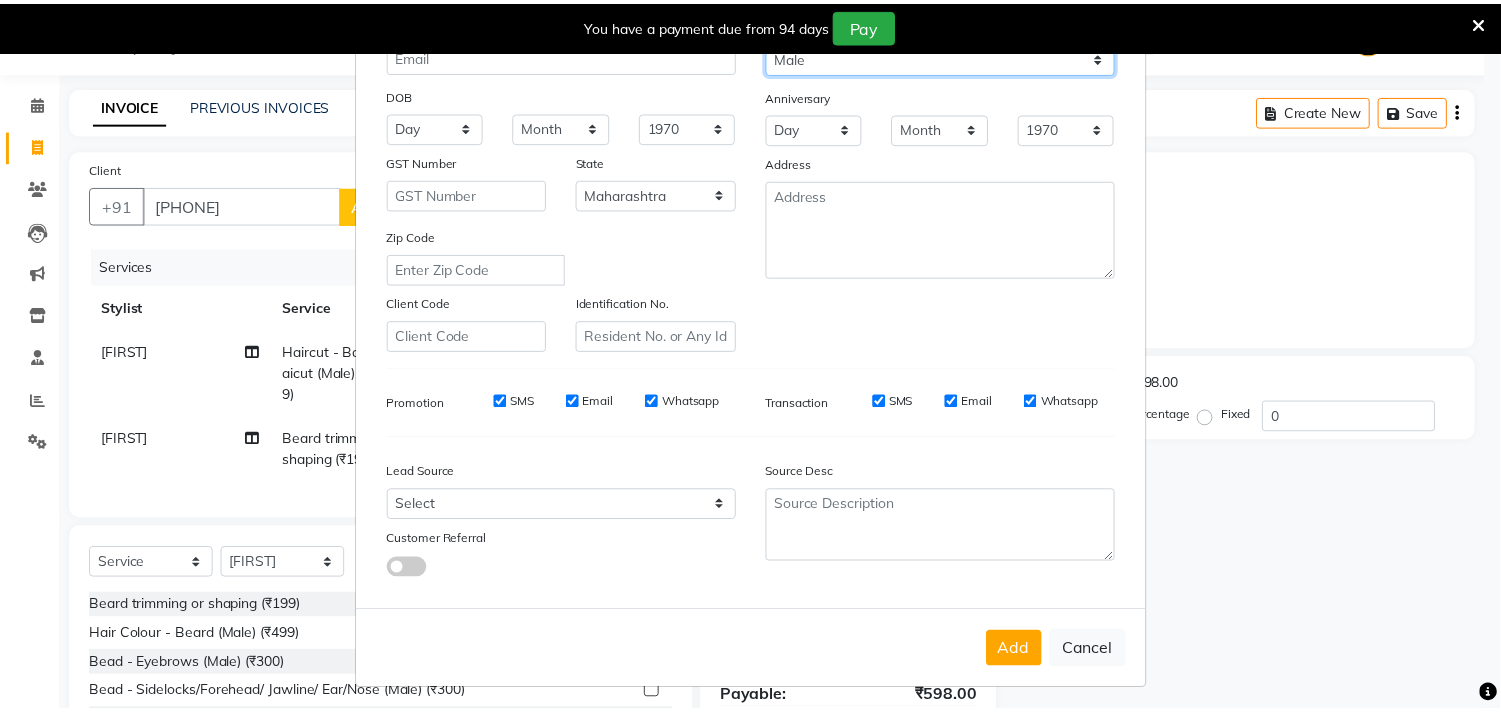 scroll, scrollTop: 212, scrollLeft: 0, axis: vertical 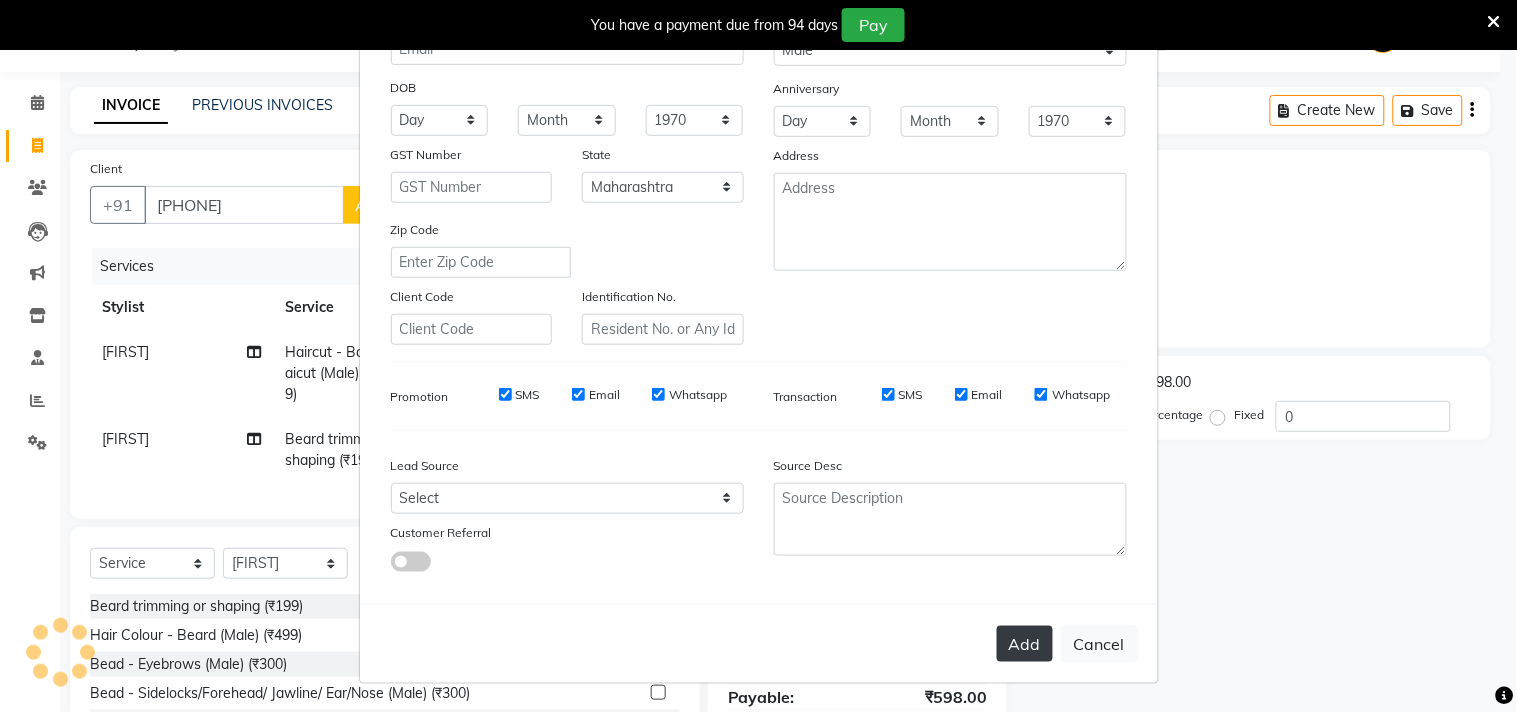 click on "Add" at bounding box center [1025, 644] 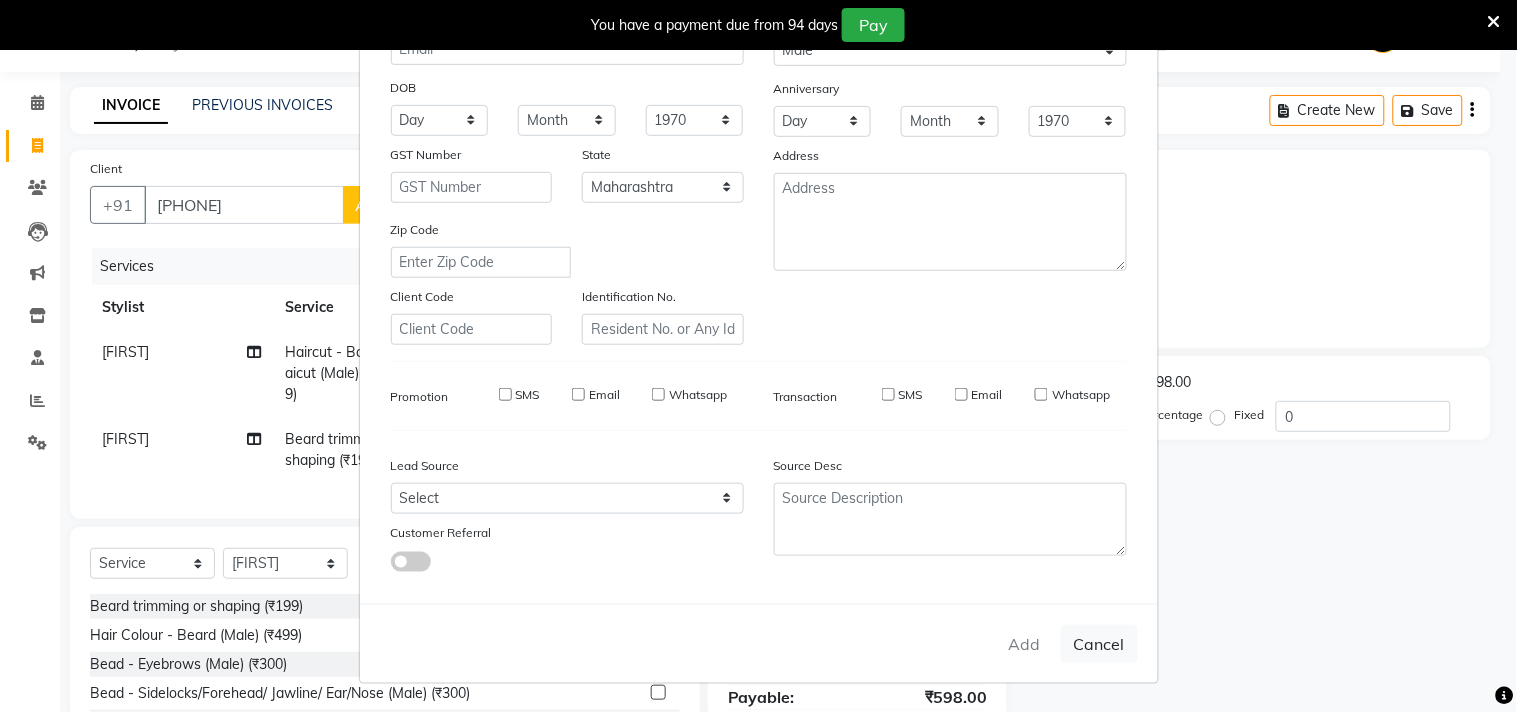 type on "77******68" 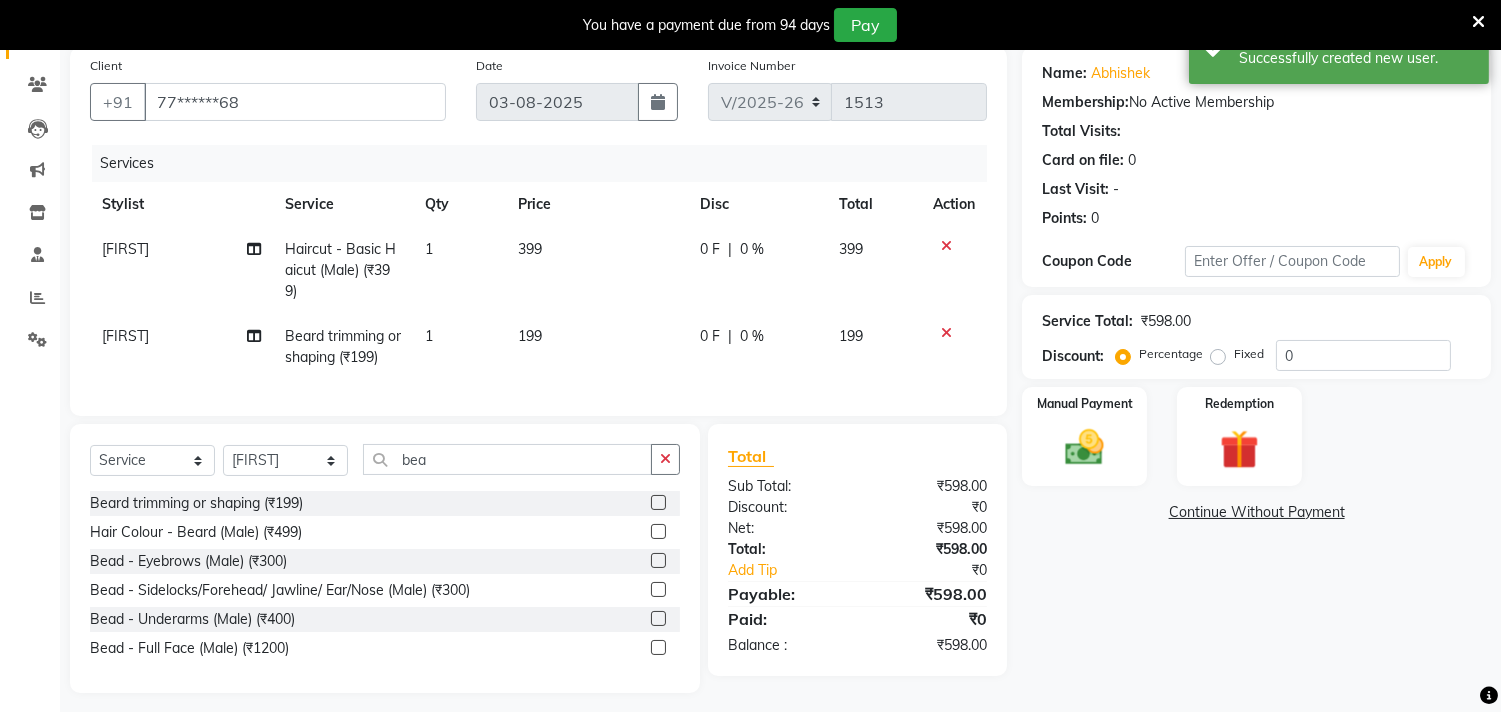 scroll, scrollTop: 181, scrollLeft: 0, axis: vertical 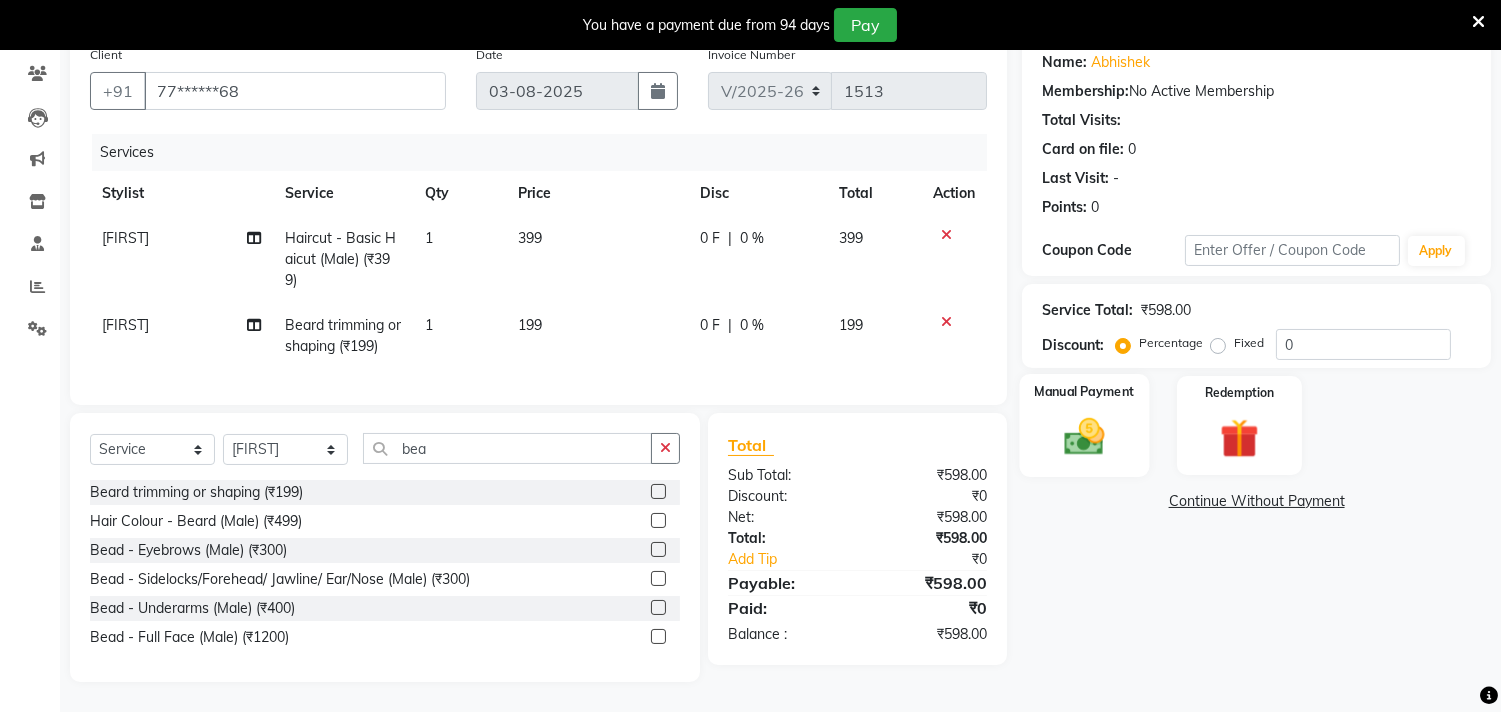 click on "Manual Payment" 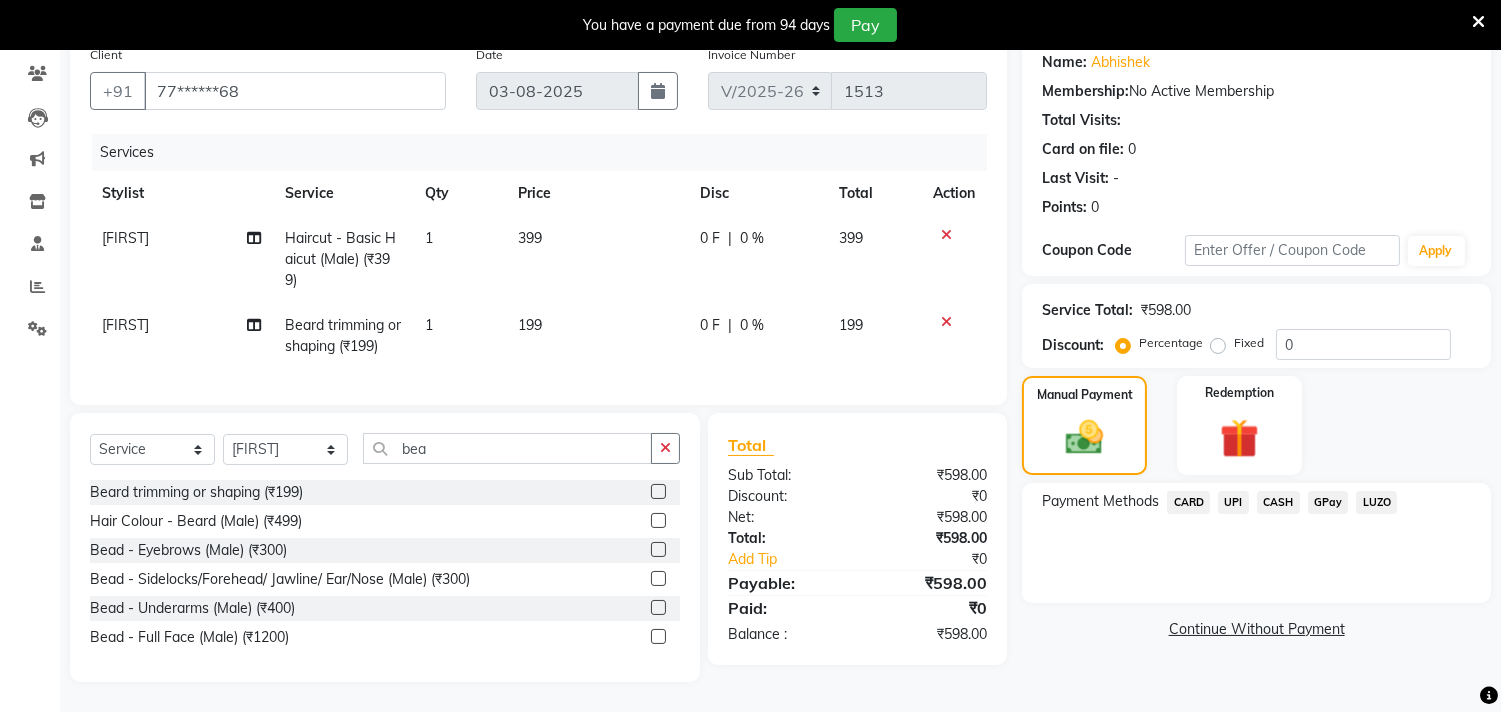 click on "CARD" 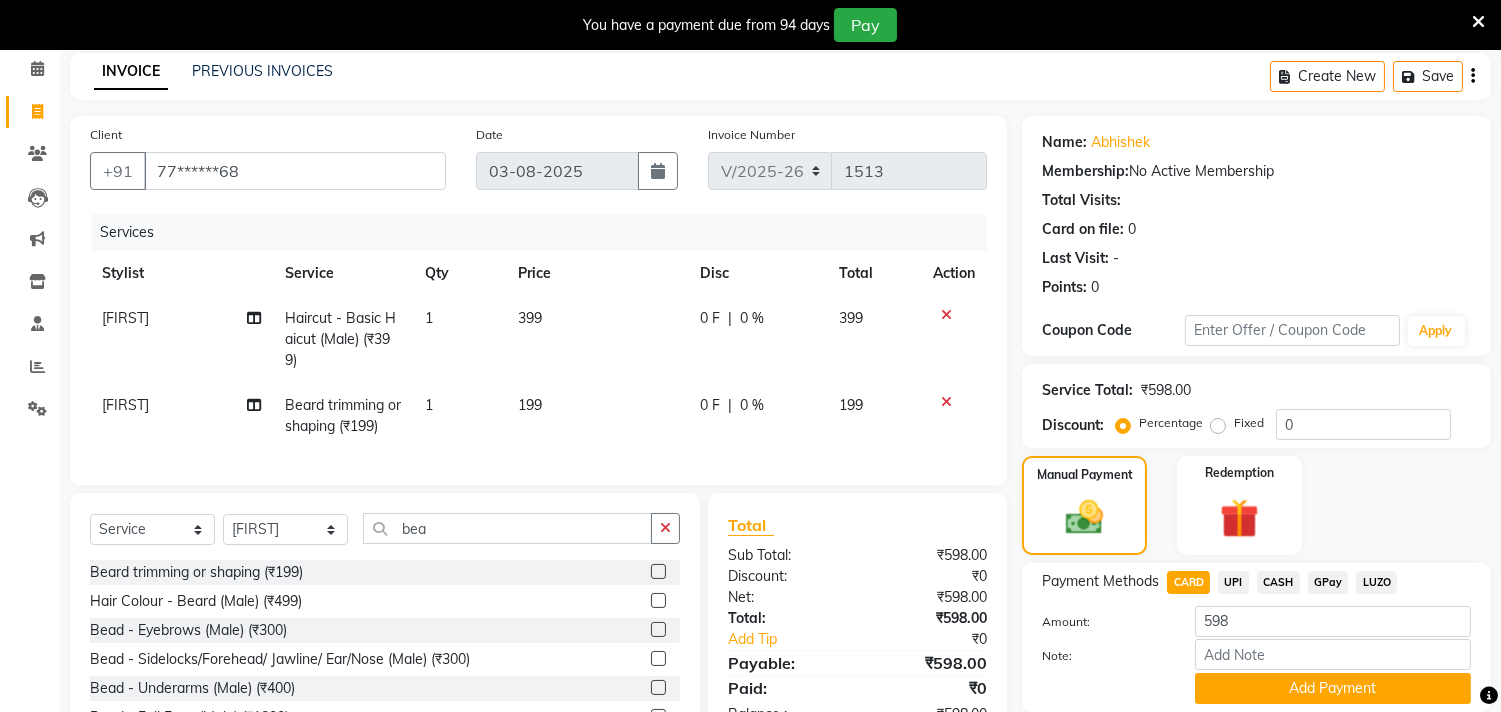scroll, scrollTop: 181, scrollLeft: 0, axis: vertical 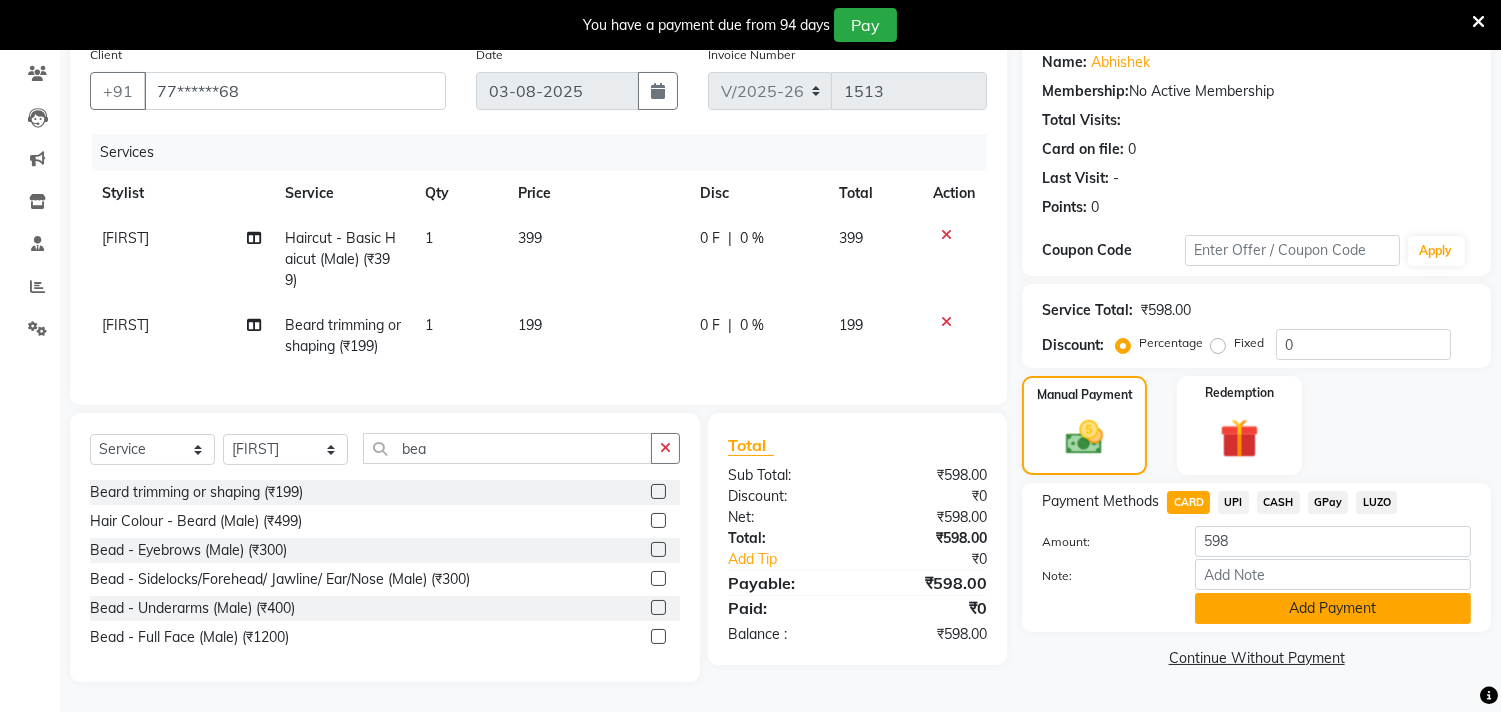 click on "Add Payment" 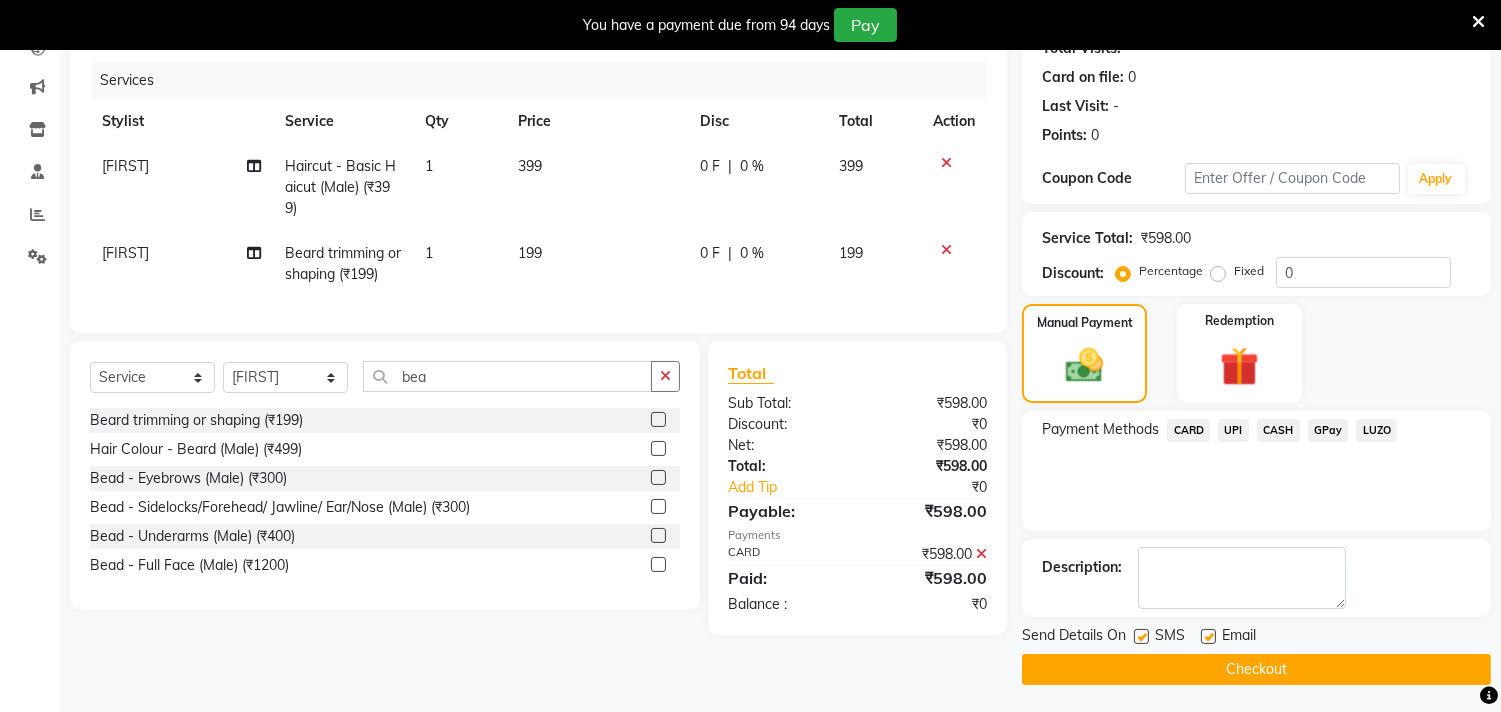 scroll, scrollTop: 237, scrollLeft: 0, axis: vertical 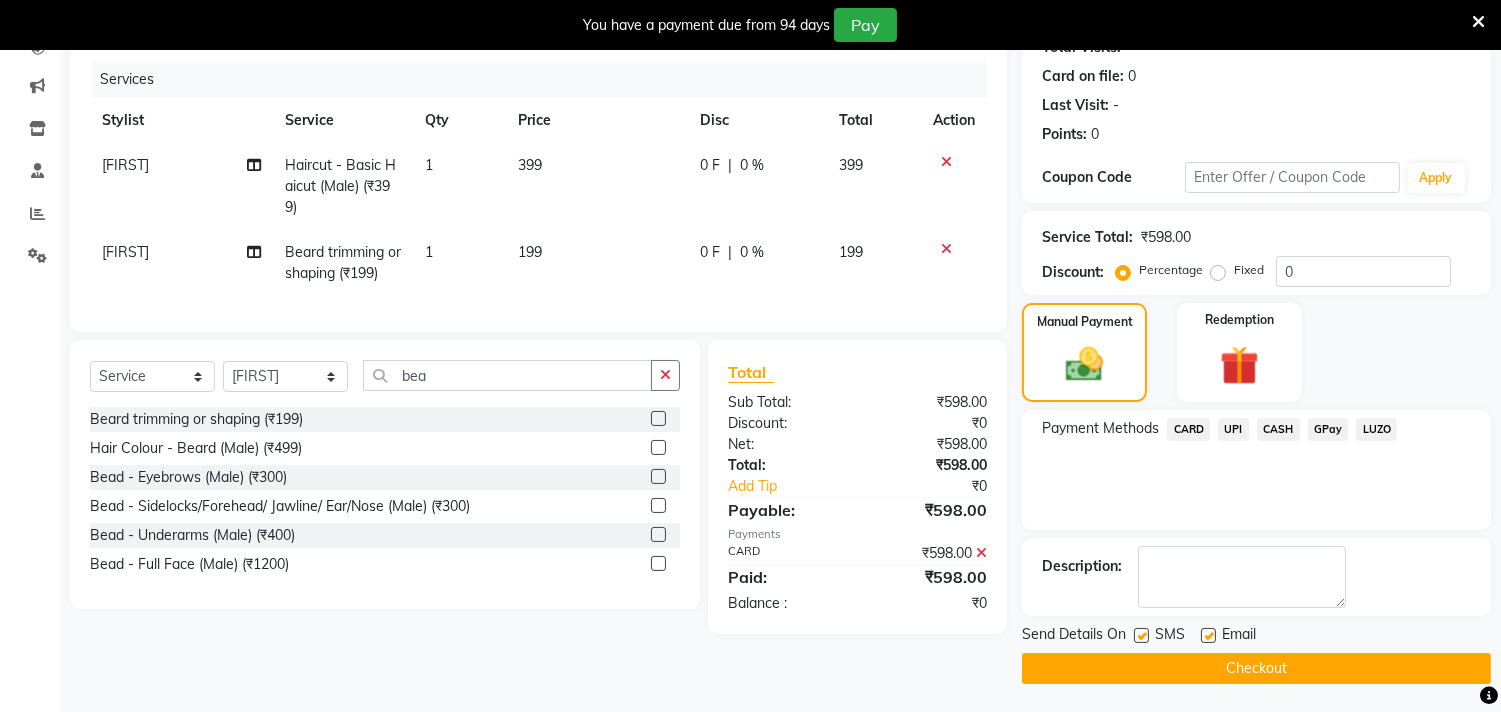 click on "Checkout" 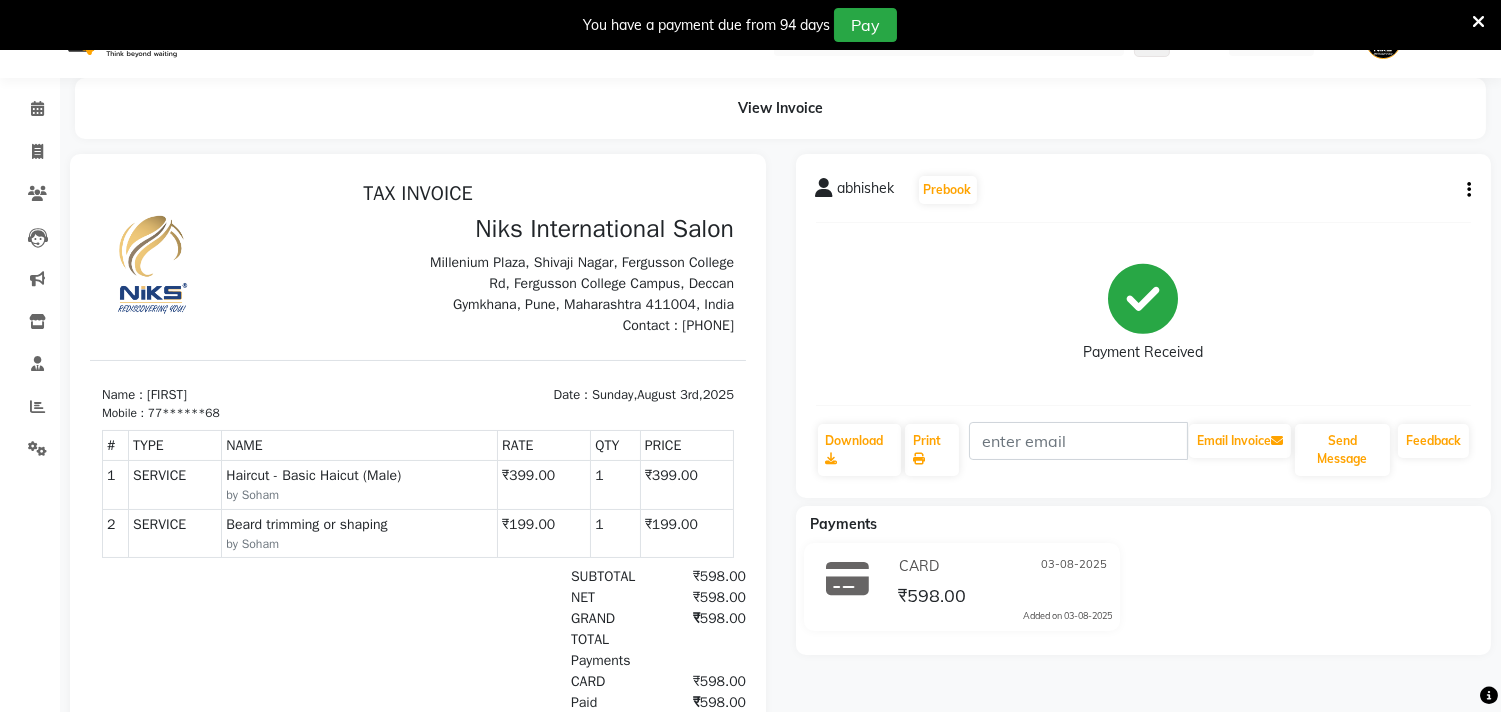 scroll, scrollTop: 0, scrollLeft: 0, axis: both 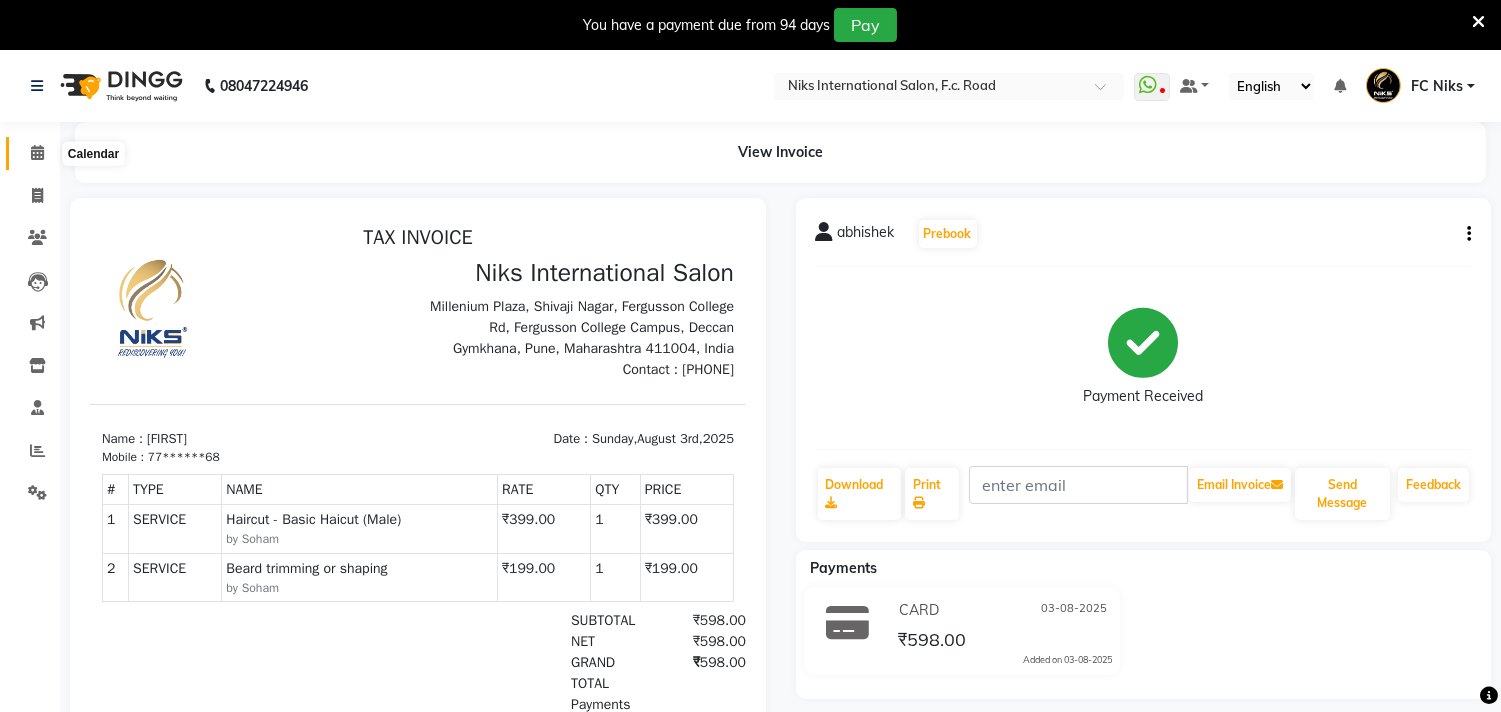 click 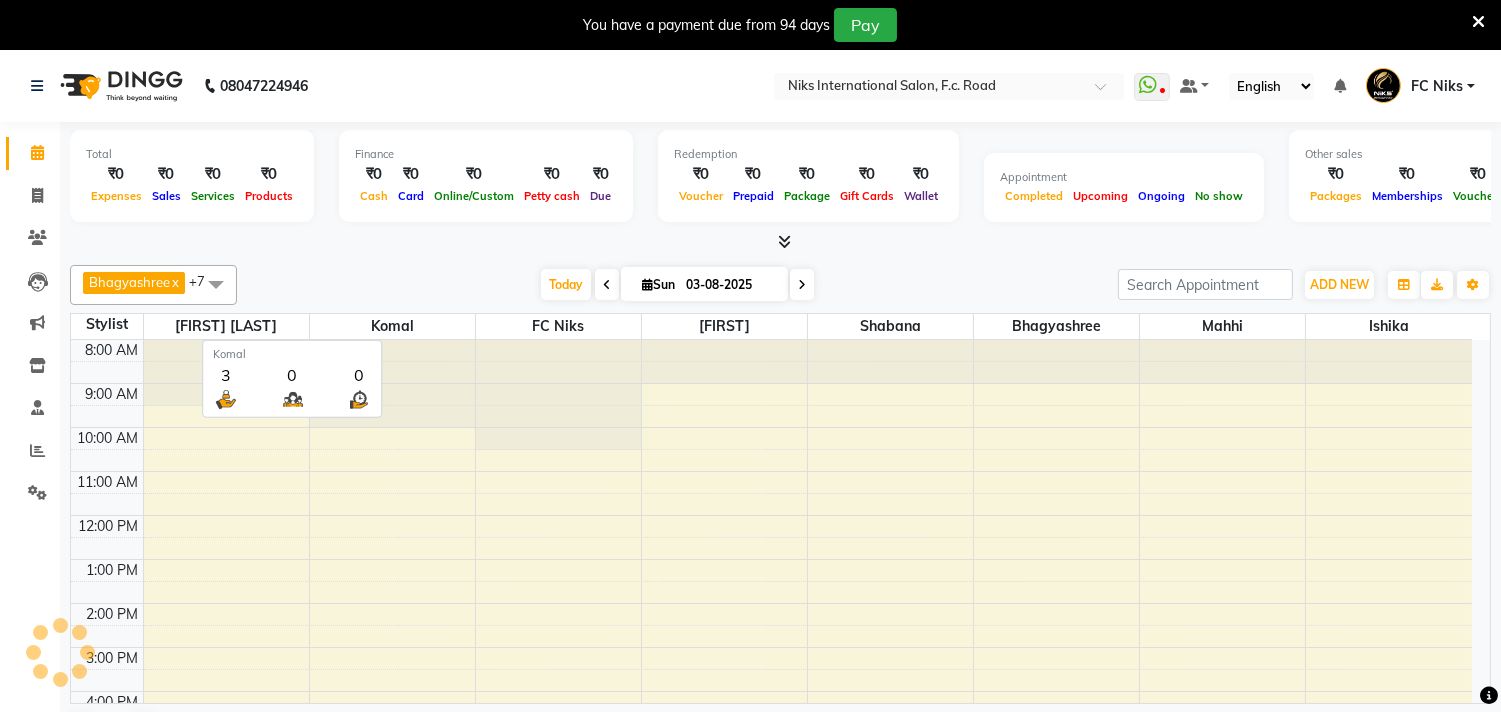 scroll, scrollTop: 41, scrollLeft: 0, axis: vertical 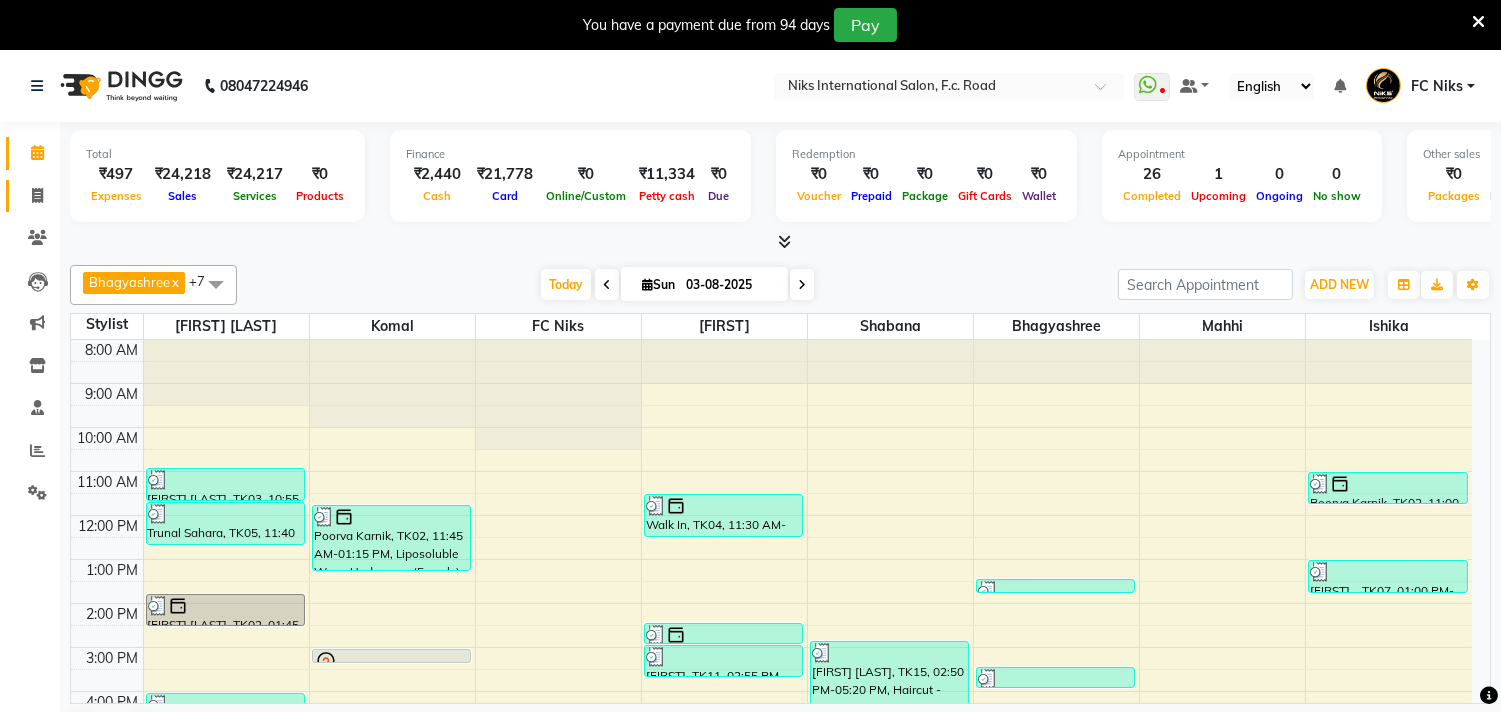 click on "Invoice" 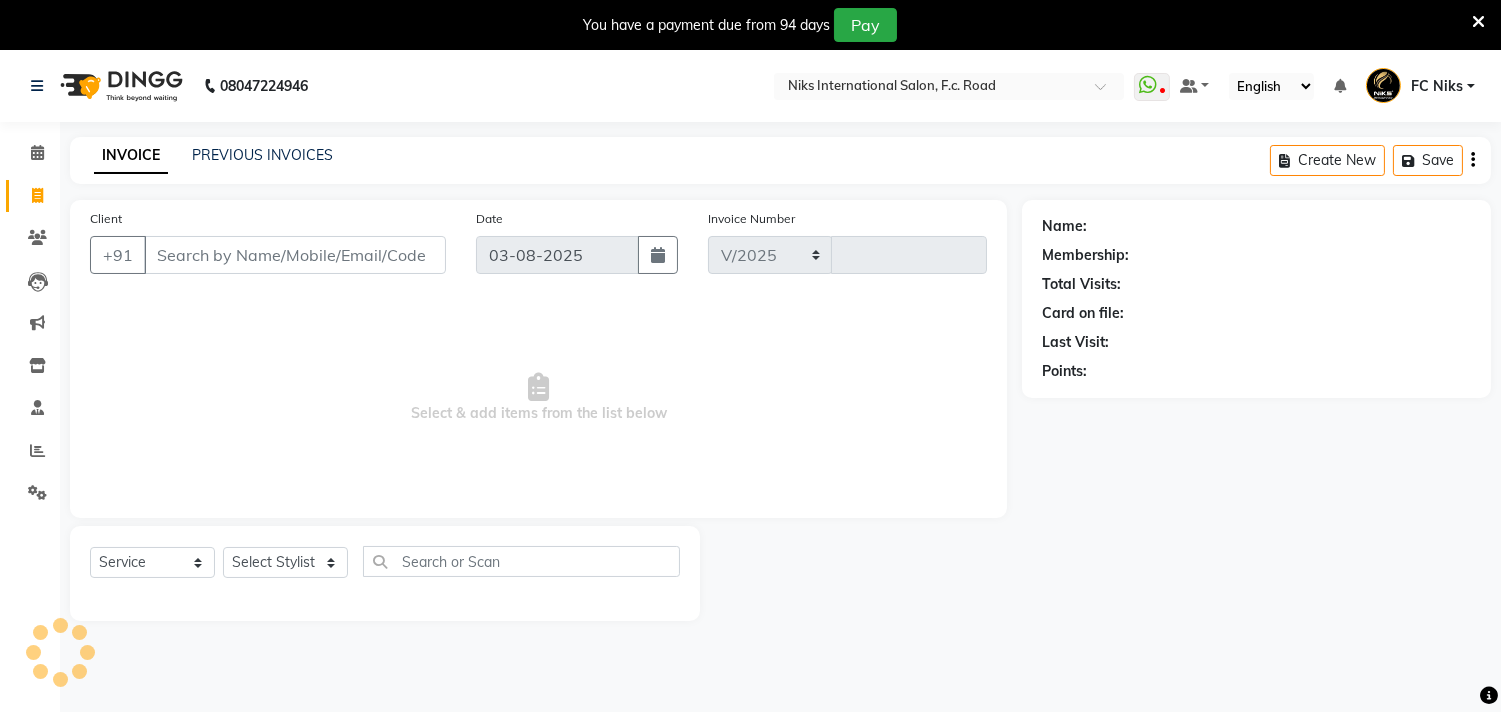 select on "7" 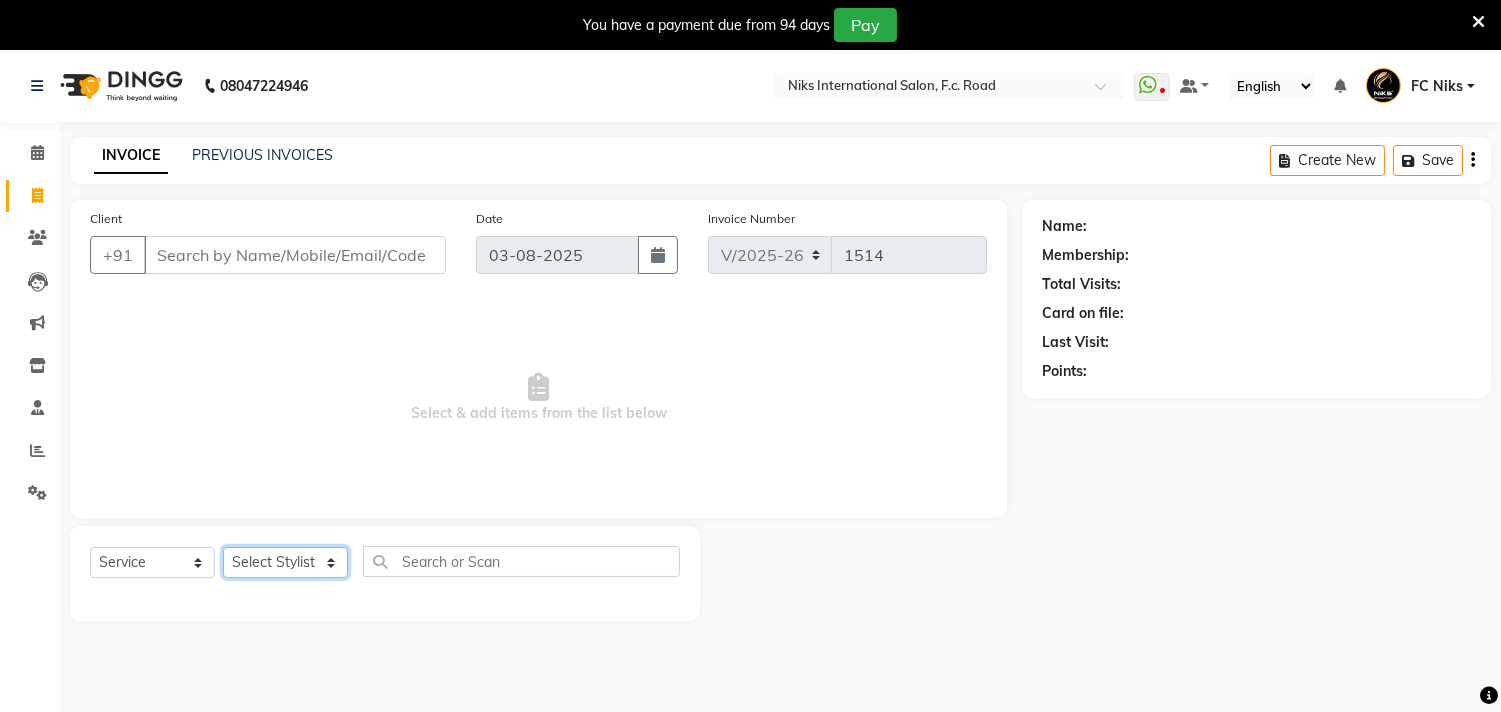 click on "Select Stylist Abhishek Amruta Bhagyashree CA Devkar FC Niks Ishika Kirti Komal Krishi Mahhi Nakshatra Nikhil Rajesh Savita Shabana Shrikant Gaikwad Soham" 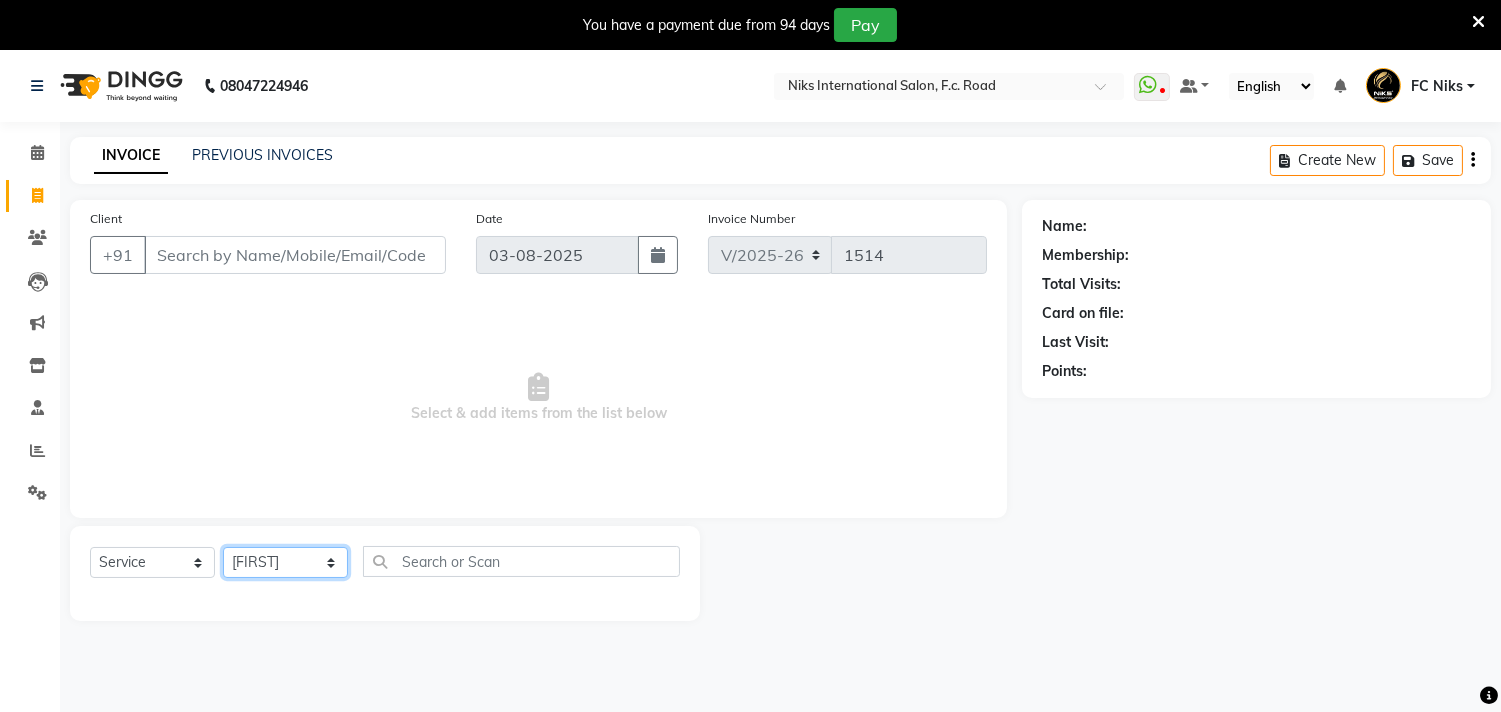 click on "Select Stylist Abhishek Amruta Bhagyashree CA Devkar FC Niks Ishika Kirti Komal Krishi Mahhi Nakshatra Nikhil Rajesh Savita Shabana Shrikant Gaikwad Soham" 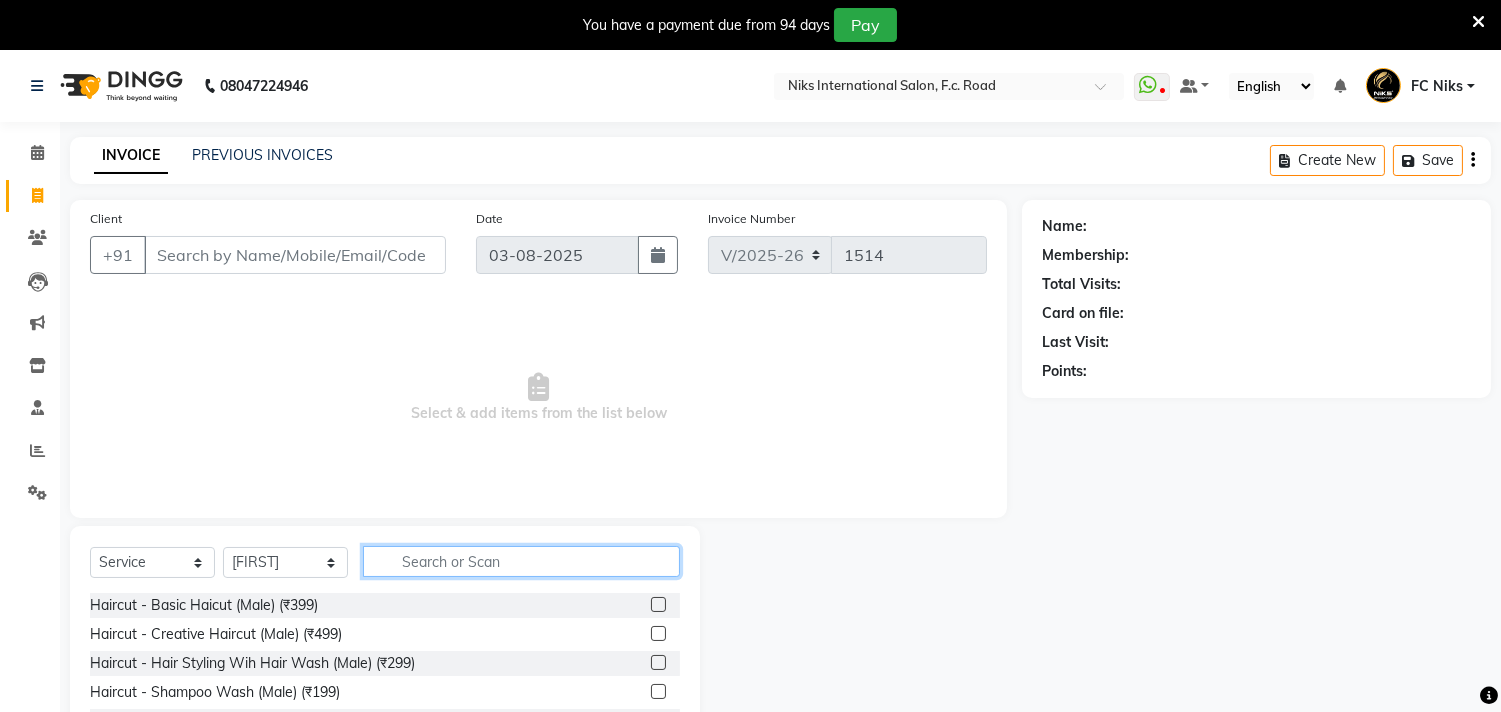 click 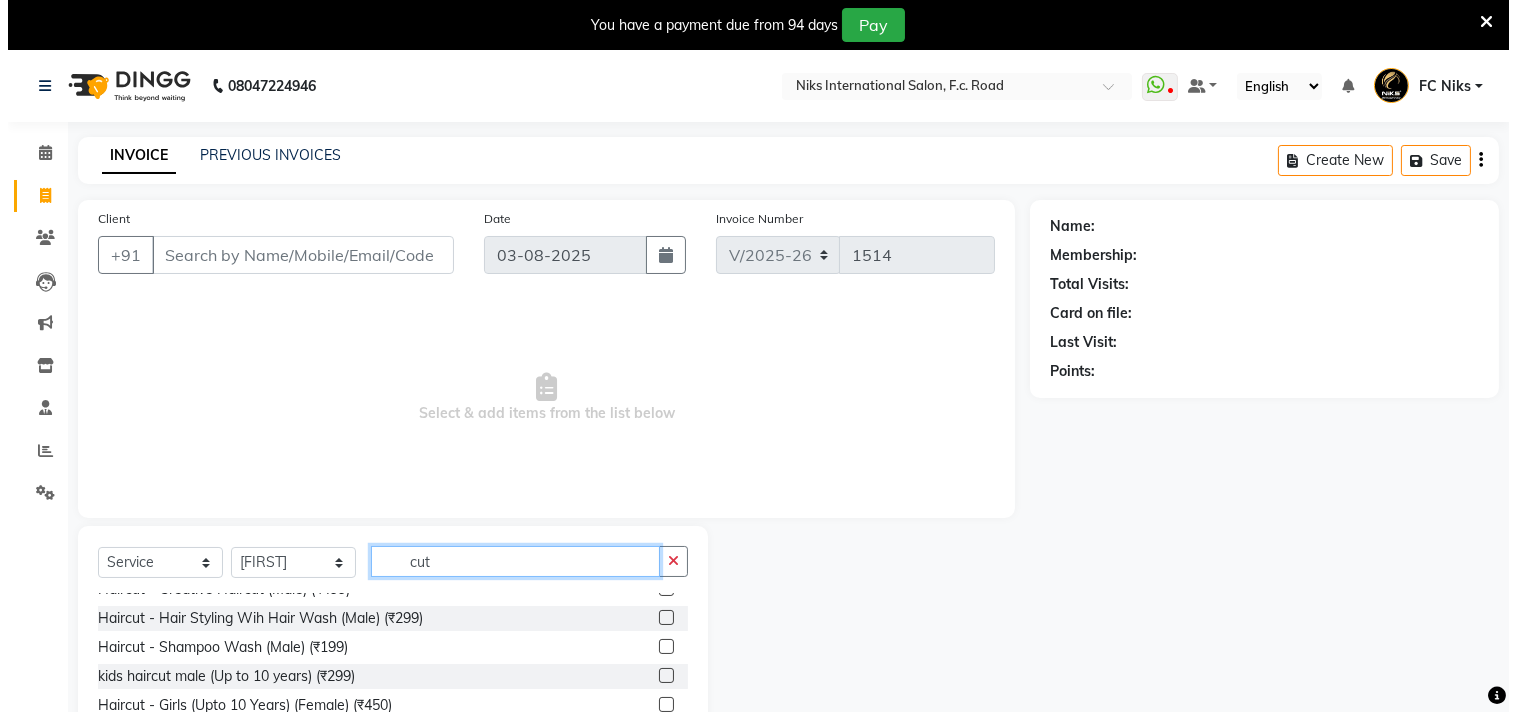scroll, scrollTop: 44, scrollLeft: 0, axis: vertical 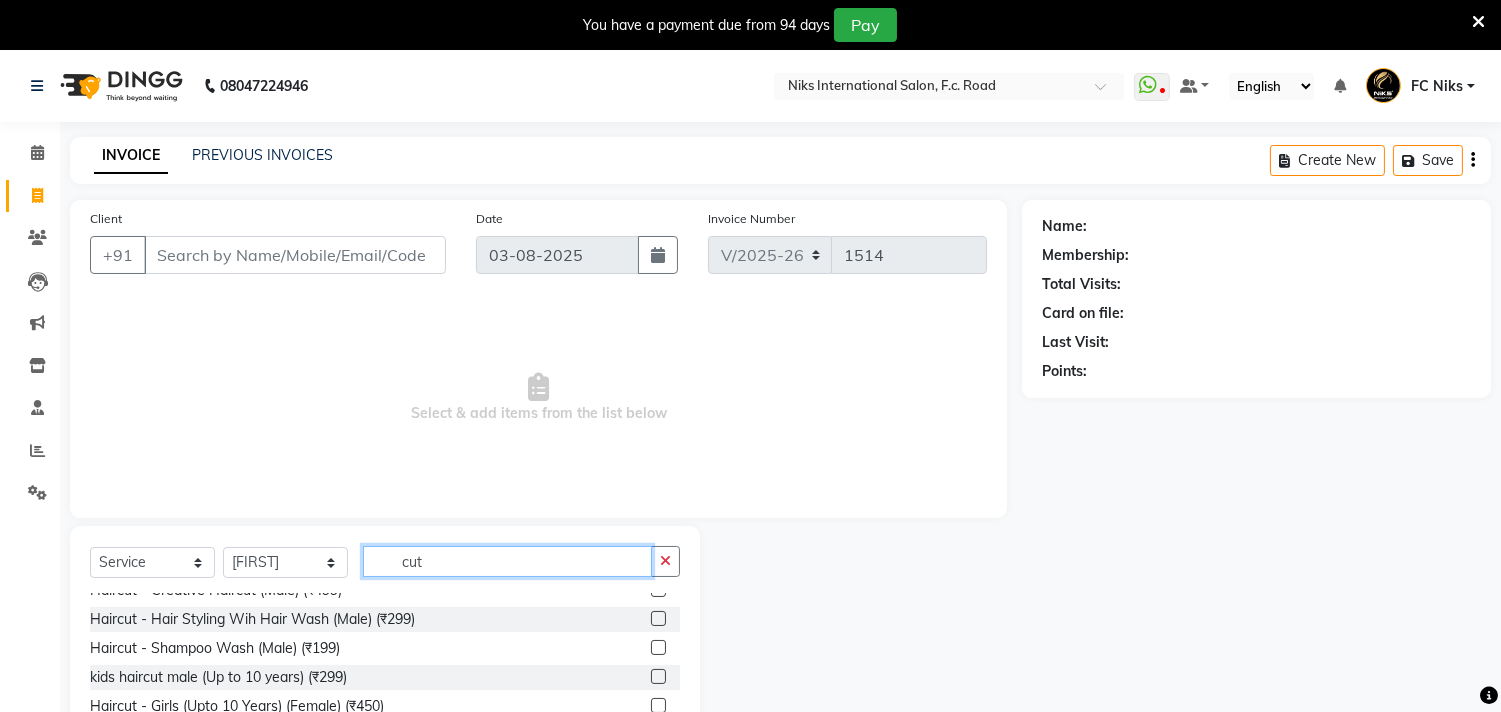 type on "cut" 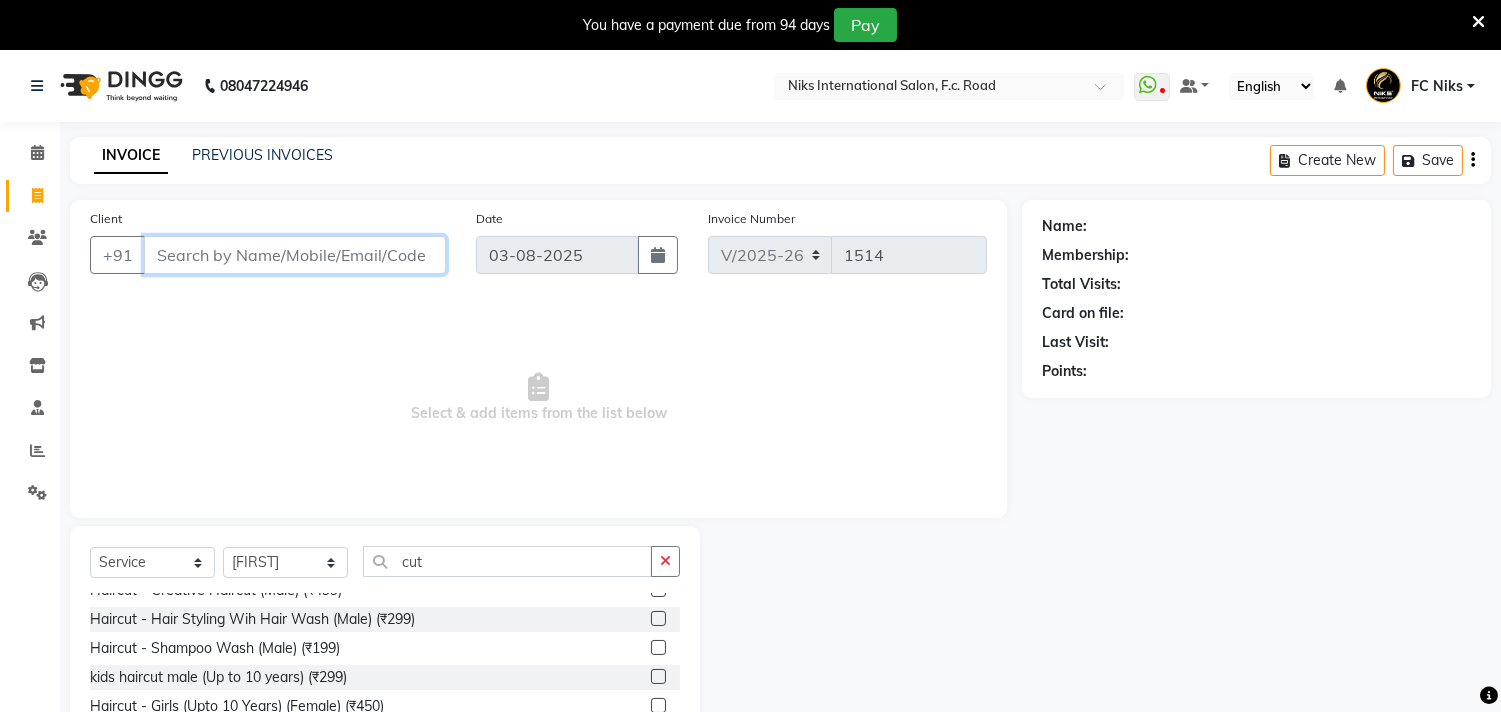 click on "Client" at bounding box center (295, 255) 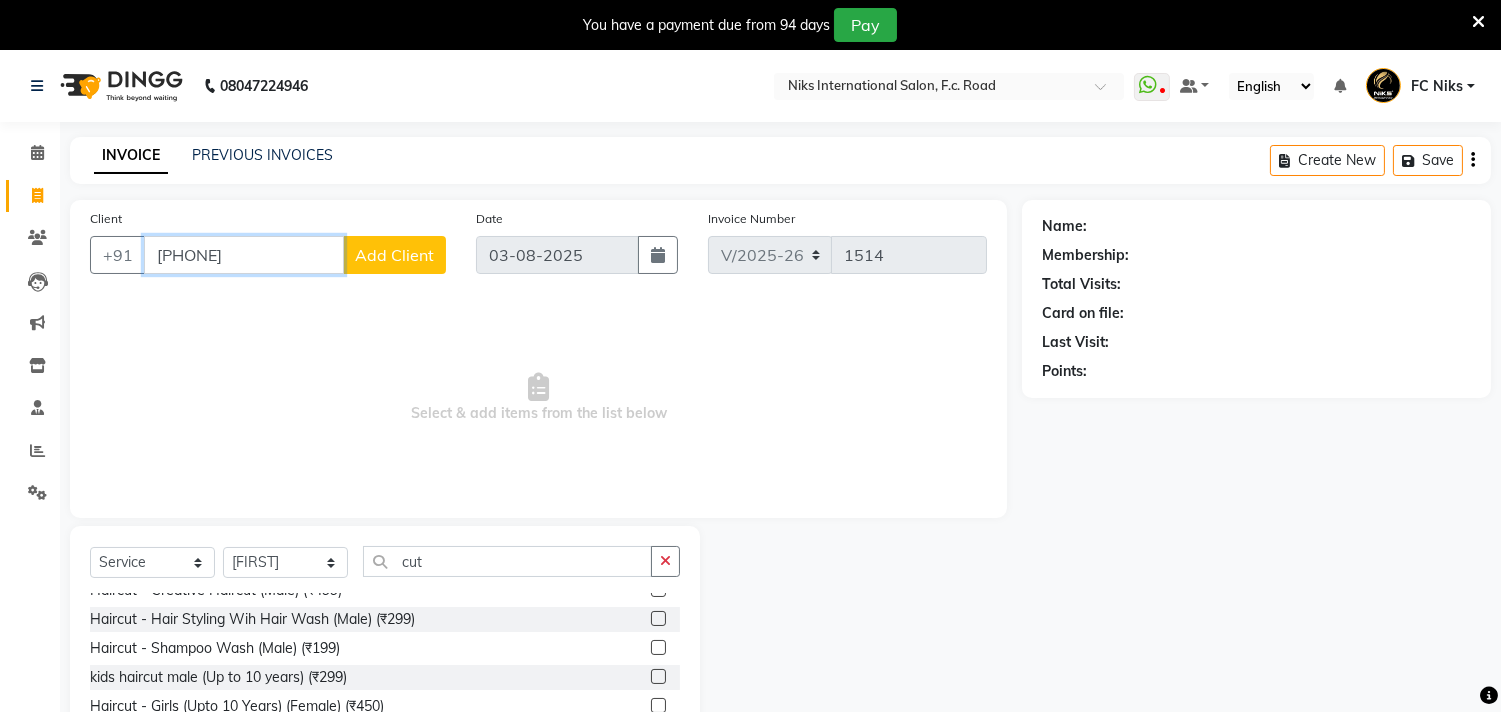 type on "[PHONE]" 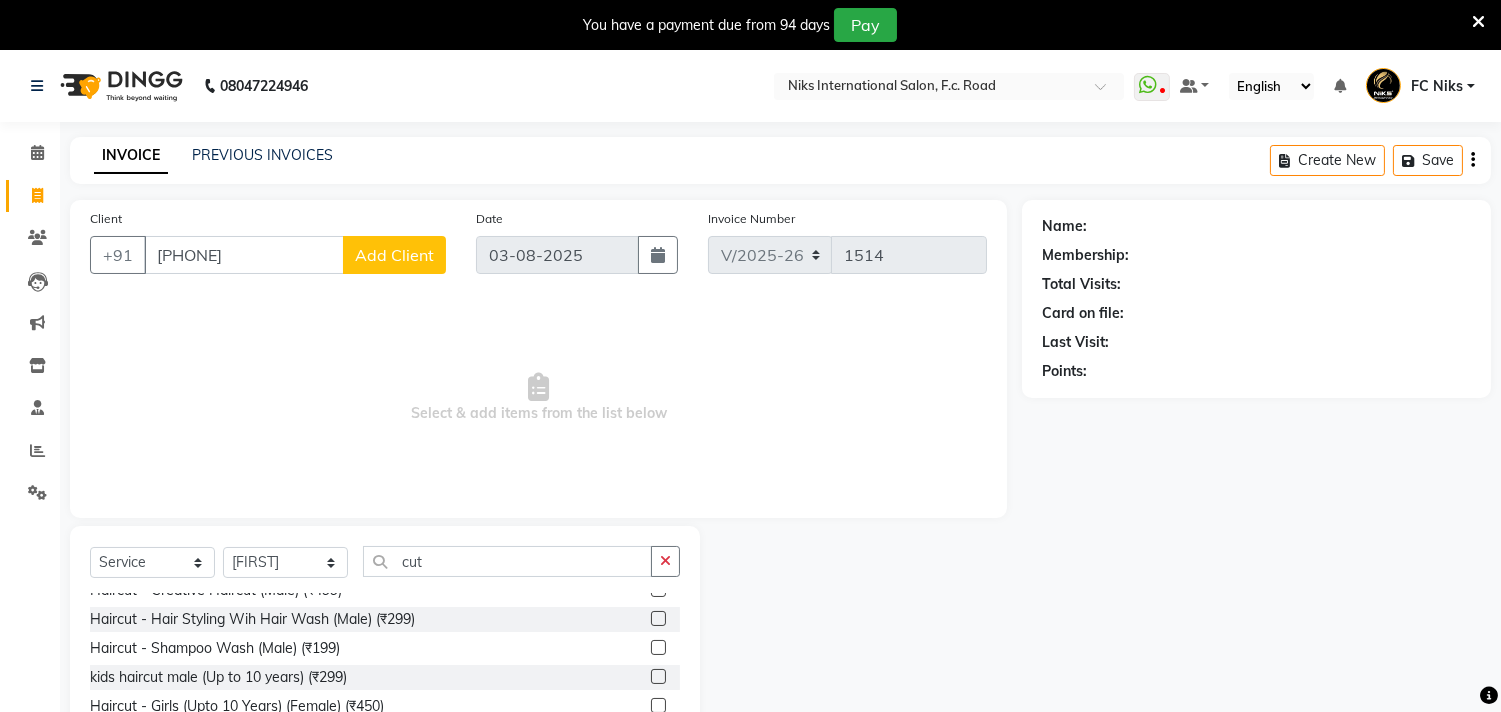 click on "Add Client" 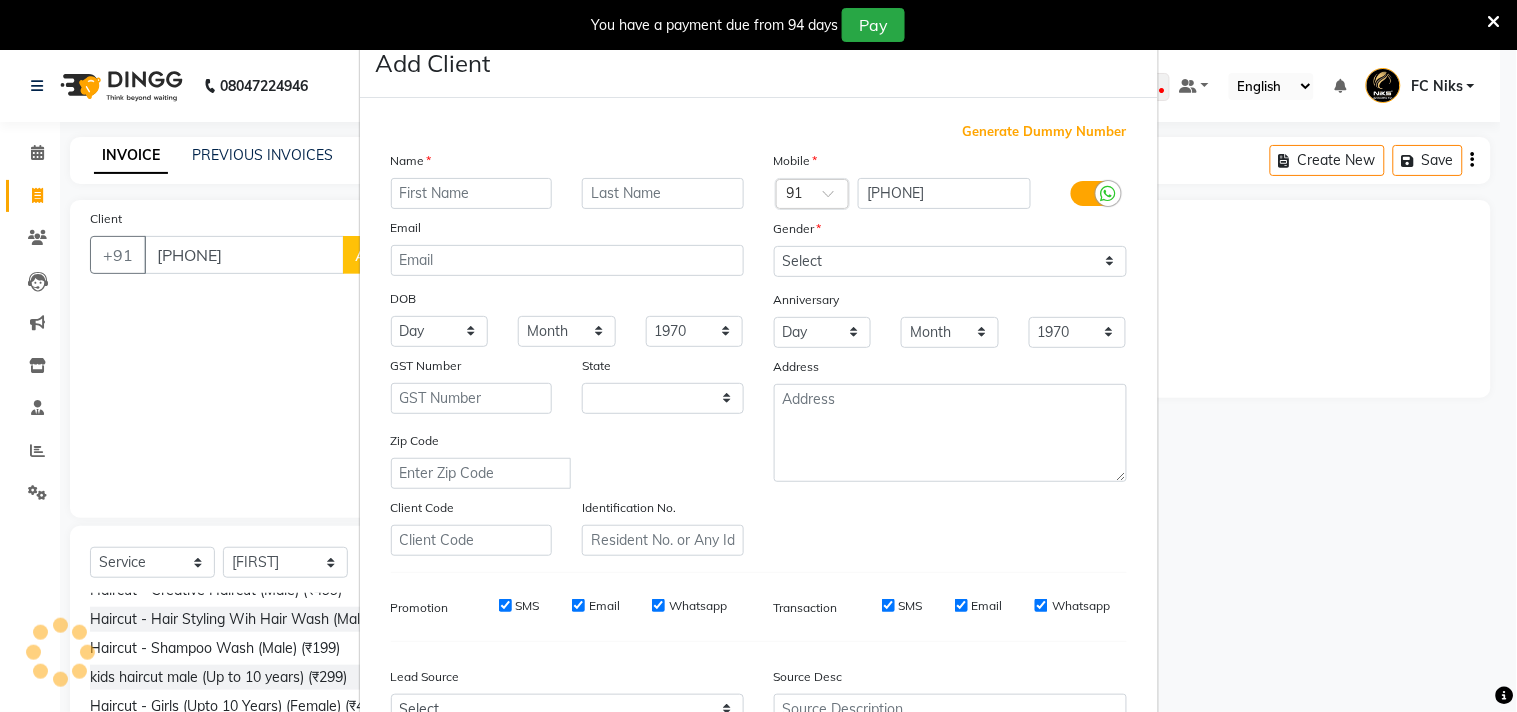 select on "22" 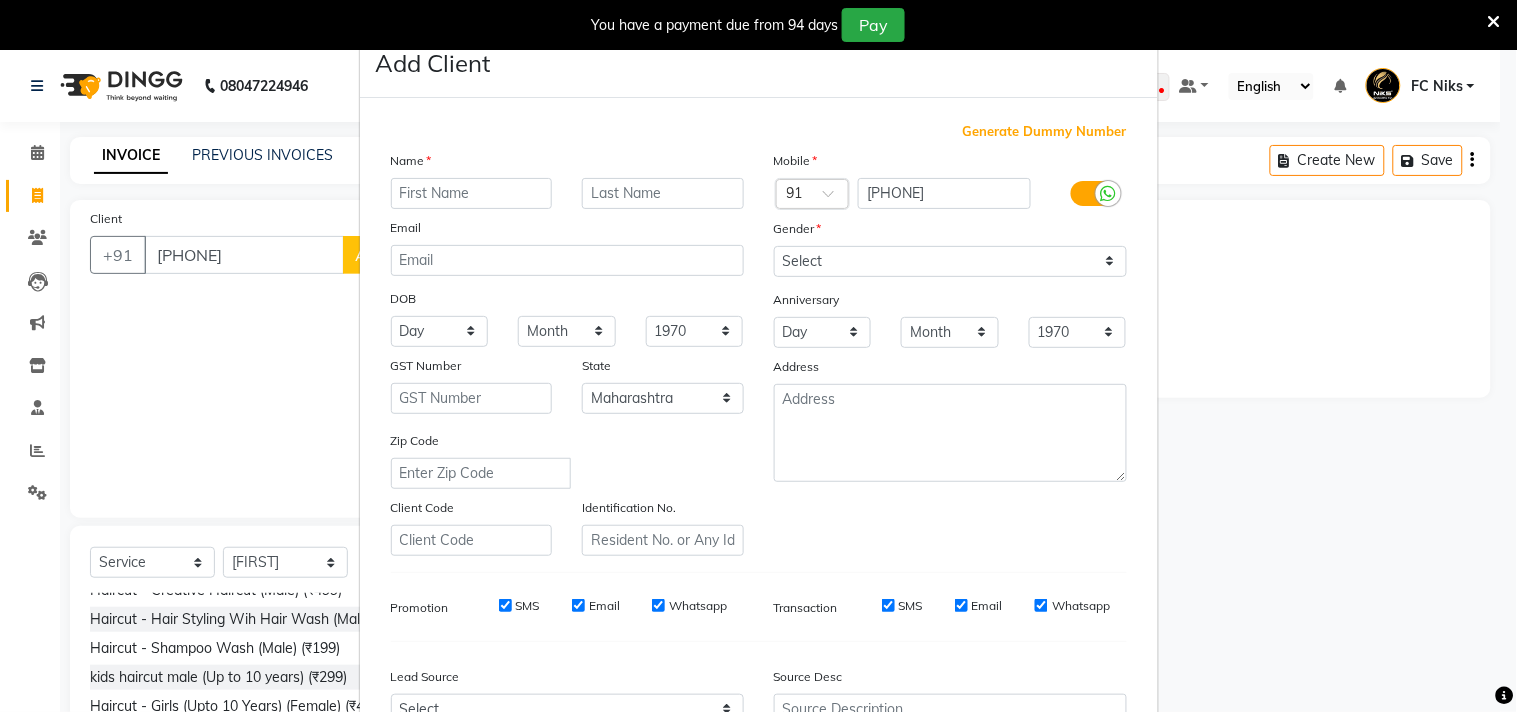 click at bounding box center (472, 193) 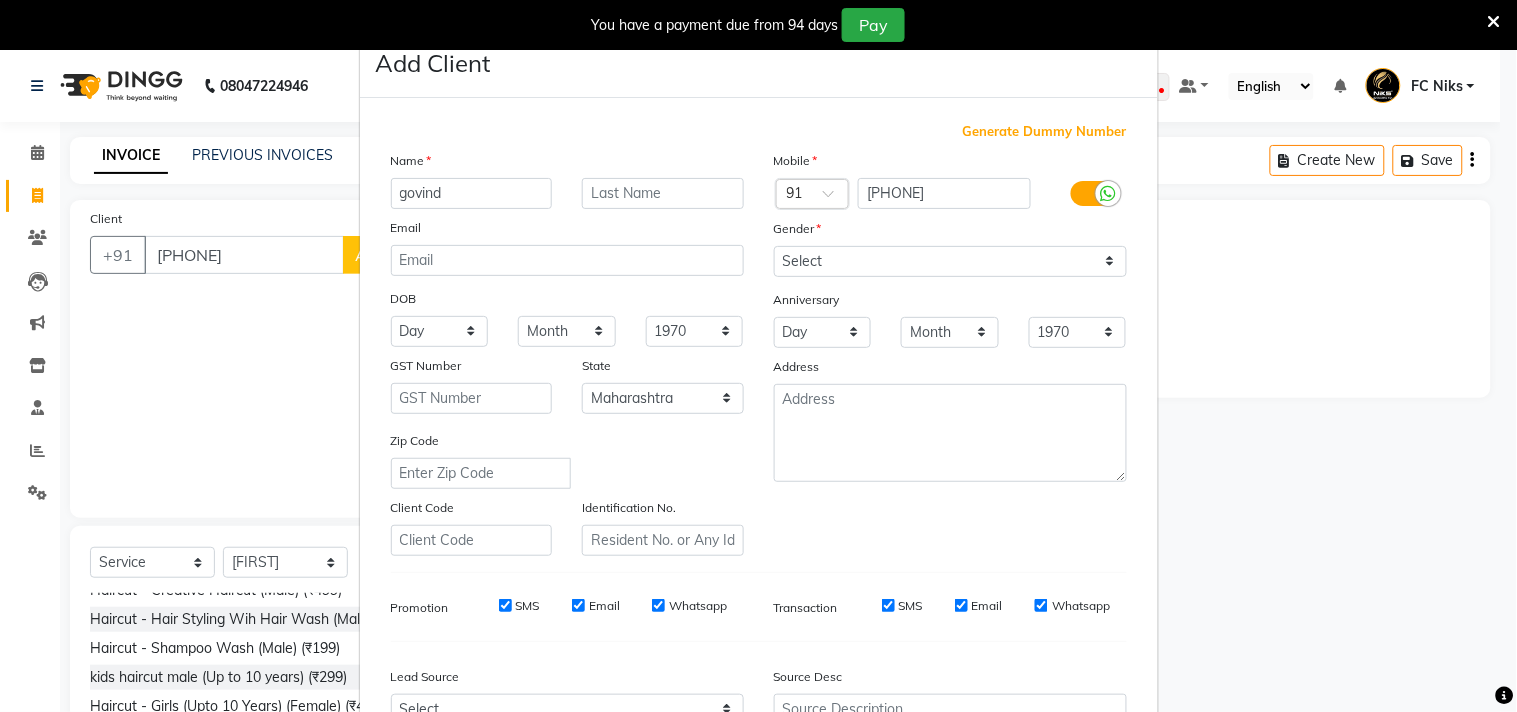 type on "govind" 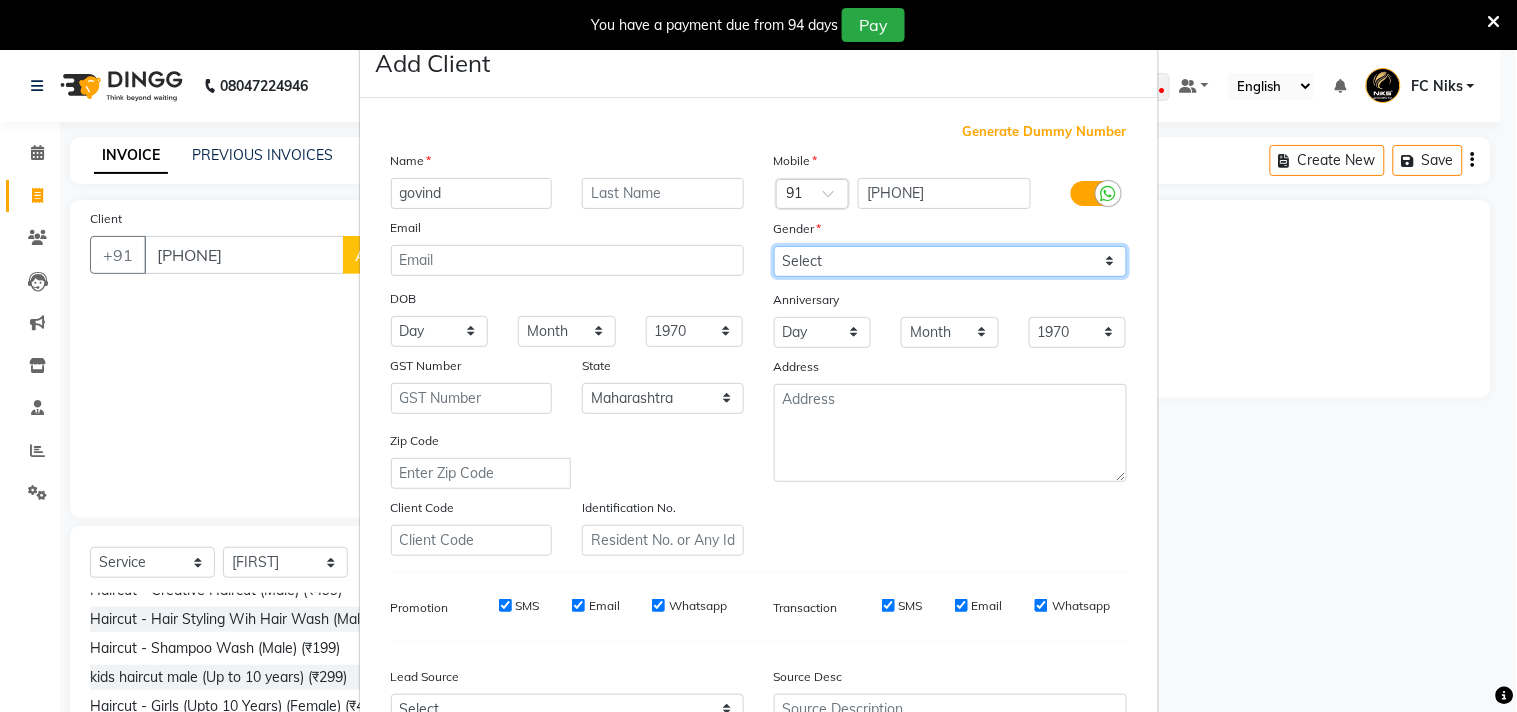 click on "Select Male Female Other Prefer Not To Say" at bounding box center [950, 261] 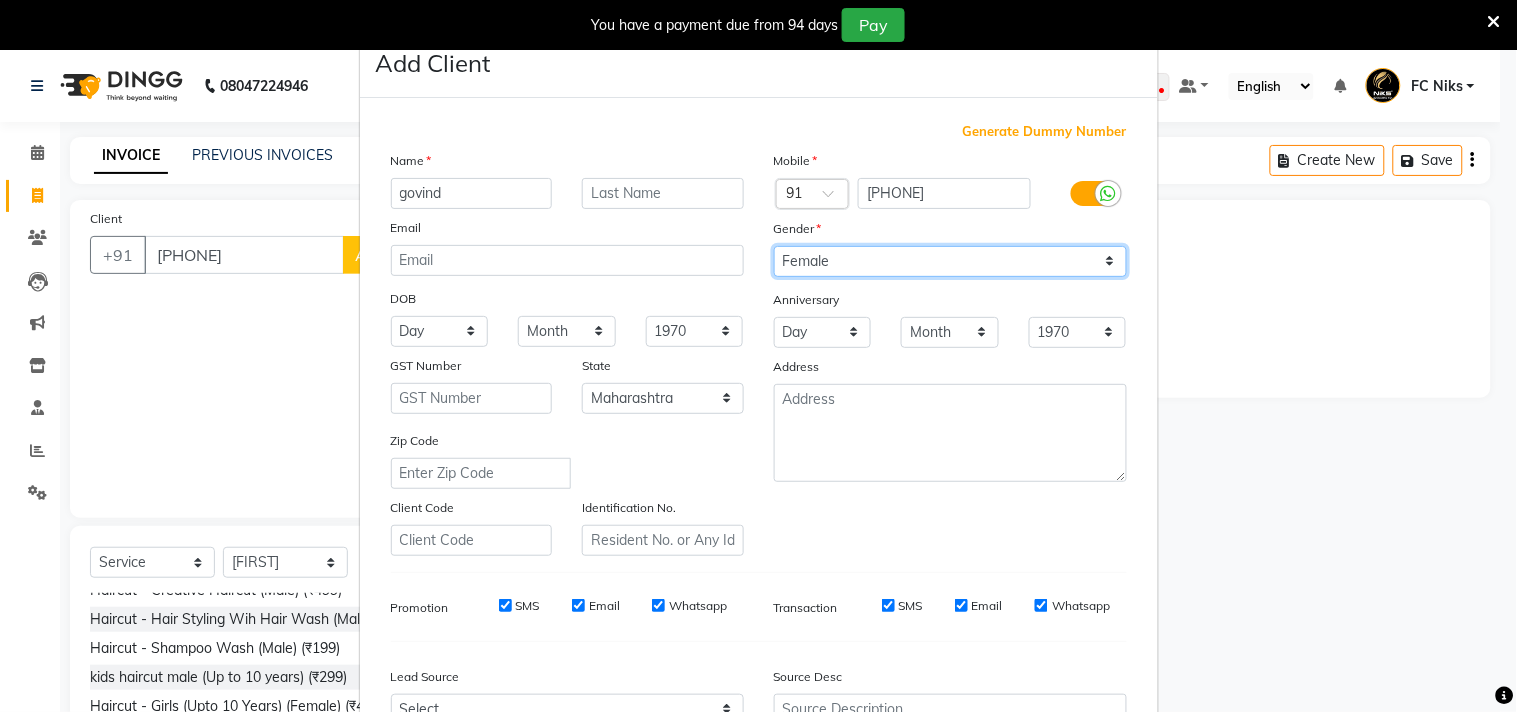 click on "Select Male Female Other Prefer Not To Say" at bounding box center [950, 261] 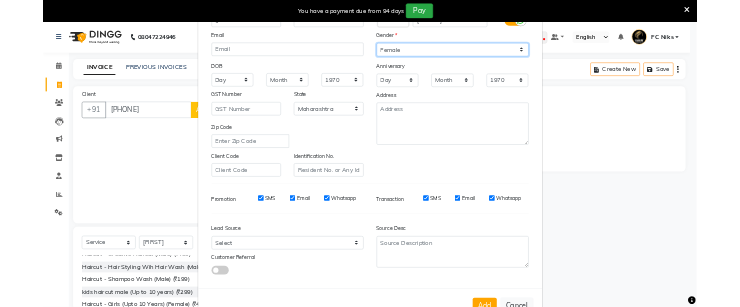 scroll, scrollTop: 212, scrollLeft: 0, axis: vertical 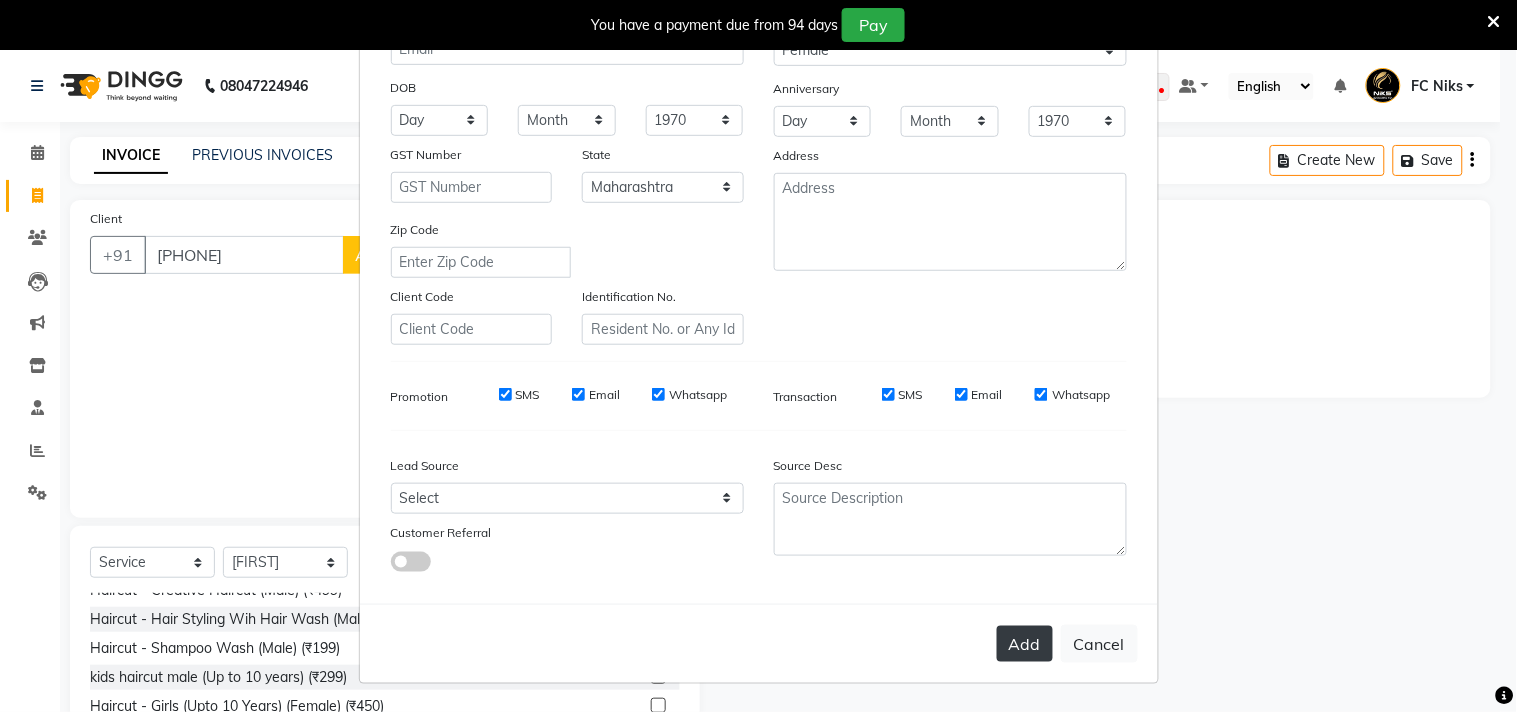 click on "Add" at bounding box center [1025, 644] 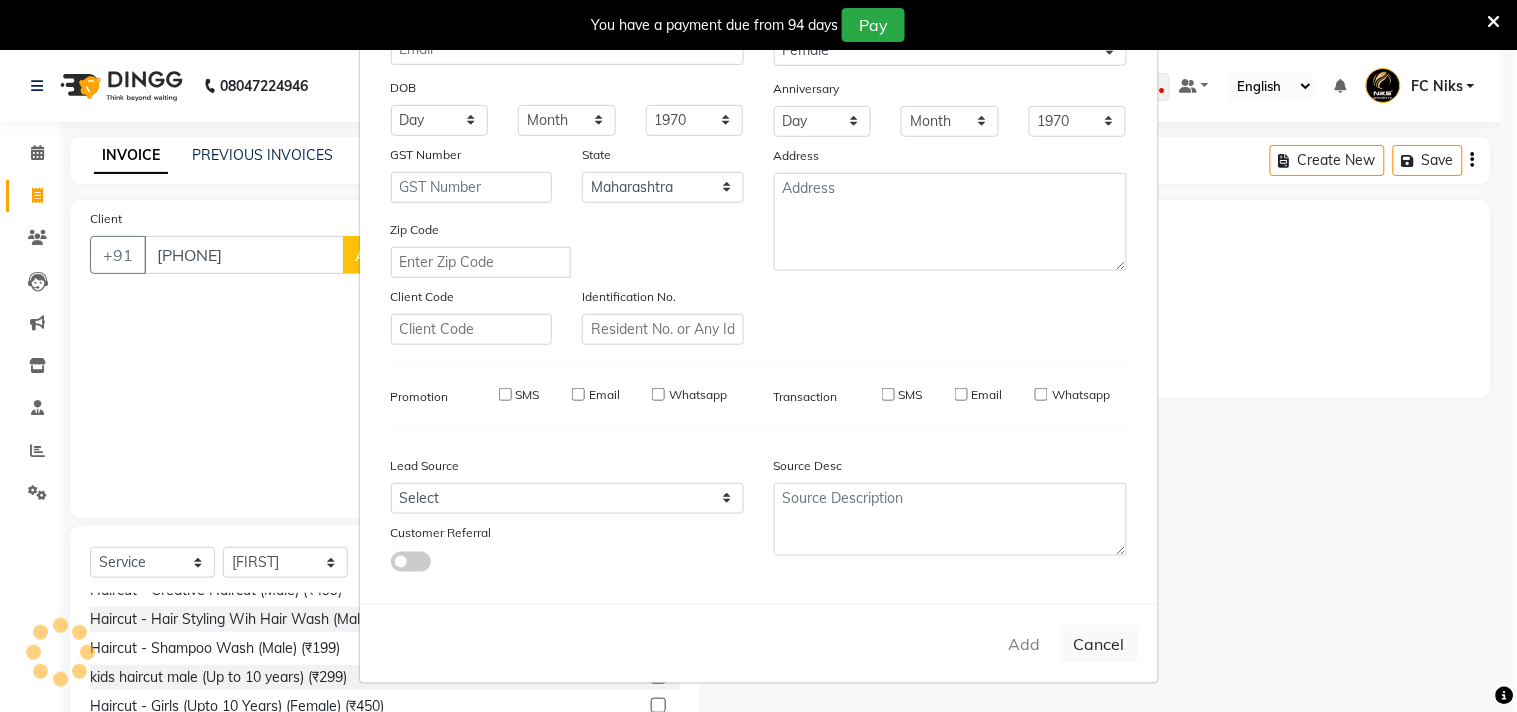 type on "90******27" 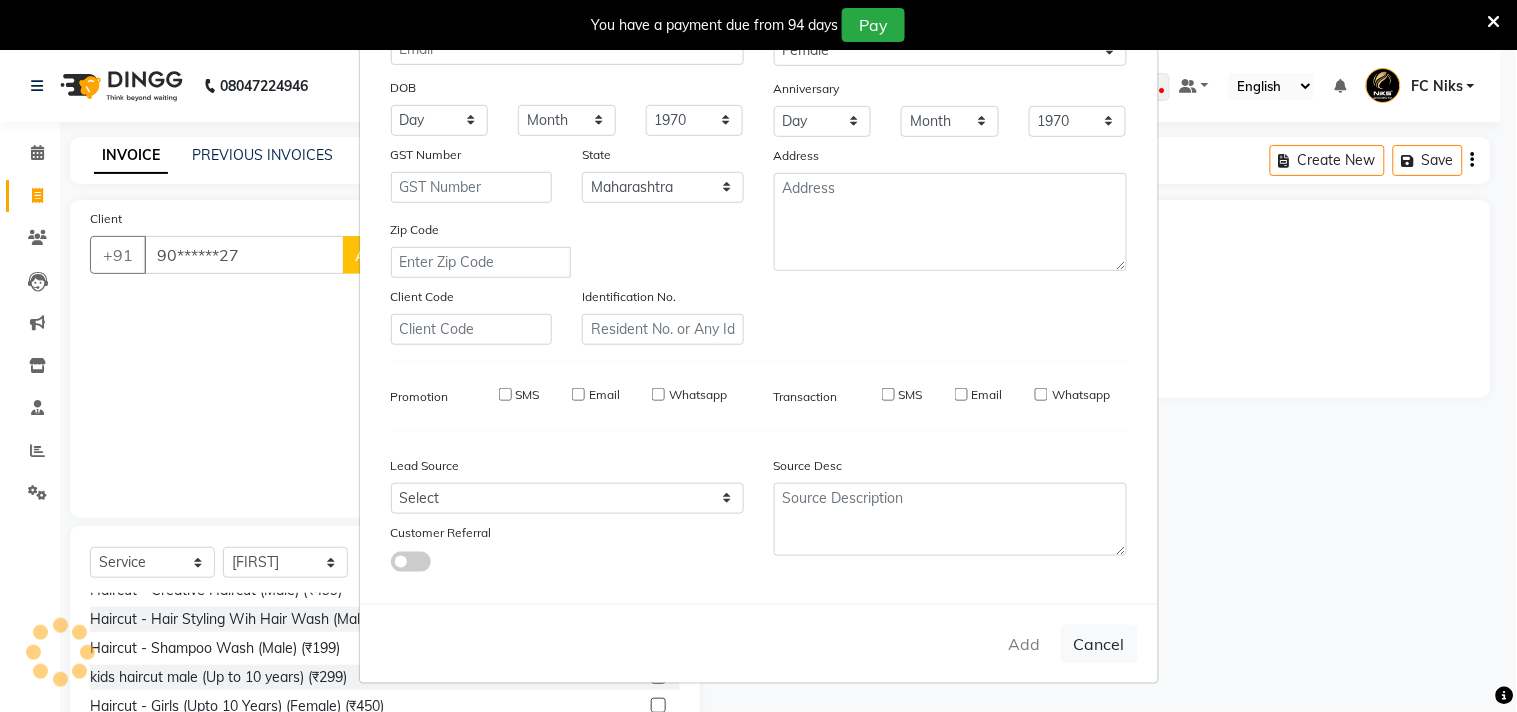 select 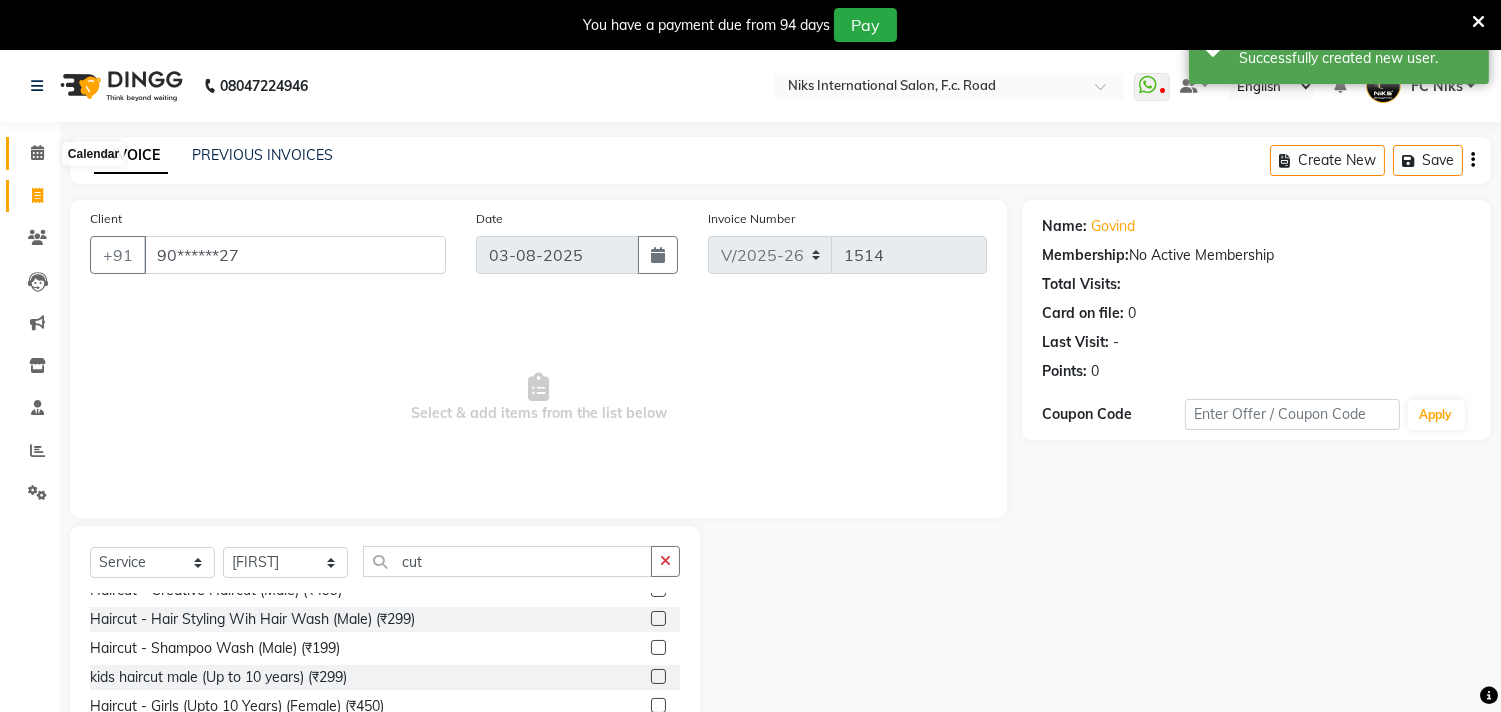 click 